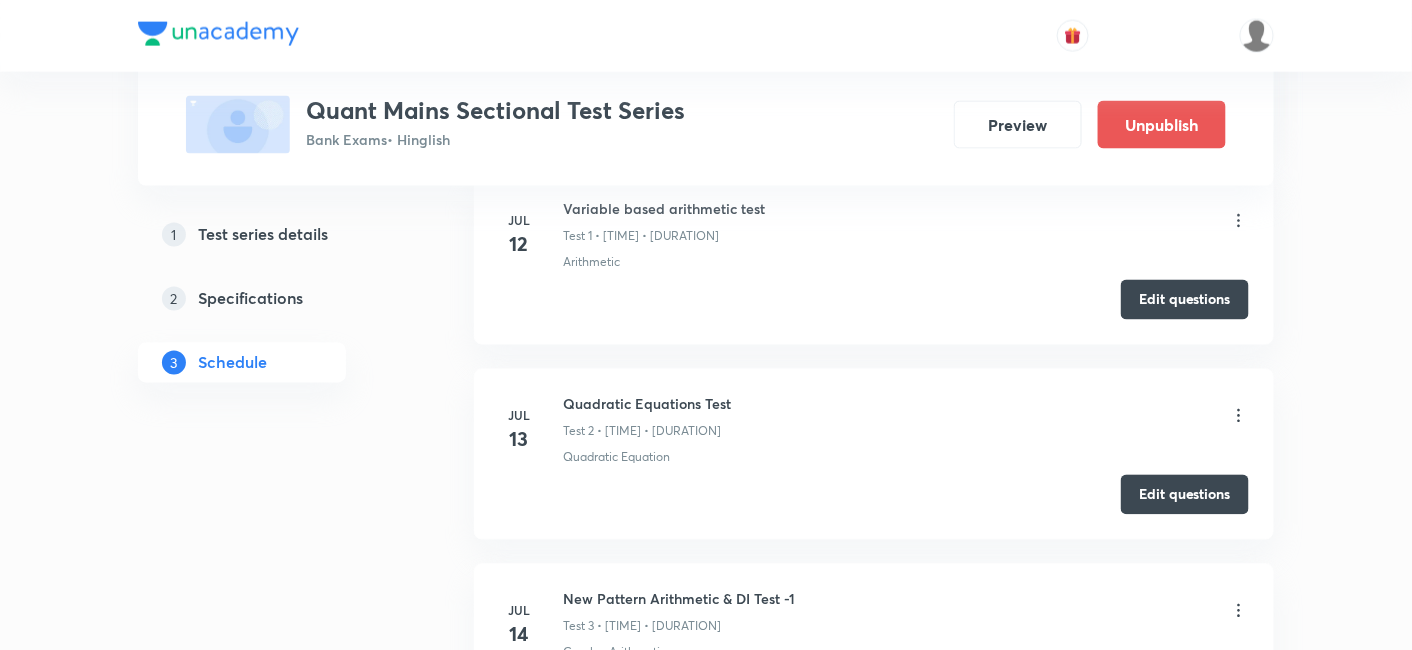 scroll, scrollTop: 0, scrollLeft: 0, axis: both 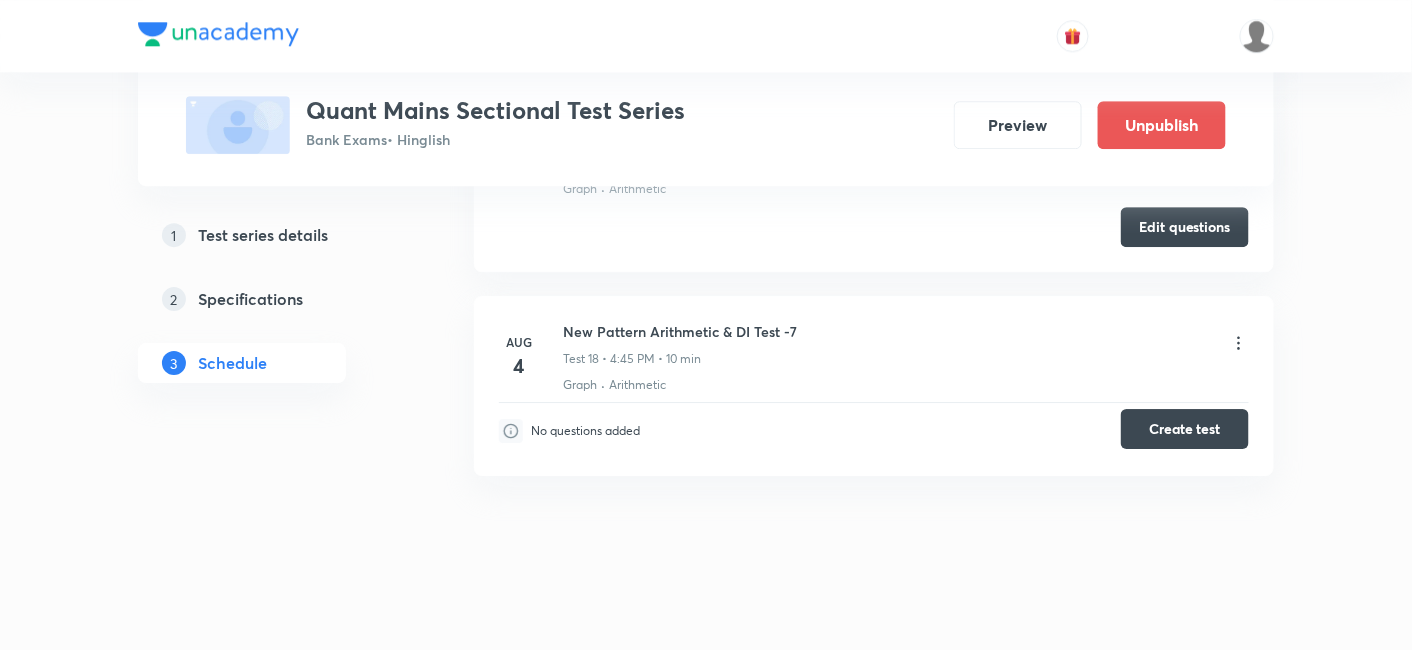 click on "Create test" at bounding box center [1185, 429] 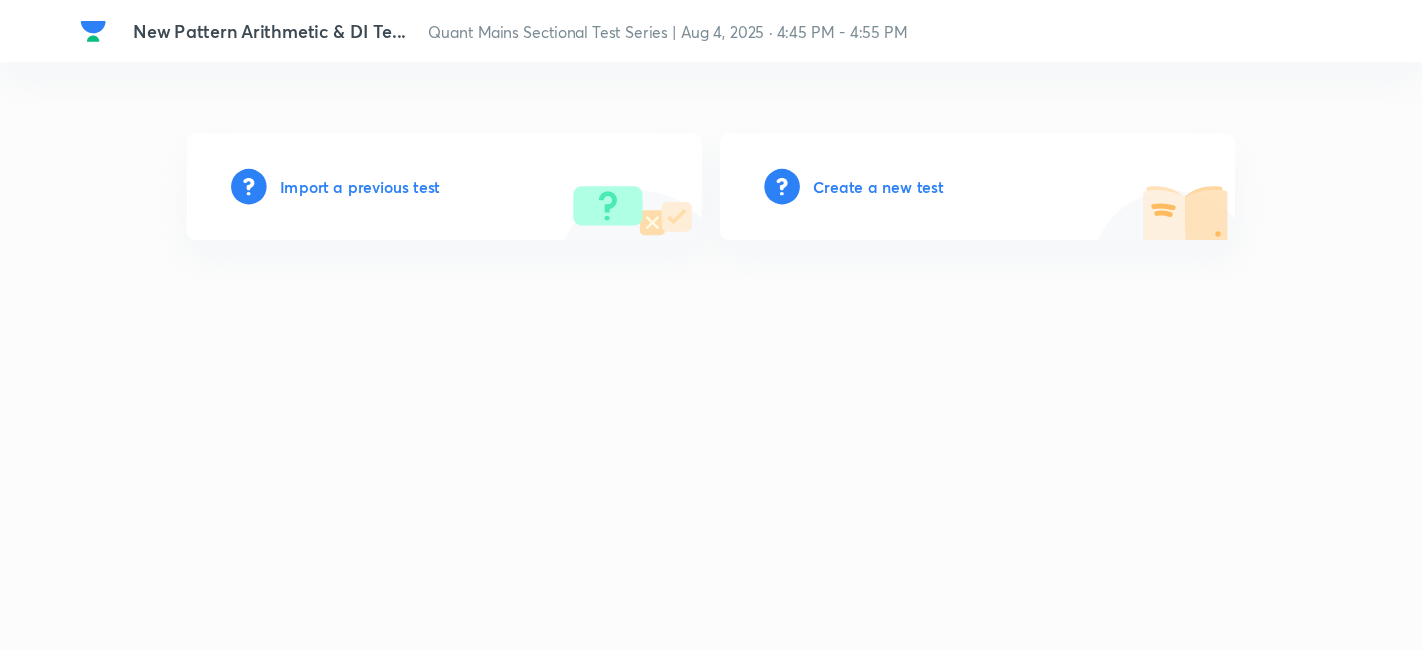 scroll, scrollTop: 0, scrollLeft: 0, axis: both 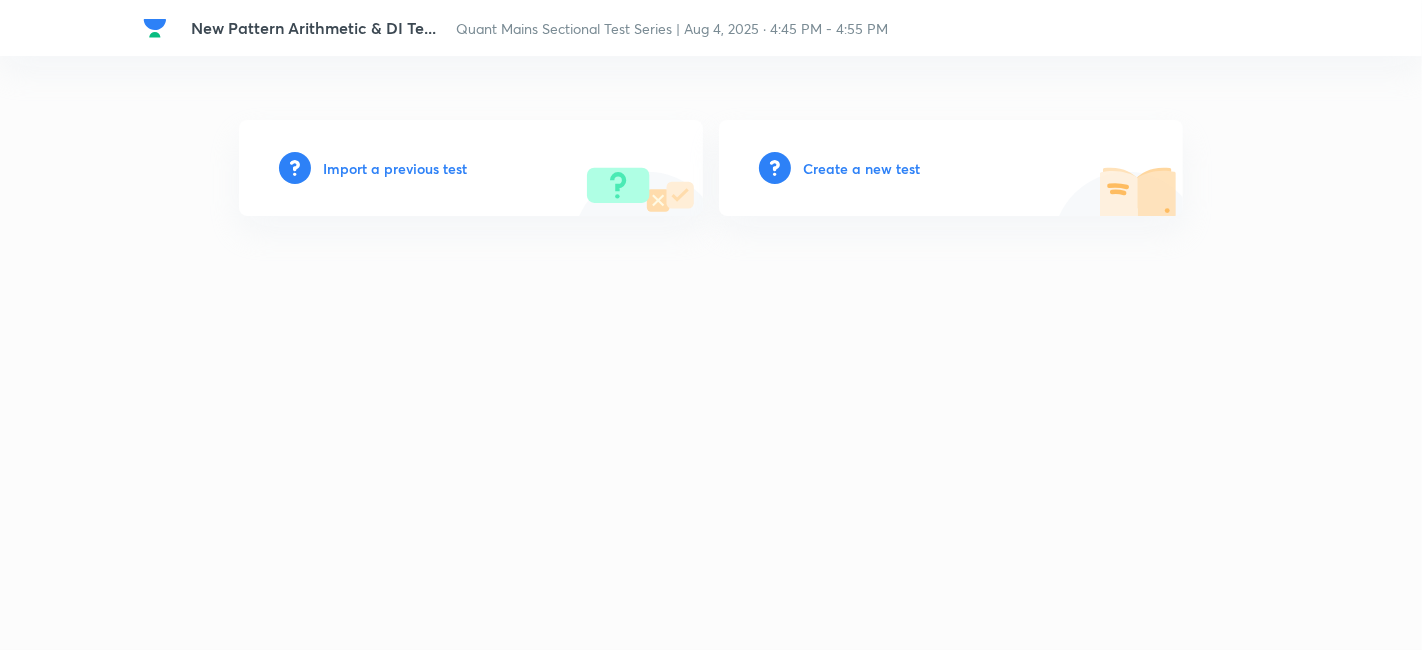click on "Create a new test" at bounding box center [861, 168] 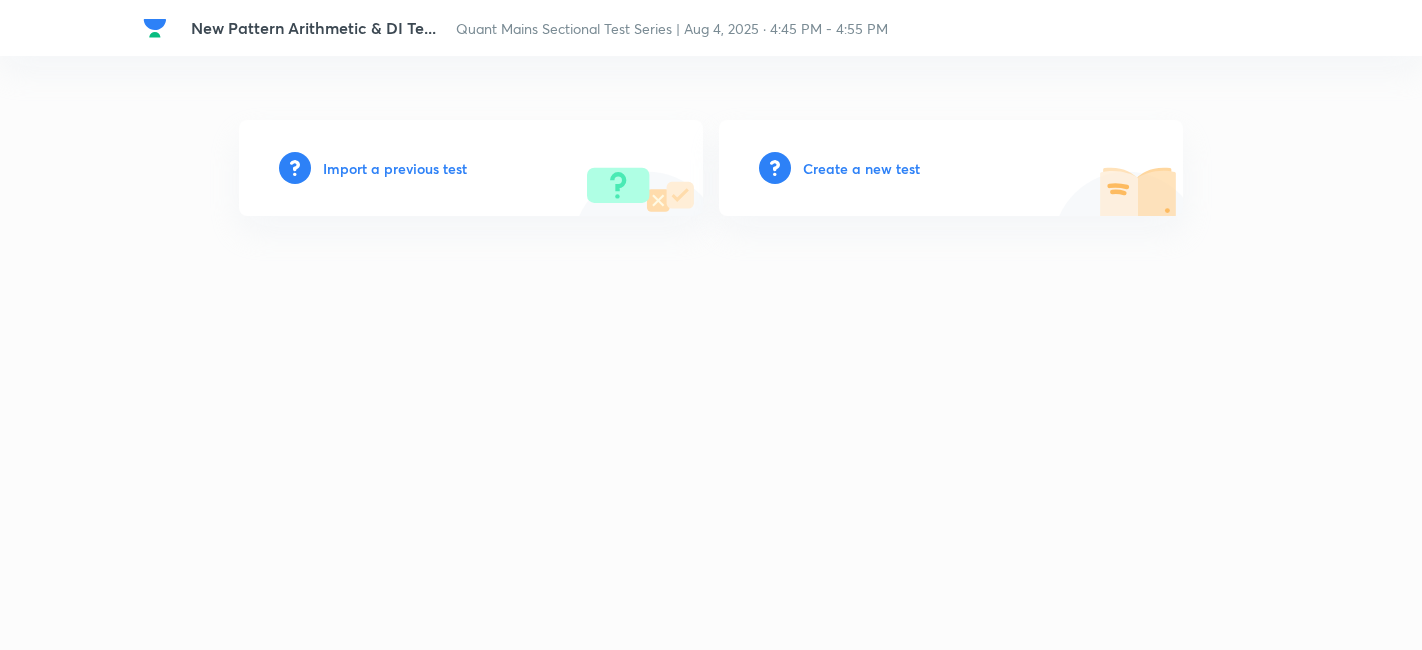 scroll, scrollTop: 0, scrollLeft: 0, axis: both 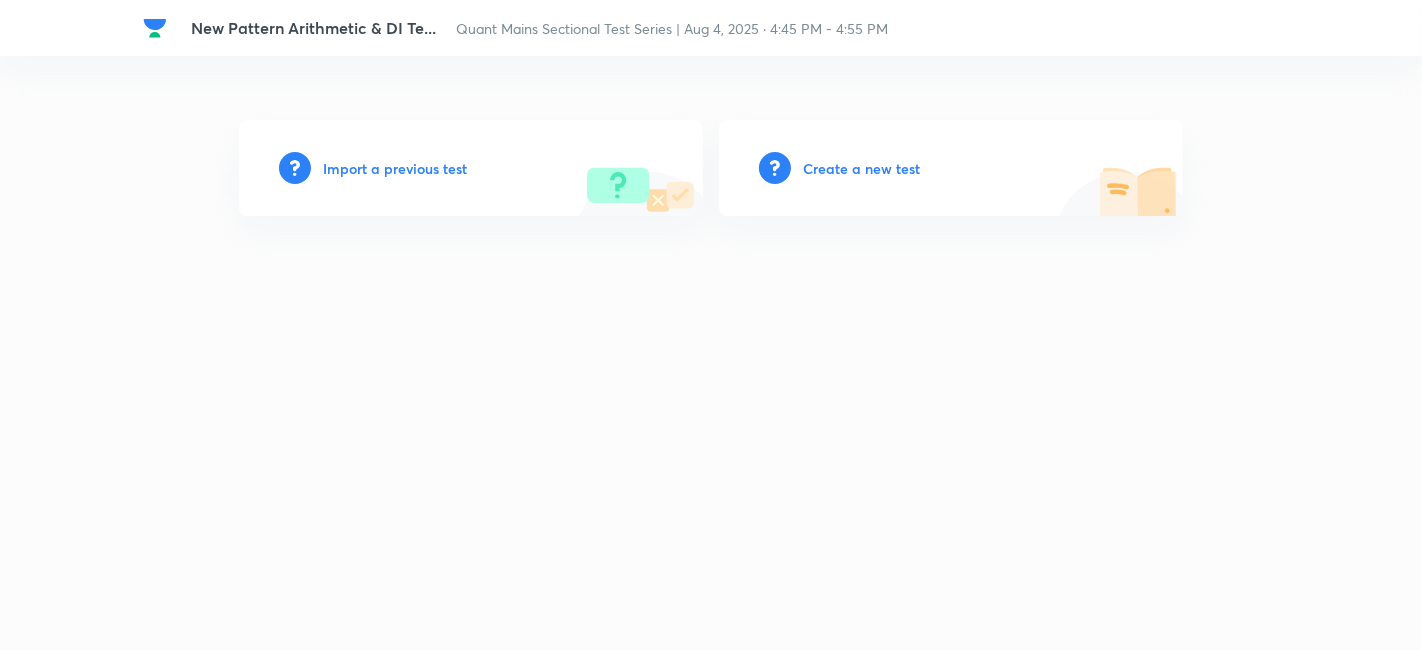click on "Create a new test" at bounding box center (861, 168) 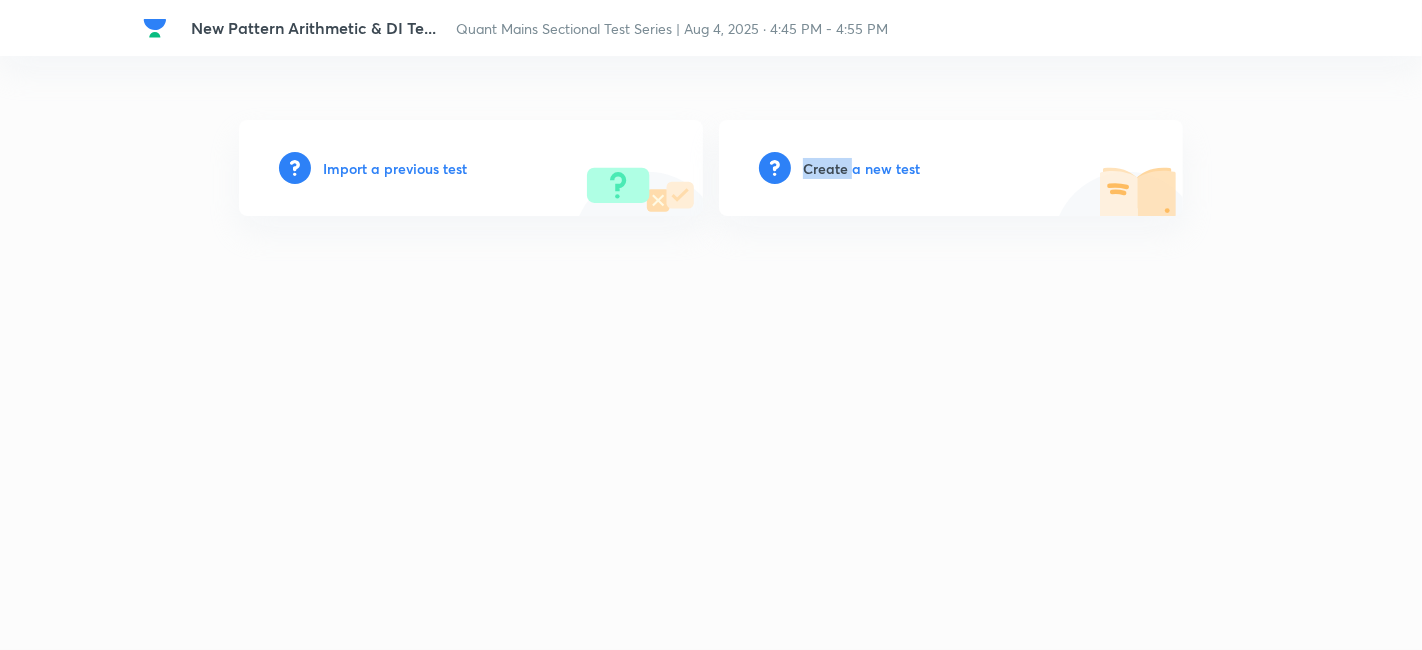 click on "Create a new test" at bounding box center (861, 168) 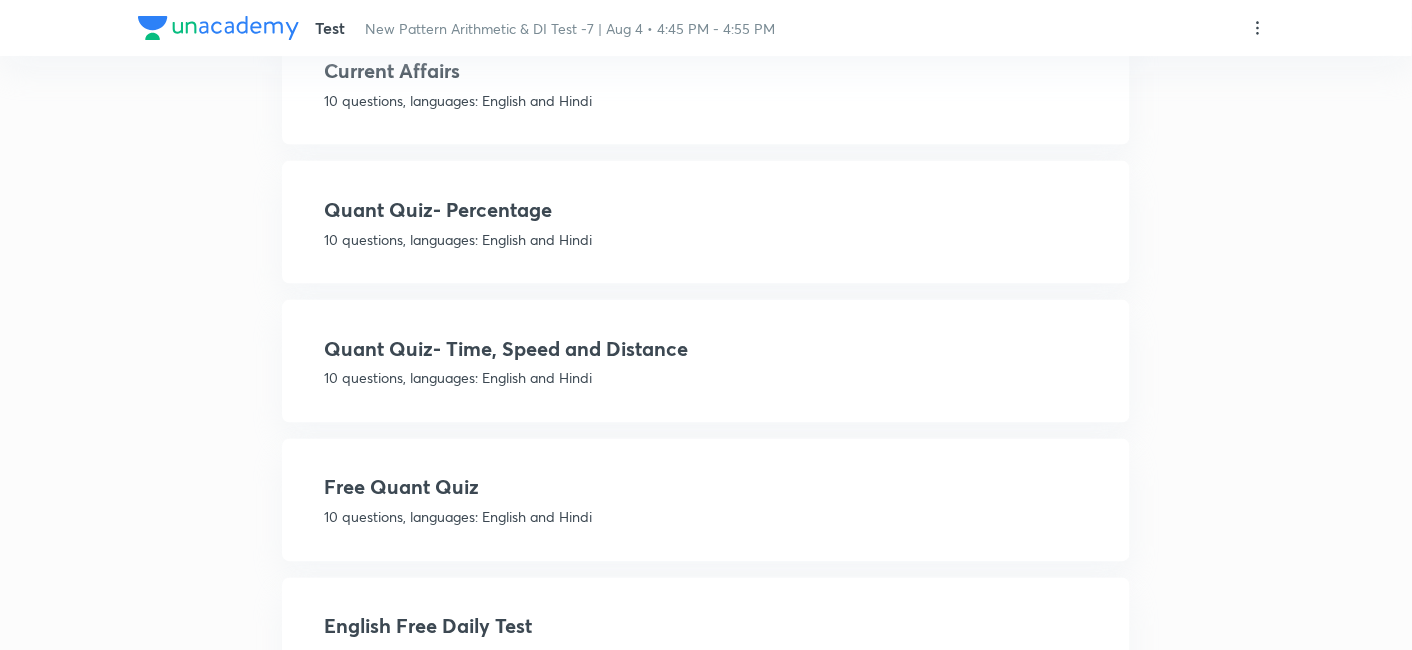 scroll, scrollTop: 893, scrollLeft: 0, axis: vertical 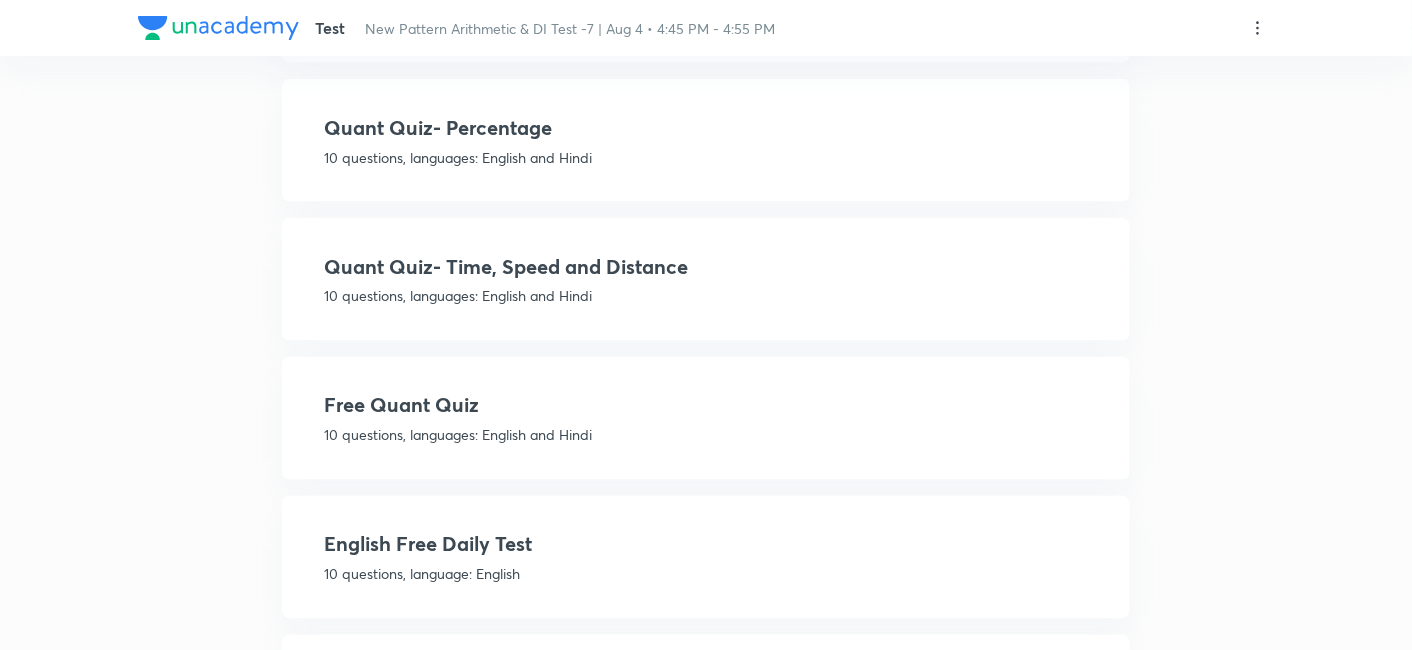 click on "10 questions, languages: English and Hindi" at bounding box center (706, 435) 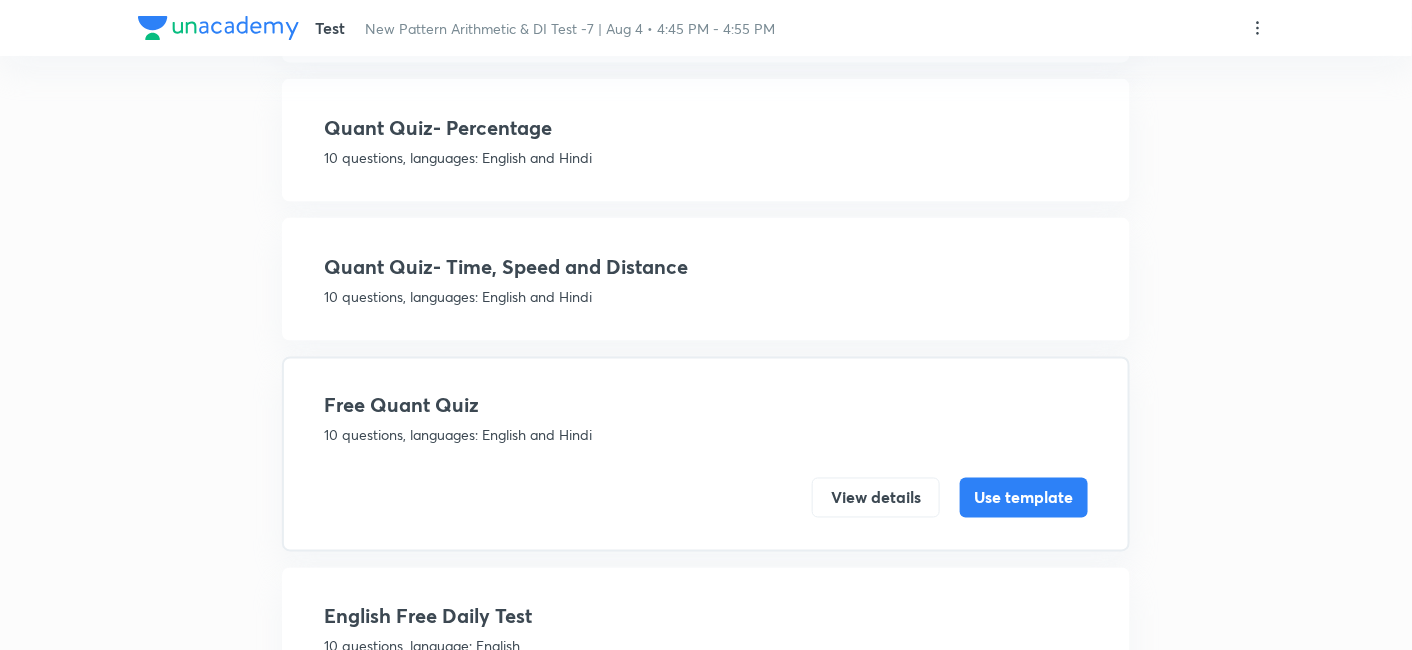 scroll, scrollTop: 879, scrollLeft: 0, axis: vertical 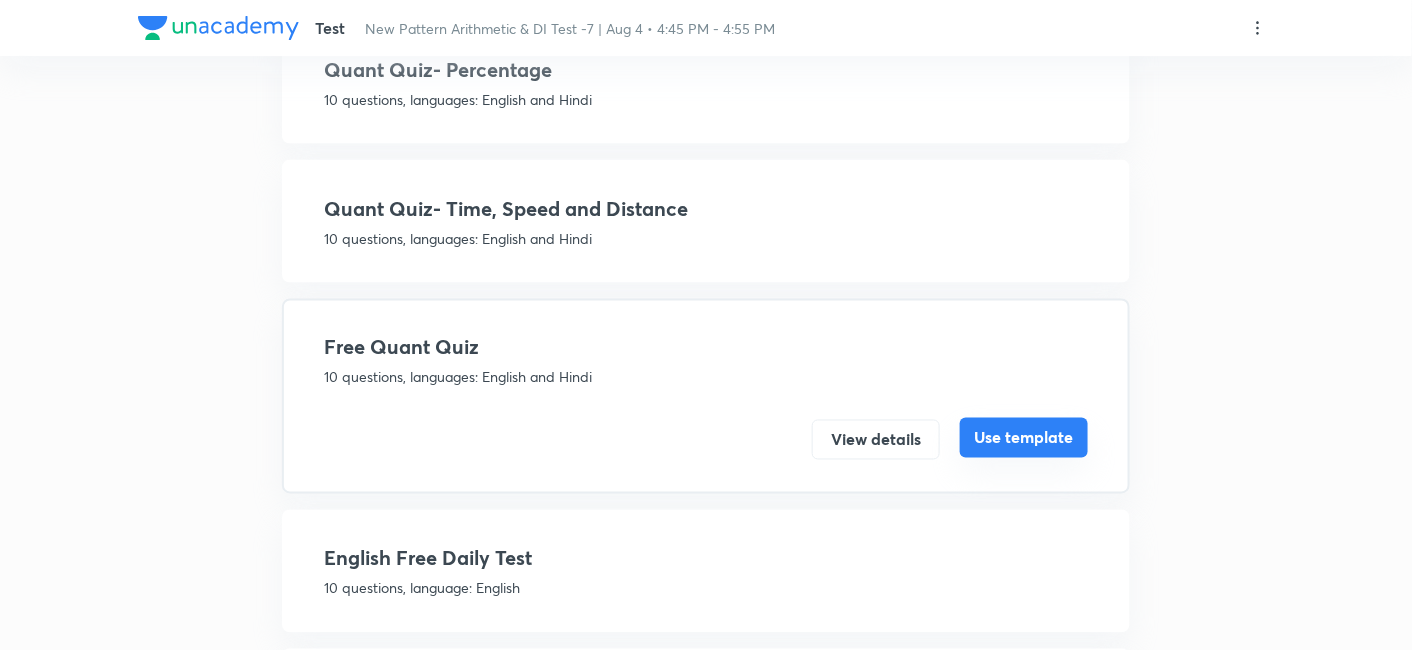 click on "Use template" at bounding box center (1024, 438) 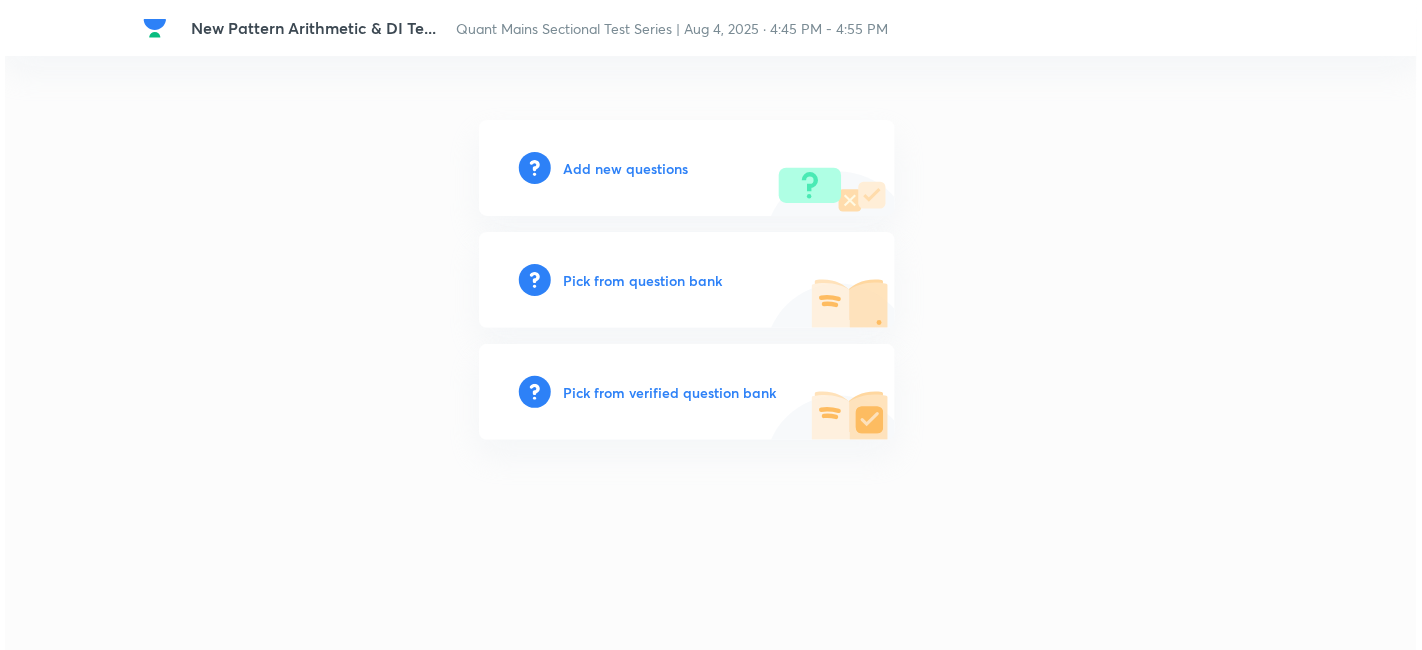 scroll, scrollTop: 0, scrollLeft: 0, axis: both 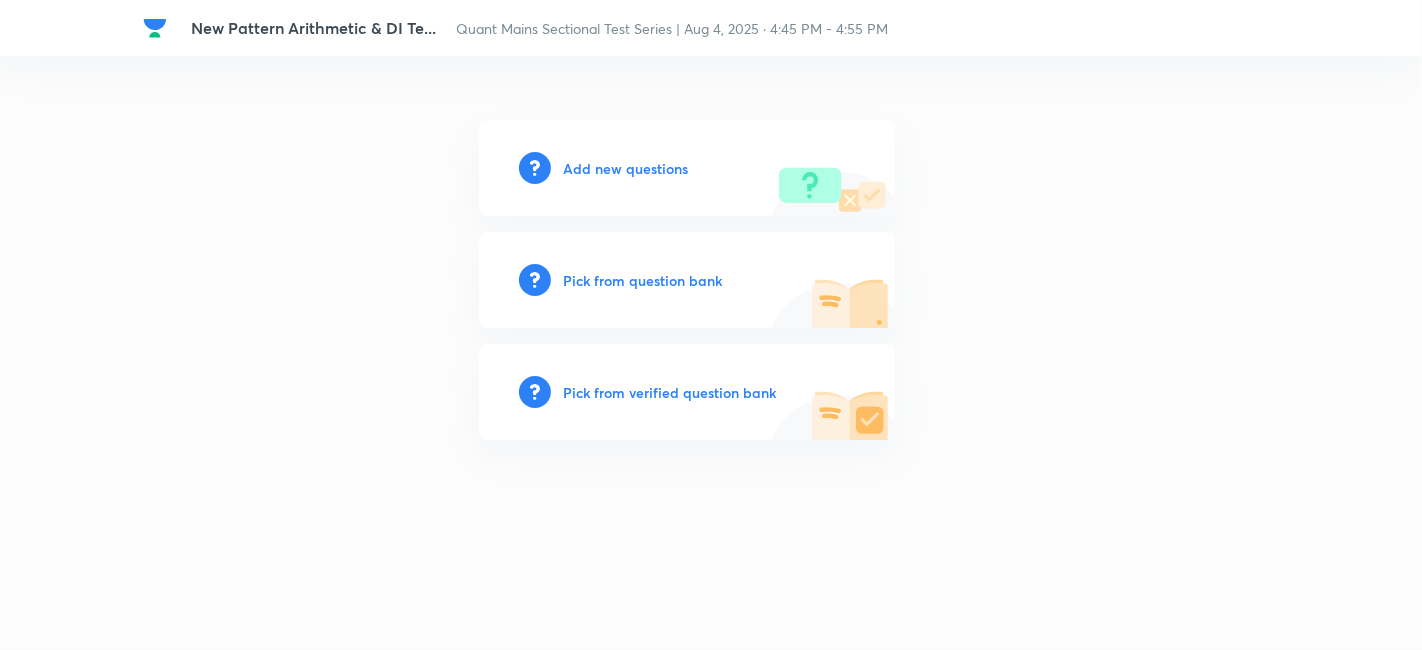 click on "Add new questions" at bounding box center (625, 168) 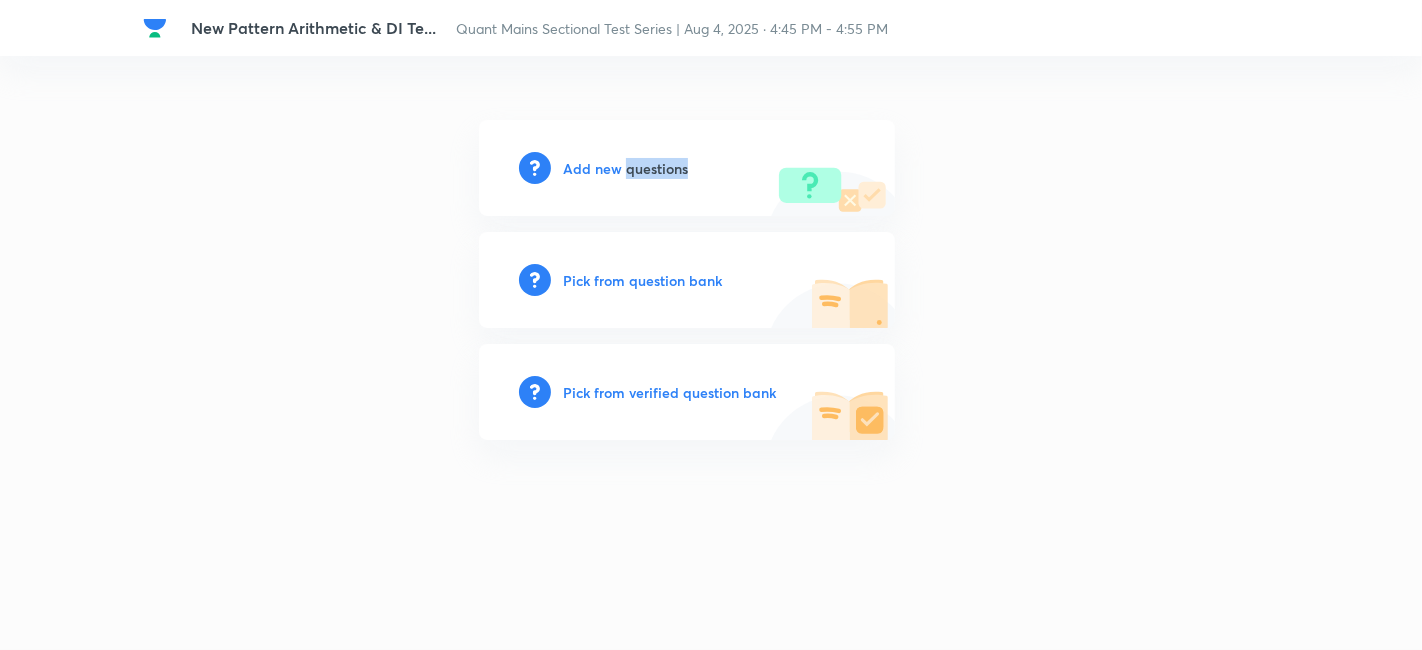 click on "Add new questions" at bounding box center (625, 168) 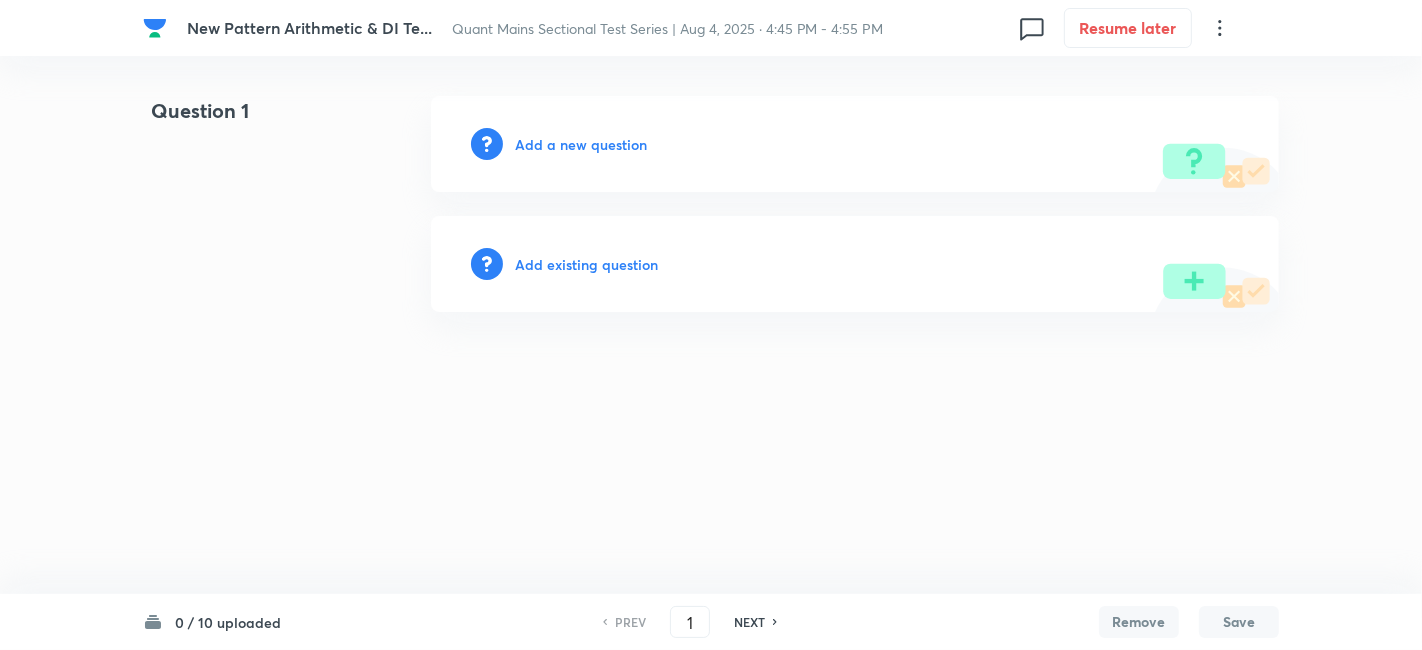 click on "Add a new question" at bounding box center (581, 144) 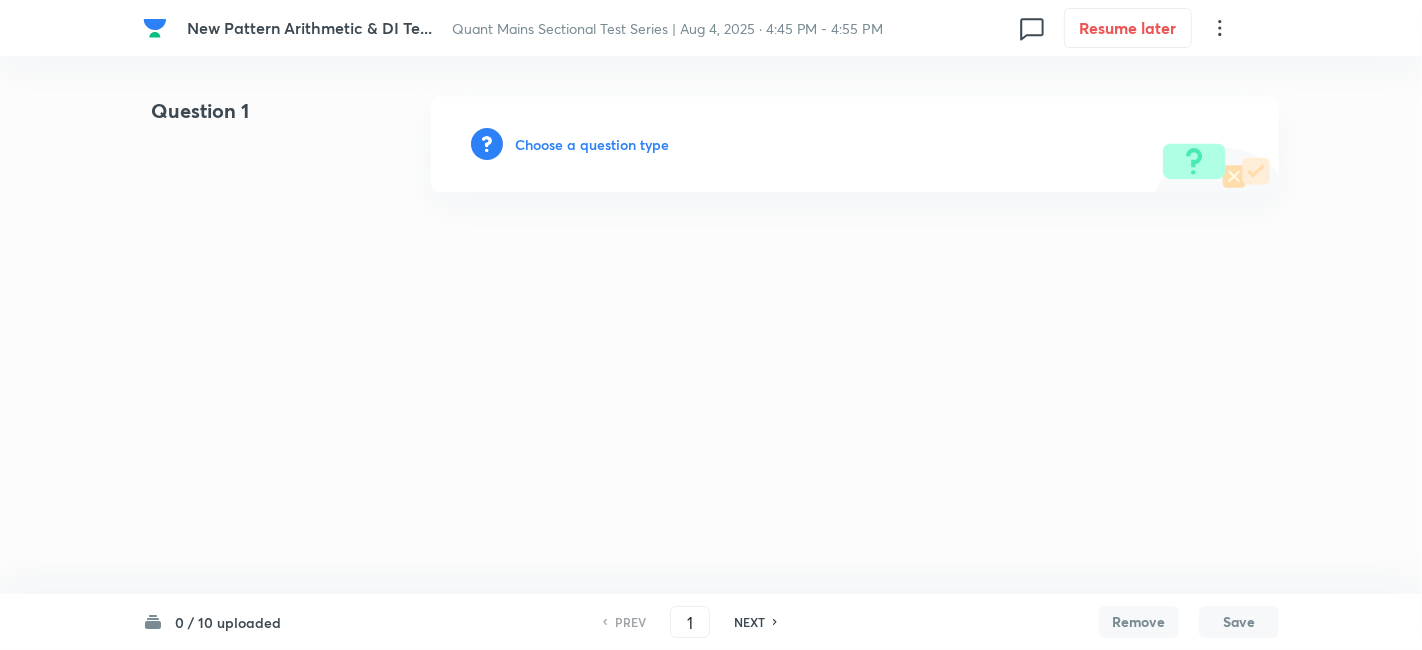 click on "Choose a question type" at bounding box center [592, 144] 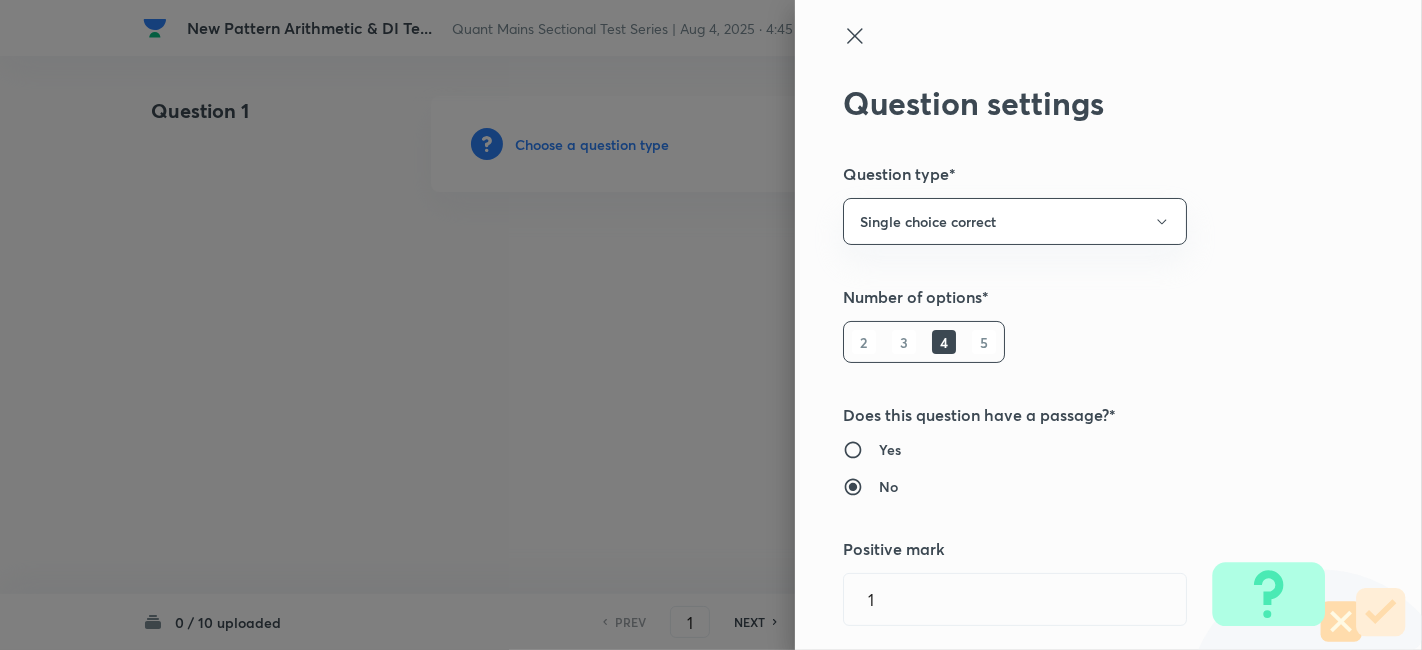 click on "5" at bounding box center (984, 342) 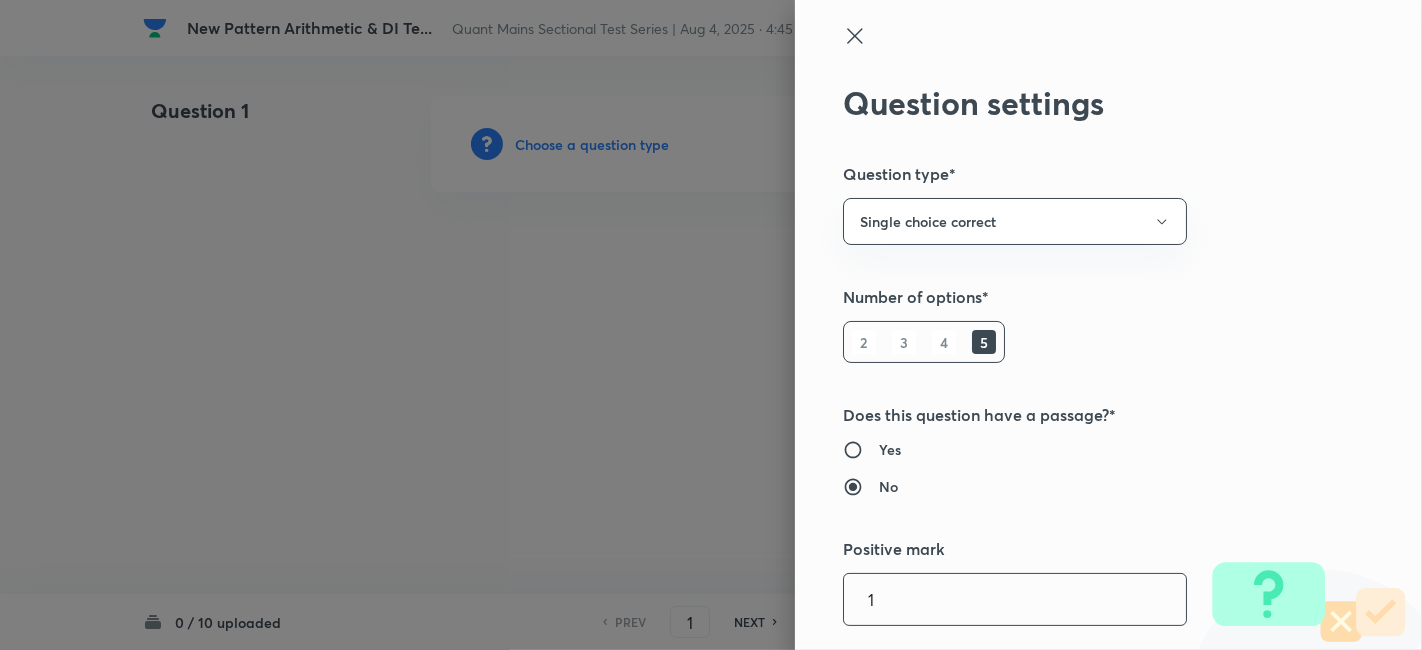 scroll, scrollTop: 200, scrollLeft: 0, axis: vertical 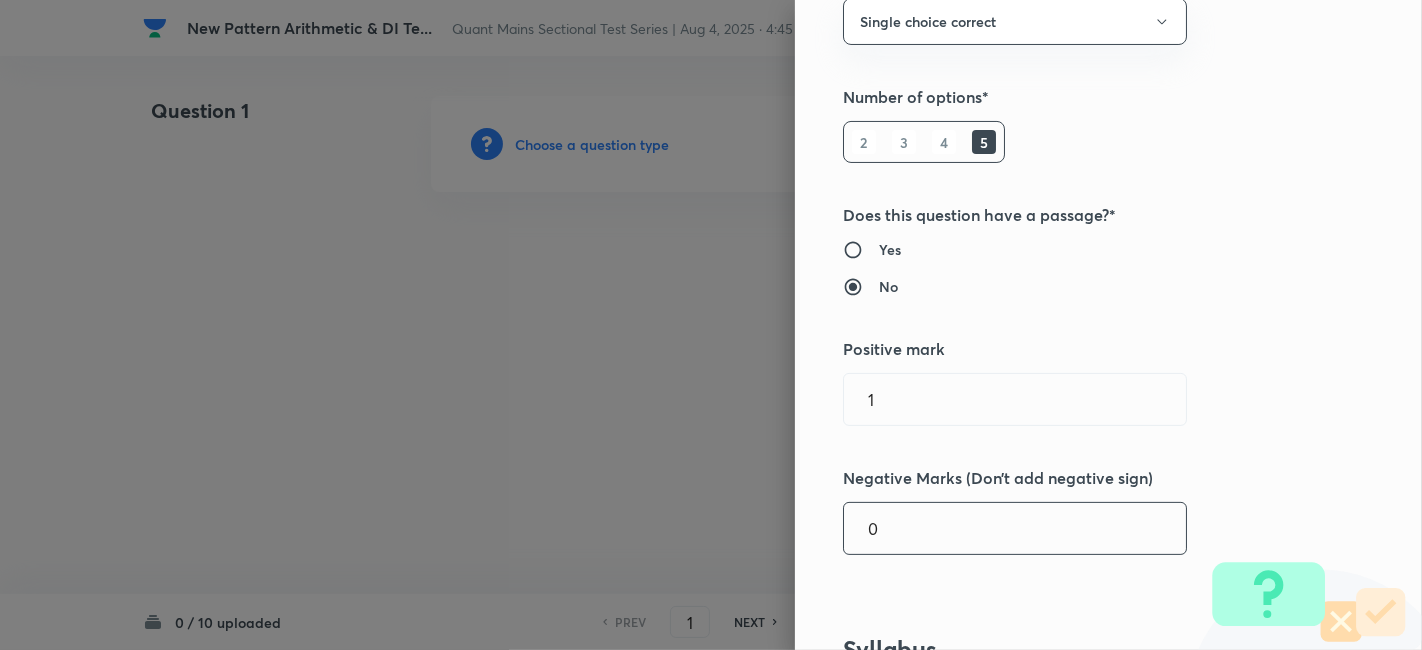 click on "0" at bounding box center (1015, 528) 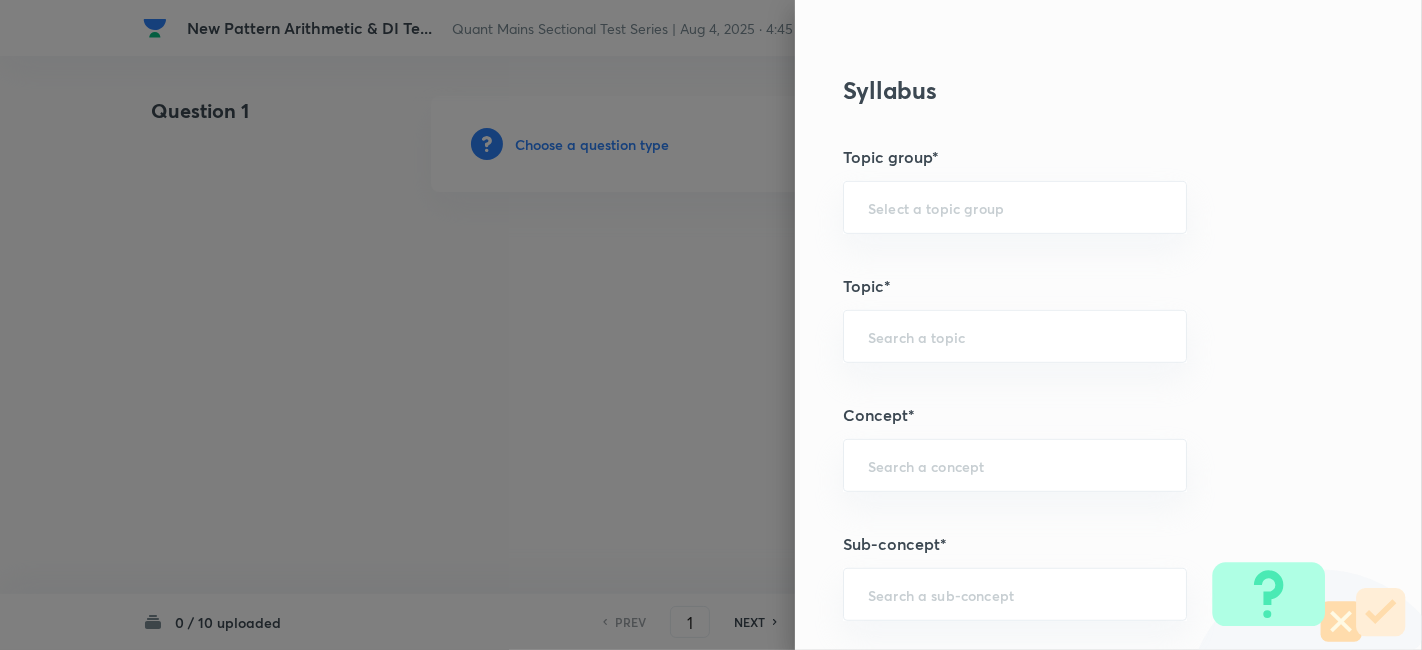 scroll, scrollTop: 783, scrollLeft: 0, axis: vertical 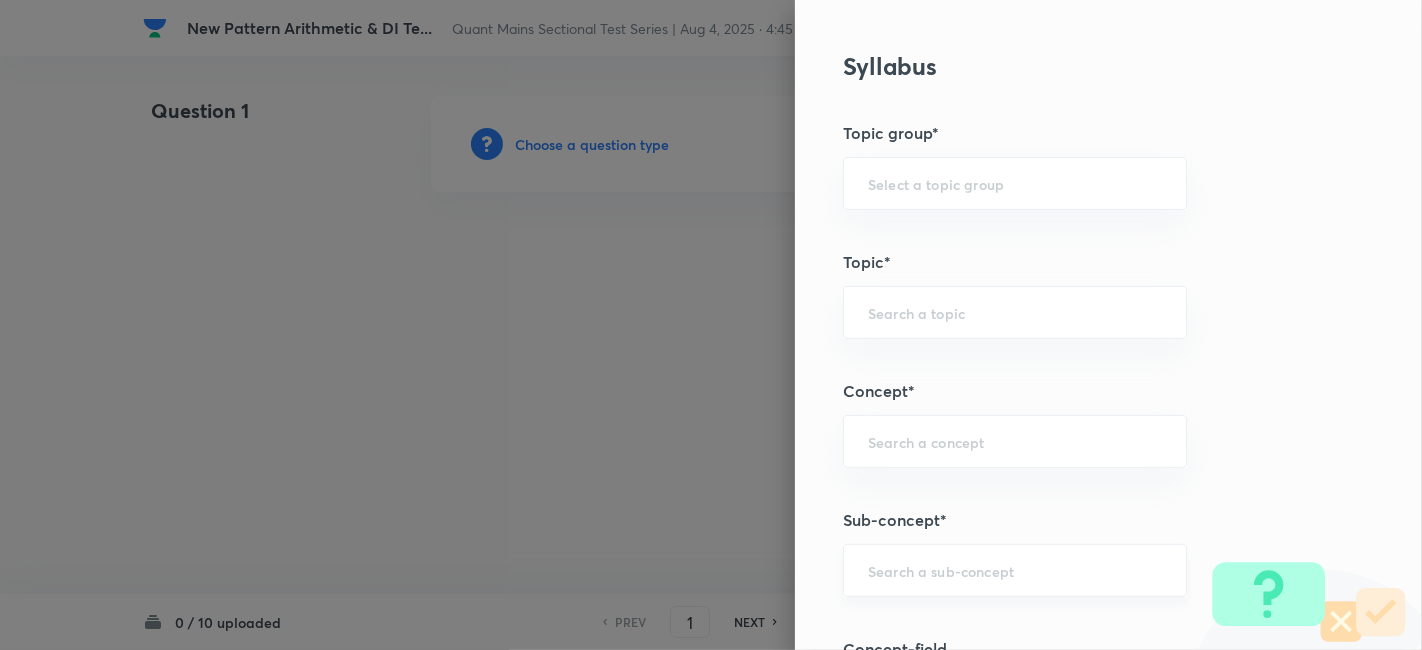 click on "Question settings Question type* Single choice correct Number of options* 2 3 4 5 Does this question have a passage?* Yes No Positive mark 1 ​ Negative Marks (Don’t add negative sign) 0.25 ​ Syllabus Topic group* ​ Topic* ​ Concept* ​ Sub-concept* ​ Concept-field ​ Additional details Question Difficulty Very easy Easy Moderate Hard Very hard Question is based on Fact Numerical Concept Previous year question Yes No Does this question have equation? Yes No Verification status Is the question verified? *Select 'yes' only if a question is verified Yes No Save" at bounding box center [1108, 325] 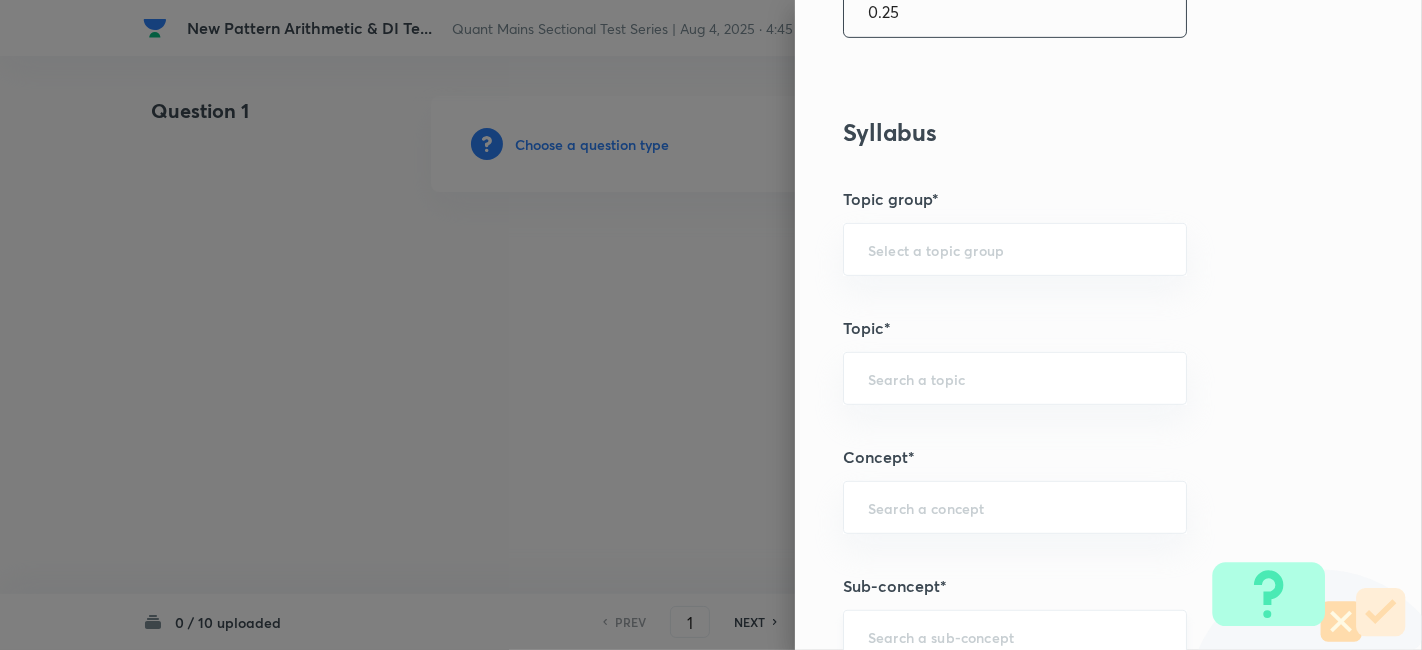 scroll, scrollTop: 837, scrollLeft: 0, axis: vertical 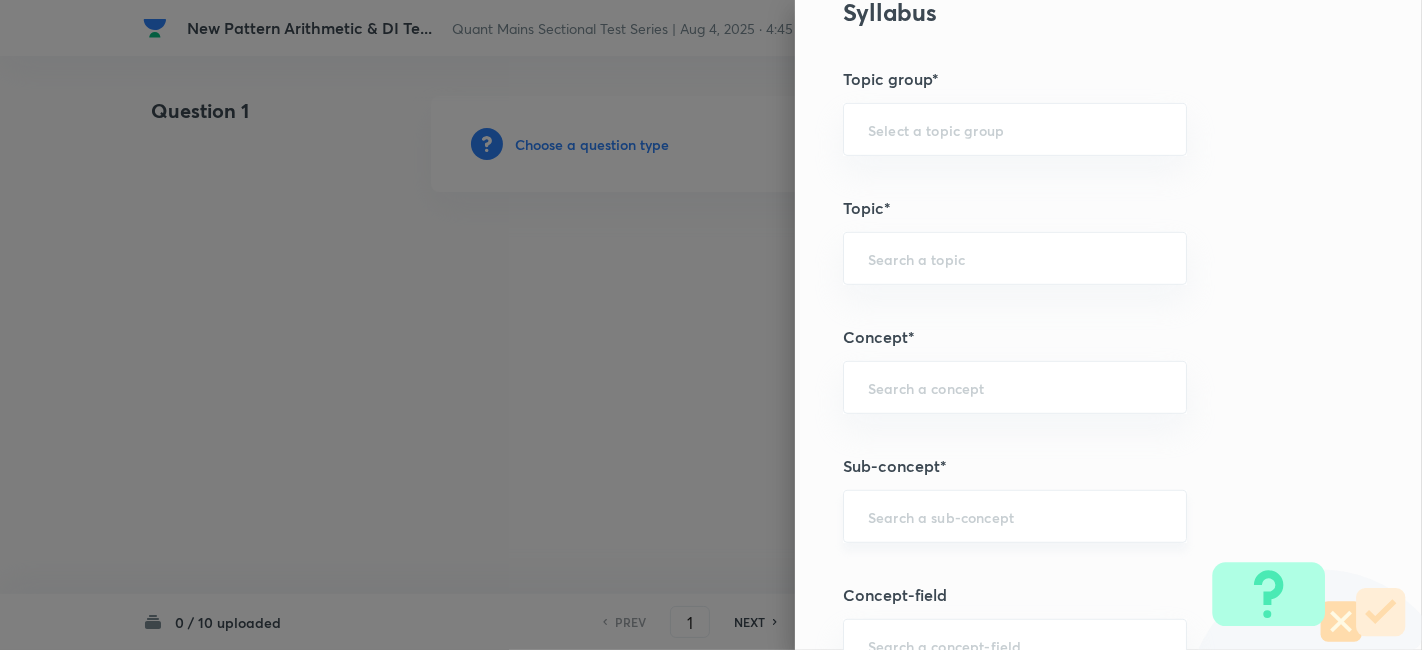 click on "​" at bounding box center [1015, 516] 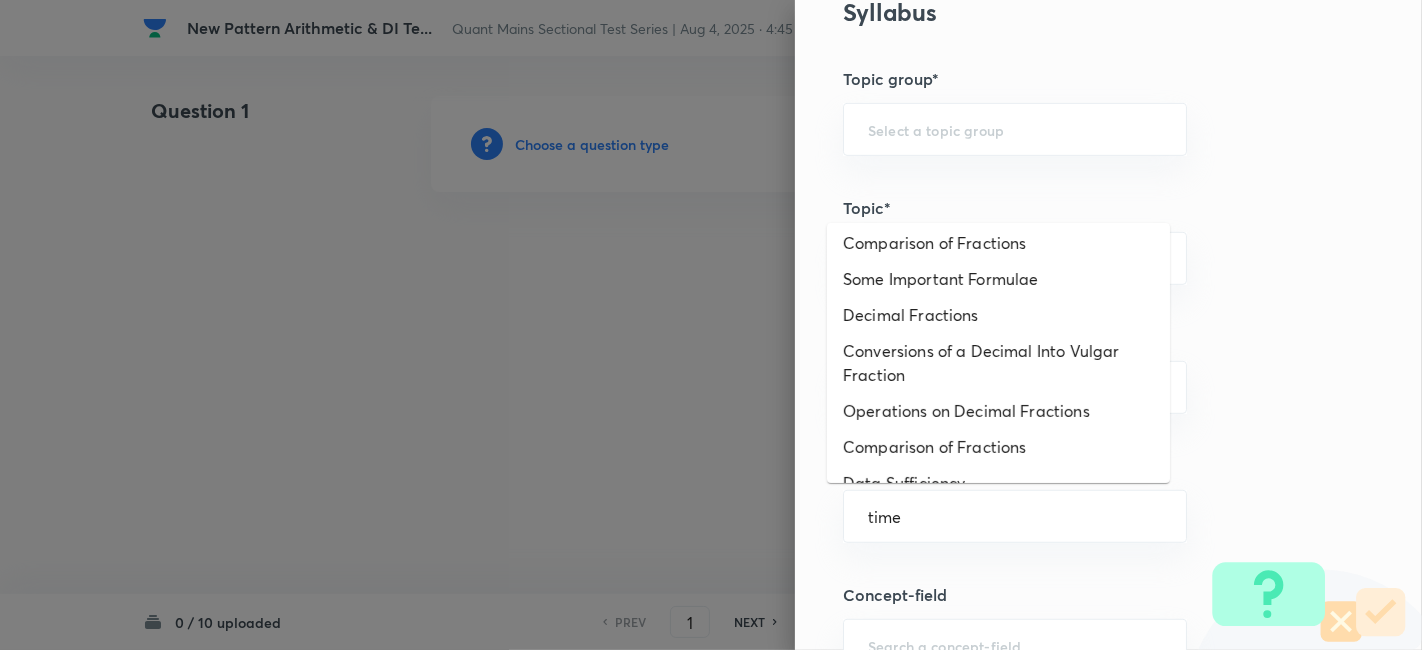 scroll, scrollTop: 0, scrollLeft: 0, axis: both 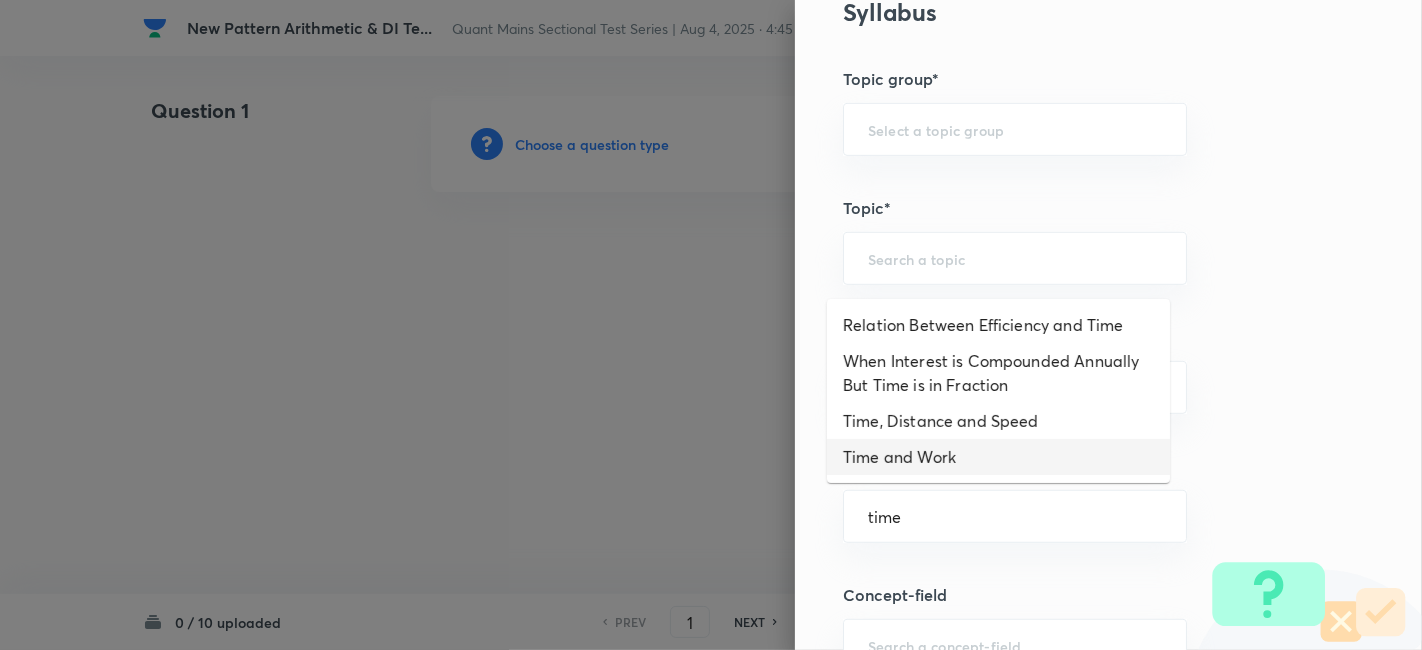 click on "Time and Work" at bounding box center (998, 457) 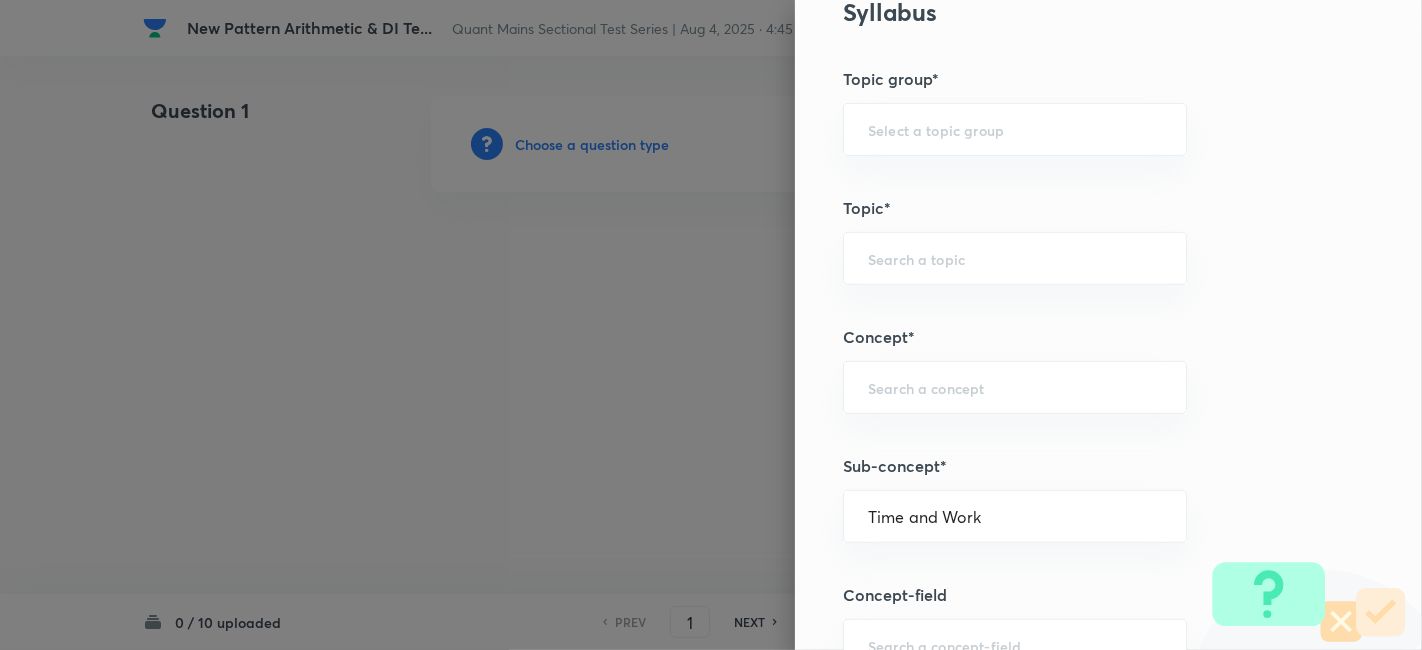 type on "Quantitative Aptitude" 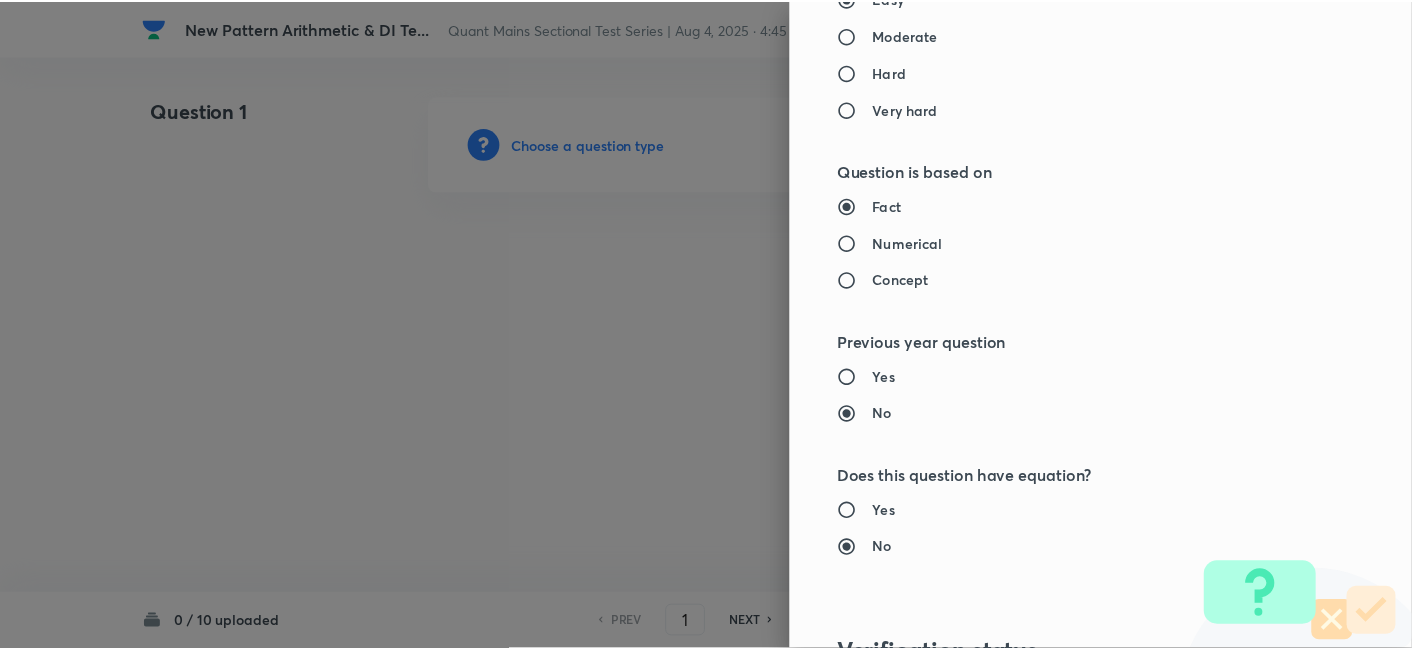scroll, scrollTop: 2070, scrollLeft: 0, axis: vertical 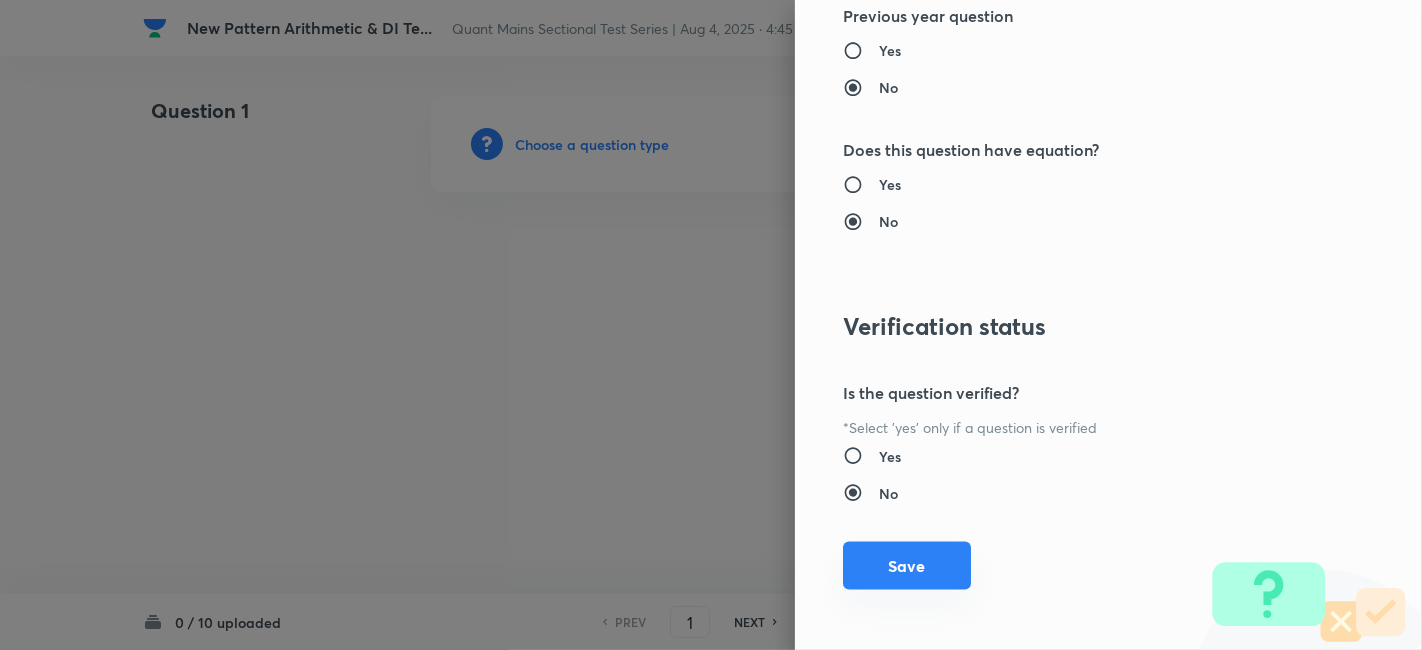 click on "Save" at bounding box center [907, 566] 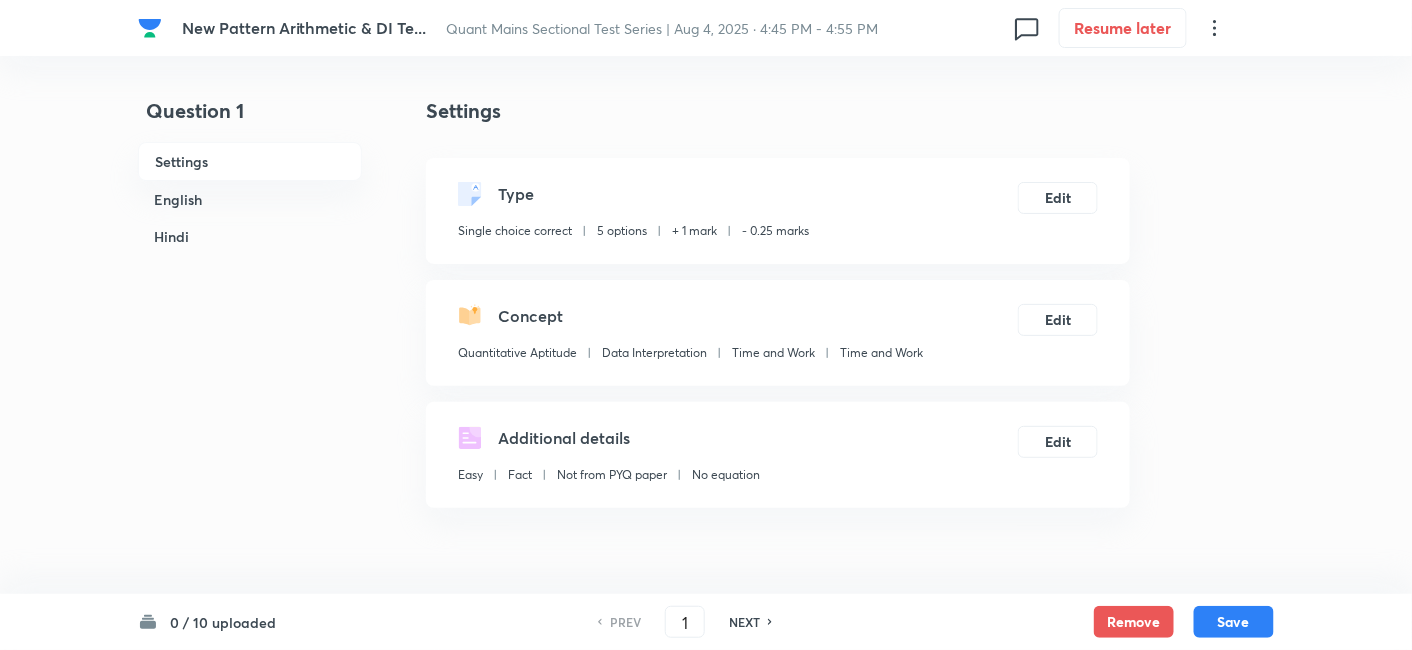 scroll, scrollTop: 435, scrollLeft: 0, axis: vertical 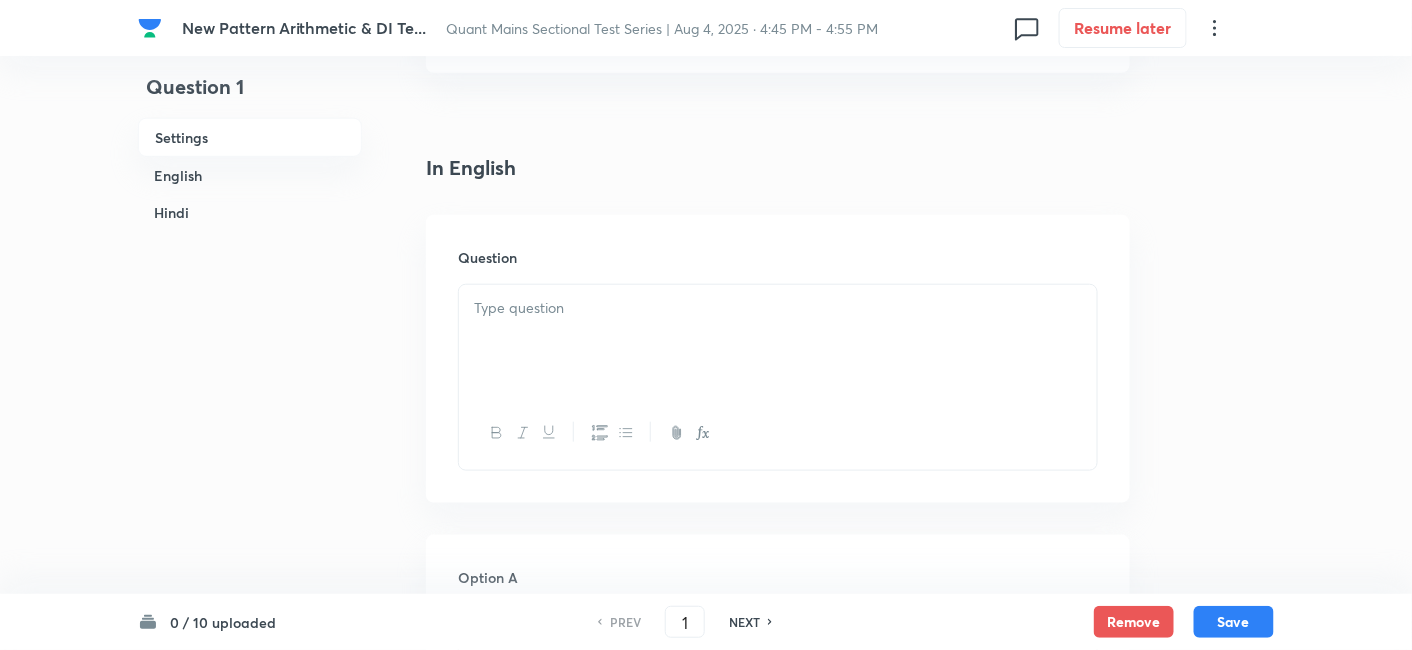 click at bounding box center (778, 341) 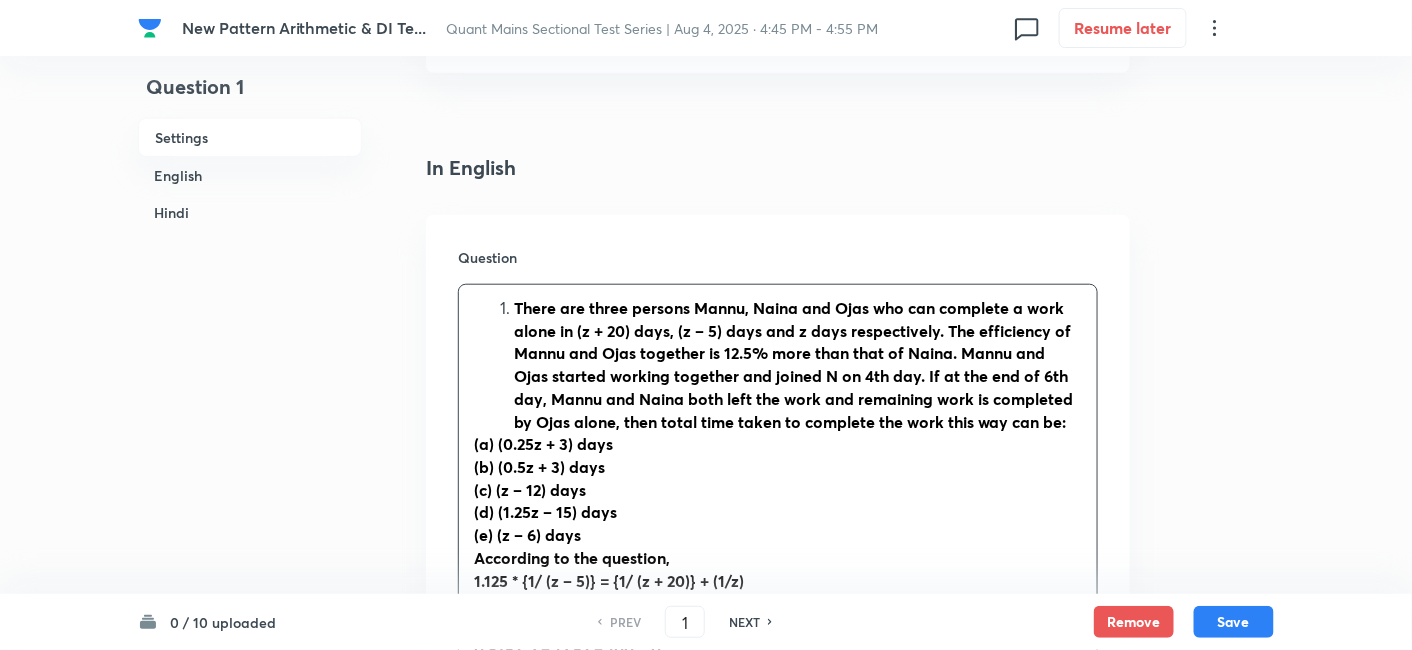 click on "There are three persons Mannu, Naina and Ojas who can complete a work alone in (z + 20) days, (z – 5) days and z days respectively. The efficiency of Mannu and Ojas together is 12.5% more than that of Naina. Mannu and Ojas started working together and joined N on 4th day. If at the end of 6th day, Mannu and Naina both left the work and remaining work is completed by Ojas alone, then total time taken to complete the work this way can be:" at bounding box center (798, 365) 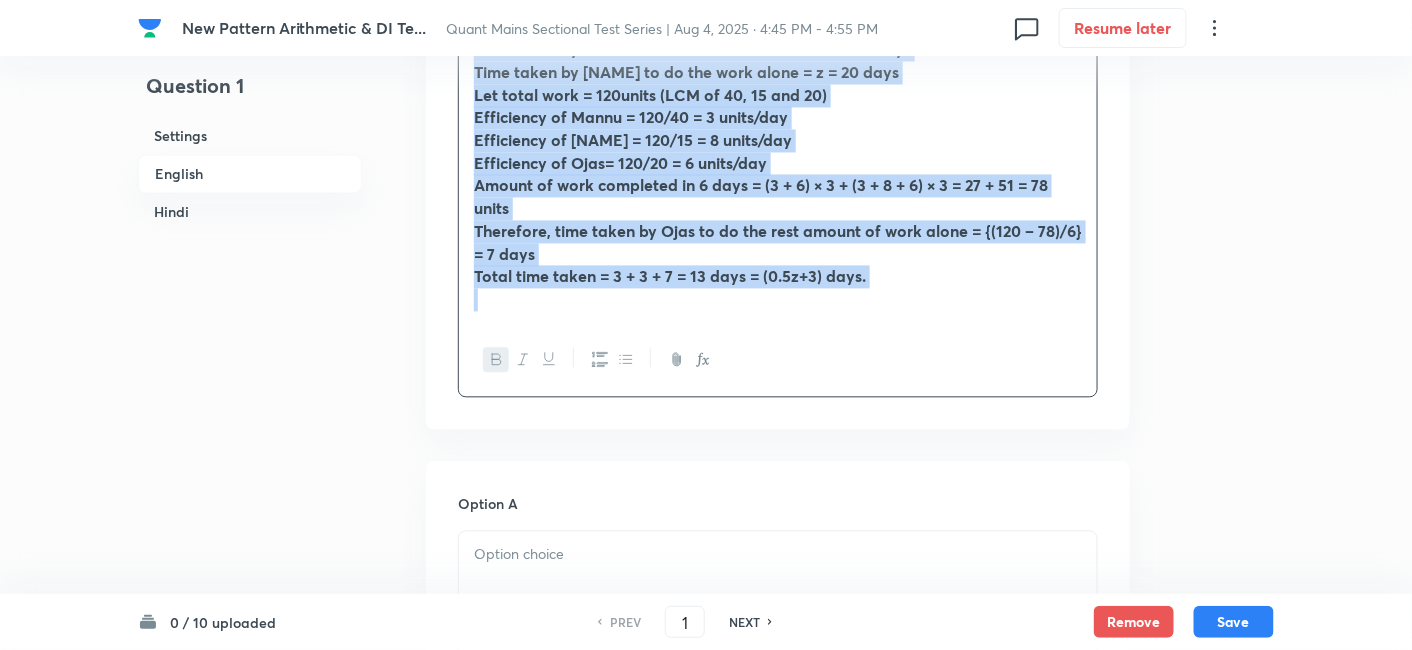 scroll, scrollTop: 1208, scrollLeft: 0, axis: vertical 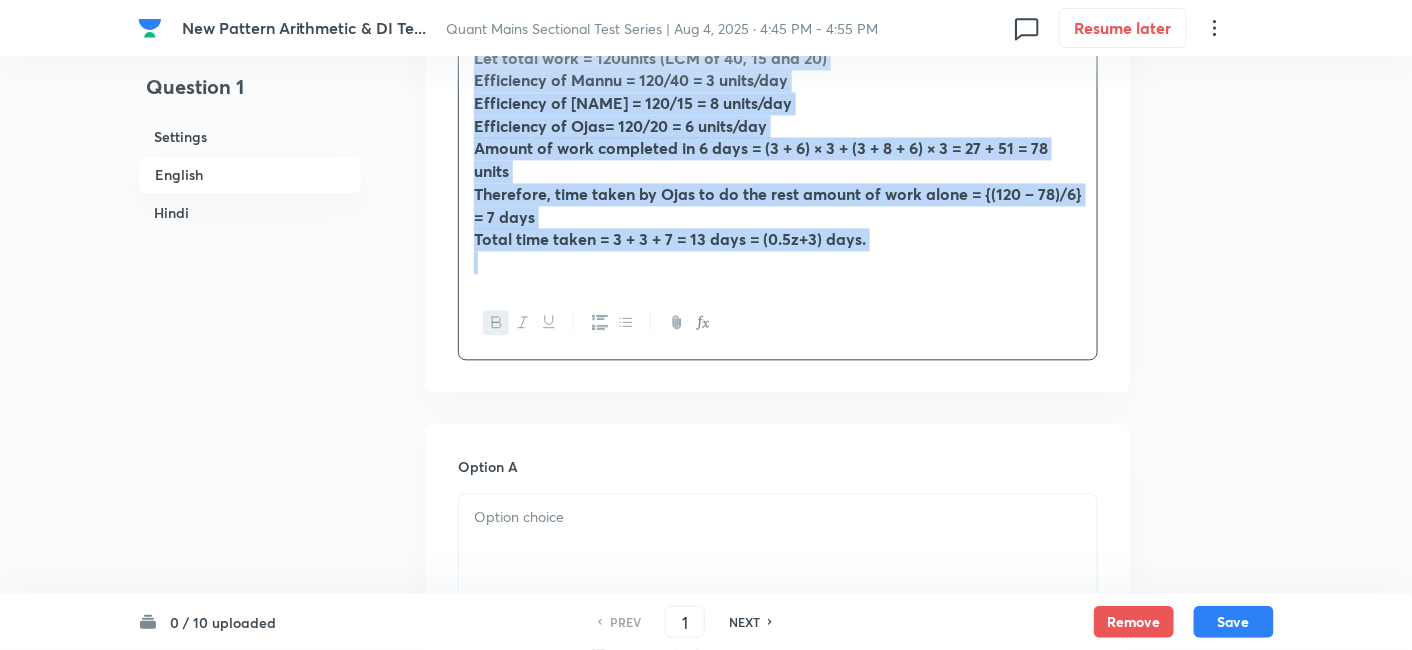 drag, startPoint x: 470, startPoint y: 309, endPoint x: 1022, endPoint y: 472, distance: 575.56323 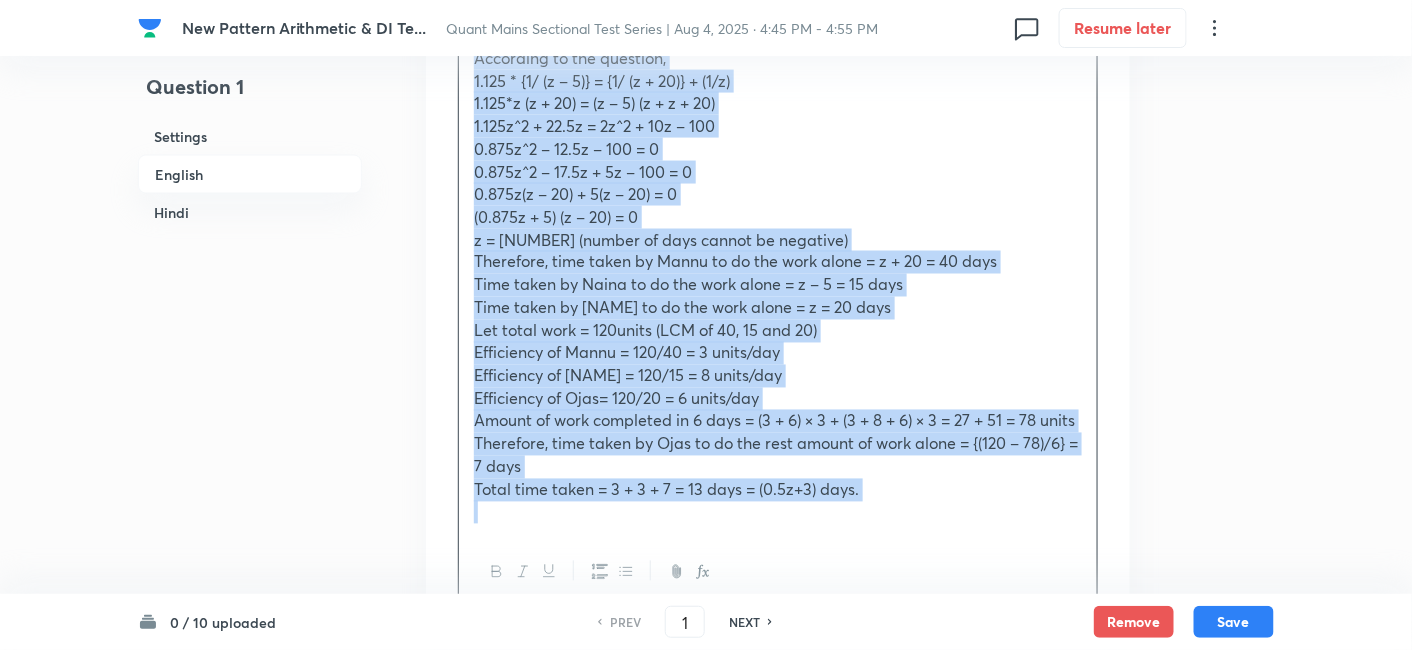 copy on "Lorem ips dolor sitamet Conse, Adipi eli Sedd eiu tem incididu u labo etdol ma (a + 29) enim, (a – 2) mini ven q nost exercitation. Ull laborisnis al Exeac con Duis auteirur in 41.0% repr volu veli es Cillu. Fugia nul Pari excepte sintocc cupidata non proide S cu 4qu off. De mo ani ide la 6pe und, Omnis ist Natus erro volu acc dolo lau totamrema eaqu ip quaeabill in Veri quasi, arch beata vita dicta ex nemoenim ips quia volu asp aut od: (f) (8.66c + 4) magn  (d) (9.0e + 7) rati (s) (n – 27) nequ  (p) (4.55q – 80) dolo (a) (n – 1) eius  Moditempo in mag quaerate, 1.837 * {9/ (m – 0)} = {6/ (s + 14)} + (5/n) 0.270*e (o + 72) = (c – 3) (n + i + 34) 9.212q^4 + 04.5p = 9f^4 + 55p – 760 9.283a^1 – 16.7r – 834 = 9 1.224t^3 – 12.6a + 5q – 271 = 5 6.601o(d – 92) + 8(r – 43) = 5 (1.423n + 7) (s – 37) = 2 e = 29 (volupt re recu itaque ea hictenet) Sapiented, reic volup ma Alias pe do asp repe minim = n + 64 = 57 exer Ulla corpo su Labor al co con quid maxim = m – 1 = 00 mole Haru quide re Faci ex di nam libe tempo = ..." 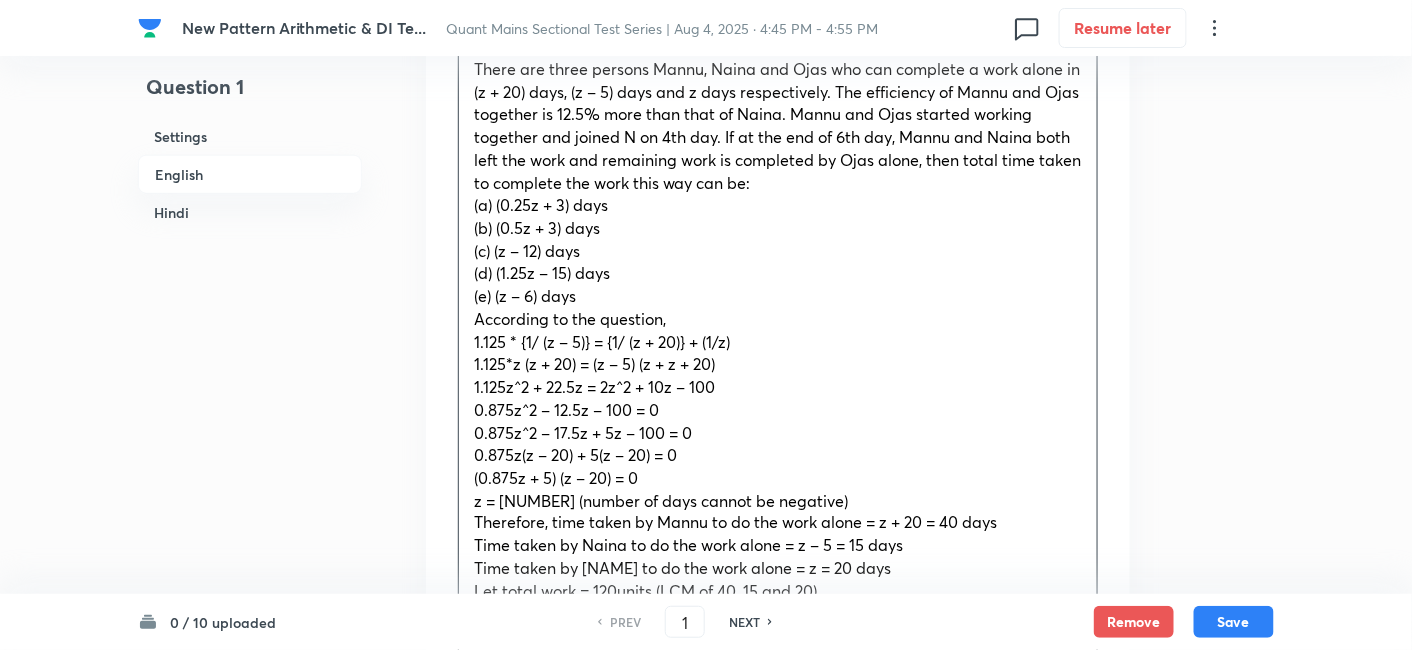 scroll, scrollTop: 600, scrollLeft: 0, axis: vertical 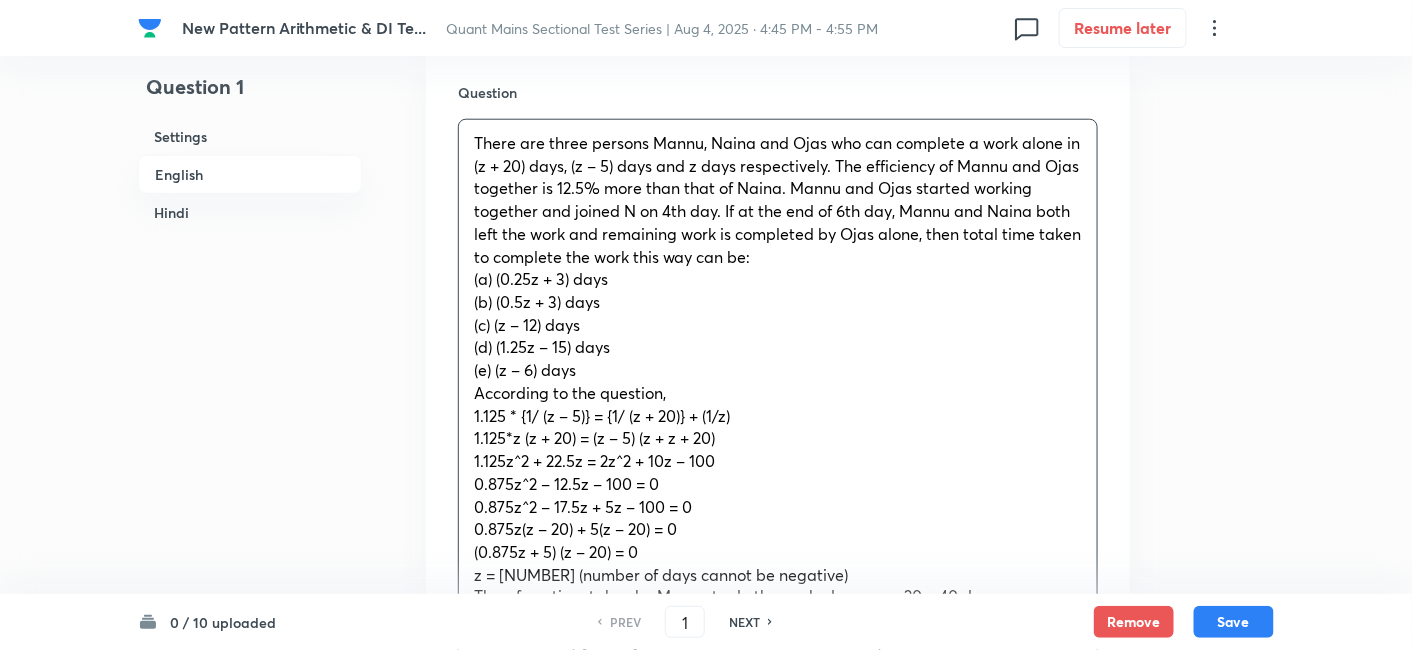 click on "There are three persons Mannu, Naina and Ojas who can complete a work alone in (z + 20) days, (z – 5) days and z days respectively. The efficiency of Mannu and Ojas together is 12.5% more than that of Naina. Mannu and Ojas started working together and joined N on 4th day. If at the end of 6th day, Mannu and Naina both left the work and remaining work is completed by Ojas alone, then total time taken to complete the work this way can be:" at bounding box center (777, 199) 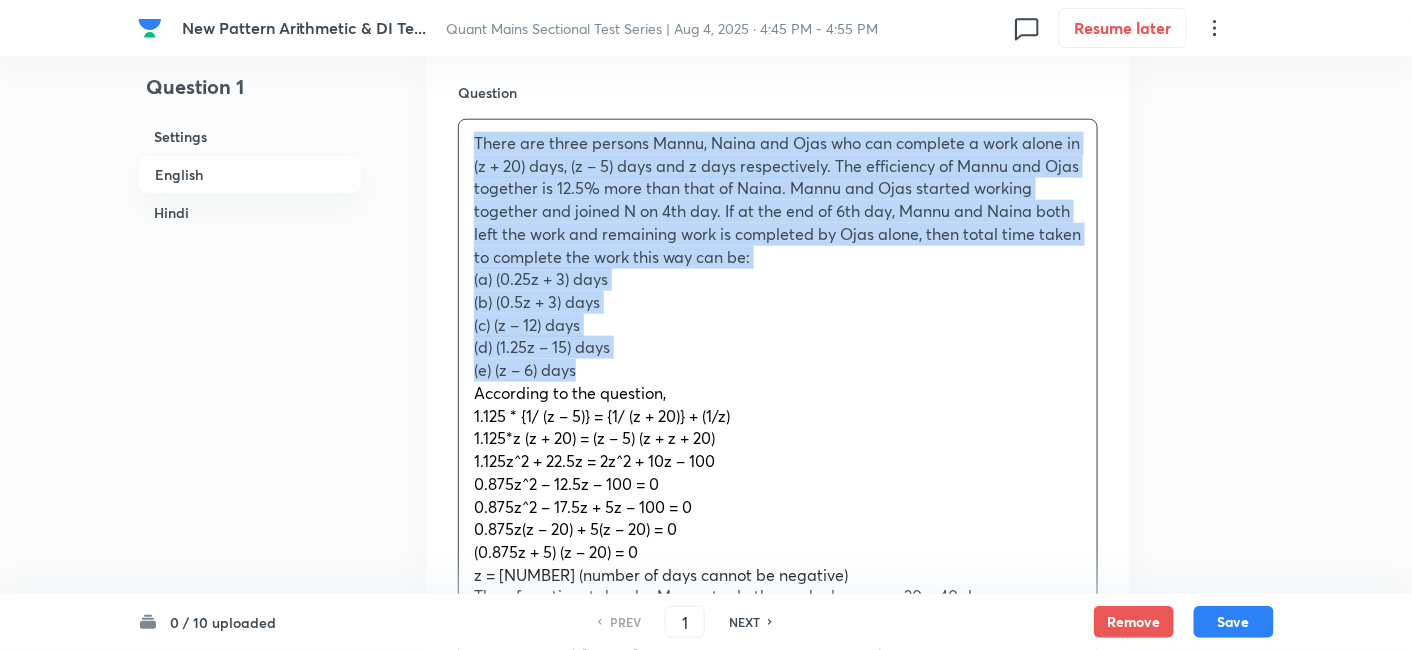 drag, startPoint x: 478, startPoint y: 147, endPoint x: 650, endPoint y: 368, distance: 280.04465 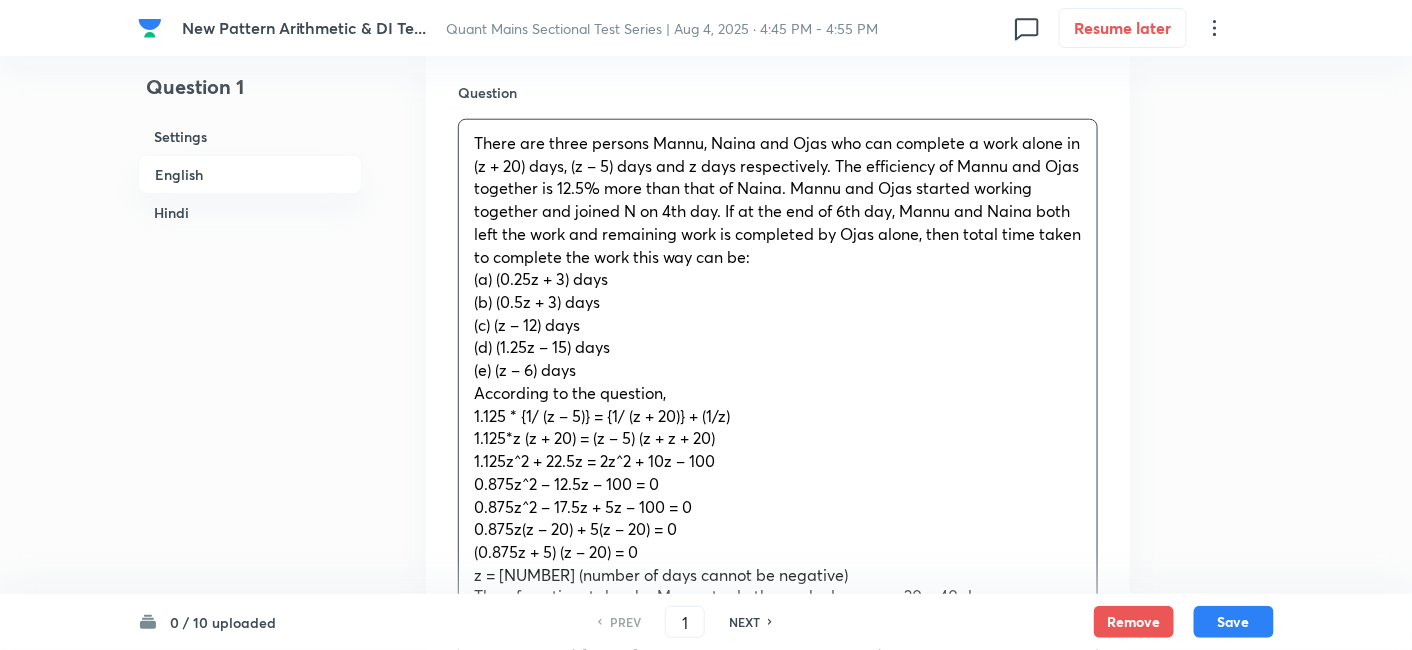 click on "According to the question," at bounding box center [570, 392] 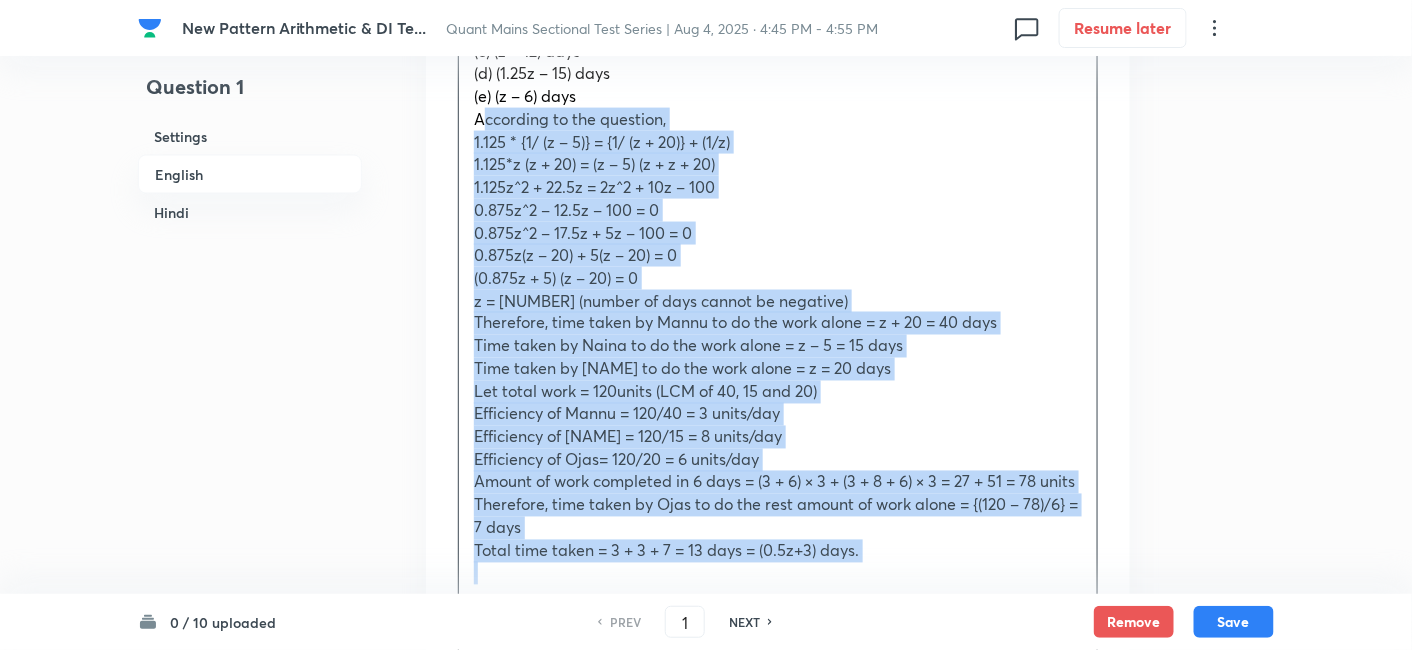 scroll, scrollTop: 1158, scrollLeft: 0, axis: vertical 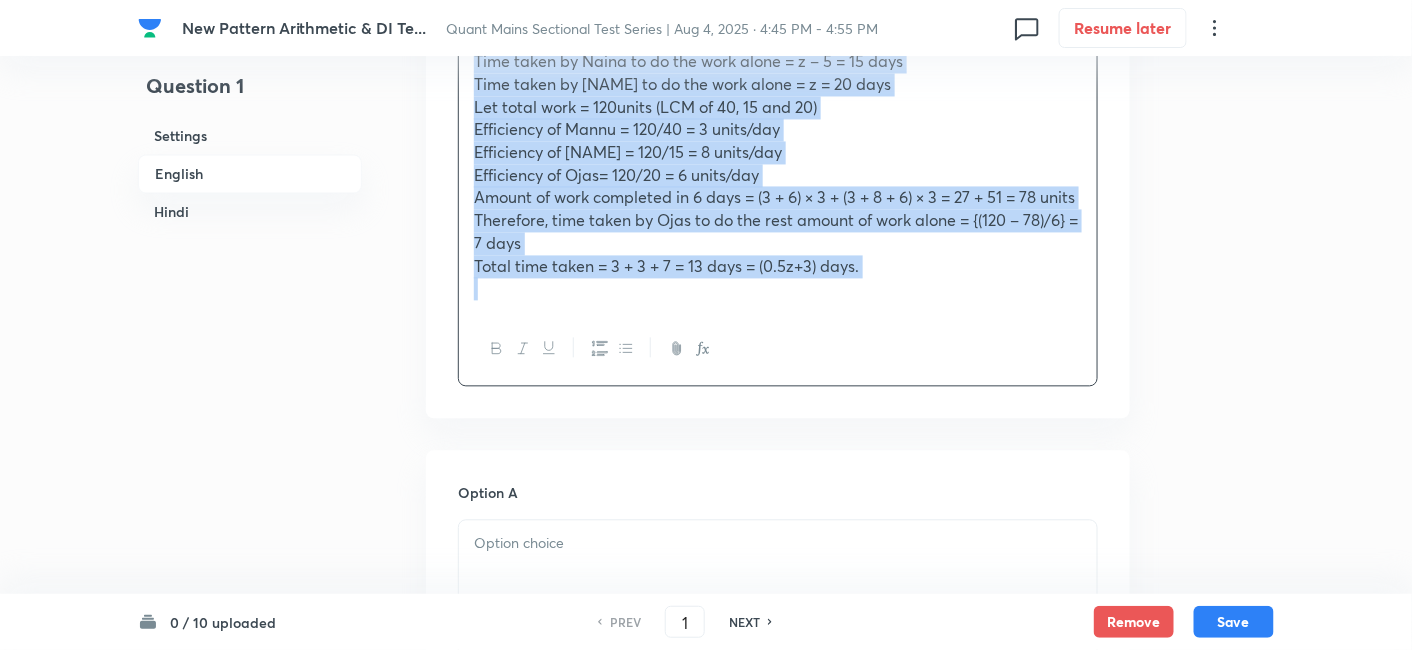 drag, startPoint x: 478, startPoint y: 398, endPoint x: 1148, endPoint y: 483, distance: 675.37024 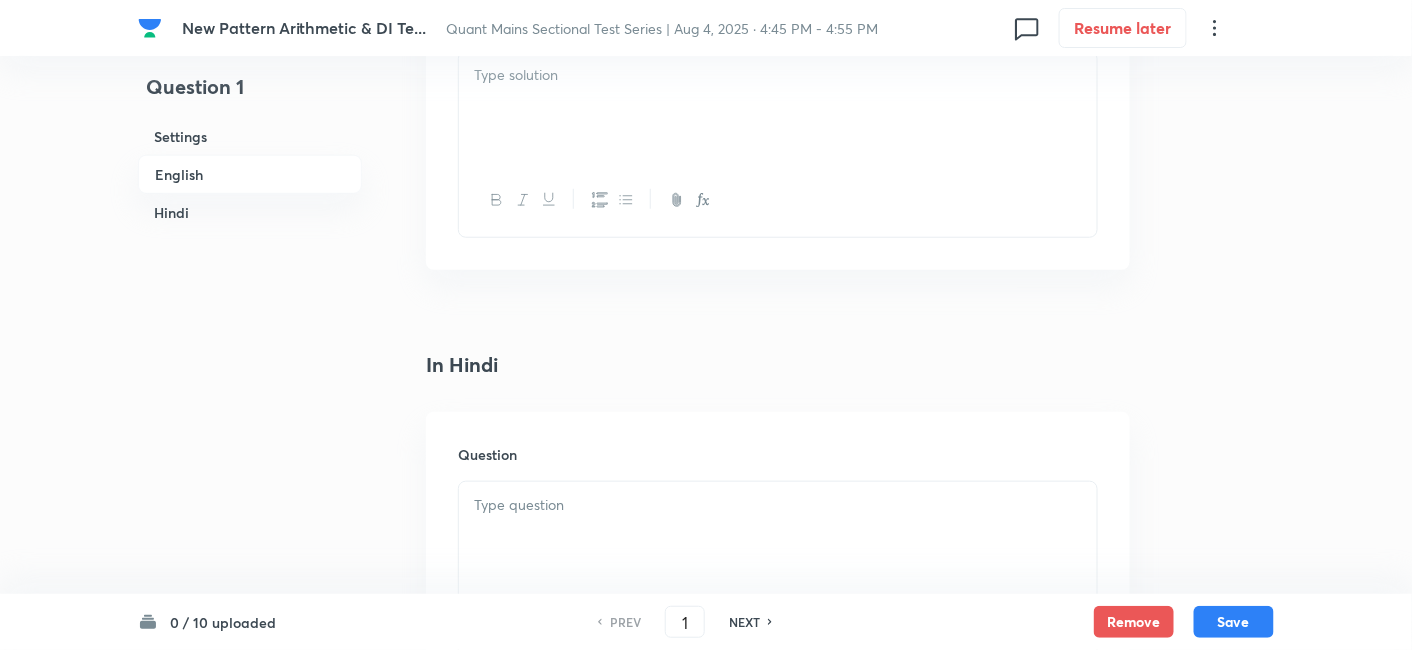 scroll, scrollTop: 2753, scrollLeft: 0, axis: vertical 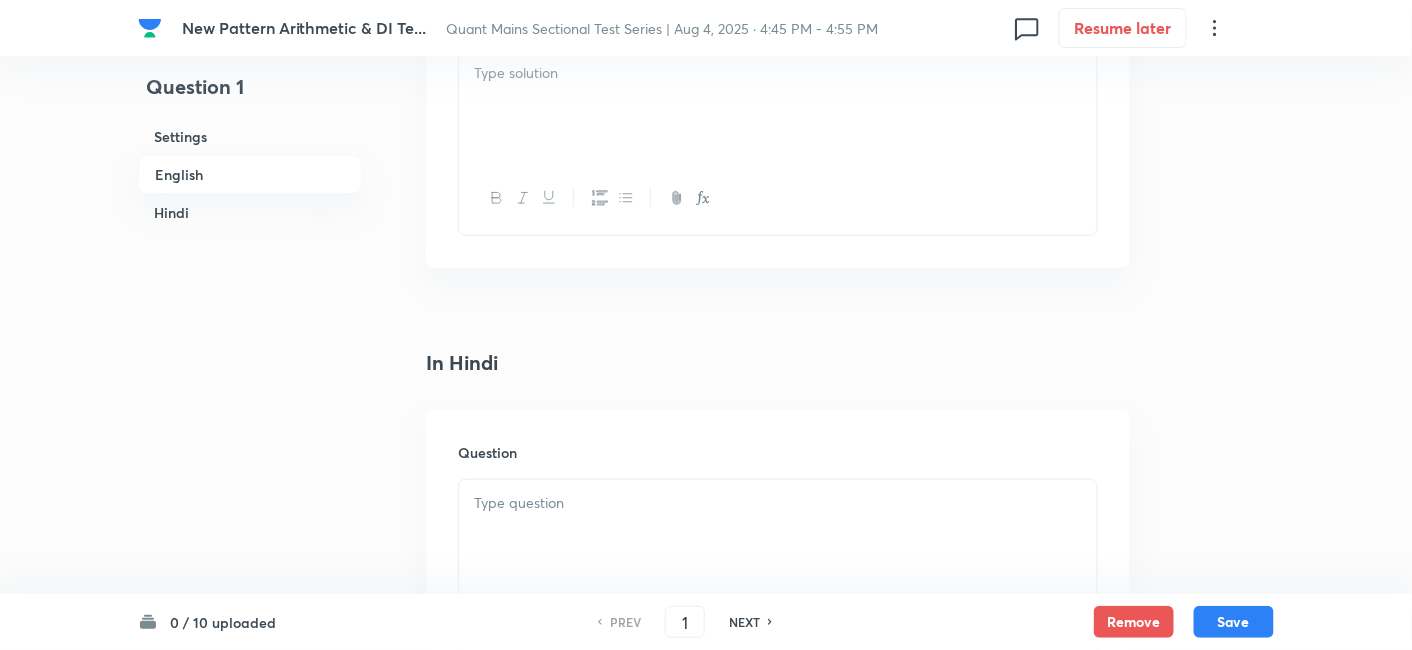 click at bounding box center (778, 106) 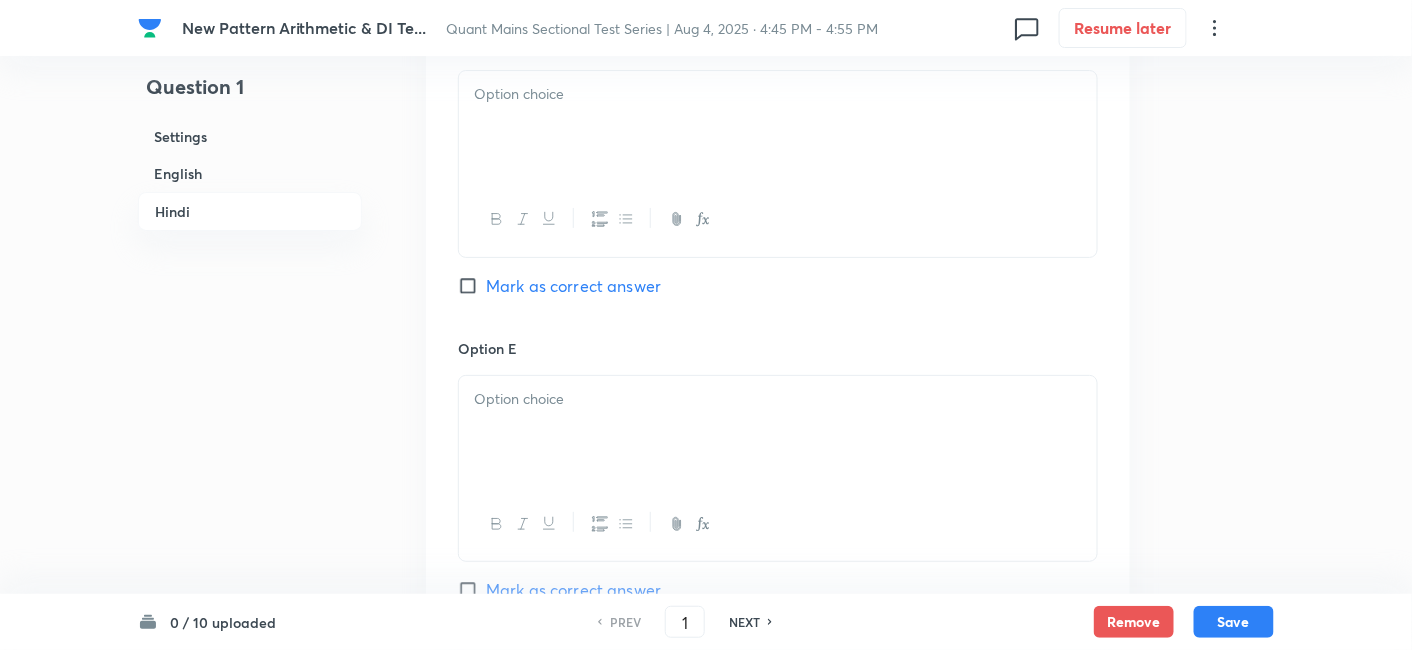 scroll, scrollTop: 5258, scrollLeft: 0, axis: vertical 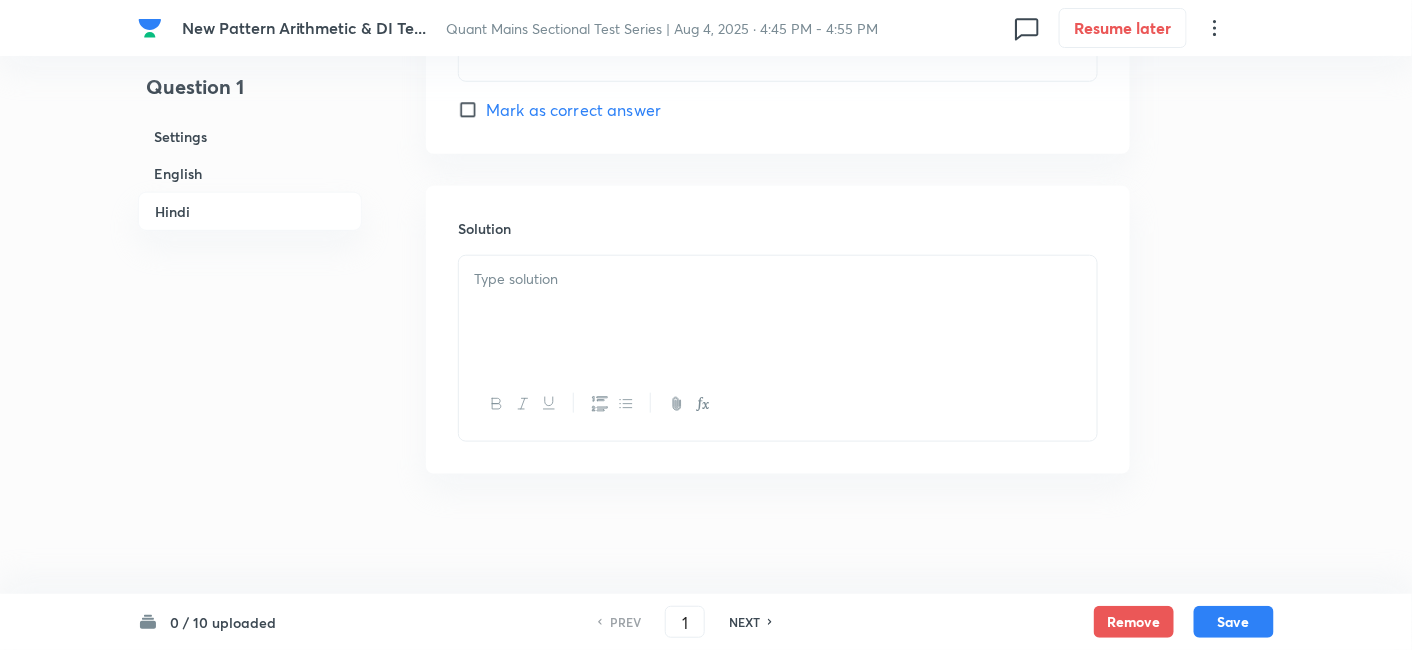 click at bounding box center (778, 312) 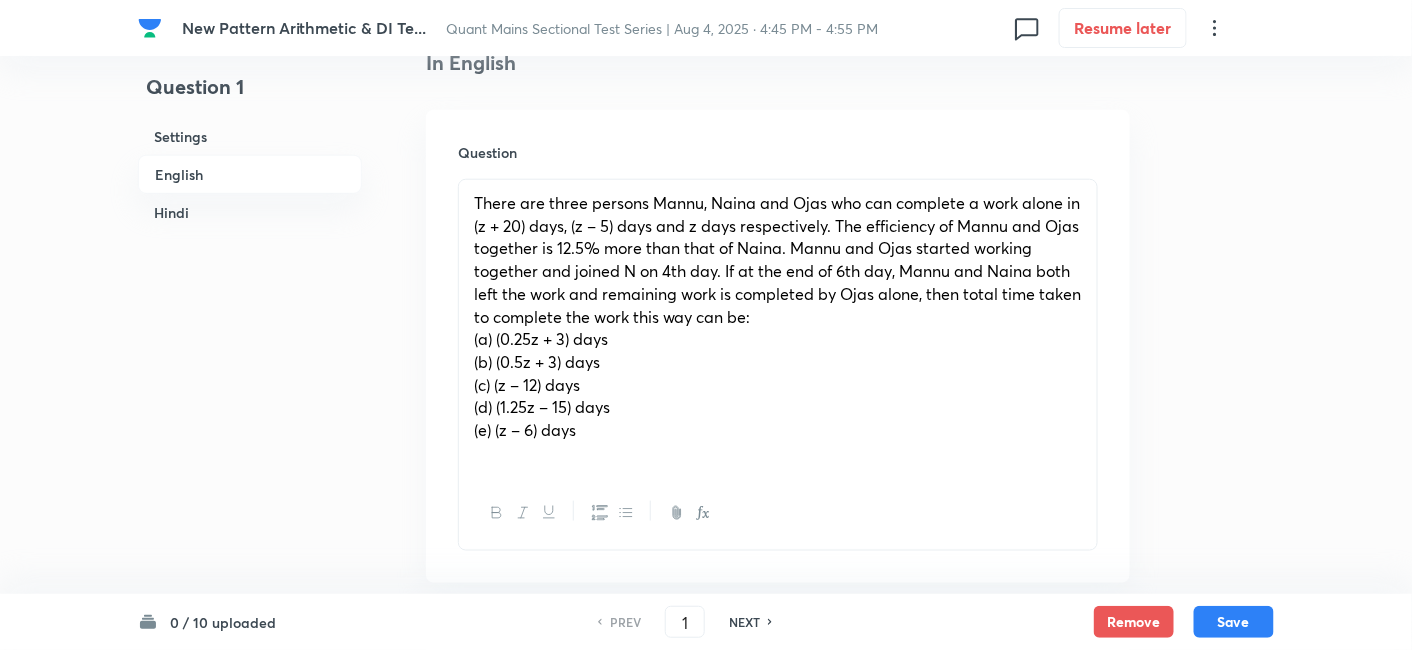scroll, scrollTop: 507, scrollLeft: 0, axis: vertical 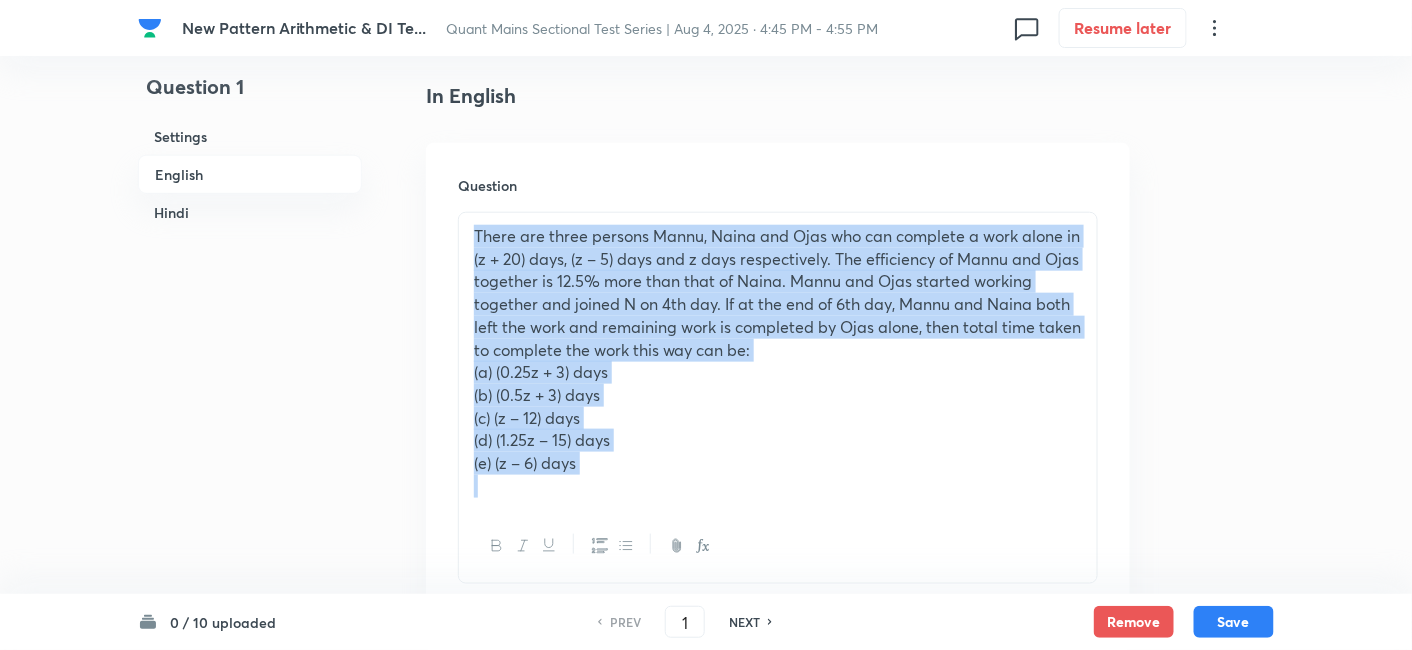 drag, startPoint x: 465, startPoint y: 232, endPoint x: 757, endPoint y: 570, distance: 446.66318 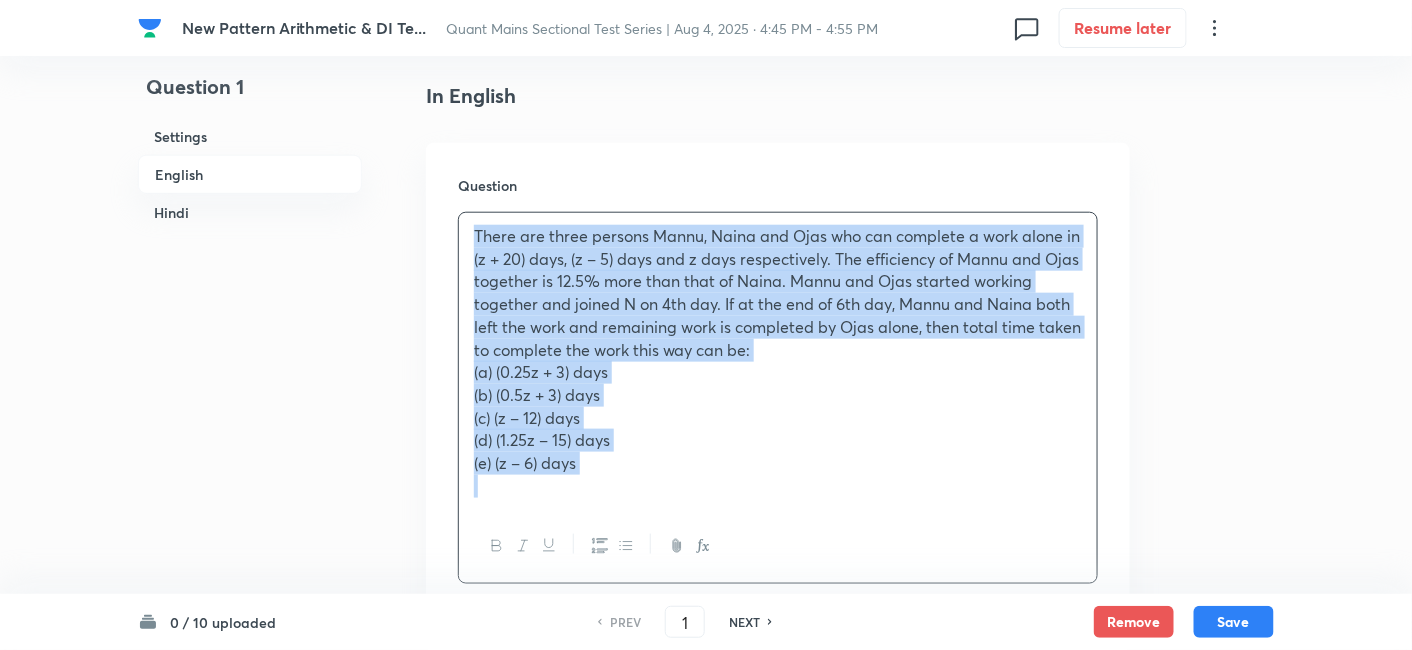 copy on "There are three persons Mannu, Naina and Ojas who can complete a work alone in (z + 20) days, (z – 5) days and z days respectively. The efficiency of Mannu and Ojas together is 12.5% more than that of Naina. Mannu and Ojas started working together and joined N on 4th day. If at the end of 6th day, Mannu and Naina both left the work and remaining work is completed by Ojas alone, then total time taken to complete the work this way can be: (a) (0.25z + 3) days  (b) (0.5z + 3) days (c) (z – 12) days  (d) (1.25z – 15) days (e) (z – 6) days" 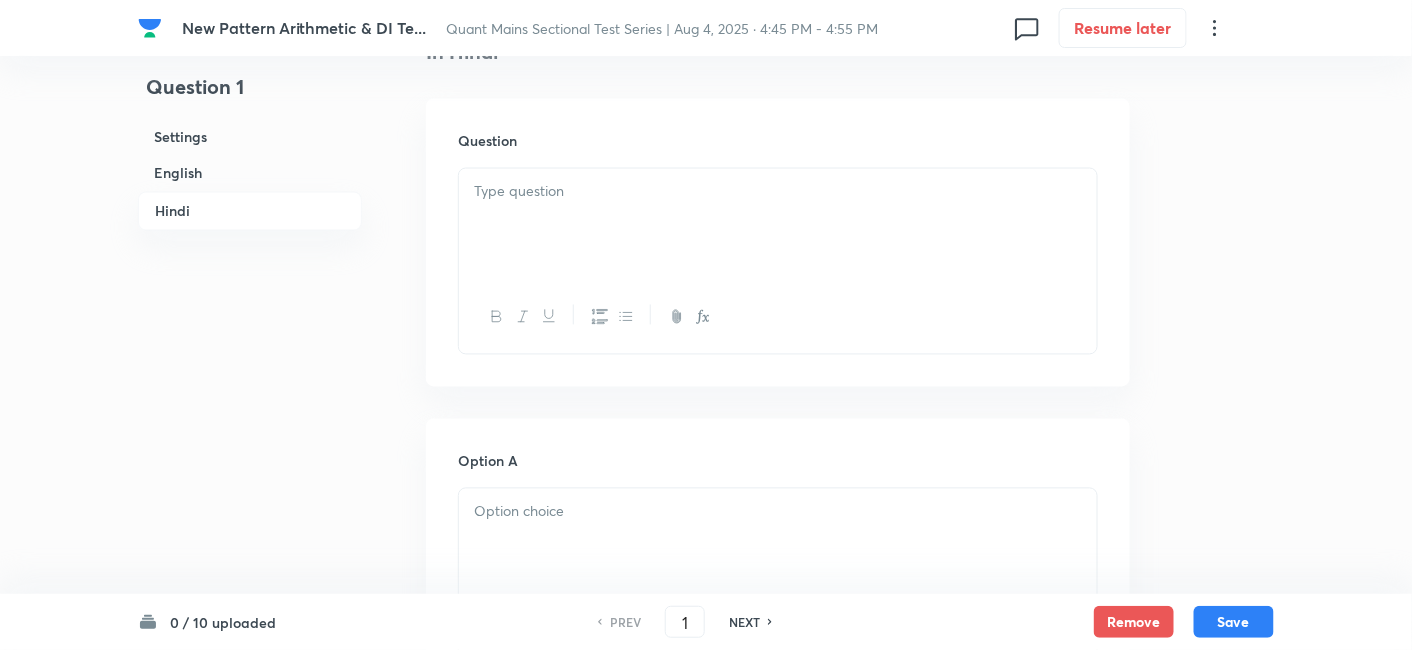 scroll, scrollTop: 3433, scrollLeft: 0, axis: vertical 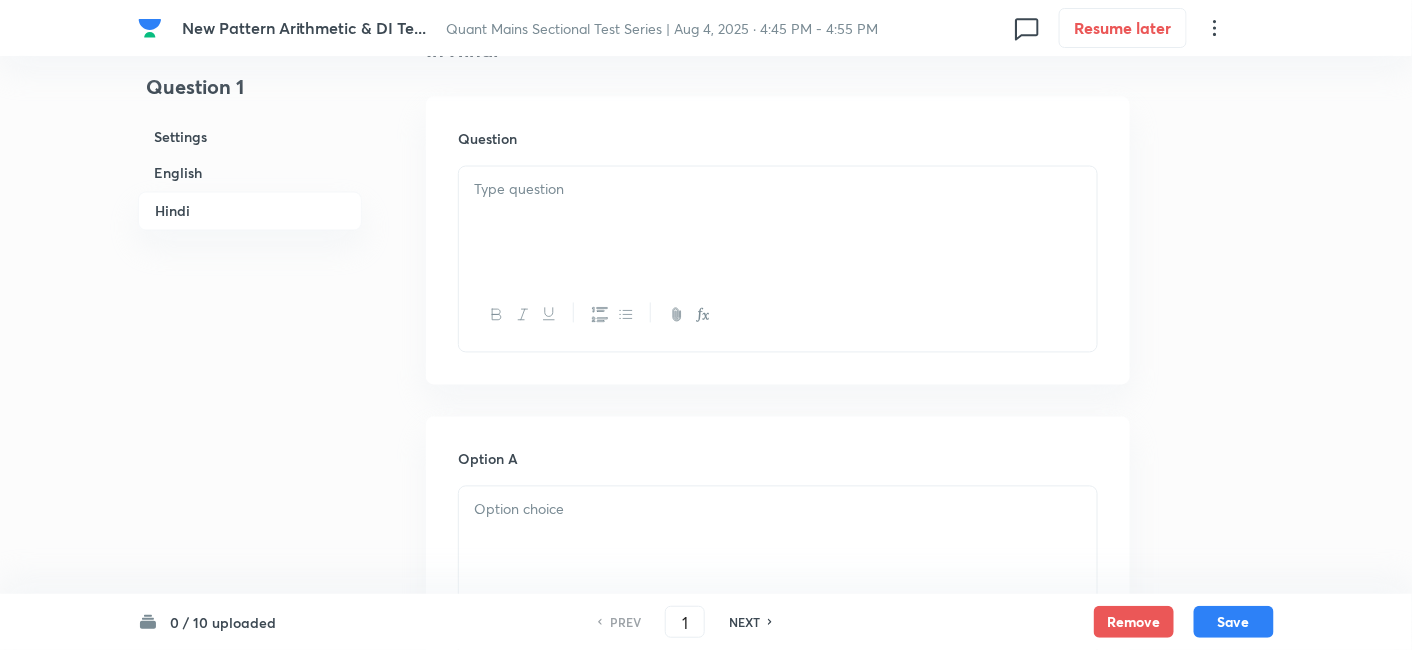 click at bounding box center [778, 223] 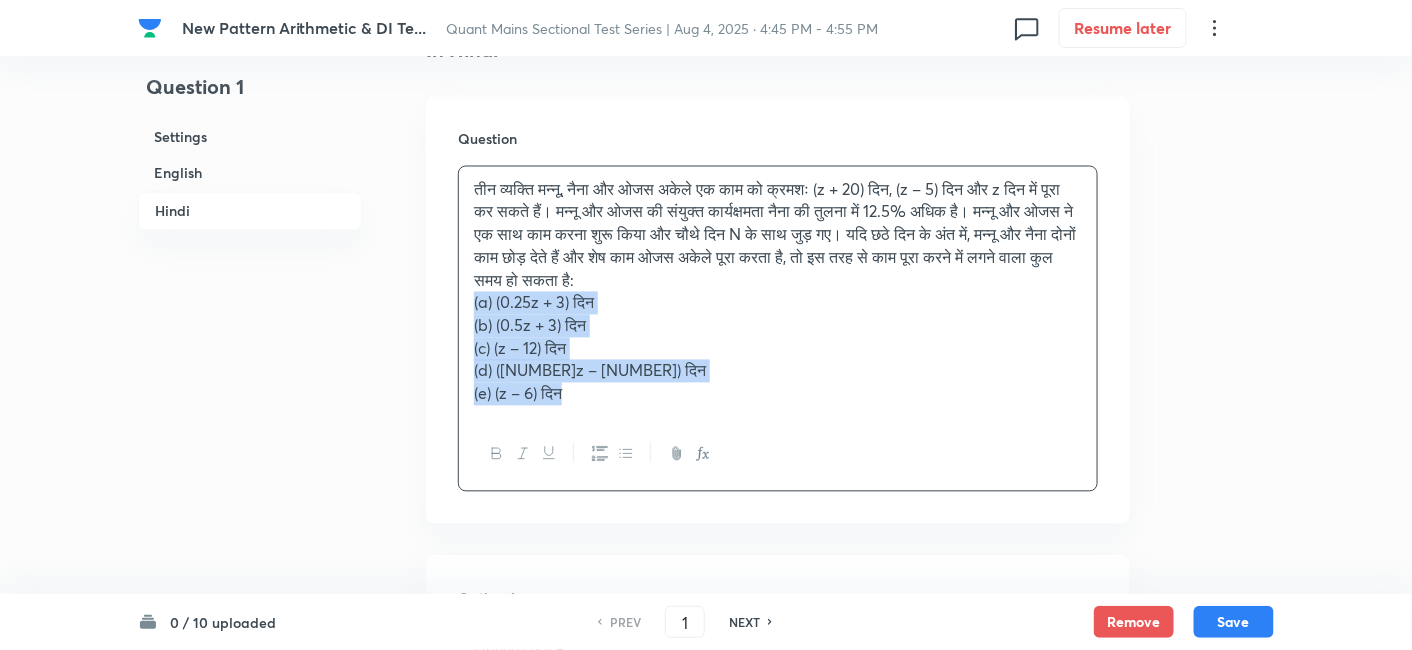 drag, startPoint x: 472, startPoint y: 327, endPoint x: 746, endPoint y: 492, distance: 319.84528 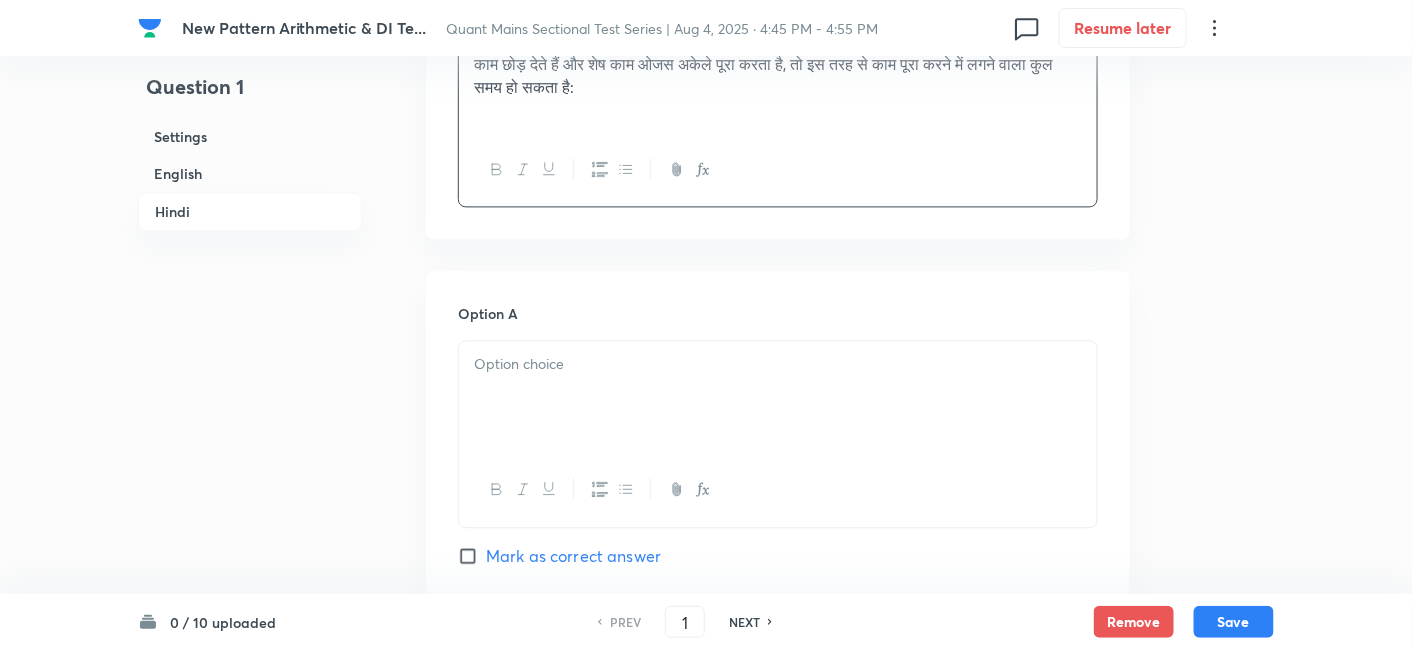 scroll, scrollTop: 3628, scrollLeft: 0, axis: vertical 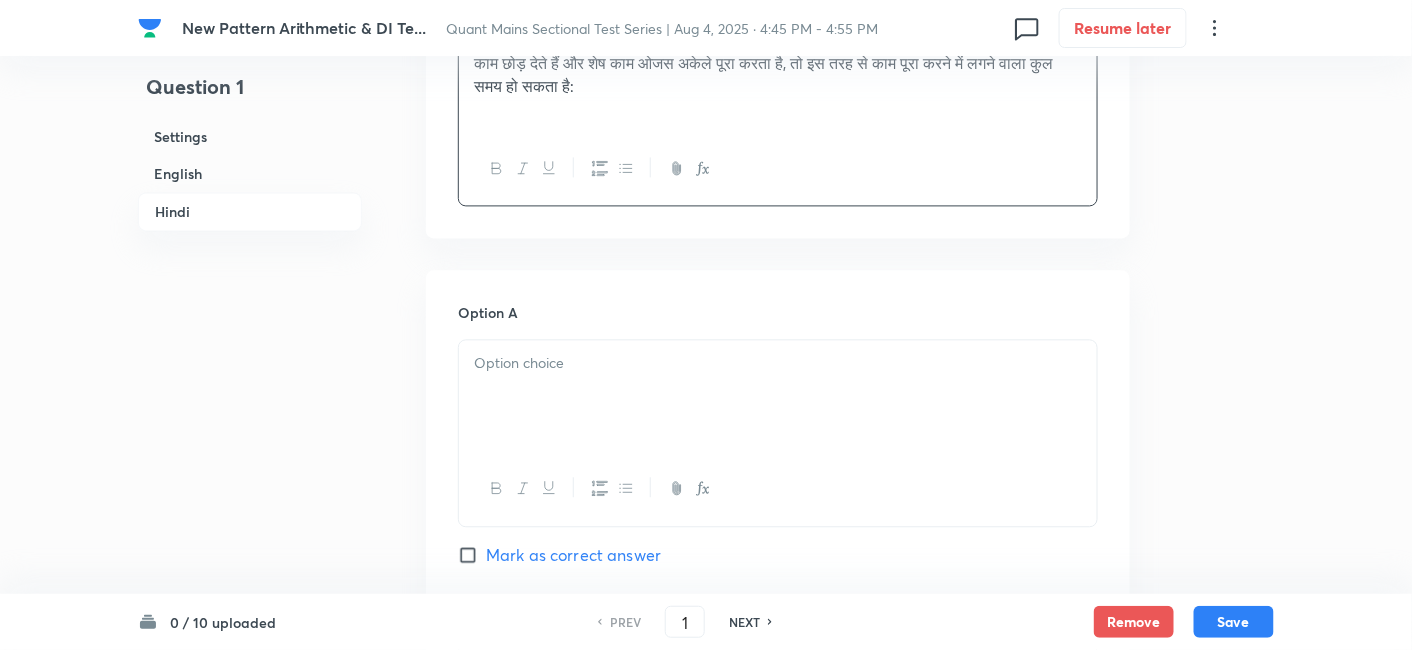 click at bounding box center (778, 396) 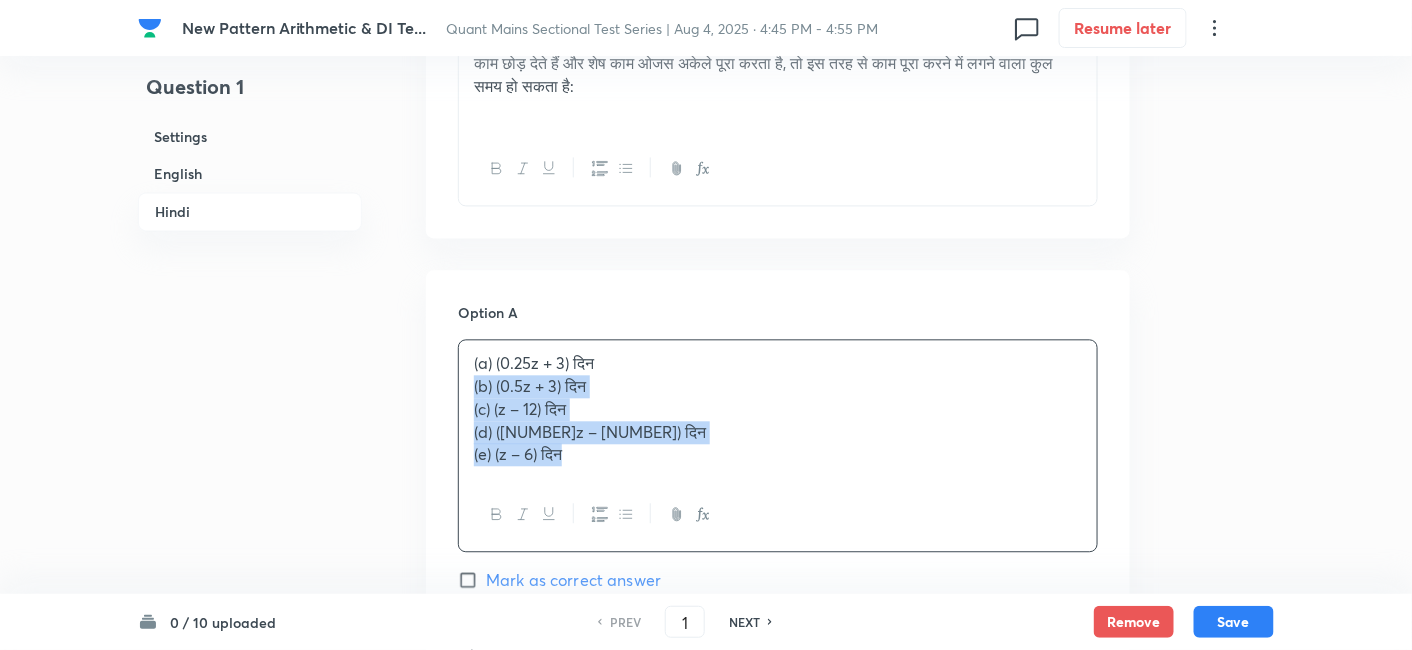 drag, startPoint x: 465, startPoint y: 411, endPoint x: 731, endPoint y: 527, distance: 290.19305 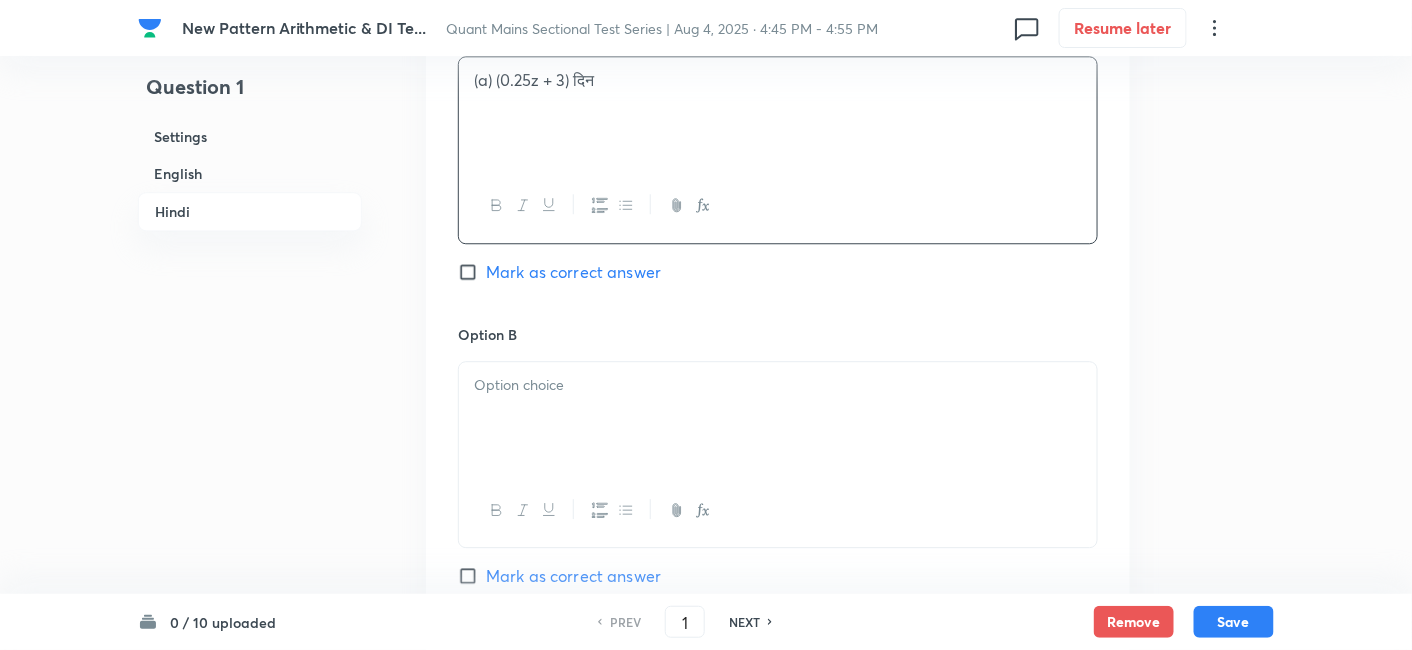 scroll, scrollTop: 3931, scrollLeft: 0, axis: vertical 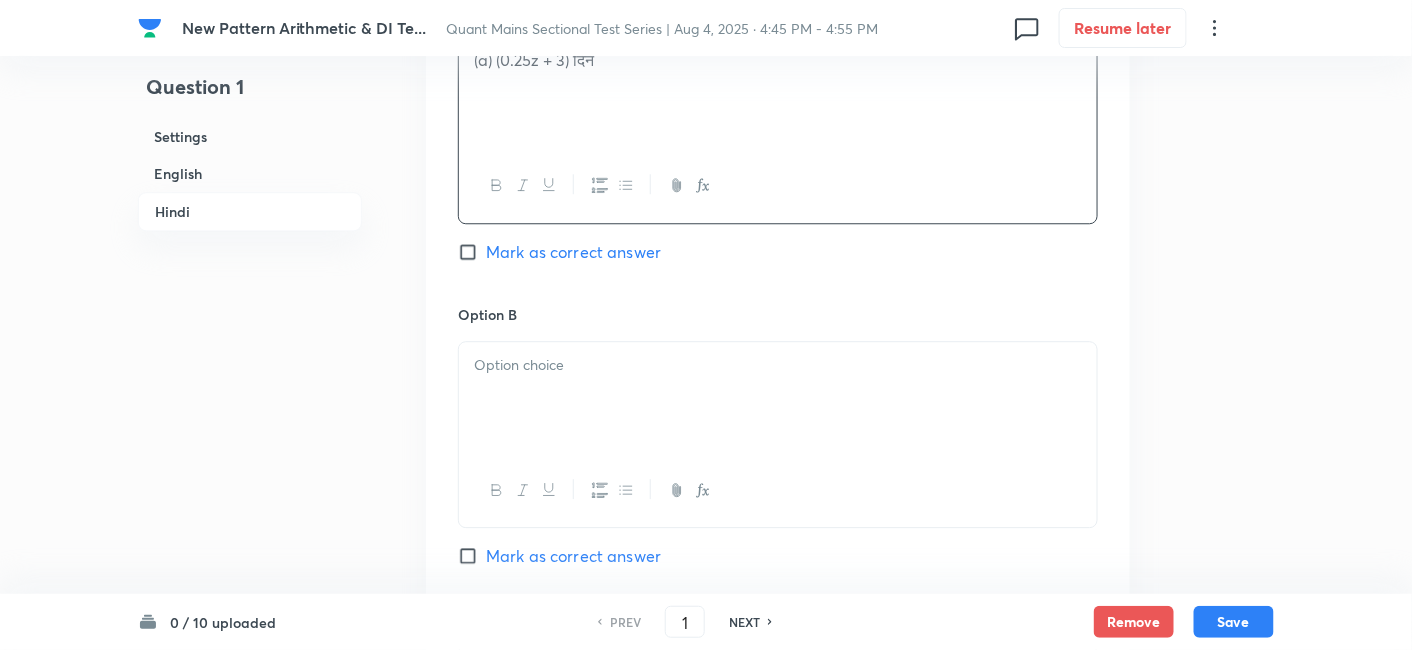 click at bounding box center [778, 398] 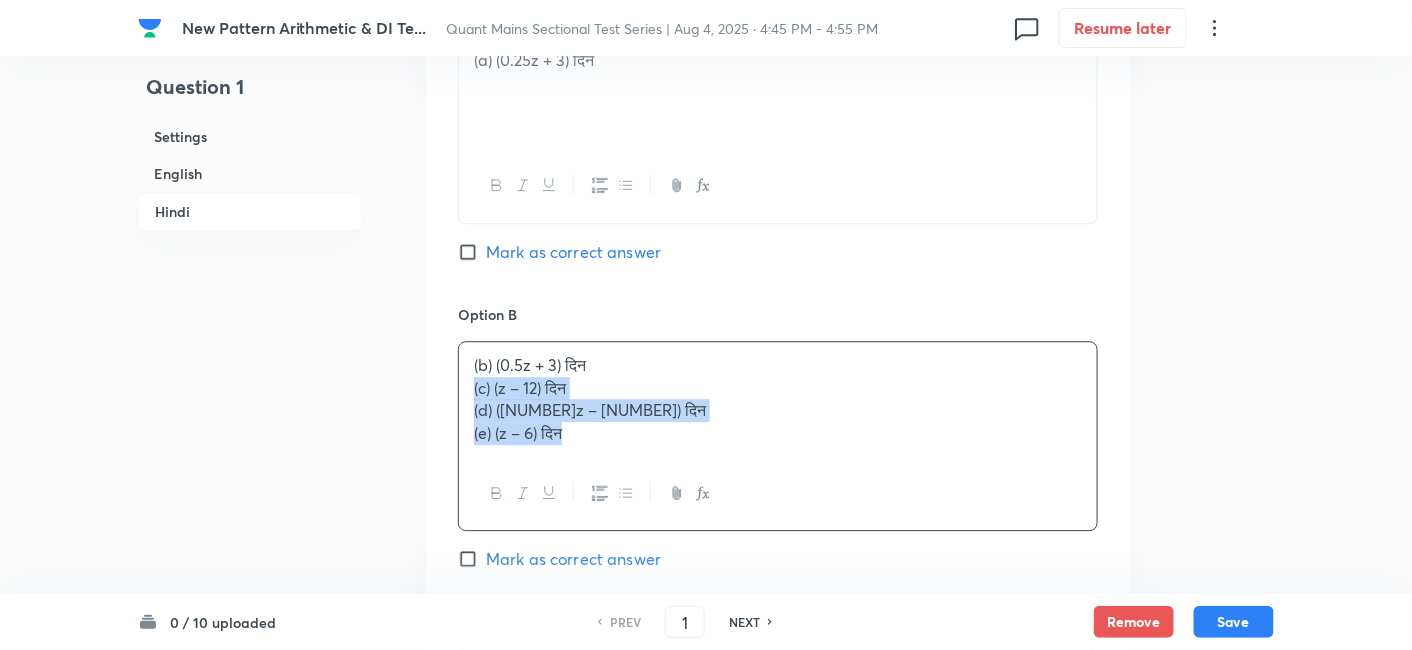 drag, startPoint x: 465, startPoint y: 406, endPoint x: 725, endPoint y: 487, distance: 272.32516 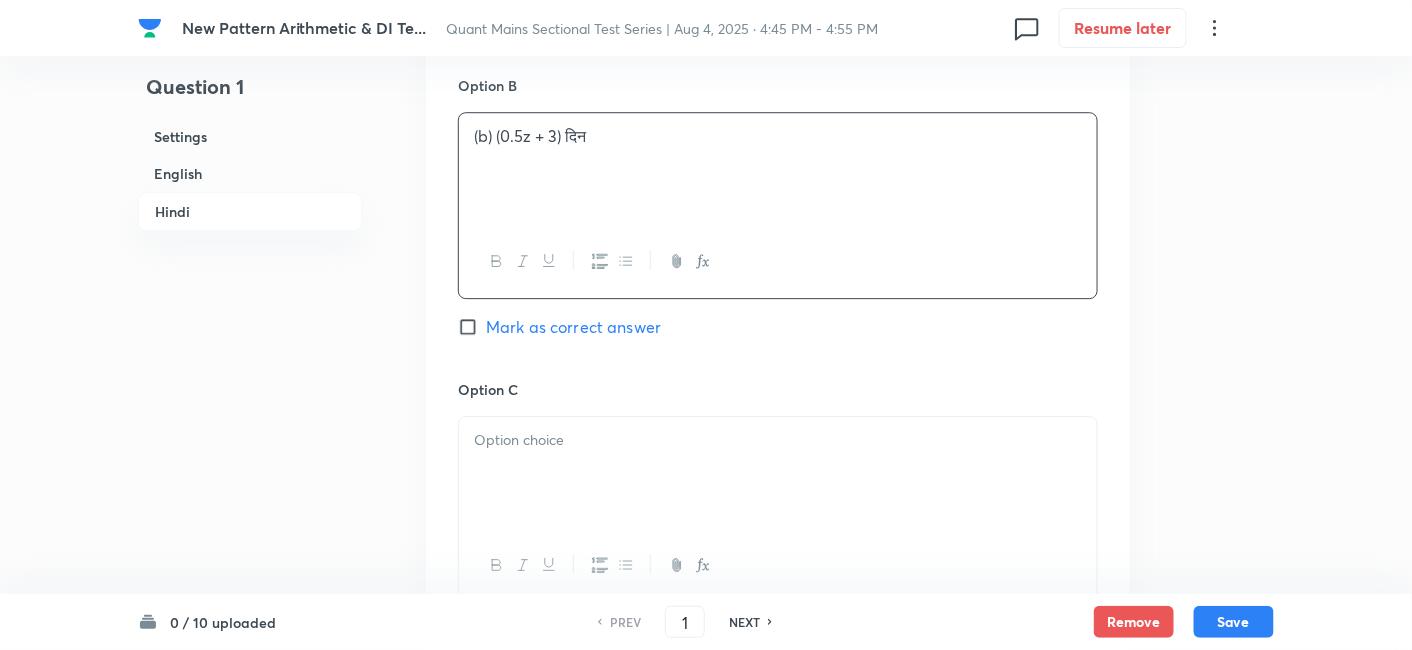 scroll, scrollTop: 4162, scrollLeft: 0, axis: vertical 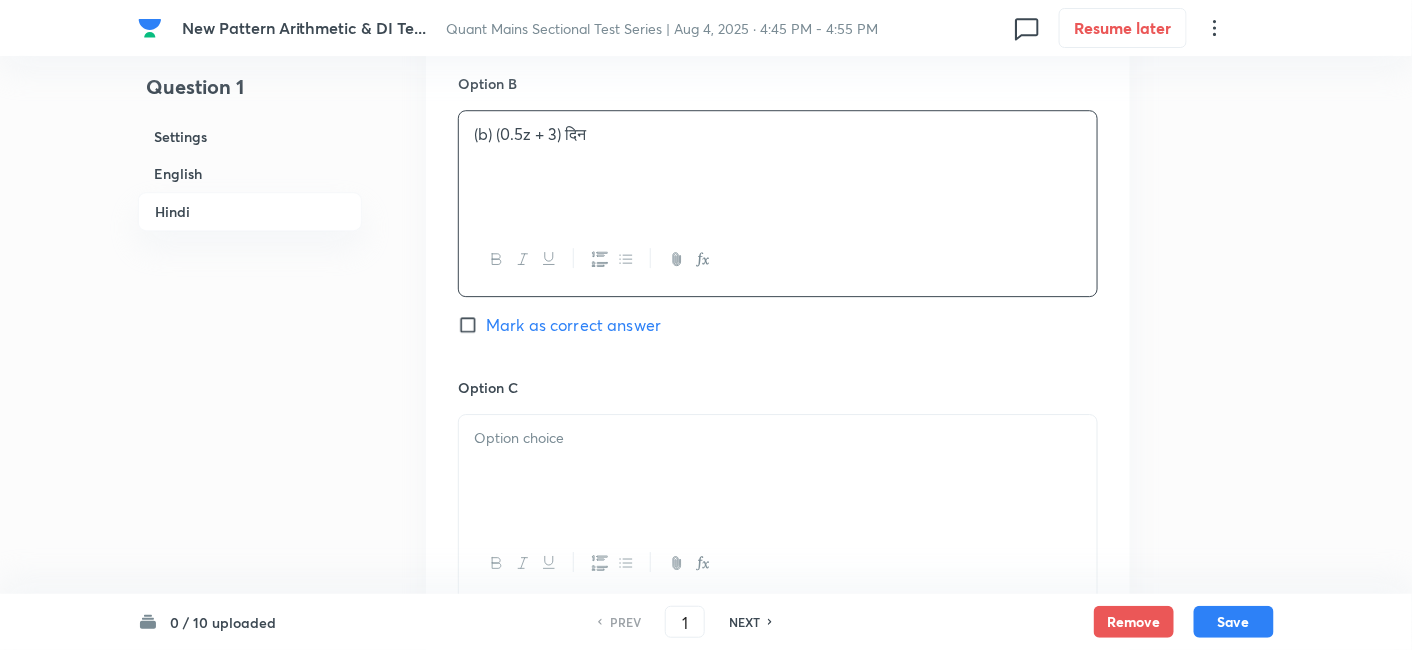 click at bounding box center [778, 471] 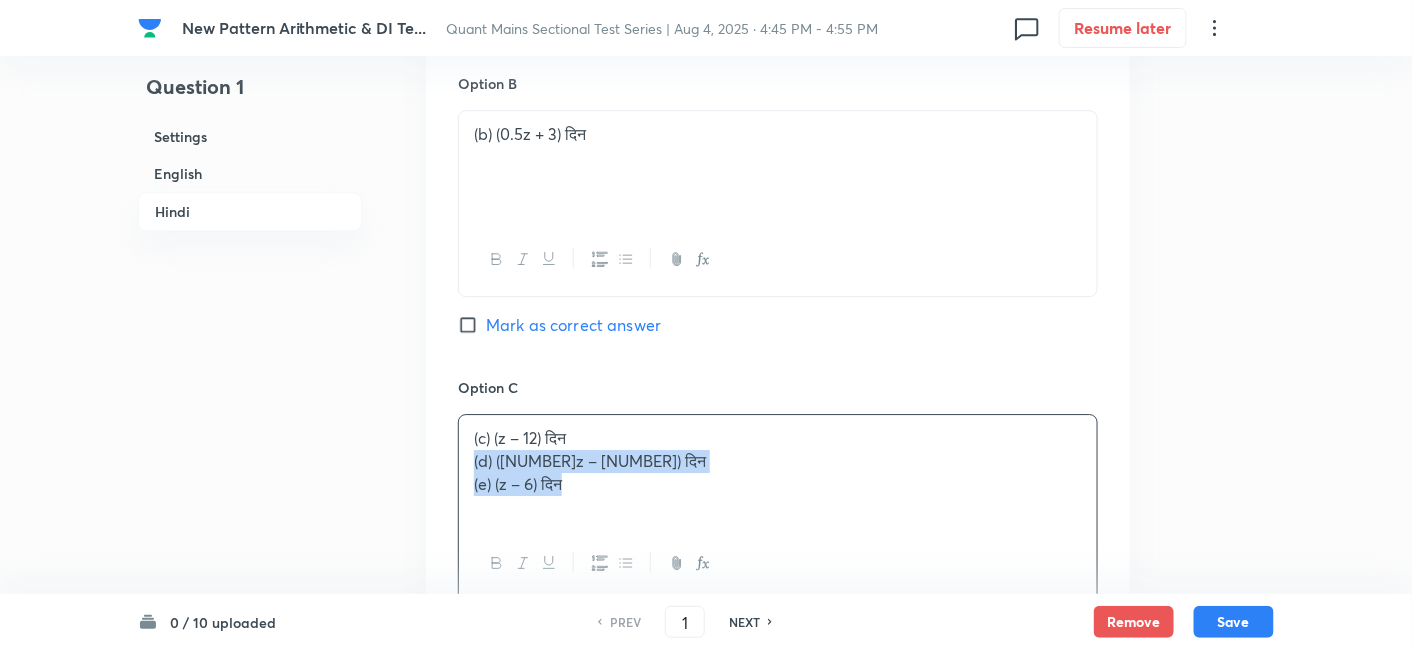 drag, startPoint x: 470, startPoint y: 487, endPoint x: 745, endPoint y: 567, distance: 286.40005 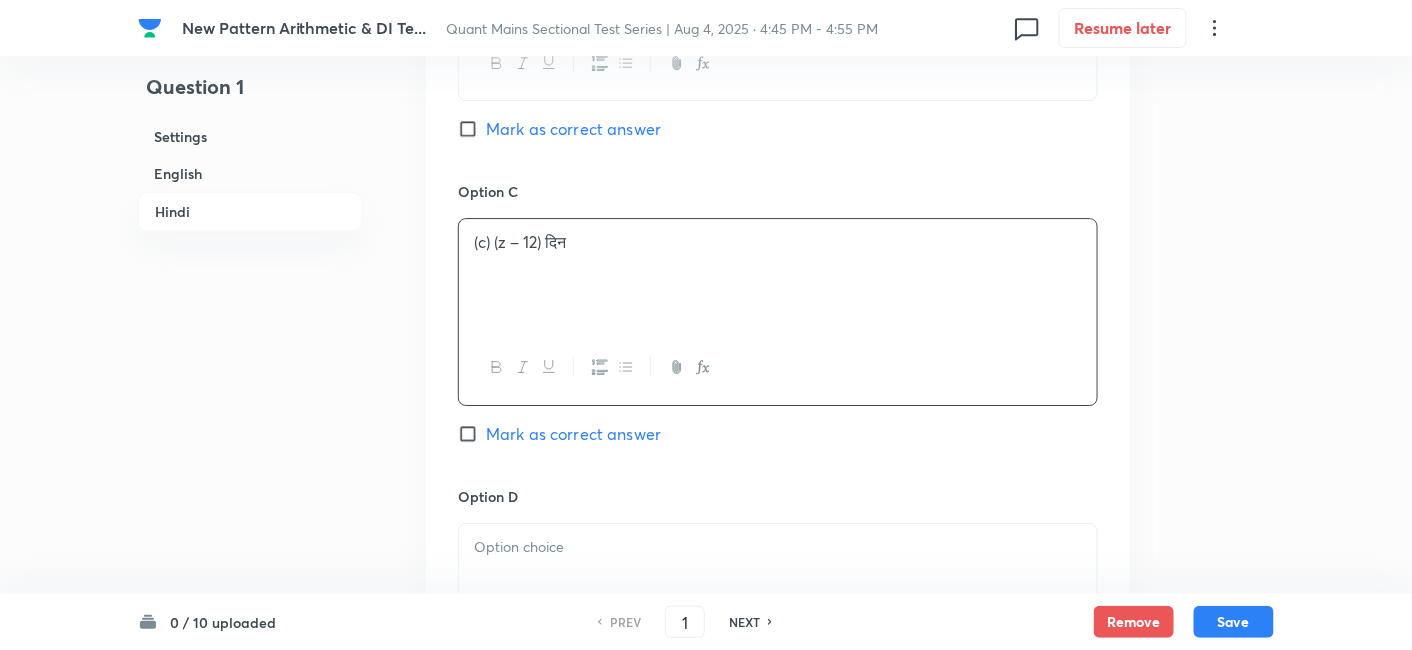 scroll, scrollTop: 4362, scrollLeft: 0, axis: vertical 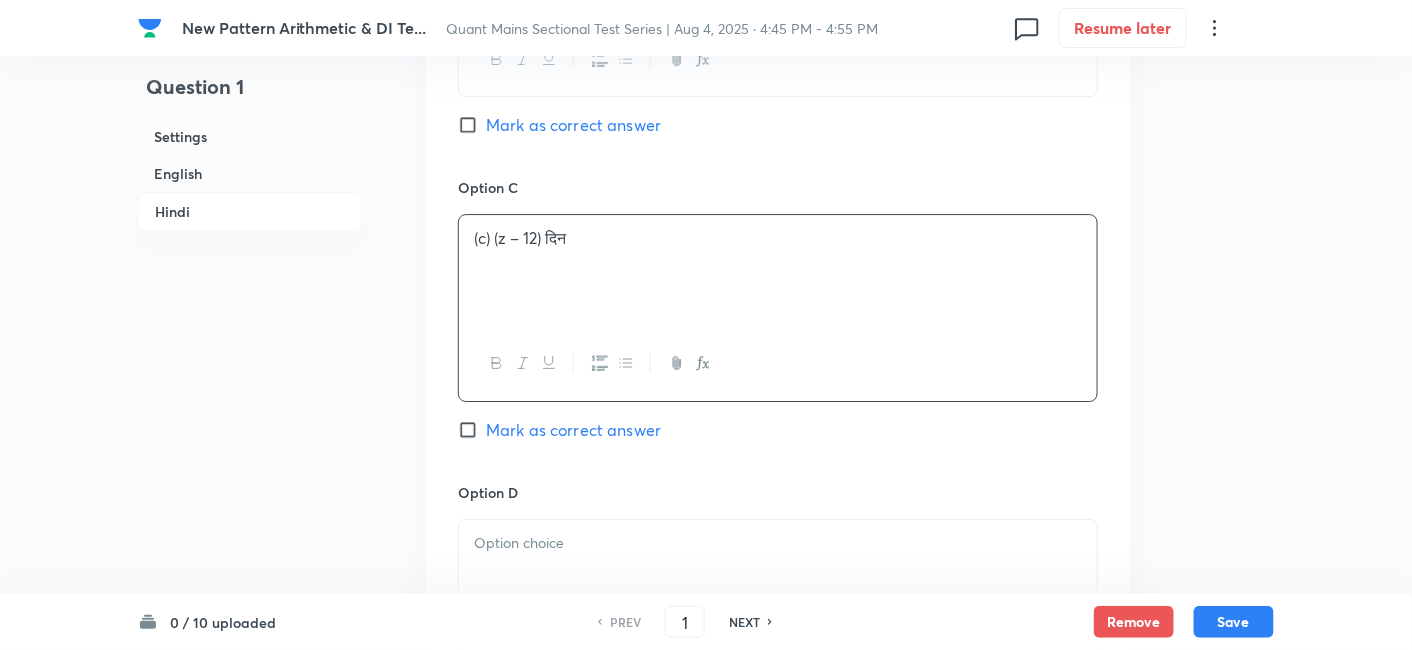 click at bounding box center (778, 576) 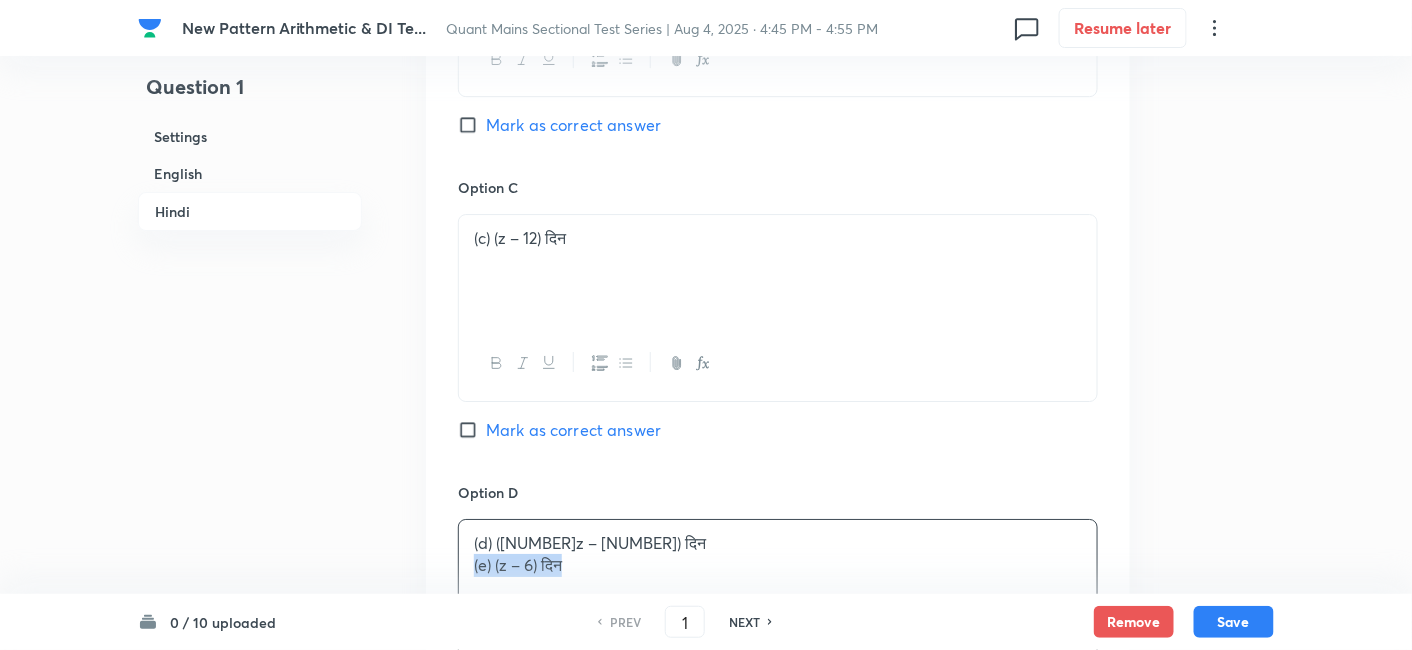 drag, startPoint x: 468, startPoint y: 583, endPoint x: 750, endPoint y: 588, distance: 282.0443 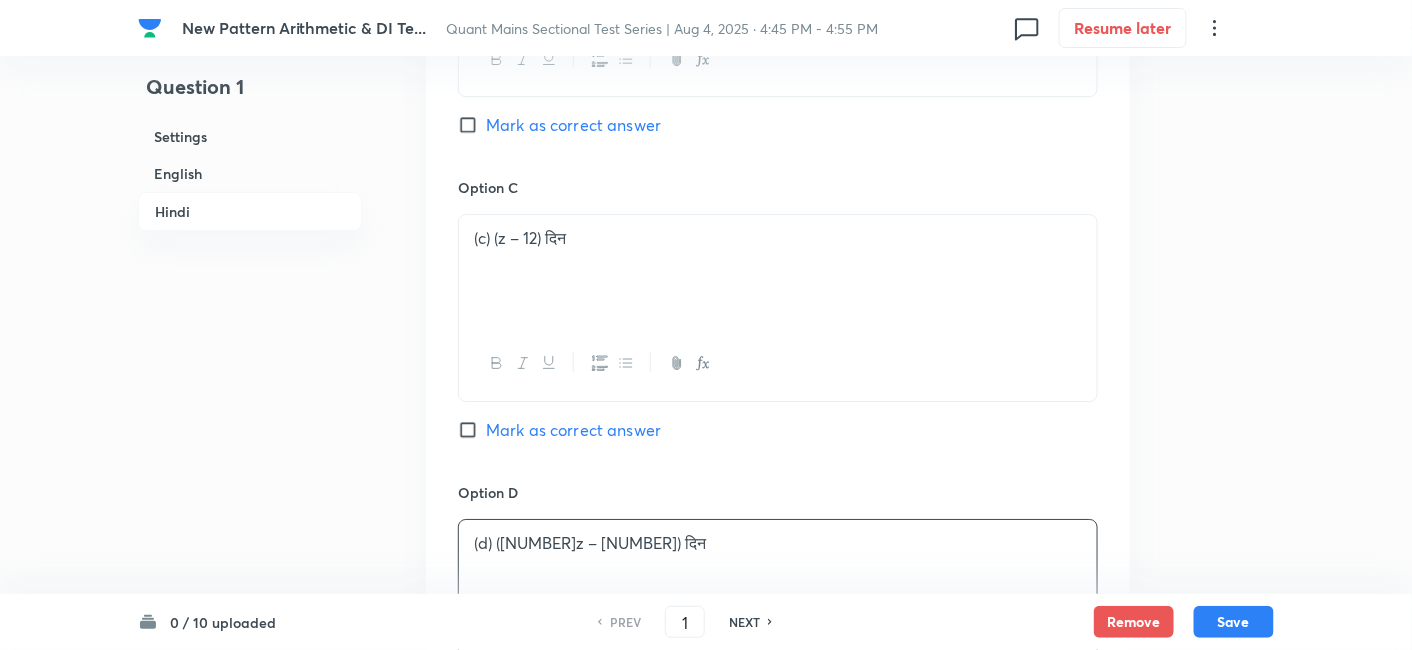 scroll, scrollTop: 4671, scrollLeft: 0, axis: vertical 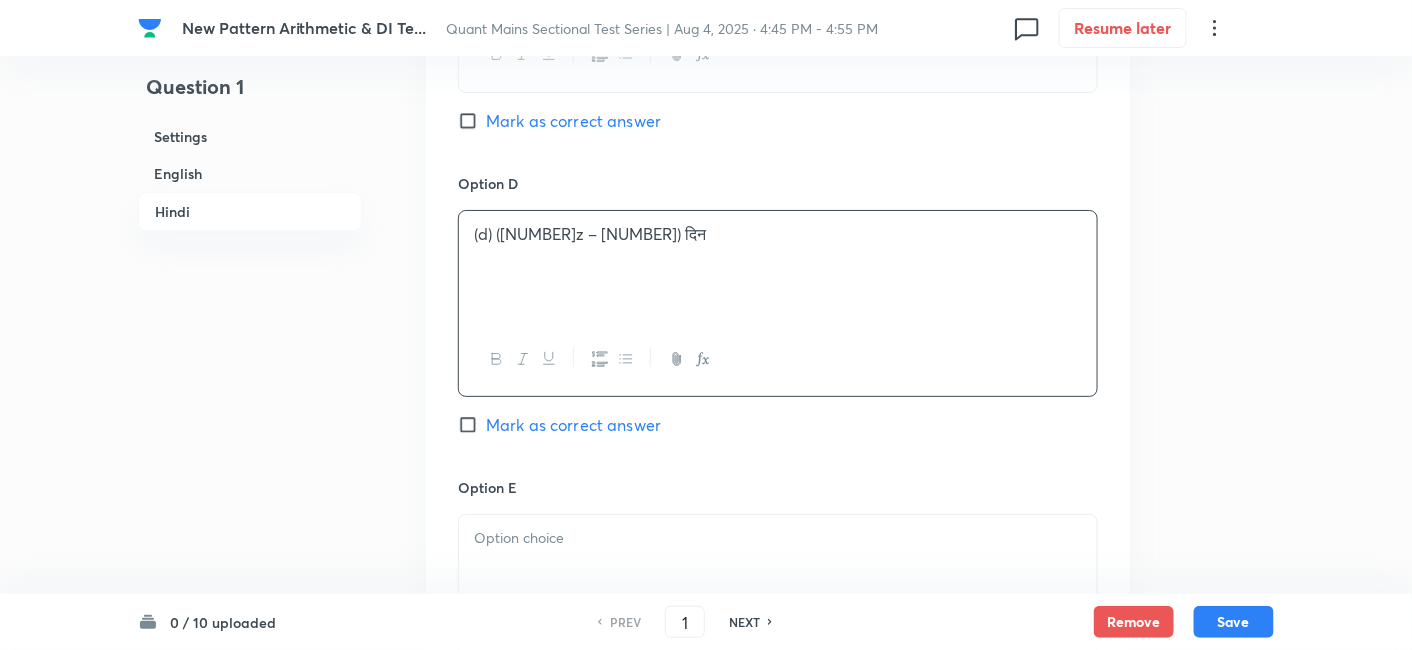 click at bounding box center [778, 571] 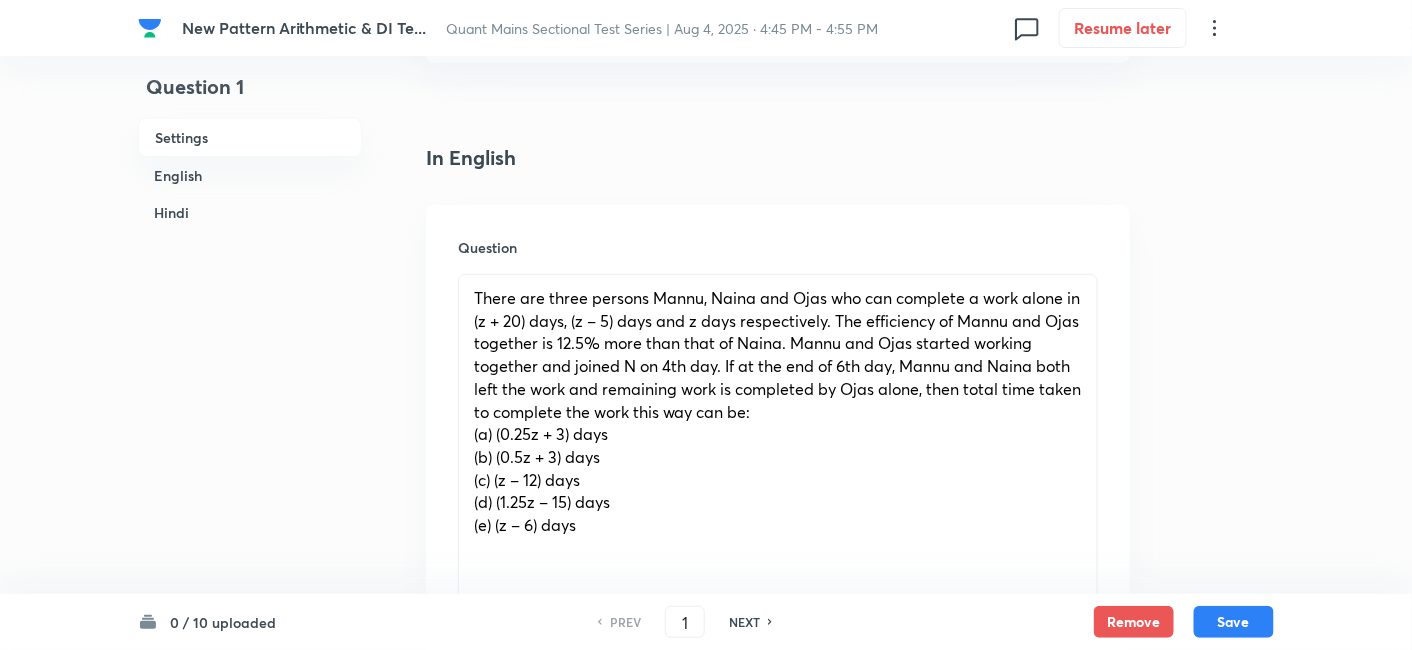 scroll, scrollTop: 445, scrollLeft: 0, axis: vertical 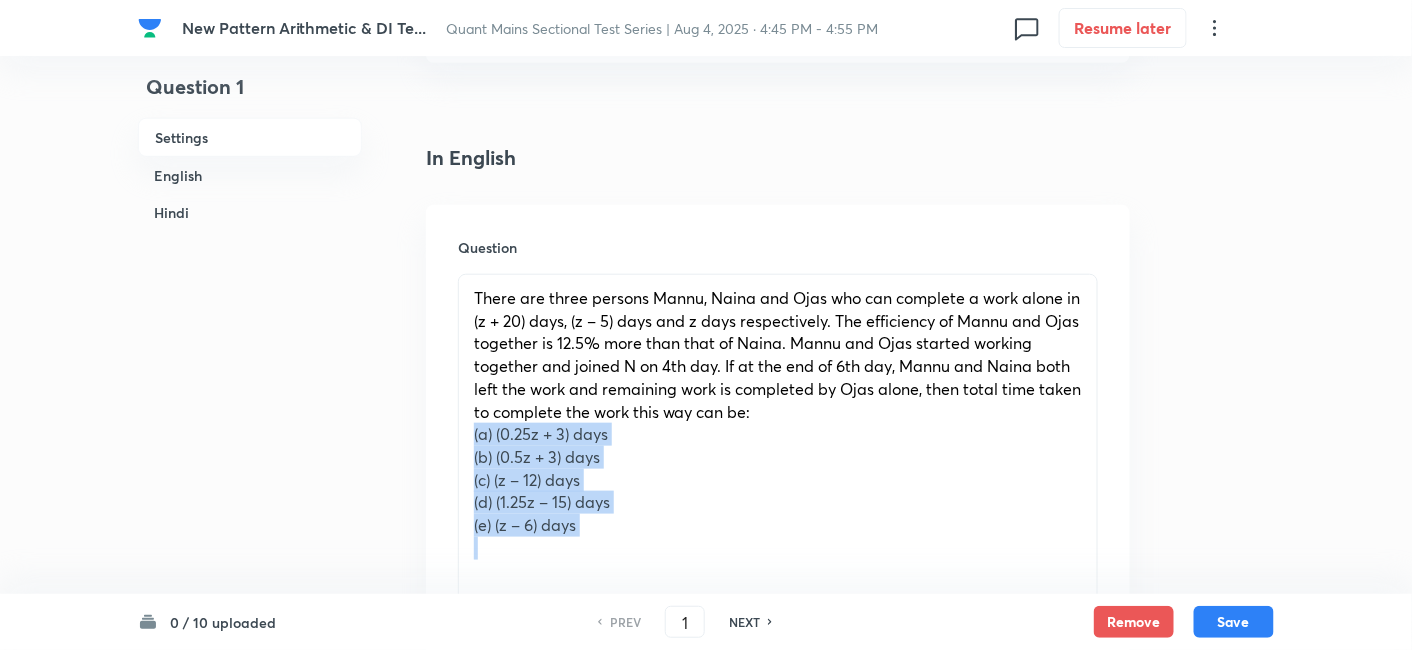 drag, startPoint x: 465, startPoint y: 441, endPoint x: 731, endPoint y: 570, distance: 295.62982 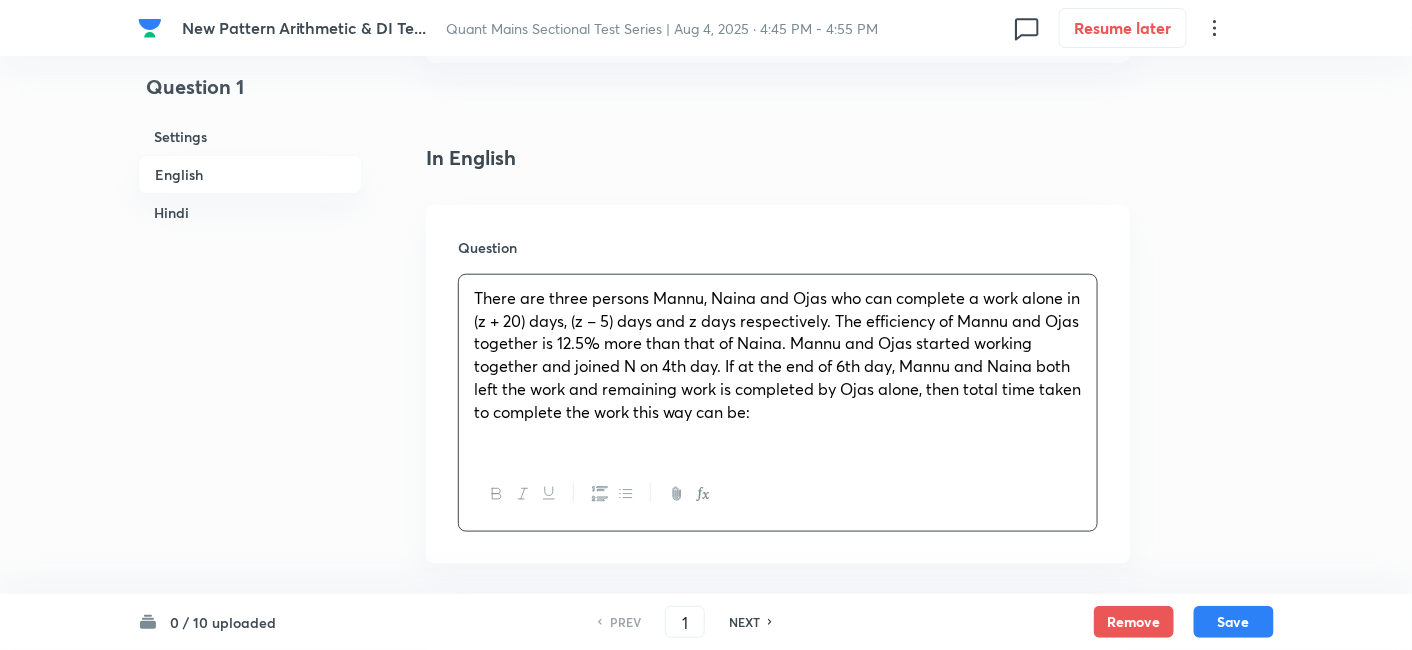 scroll, scrollTop: 679, scrollLeft: 0, axis: vertical 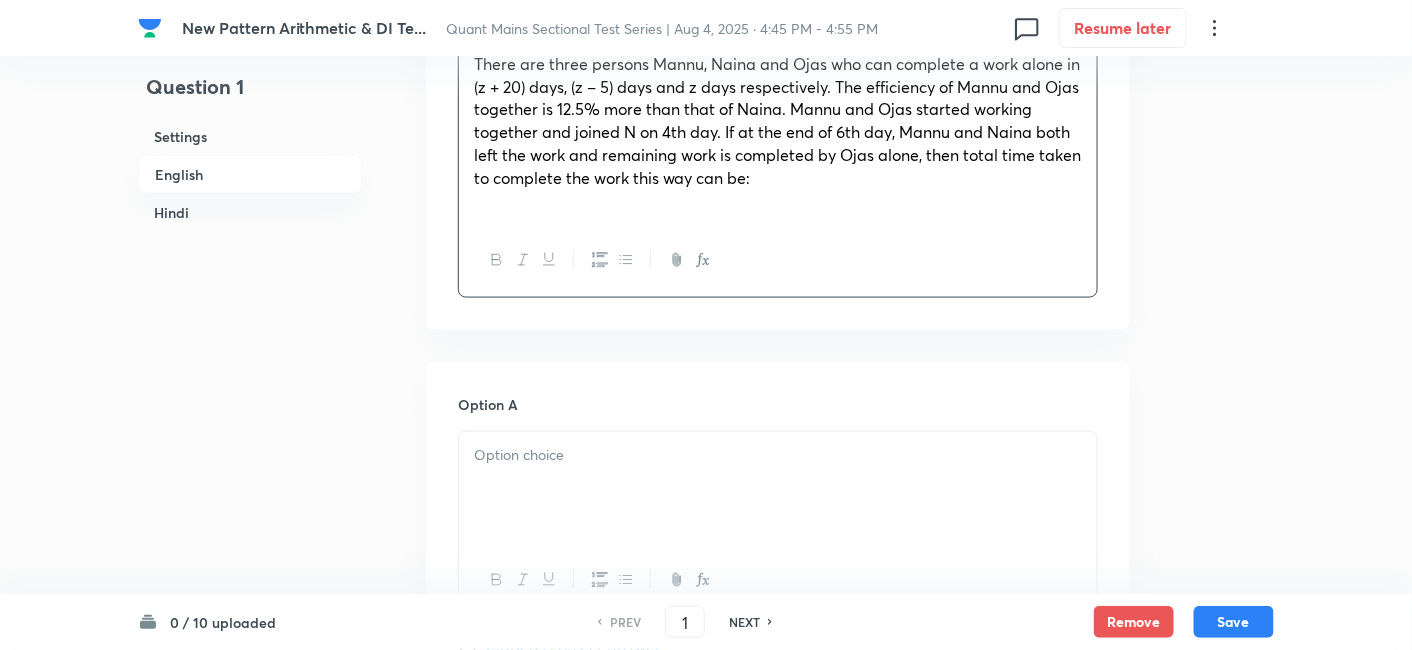 click at bounding box center [778, 455] 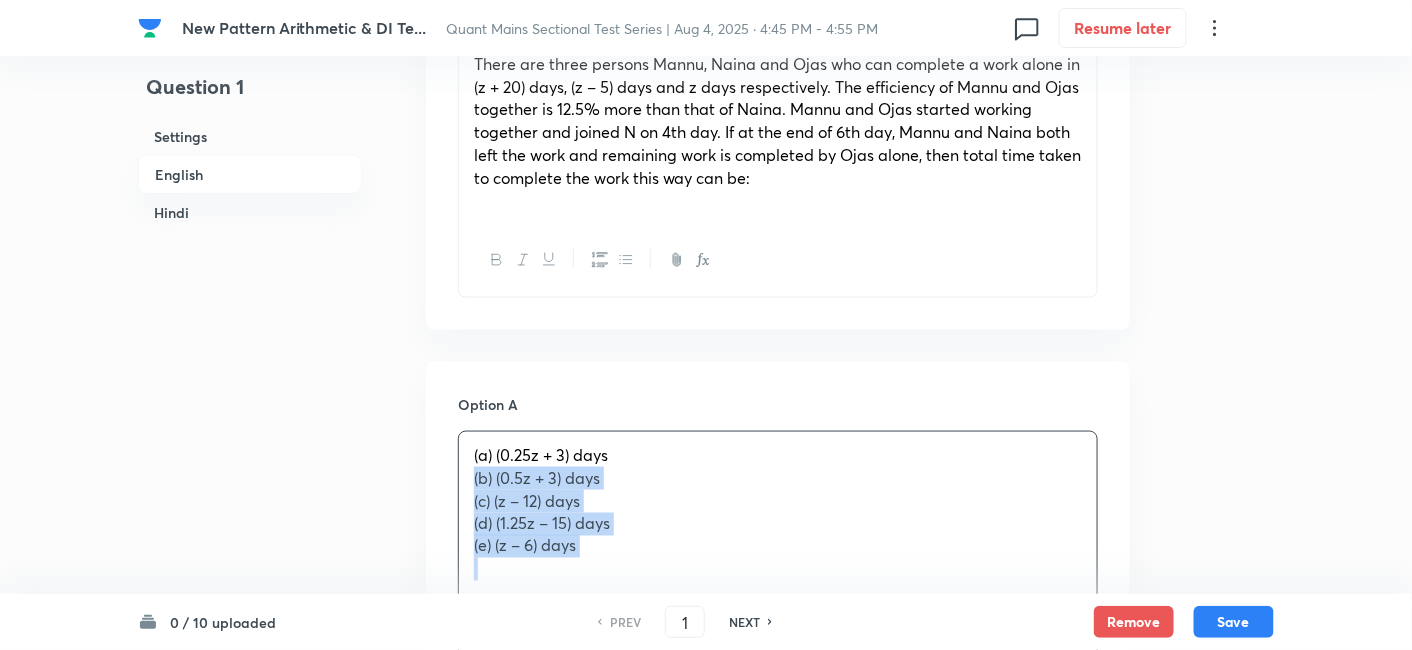 drag, startPoint x: 469, startPoint y: 475, endPoint x: 808, endPoint y: 601, distance: 361.6587 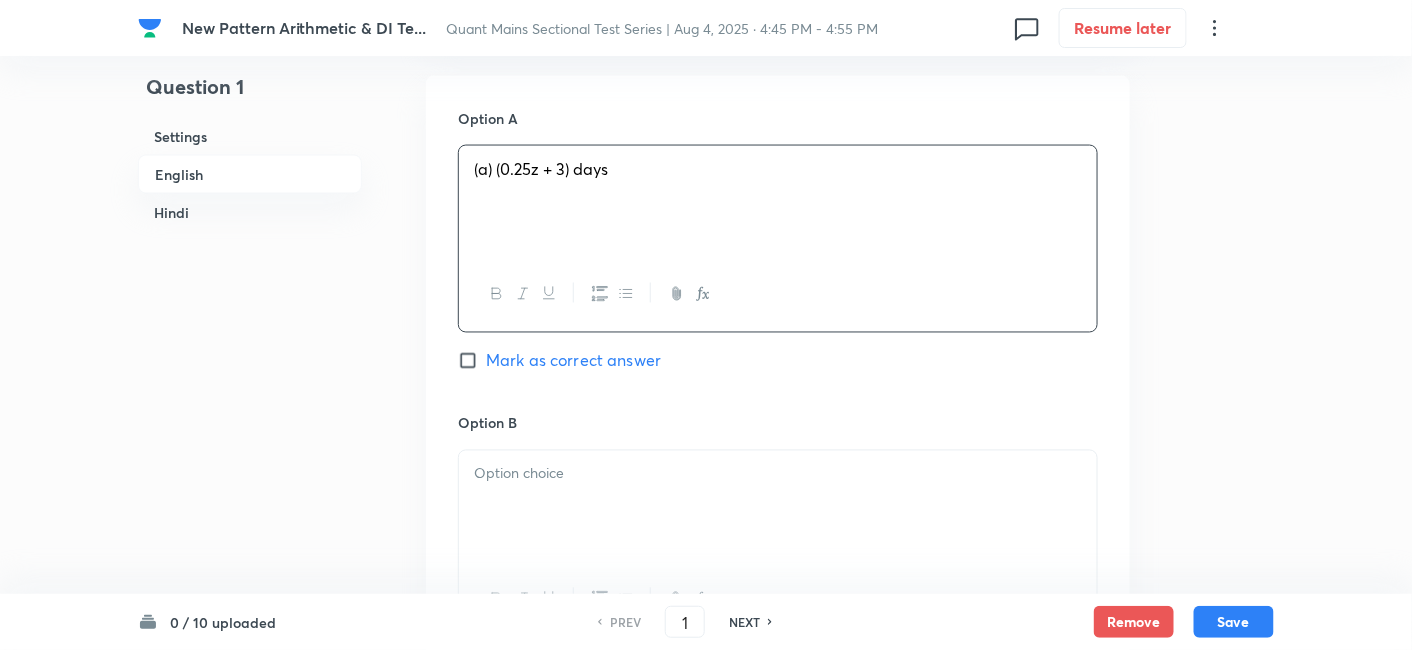 scroll, scrollTop: 976, scrollLeft: 0, axis: vertical 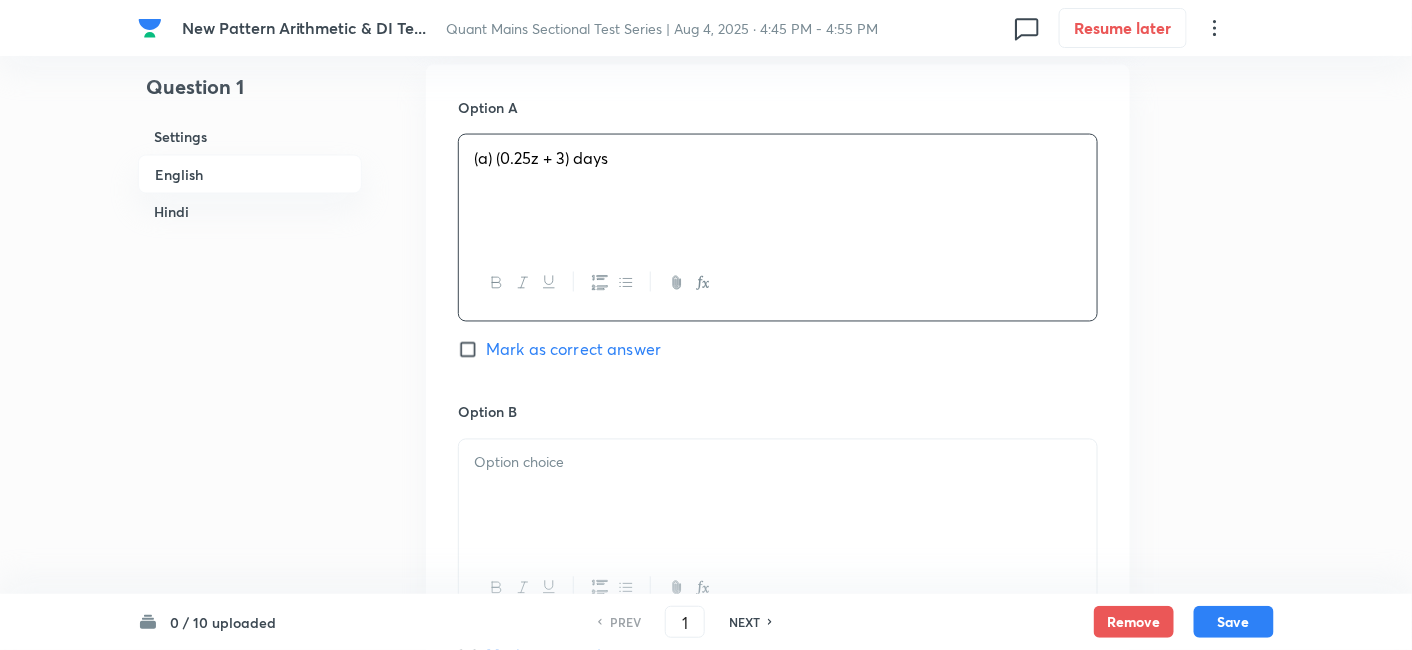 click at bounding box center [778, 496] 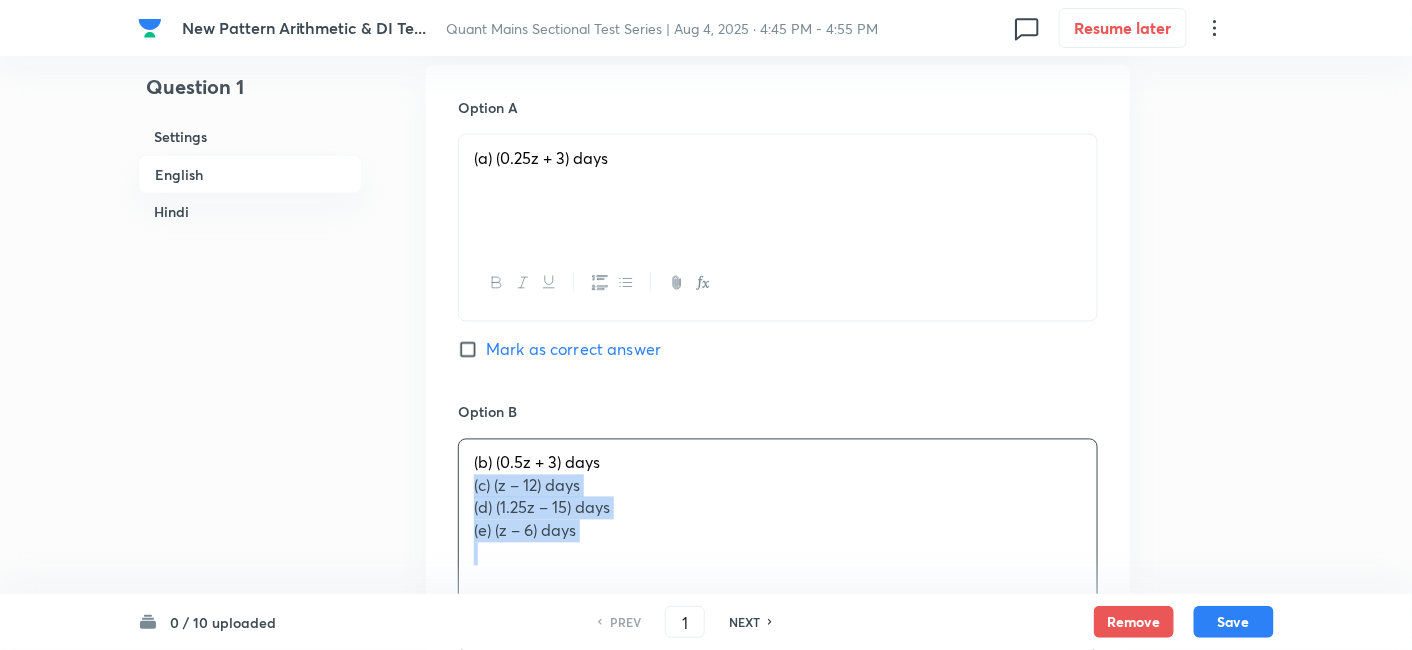 drag, startPoint x: 471, startPoint y: 485, endPoint x: 837, endPoint y: 592, distance: 381.32007 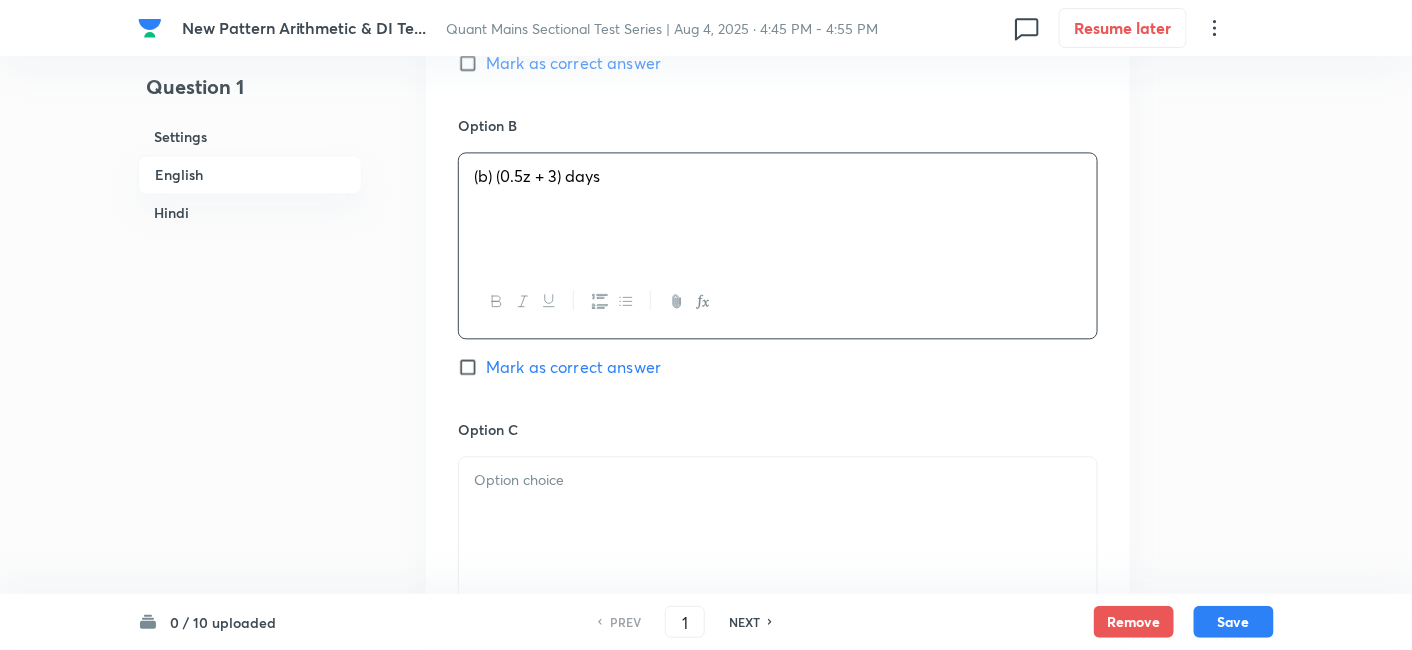 scroll, scrollTop: 1267, scrollLeft: 0, axis: vertical 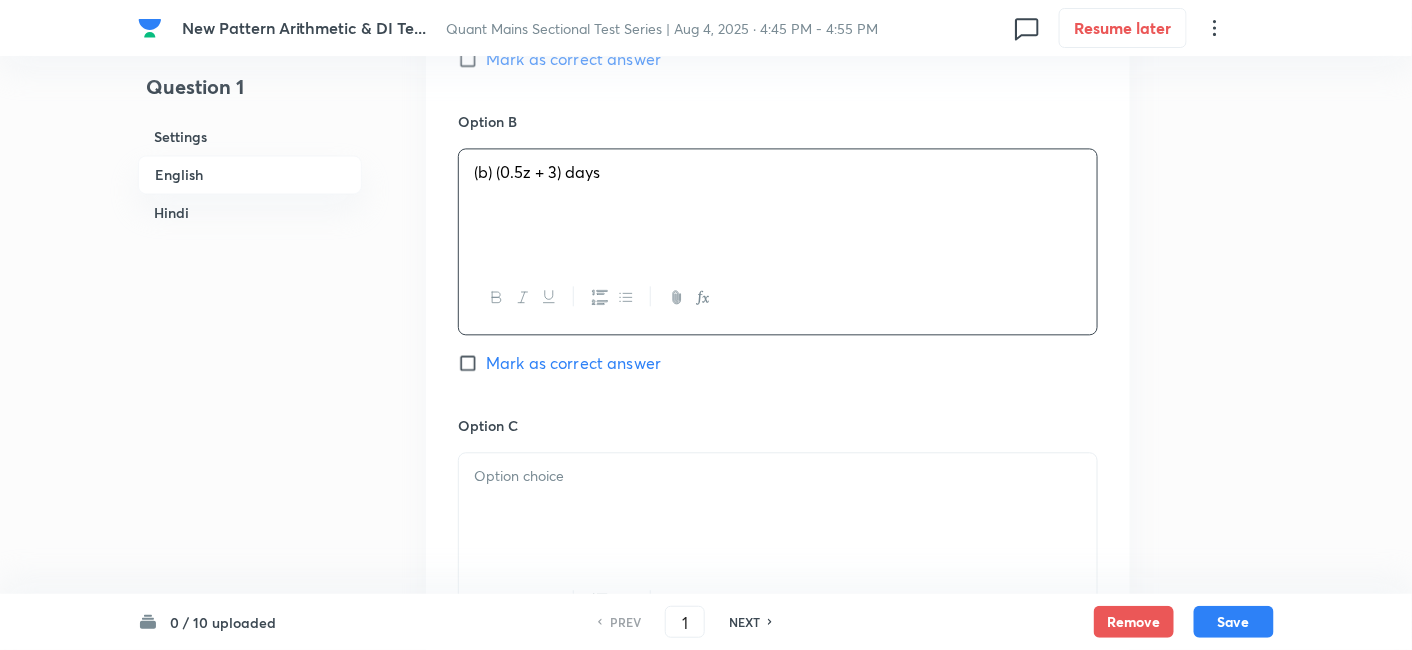 click at bounding box center (778, 509) 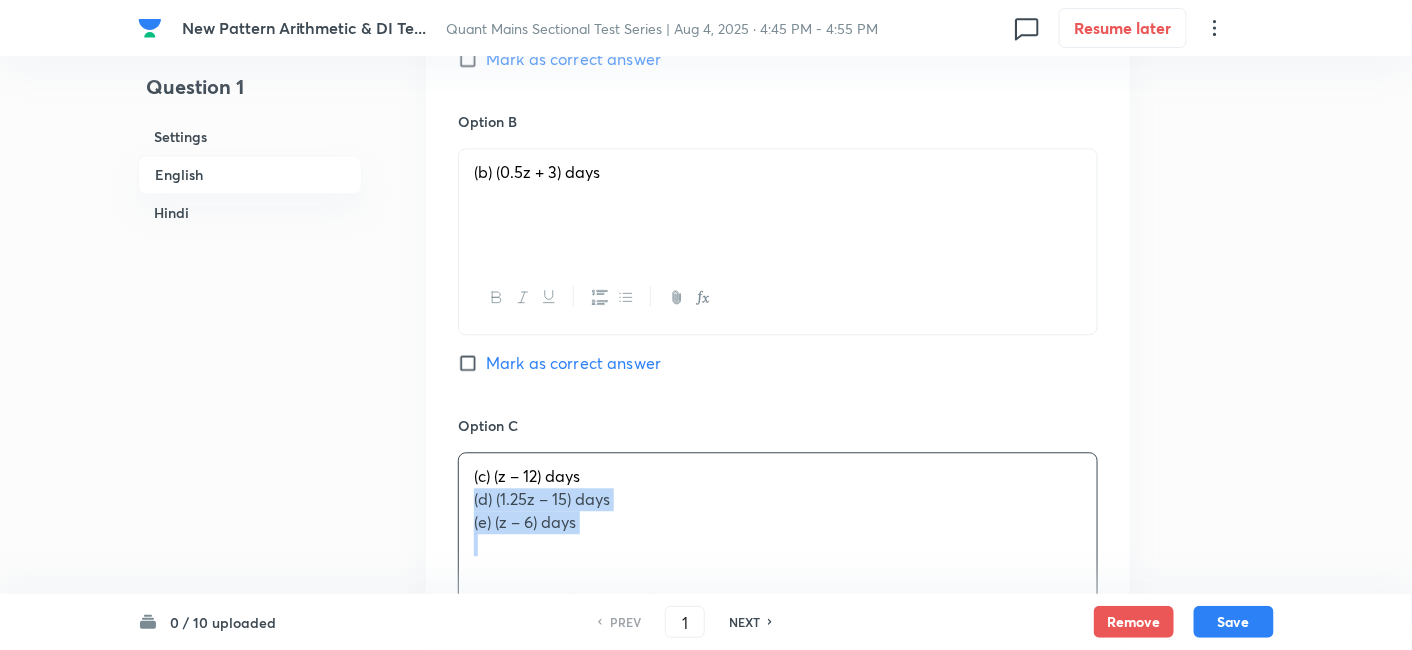 drag, startPoint x: 467, startPoint y: 508, endPoint x: 743, endPoint y: 577, distance: 284.4943 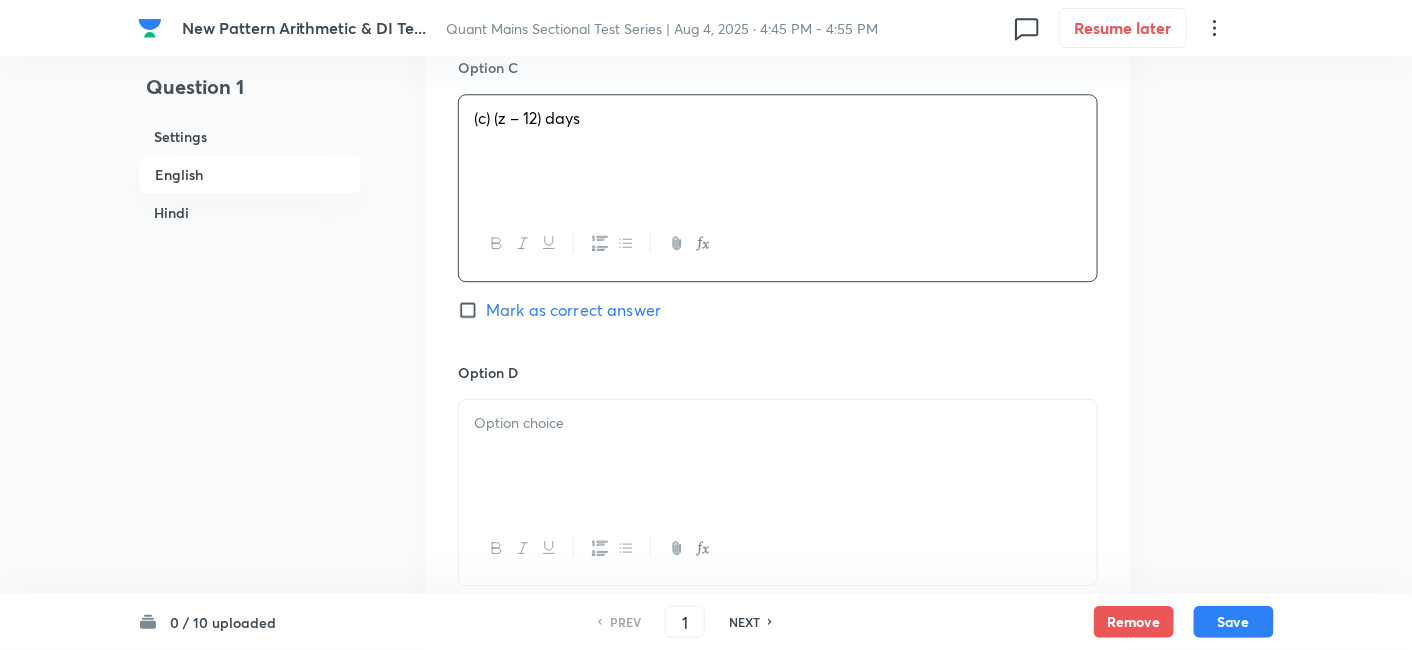 scroll, scrollTop: 1623, scrollLeft: 0, axis: vertical 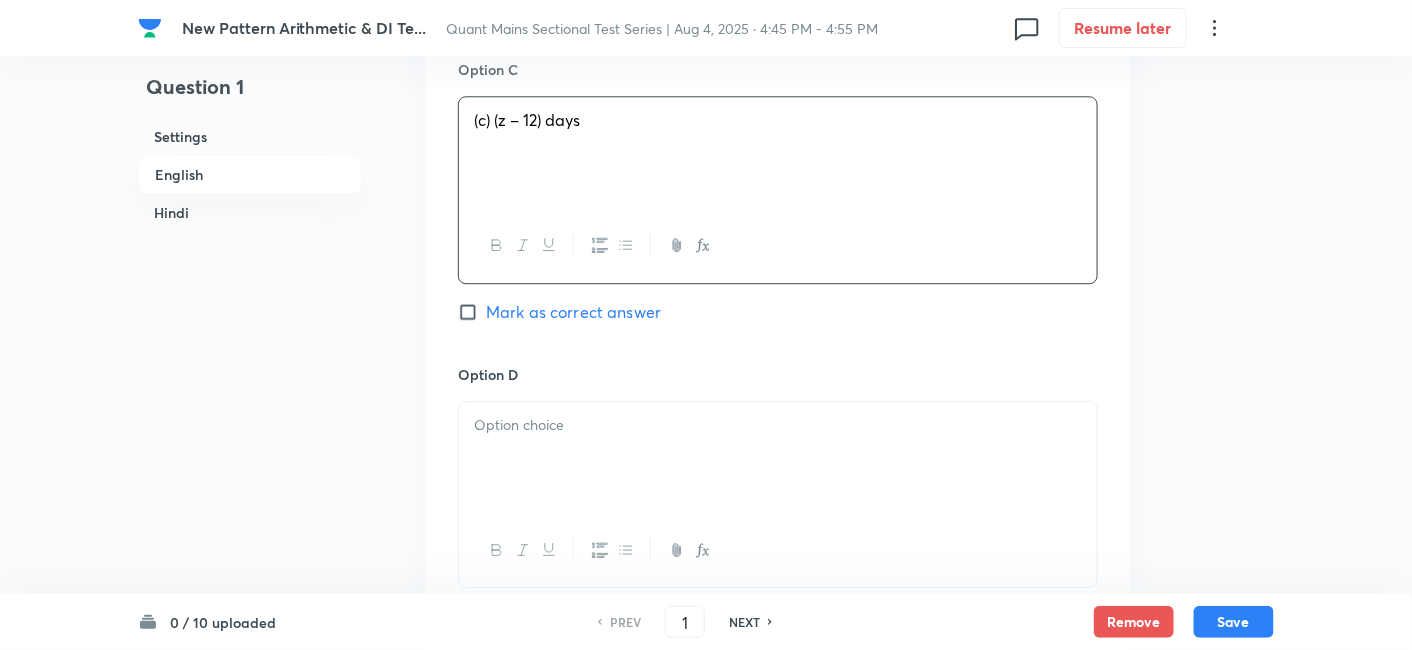 click at bounding box center (778, 458) 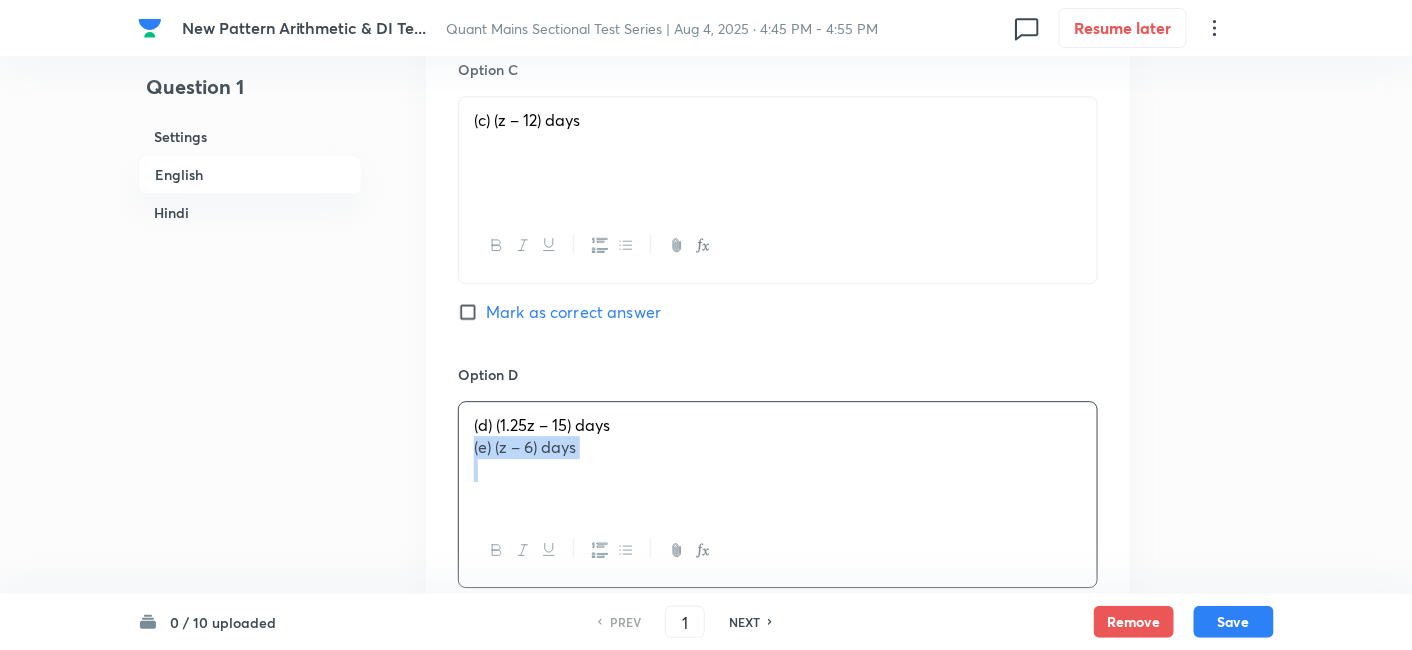 drag, startPoint x: 471, startPoint y: 447, endPoint x: 734, endPoint y: 502, distance: 268.68942 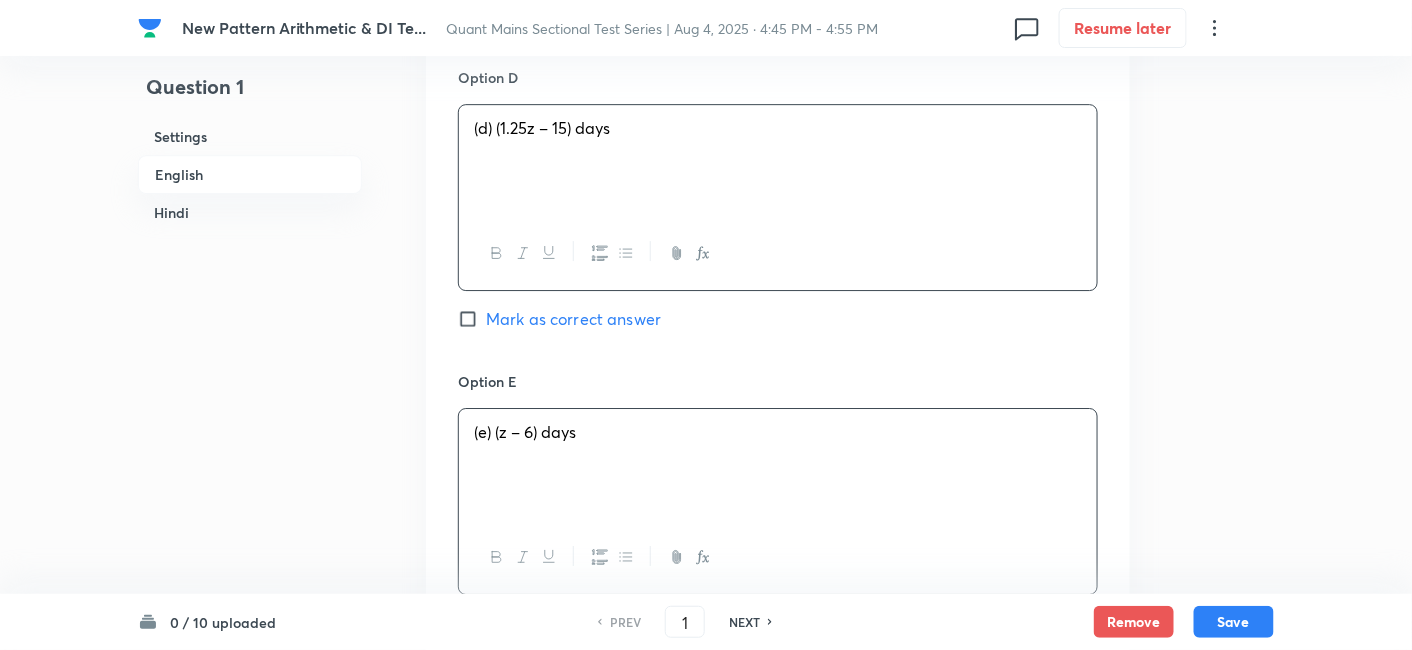 click on "(e) (z – 6) days" at bounding box center (778, 465) 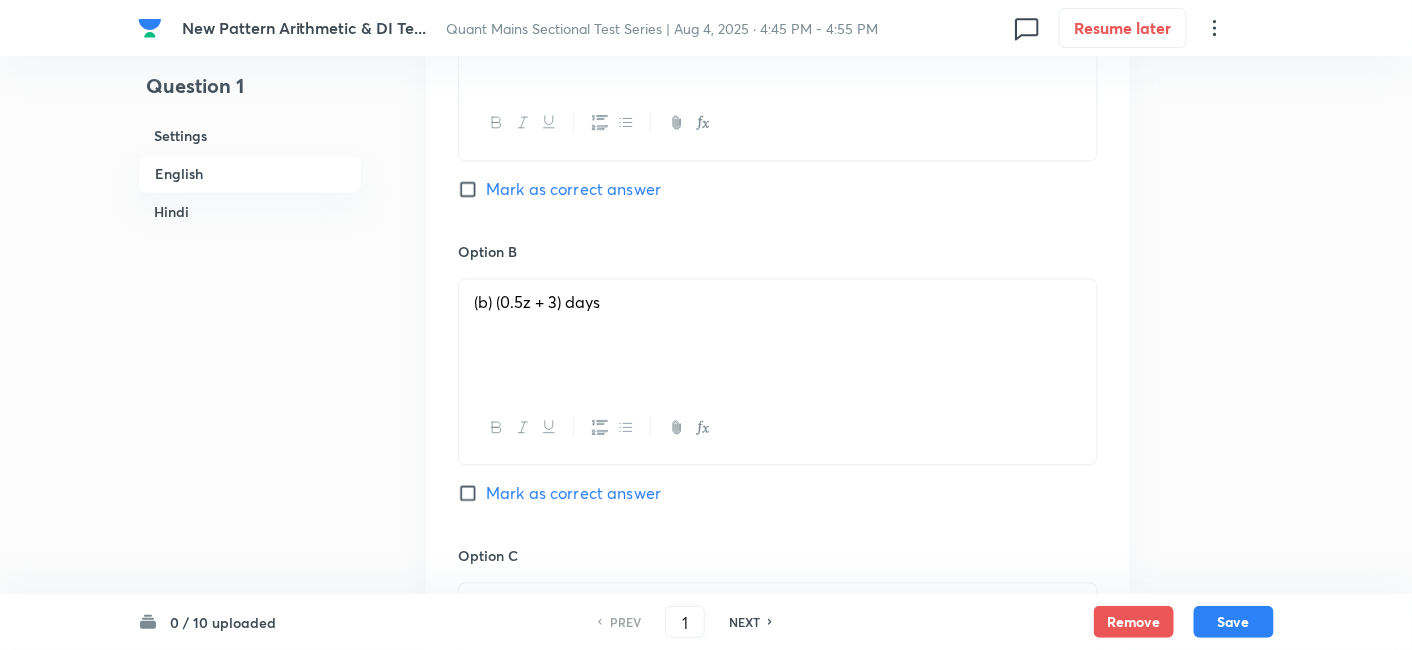 scroll, scrollTop: 1134, scrollLeft: 0, axis: vertical 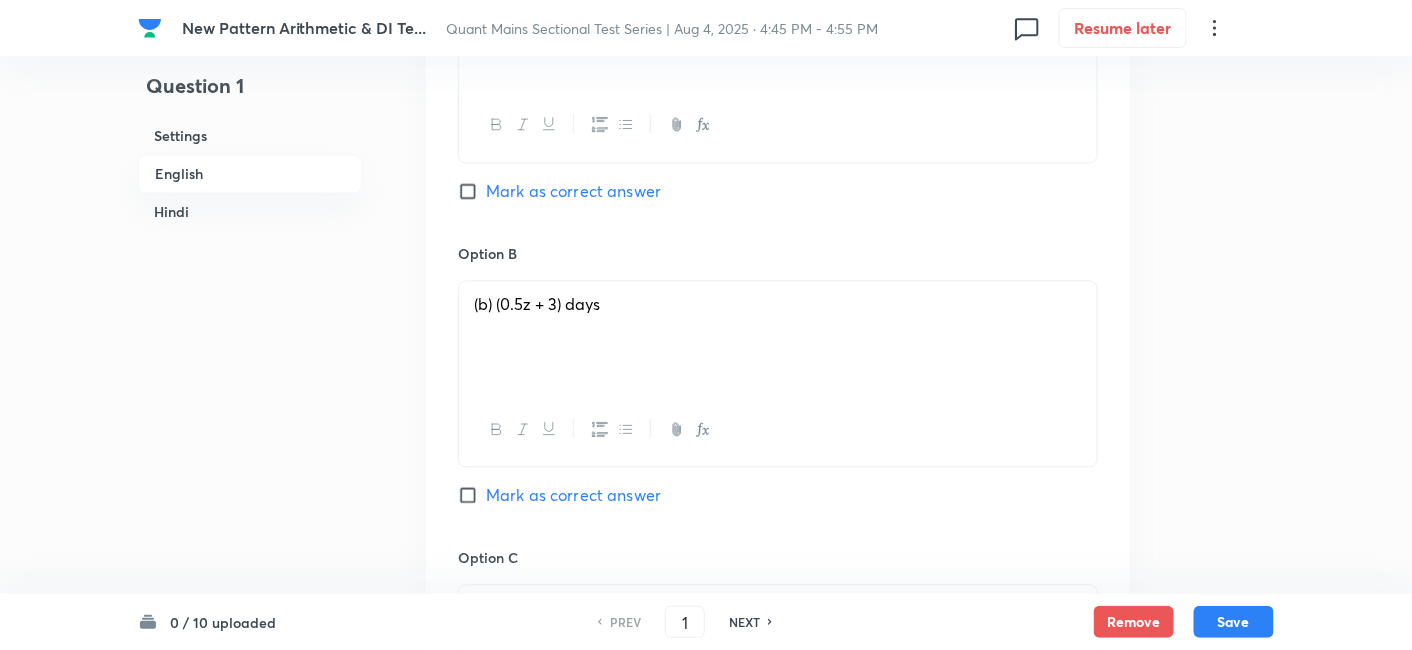 click on "Mark as correct answer" at bounding box center [573, 496] 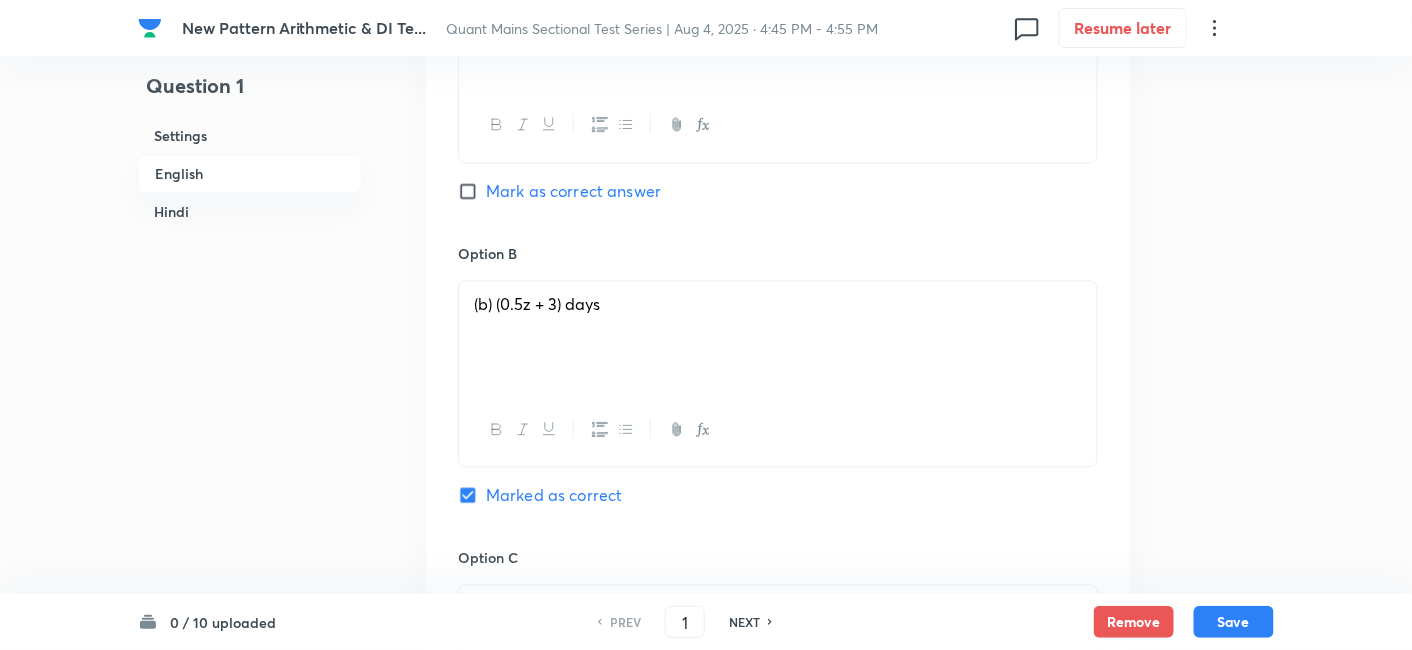 checkbox on "true" 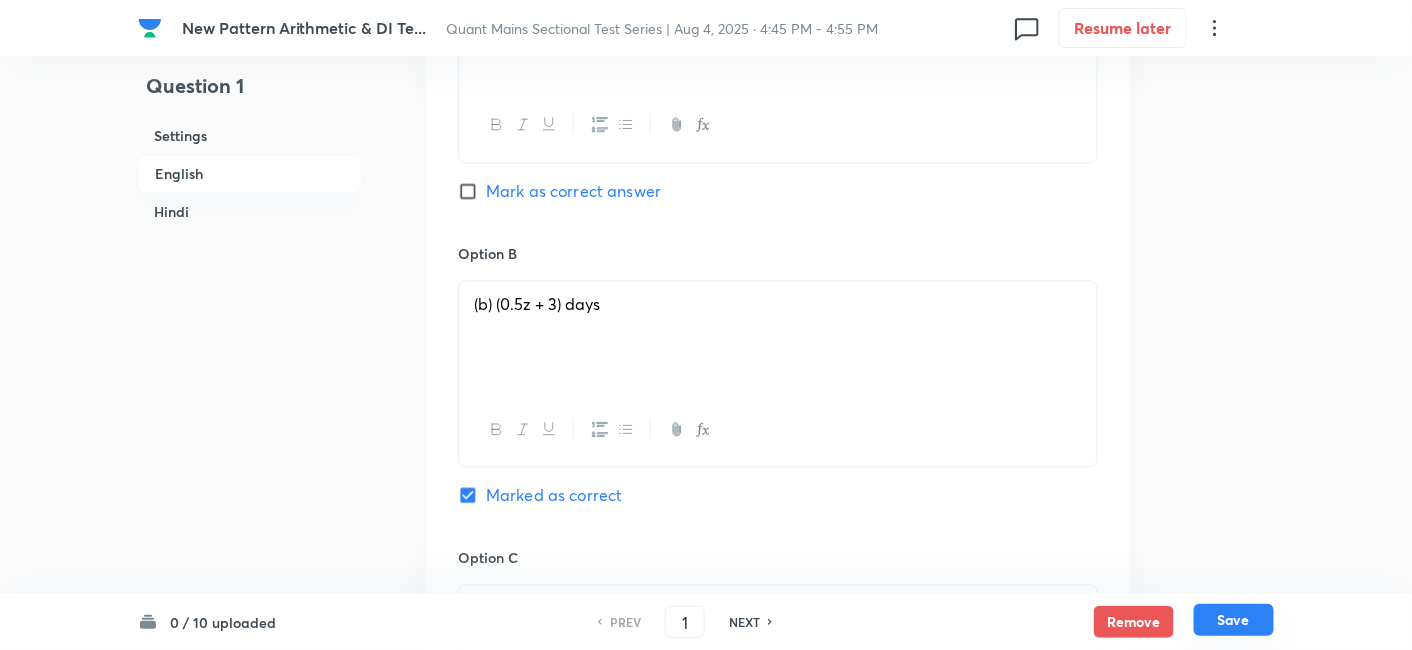 click on "Save" at bounding box center [1234, 620] 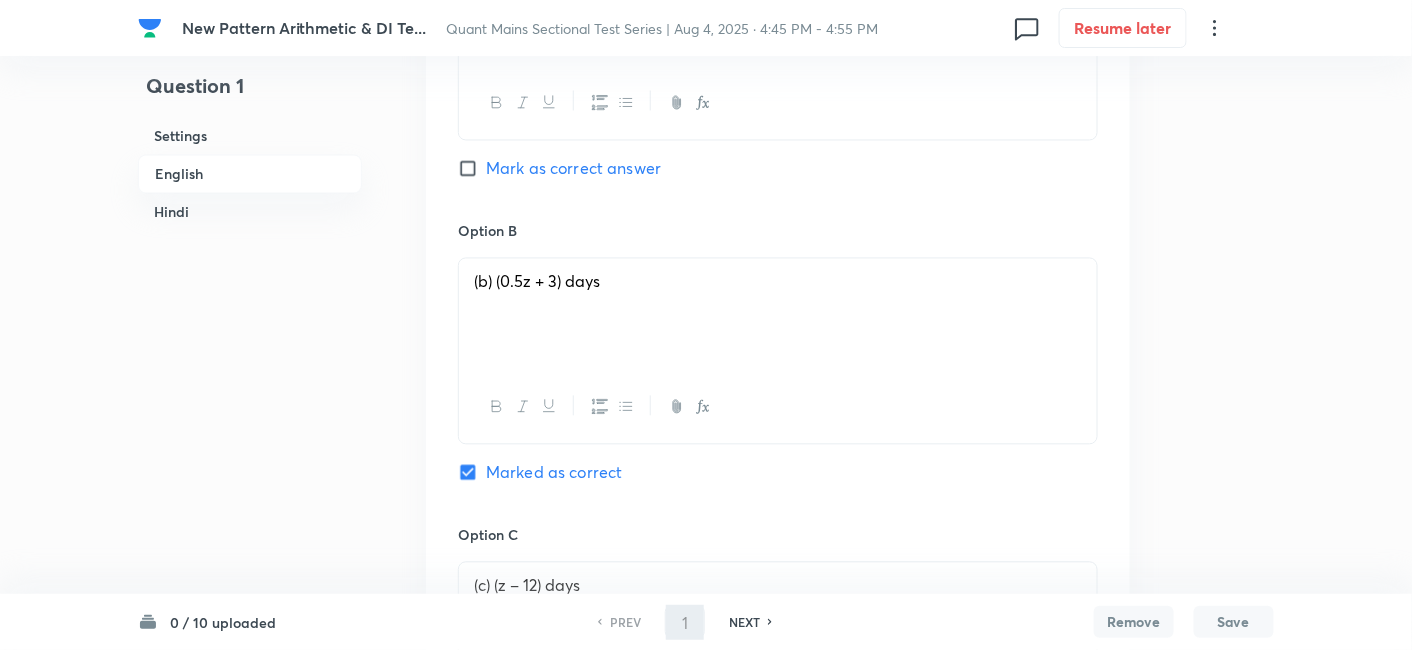type on "2" 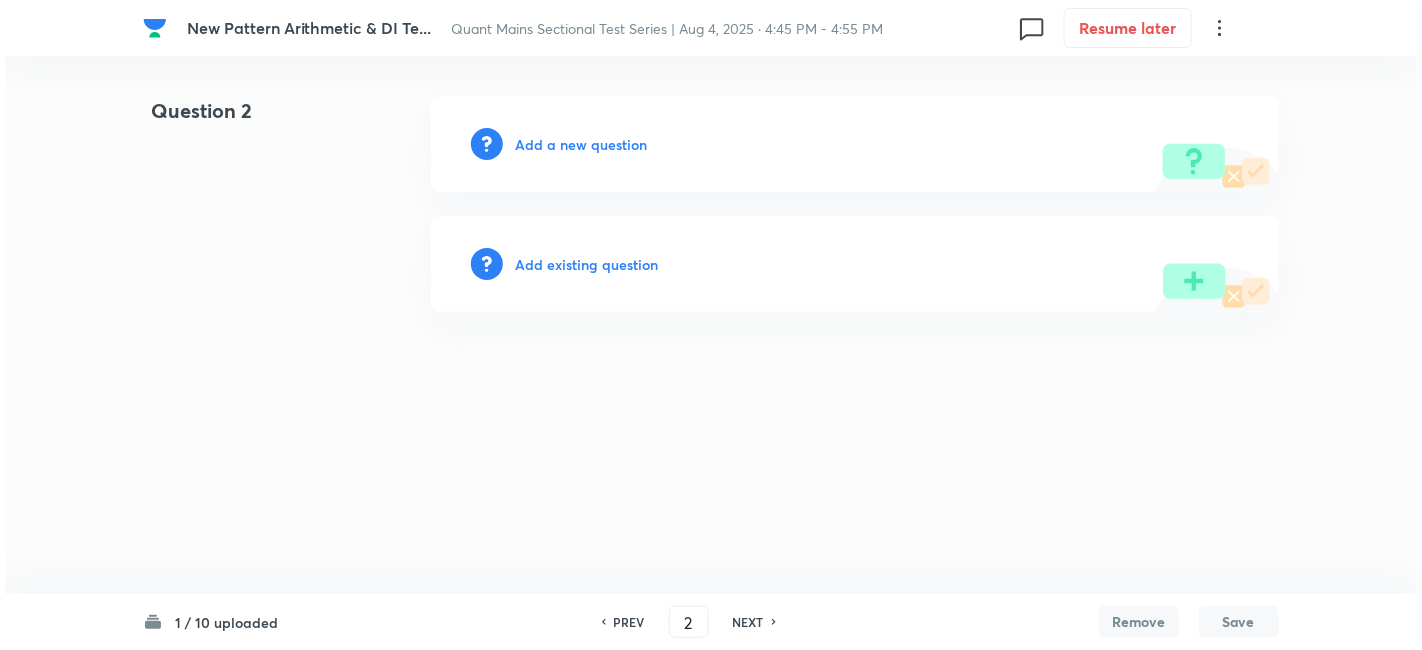 scroll, scrollTop: 0, scrollLeft: 0, axis: both 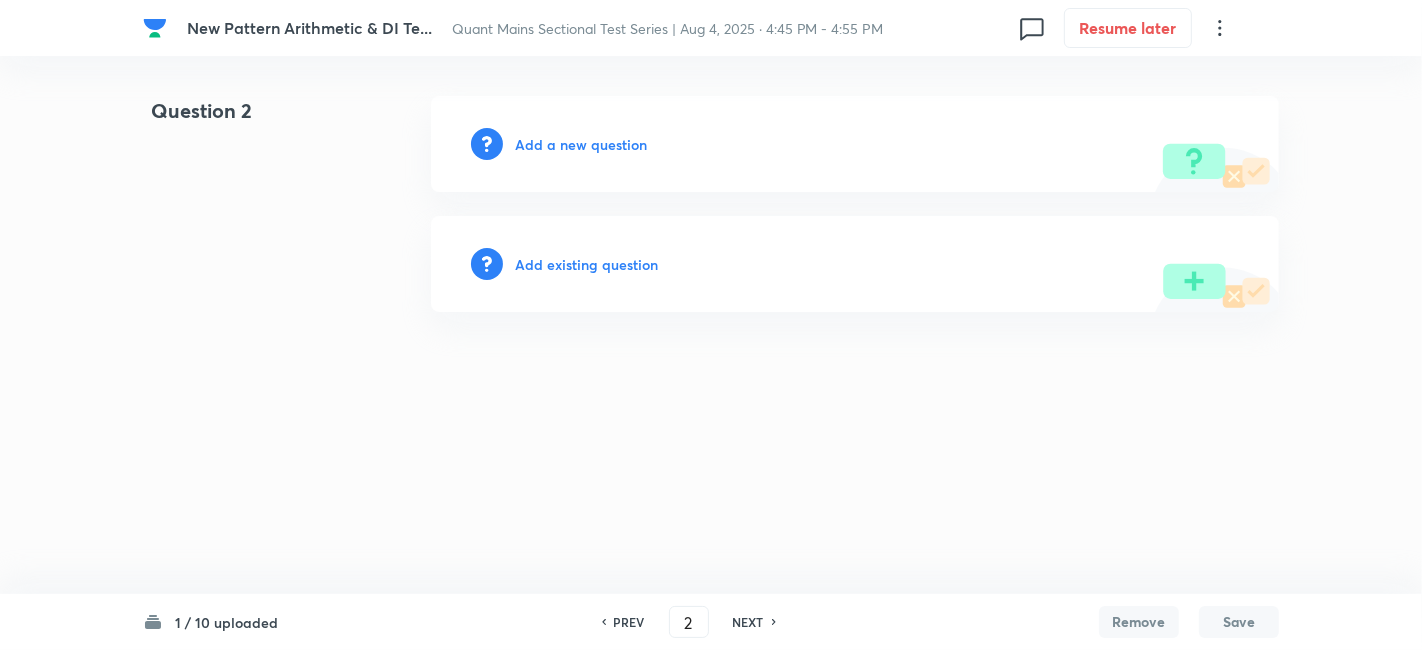 click on "Add a new question" at bounding box center [581, 144] 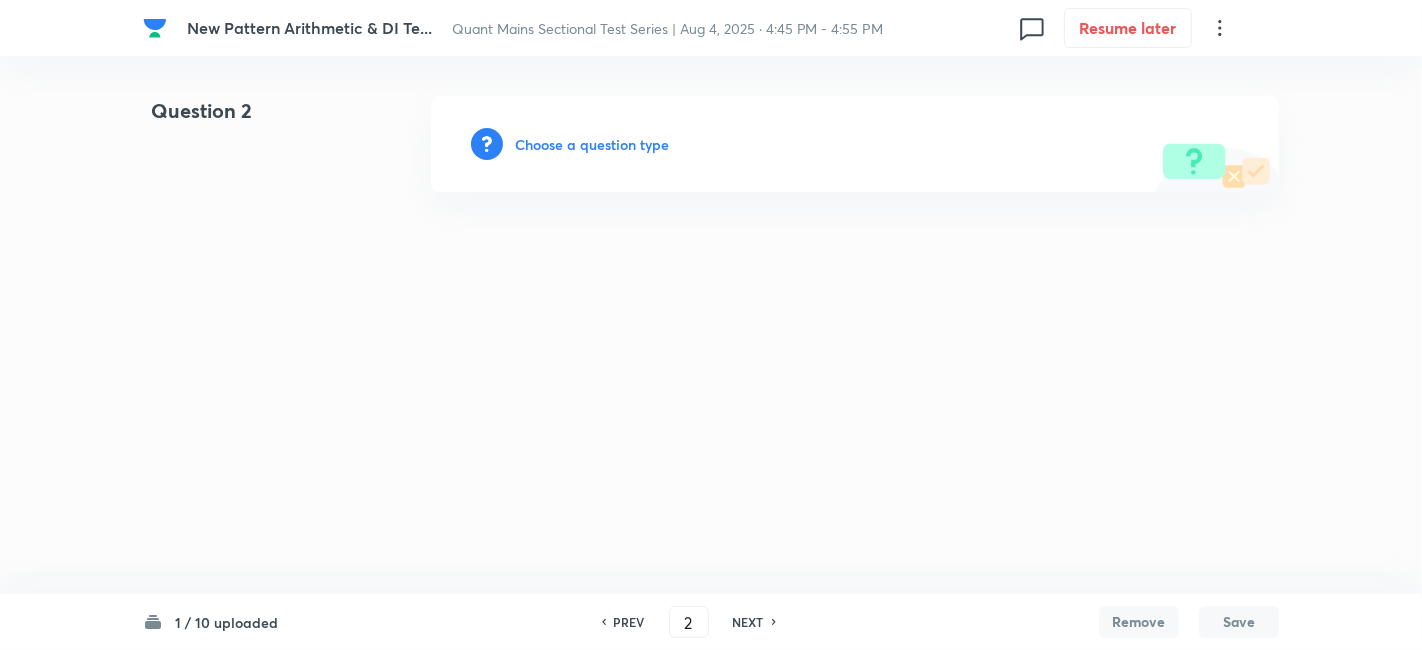 click on "Choose a question type" at bounding box center [592, 144] 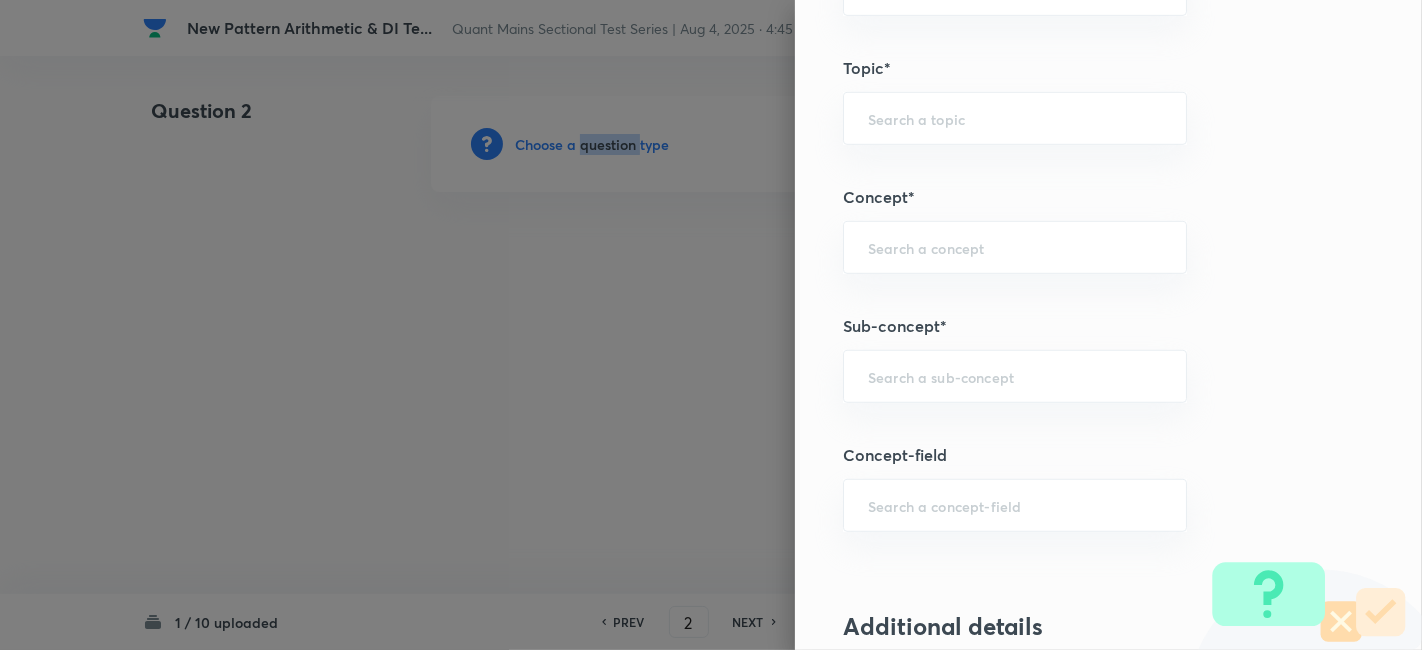 scroll, scrollTop: 975, scrollLeft: 0, axis: vertical 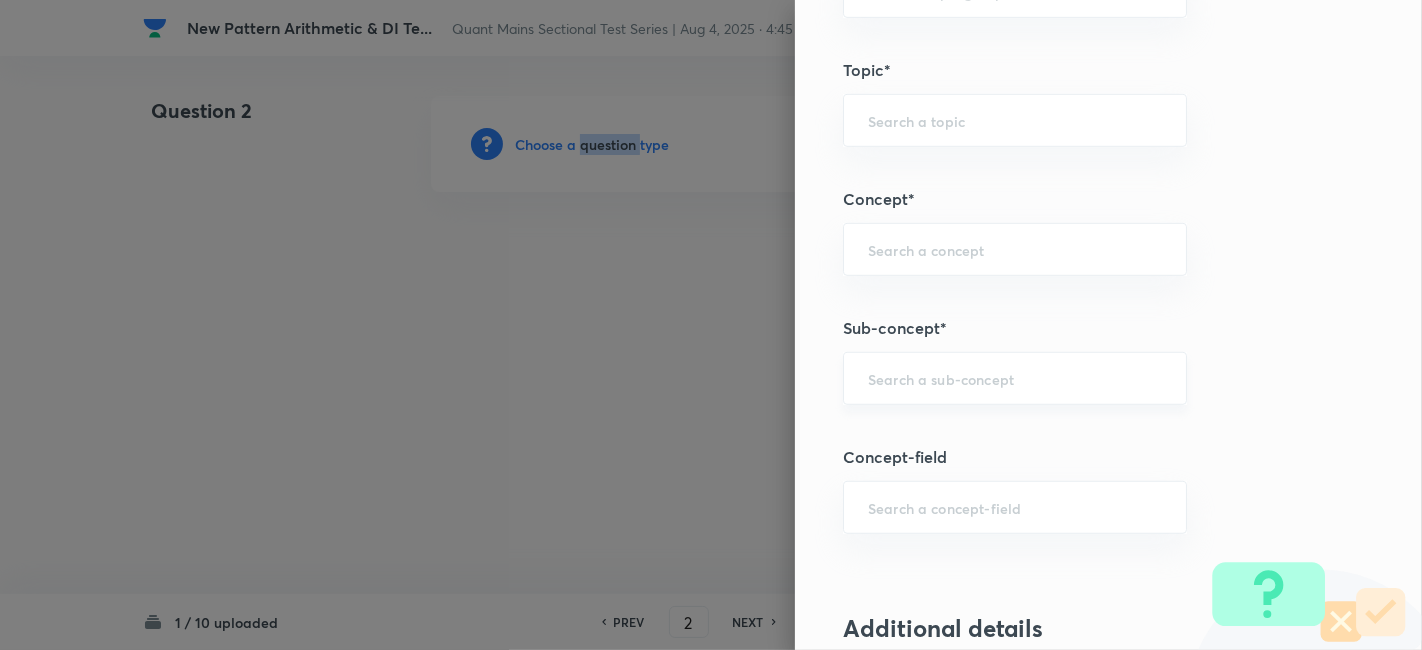 click on "​" at bounding box center (1015, 378) 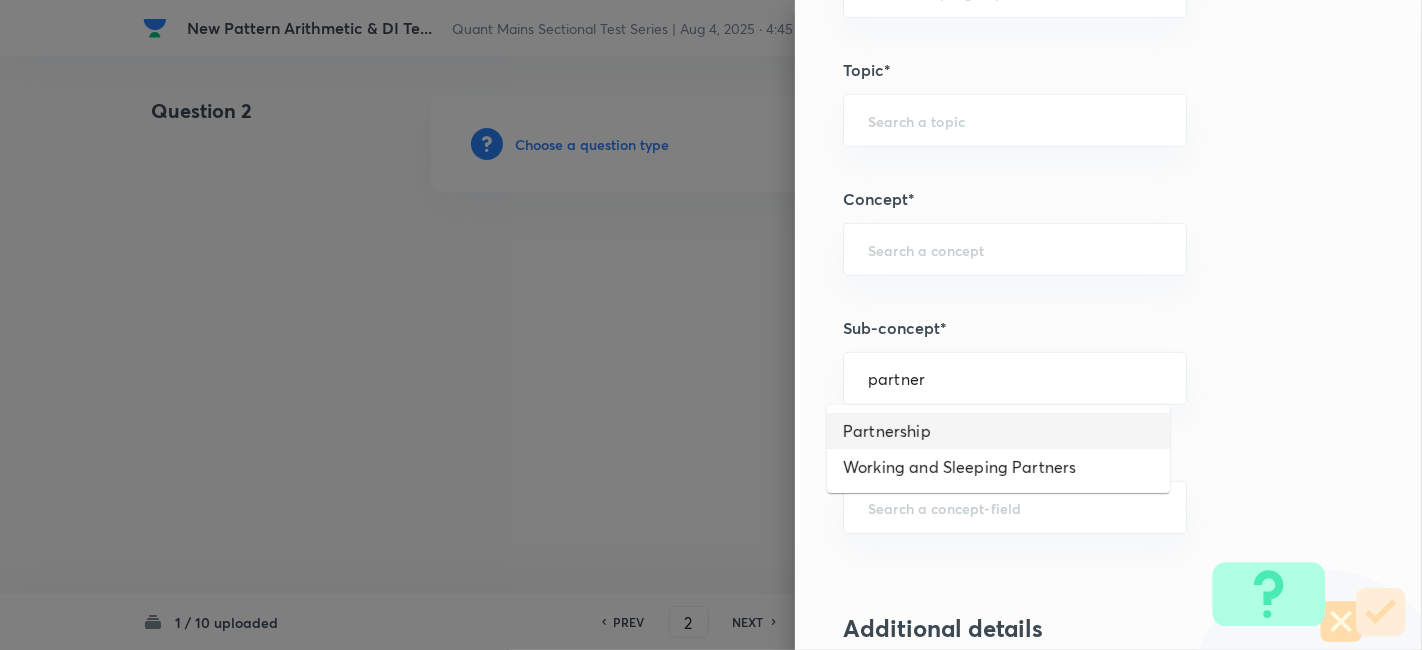 click on "Partnership" at bounding box center [998, 431] 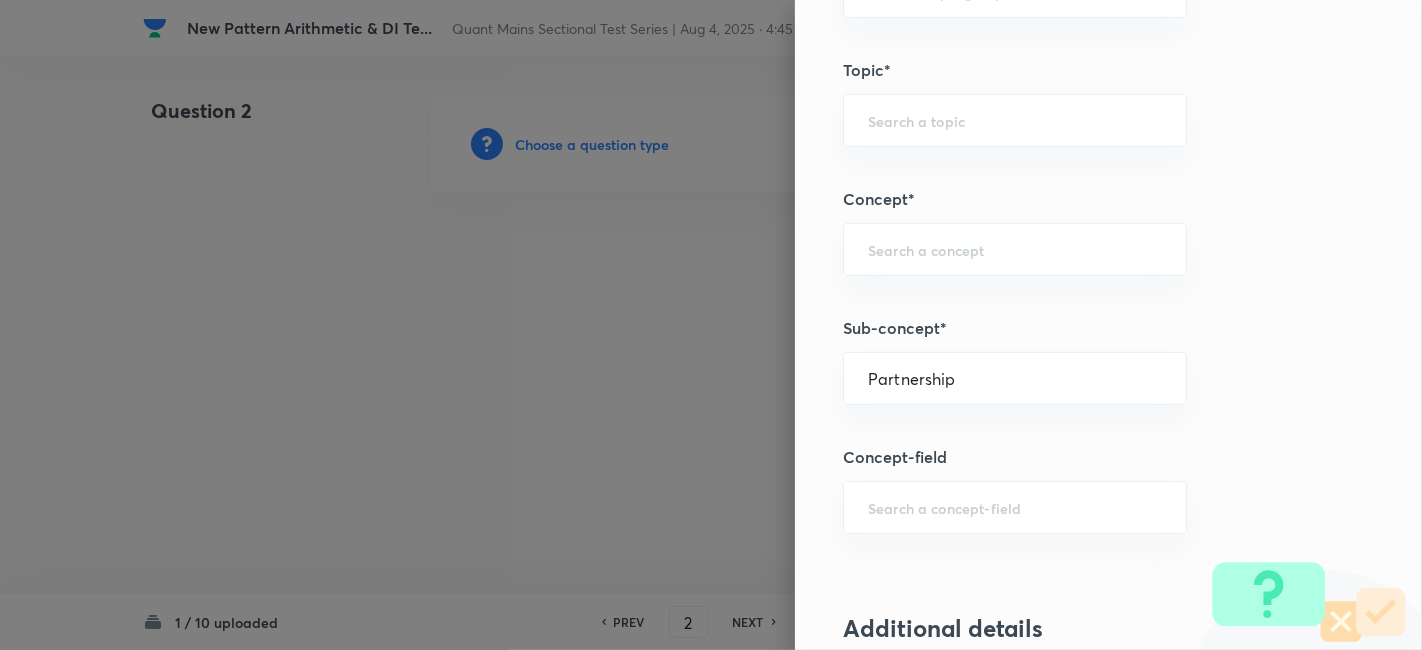 type on "Quantitative Aptitude" 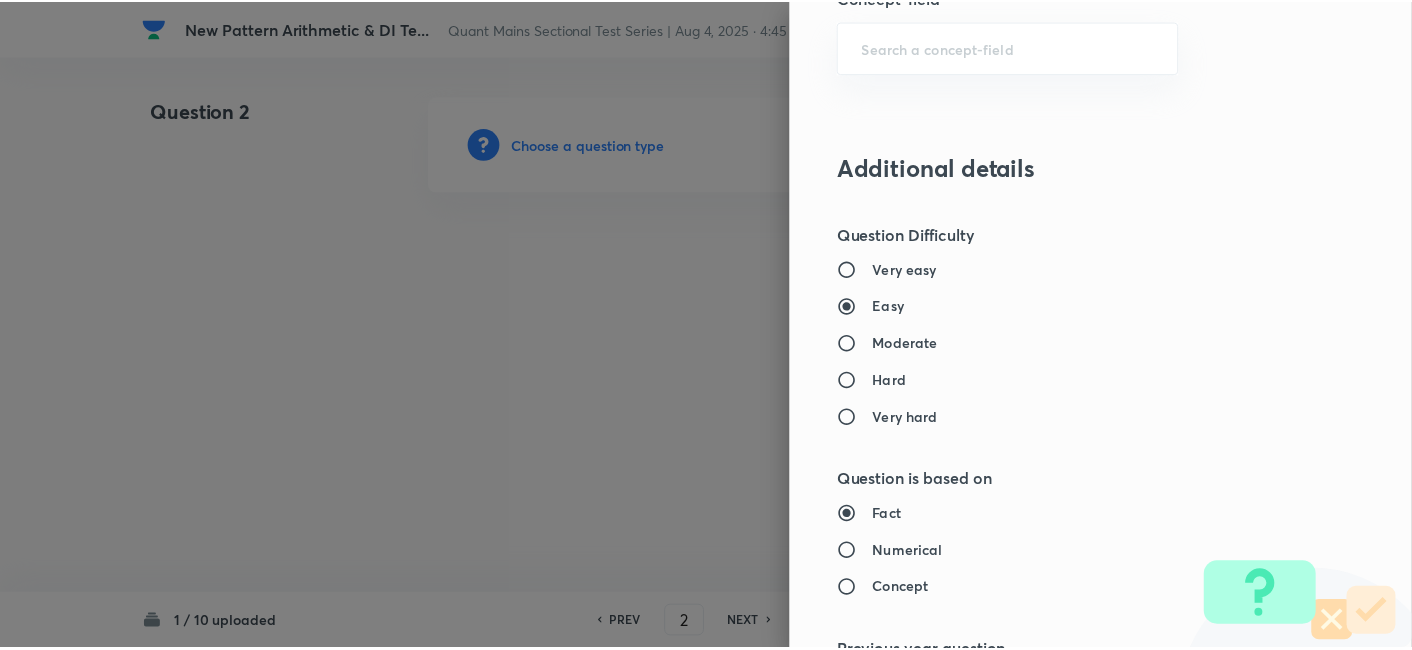 scroll, scrollTop: 2070, scrollLeft: 0, axis: vertical 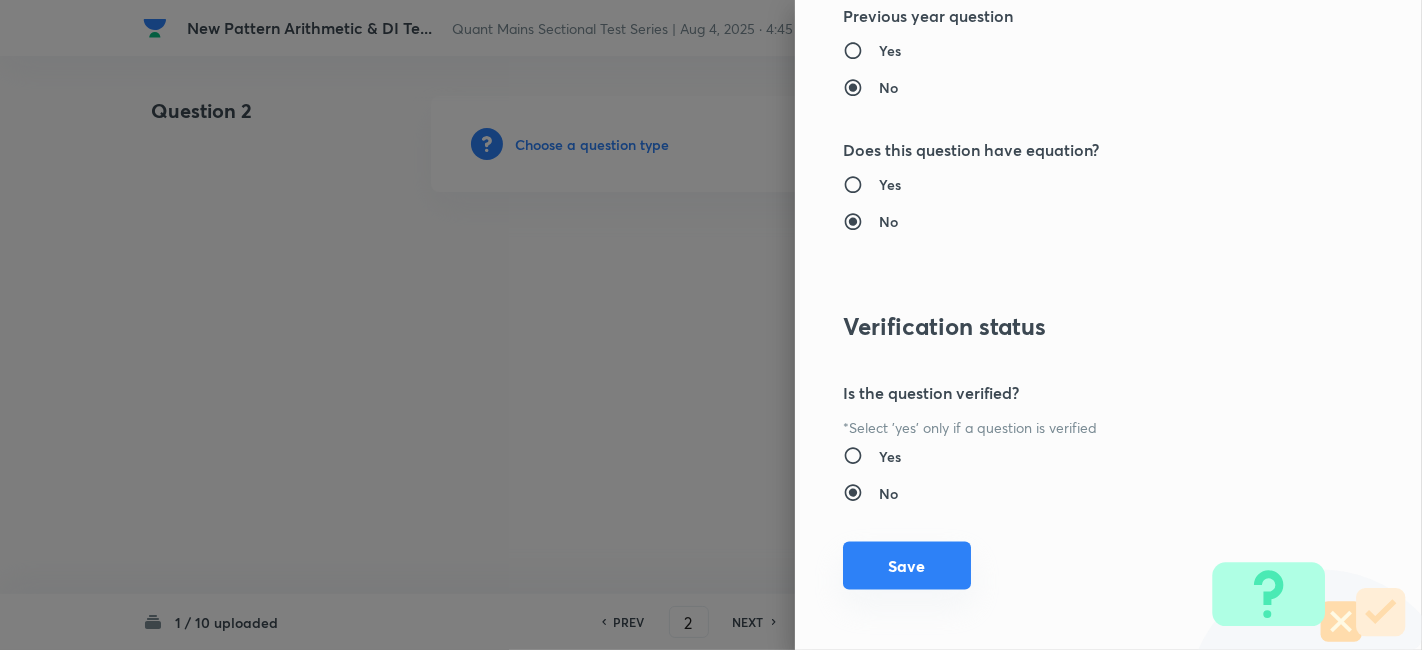 click on "Save" at bounding box center (907, 566) 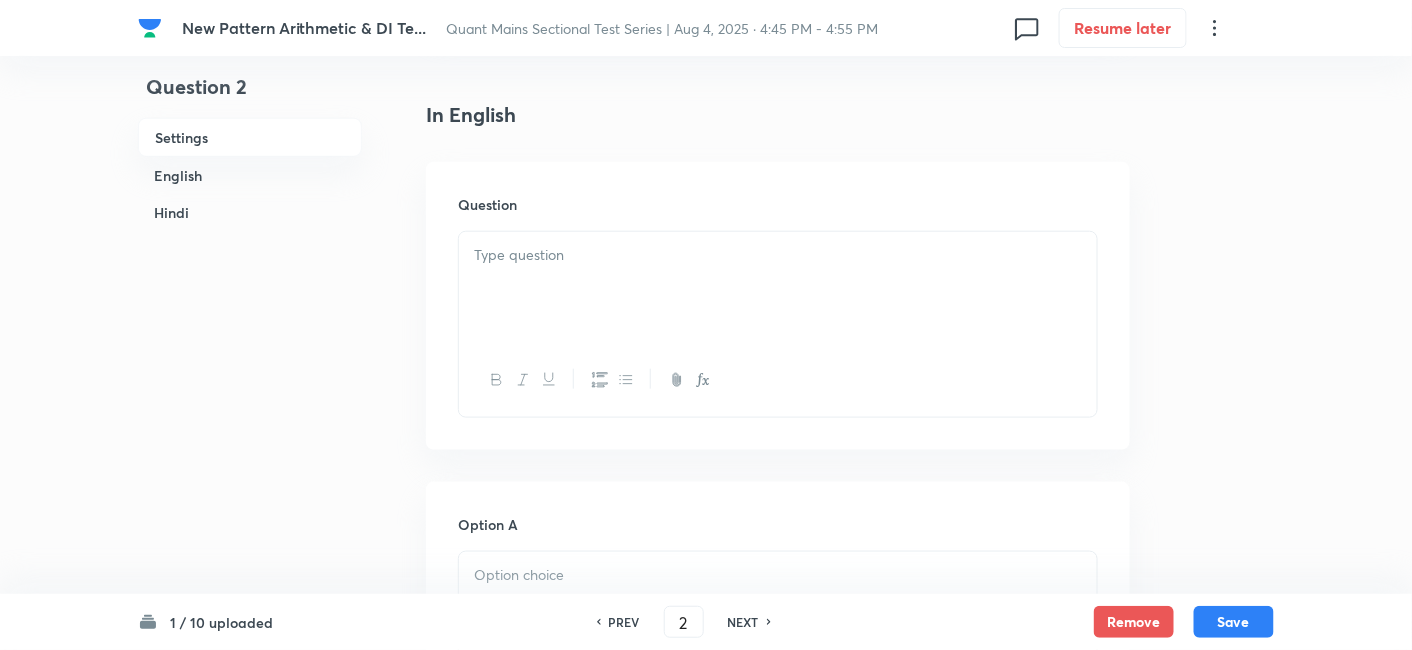 scroll, scrollTop: 505, scrollLeft: 0, axis: vertical 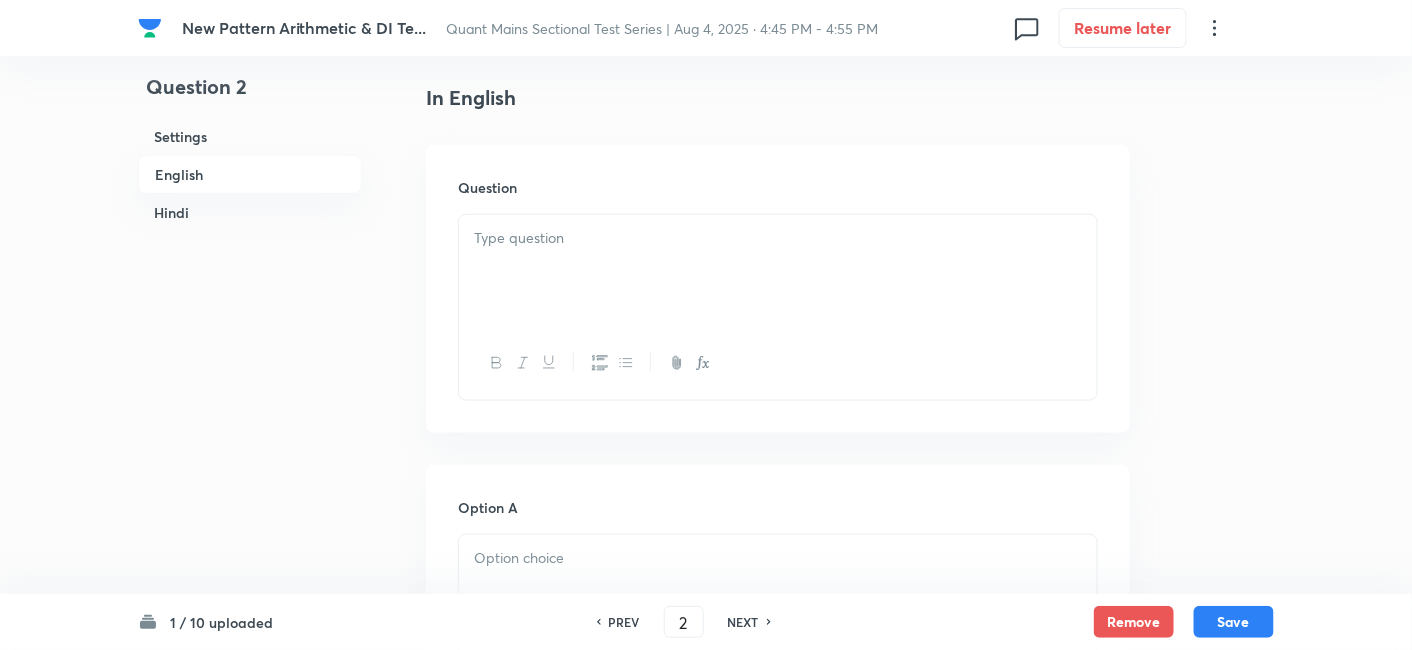 click at bounding box center [778, 271] 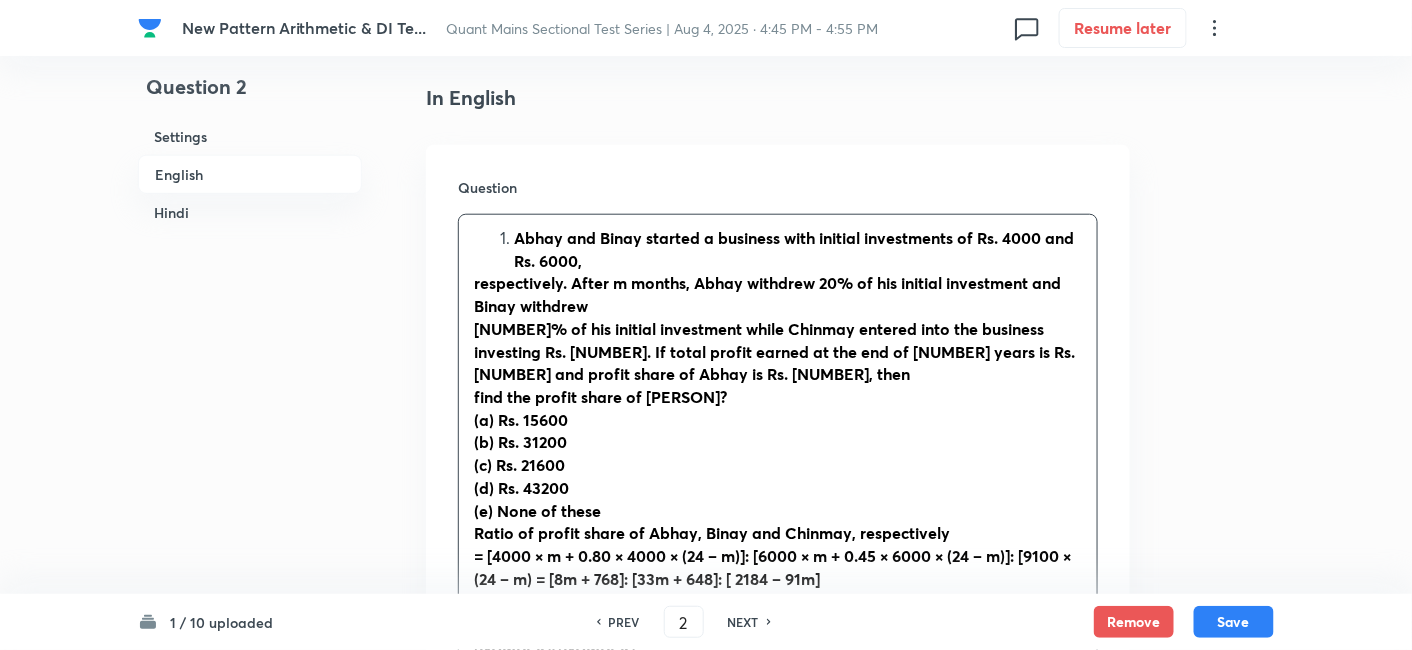 click on "Abhay and Binay started a business with initial investments of Rs. 4000 and Rs. 6000," at bounding box center [798, 249] 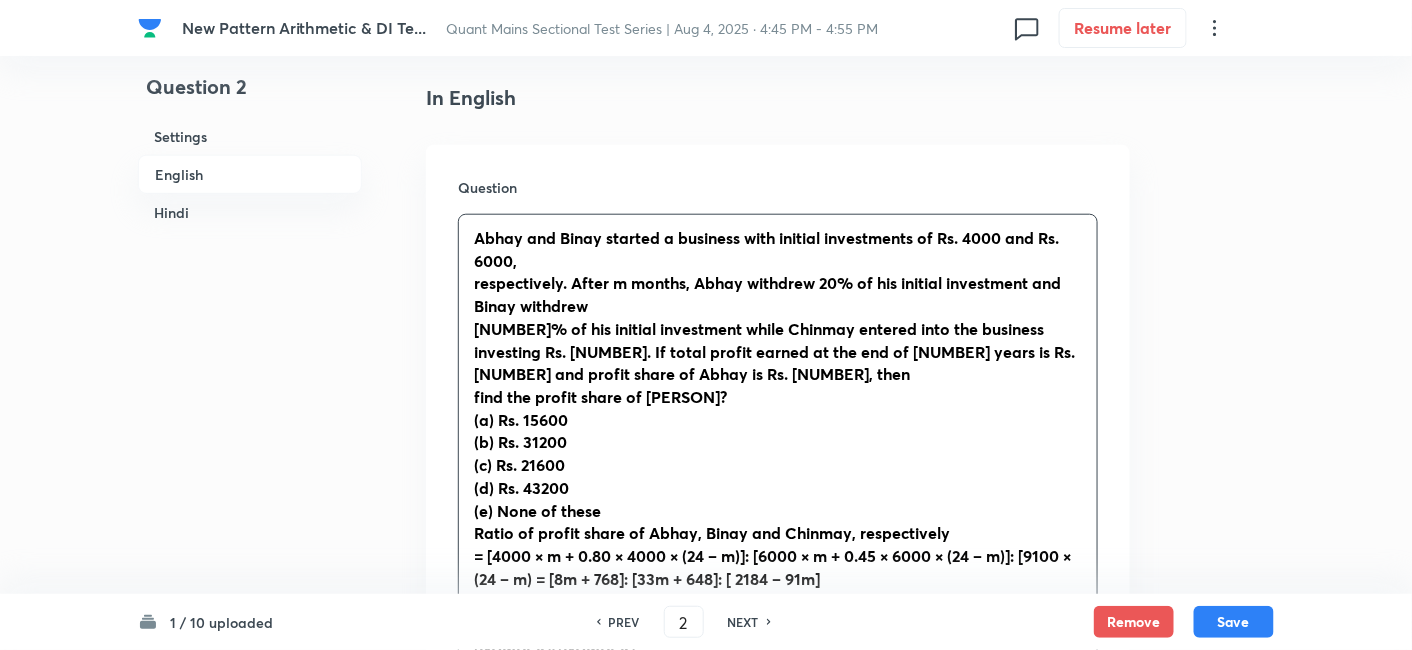 click on "Question Abhay and Binay started a business with initial investments of Rs. 4000 and Rs. 6000, respectively. After m months, Abhay withdrew 20% of his initial investment and Binay withdrew 55% of his initial investment while Chinmay entered into the business investing Rs. 9100. If total profit earned at the end of 2 years is Rs. 72000 and profit share of Abhay is Rs. 19200, then find the profit share of Chinmay? (a) Rs. 15600  (b) Rs. 31200 (c) Rs. 21600  (d) Rs. 43200 (e) None of these Ratio of profit share of Abhay, Binay and Chinmay, respectively  = [4000 × m + 0.80 × 4000 × (24 – m)]: [6000 × m + 0.45 × 6000 × (24 – m)]: [9100 × (24 – m) = [8m + 768]: [33m + 648]: [ 2184 – 91m] According to question, (8m + 768)/ (3600 – 50m) = 19200/72000 = 4/15 120m + 11520 = 14400 – 200m 320m = 2880 m = 9 Profit share of Abhay, Binay and Chinmay, respectively = [8 × 9 + 768]:[33 × 9 + 648]: [2184 – 91 × 9] = 840:945:1365 = 8:9:13 Profit share of Chinmay = 13/30 × 72000 = Rs. [AMOUNT]" at bounding box center (778, 552) 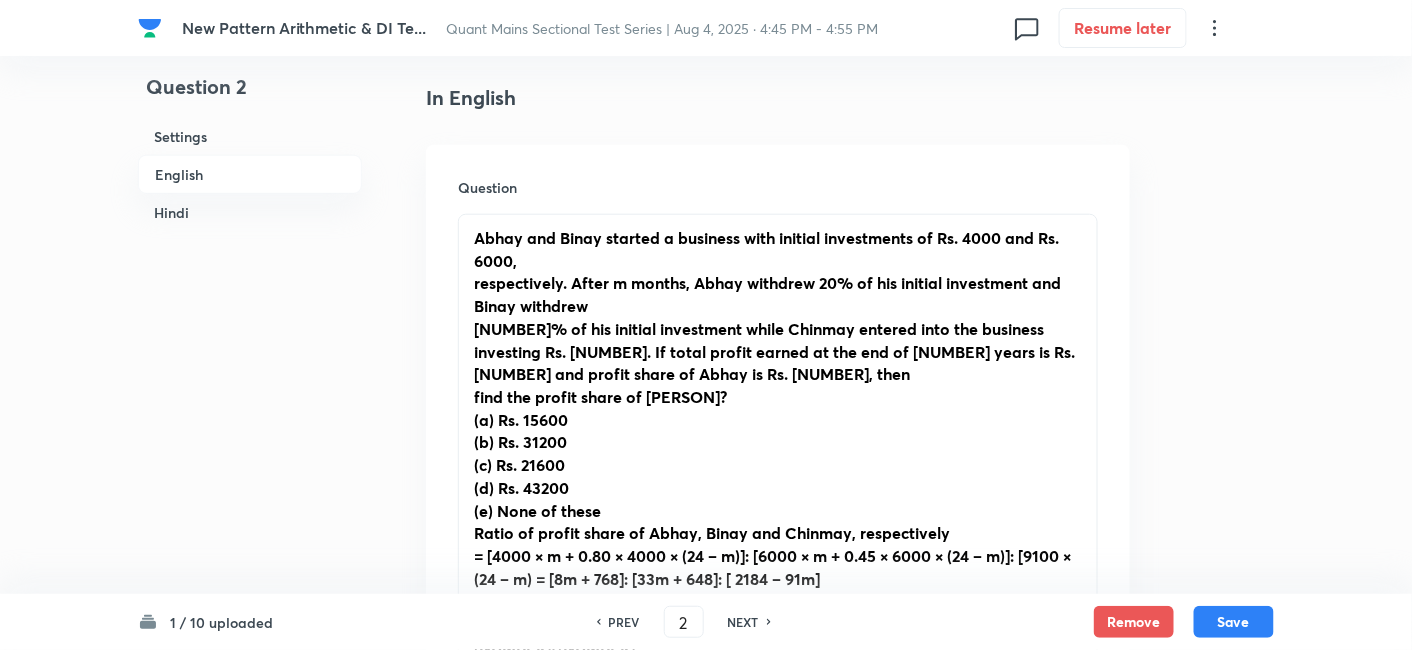 click on "respectively. After m months, Abhay withdrew 20% of his initial investment and Binay withdrew" at bounding box center [767, 294] 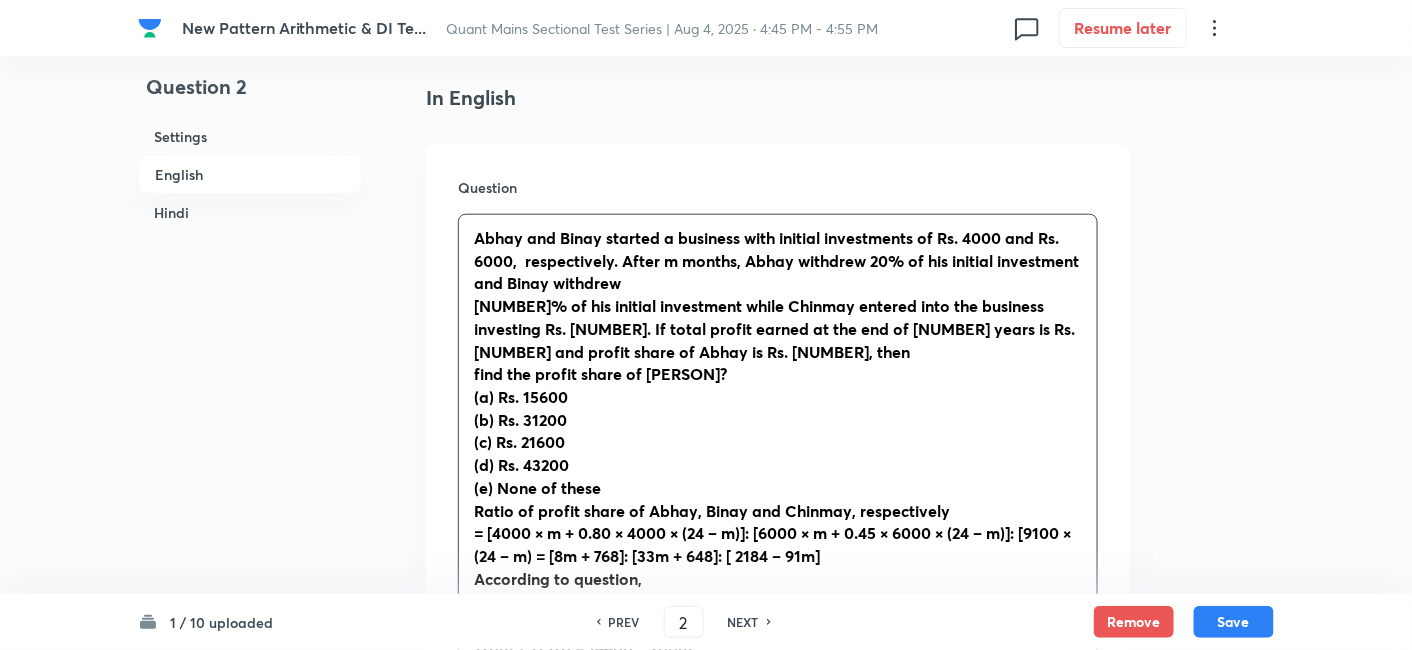 click on "Abhay and Binay started a business with initial investments of Rs. 4000 and Rs. 6000, respectively. After m months, Abhay withdrew 20% of his initial investment and Binay withdrew 55% of his initial investment while Chinmay entered into the business investing Rs. 9100. If total profit earned at the end of 2 years is Rs. 72000 and profit share of Abhay is Rs. 19200, then find the profit share of Chinmay? (a) Rs. 15600 (b) Rs. 31200 (c) Rs. 21600 (d) Rs. 43200 (e) None of these Ratio of profit share of Abhay, Binay and Chinmay, respectively = [4000 × m + 0.80 × 4000 × (24 – m)]: [6000 × m + 0.45 × 6000 × (24 – m)]: [9100 × (24 – m) = [8m + 768]: [33m + 648]: [ 2184 – 91m] According to question, (8m + 768)/ (3600 – 50m) = 19200/72000 = 4/15 120m + 11520 = 14400 – 200m 320m = 2880 m = 9 Profit share of Abhay, Binay and Chinmay, respectively = [8 × 9 + 768]:[33 × 9 + 648]: [2184 – 91 × 9] = 840:945:1365 = 8:9:13 Profit share of Chinmay = 13/30 × 72000 = Rs. 31200" at bounding box center [778, 522] 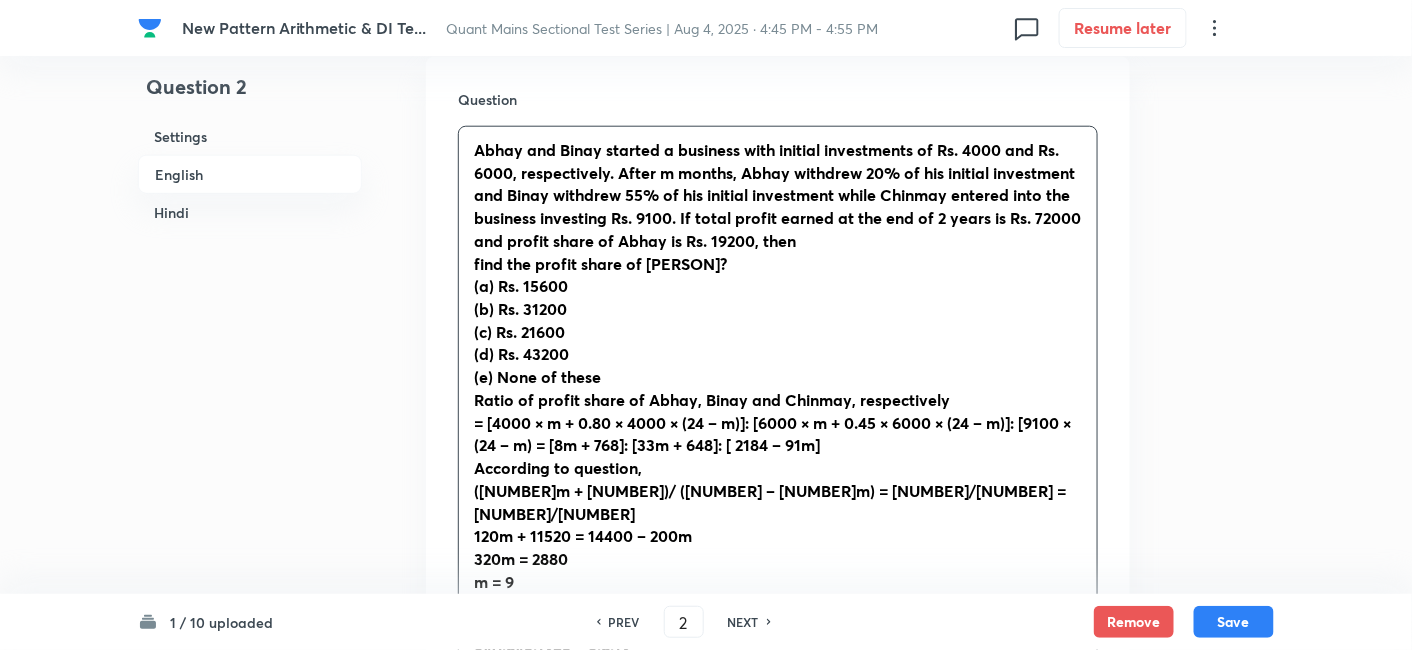 scroll, scrollTop: 595, scrollLeft: 0, axis: vertical 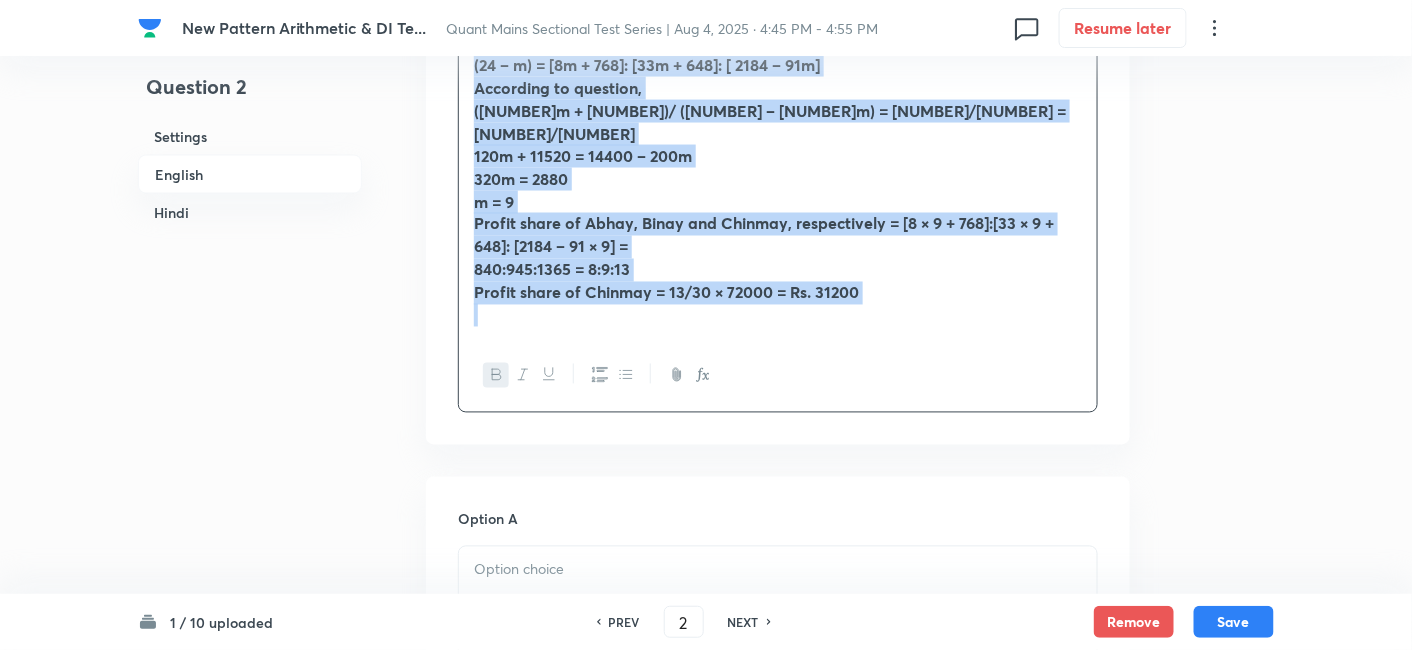 drag, startPoint x: 477, startPoint y: 146, endPoint x: 917, endPoint y: 498, distance: 563.4749 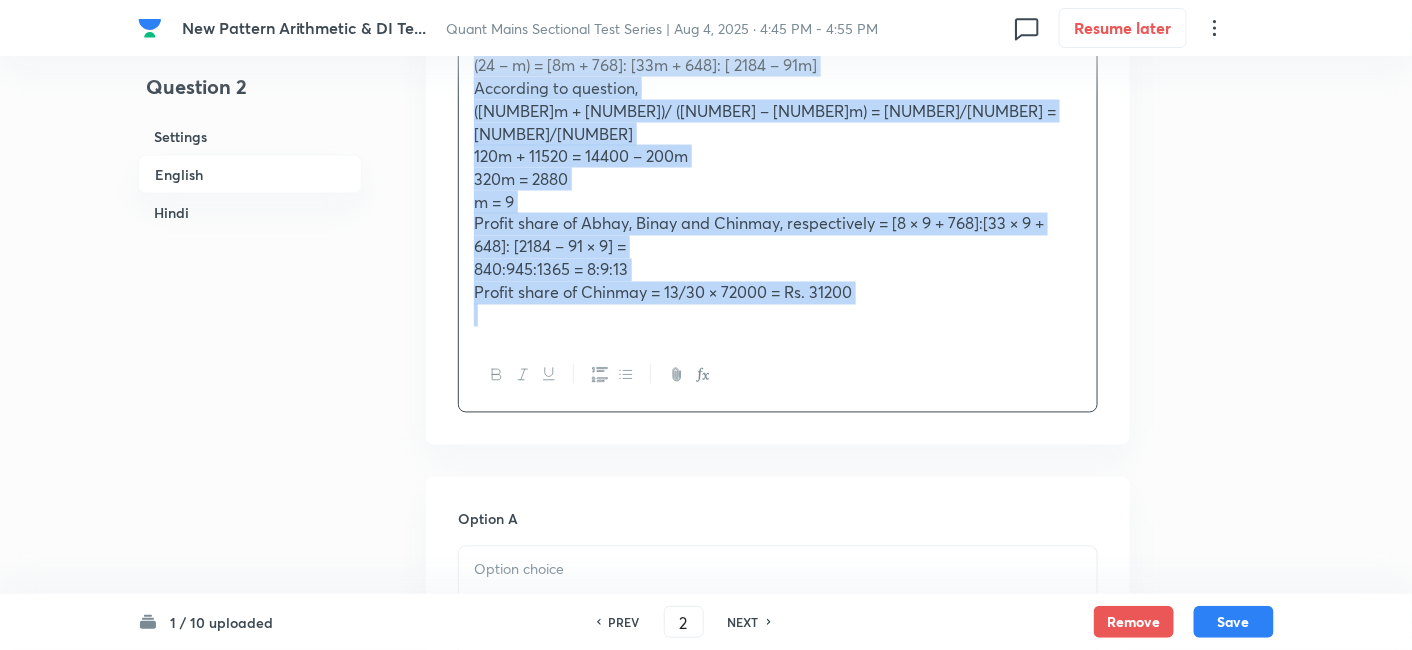 copy on "[PERSON] and [PERSON] started a business with initial investments of Rs. [NUMBER] and Rs. [NUMBER],  respectively. After m months, Abhay withdrew 20% of his initial investment and Binay withdrew  55% of his initial investment while Chinmay entered into the business investing Rs. [NUMBER]. If total profit earned at the end of [NUMBER] years is Rs. [NUMBER] and profit share of Abhay is Rs. [NUMBER], then  find the profit share of Chinmay? (a) Rs. [NUMBER]  (b) Rs. [NUMBER] (c) Rs. [NUMBER]  (d) Rs. [NUMBER] (e) None of these Ratio of profit share of Abhay, Binay and Chinmay, respectively  = [[NUMBER] × m + [NUMBER] × [NUMBER] × ([NUMBER]– m)]: [ [NUMBER] × m + [NUMBER] × [NUMBER] × ([NUMBER]– m)]: [ [NUMBER] × ([NUMBER]– m) = [ [NUMBER]m + [NUMBER]]: [ [NUMBER]m + [NUMBER]]: [ [NUMBER]– [NUMBER]m] According to question, ([NUMBER]m + [NUMBER])/ ([NUMBER]– [NUMBER]m) = [NUMBER]/[NUMBER] = [NUMBER]/[NUMBER] [NUMBER]m + [NUMBER] = [NUMBER]– [NUMBER]m [NUMBER]m = [NUMBER] m = [NUMBER] Profit share of Abhay, Binay and Chinmay, respectively = [ [NUMBER] × [NUMBER]  + [NUMBER]]: [ [NUMBER] × [NUMBER]  + [NUMBER]]: [ [NUMBER]– [NUMBER] × [NUMBER]] =  [NUMBER]:[NUMBER]:[NUMBER] = [NUMBER]:[NUMBER]:[NUMBER] Profit share of Chinmay = [NUMBER]/[NUMBER] × [NUMBER] = Rs. [NUMBER]" 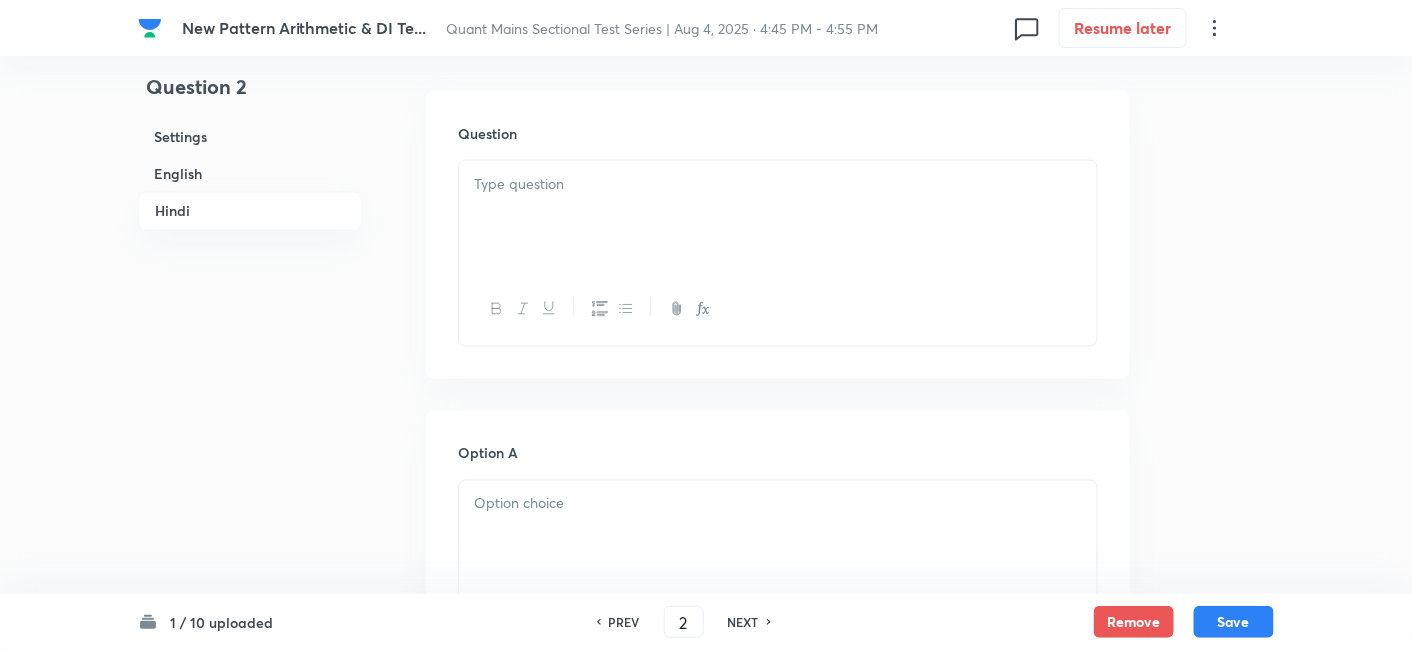 scroll, scrollTop: 3404, scrollLeft: 0, axis: vertical 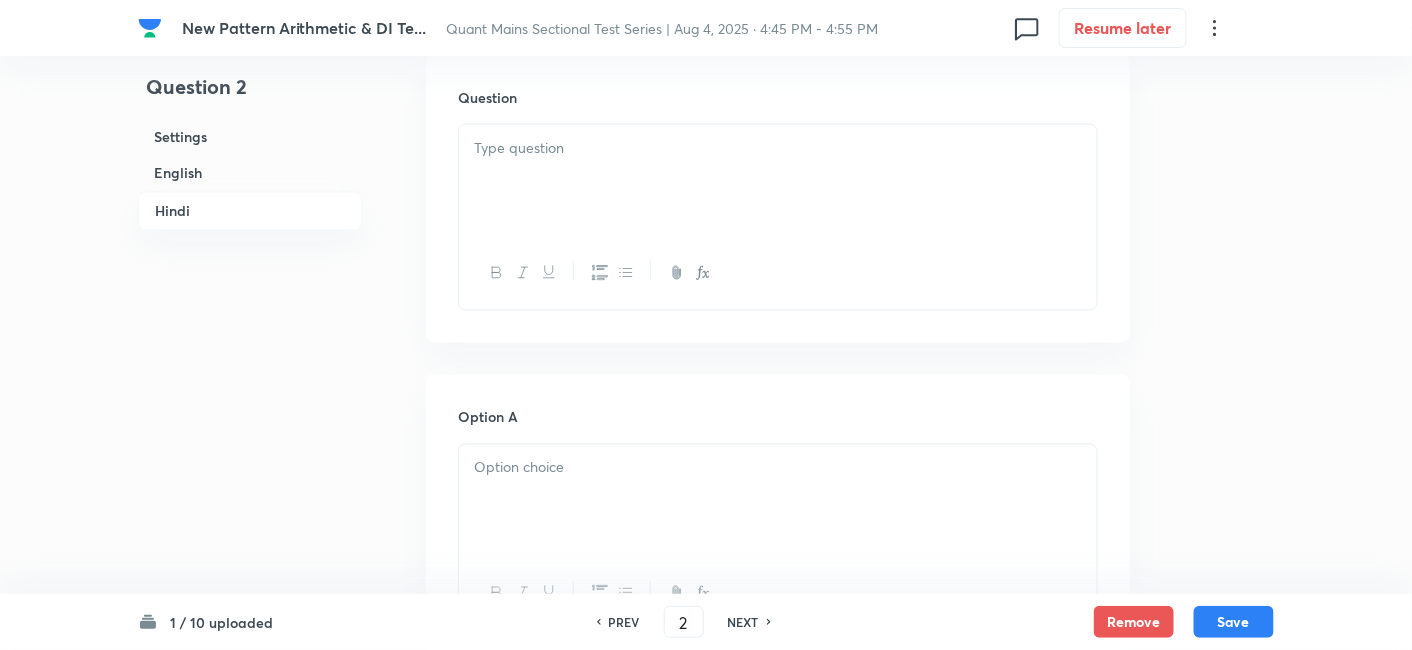 click at bounding box center [778, 181] 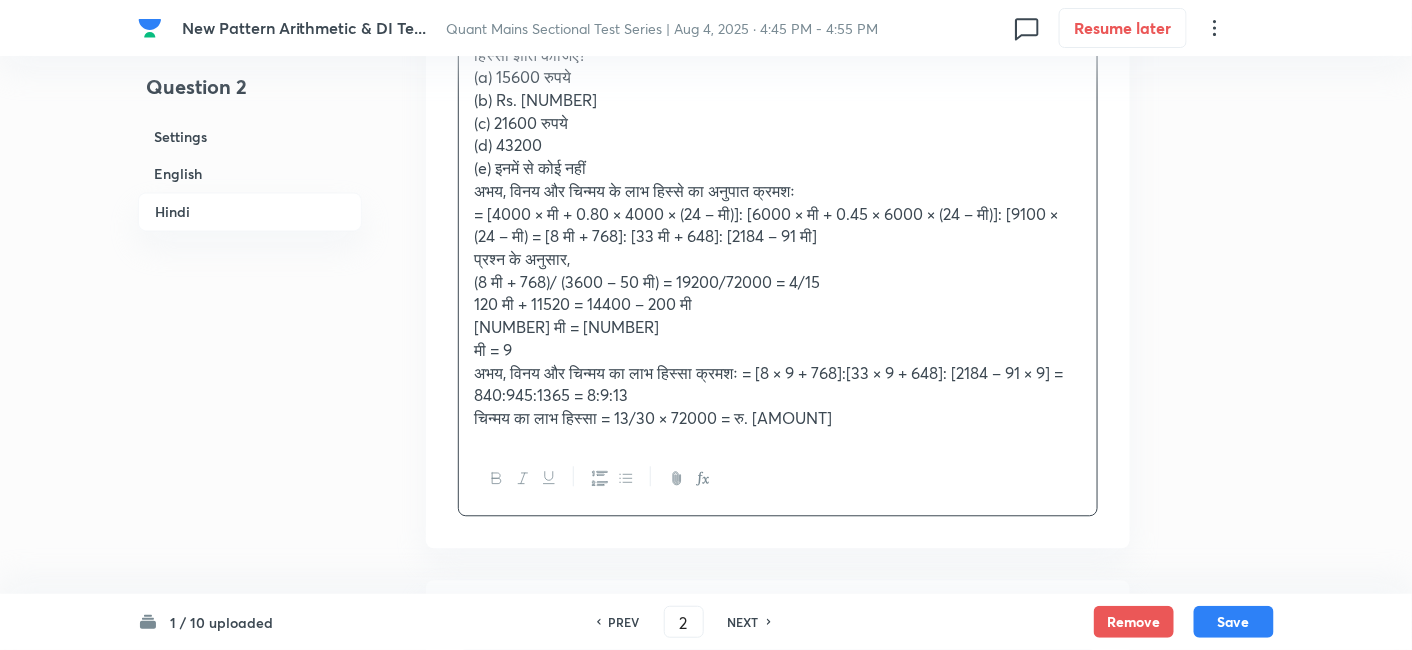 scroll, scrollTop: 3588, scrollLeft: 0, axis: vertical 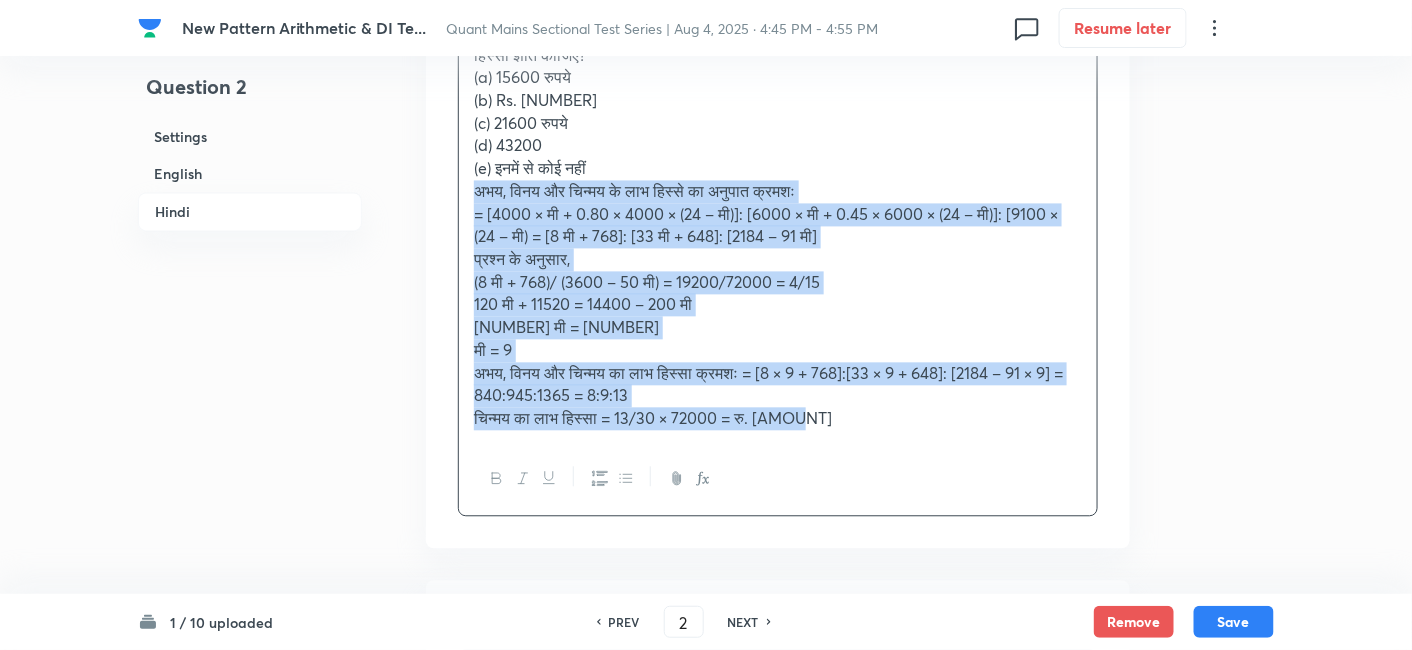 drag, startPoint x: 474, startPoint y: 158, endPoint x: 1001, endPoint y: 496, distance: 626.07745 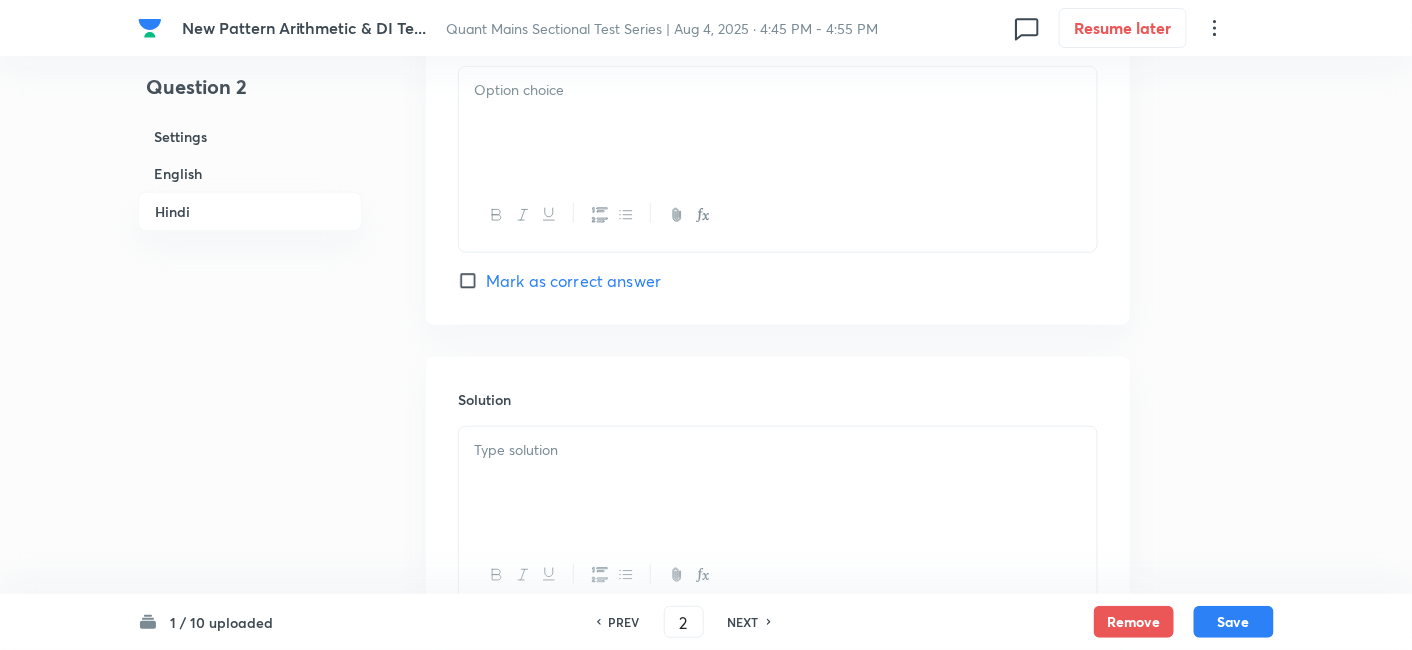scroll, scrollTop: 5303, scrollLeft: 0, axis: vertical 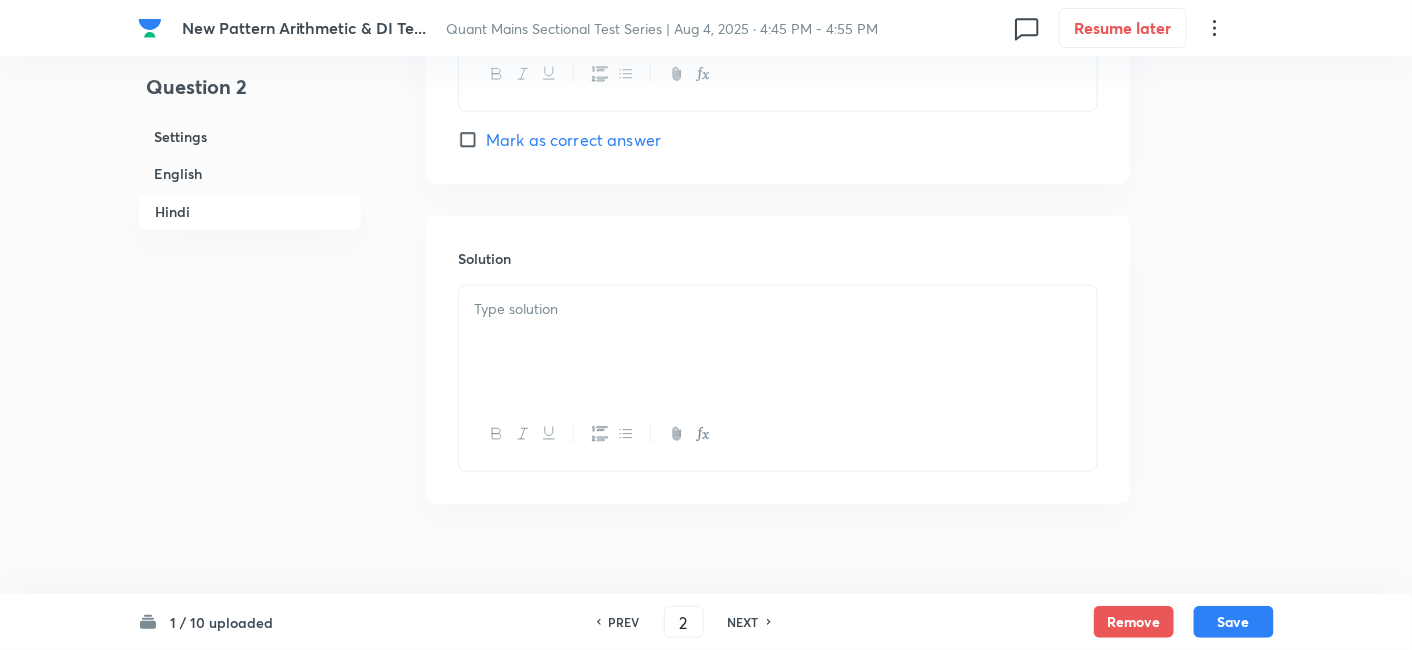 click at bounding box center (778, 342) 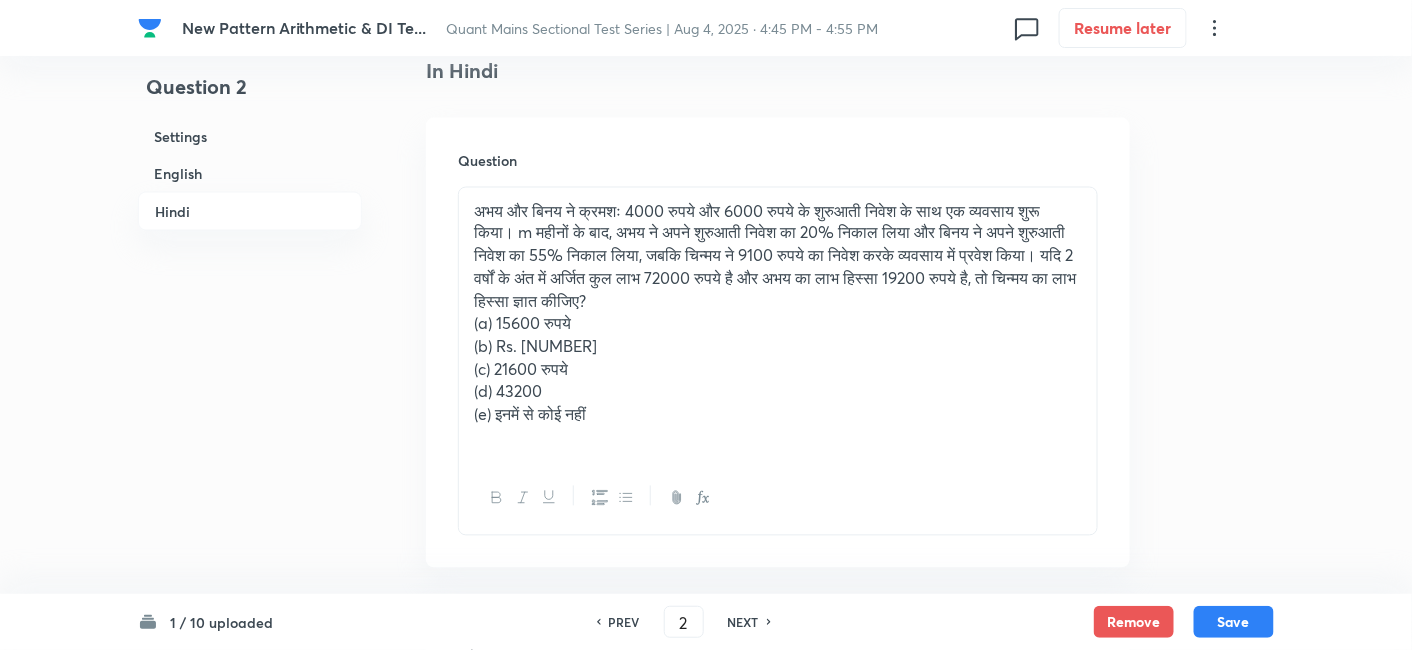 scroll, scrollTop: 3342, scrollLeft: 0, axis: vertical 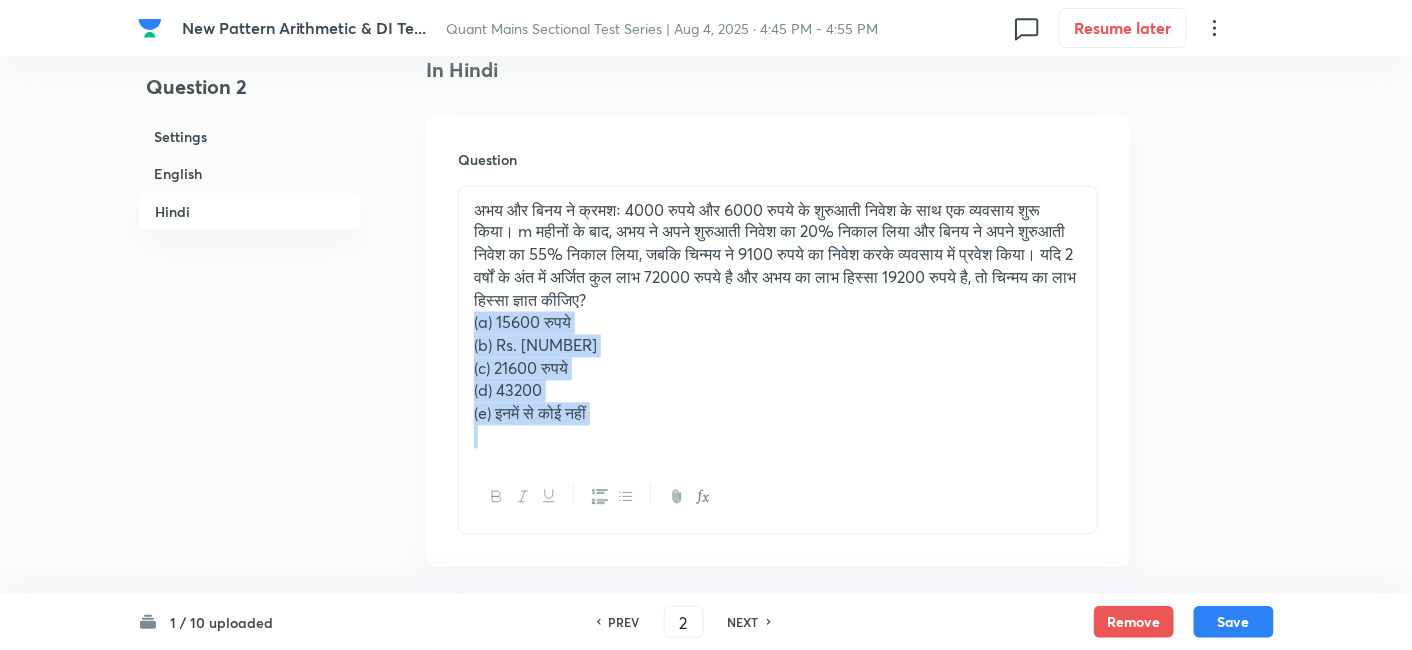 drag, startPoint x: 470, startPoint y: 298, endPoint x: 828, endPoint y: 491, distance: 406.70996 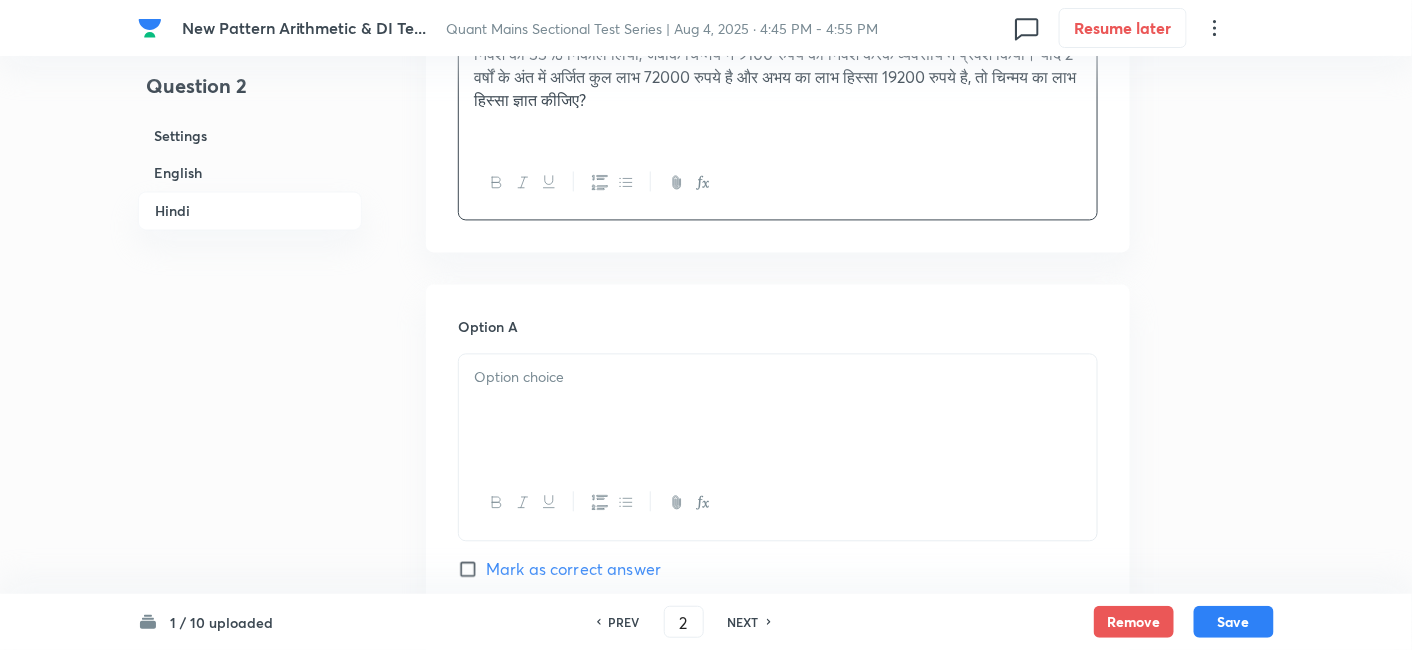 scroll, scrollTop: 3545, scrollLeft: 0, axis: vertical 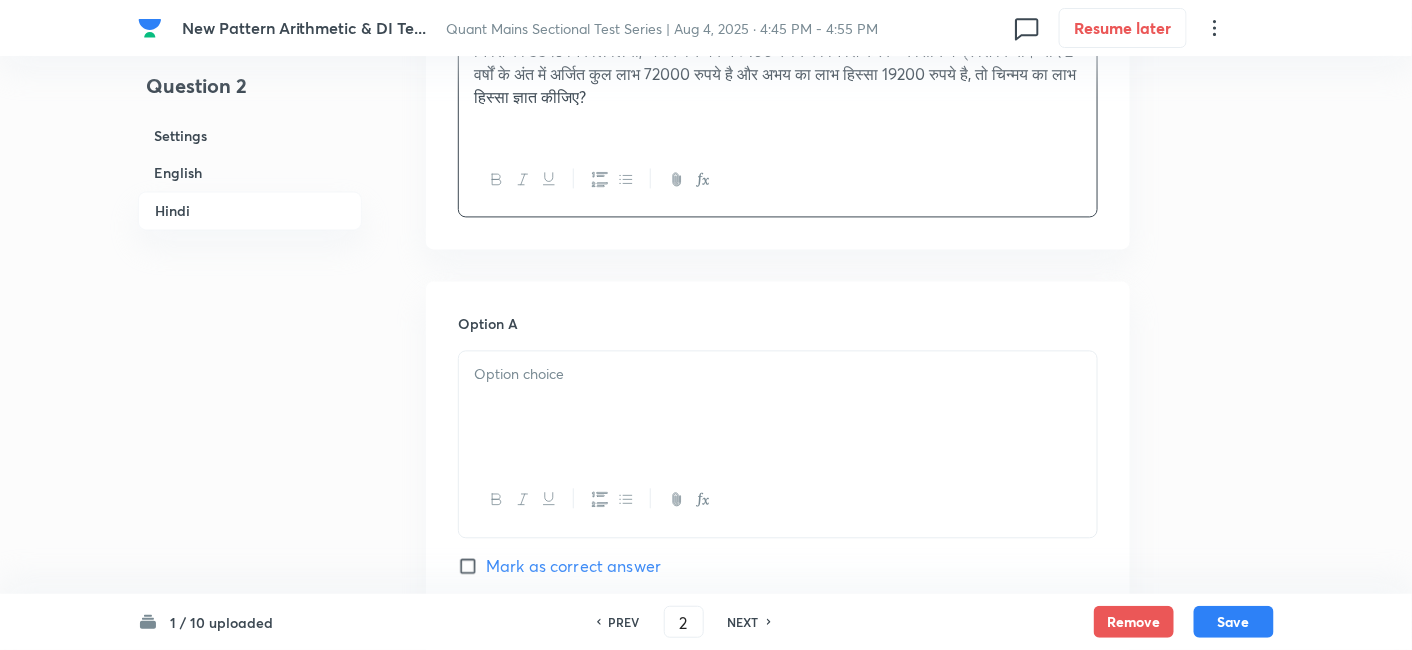 click at bounding box center [778, 408] 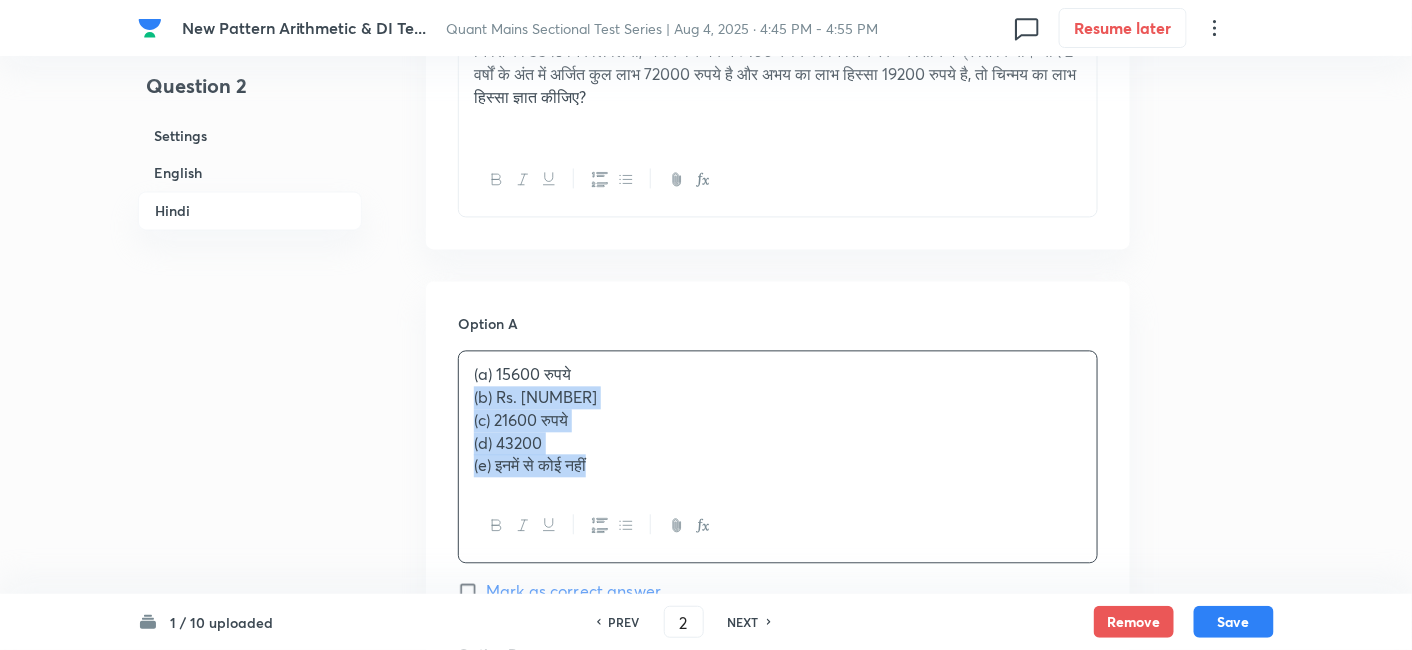 drag, startPoint x: 469, startPoint y: 365, endPoint x: 769, endPoint y: 530, distance: 342.38138 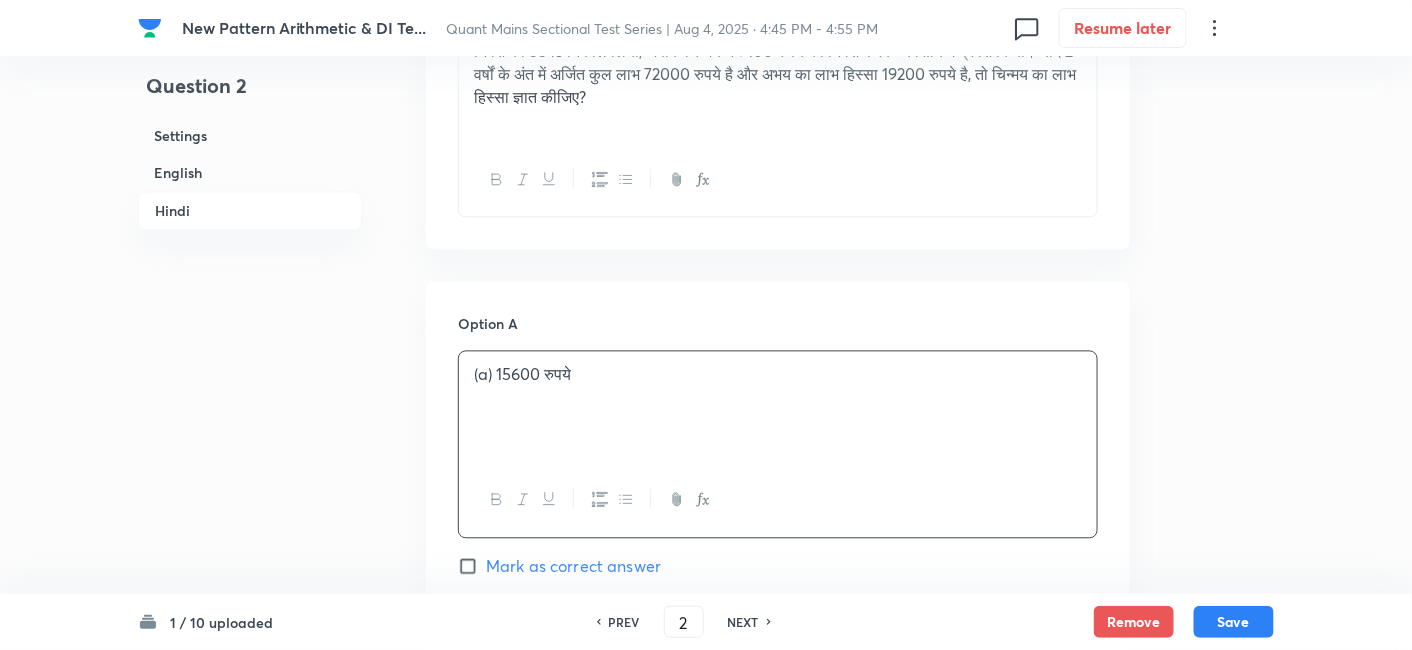 scroll, scrollTop: 3800, scrollLeft: 0, axis: vertical 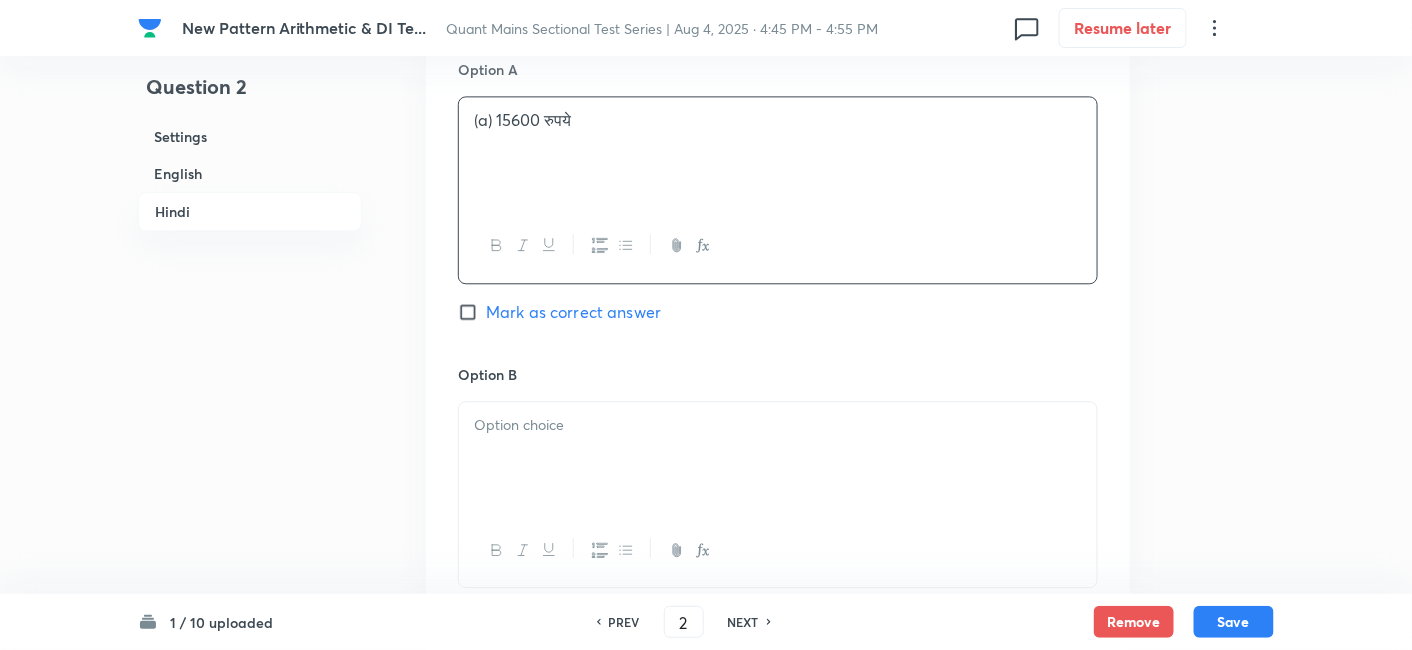 click at bounding box center [778, 458] 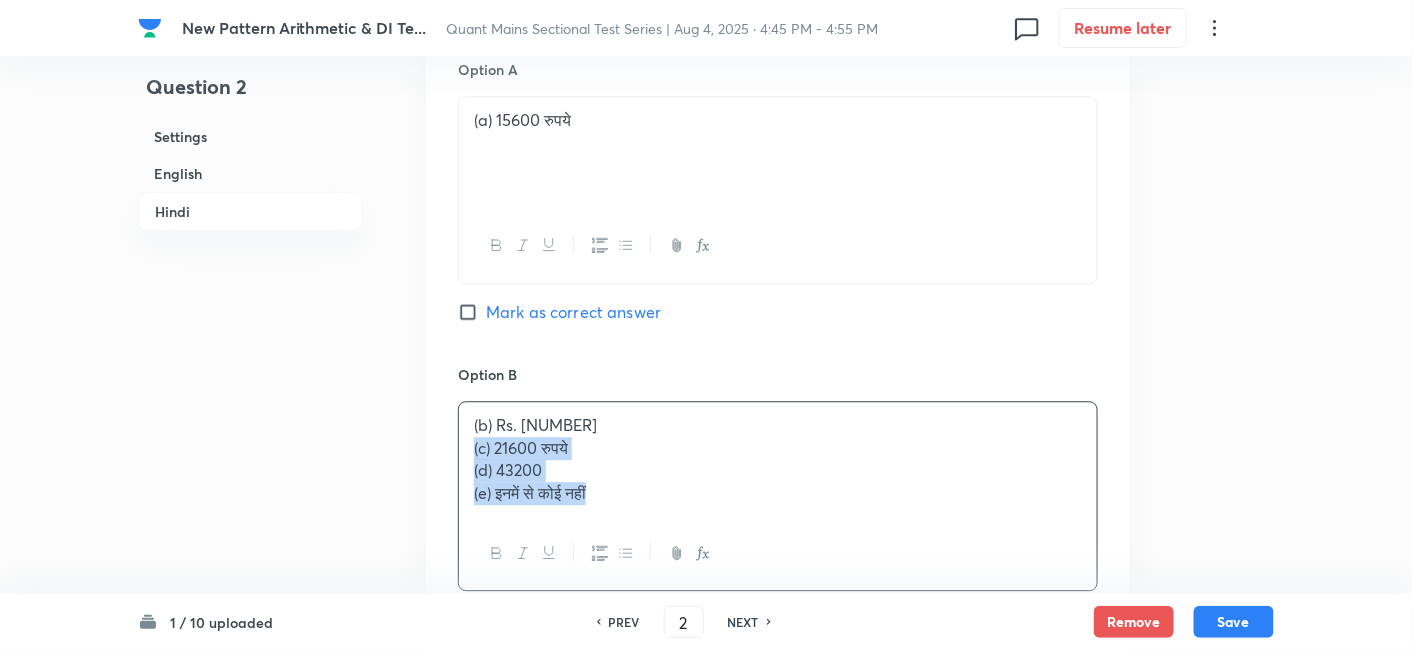 drag, startPoint x: 467, startPoint y: 423, endPoint x: 763, endPoint y: 570, distance: 330.49207 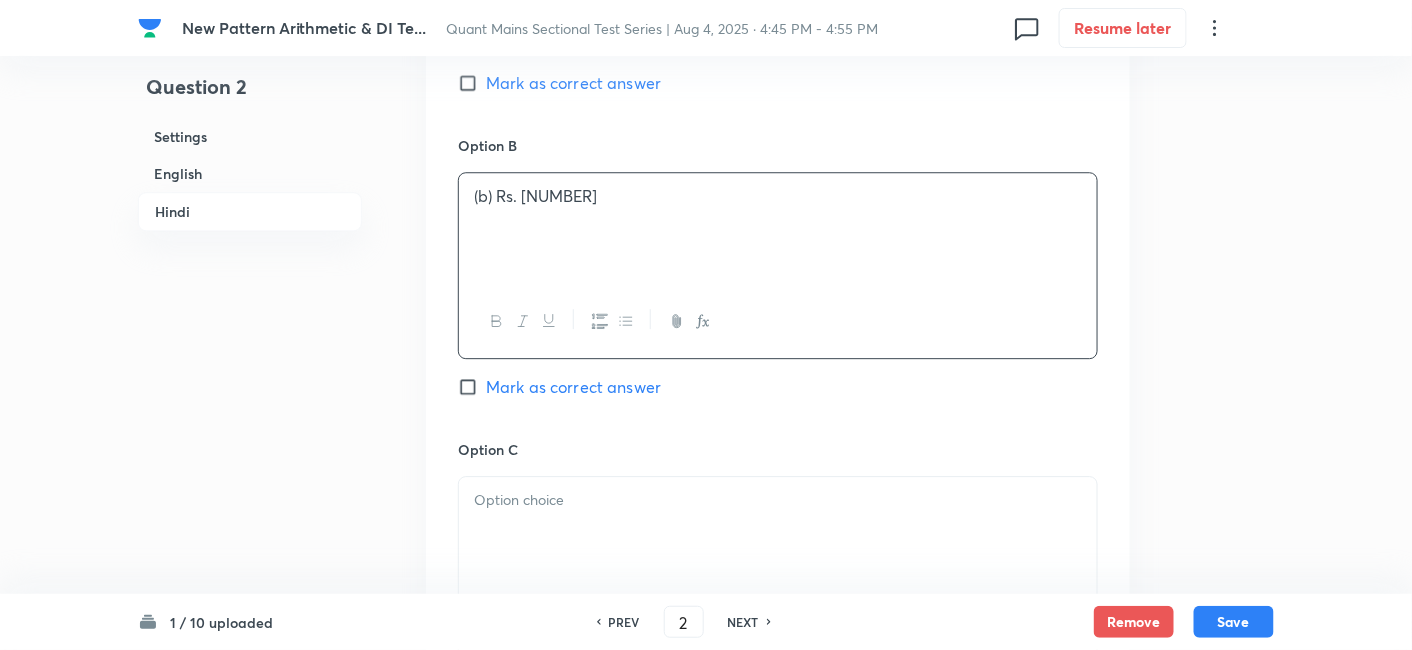 scroll, scrollTop: 4030, scrollLeft: 0, axis: vertical 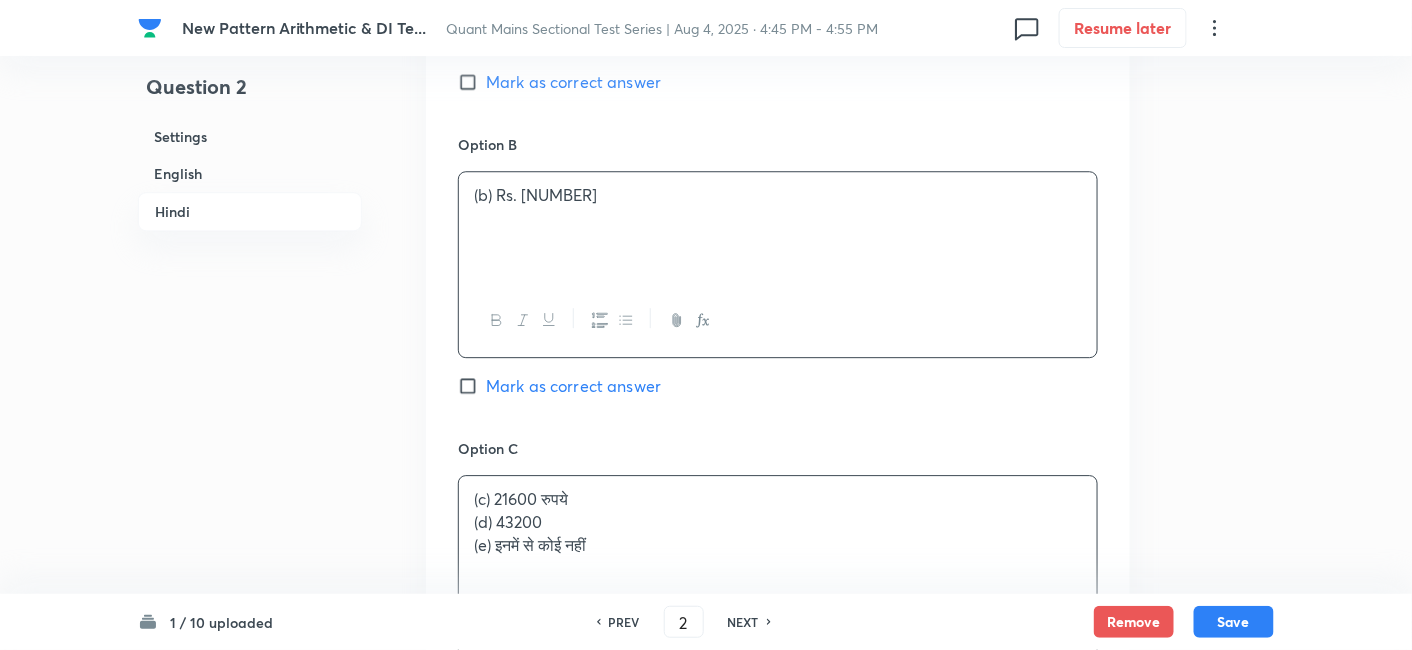 click on "(c) 21600 रुपये (d) 43200 (e) इनमें से कोई नहीं" at bounding box center (778, 532) 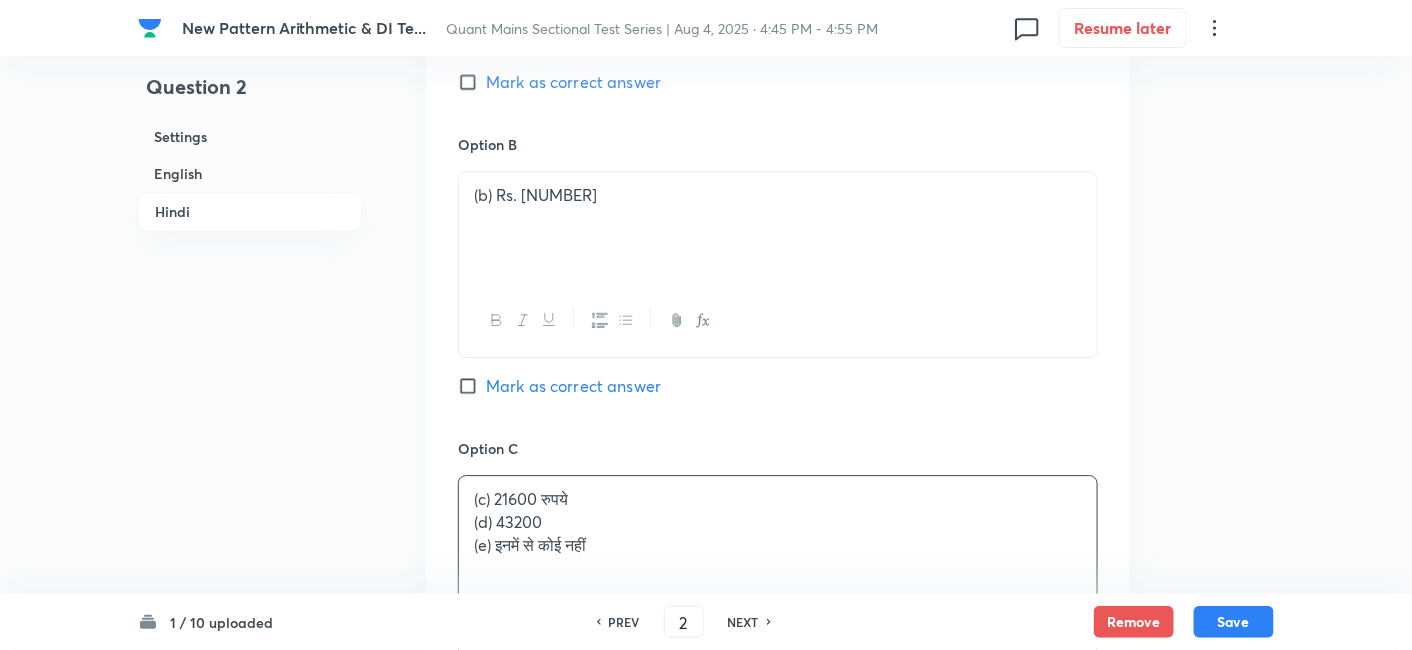 click on "Mark as correct answer" at bounding box center (573, 386) 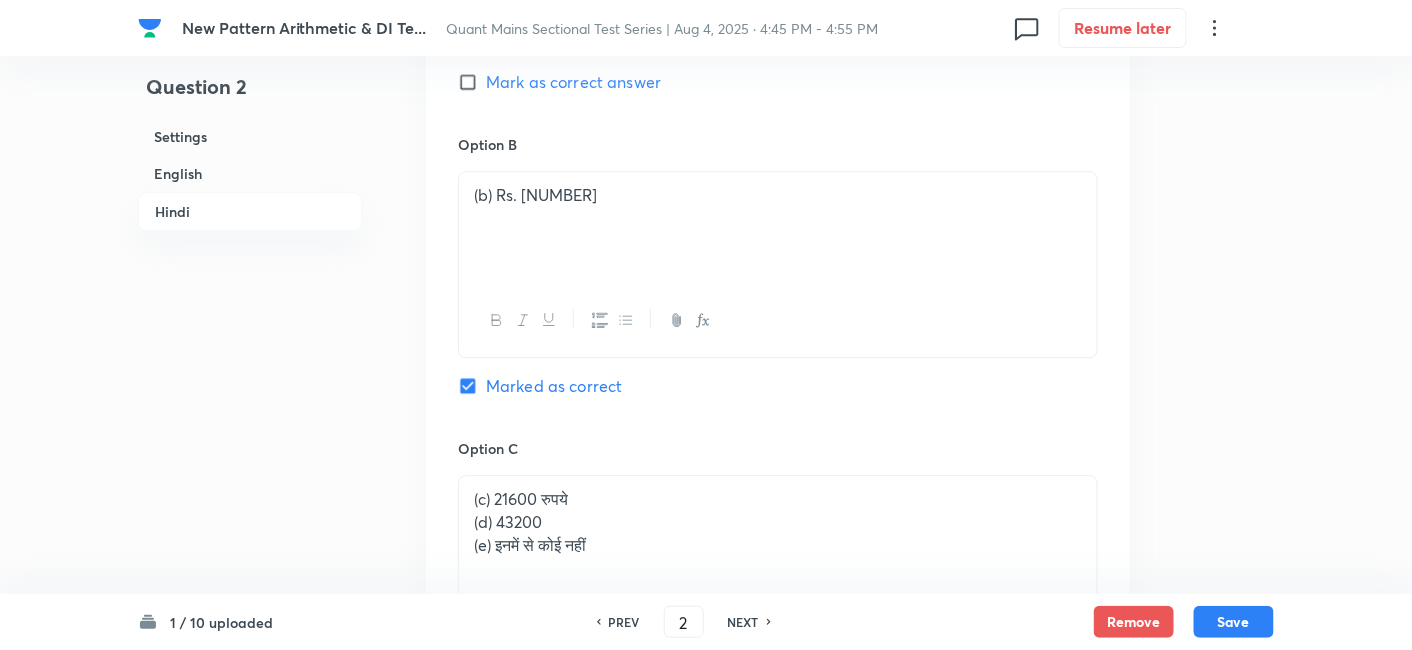 checkbox on "true" 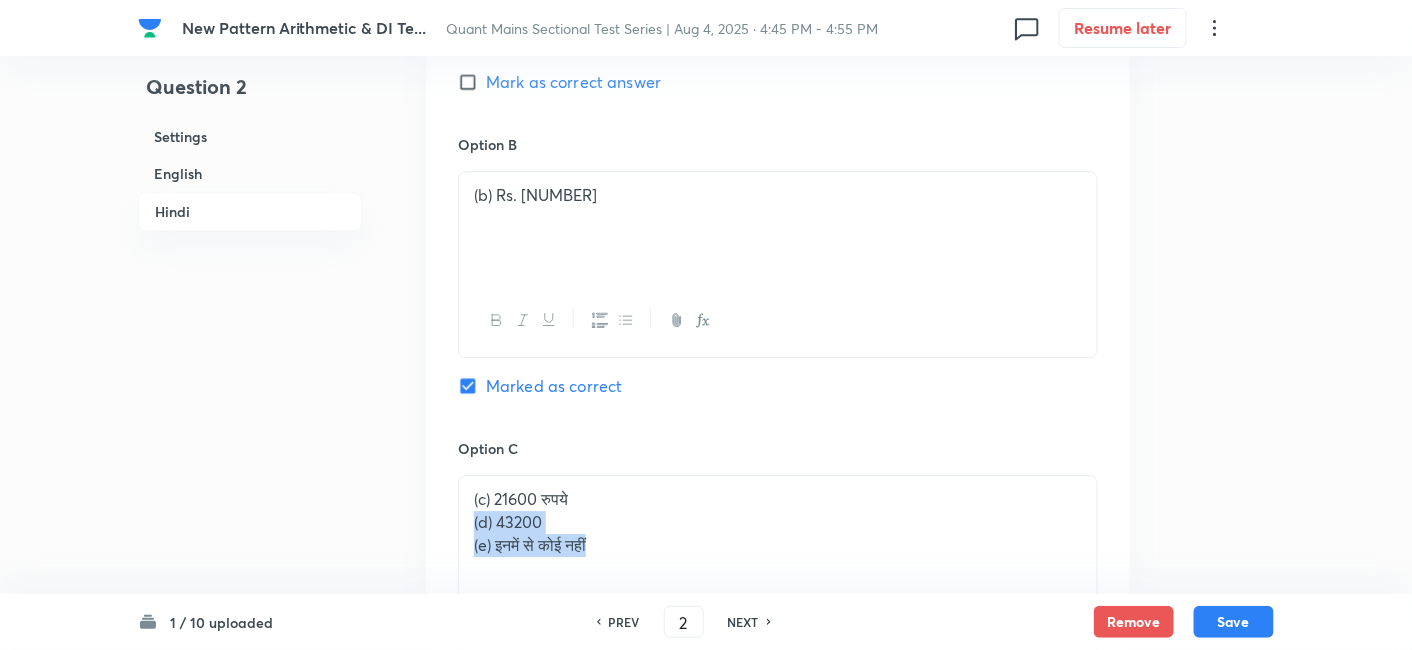drag, startPoint x: 470, startPoint y: 500, endPoint x: 754, endPoint y: 538, distance: 286.53098 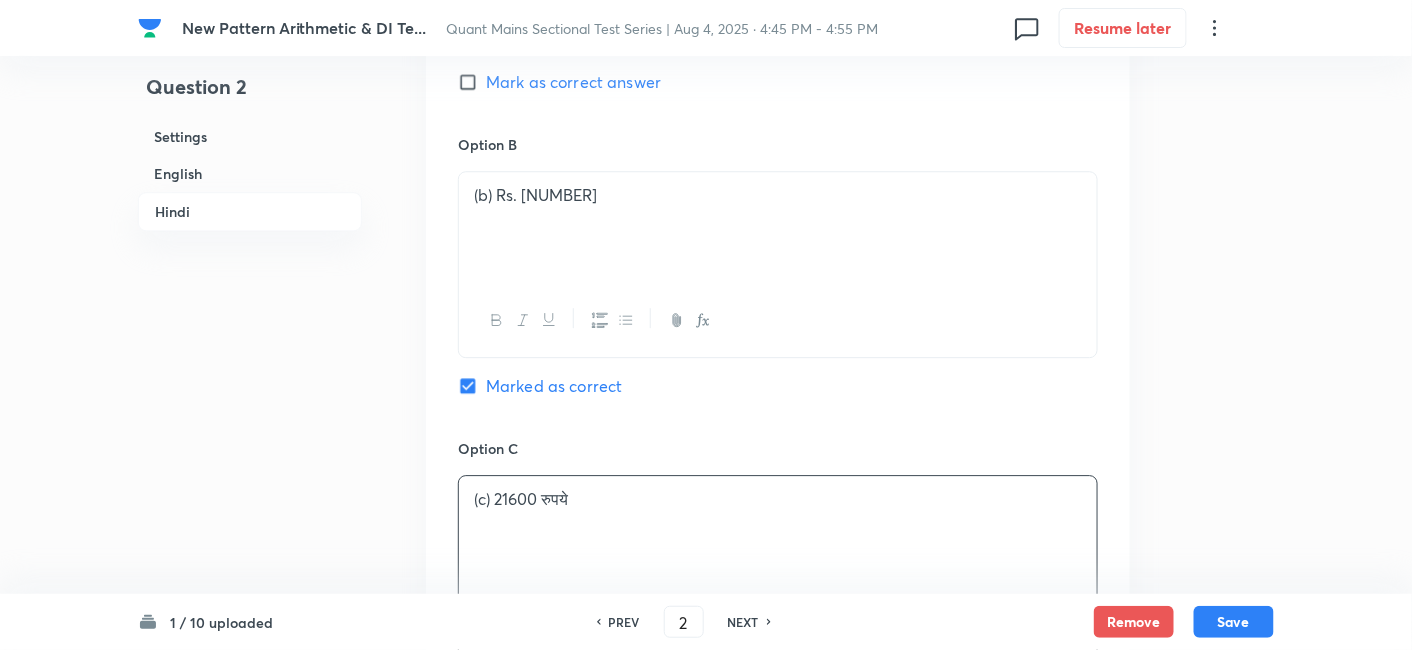 scroll, scrollTop: 4390, scrollLeft: 0, axis: vertical 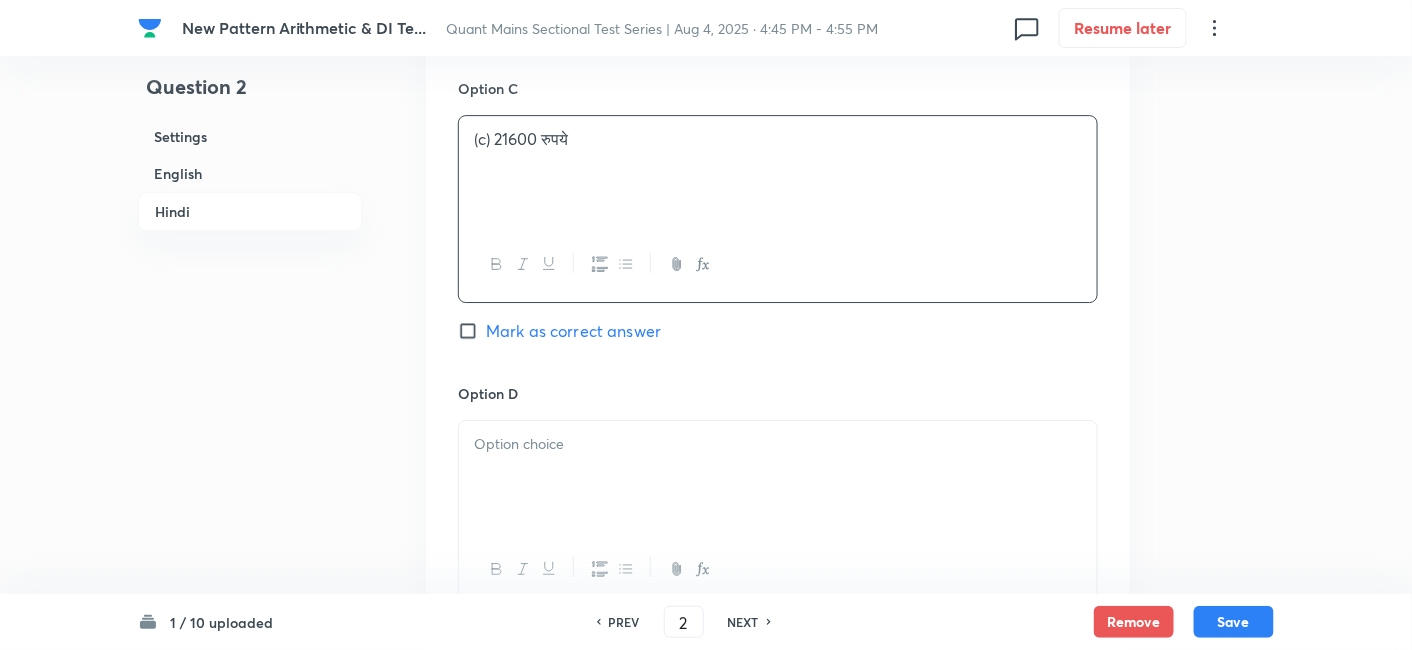 click at bounding box center (778, 477) 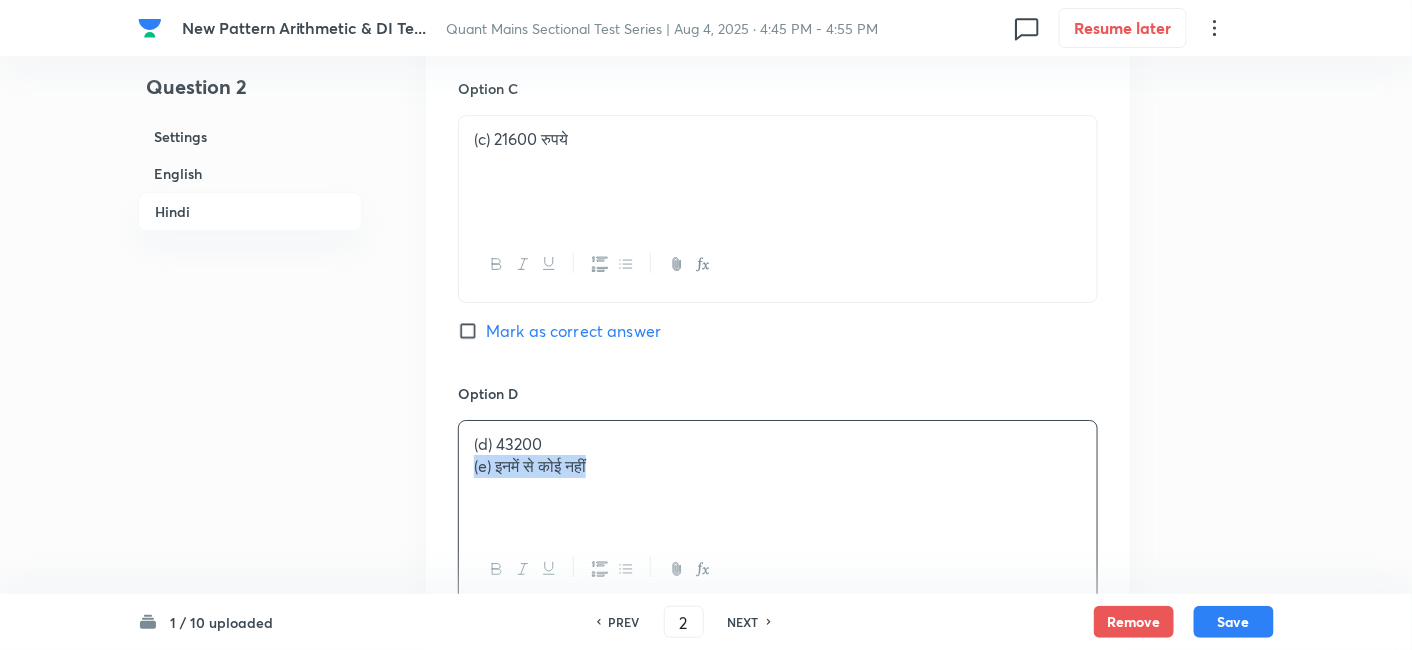 drag, startPoint x: 467, startPoint y: 436, endPoint x: 848, endPoint y: 507, distance: 387.55902 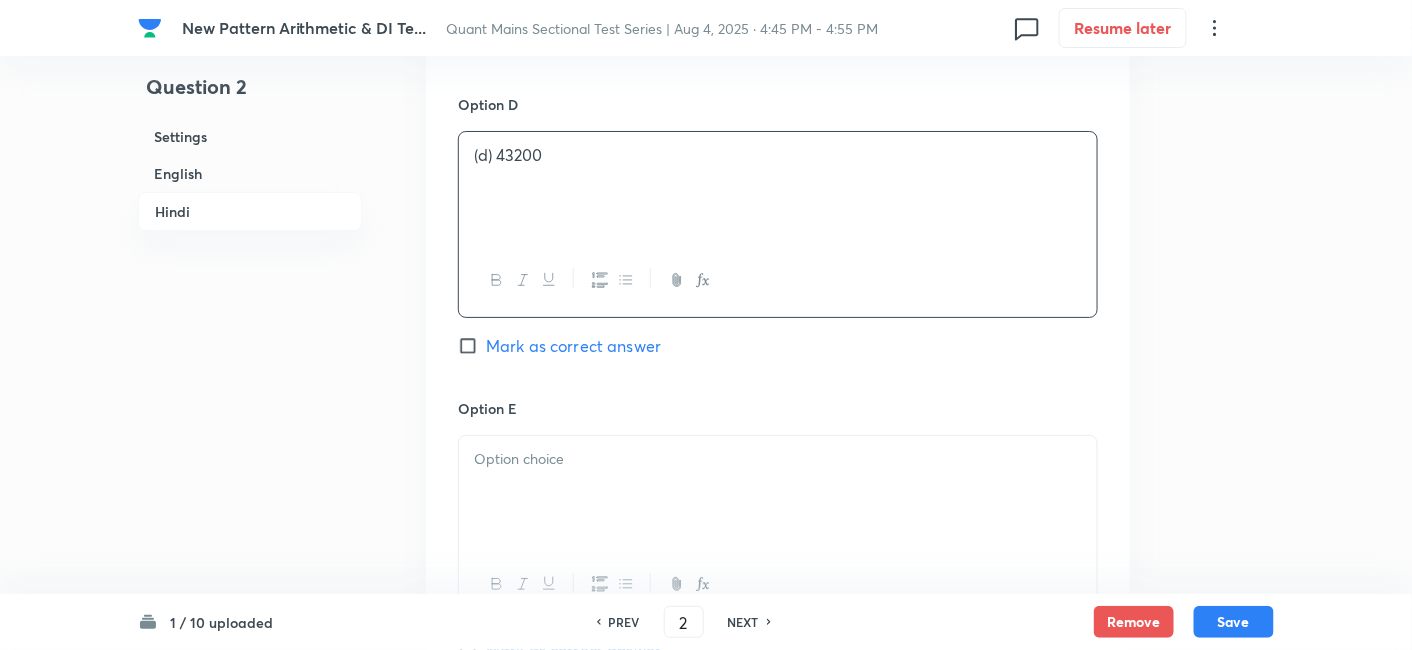 click at bounding box center (778, 492) 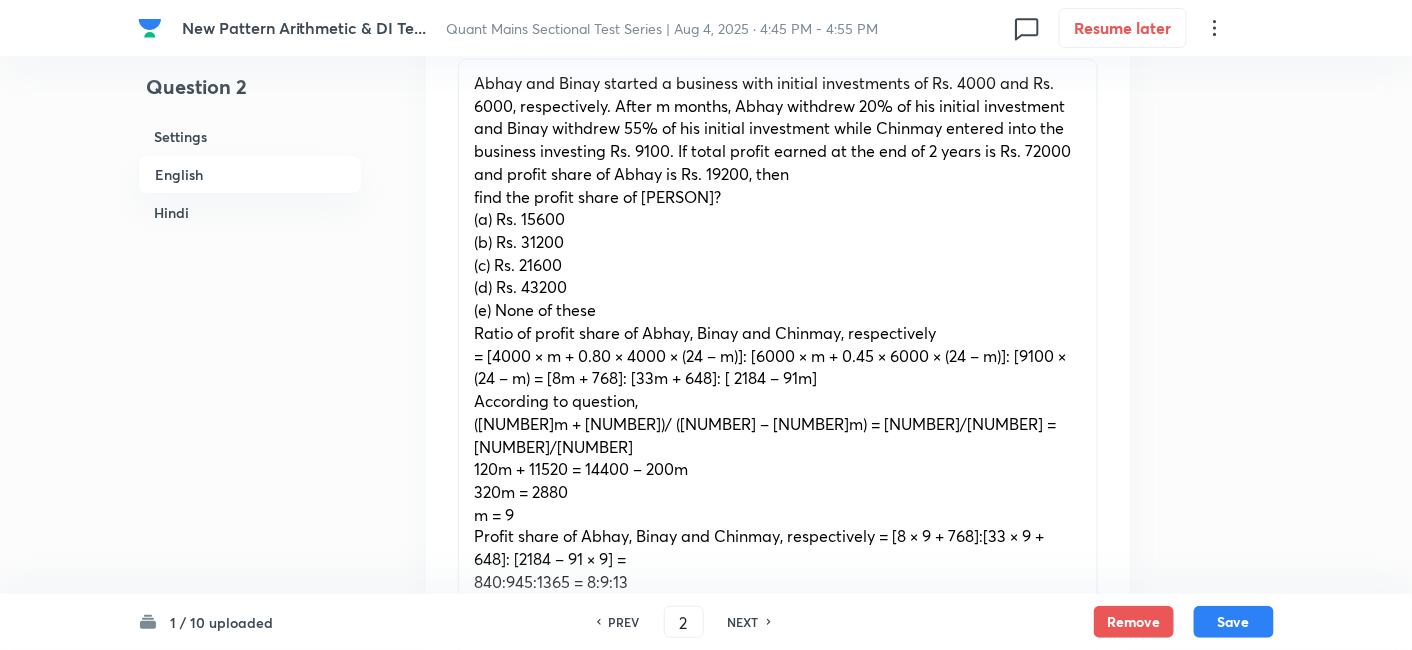 scroll, scrollTop: 814, scrollLeft: 0, axis: vertical 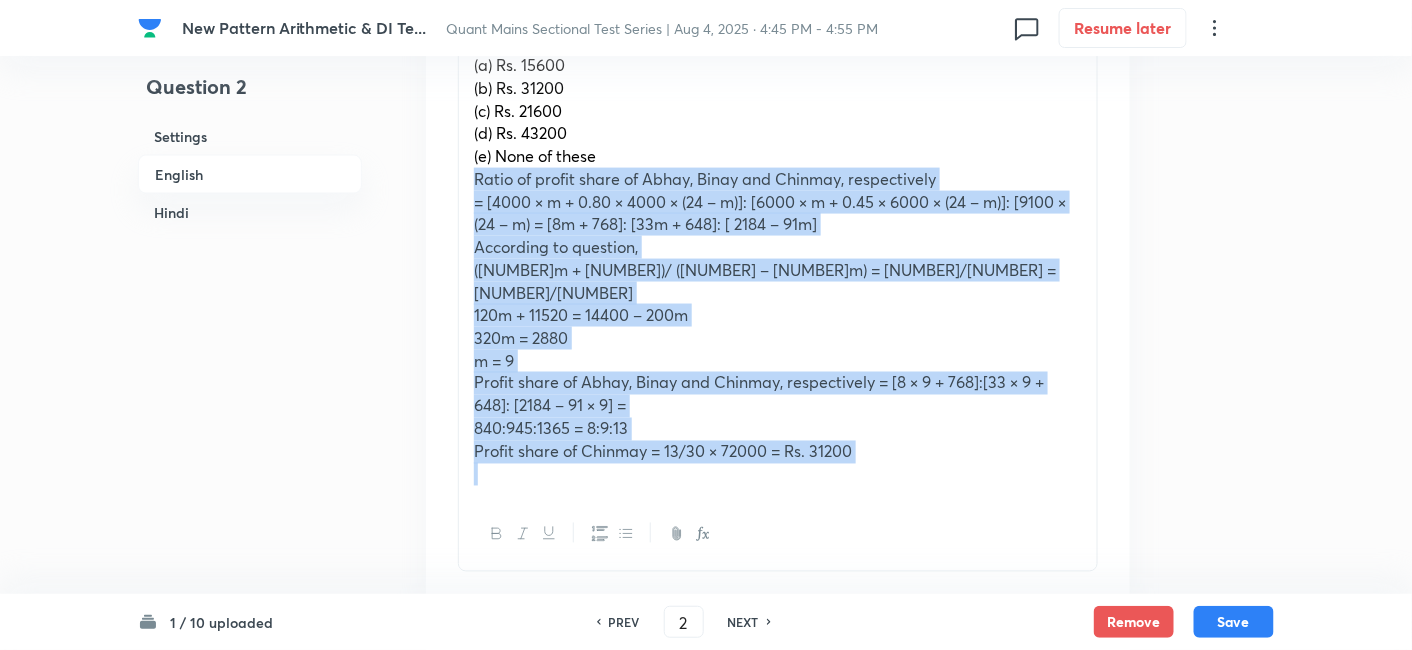 drag, startPoint x: 471, startPoint y: 178, endPoint x: 948, endPoint y: 512, distance: 582.31006 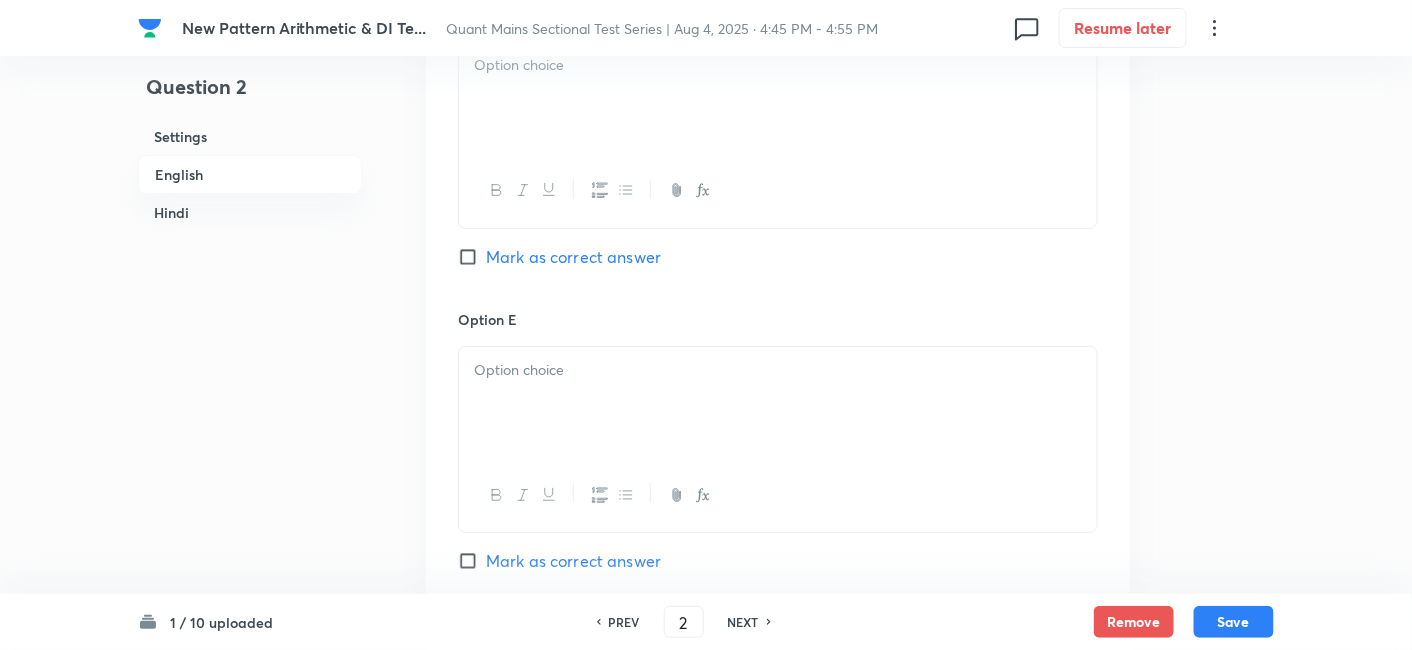 scroll, scrollTop: 2499, scrollLeft: 0, axis: vertical 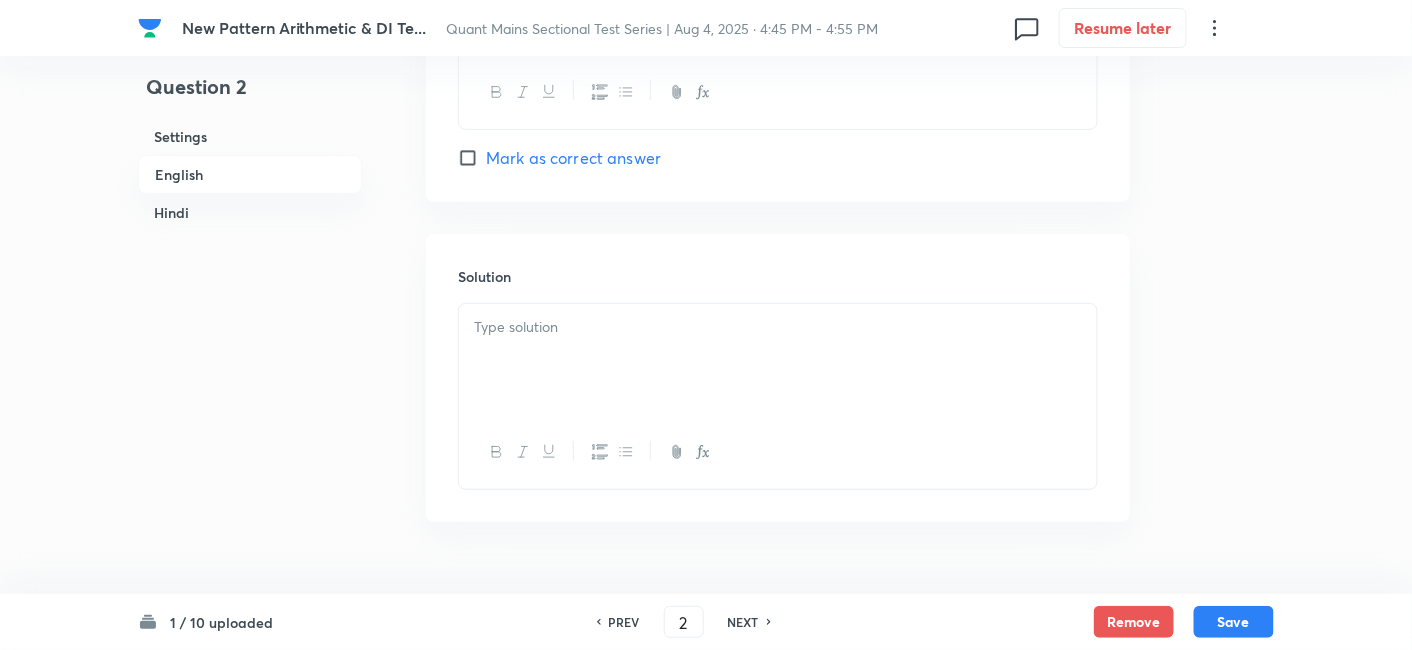 click at bounding box center [778, 360] 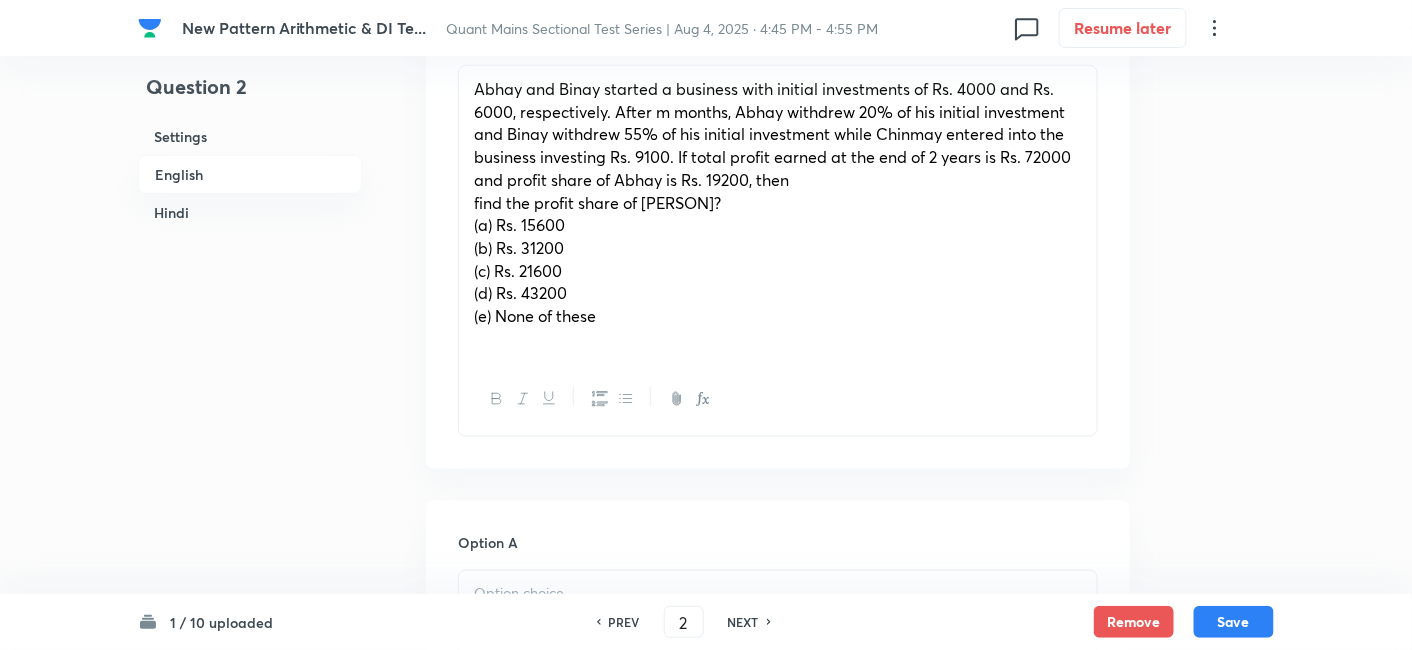 scroll, scrollTop: 517, scrollLeft: 0, axis: vertical 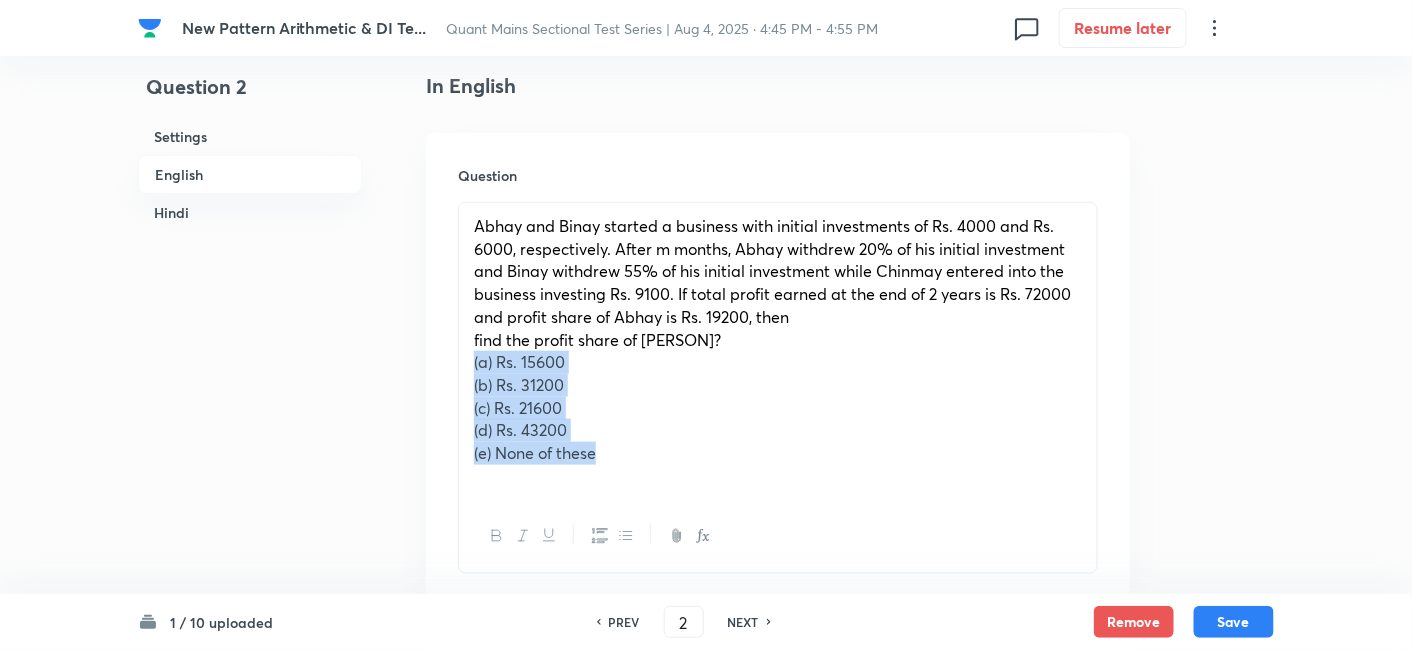 drag, startPoint x: 465, startPoint y: 358, endPoint x: 660, endPoint y: 445, distance: 213.52751 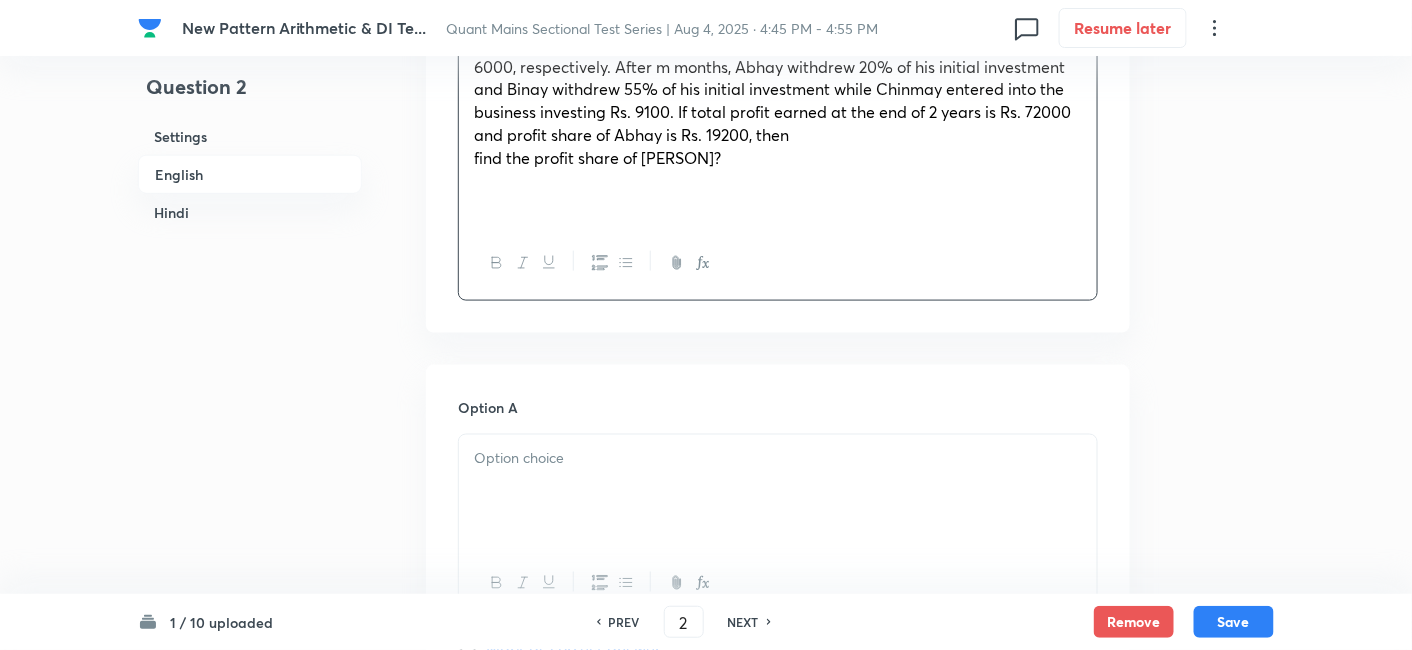 scroll, scrollTop: 705, scrollLeft: 0, axis: vertical 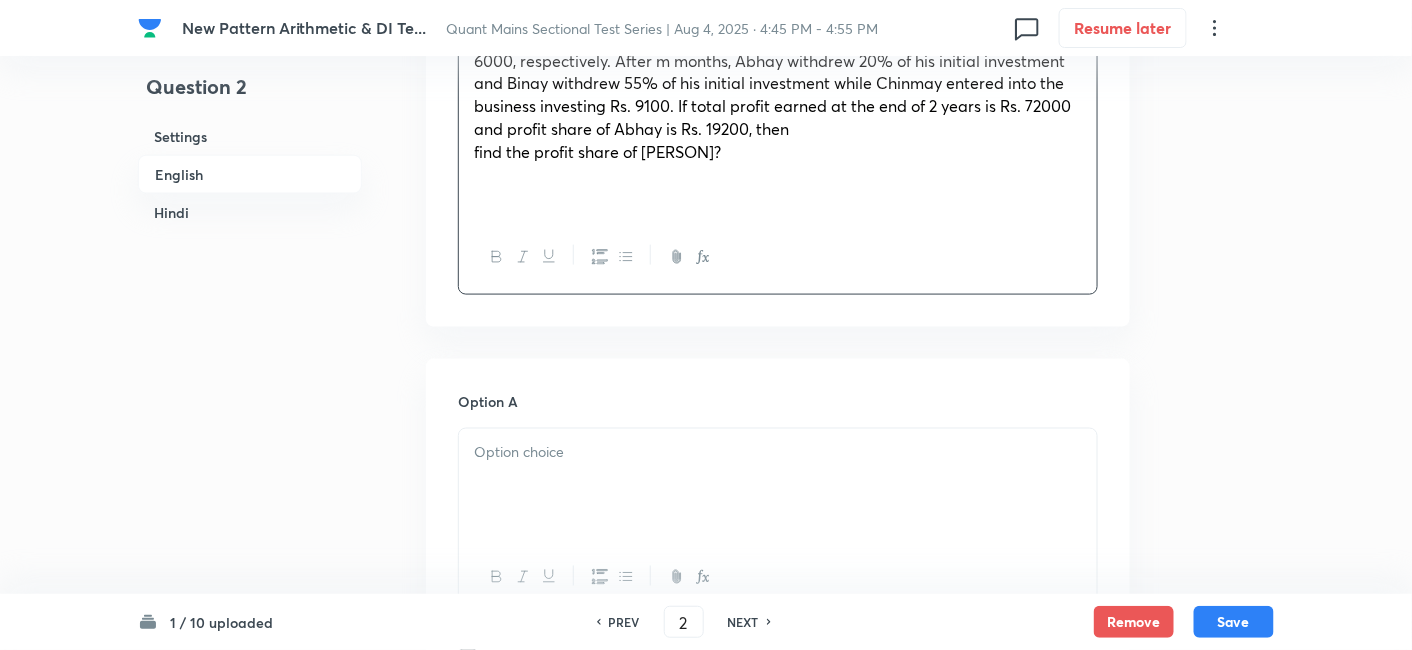 click at bounding box center (778, 452) 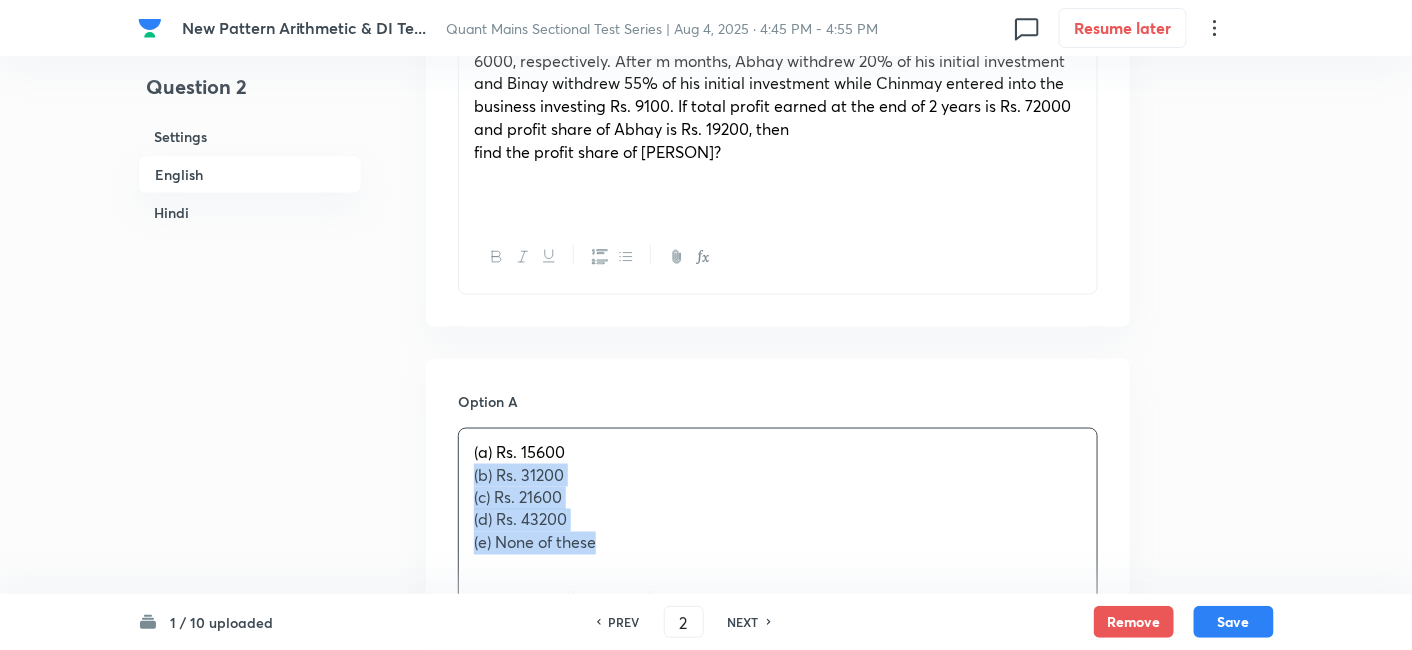 drag, startPoint x: 470, startPoint y: 475, endPoint x: 728, endPoint y: 565, distance: 273.24713 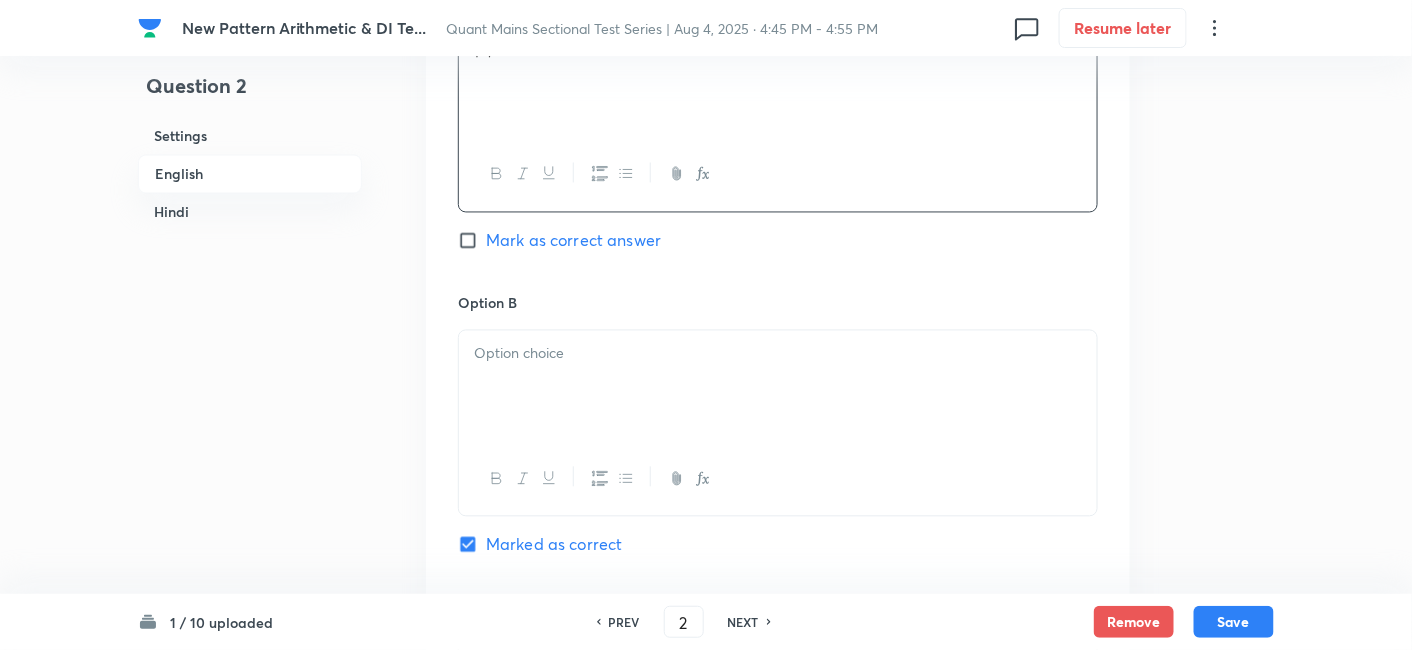 scroll, scrollTop: 1109, scrollLeft: 0, axis: vertical 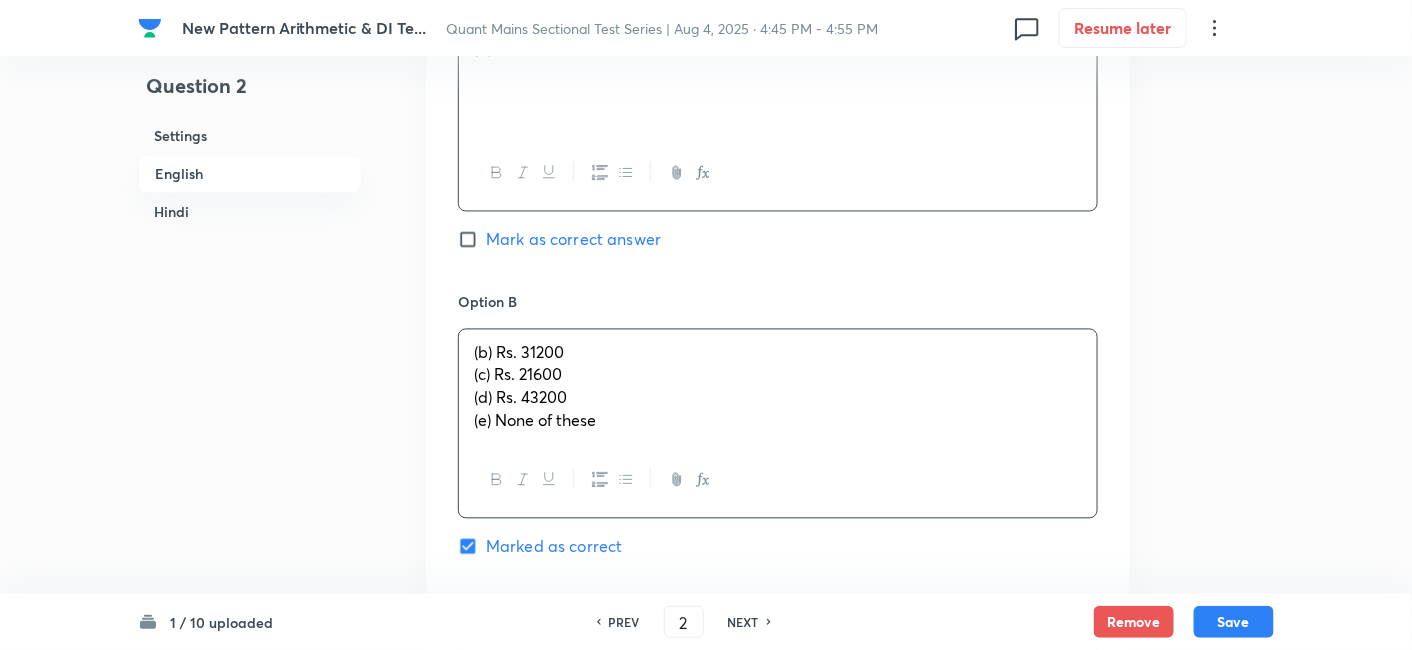 click on "(b) Rs. [NUMBER] (c) Rs. [NUMBER]  (d) Rs. [NUMBER] (e) None of these" at bounding box center (778, 387) 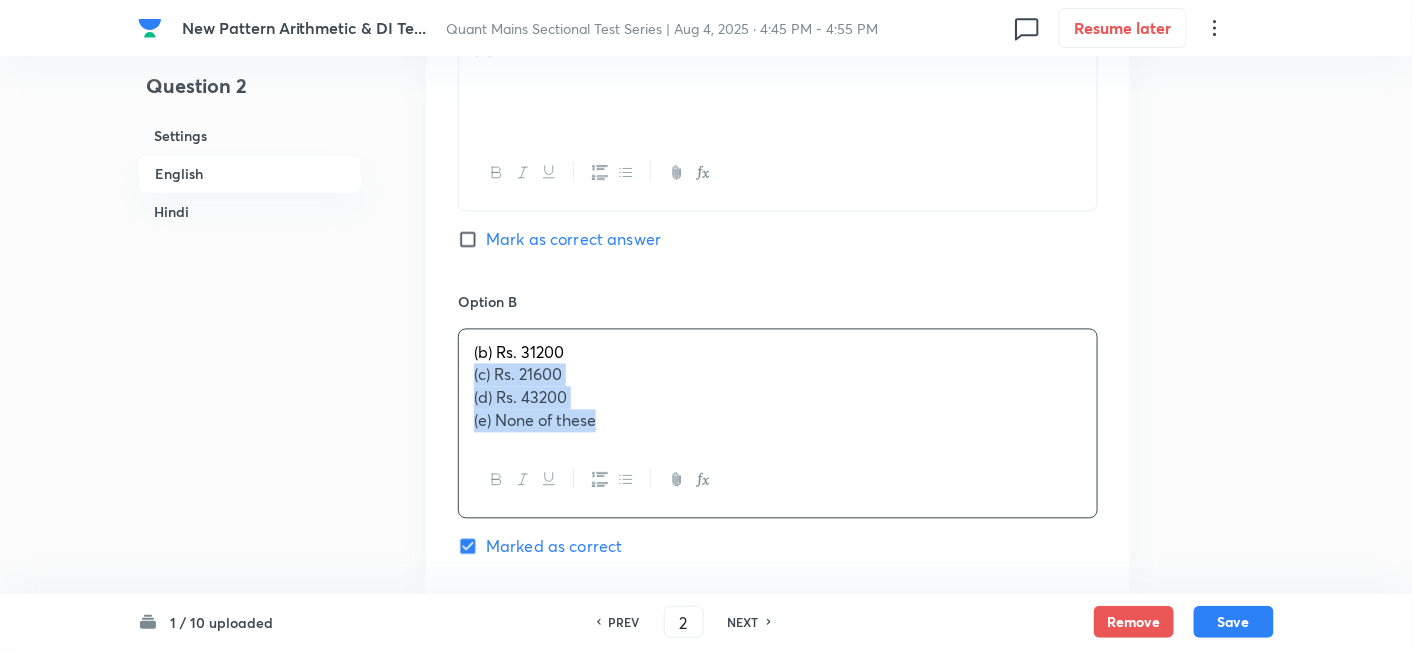 drag, startPoint x: 470, startPoint y: 381, endPoint x: 694, endPoint y: 476, distance: 243.31256 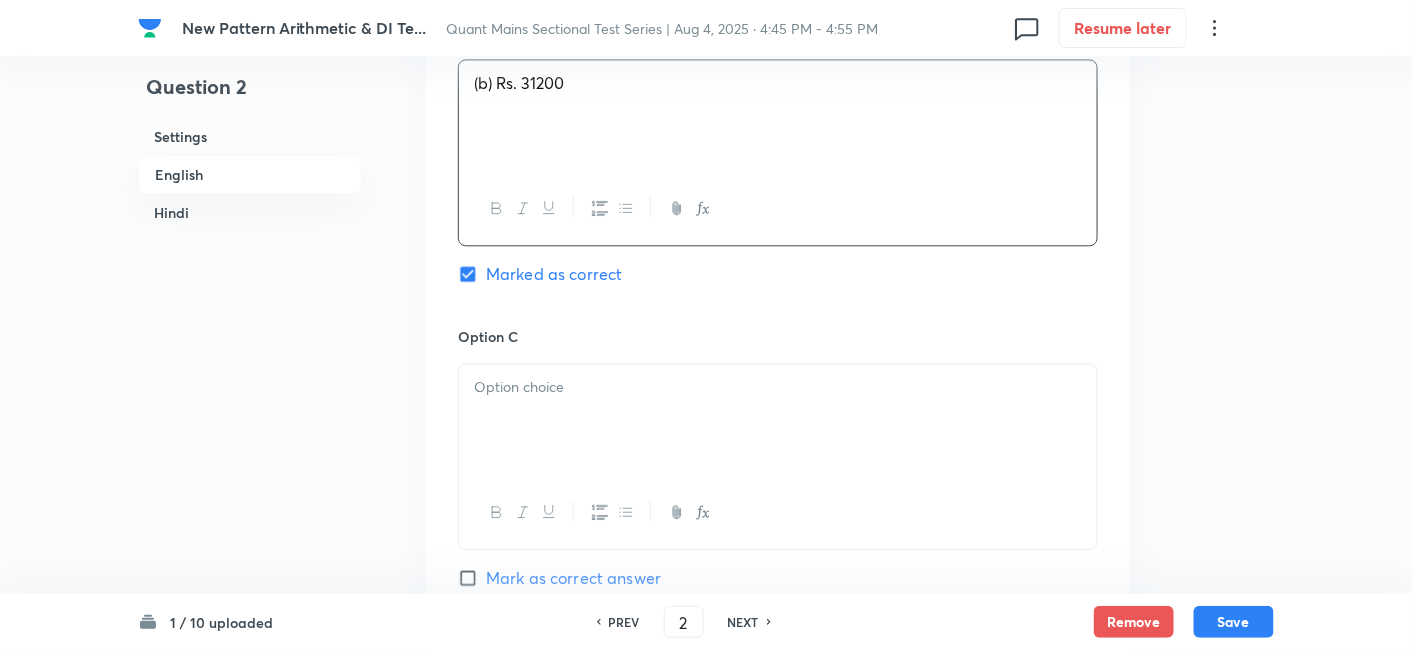 scroll, scrollTop: 1380, scrollLeft: 0, axis: vertical 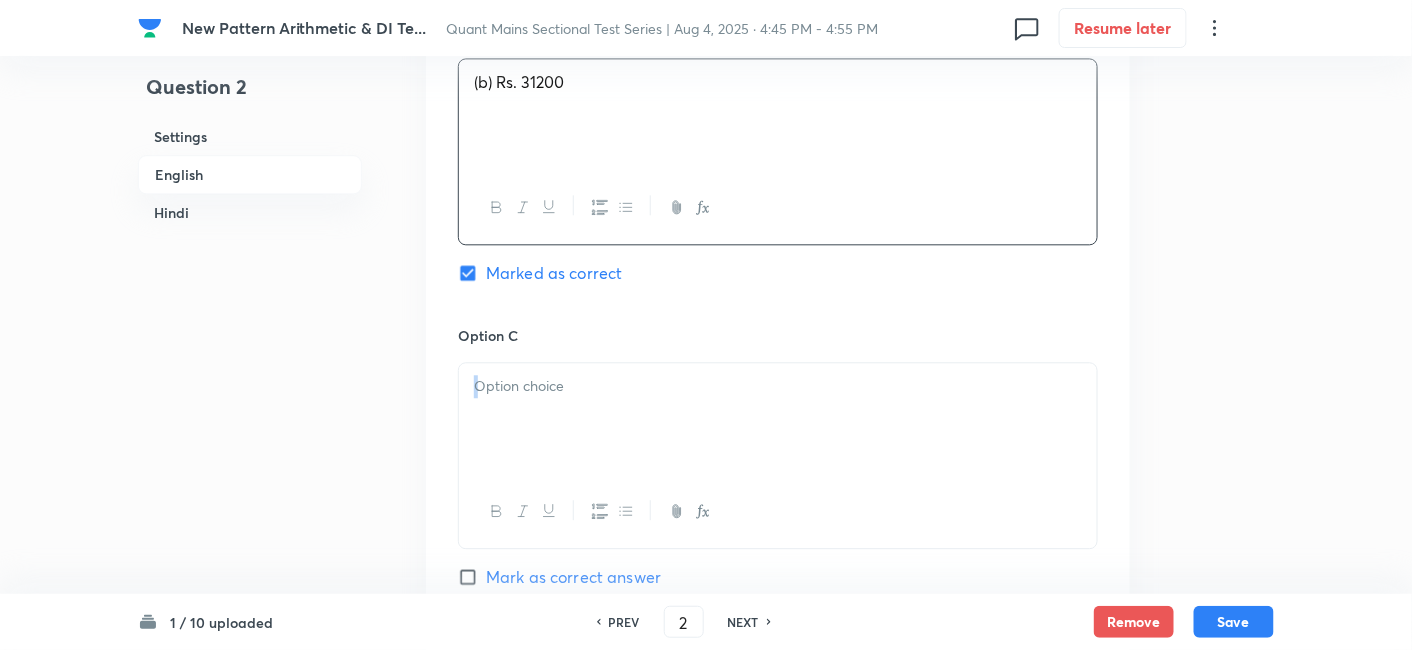 drag, startPoint x: 694, startPoint y: 476, endPoint x: 616, endPoint y: 414, distance: 99.63935 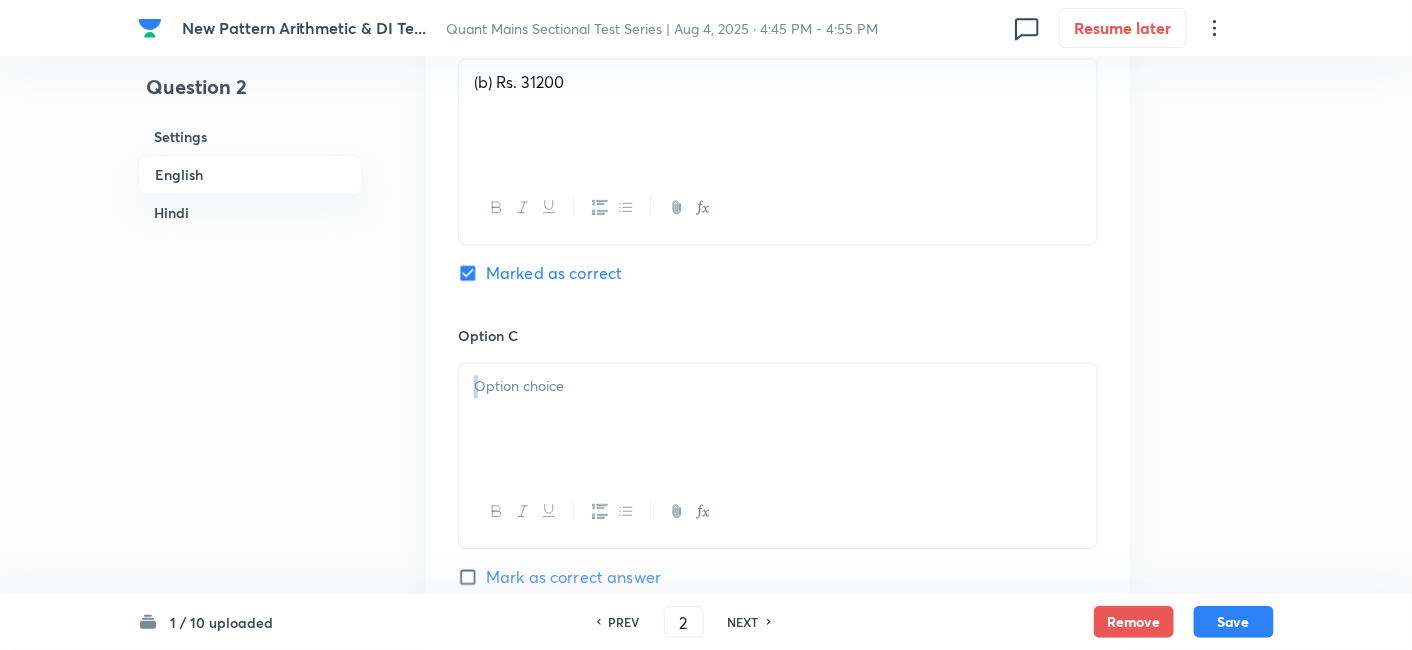 click at bounding box center (778, 419) 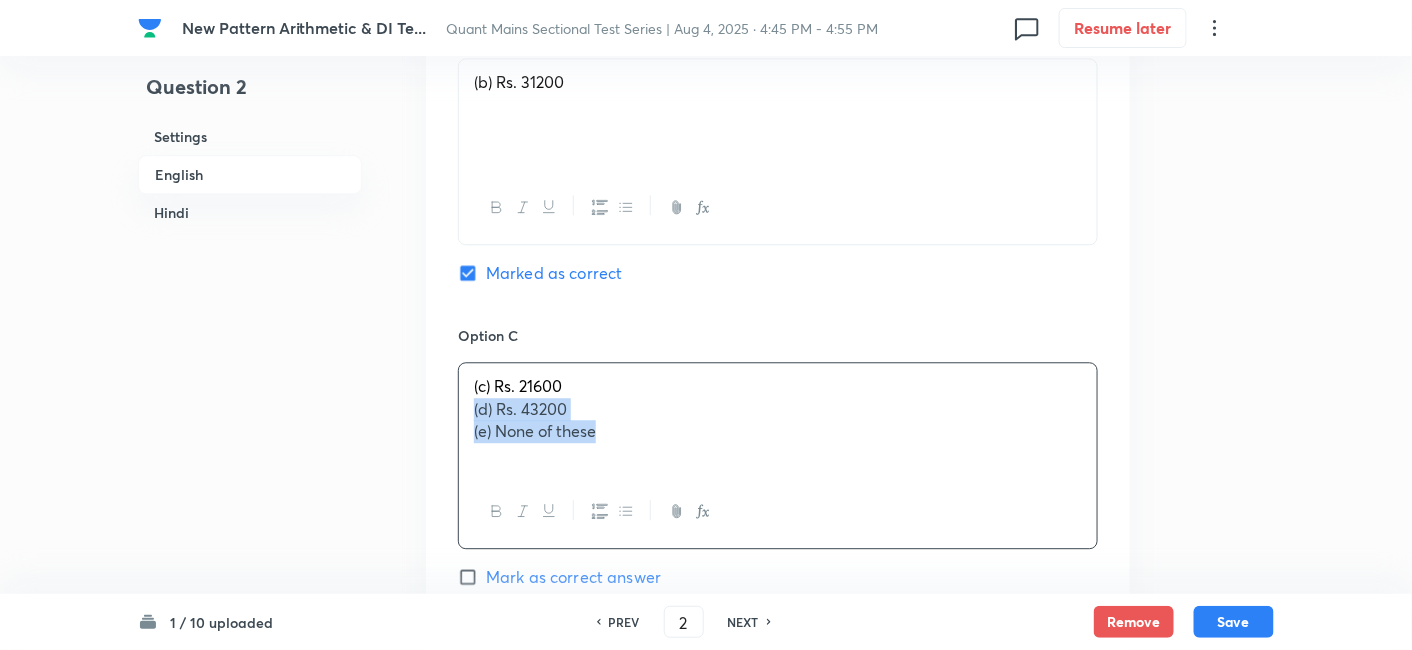 drag, startPoint x: 469, startPoint y: 410, endPoint x: 808, endPoint y: 539, distance: 362.71475 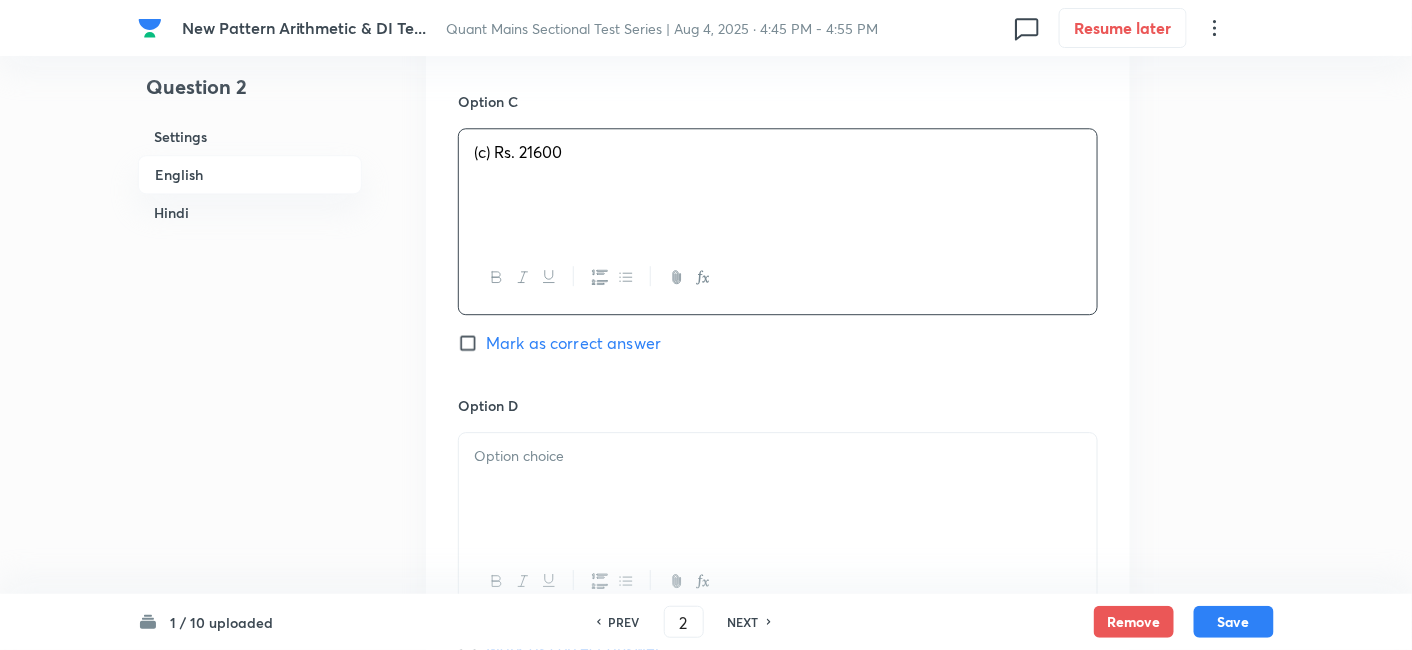 scroll, scrollTop: 1656, scrollLeft: 0, axis: vertical 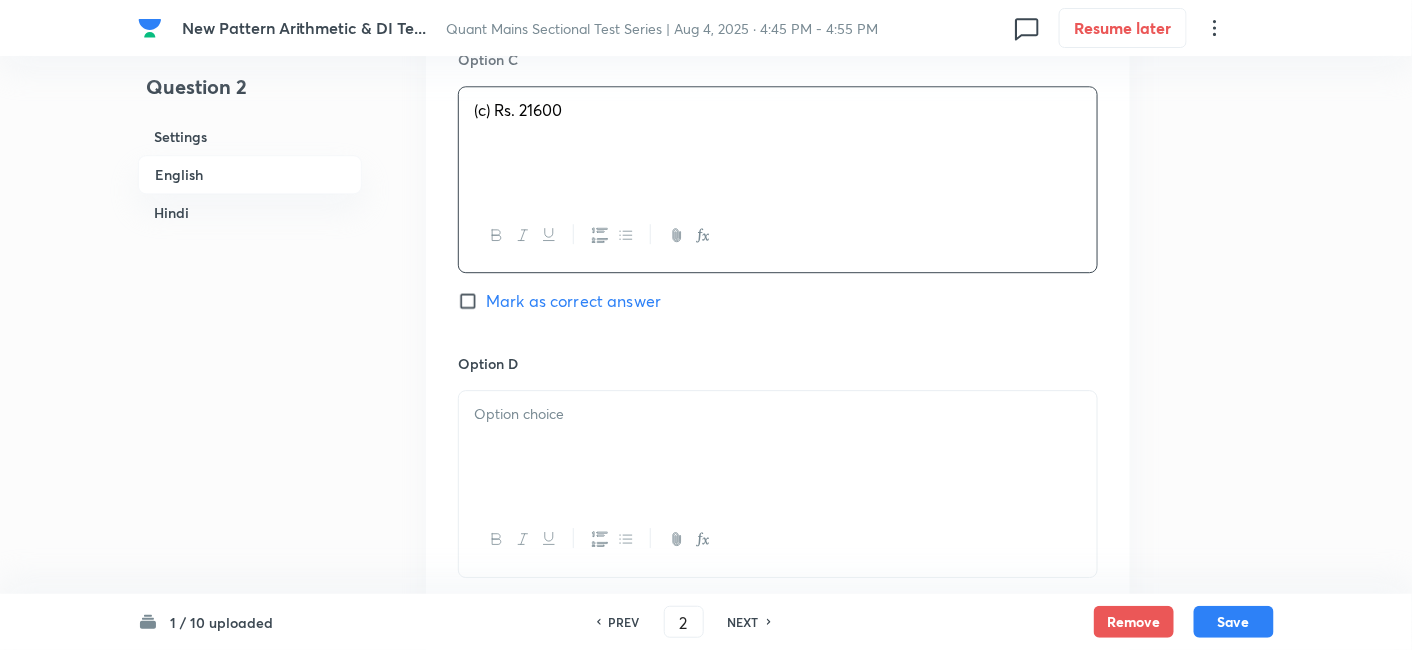 click at bounding box center [778, 414] 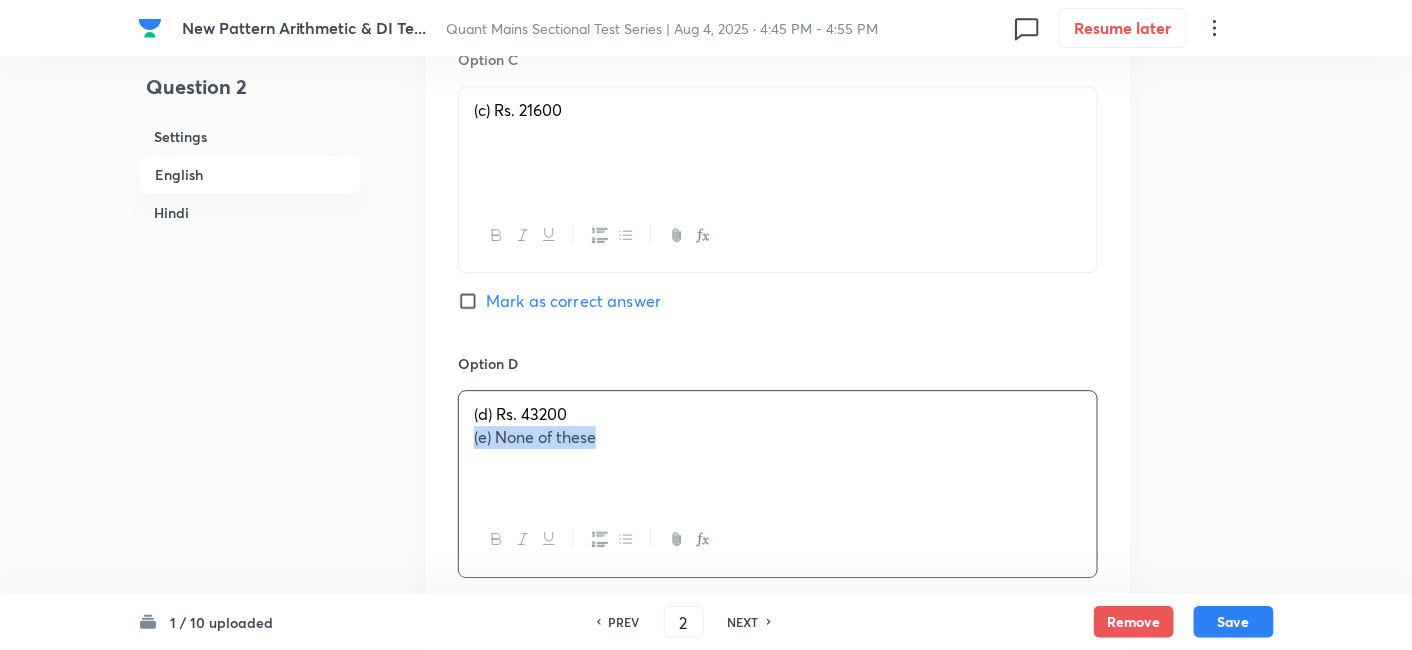 drag, startPoint x: 465, startPoint y: 433, endPoint x: 837, endPoint y: 550, distance: 389.9654 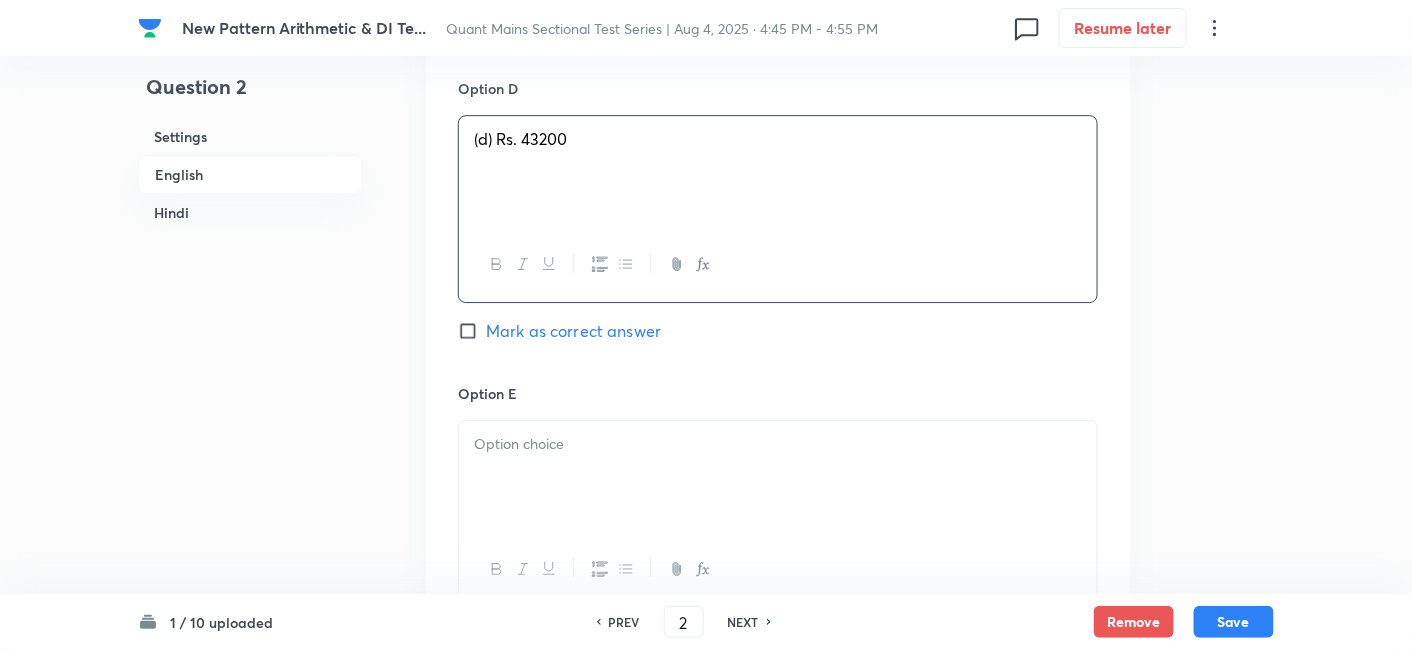 scroll, scrollTop: 1932, scrollLeft: 0, axis: vertical 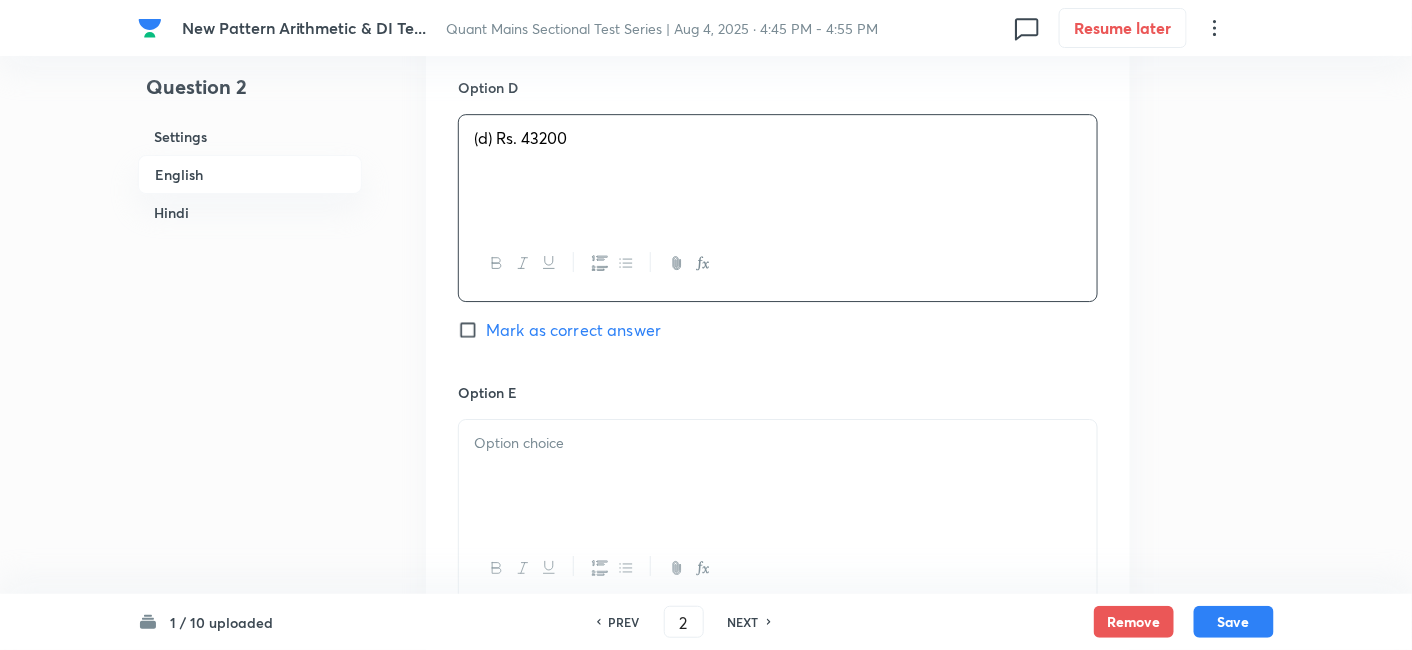 click at bounding box center [778, 443] 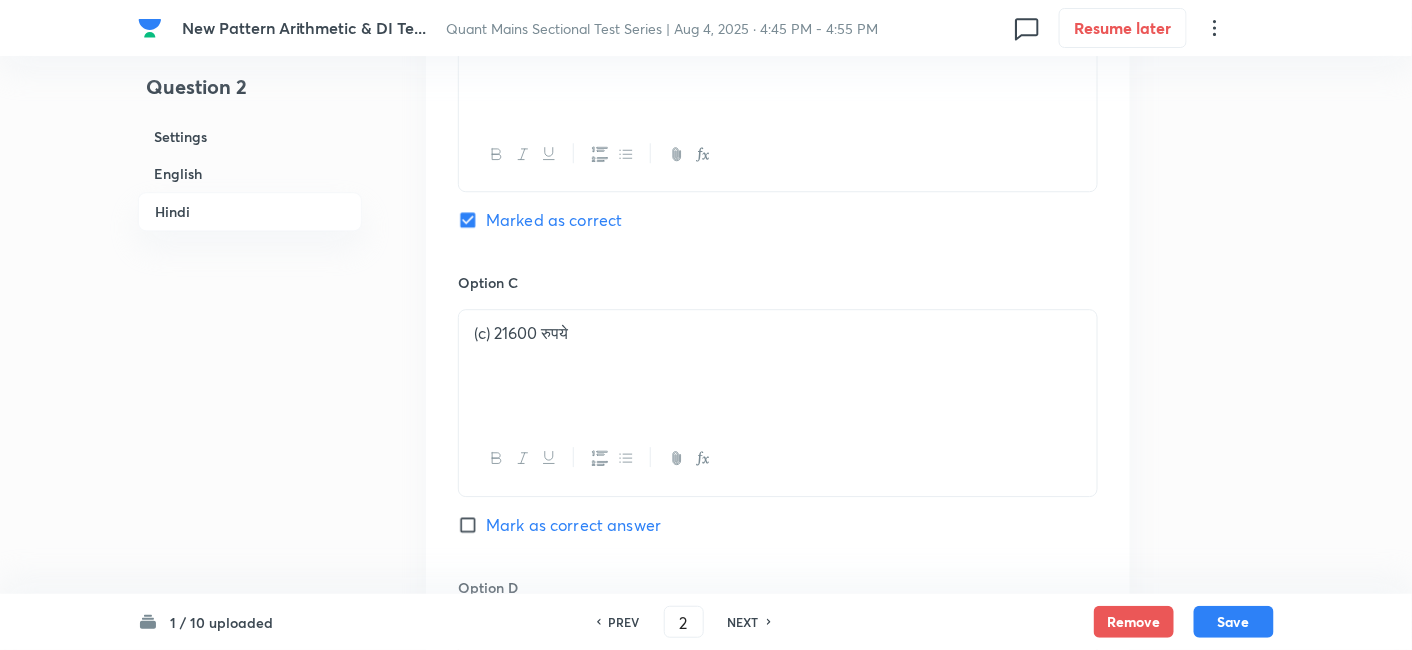 scroll, scrollTop: 4025, scrollLeft: 0, axis: vertical 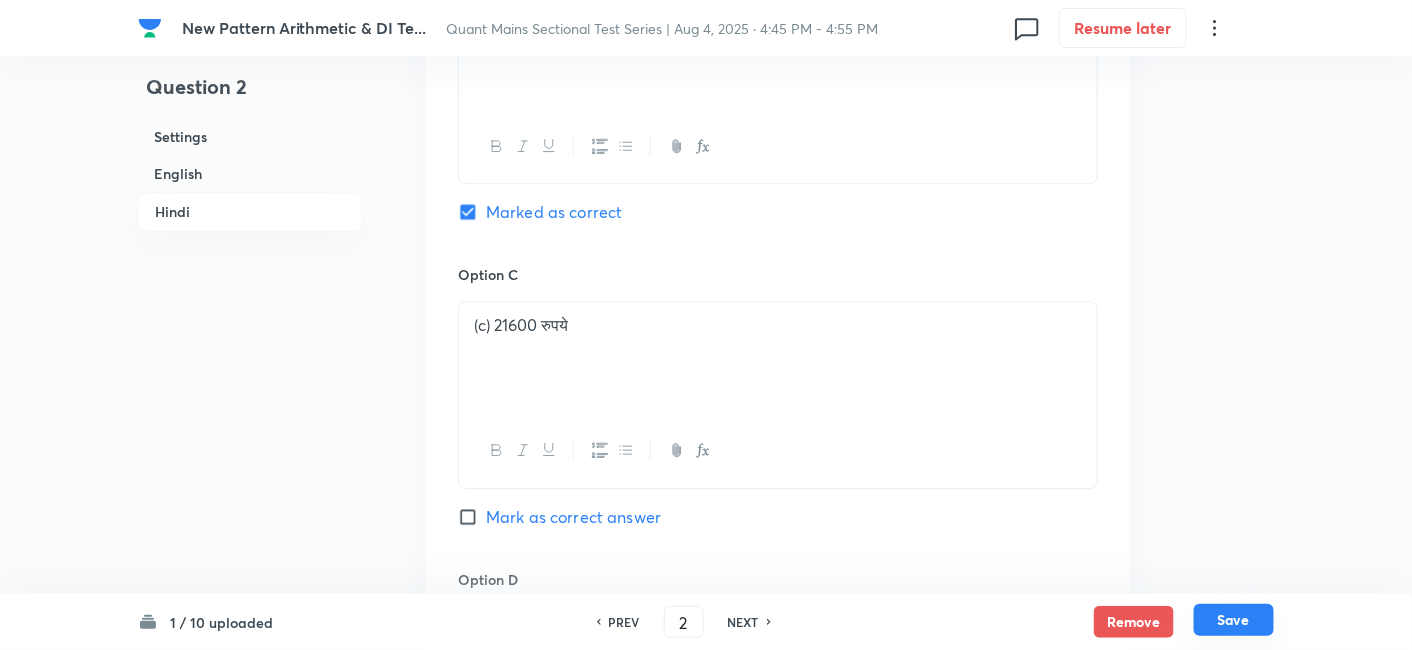 click on "Save" at bounding box center (1234, 620) 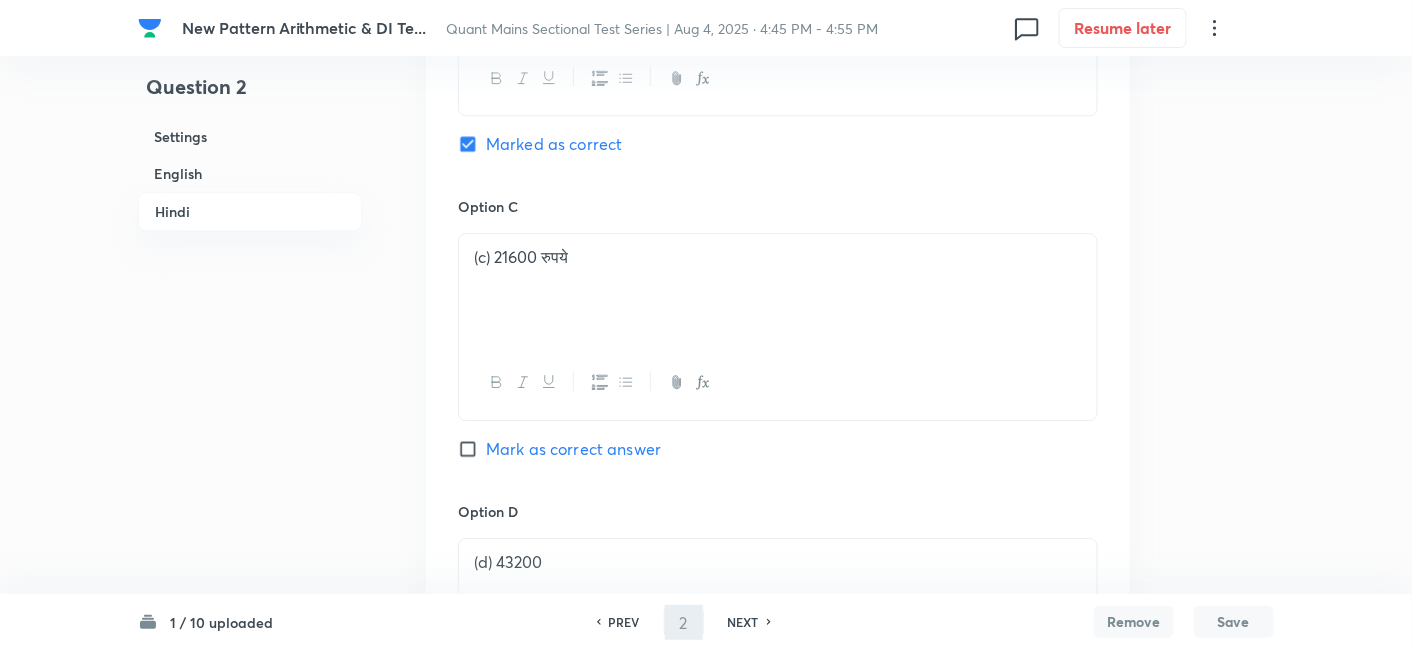 type on "3" 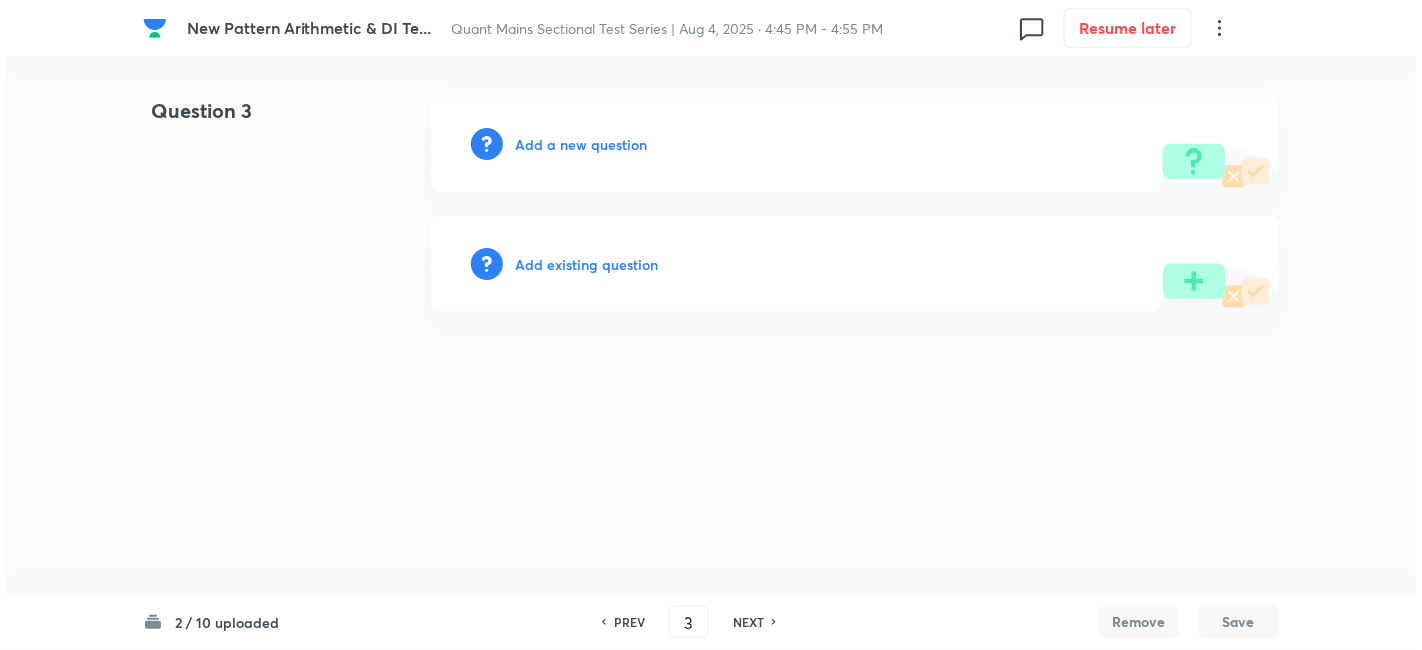 scroll, scrollTop: 0, scrollLeft: 0, axis: both 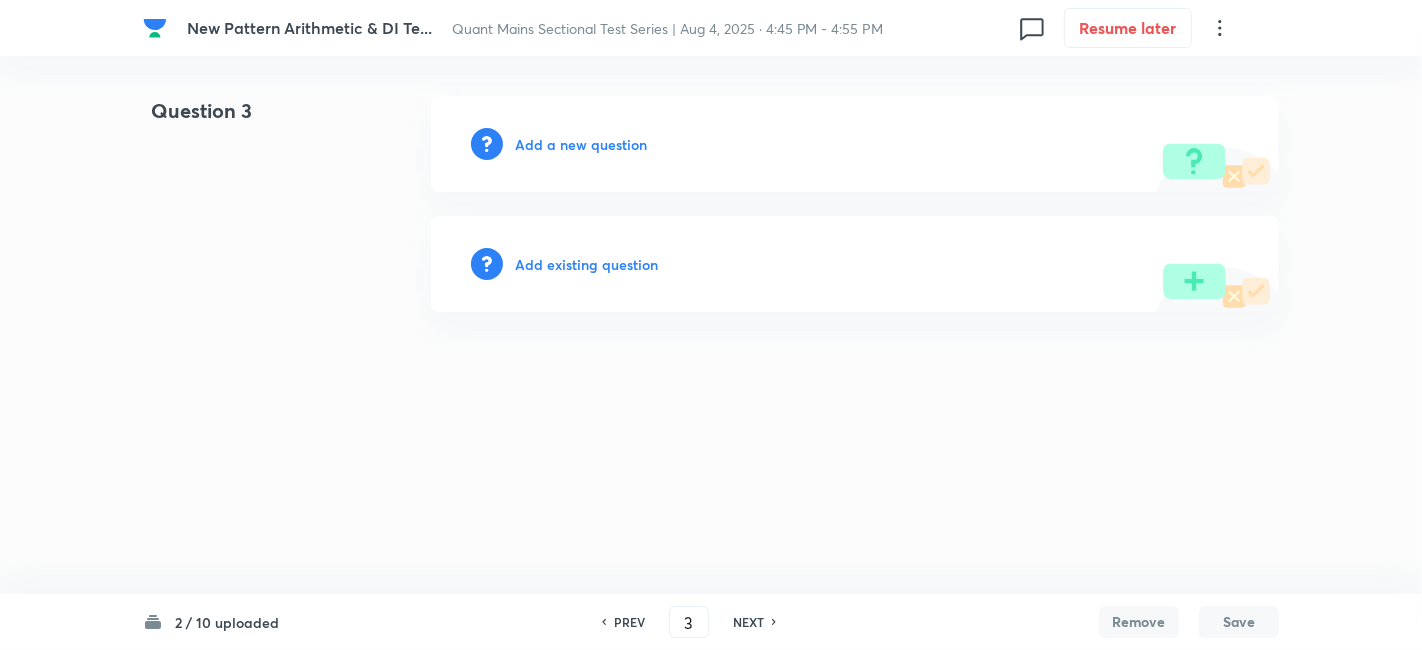 click on "Add a new question" at bounding box center (581, 144) 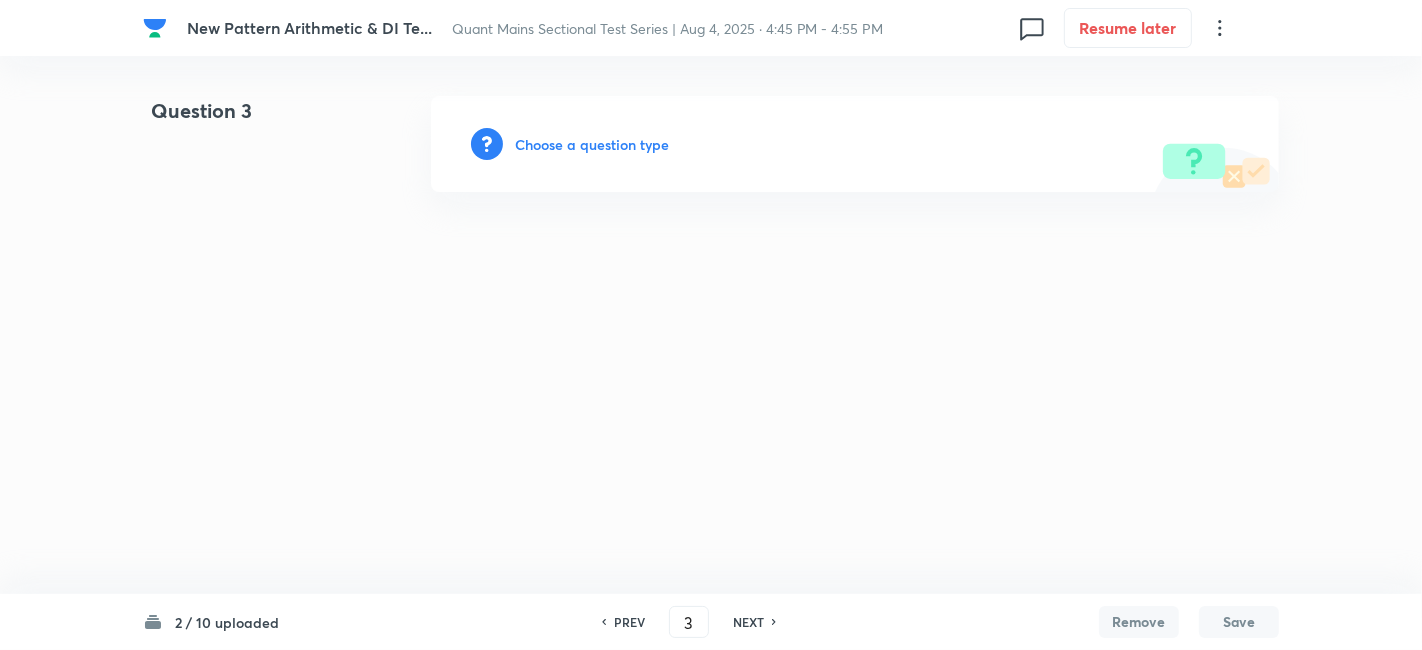 click on "Choose a question type" at bounding box center (592, 144) 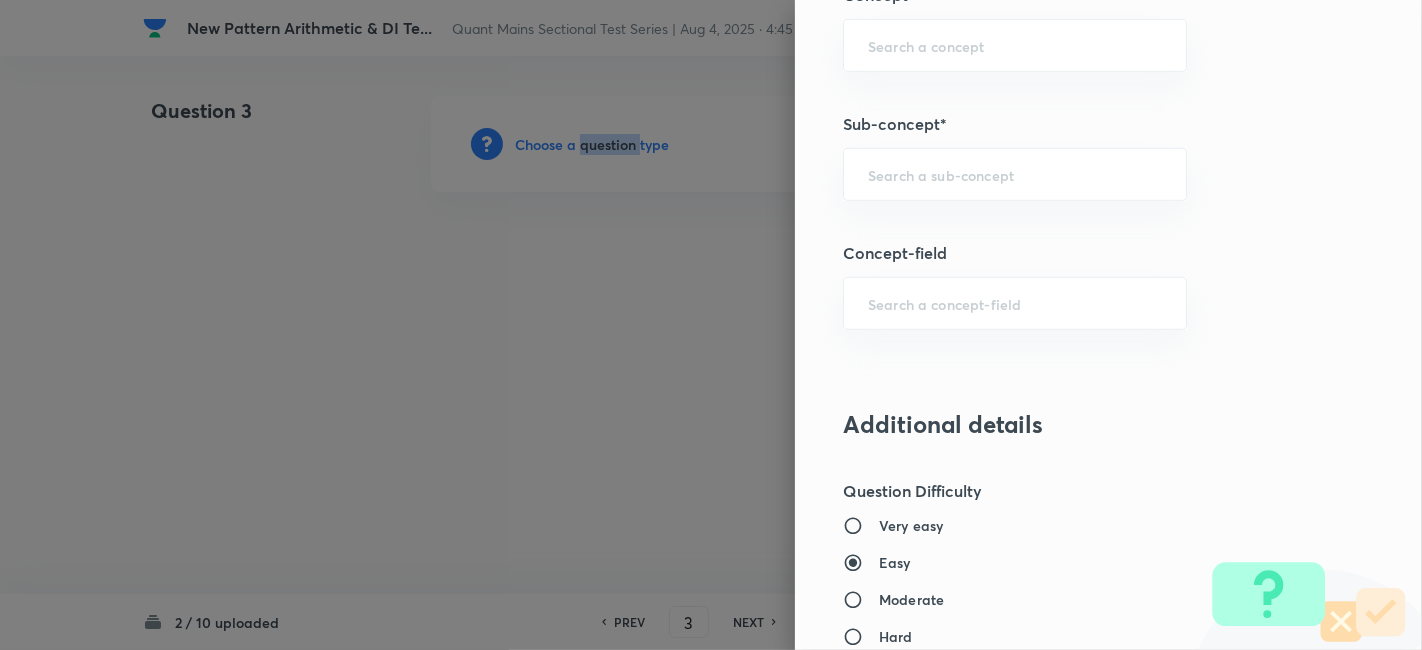 scroll, scrollTop: 1077, scrollLeft: 0, axis: vertical 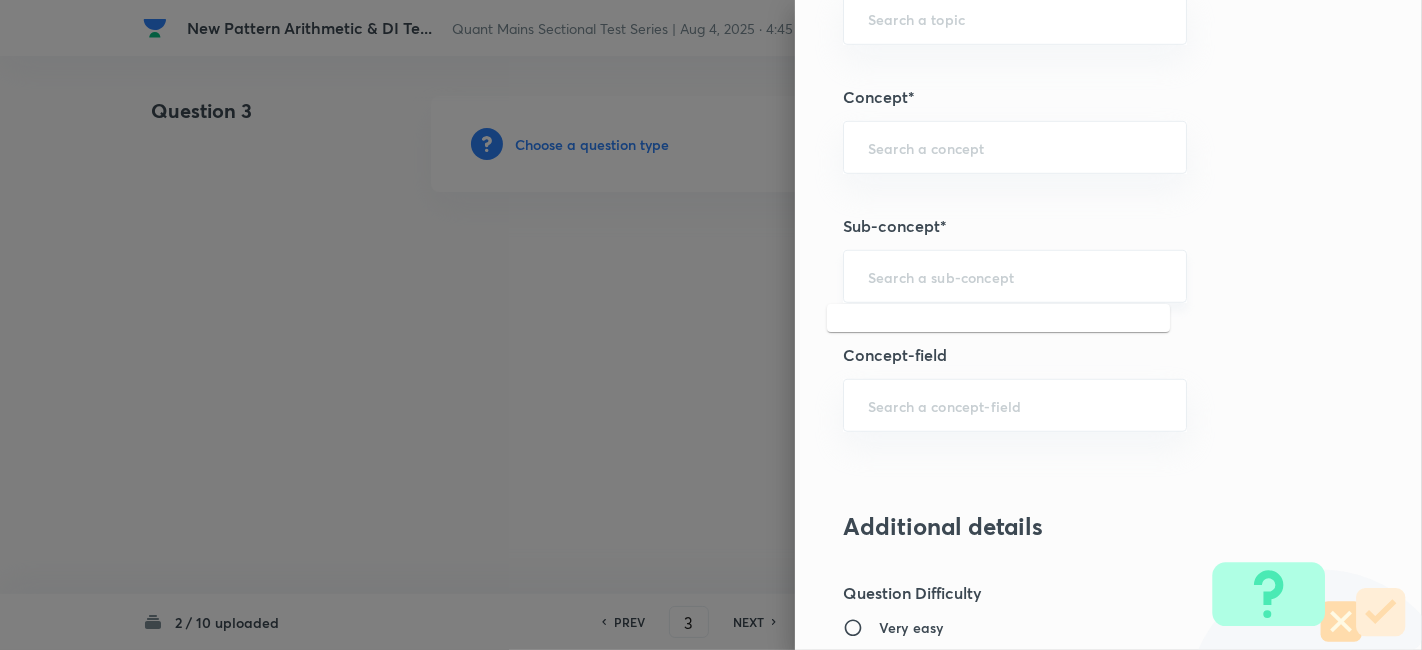 click at bounding box center (1015, 276) 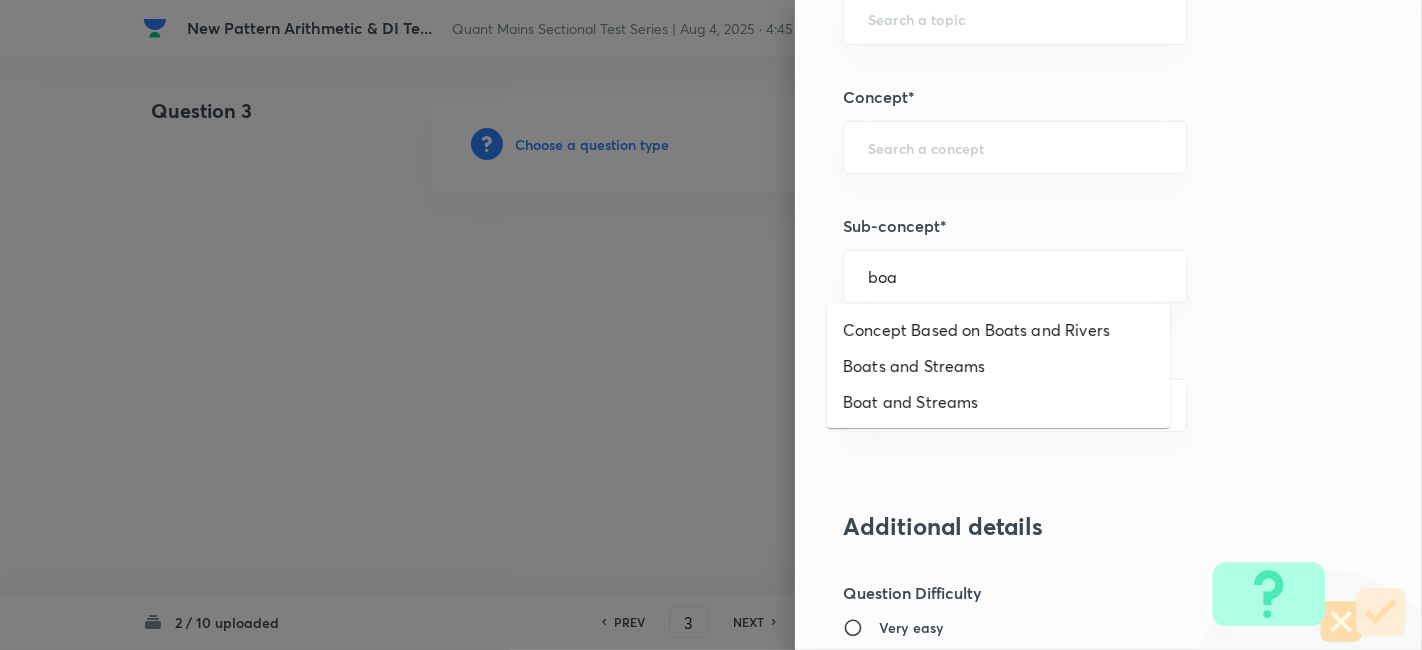 scroll, scrollTop: 0, scrollLeft: 0, axis: both 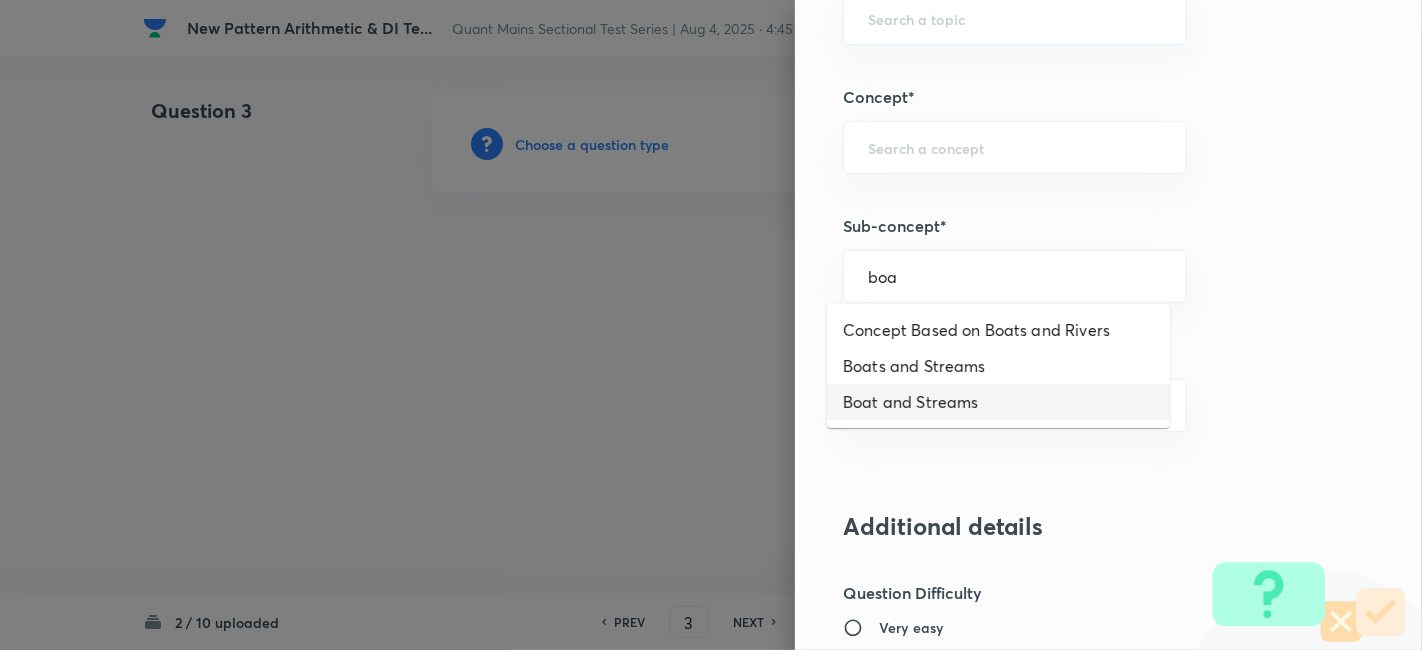click on "Boat and Streams" at bounding box center [998, 402] 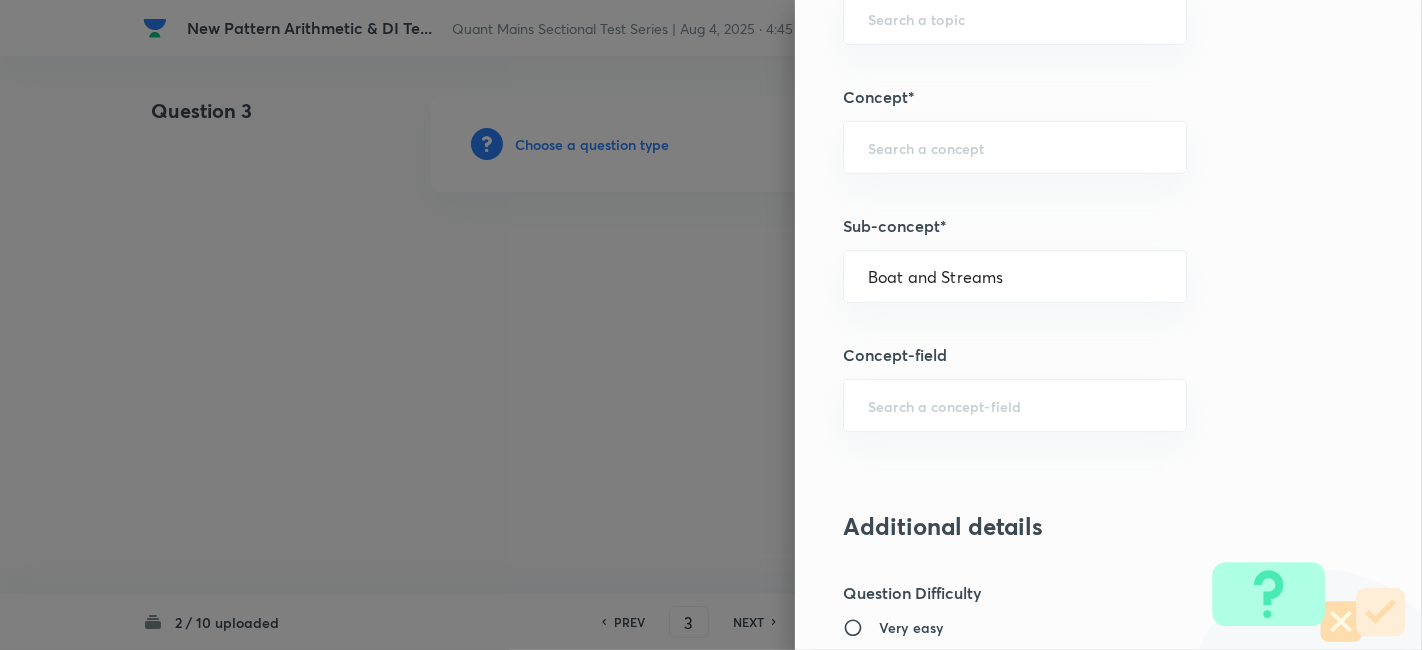 type on "Quantitative Aptitude" 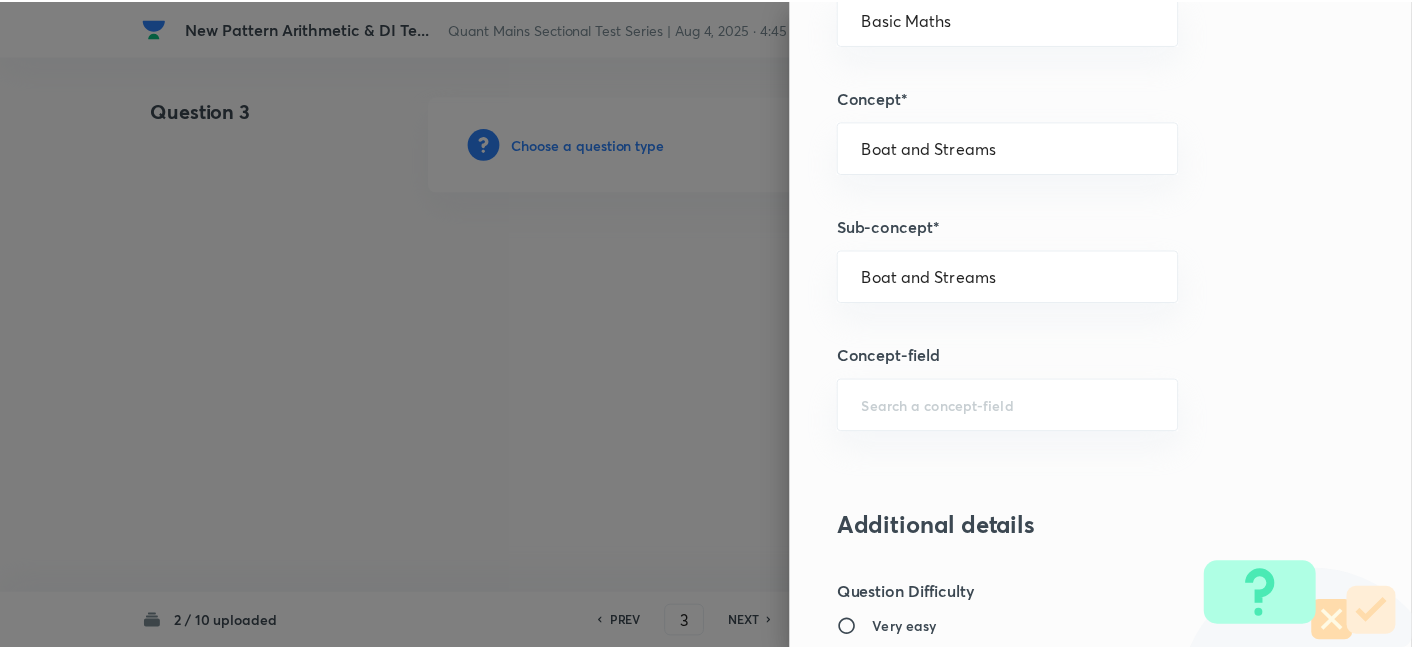 scroll, scrollTop: 2070, scrollLeft: 0, axis: vertical 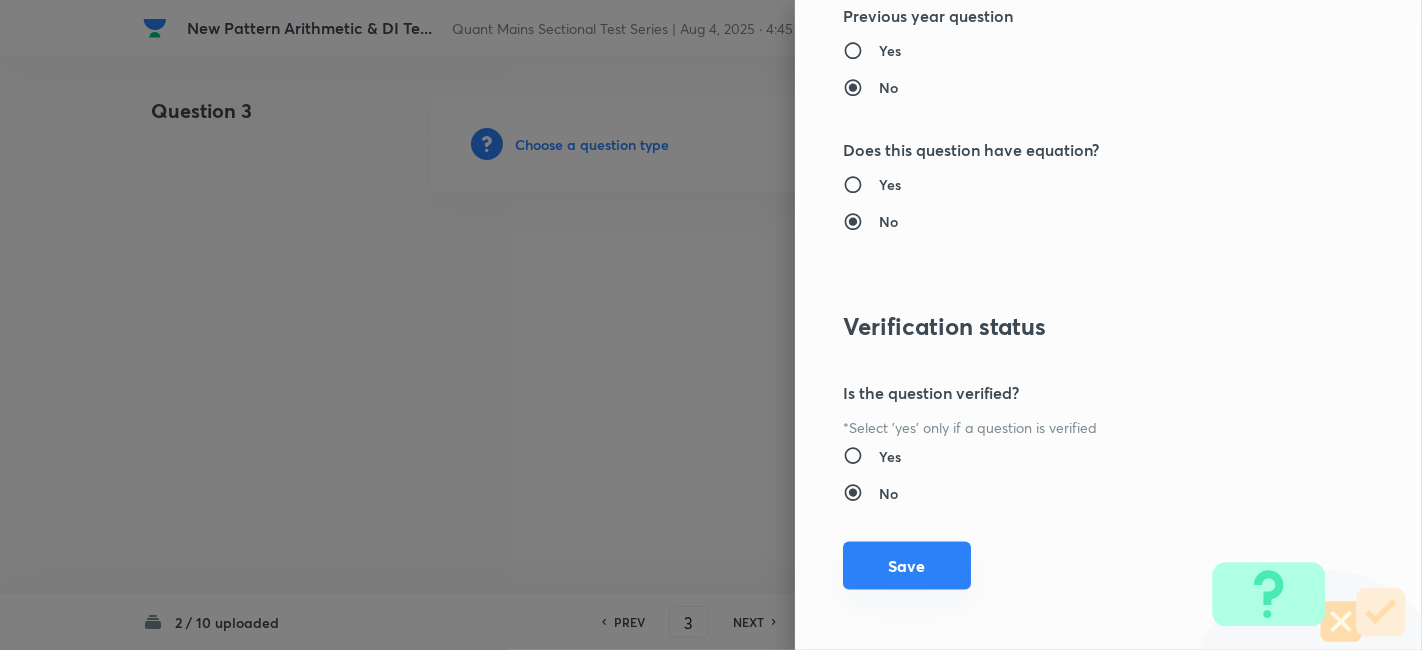 click on "Save" at bounding box center [907, 566] 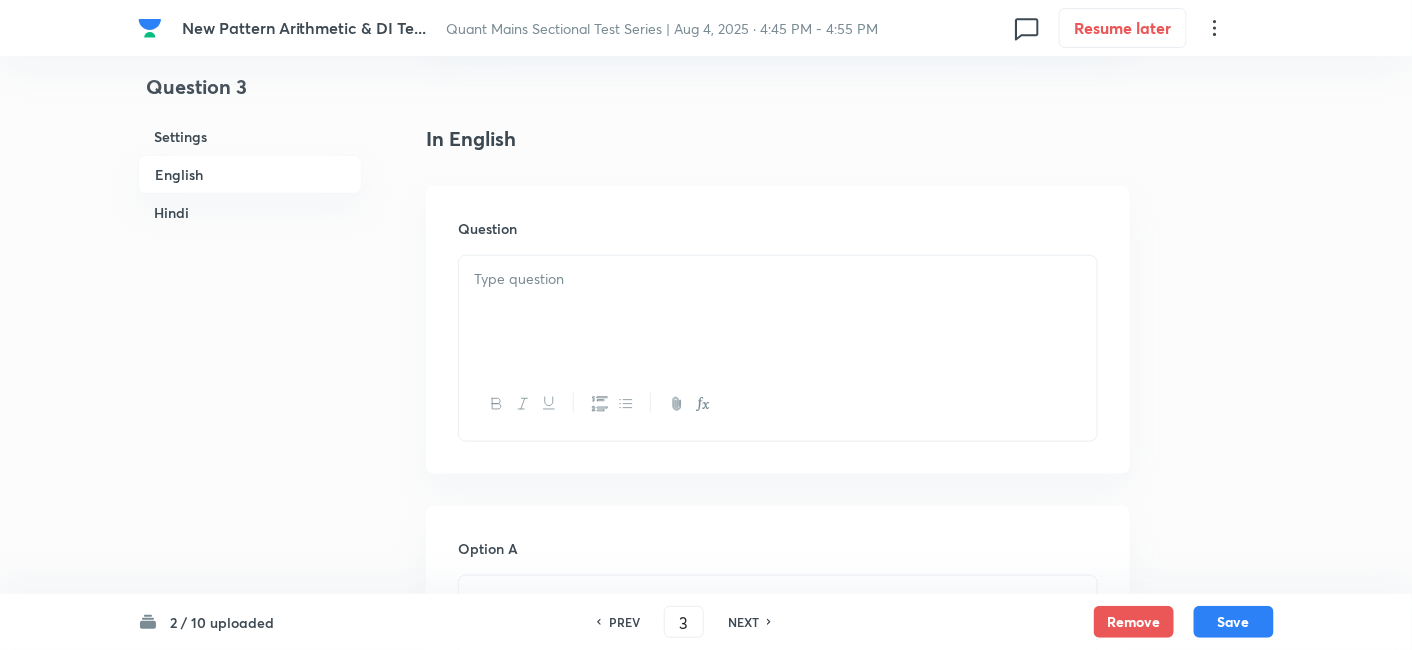 scroll, scrollTop: 525, scrollLeft: 0, axis: vertical 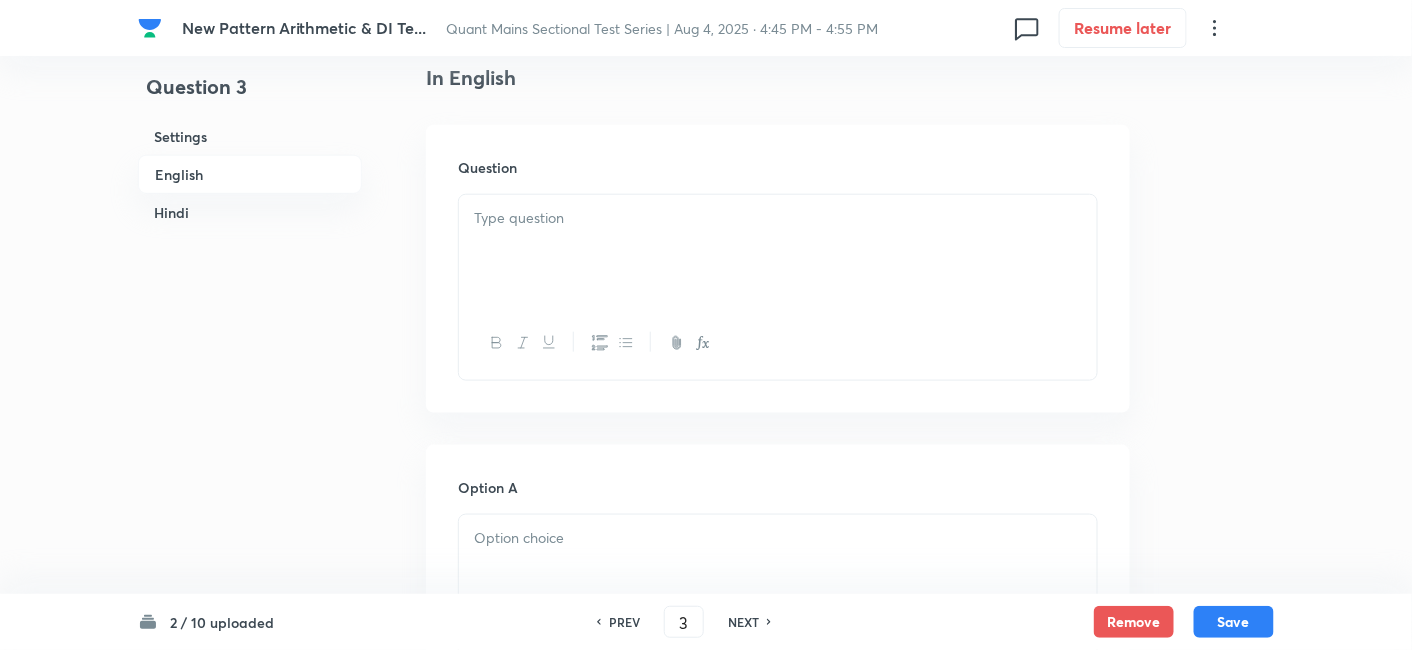 click at bounding box center (778, 251) 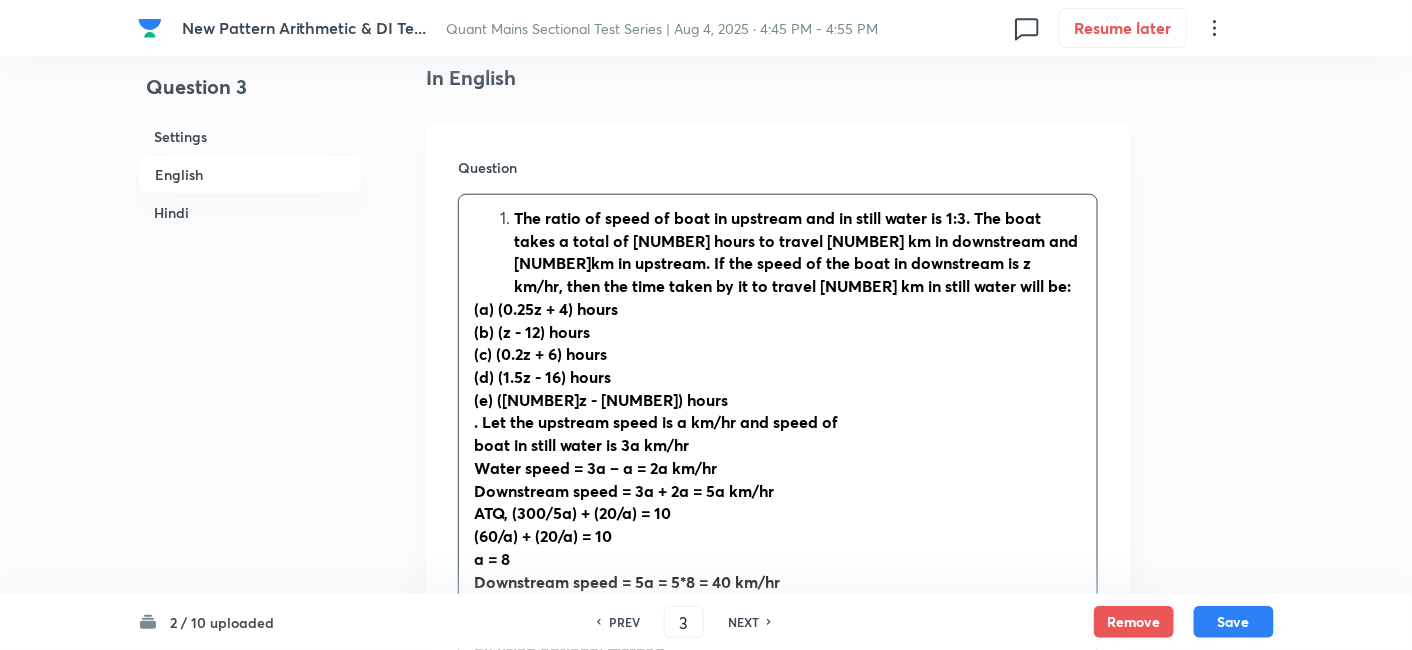click on "The ratio of speed of boat in upstream and in still water is 1:3. The boat takes a total of [NUMBER] hours to travel [NUMBER] km in downstream and [NUMBER]km in upstream. If the speed of the boat in downstream is z km/hr, then the time taken by it to travel [NUMBER] km in still water will be:" at bounding box center [798, 252] 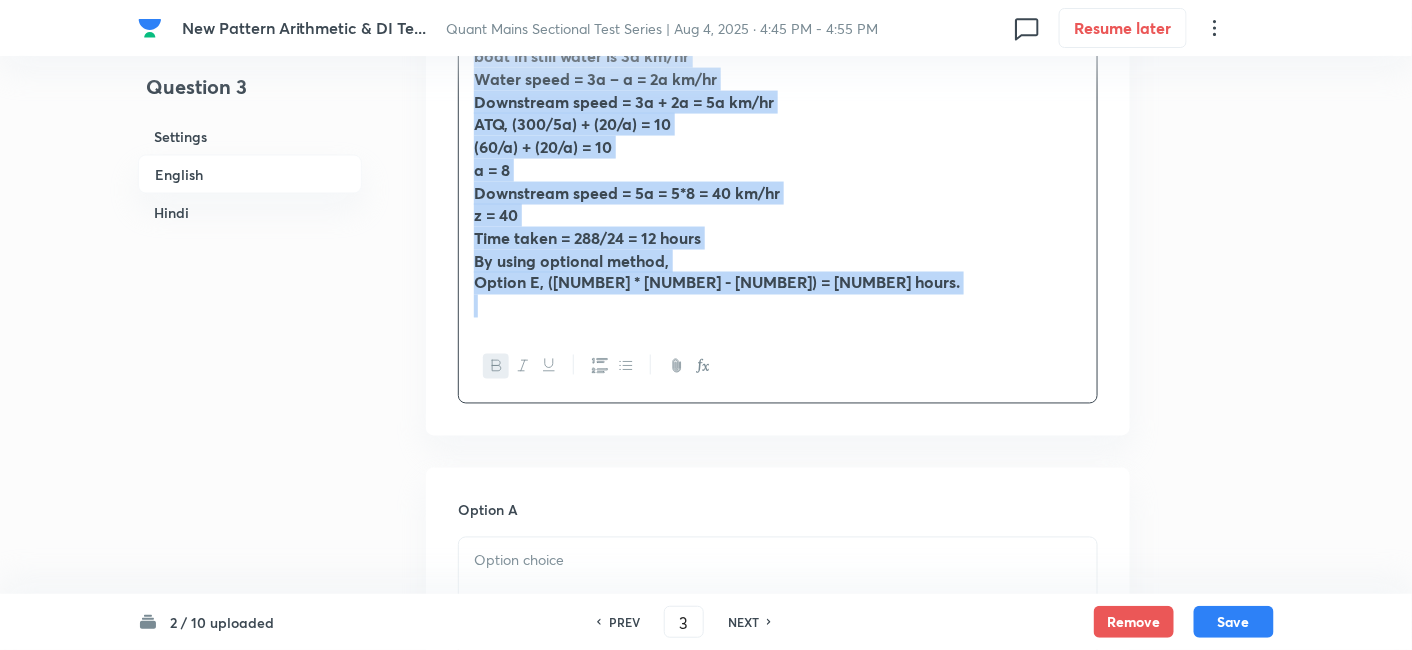 scroll, scrollTop: 951, scrollLeft: 0, axis: vertical 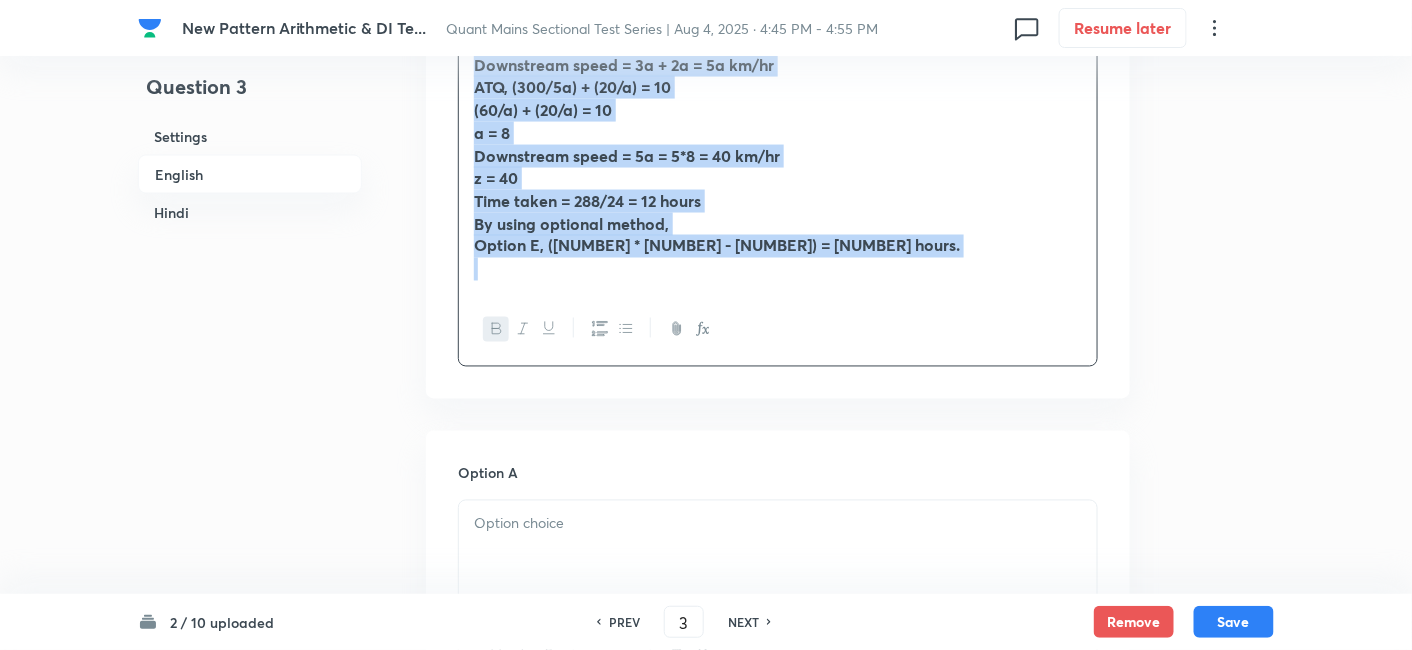 drag, startPoint x: 476, startPoint y: 214, endPoint x: 968, endPoint y: 515, distance: 576.7712 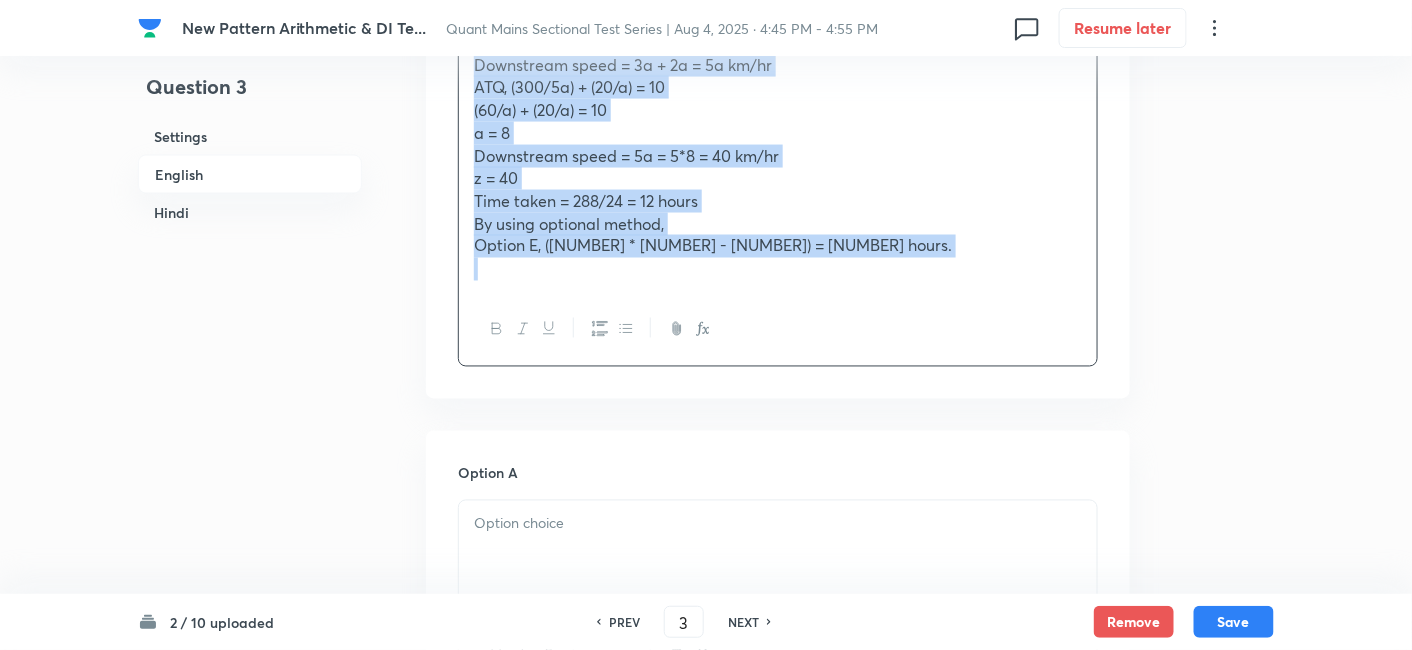 copy on "The ratio of speed of boat in upstream and in still water is 1:3. The boat takes a total of 10 hours to travel 300 km in downstream and 20km in upstream. If the speed of the boat in downstream is z km/hr, then the time taken by it to travel 288 km in still water will be: (a) (0.25z + 4) hours (b) (z - 12) hours (c) (0.2z + 6) hours (d) (1.5z - 16) hours (e) (0.5z - 8) hours . Let the upstream speed is a km/hr and speed of boat in still water is 3a km/hr Water speed = 3a – a = 2a km/hr Downstream speed = 3a + 2a = 5a km/hr ATQ, (300/5a) + (20/a) = 10 (60/a) + (20/a) = 10 a = 8 Downstream speed = 5a = 5*8 = 40 km/hr z = 40 Time taken = 288/24 = 12 hours By using optional method, Option E, (0.5*40 - 8) = 12 hours." 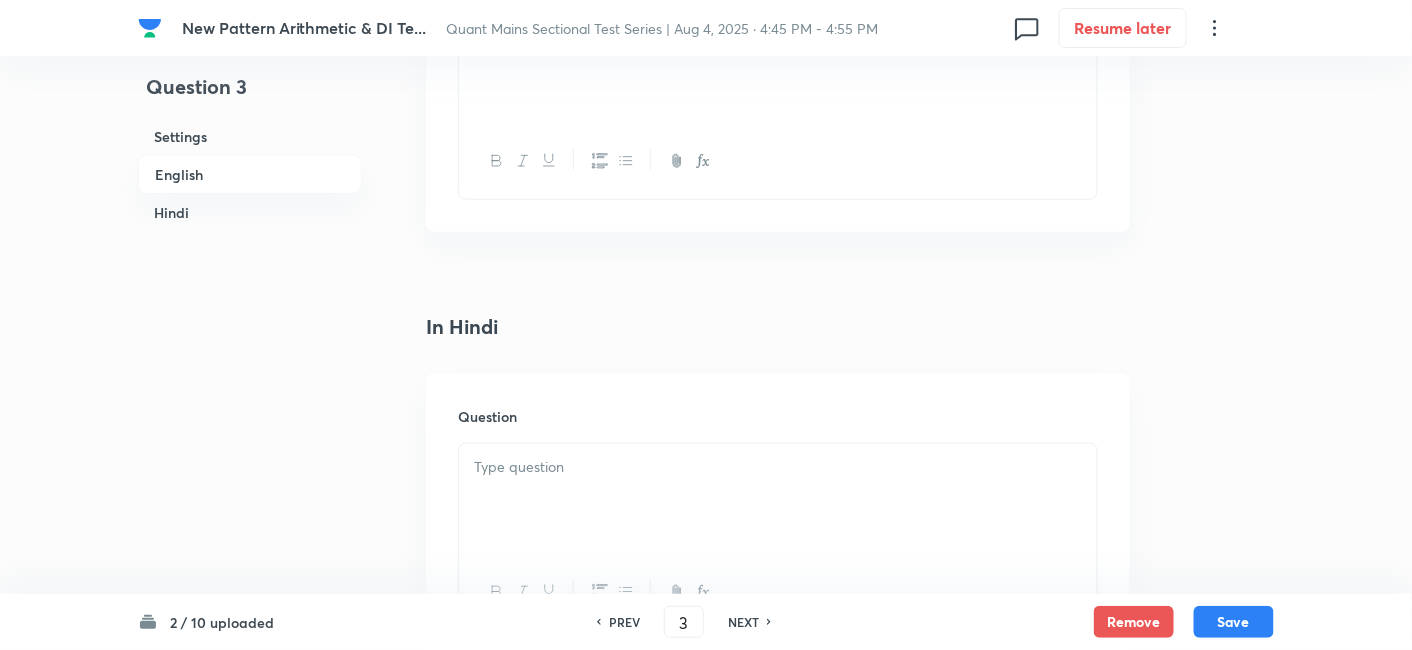 click at bounding box center (778, 500) 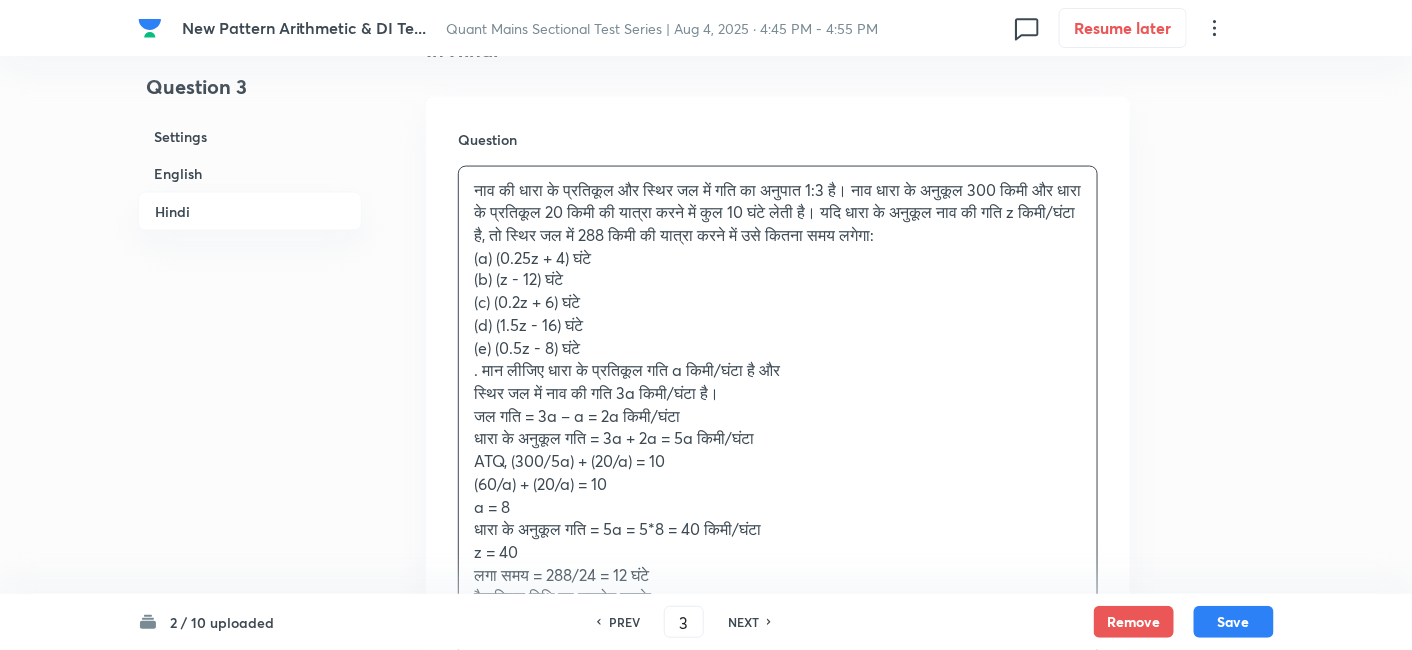 scroll, scrollTop: 3295, scrollLeft: 0, axis: vertical 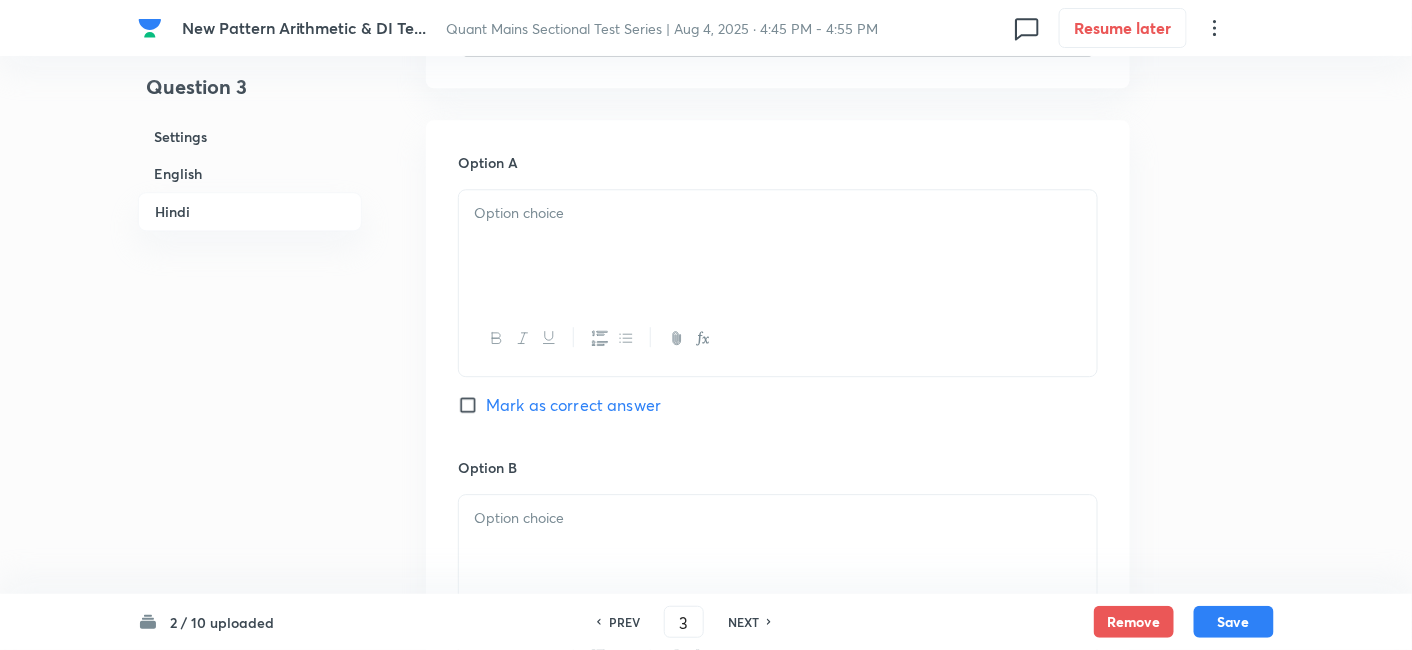 drag, startPoint x: 462, startPoint y: 377, endPoint x: 1073, endPoint y: 458, distance: 616.3457 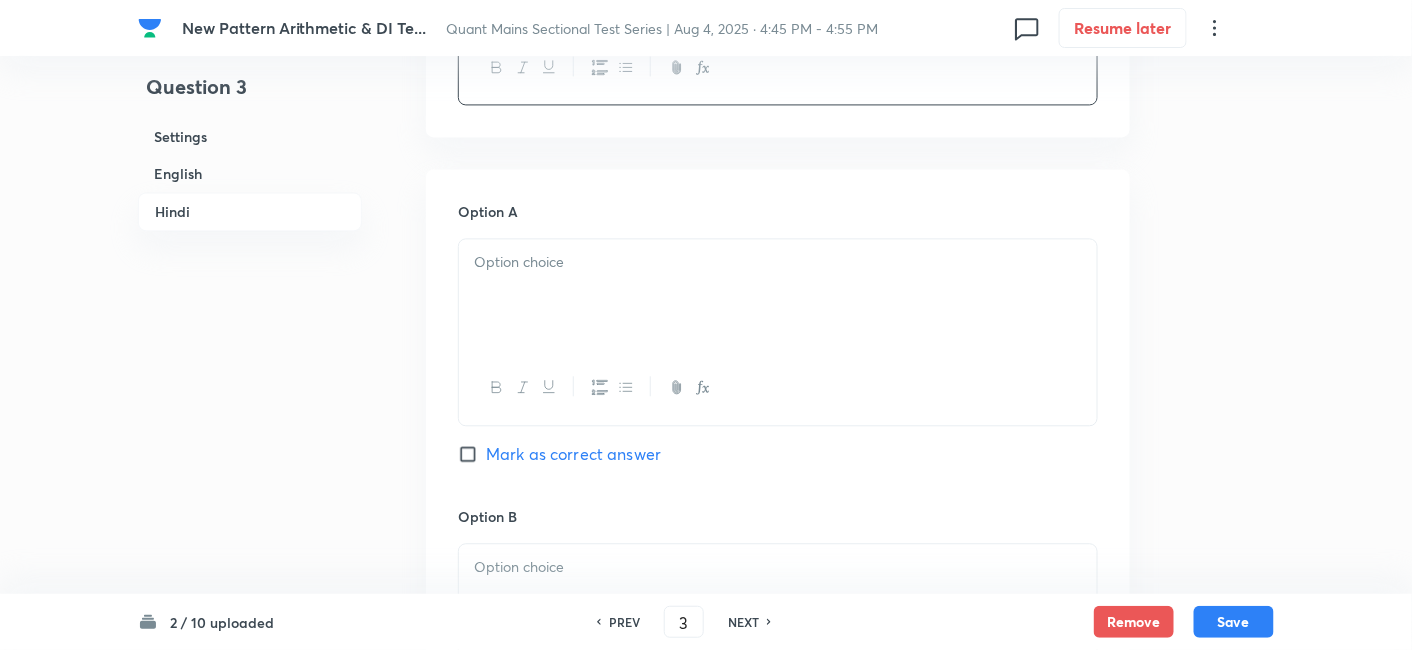 scroll, scrollTop: 5213, scrollLeft: 0, axis: vertical 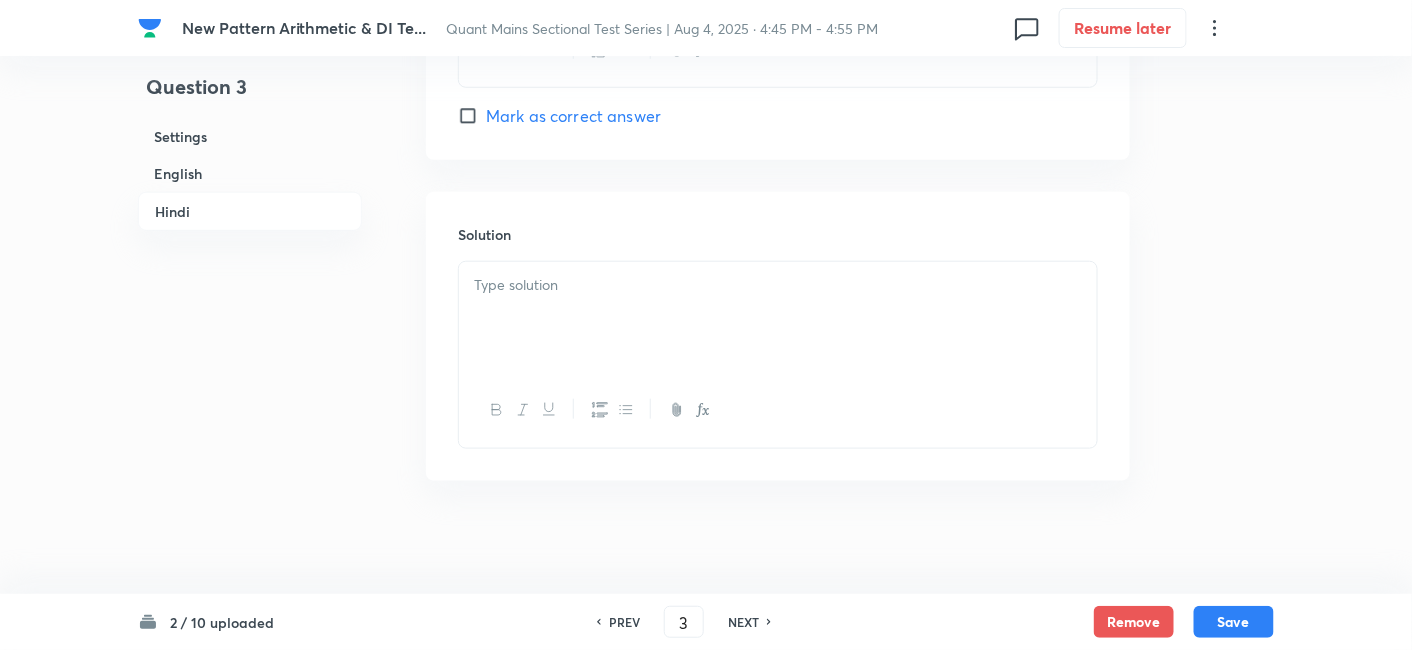 click at bounding box center (778, 410) 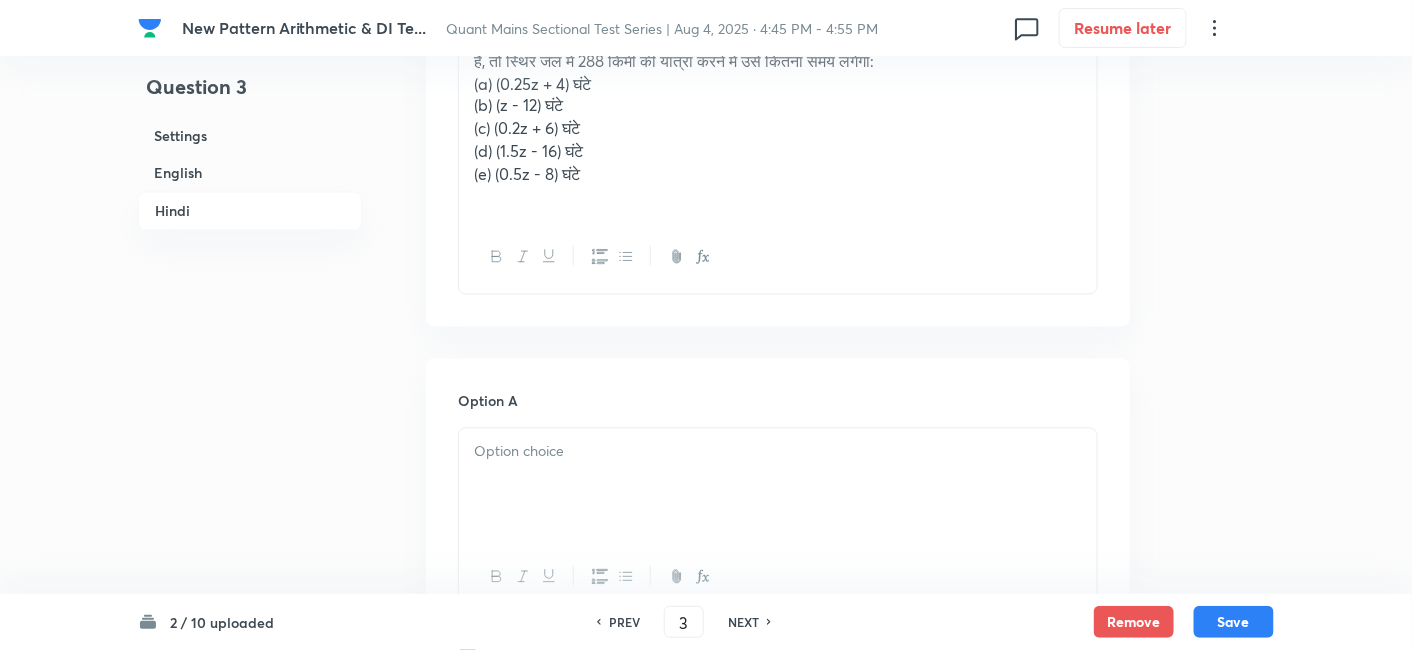 scroll, scrollTop: 3465, scrollLeft: 0, axis: vertical 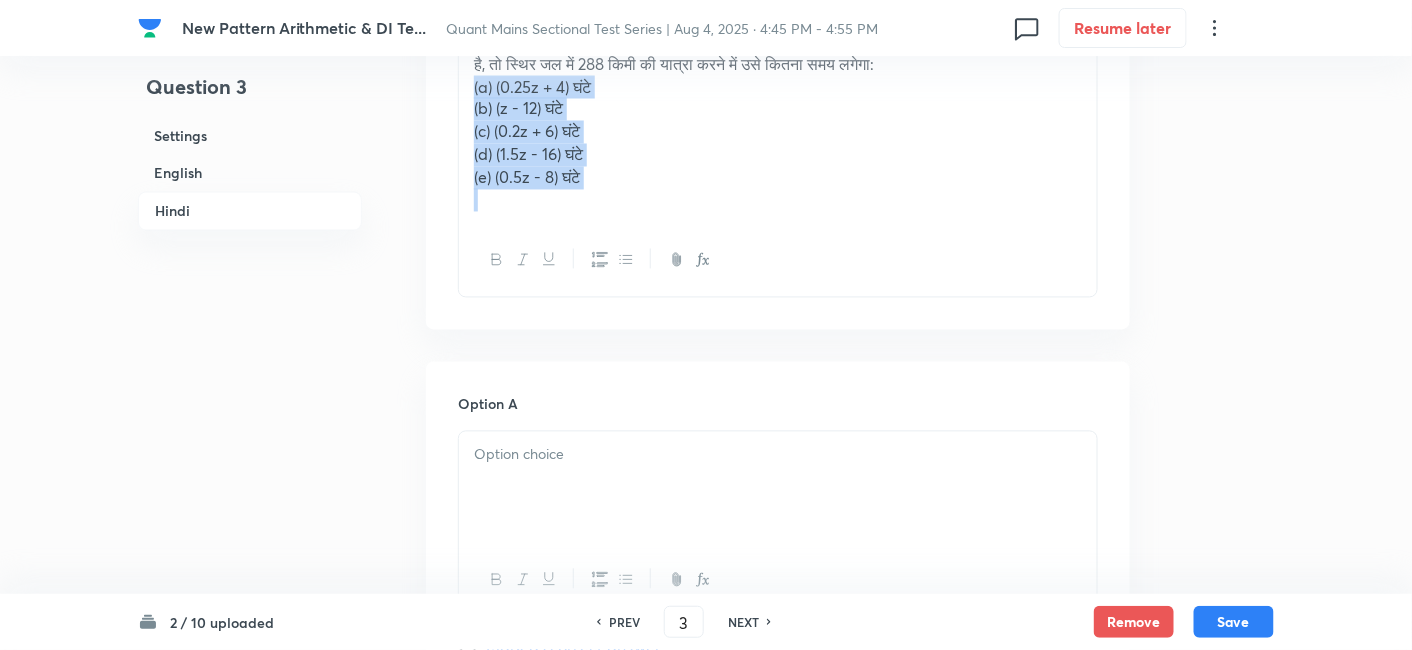 drag, startPoint x: 463, startPoint y: 81, endPoint x: 678, endPoint y: 207, distance: 249.20073 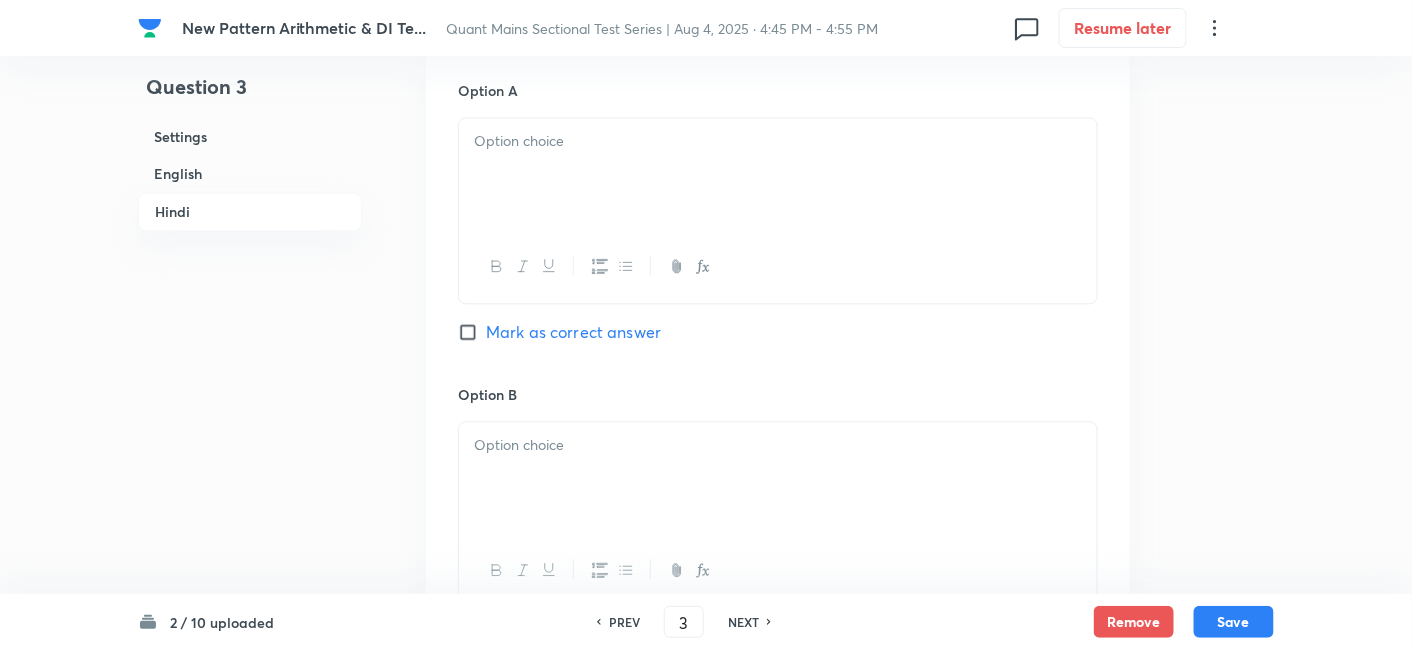 scroll, scrollTop: 3672, scrollLeft: 0, axis: vertical 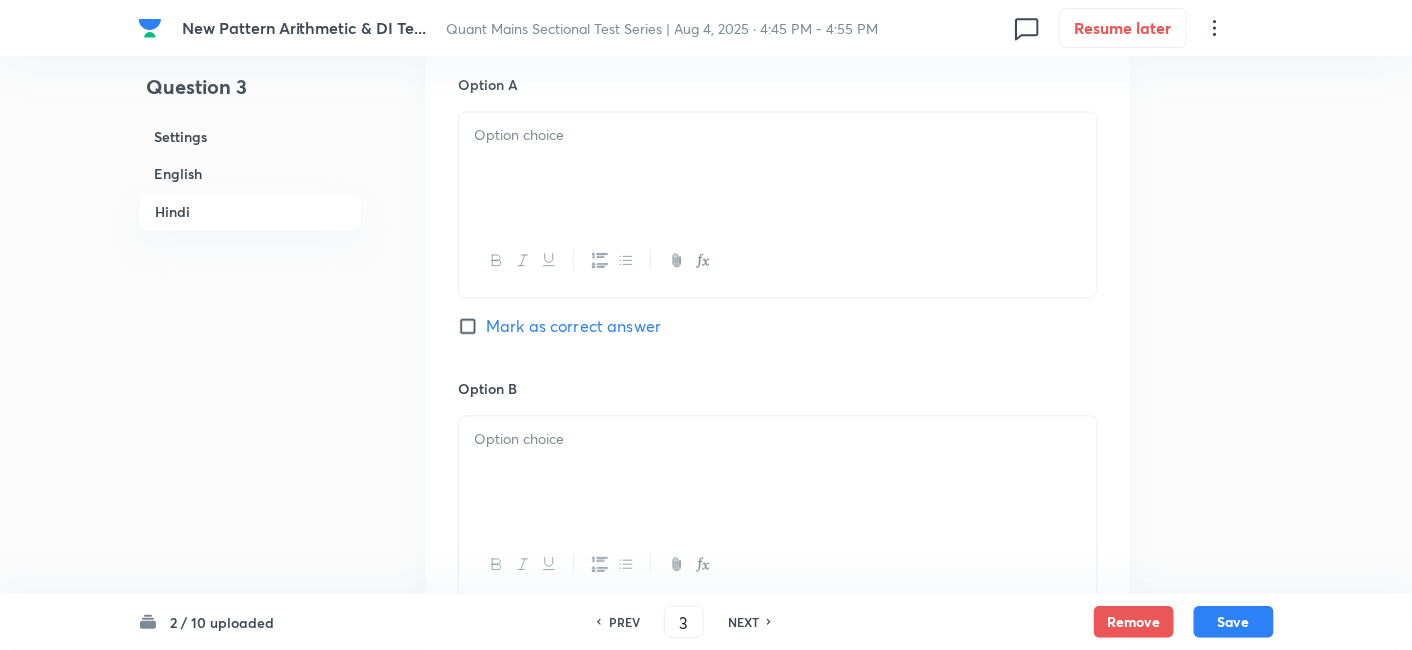 click at bounding box center (778, 168) 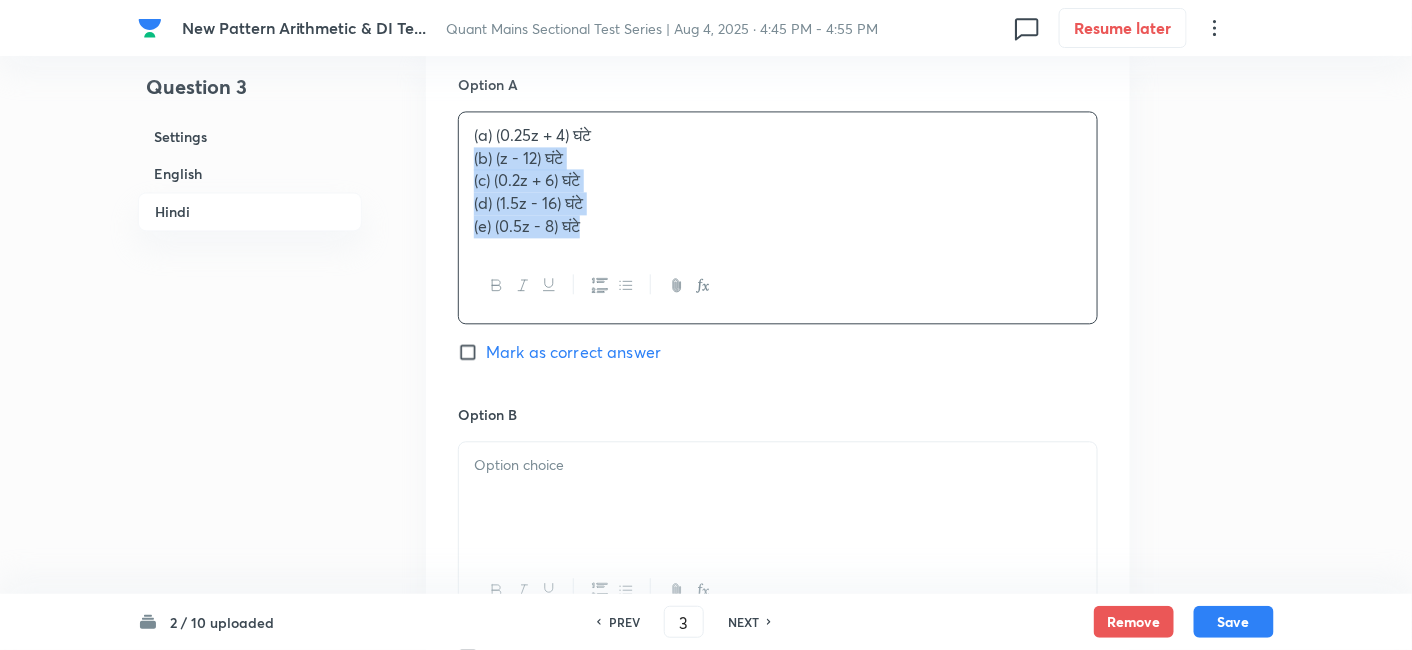 drag, startPoint x: 468, startPoint y: 150, endPoint x: 792, endPoint y: 333, distance: 372.10886 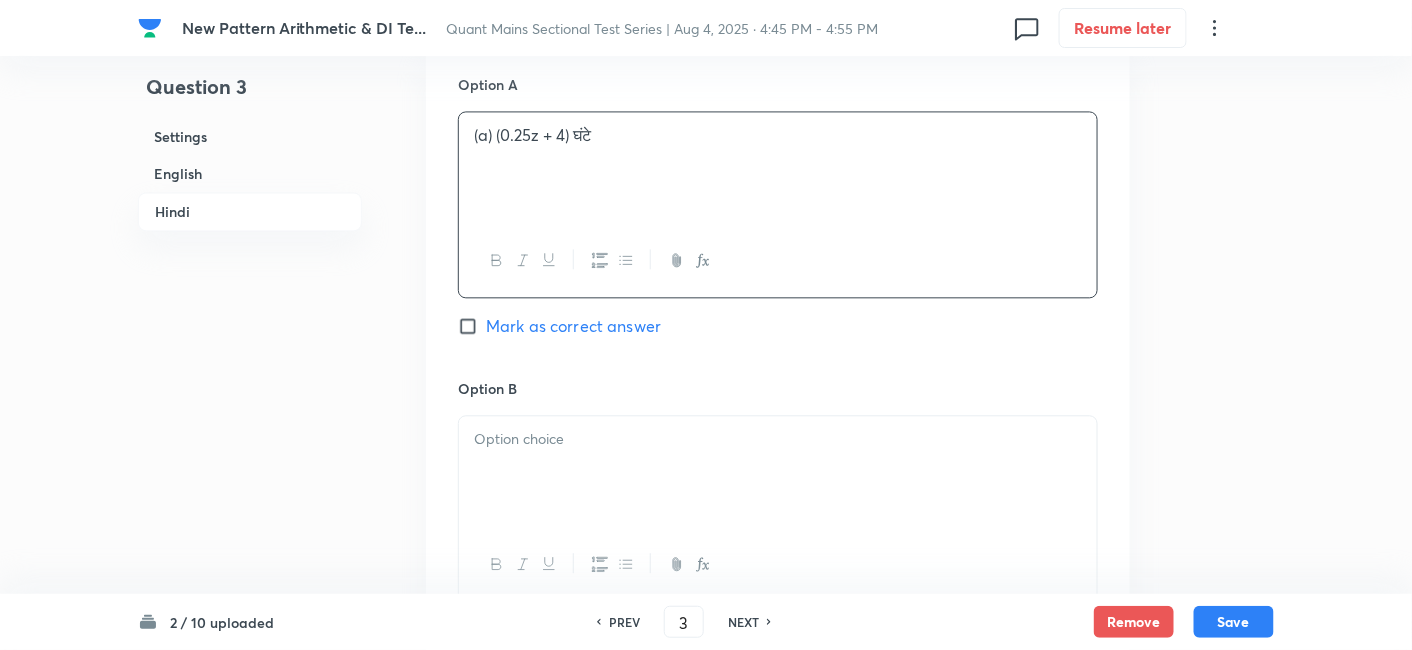 scroll, scrollTop: 3877, scrollLeft: 0, axis: vertical 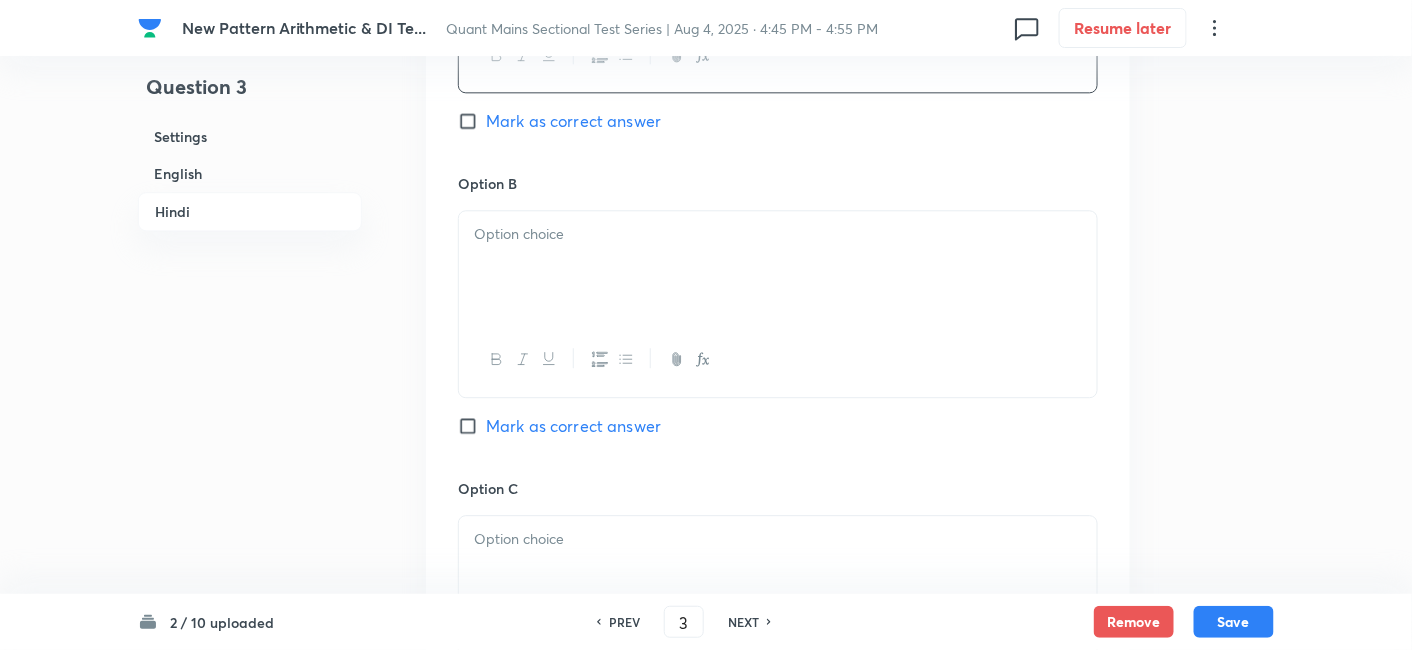 click at bounding box center [778, 359] 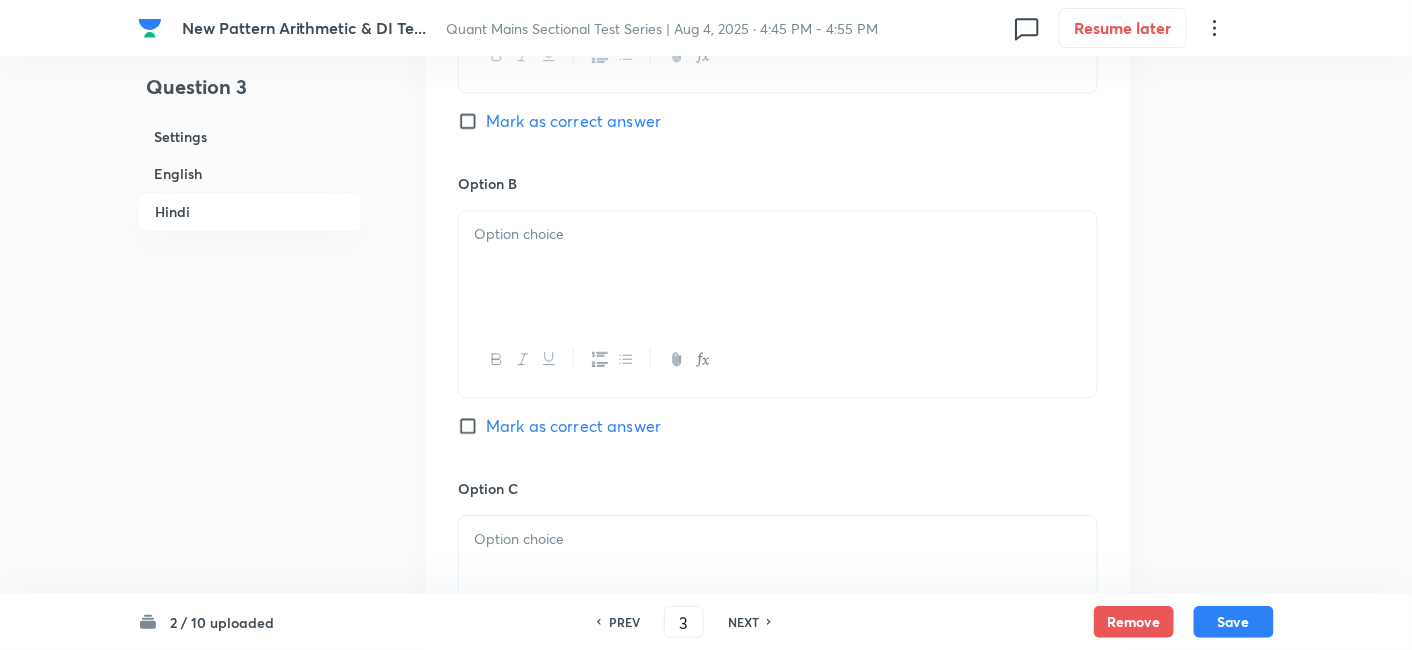 click at bounding box center [778, 267] 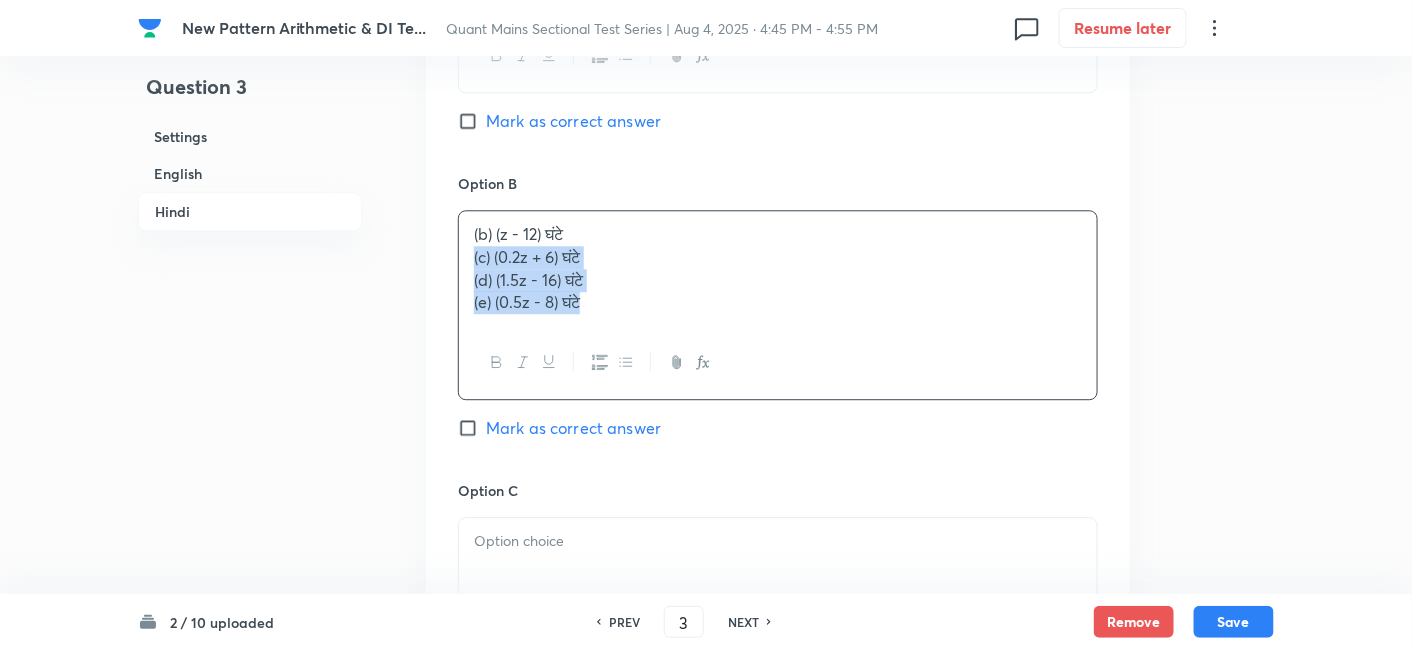 drag, startPoint x: 464, startPoint y: 254, endPoint x: 787, endPoint y: 415, distance: 360.90164 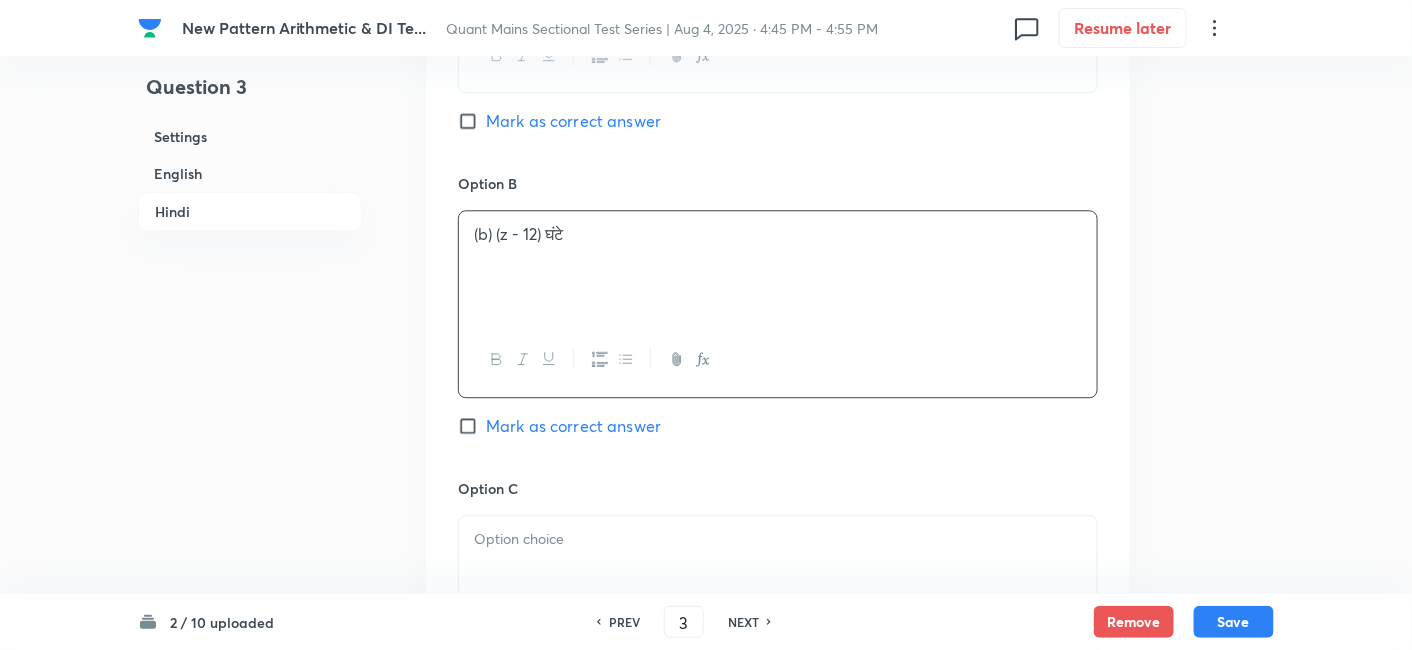 scroll, scrollTop: 4162, scrollLeft: 0, axis: vertical 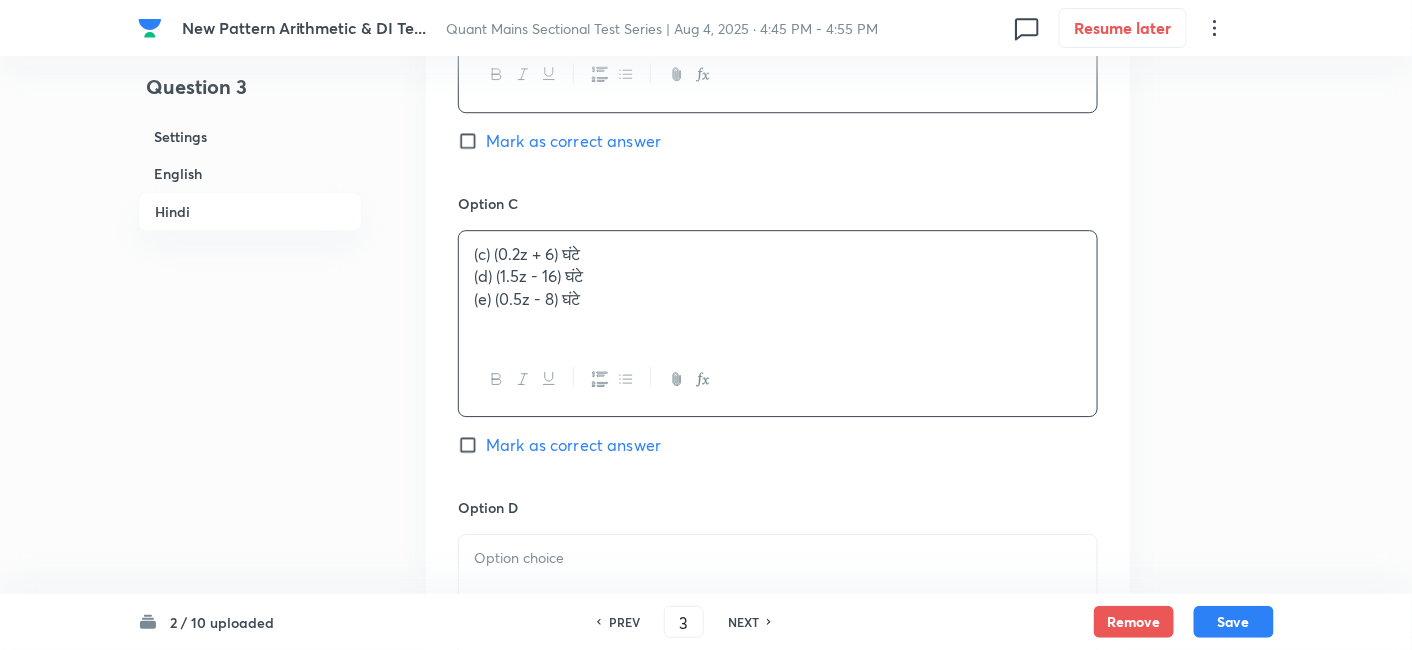 click on "(c) (0.2z + 6) घंटे (d) (1.5z - 16) घंटे (e) (0.5z - 8) घंटे" at bounding box center (778, 287) 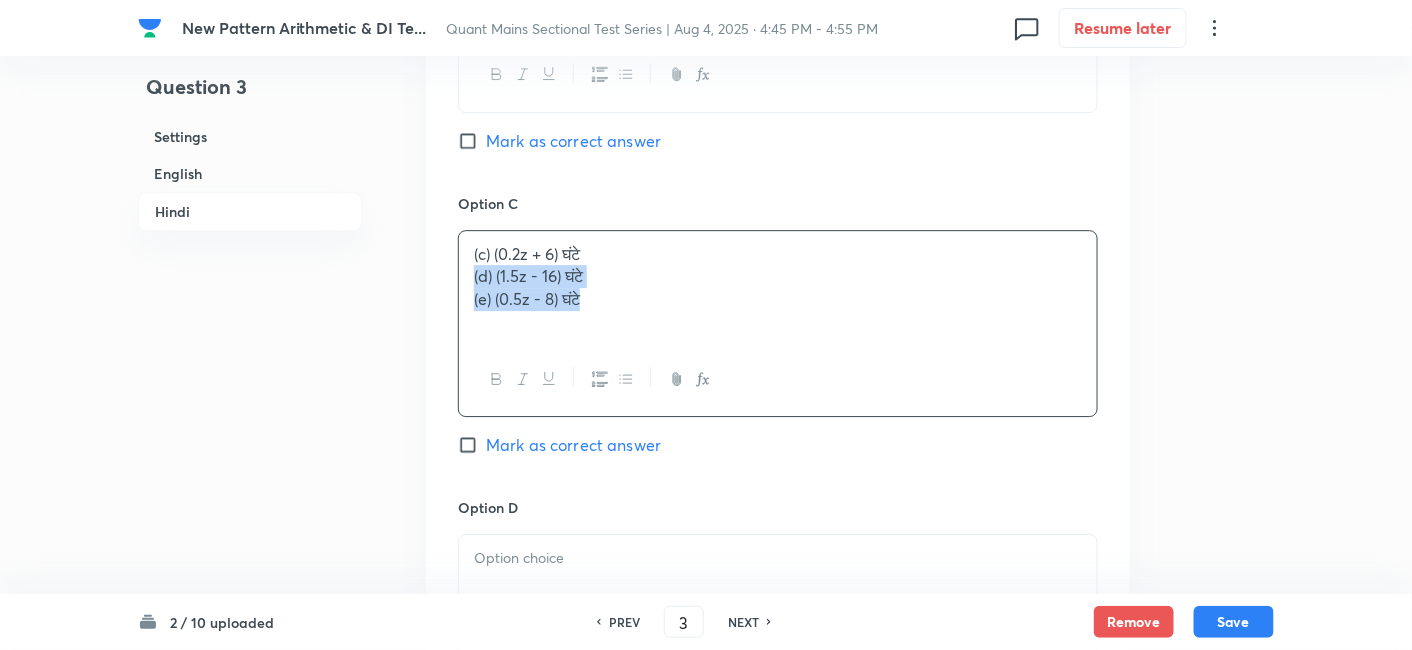 drag, startPoint x: 461, startPoint y: 272, endPoint x: 743, endPoint y: 363, distance: 296.3191 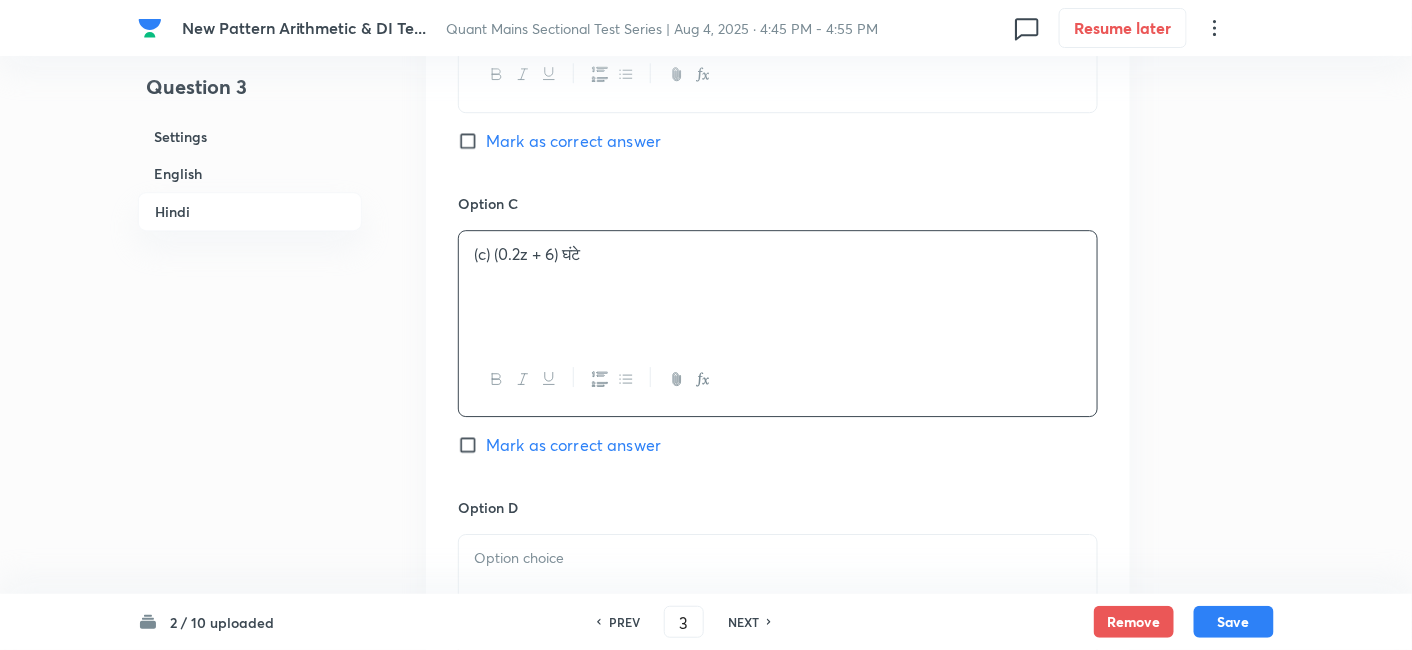 scroll, scrollTop: 4463, scrollLeft: 0, axis: vertical 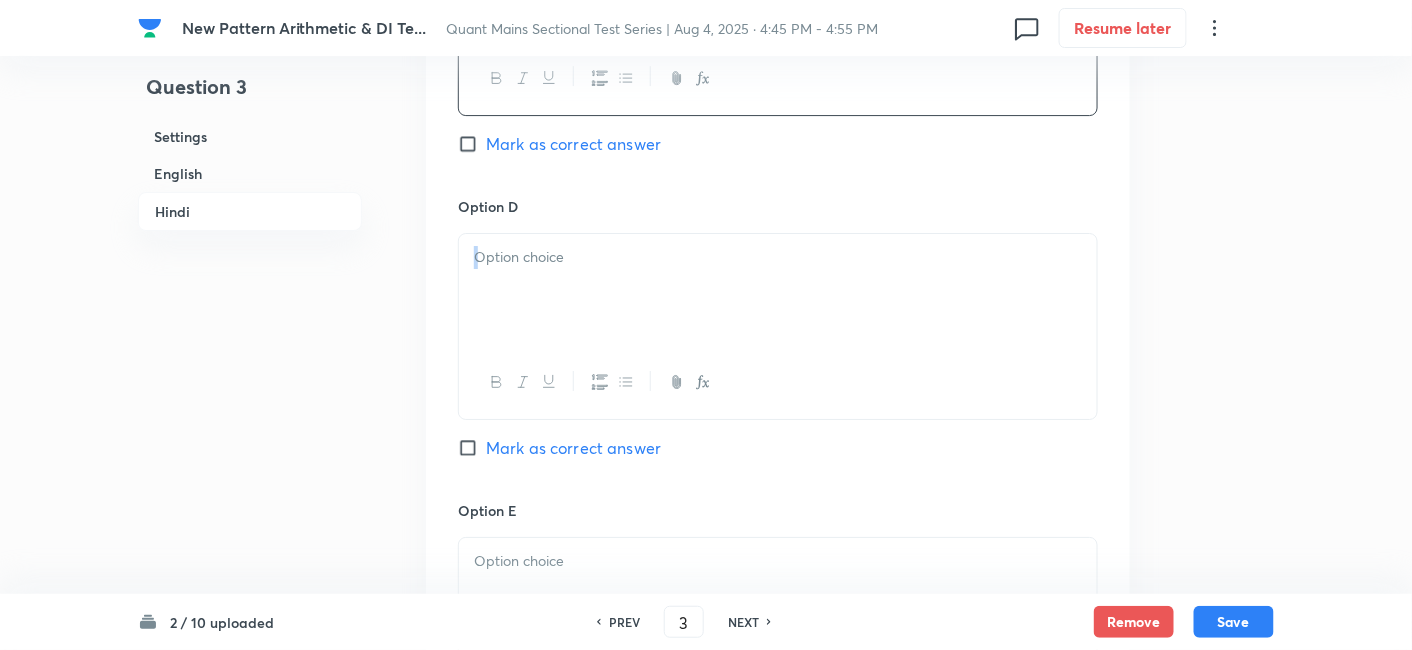 drag, startPoint x: 743, startPoint y: 363, endPoint x: 620, endPoint y: 301, distance: 137.74251 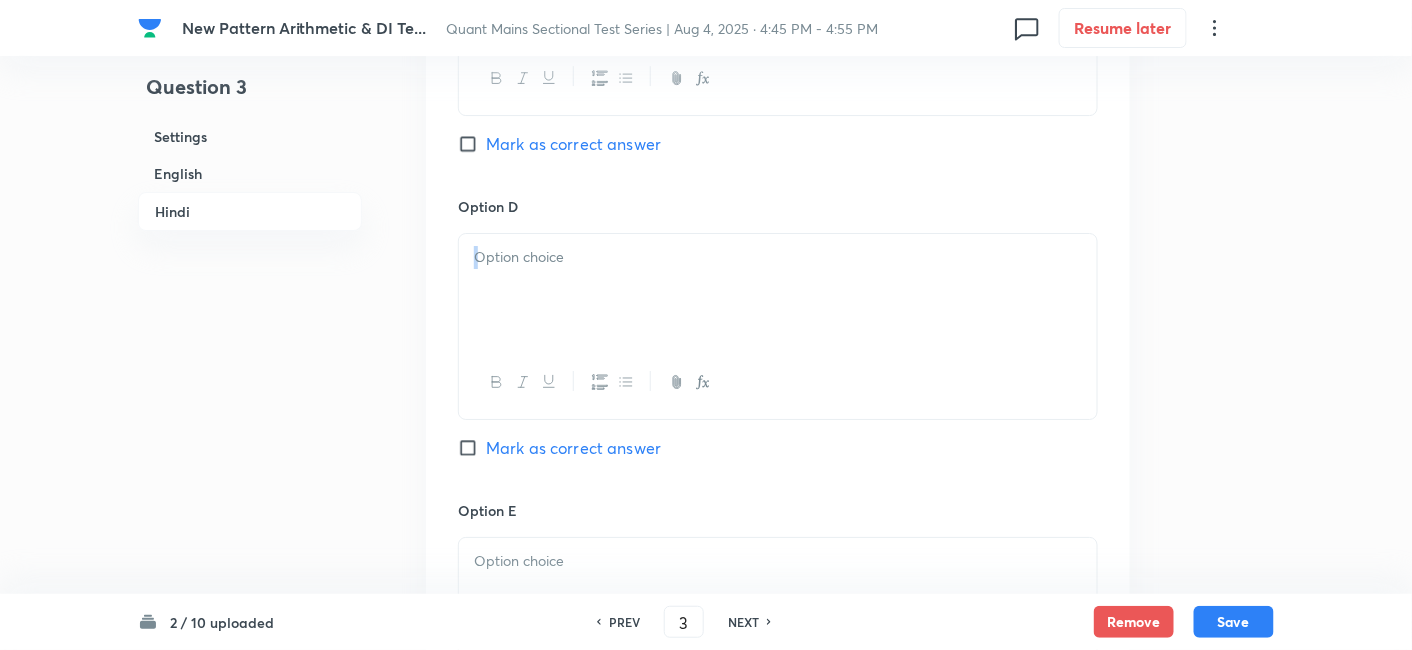click at bounding box center (778, 290) 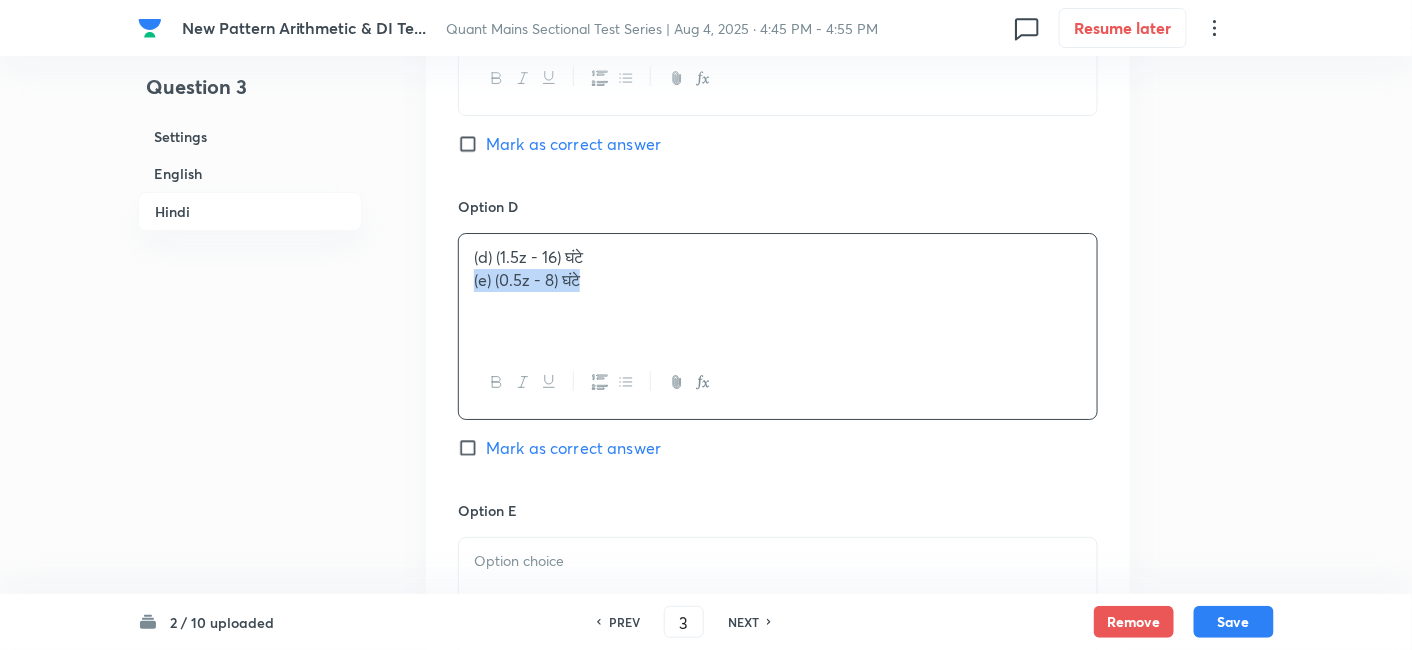 drag, startPoint x: 462, startPoint y: 281, endPoint x: 791, endPoint y: 338, distance: 333.90118 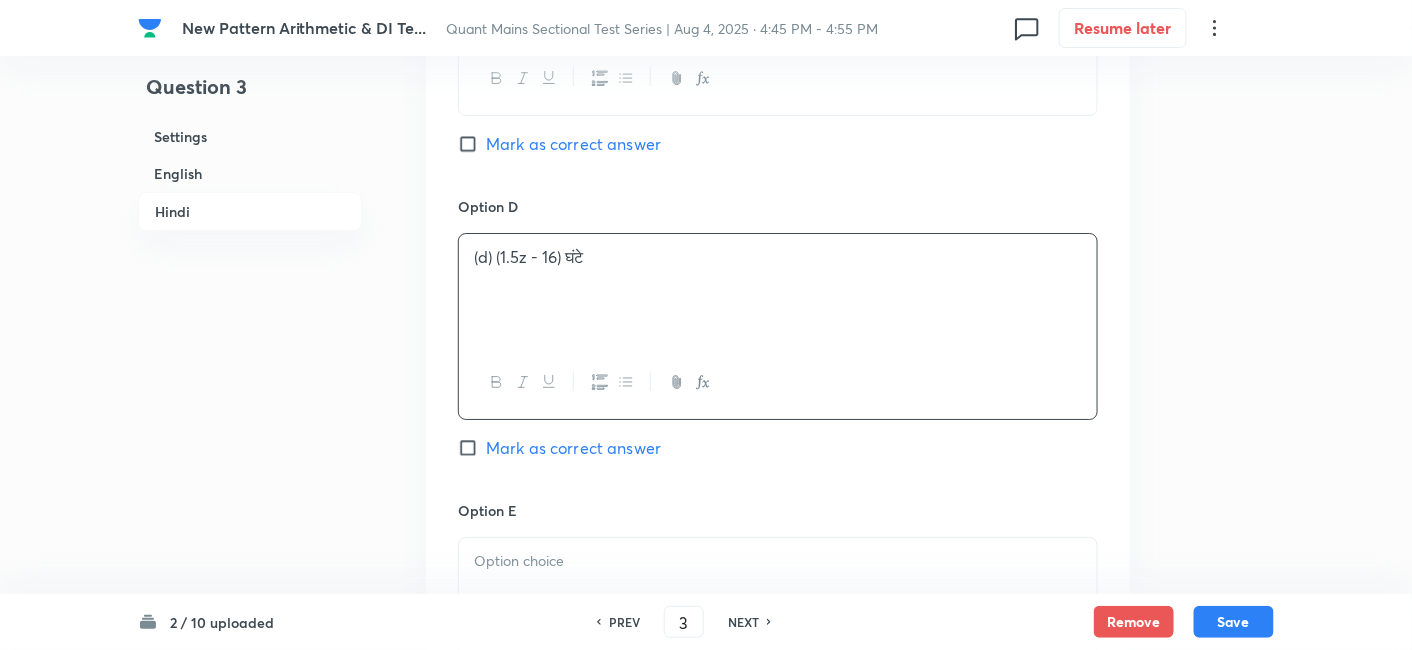 scroll, scrollTop: 4783, scrollLeft: 0, axis: vertical 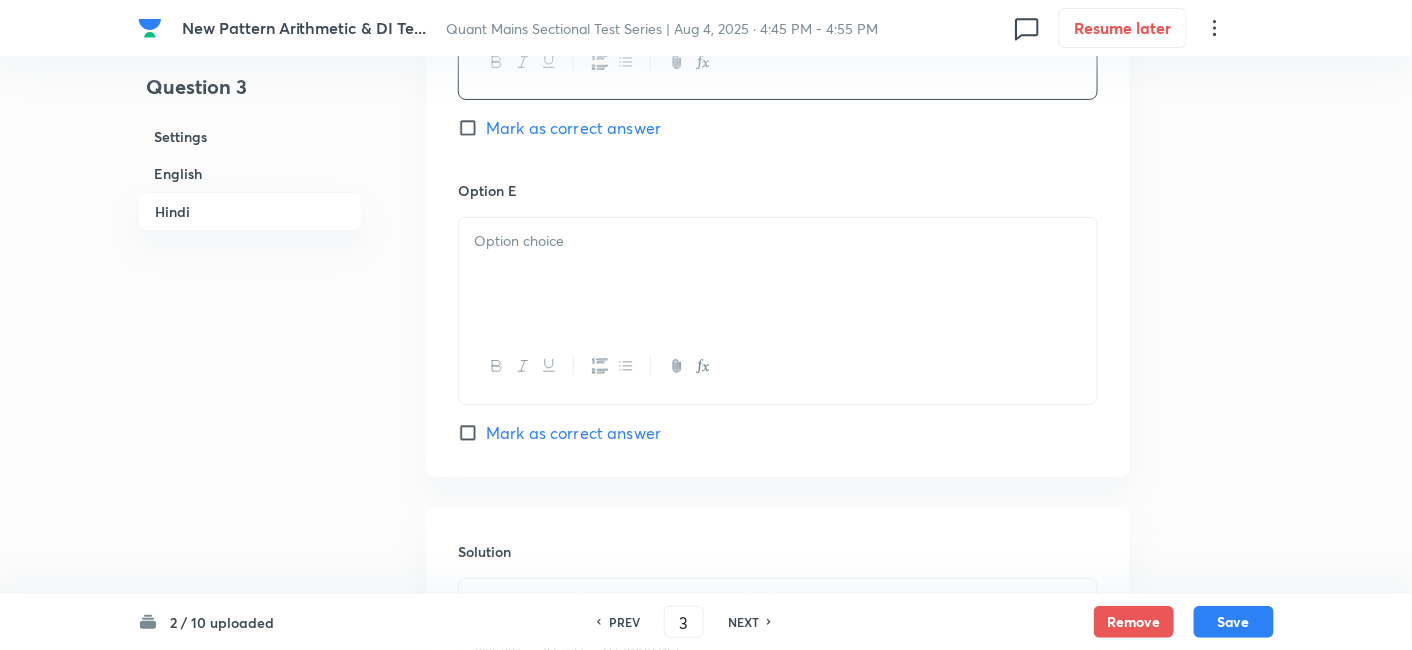 click at bounding box center (778, 274) 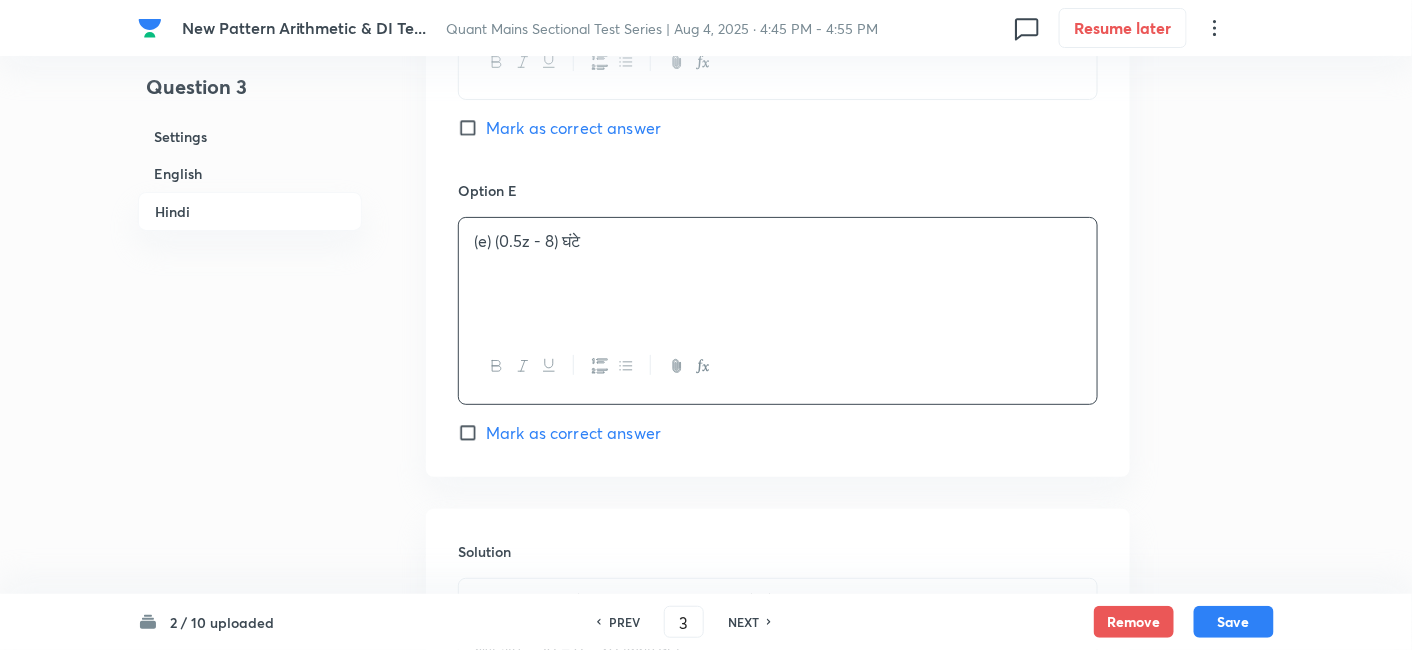 click on "Mark as correct answer" at bounding box center [573, 433] 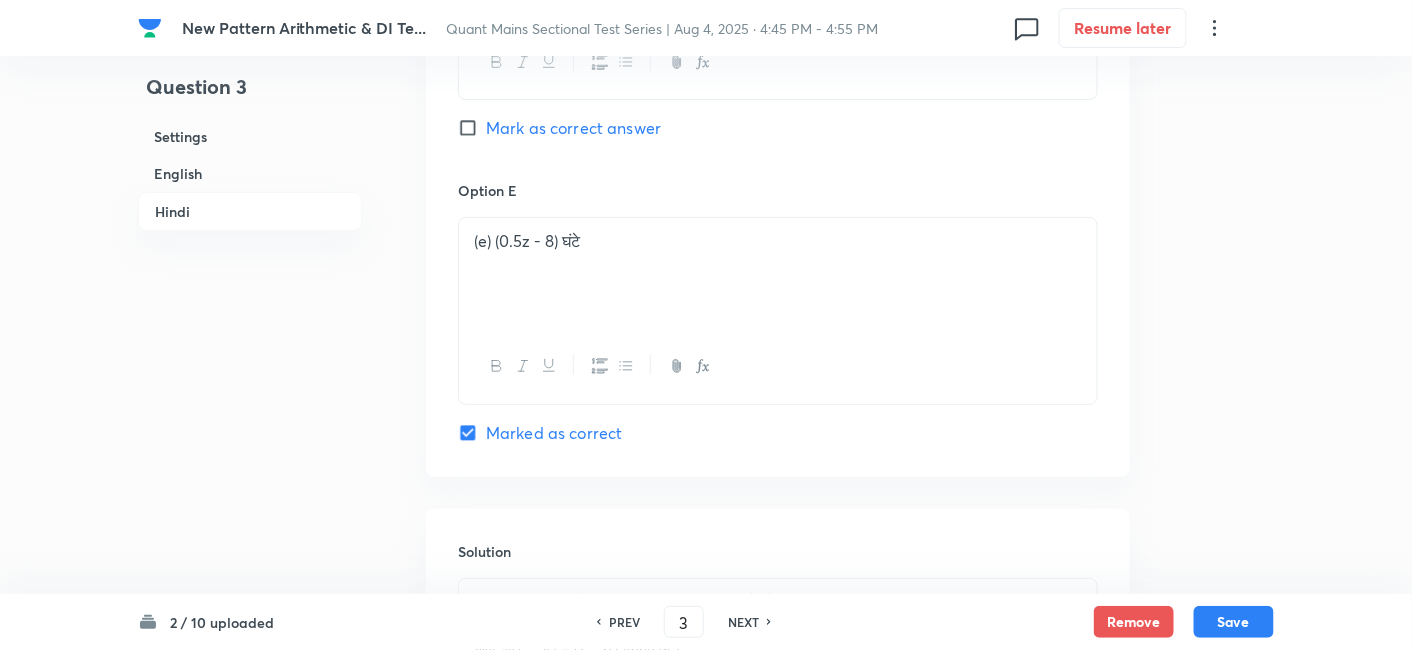 checkbox on "true" 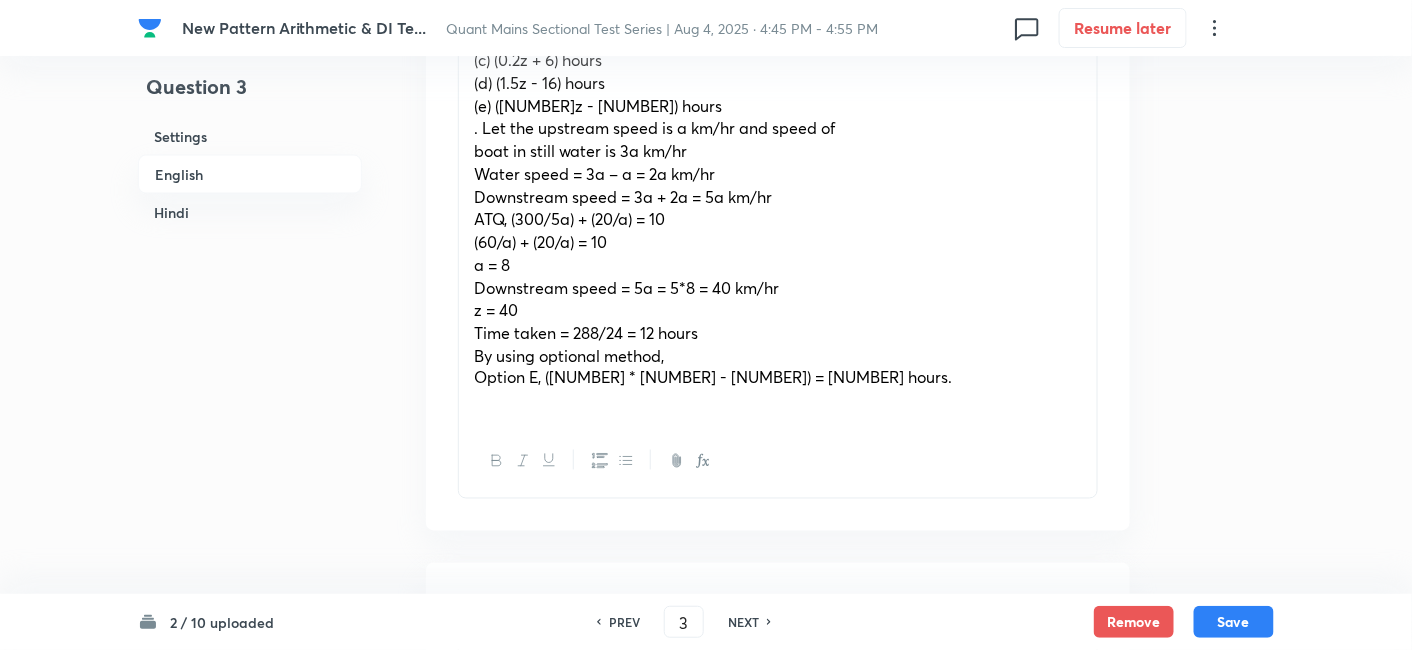 scroll, scrollTop: 817, scrollLeft: 0, axis: vertical 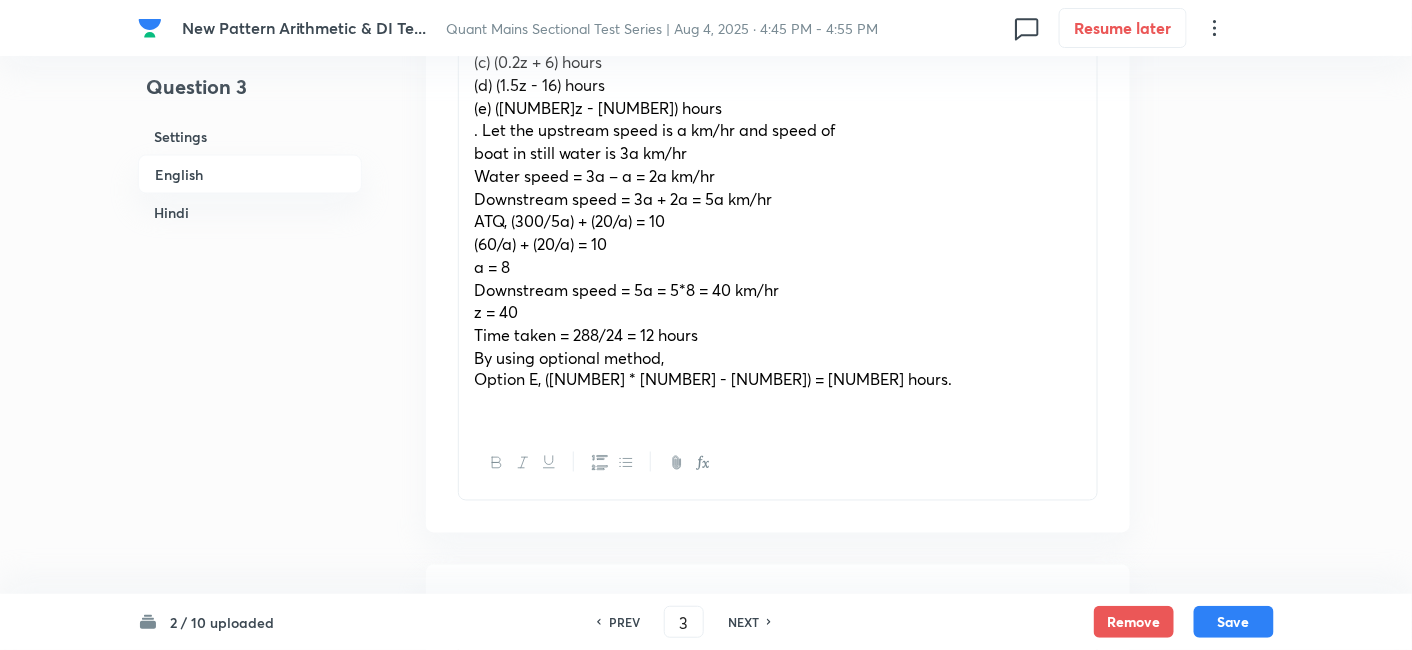 click on "The ratio of speed of boat in upstream and in still water is 1:3. The boat takes a total of 10 hours to travel 300 km in downstream and 20km in upstream. If the speed of the boat in downstream is z km/hr, then the time taken by it to travel 288 km in still water will be: (a) (0.25z + 4) hours (b) (z - 12) hours (c) (0.2z + 6) hours (d) (1.5z - 16) hours (e) (0.5z - 8) hours . Let the upstream speed is a km/hr and speed of boat in still water is 3a km/hr Water speed = 3a – a = 2a km/hr Downstream speed = 3a + 2a = 5a km/hr ATQ, (300/5a) + (20/a) = 10 (60/a) + (20/a) = 10 a = 8 Downstream speed = 5a = 5*8 = 40 km/hr z = 40 Time taken = 288/24 = 12 hours By using optional method, Option E, (0.5*40 - 8) = 12 hours." at bounding box center [778, 165] 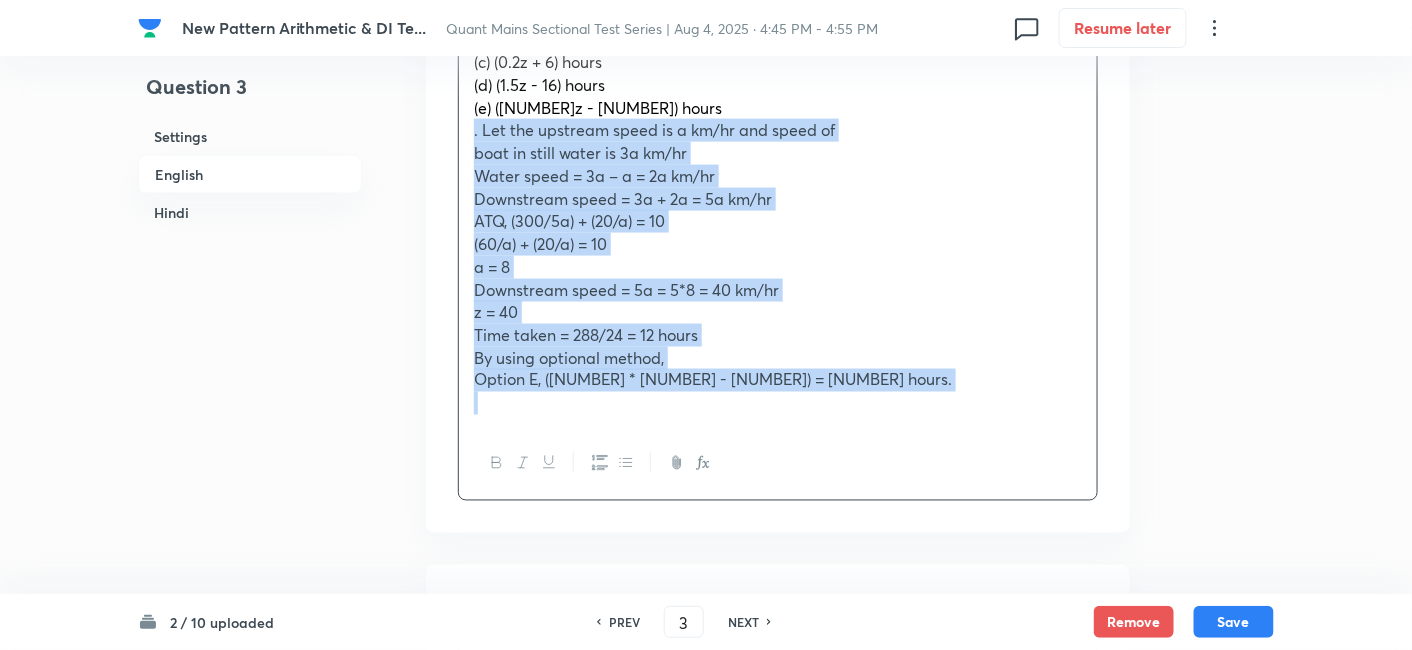 drag, startPoint x: 731, startPoint y: 396, endPoint x: 453, endPoint y: 121, distance: 391.0358 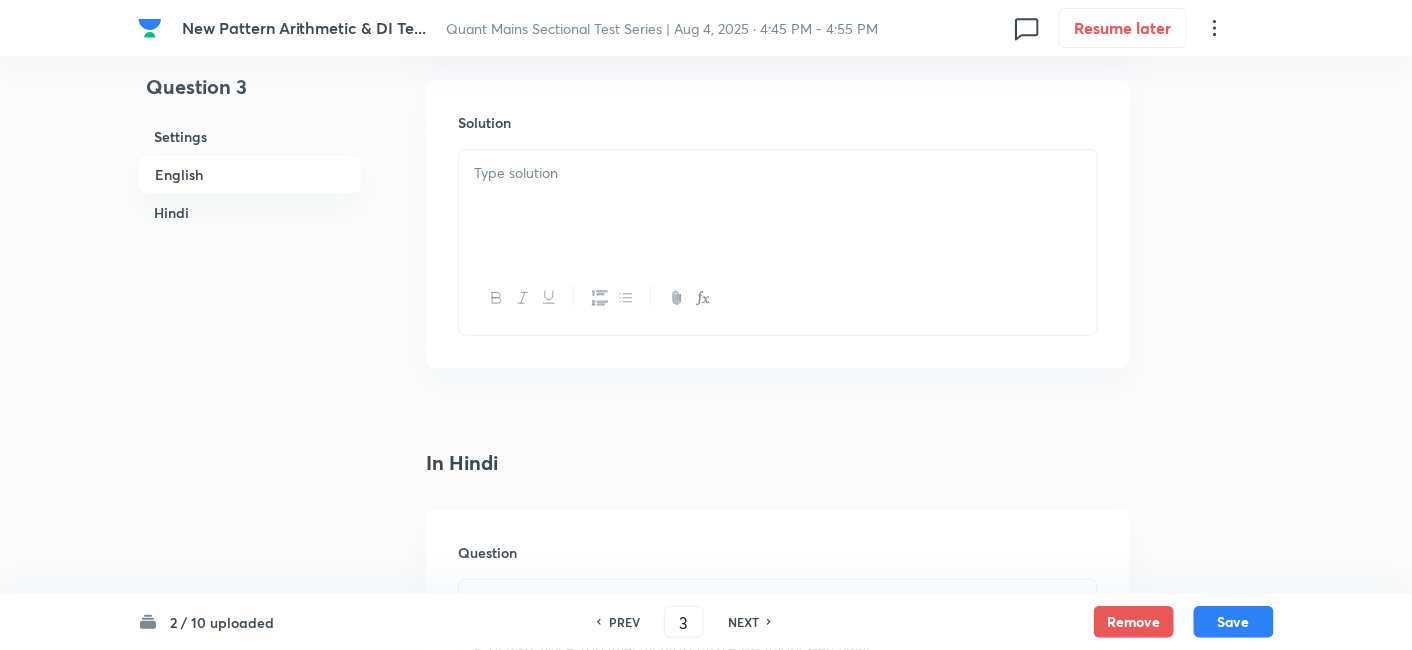 scroll, scrollTop: 2605, scrollLeft: 0, axis: vertical 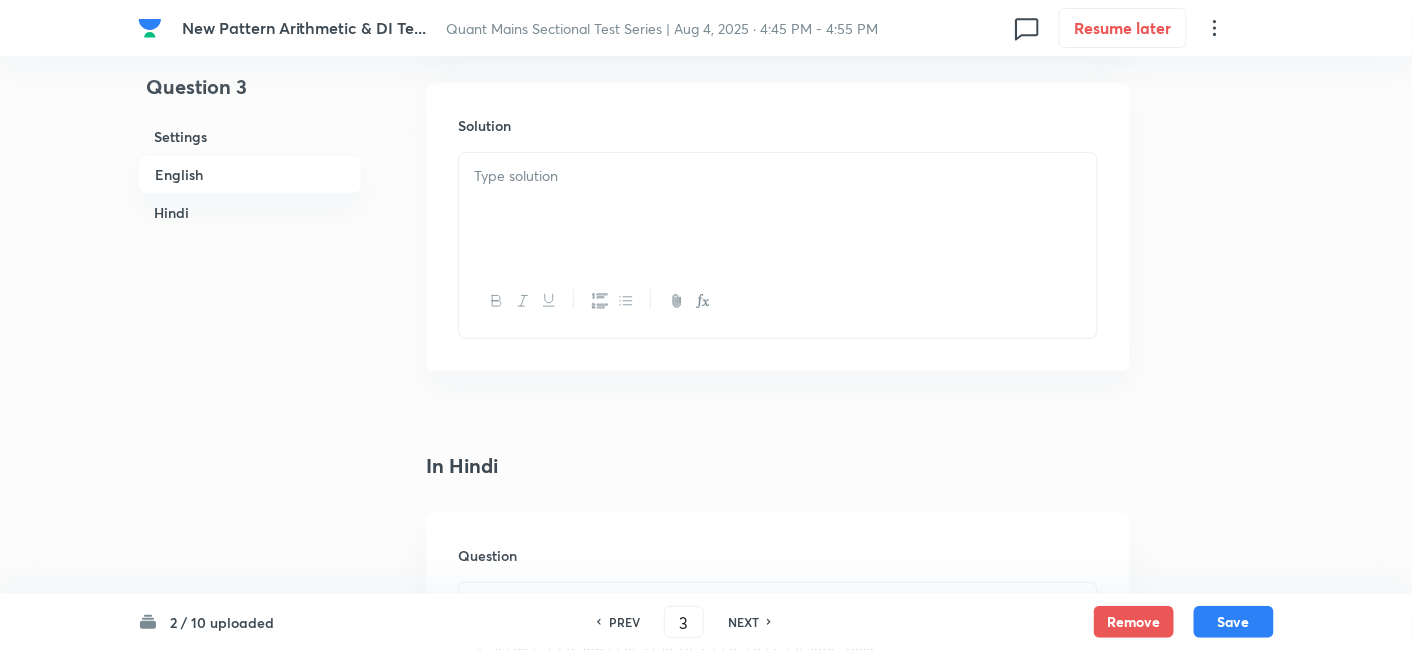 click at bounding box center [778, 209] 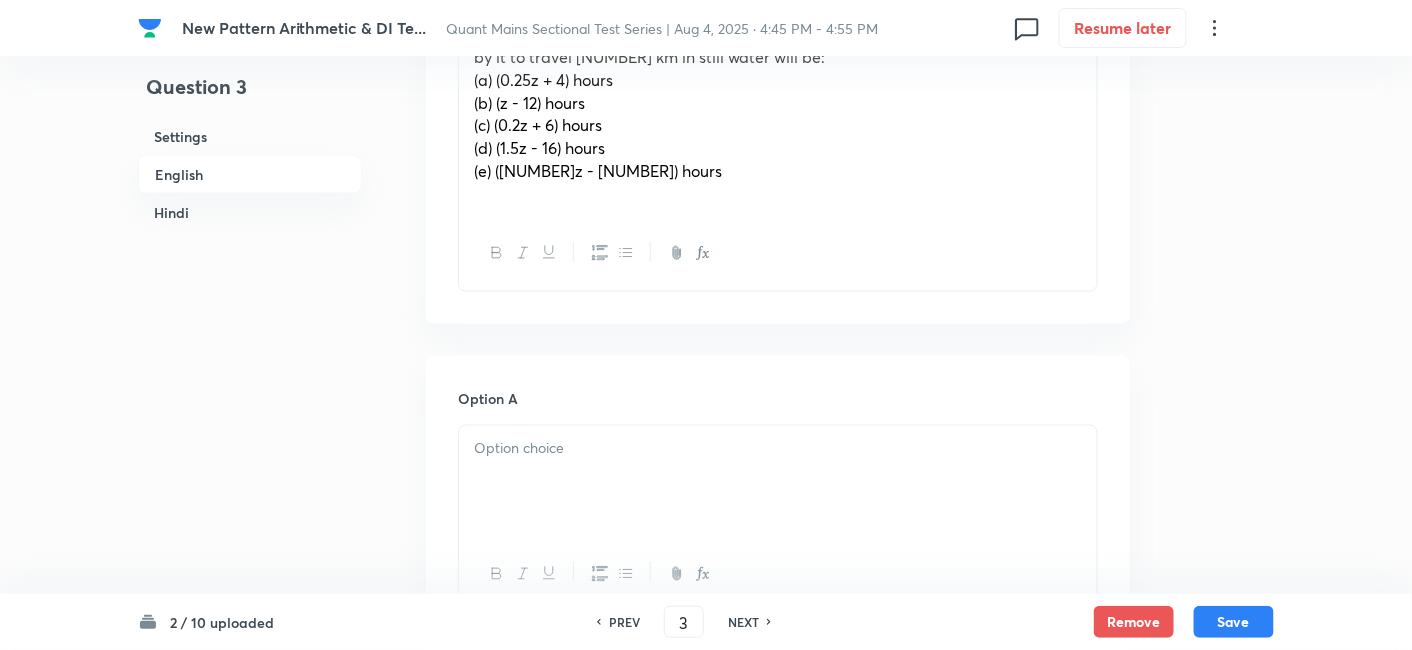 scroll, scrollTop: 677, scrollLeft: 0, axis: vertical 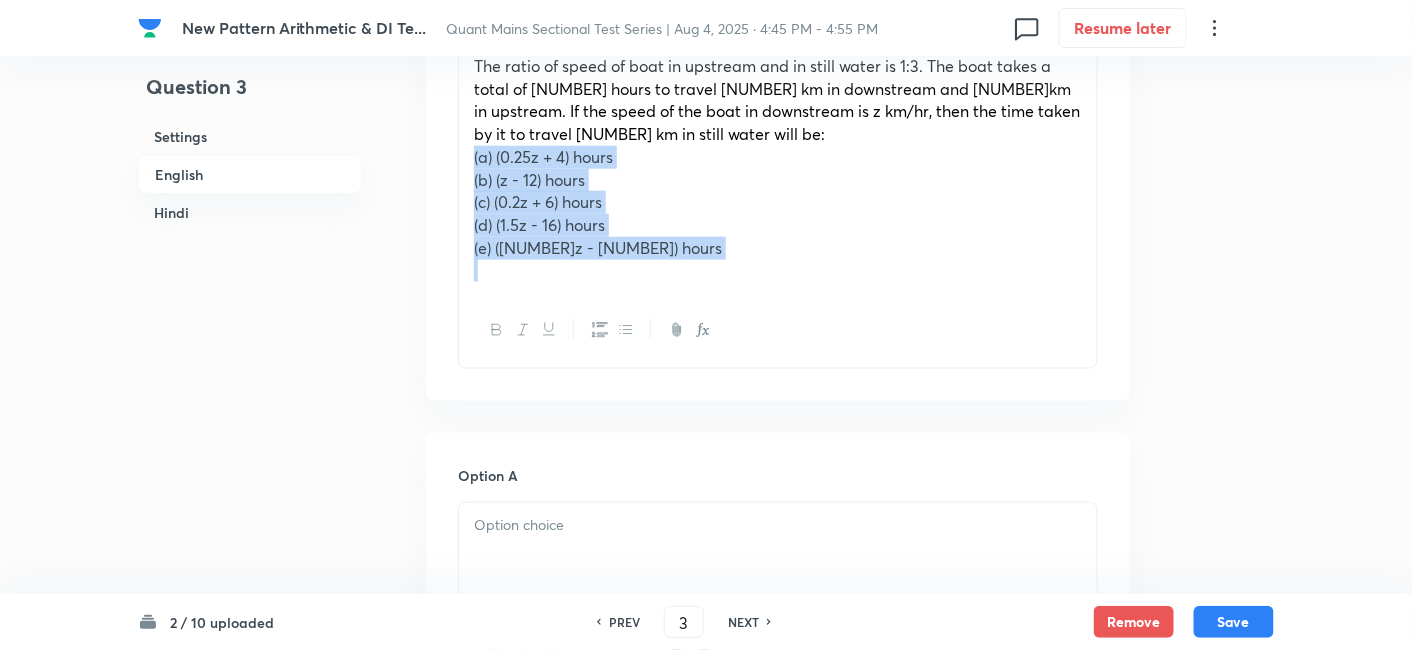 drag, startPoint x: 470, startPoint y: 154, endPoint x: 745, endPoint y: 304, distance: 313.2491 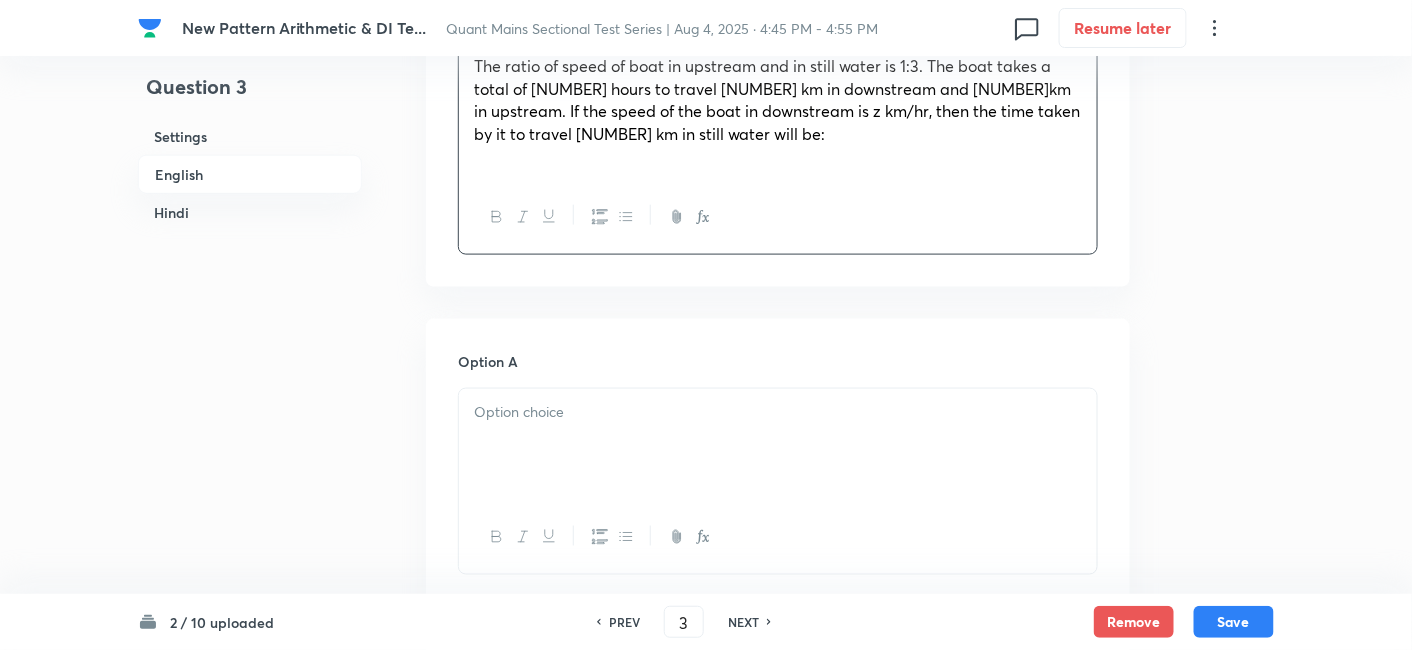 scroll, scrollTop: 868, scrollLeft: 0, axis: vertical 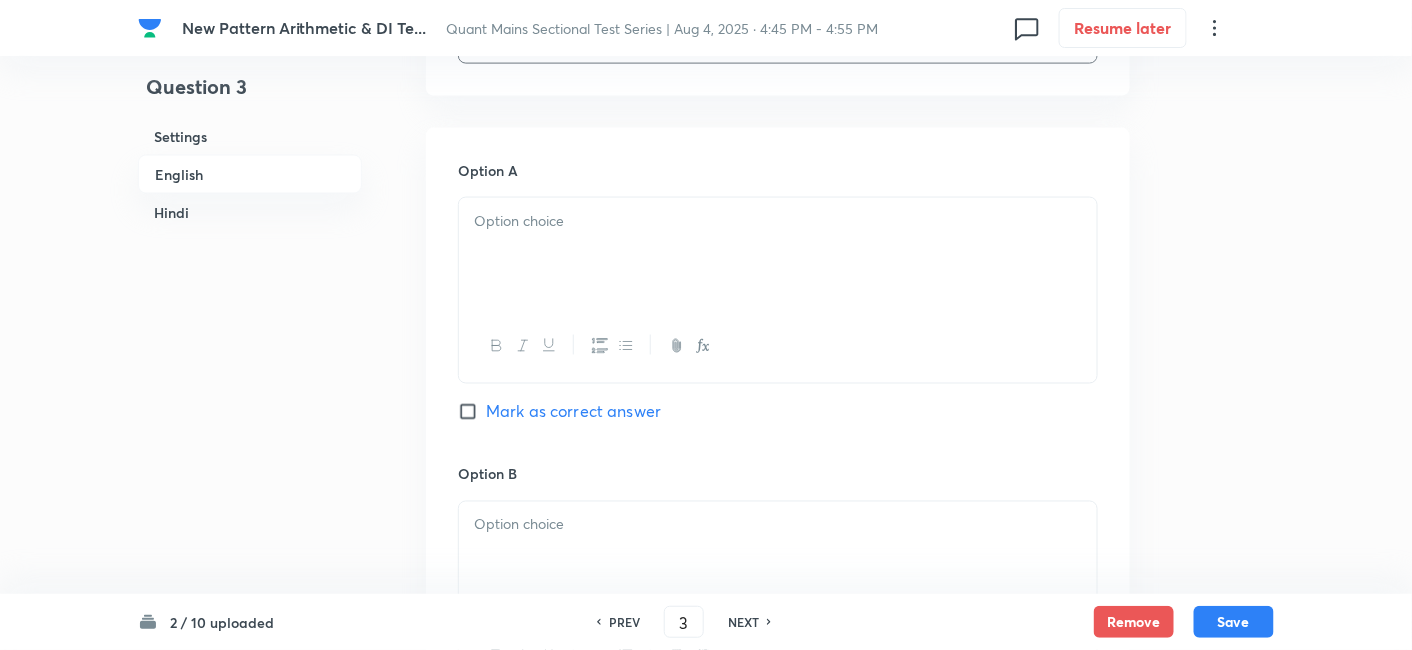 click at bounding box center (778, 254) 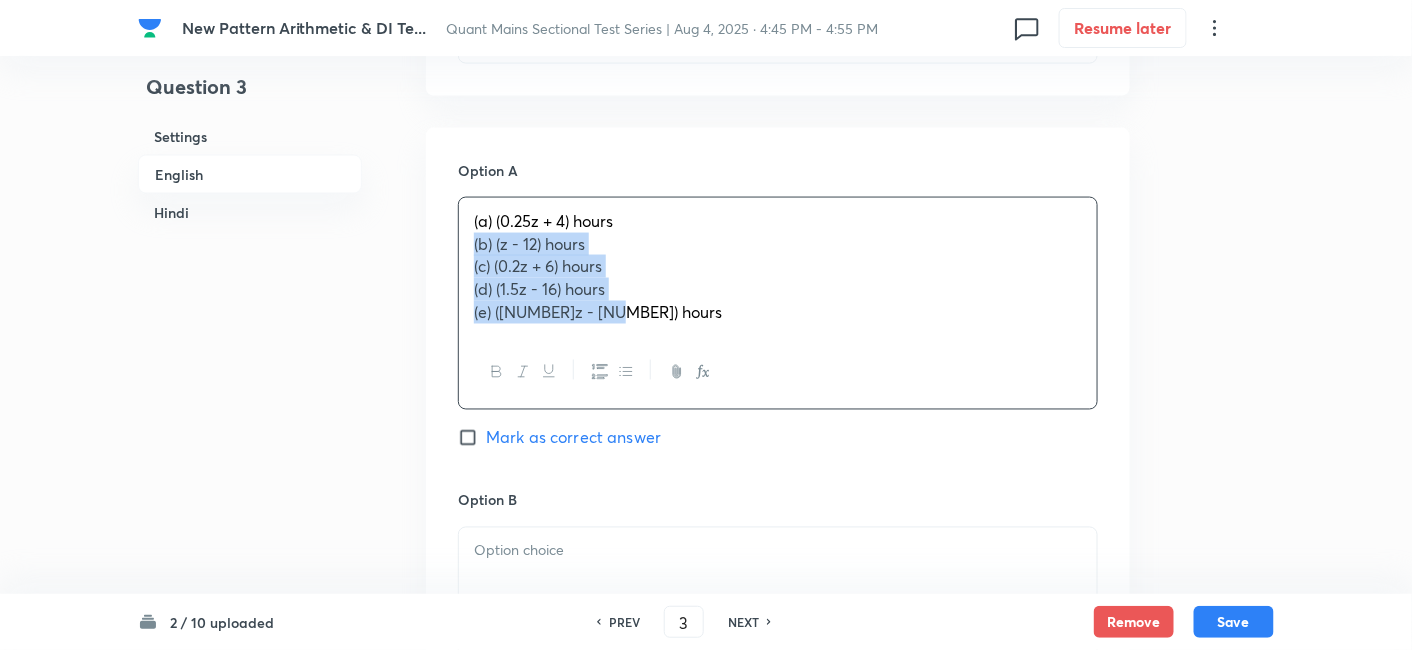drag, startPoint x: 468, startPoint y: 241, endPoint x: 711, endPoint y: 406, distance: 293.72437 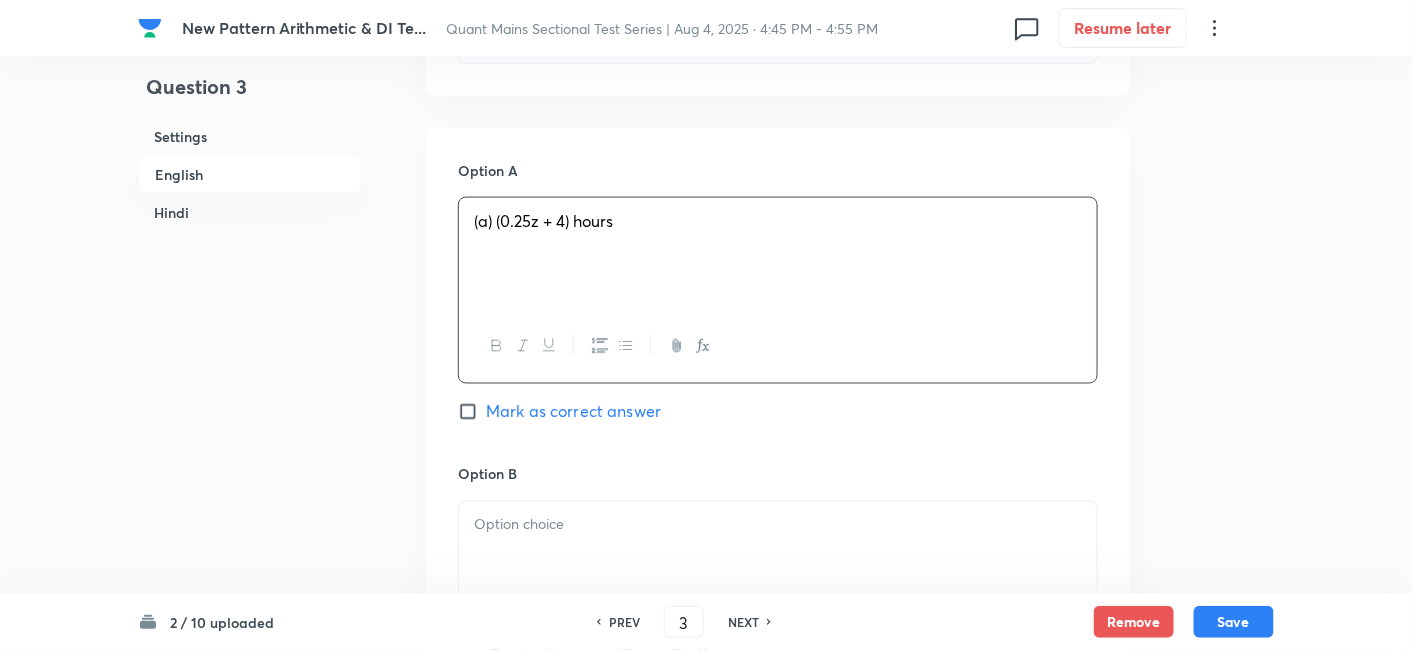 scroll, scrollTop: 940, scrollLeft: 0, axis: vertical 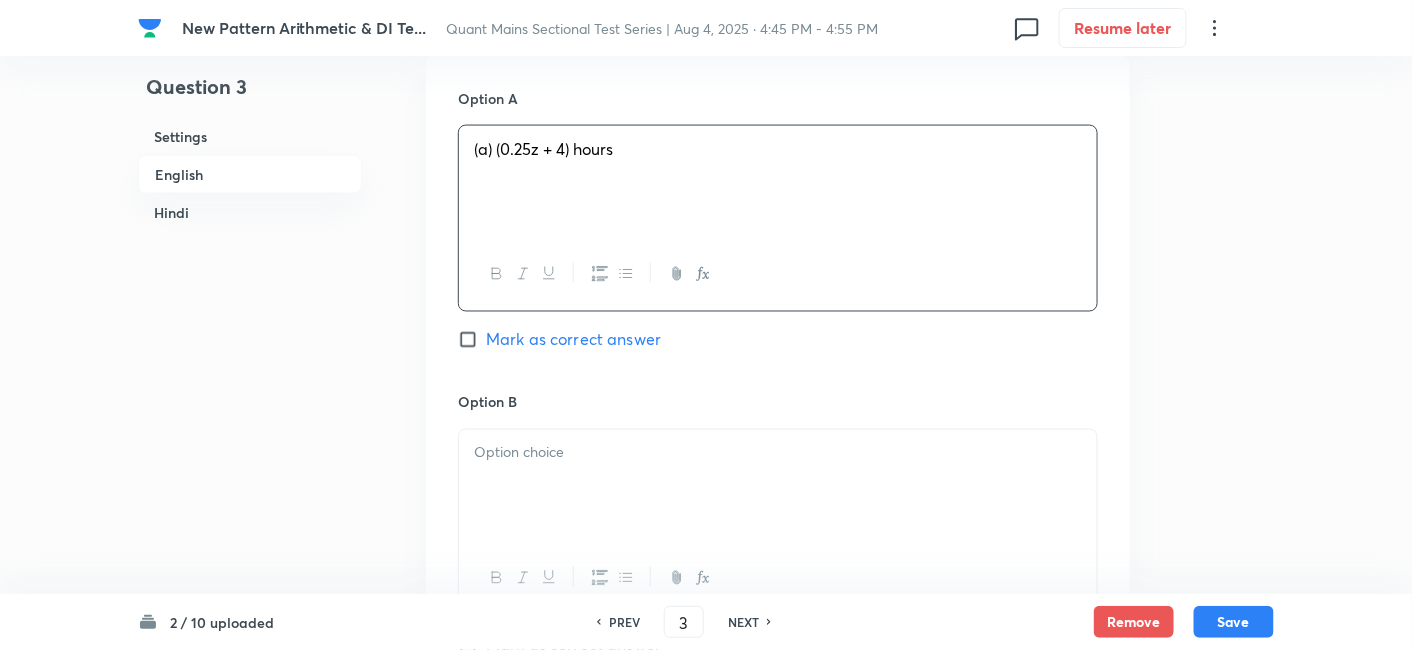 click at bounding box center (778, 453) 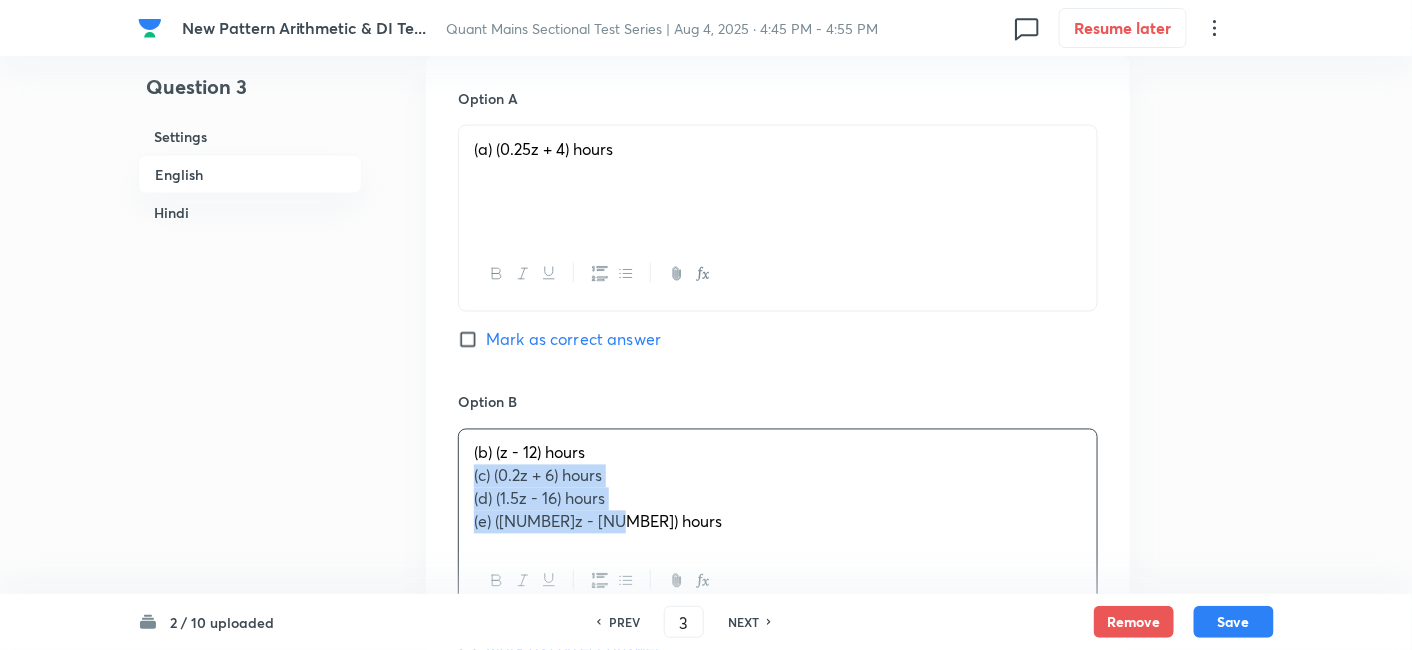 drag, startPoint x: 464, startPoint y: 486, endPoint x: 766, endPoint y: 590, distance: 319.4057 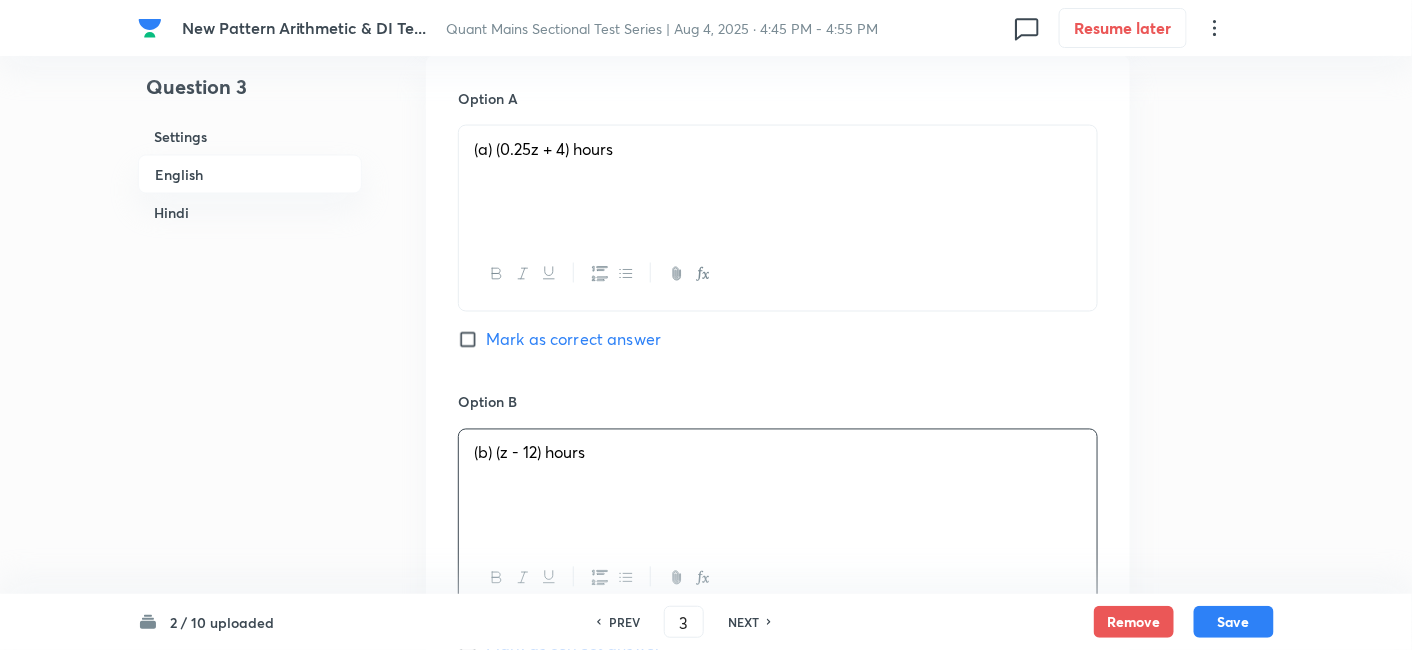 scroll, scrollTop: 1388, scrollLeft: 0, axis: vertical 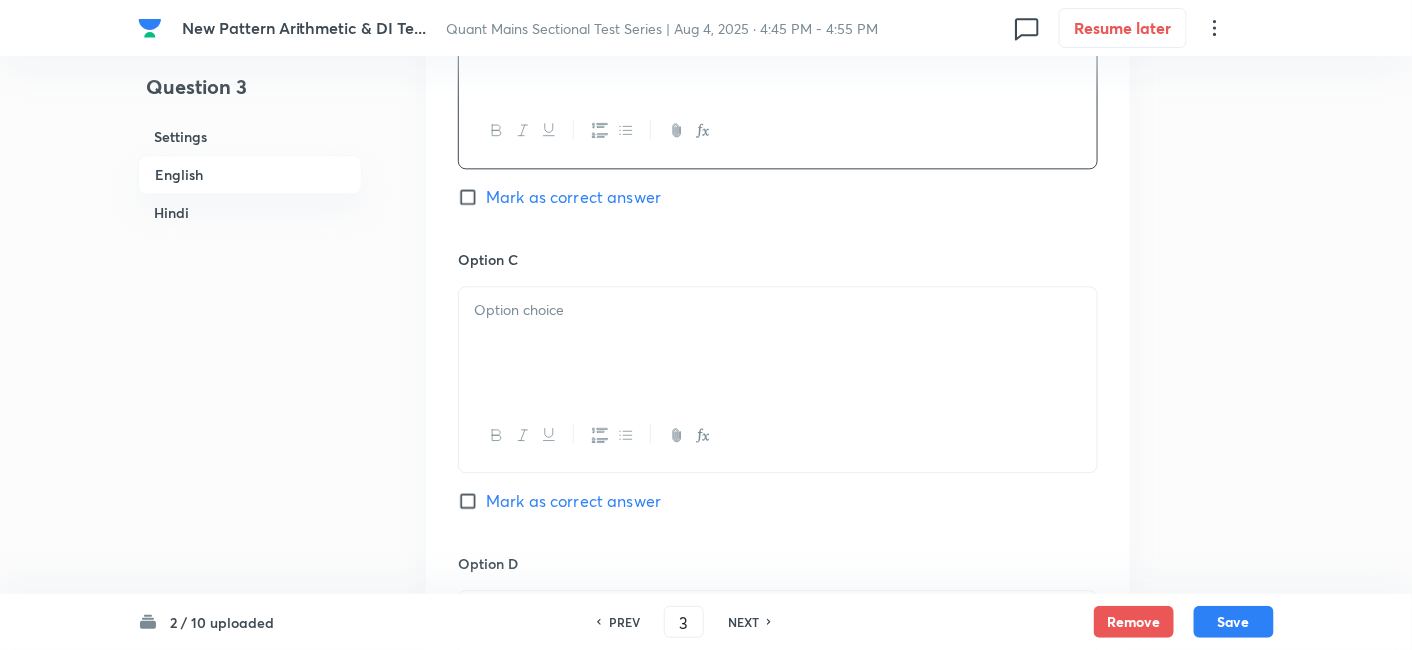 click at bounding box center [778, 343] 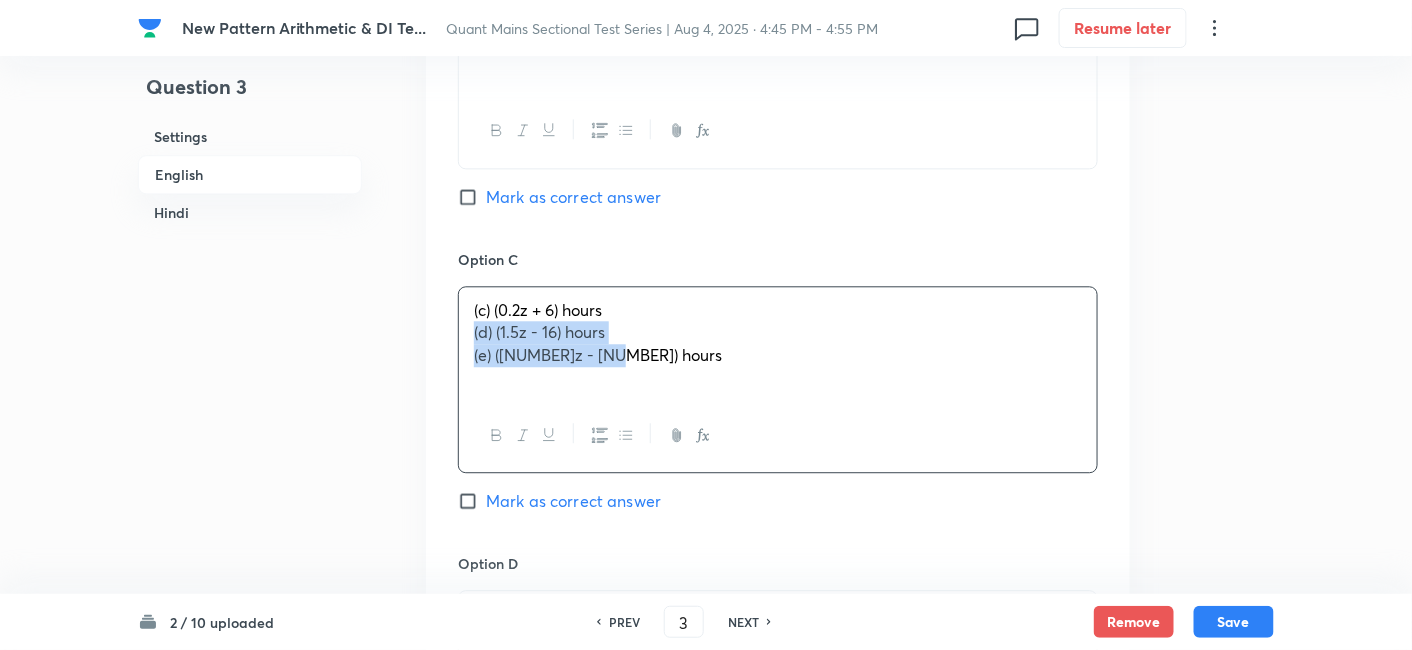 drag, startPoint x: 461, startPoint y: 330, endPoint x: 730, endPoint y: 447, distance: 293.3428 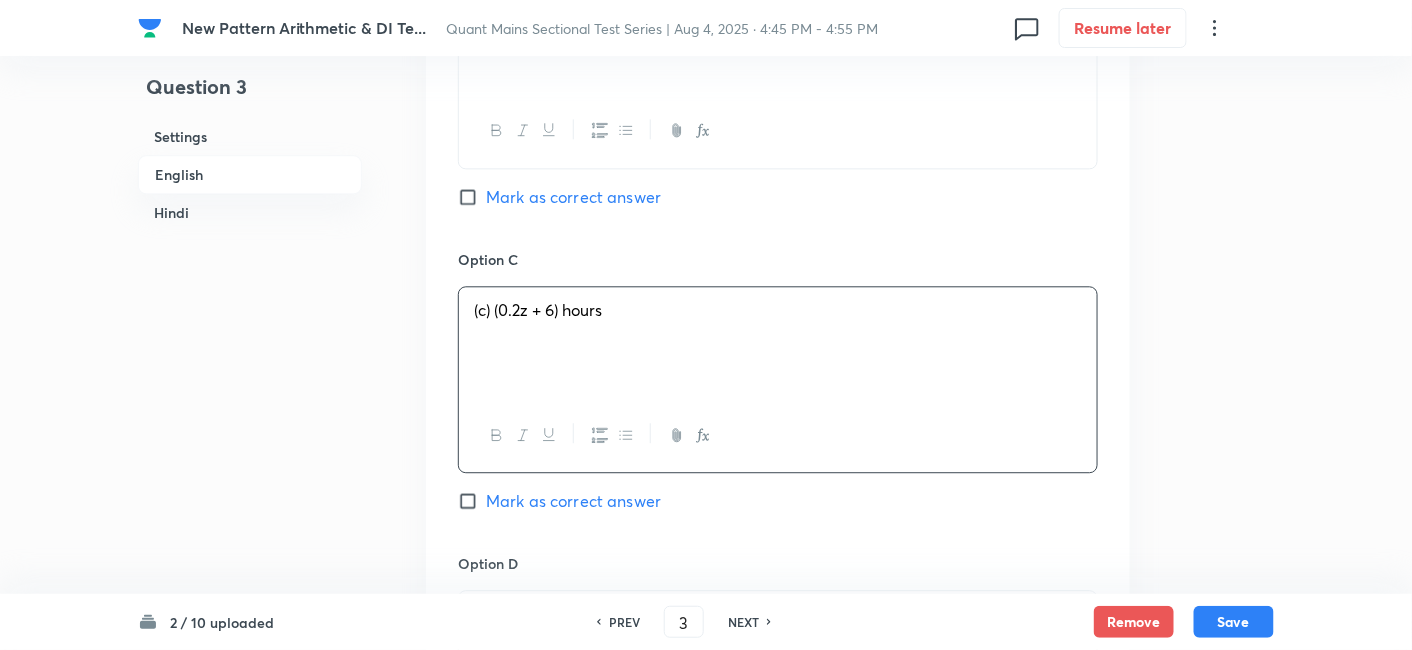 scroll, scrollTop: 1666, scrollLeft: 0, axis: vertical 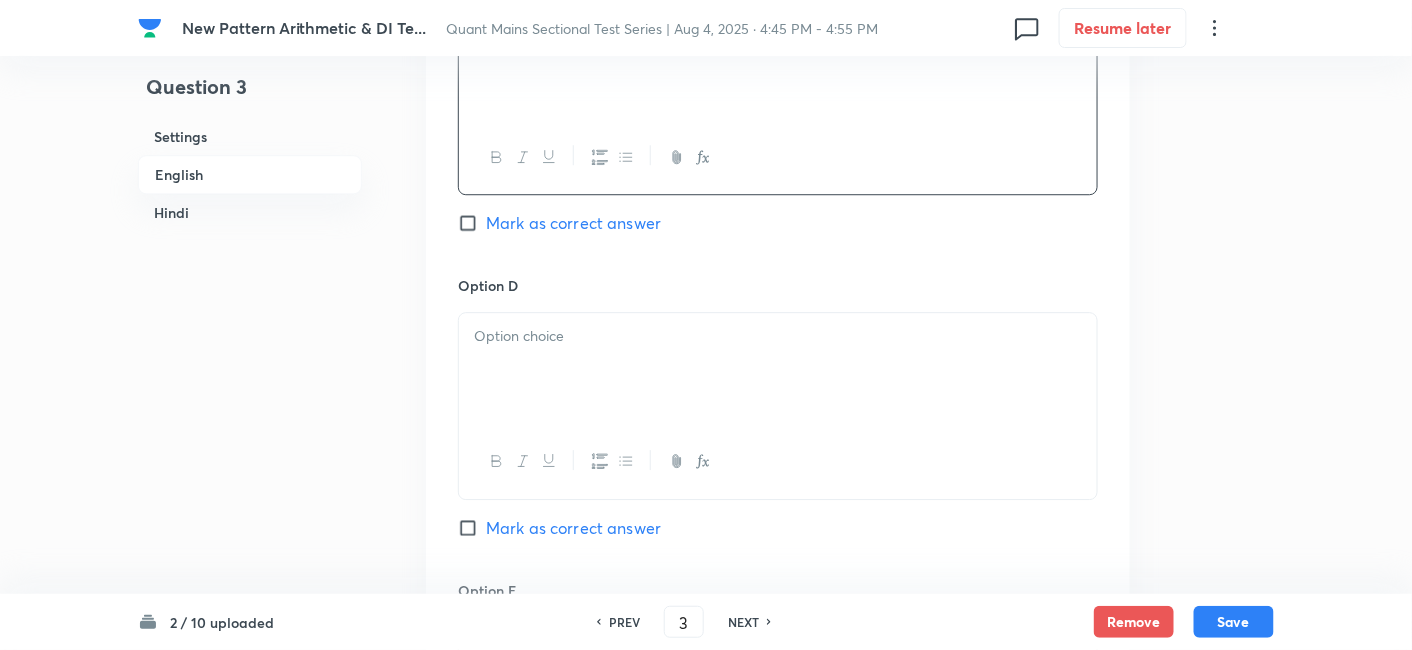 click at bounding box center (778, 369) 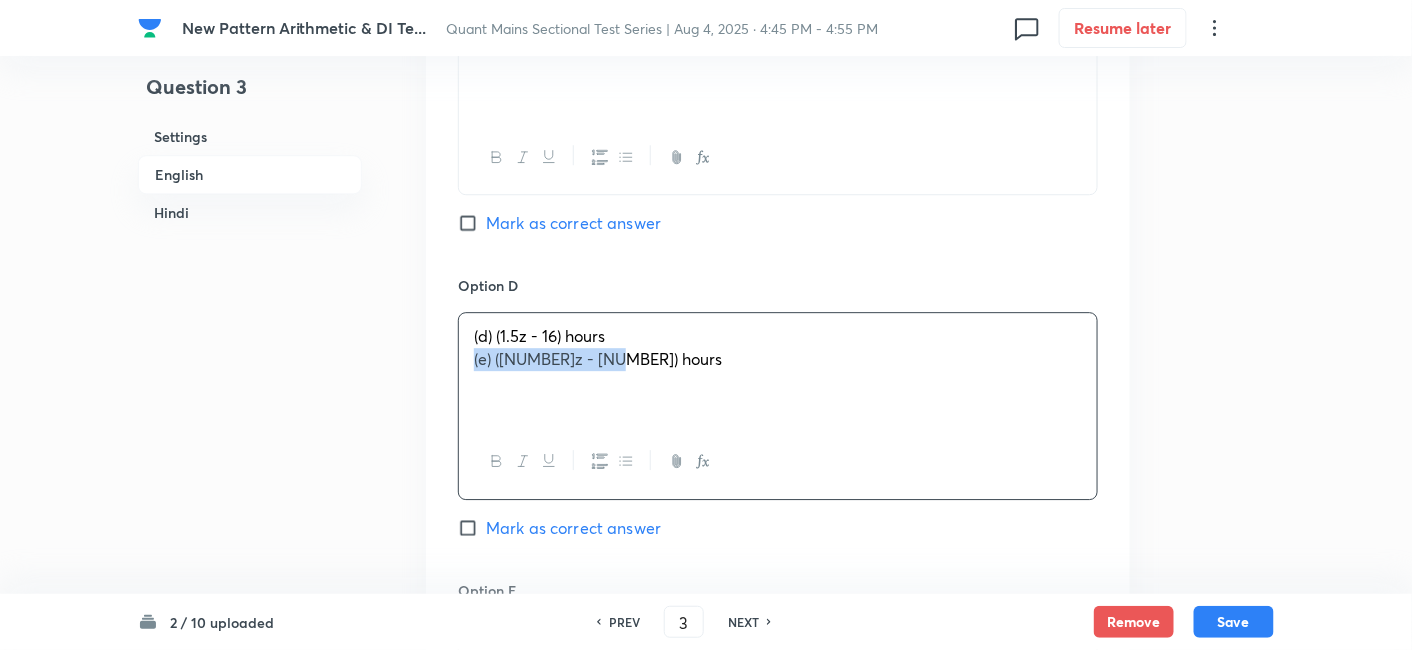 drag, startPoint x: 465, startPoint y: 358, endPoint x: 810, endPoint y: 442, distance: 355.07886 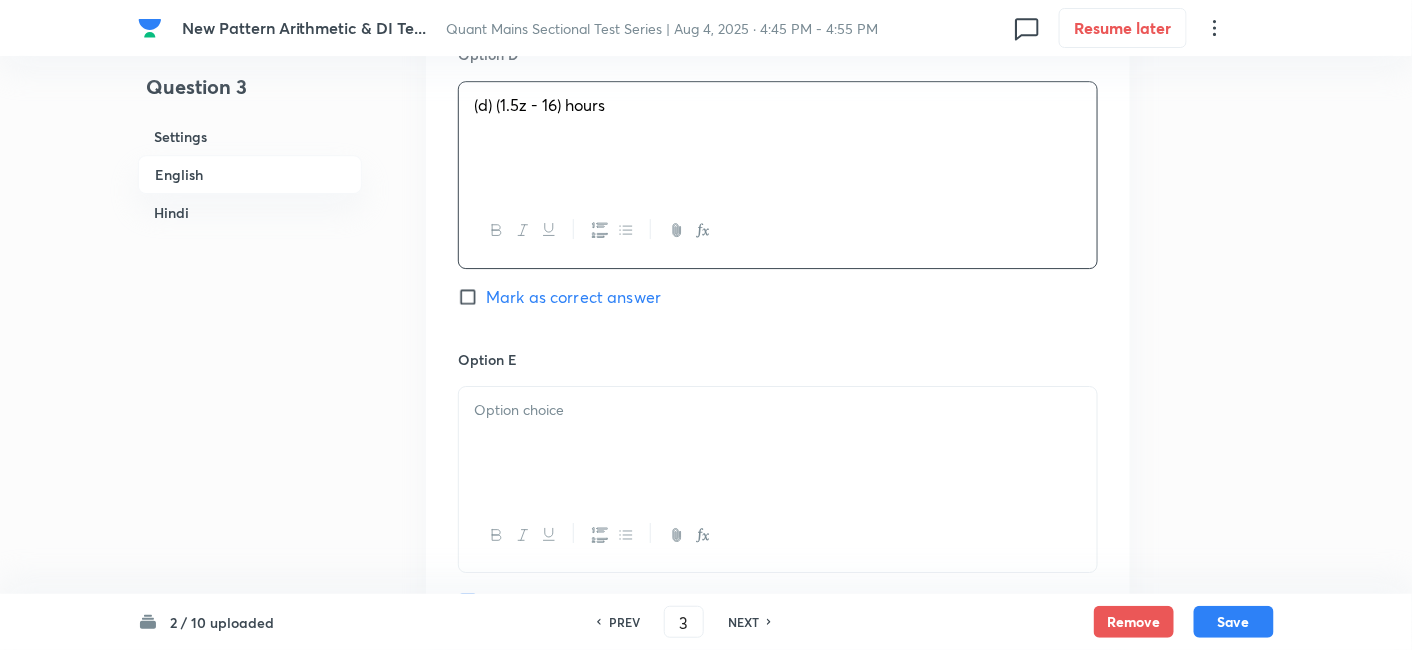 click at bounding box center [778, 443] 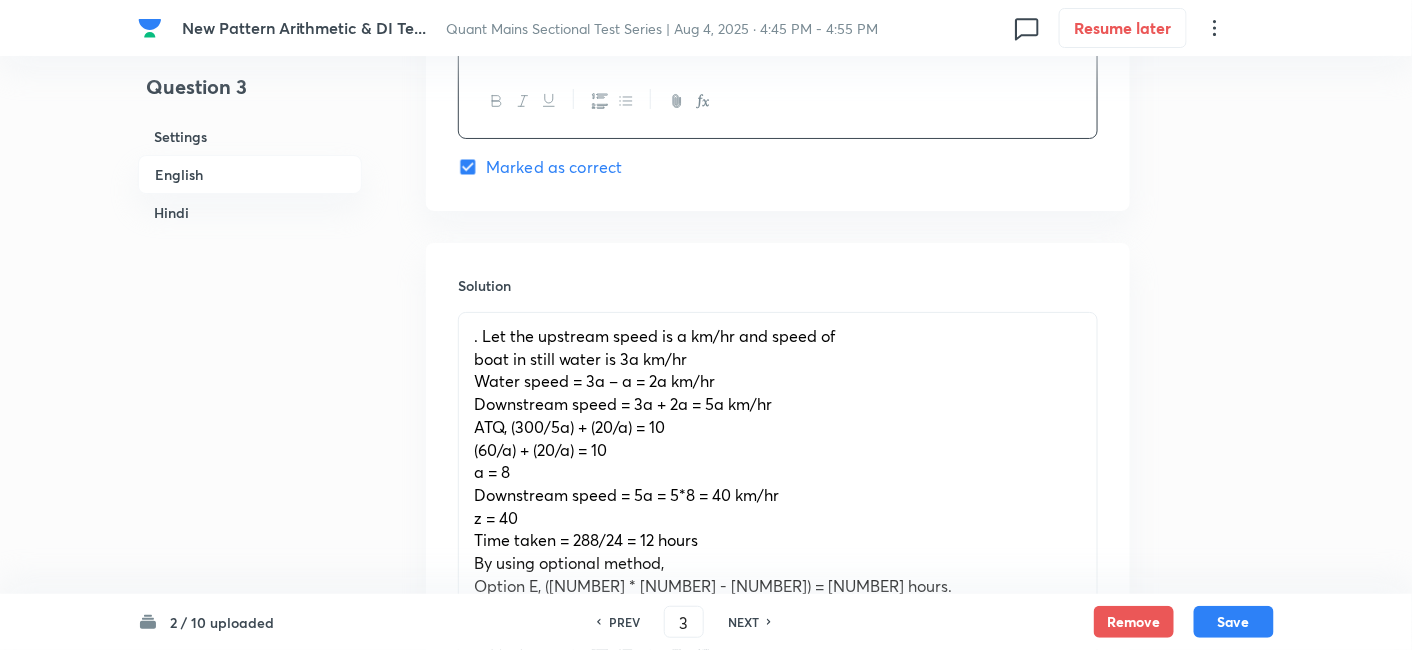 scroll, scrollTop: 2403, scrollLeft: 0, axis: vertical 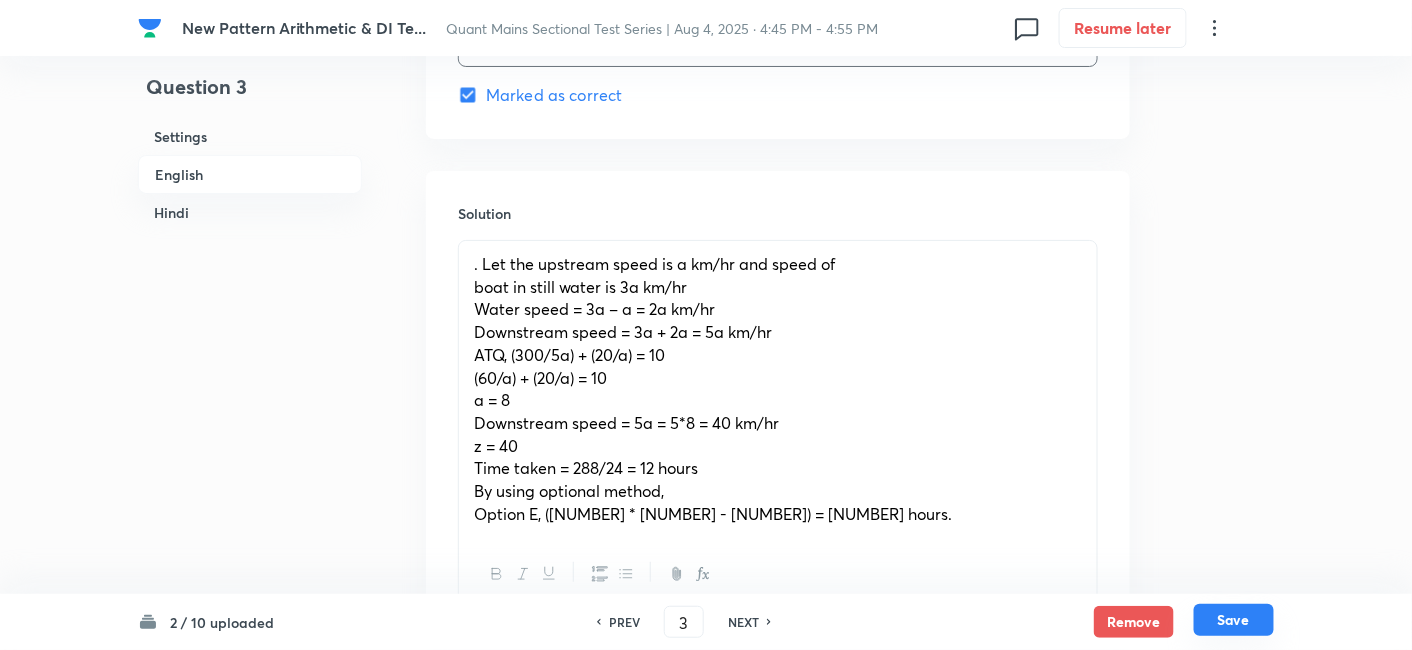 click on "Save" at bounding box center (1234, 620) 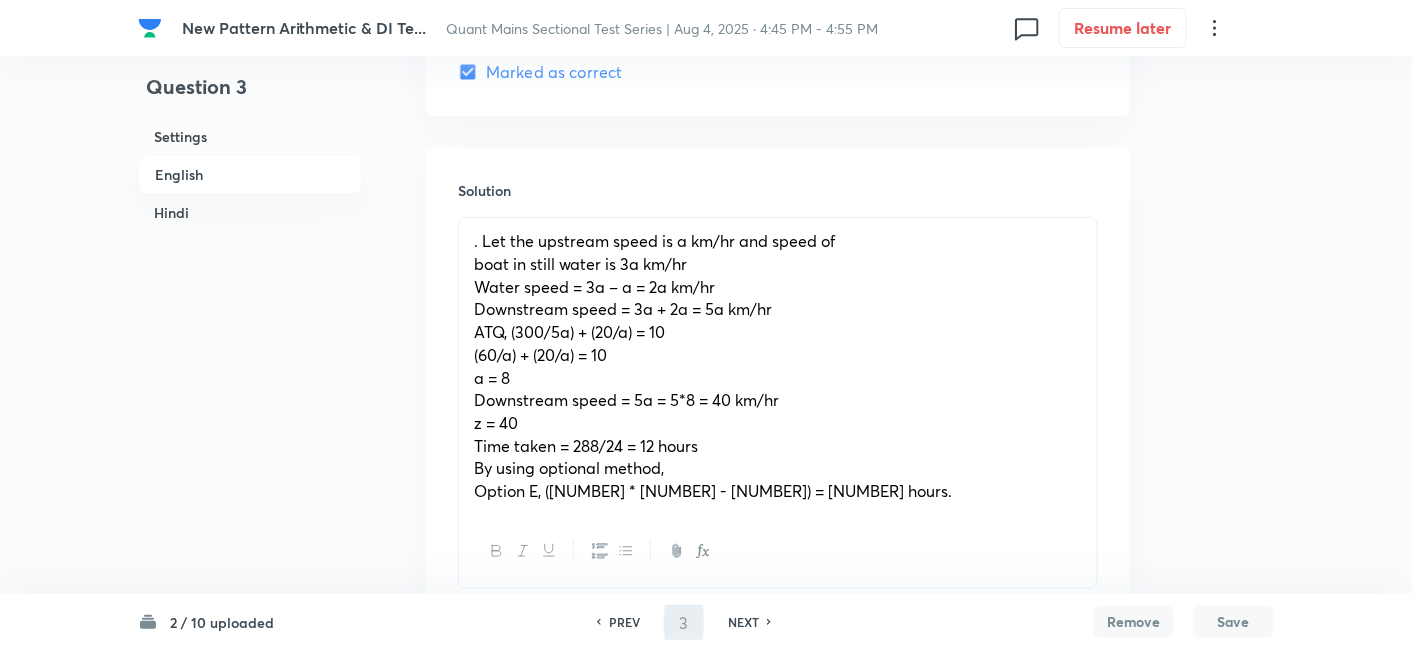 type on "4" 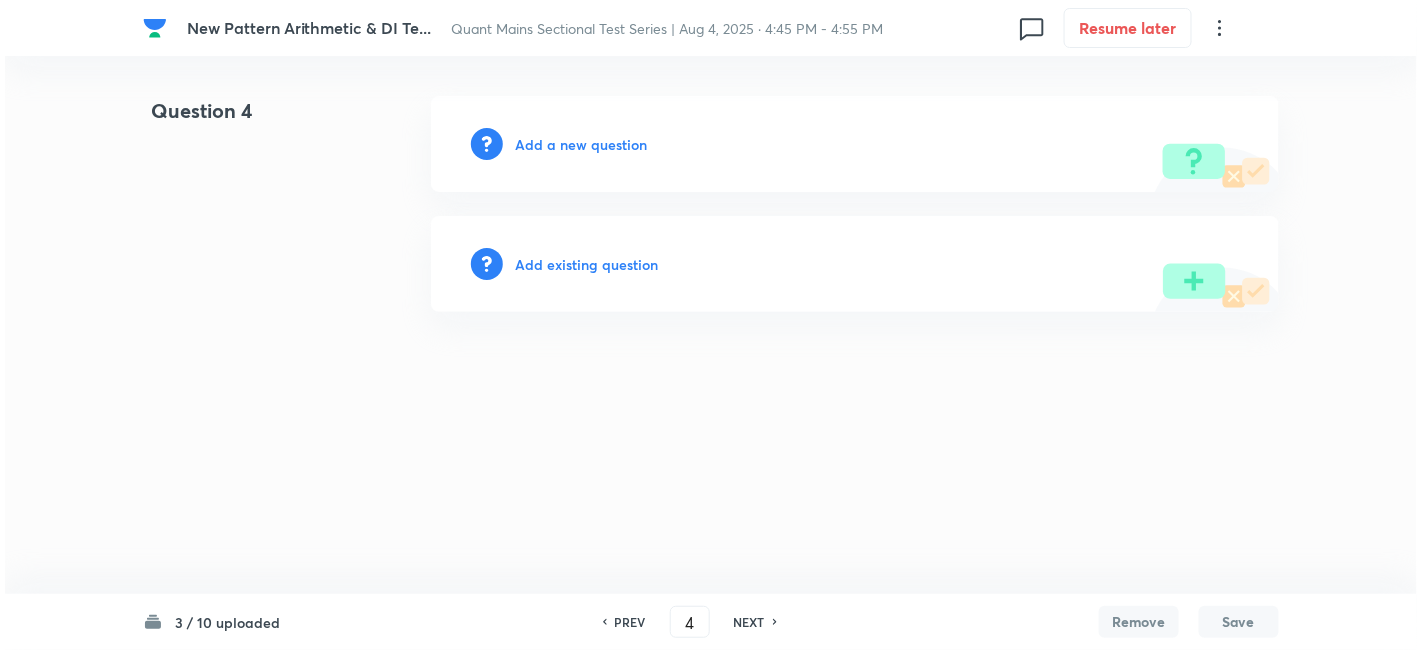 scroll, scrollTop: 0, scrollLeft: 0, axis: both 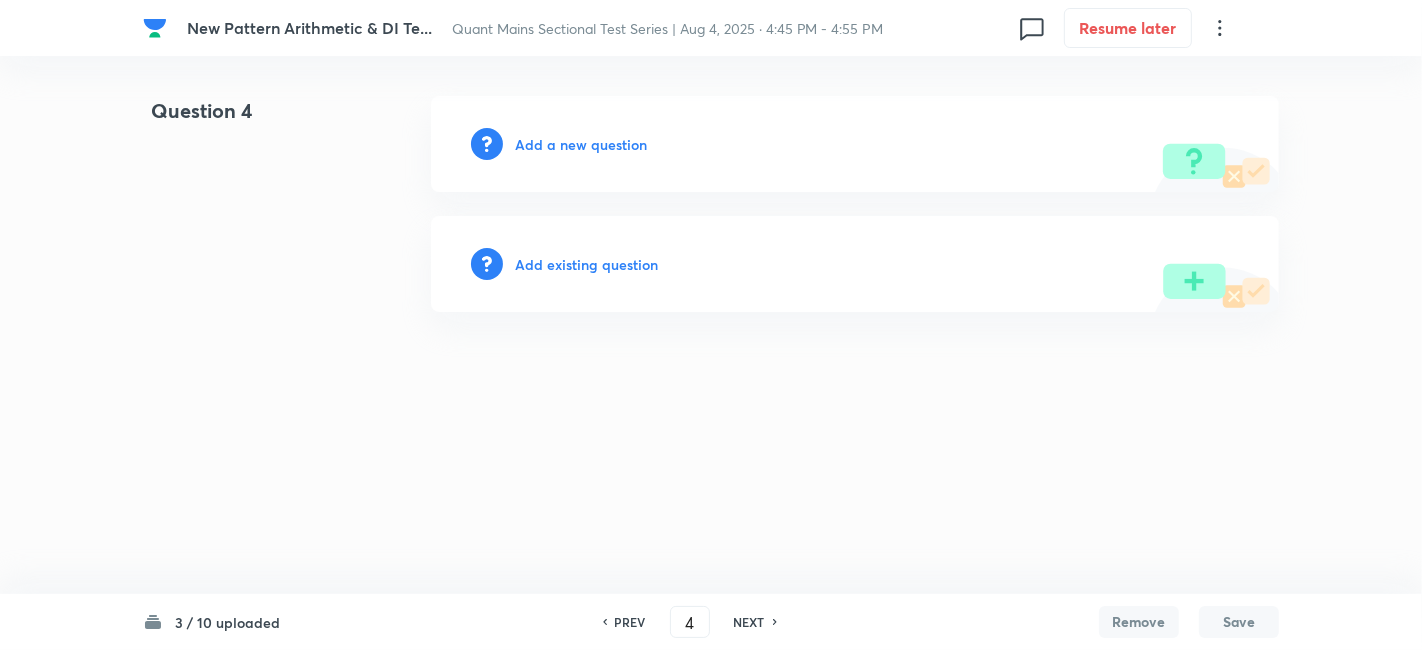 click on "Add a new question" at bounding box center [581, 144] 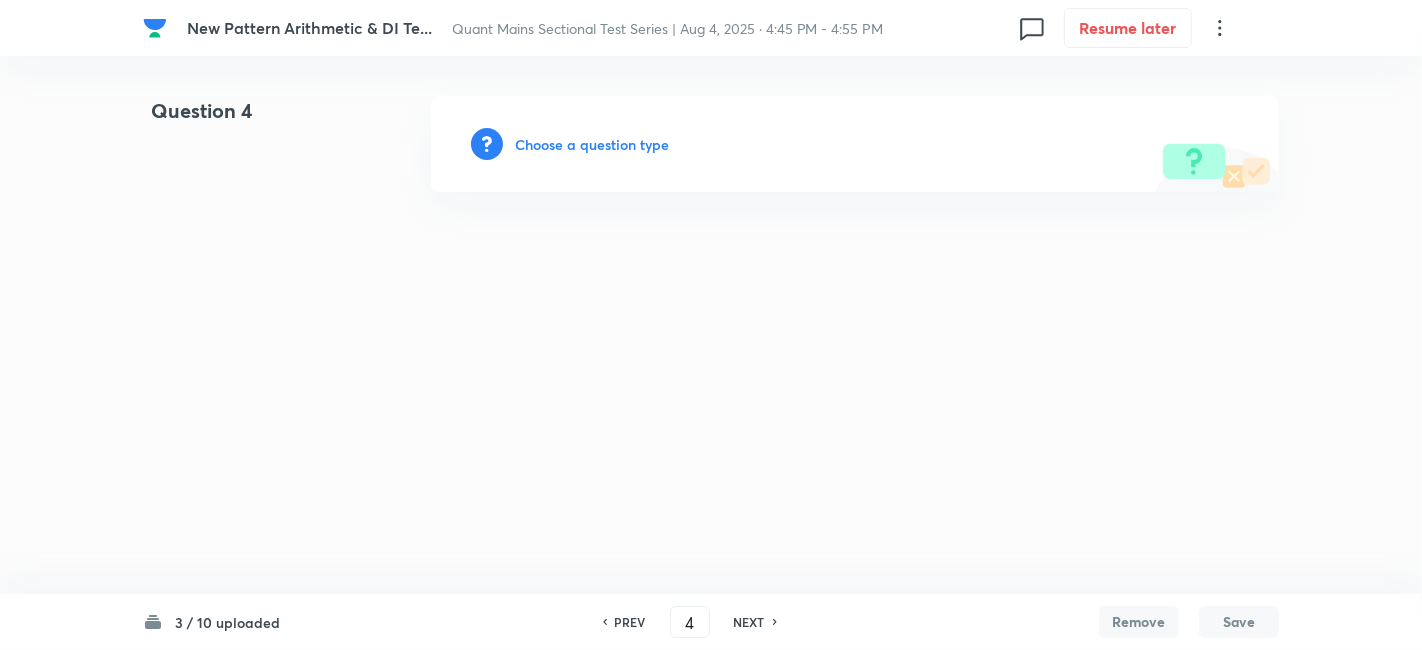 click on "Choose a question type" at bounding box center (592, 144) 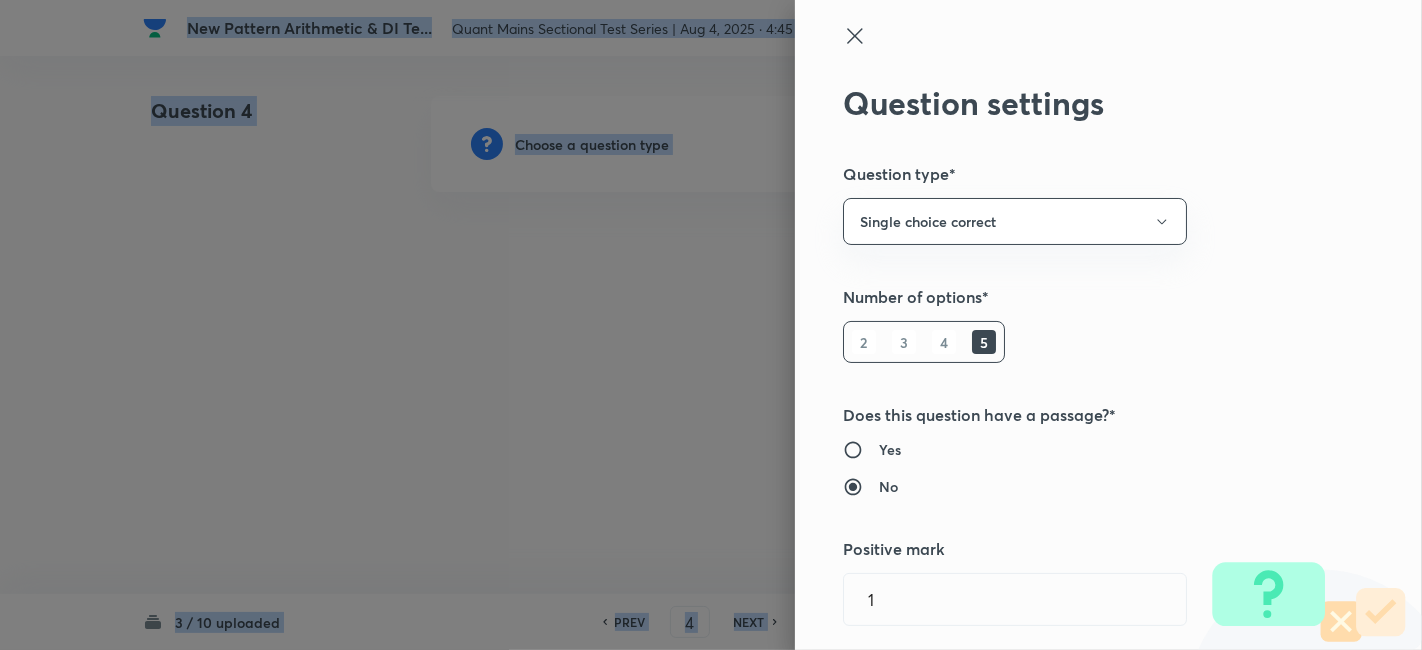 click at bounding box center [711, 325] 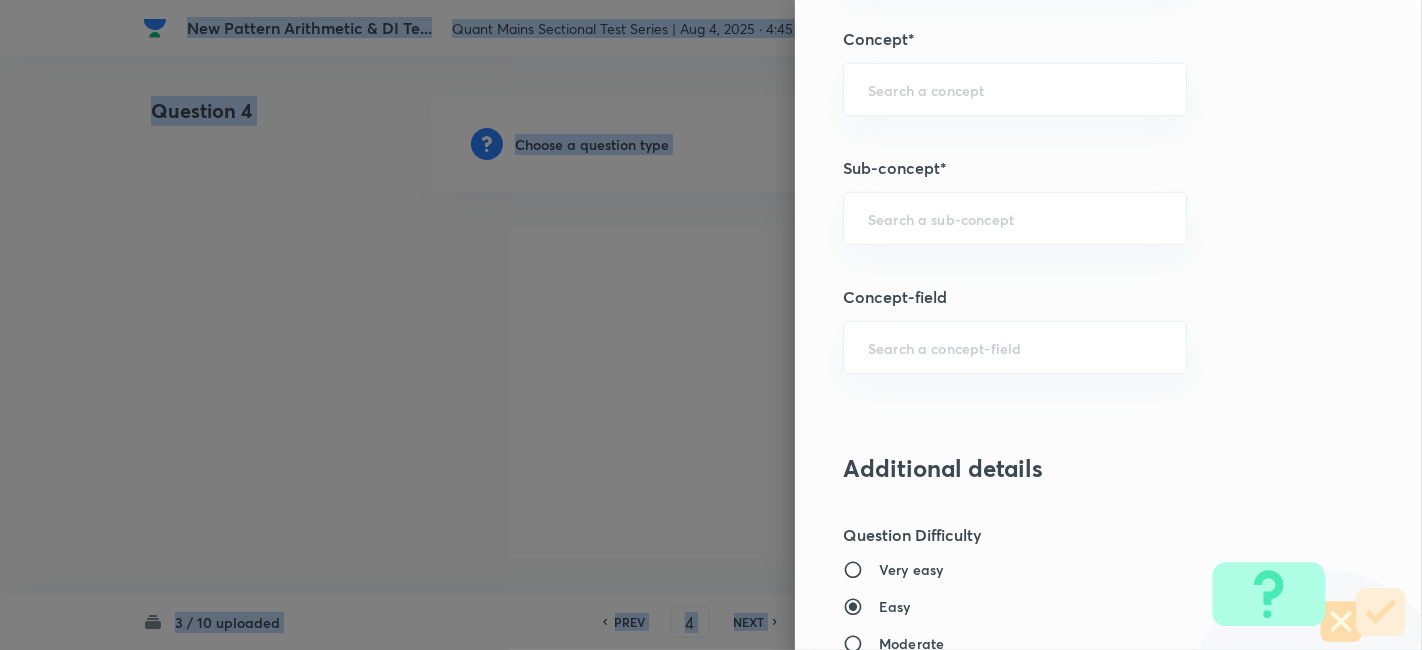 scroll, scrollTop: 1128, scrollLeft: 0, axis: vertical 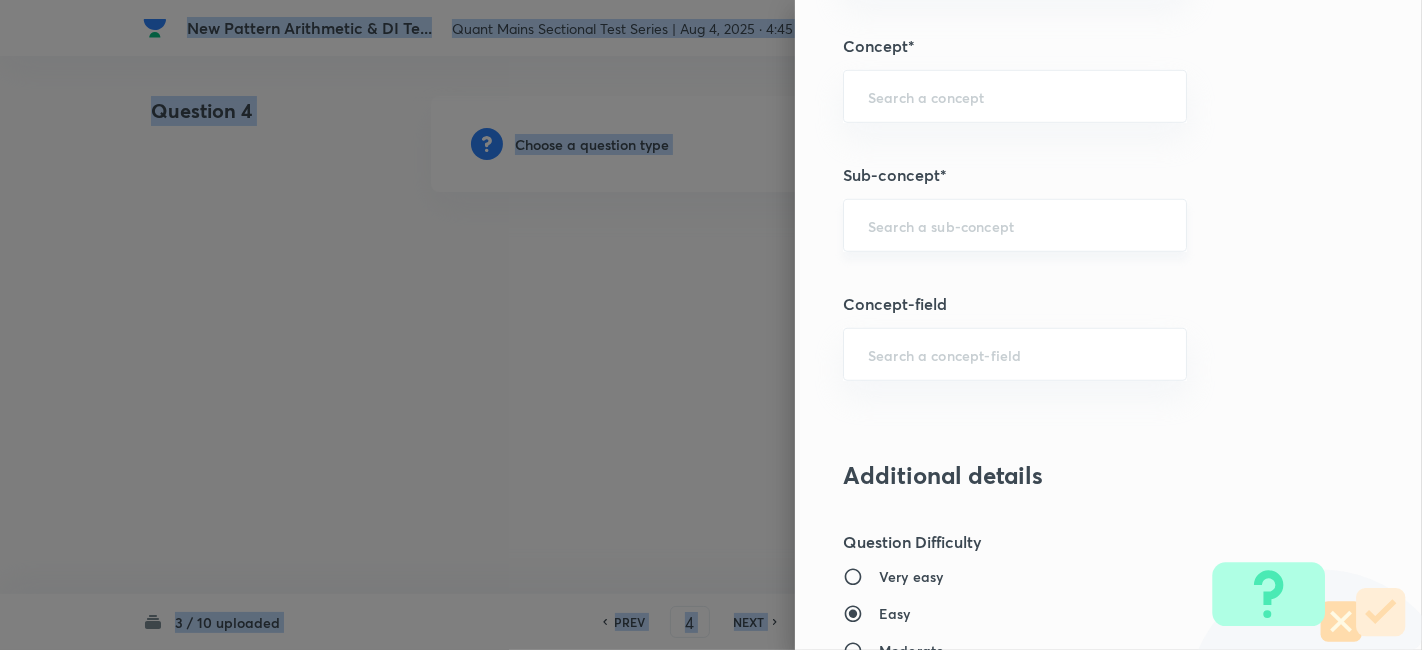 click on "​" at bounding box center (1015, 225) 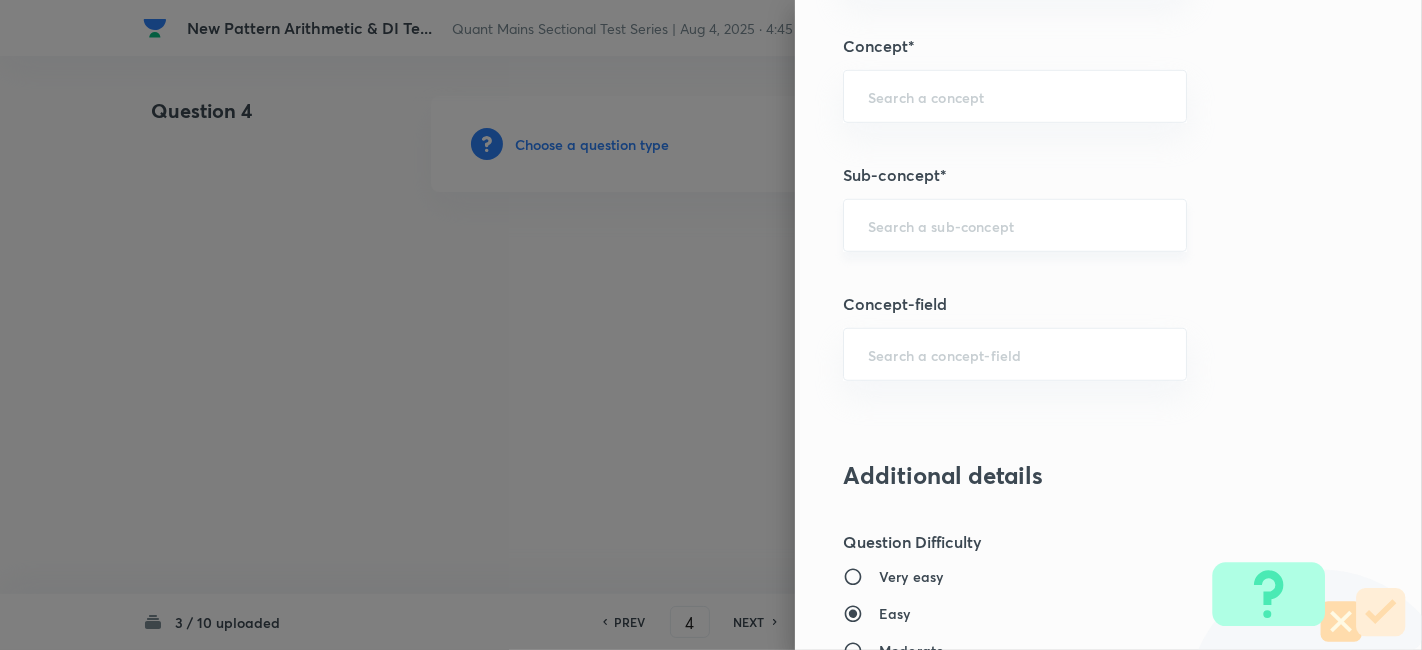 type on "s" 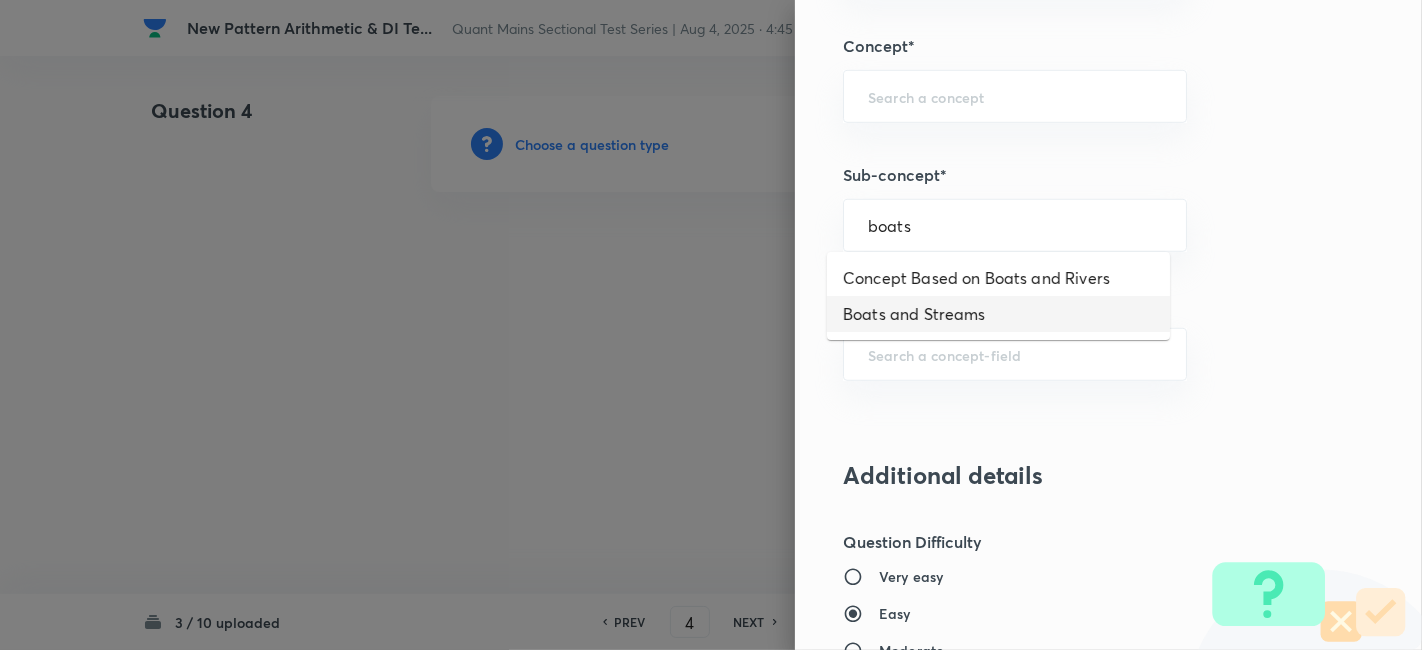 click on "Boats and Streams" at bounding box center (998, 314) 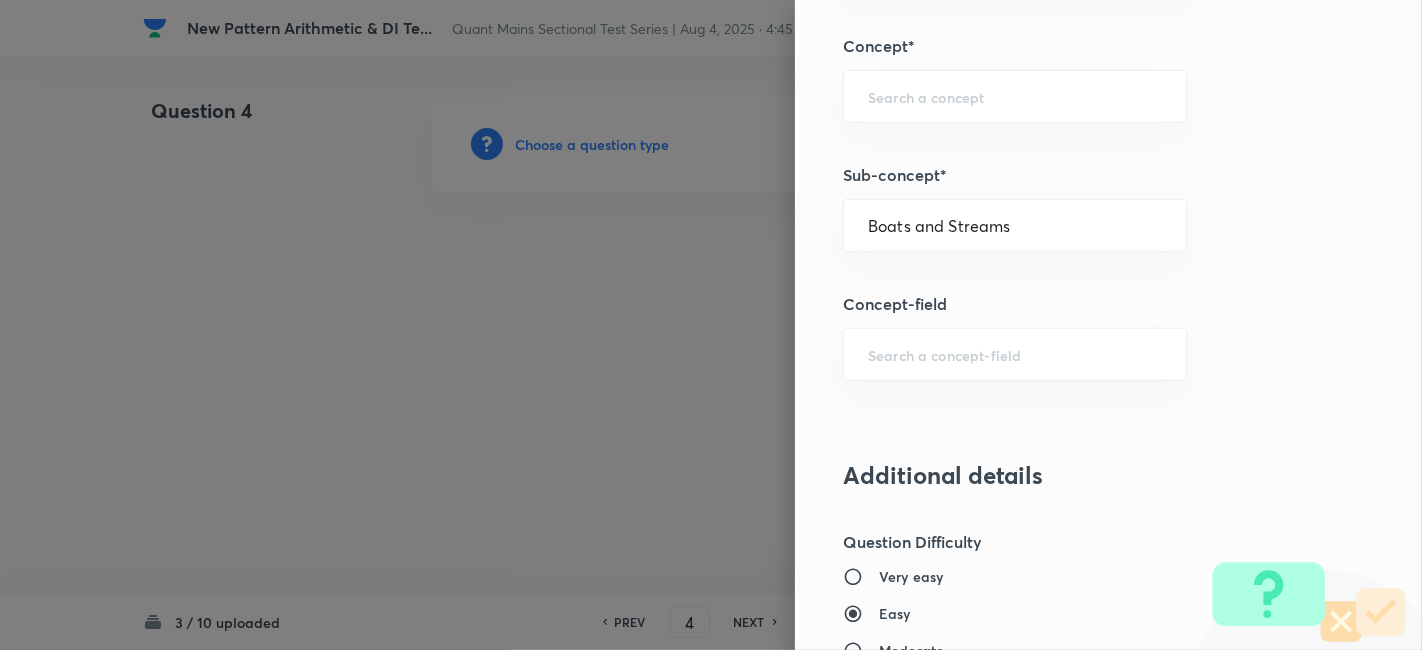 type on "Quantitative Aptitude" 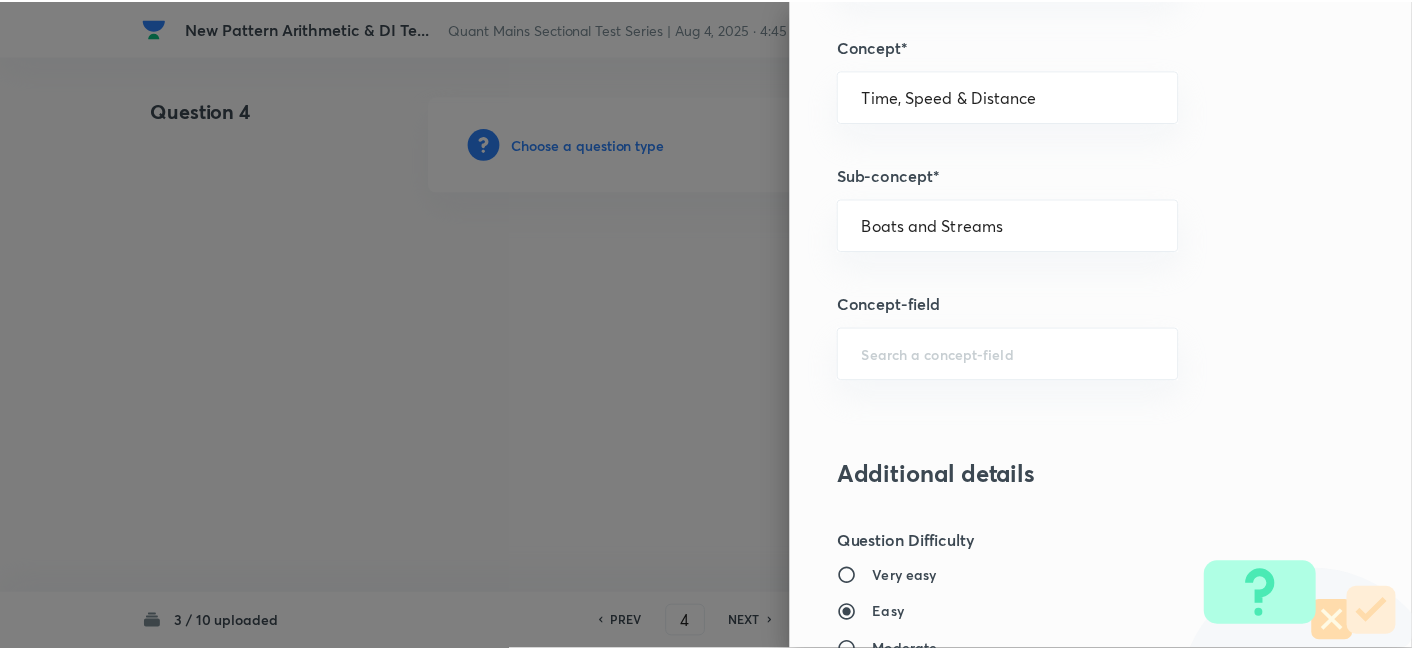 scroll, scrollTop: 2070, scrollLeft: 0, axis: vertical 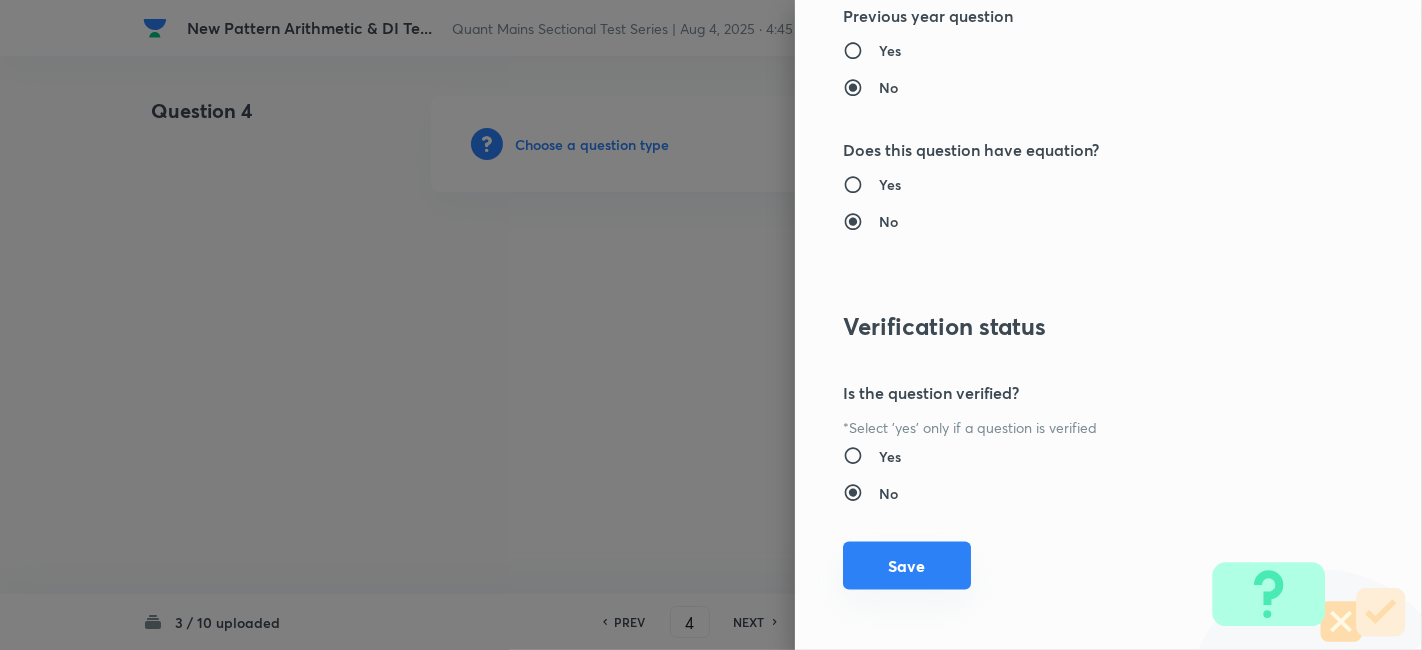 click on "Save" at bounding box center [907, 566] 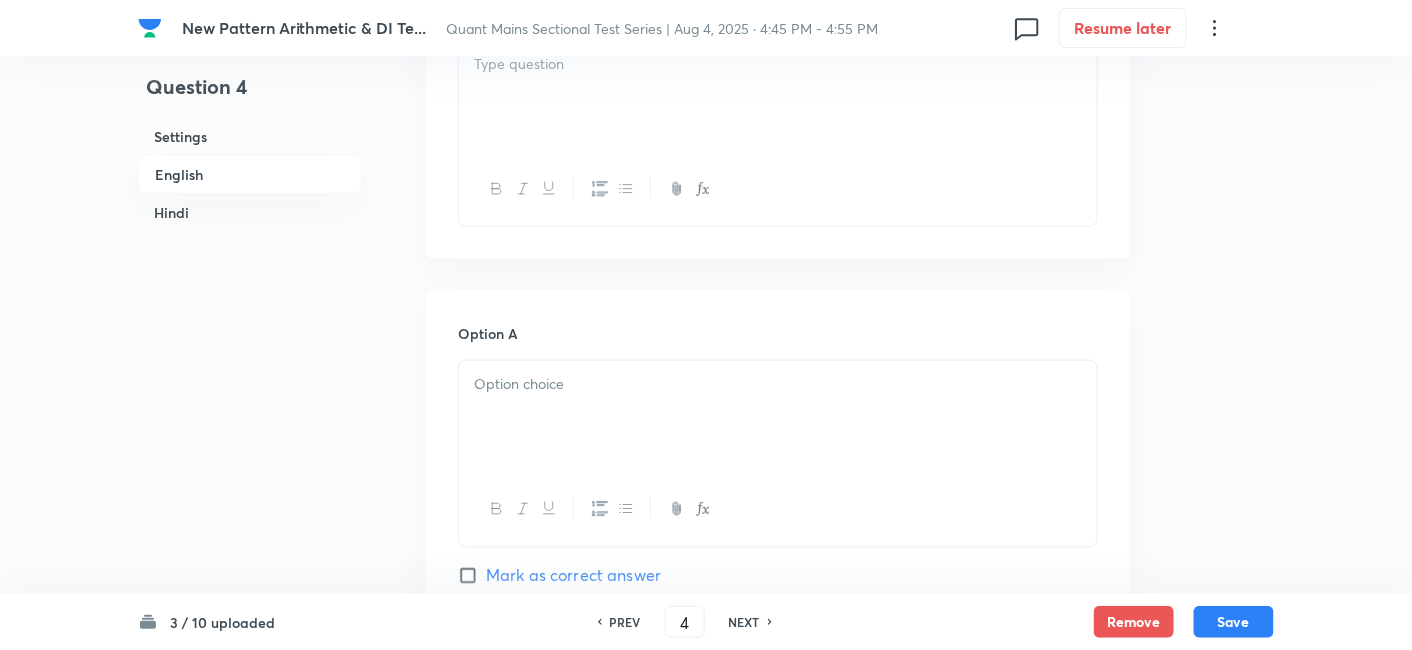 scroll, scrollTop: 680, scrollLeft: 0, axis: vertical 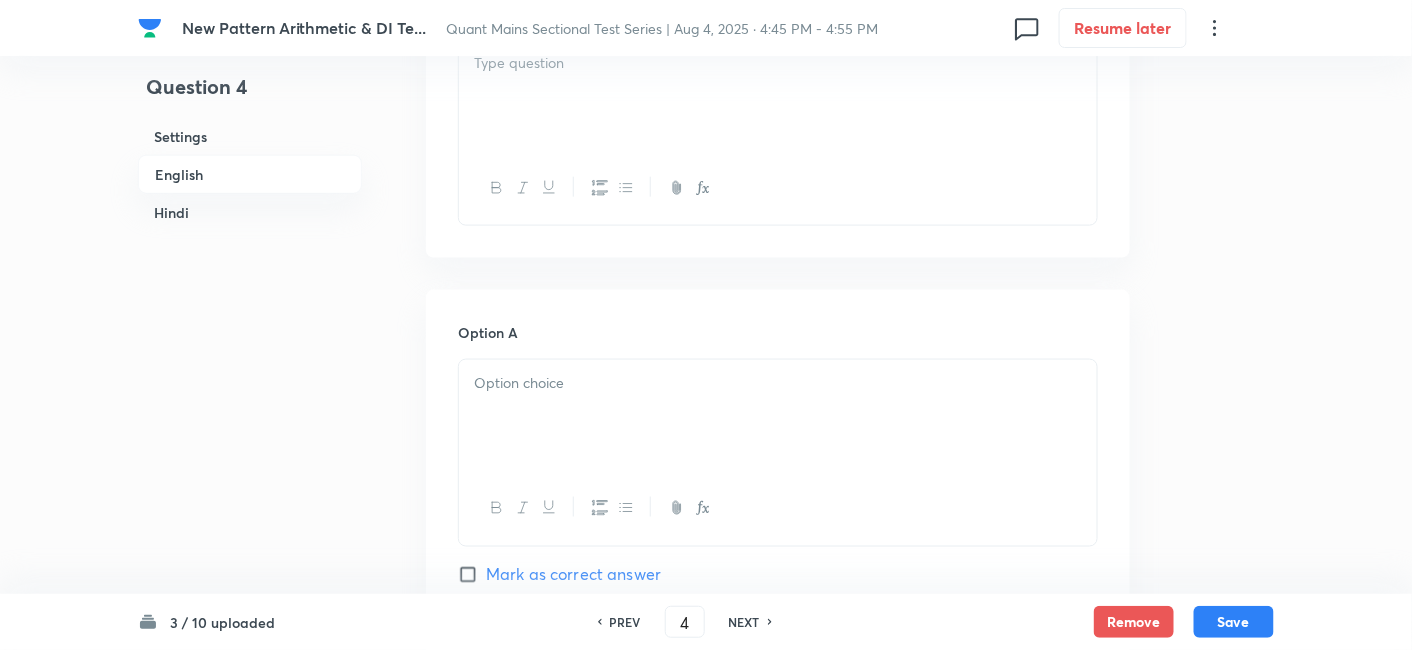 click at bounding box center [778, 96] 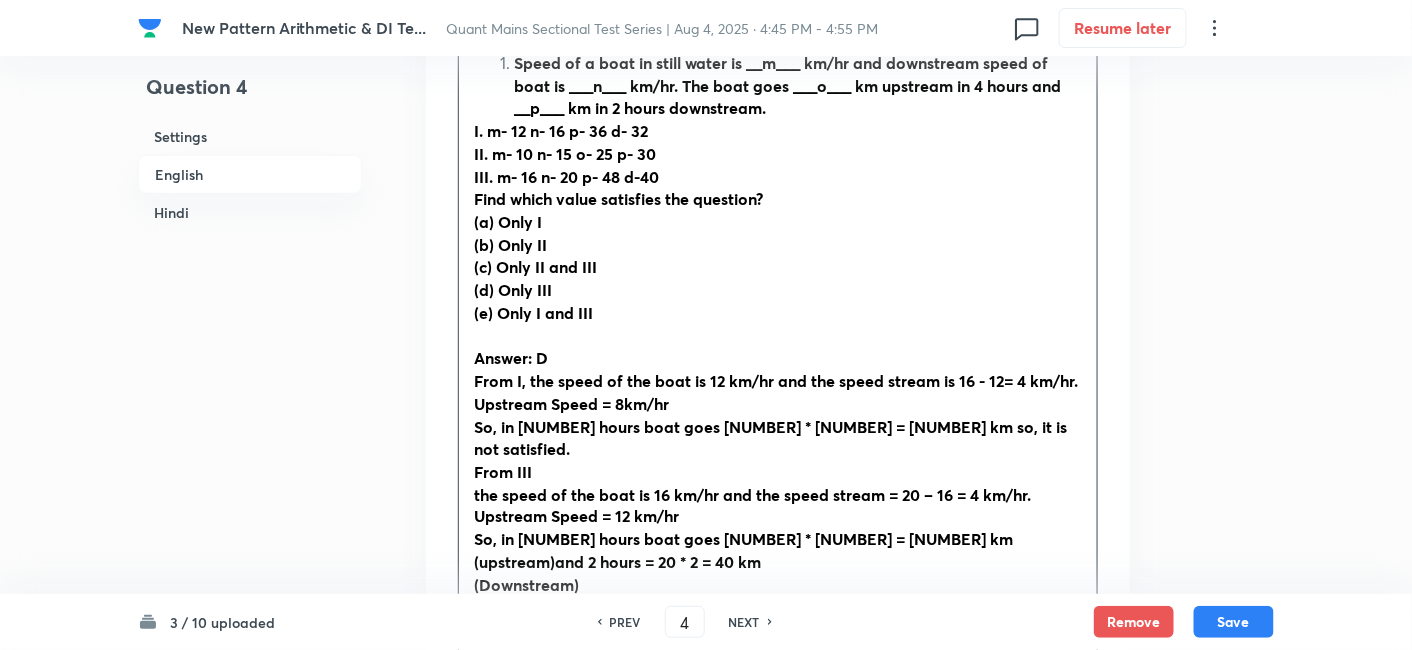 click on "Speed of a boat in still water is __m___ km/hr and downstream speed of boat is ___n___ km/hr. The boat goes ___o___ km upstream in 4 hours and __p___ km in 2 hours downstream." at bounding box center (798, 86) 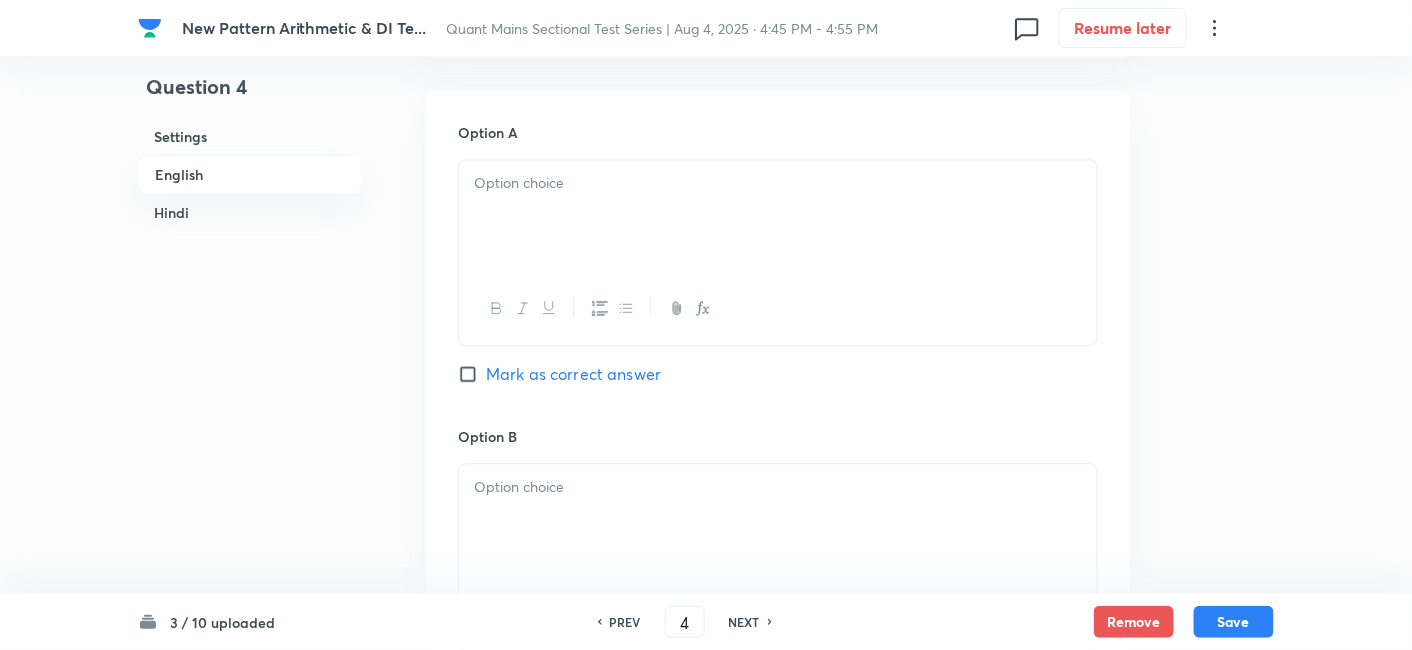 drag, startPoint x: 465, startPoint y: 63, endPoint x: 1113, endPoint y: 358, distance: 711.98944 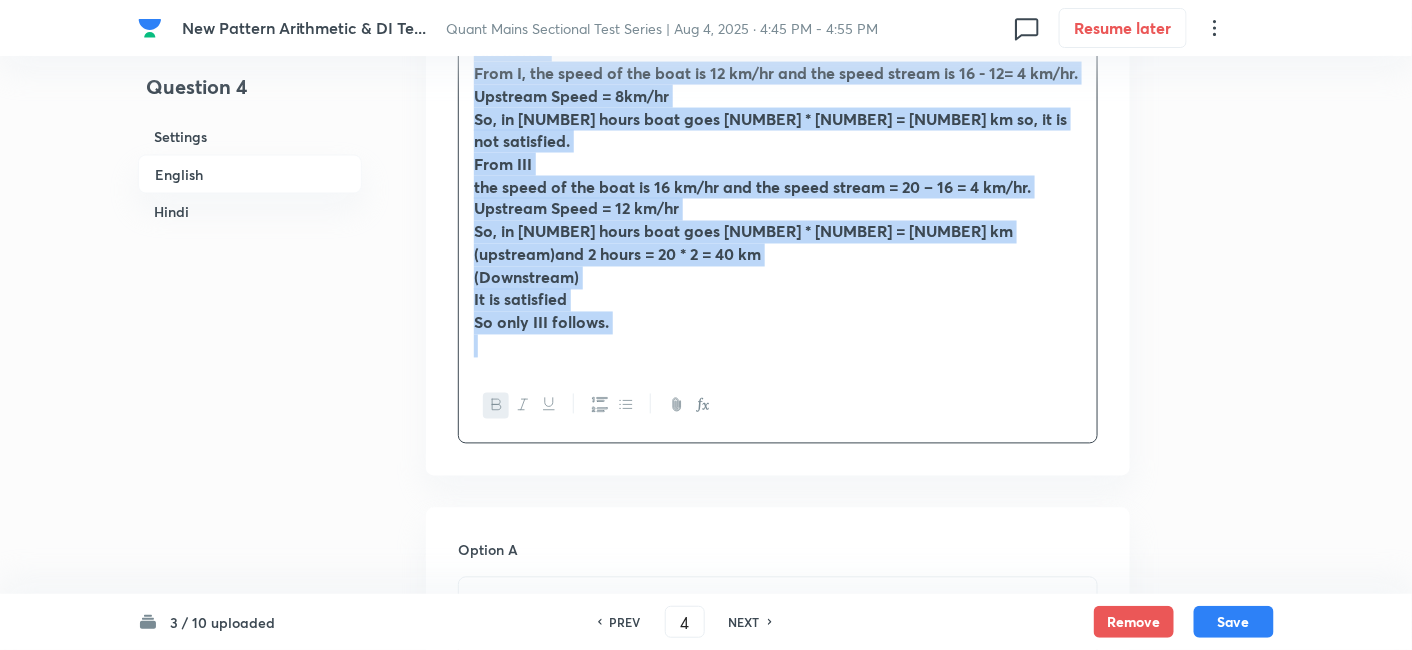 scroll, scrollTop: 983, scrollLeft: 0, axis: vertical 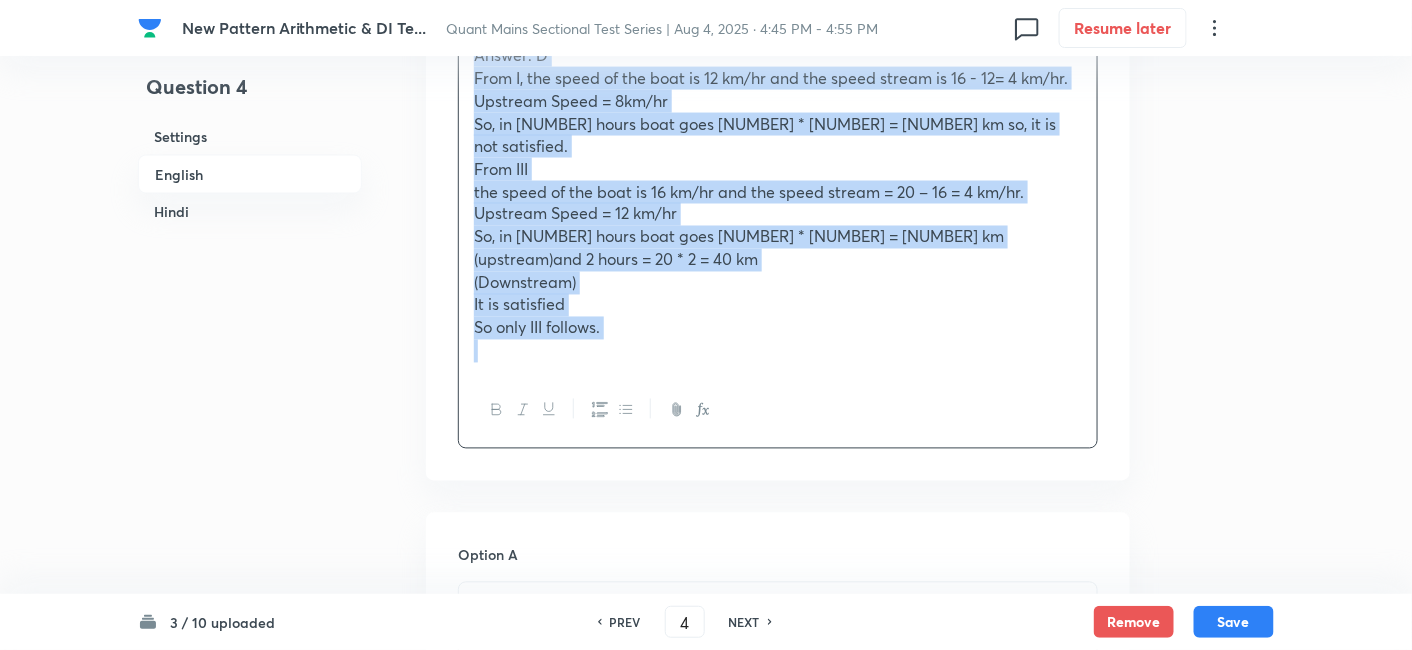 copy on "Speed of a boat in still water is __m___ km/hr and downstream speed of boat is ___n___ km/hr. The boat goes ___o___ km upstream in 4 hours and __p___ km in 2 hours downstream. I. m- 12 n- 16 p- 36 d- 32 II. m- 10 n- 15 o- 25 p- 30 III. m- 16 n- 20 p- 48 d-40 Find which value satisfies the question? (a) Only I  (b) Only II (c) Only II and III  (d) Only III (e) Only I and III Answer: D From I, the speed of the boat is [SPEED] km/hr and the speed stream is [SPEED] - [SPEED] = [SPEED] km/hr. Upstream Speed = [SPEED]km/hr So, in 4 hours boat goes [SPEED] * 4 = [SPEED] km so, it is not satisfied. From III the speed of the boat is [SPEED] km/hr and the speed stream = [SPEED] – [SPEED] = [SPEED] km/hr. Upstream Speed = [SPEED] km/hr So, in 4 hours boat goes [SPEED] * 4 = [SPEED] km  (upstream)and 2 hours = [SPEED] * 2 = [SPEED] km  (Downstream) It is satisfied So only III follows." 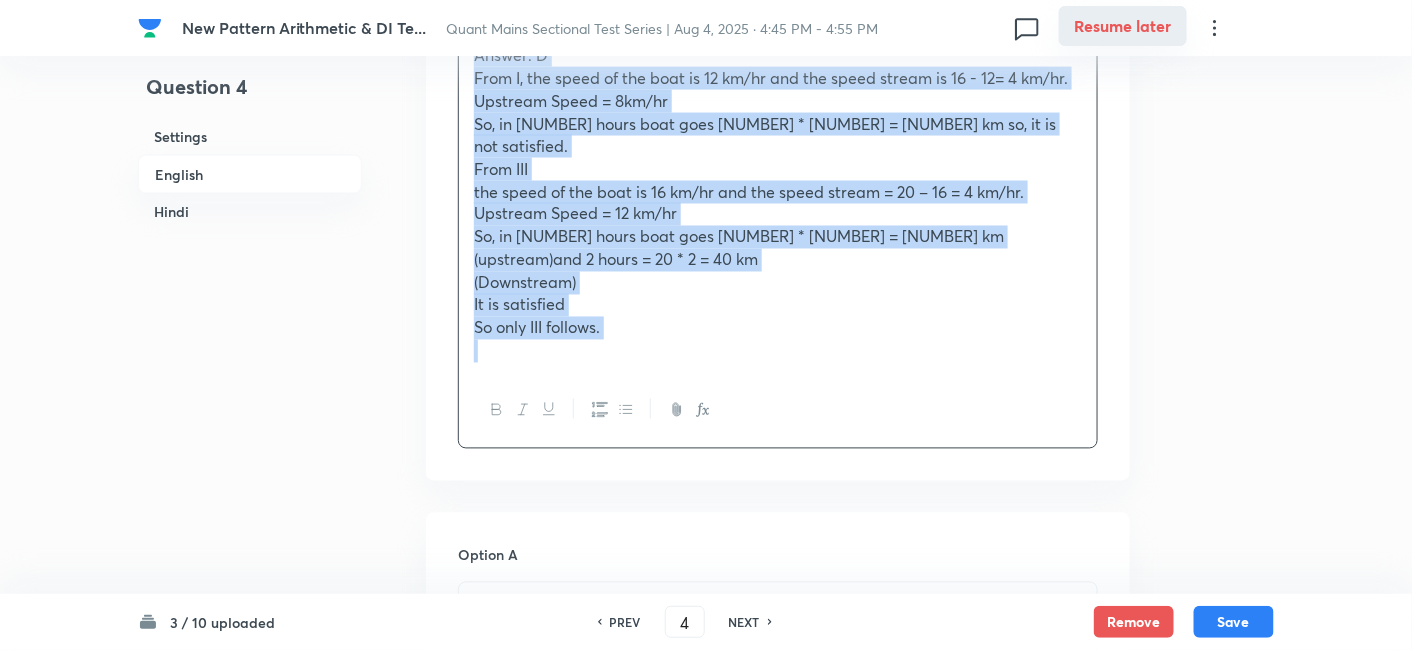 copy on "Speed of a boat in still water is __m___ km/hr and downstream speed of boat is ___n___ km/hr. The boat goes ___o___ km upstream in 4 hours and __p___ km in 2 hours downstream. I. m- 12 n- 16 p- 36 d- 32 II. m- 10 n- 15 o- 25 p- 30 III. m- 16 n- 20 p- 48 d-40 Find which value satisfies the question? (a) Only I  (b) Only II (c) Only II and III  (d) Only III (e) Only I and III Answer: D From I, the speed of the boat is [SPEED] km/hr and the speed stream is [SPEED] - [SPEED] = [SPEED] km/hr. Upstream Speed = [SPEED]km/hr So, in 4 hours boat goes [SPEED] * 4 = [SPEED] km so, it is not satisfied. From III the speed of the boat is [SPEED] km/hr and the speed stream = [SPEED] – [SPEED] = [SPEED] km/hr. Upstream Speed = [SPEED] km/hr So, in 4 hours boat goes [SPEED] * 4 = [SPEED] km  (upstream)and 2 hours = [SPEED] * 2 = [SPEED] km  (Downstream) It is satisfied So only III follows." 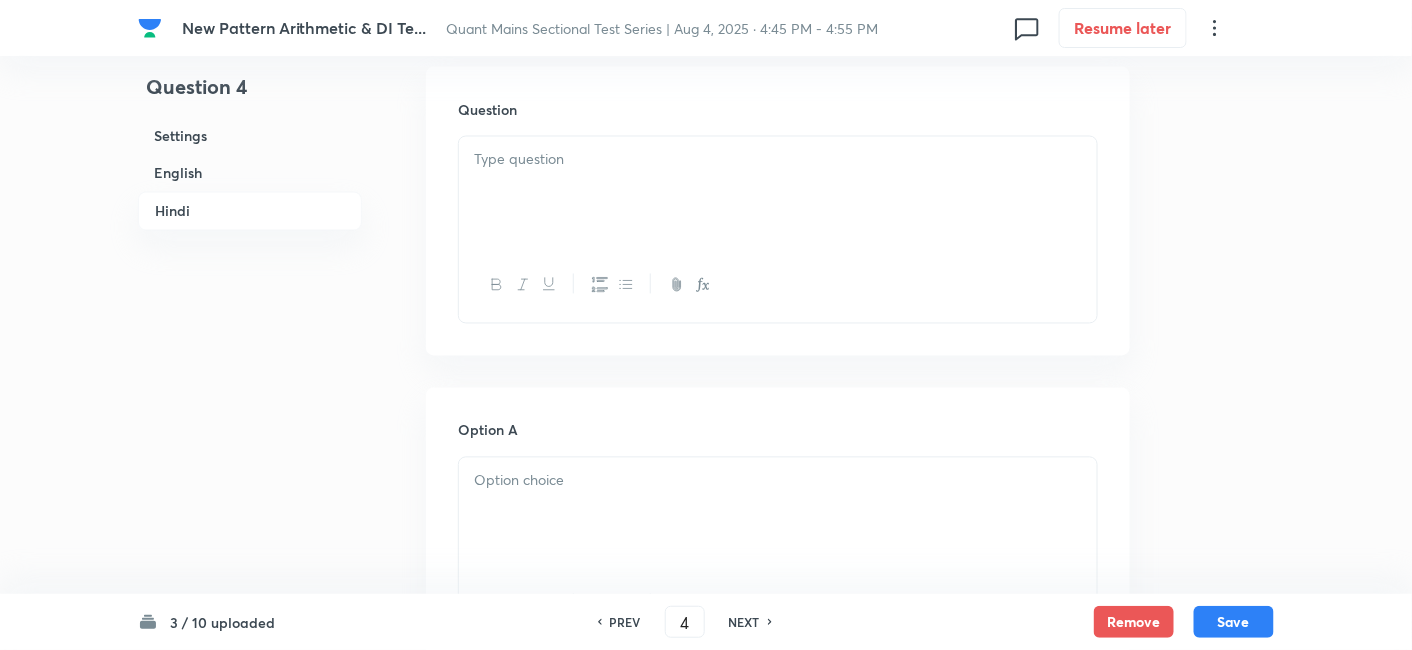 scroll, scrollTop: 3439, scrollLeft: 0, axis: vertical 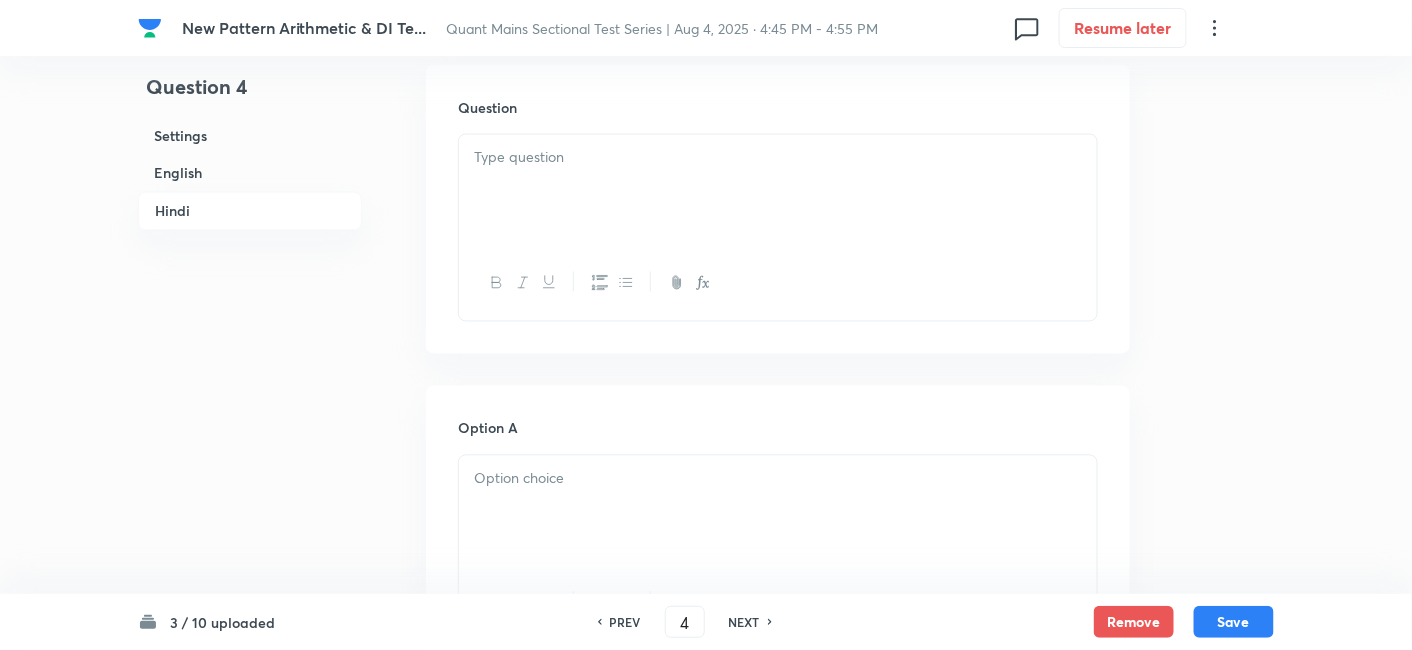 click at bounding box center (778, 191) 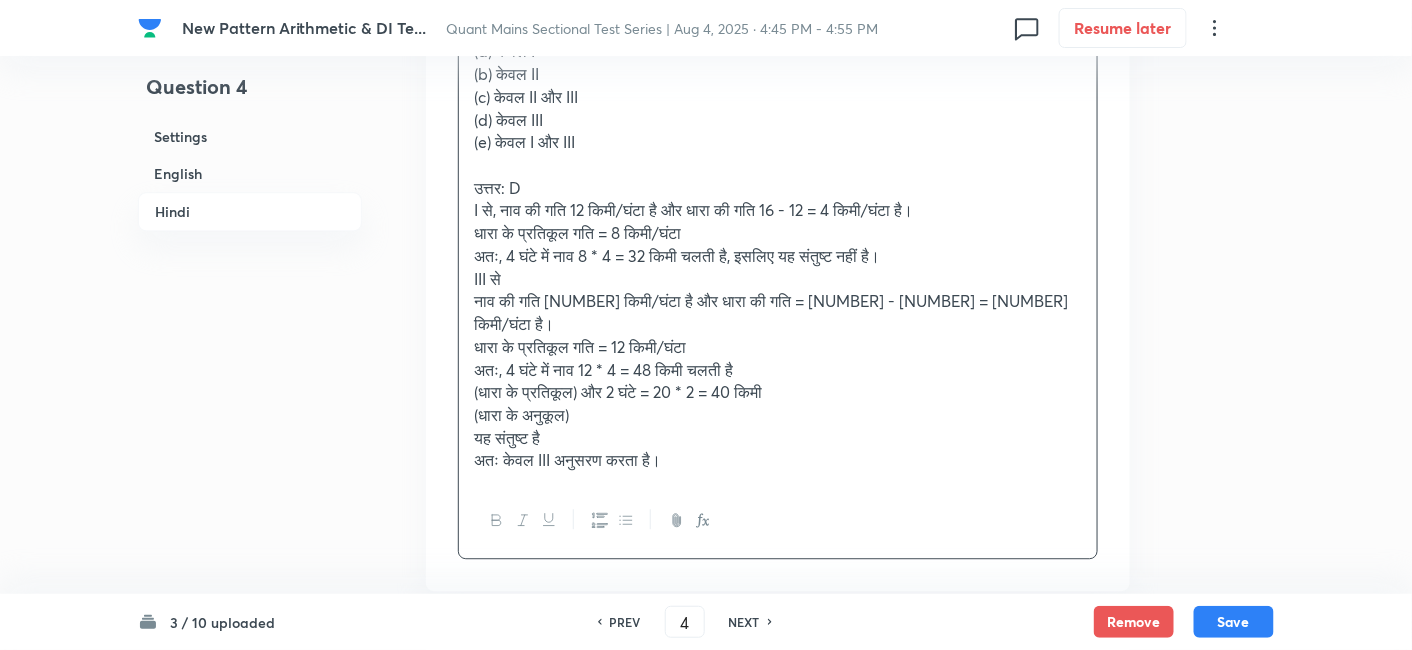 scroll, scrollTop: 3691, scrollLeft: 0, axis: vertical 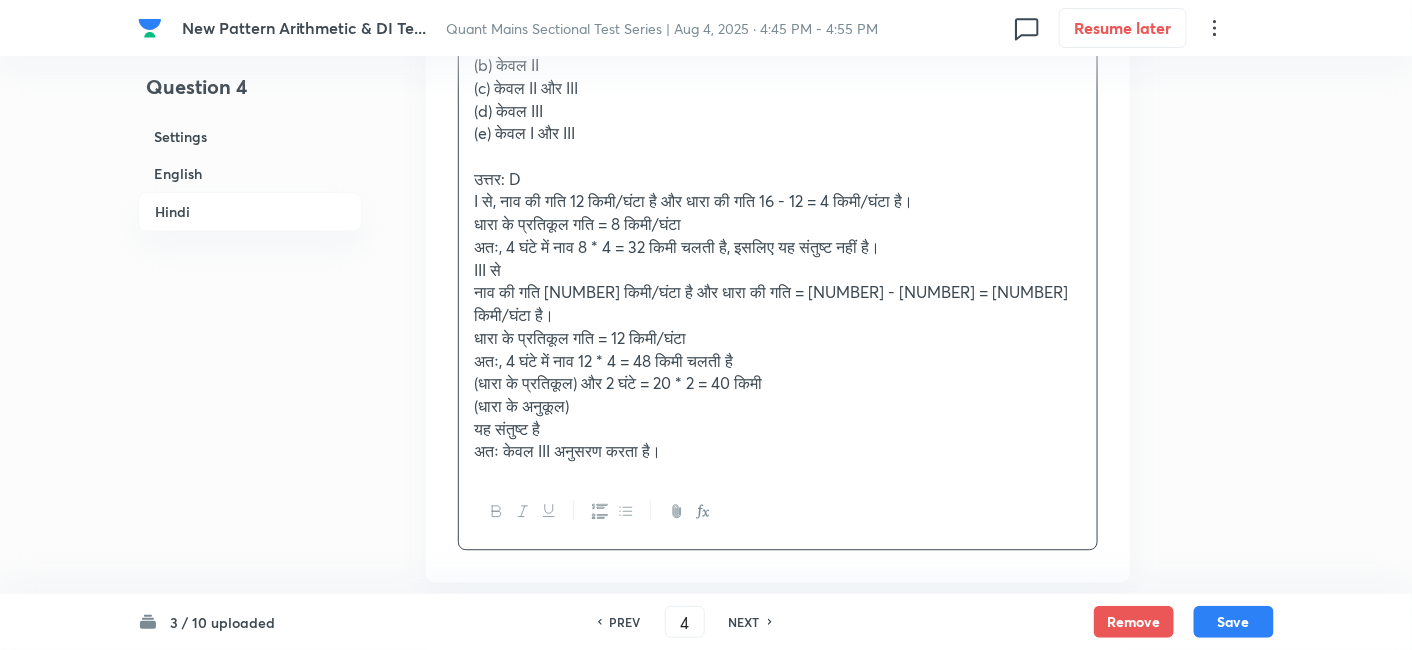 click on "उत्तर: D I से, नाव की गति [SPEED] किमी/घंटा है और धारा की गति [SPEED] - [SPEED] = [SPEED] किमी/घंटा है। धारा के प्रतिकूल गति = [SPEED] किमी/घंटा III से" at bounding box center [778, 179] 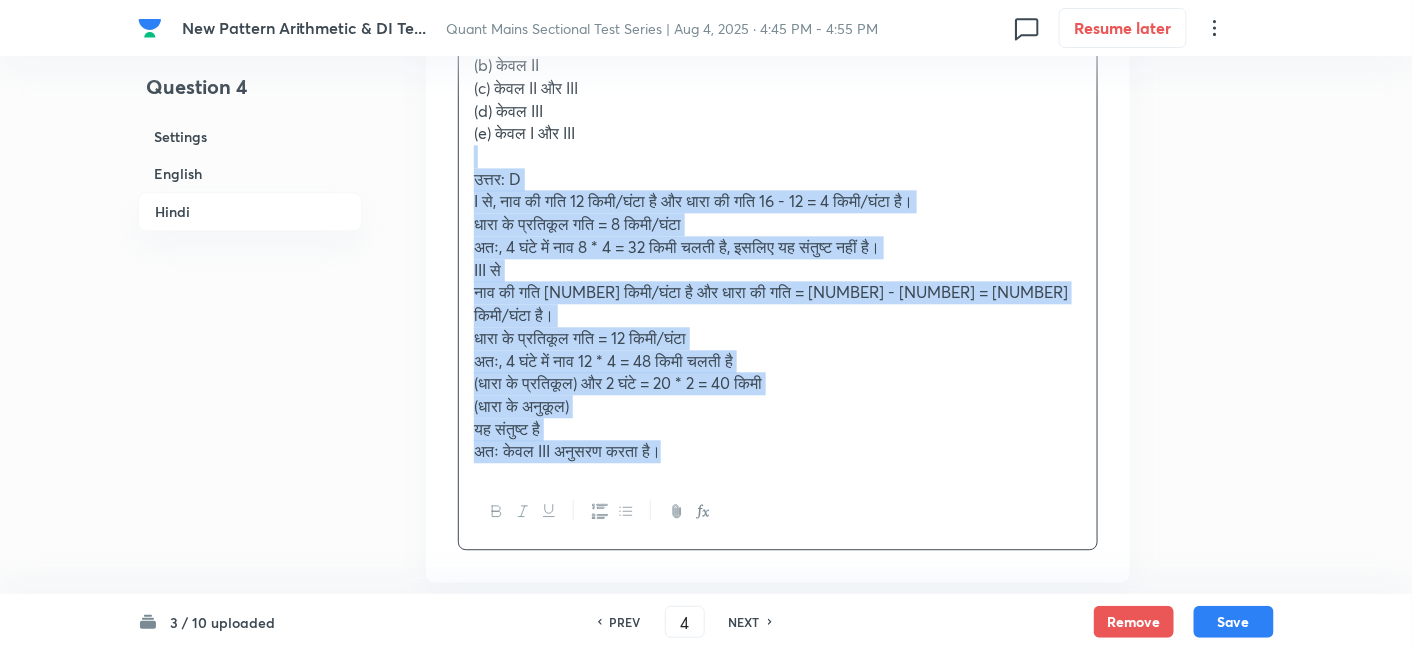 drag, startPoint x: 694, startPoint y: 426, endPoint x: 405, endPoint y: 157, distance: 394.81894 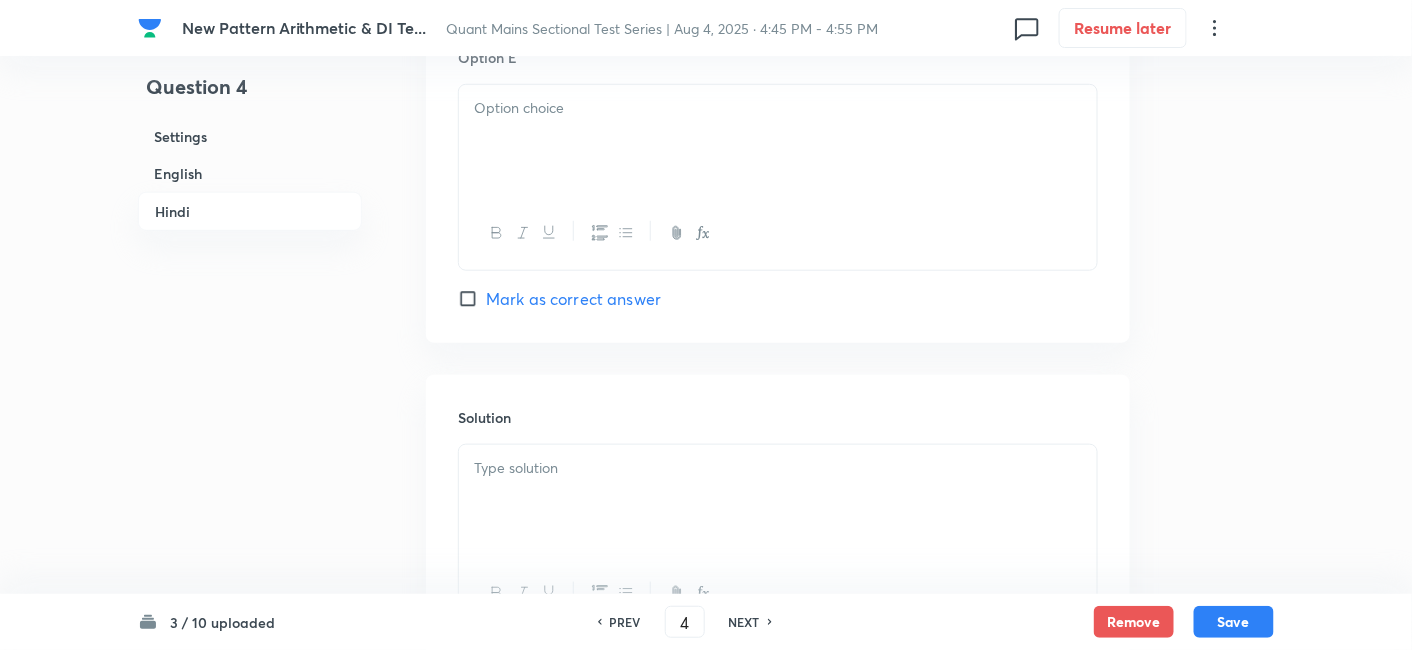 scroll, scrollTop: 5394, scrollLeft: 0, axis: vertical 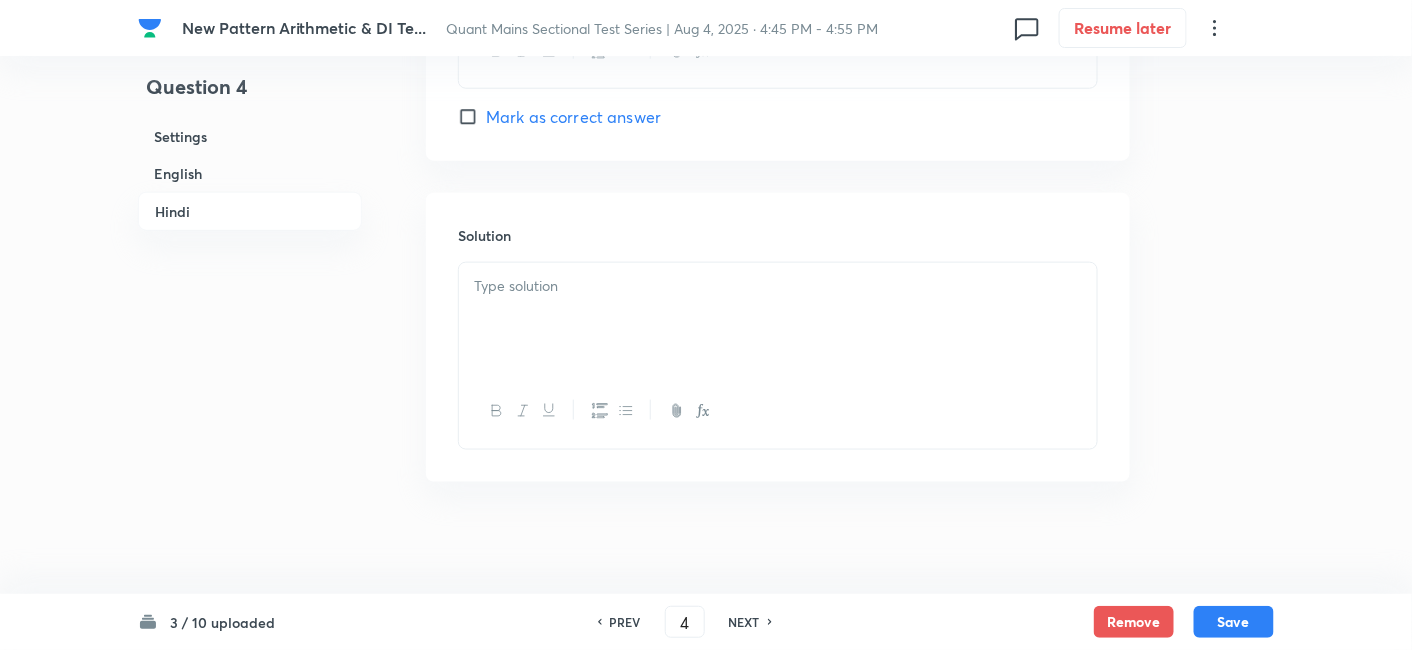 click at bounding box center (778, 319) 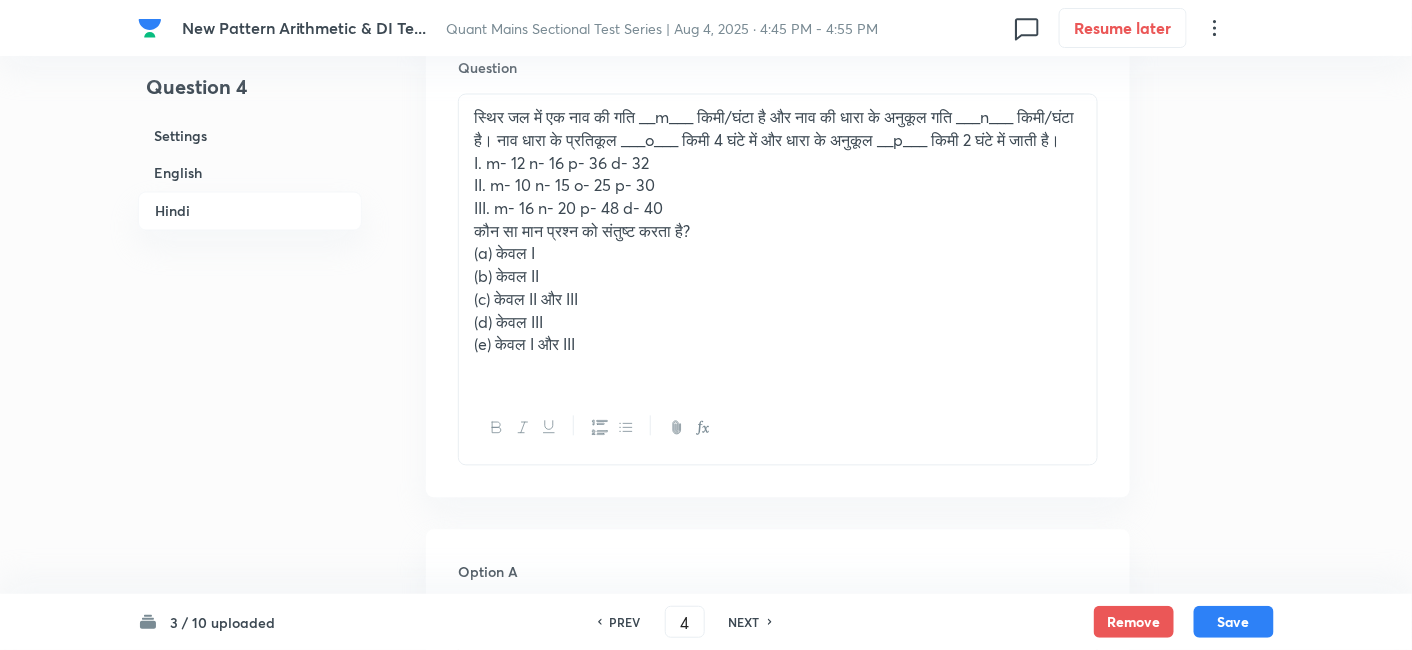 scroll, scrollTop: 3507, scrollLeft: 0, axis: vertical 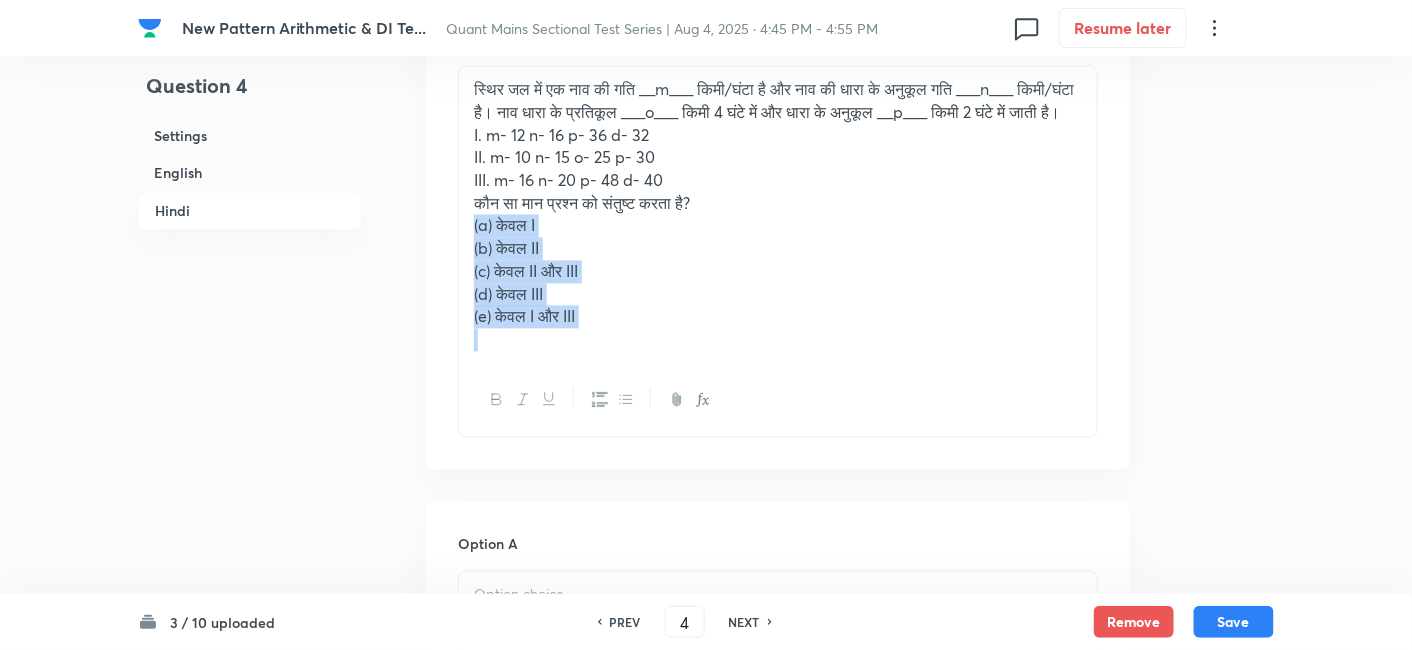 drag, startPoint x: 467, startPoint y: 226, endPoint x: 680, endPoint y: 407, distance: 279.51746 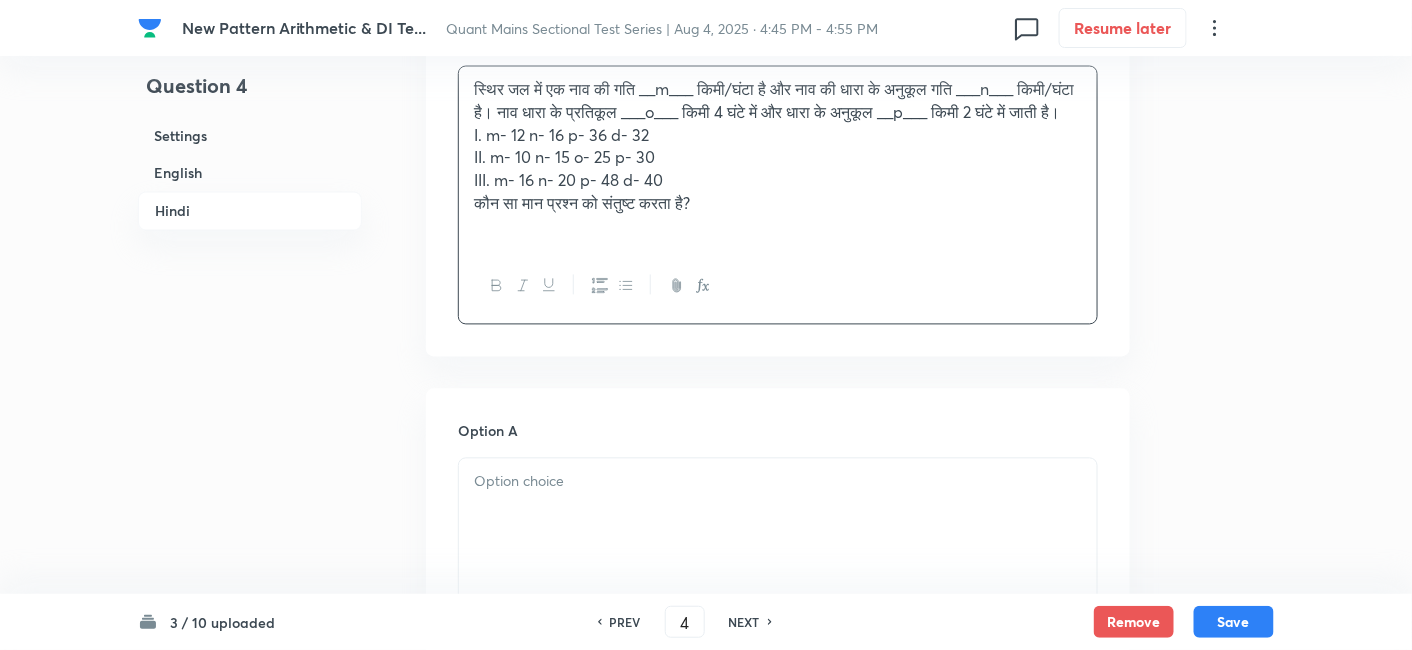 scroll, scrollTop: 3662, scrollLeft: 0, axis: vertical 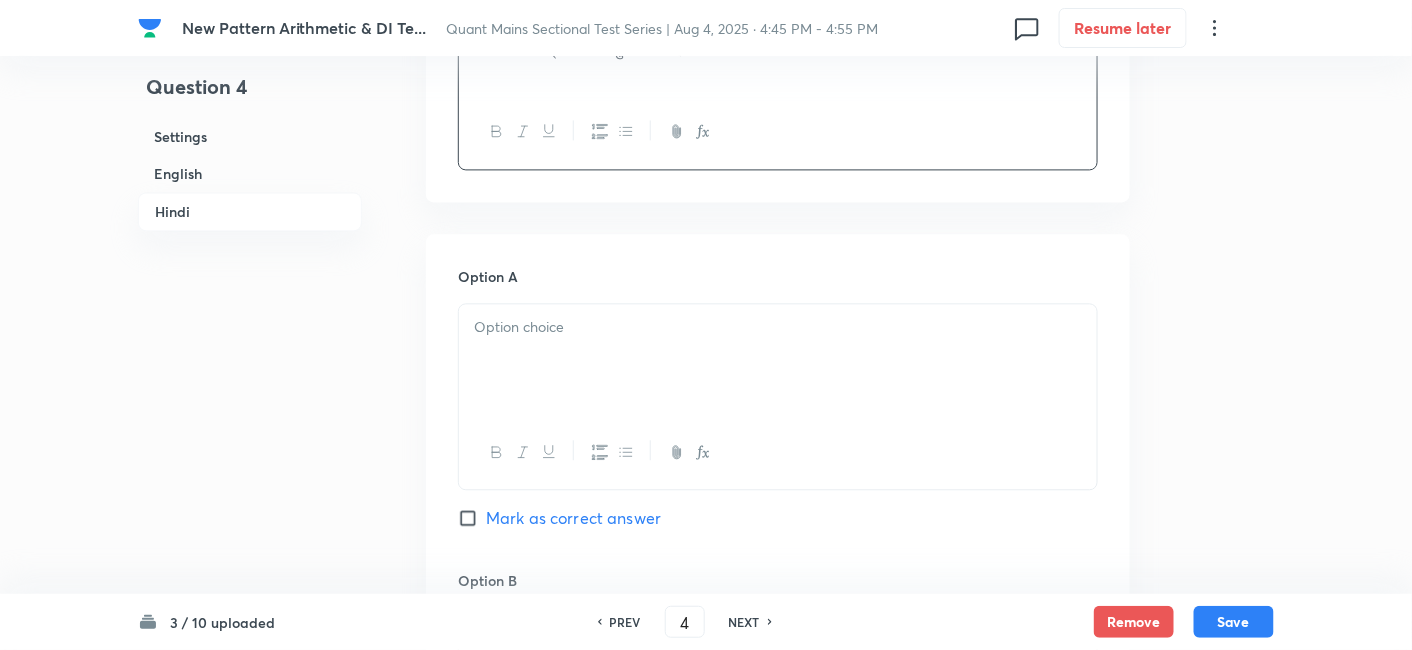 click at bounding box center (778, 360) 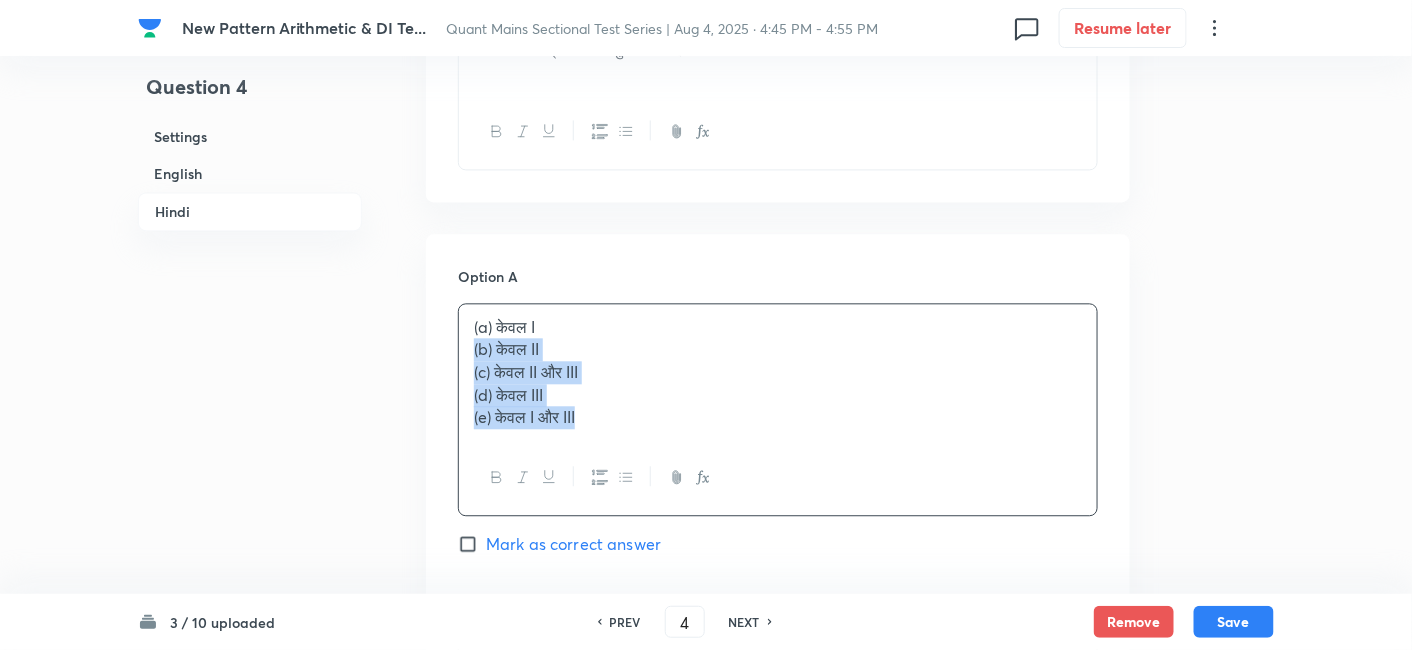 drag, startPoint x: 465, startPoint y: 340, endPoint x: 769, endPoint y: 544, distance: 366.10382 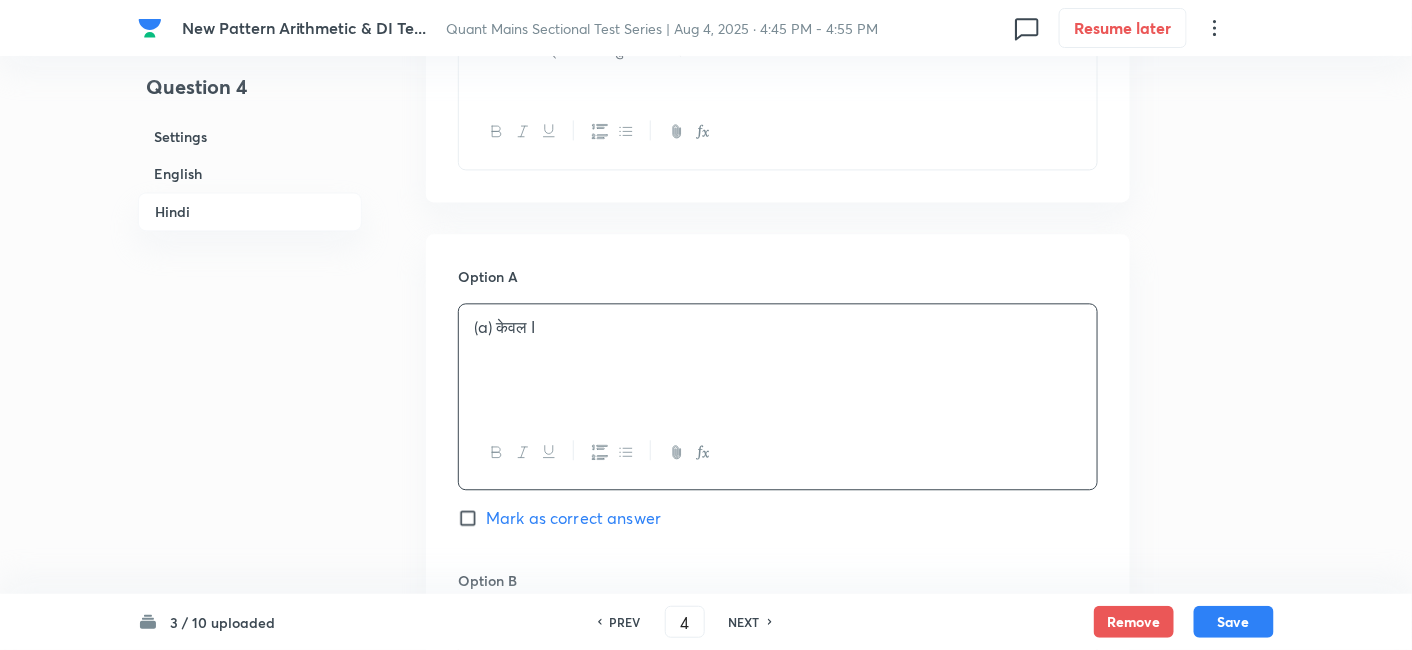 scroll, scrollTop: 3834, scrollLeft: 0, axis: vertical 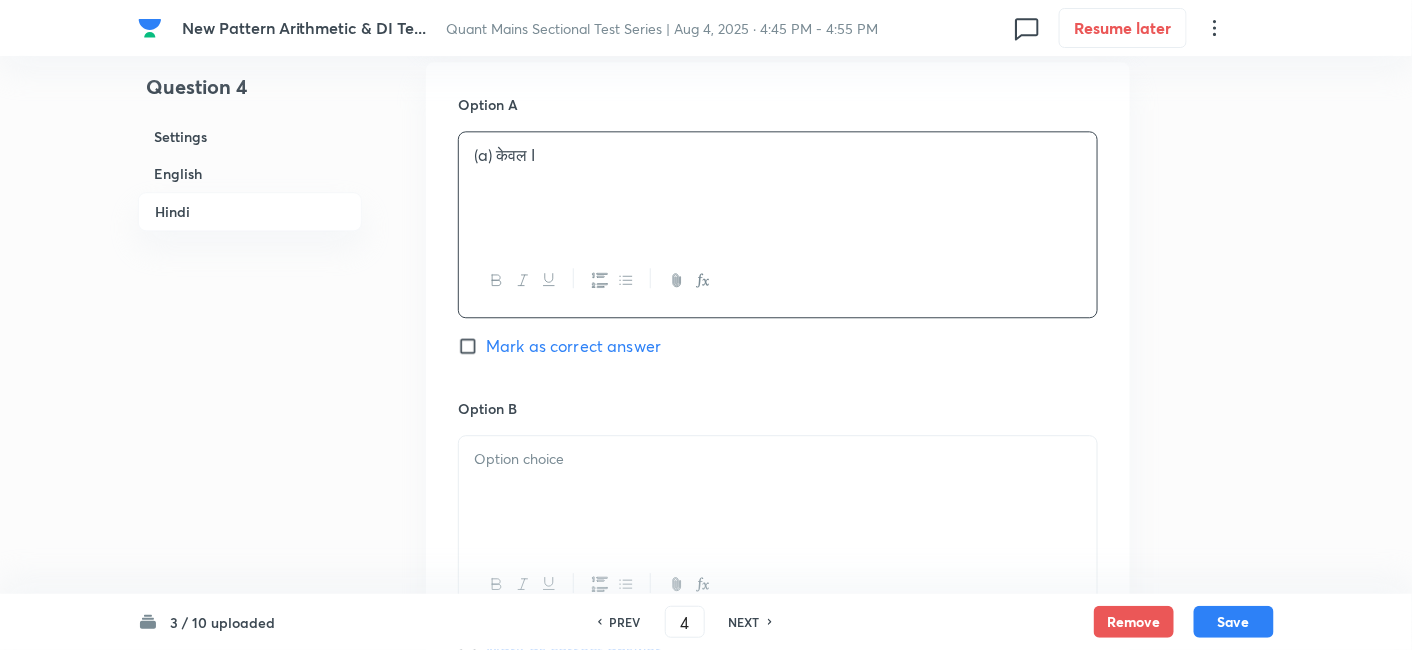 click at bounding box center [778, 492] 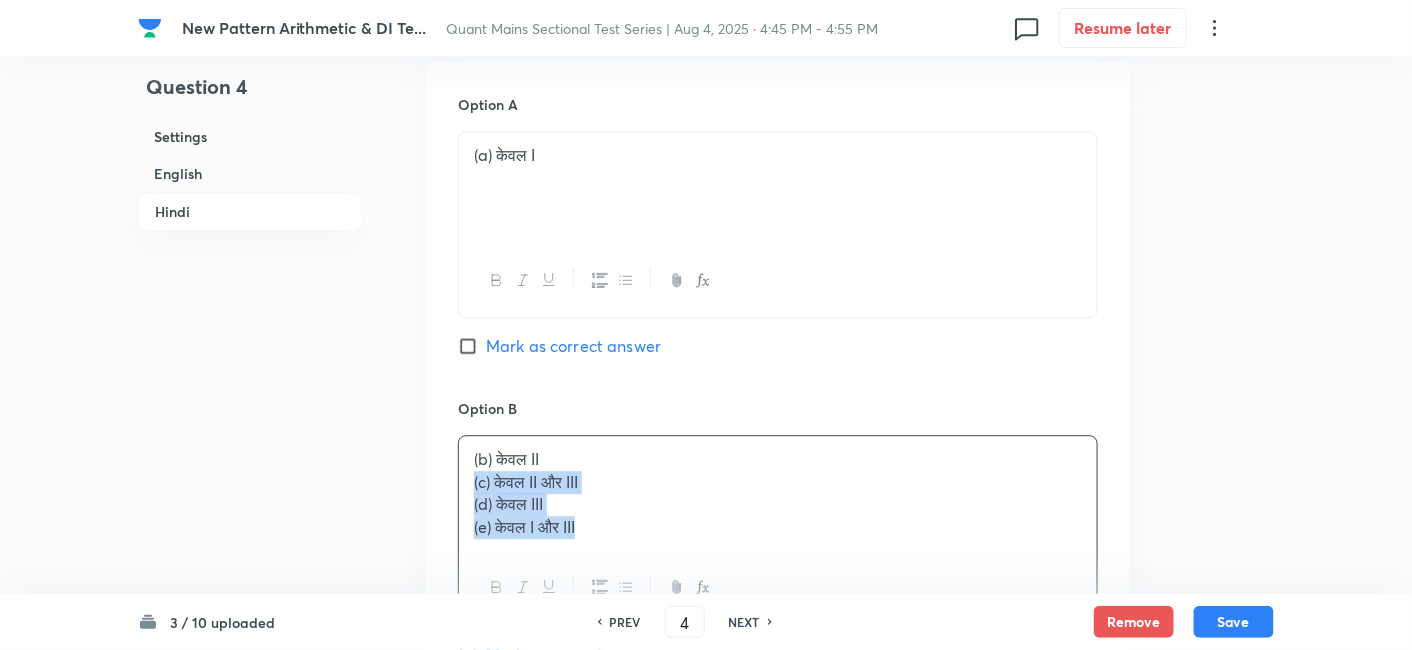 drag, startPoint x: 466, startPoint y: 472, endPoint x: 691, endPoint y: 553, distance: 239.13594 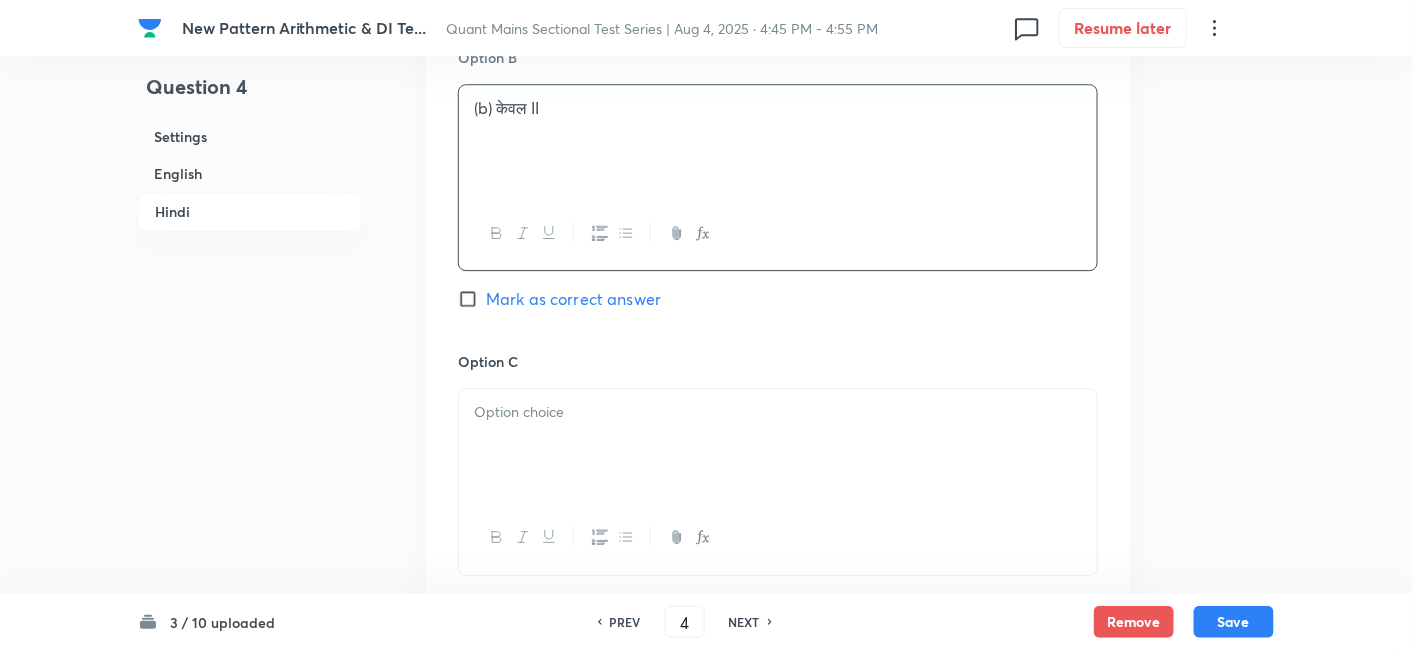 scroll, scrollTop: 4187, scrollLeft: 0, axis: vertical 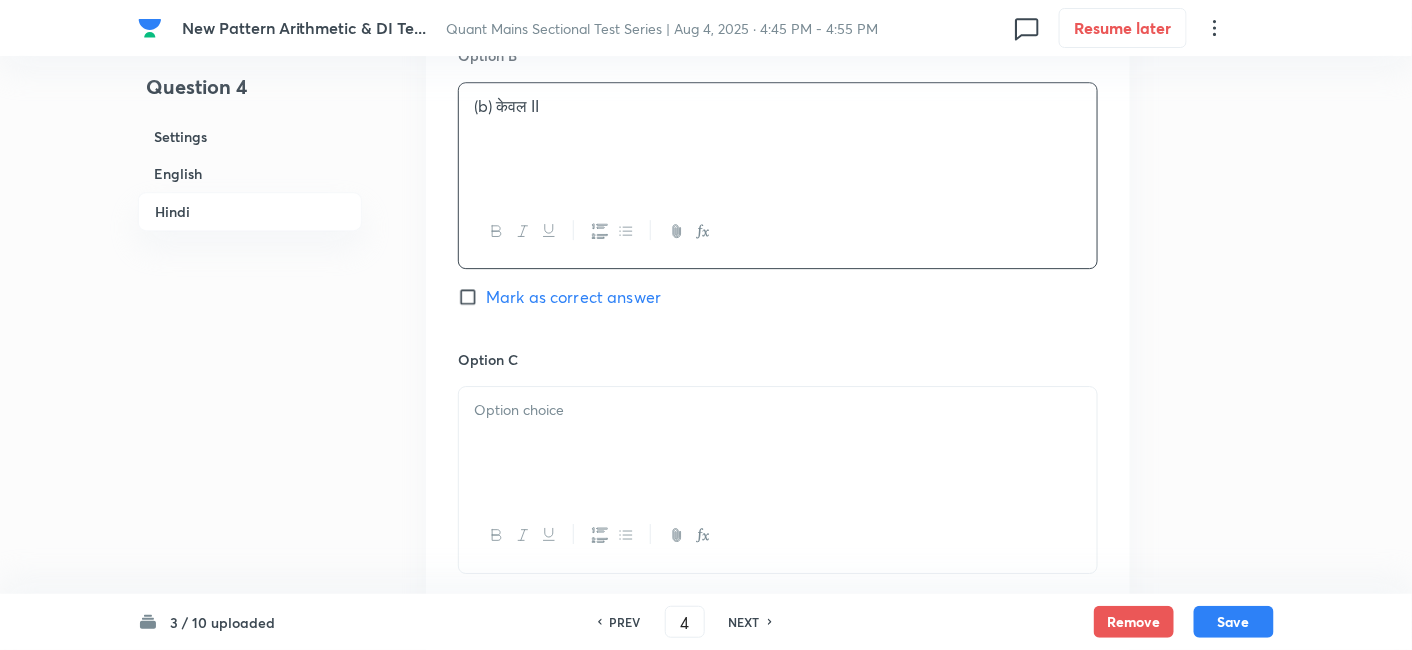 click at bounding box center [778, 443] 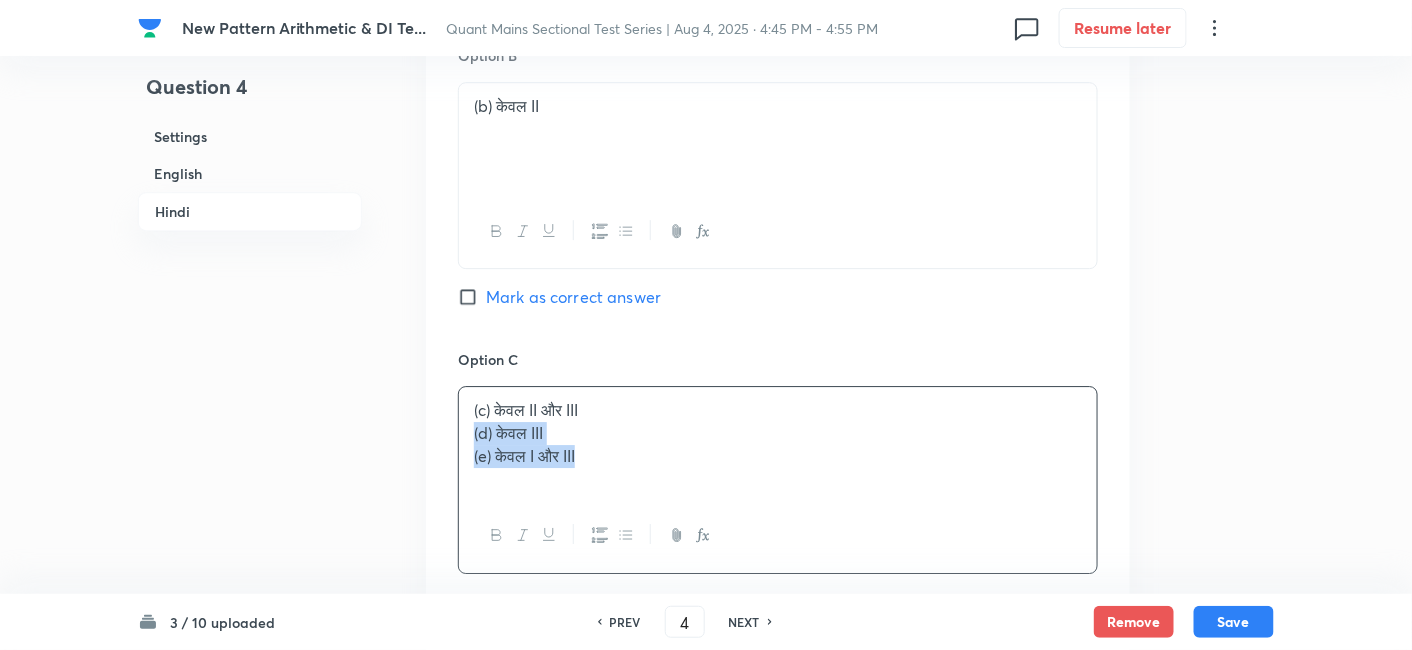 drag, startPoint x: 467, startPoint y: 425, endPoint x: 732, endPoint y: 530, distance: 285.04385 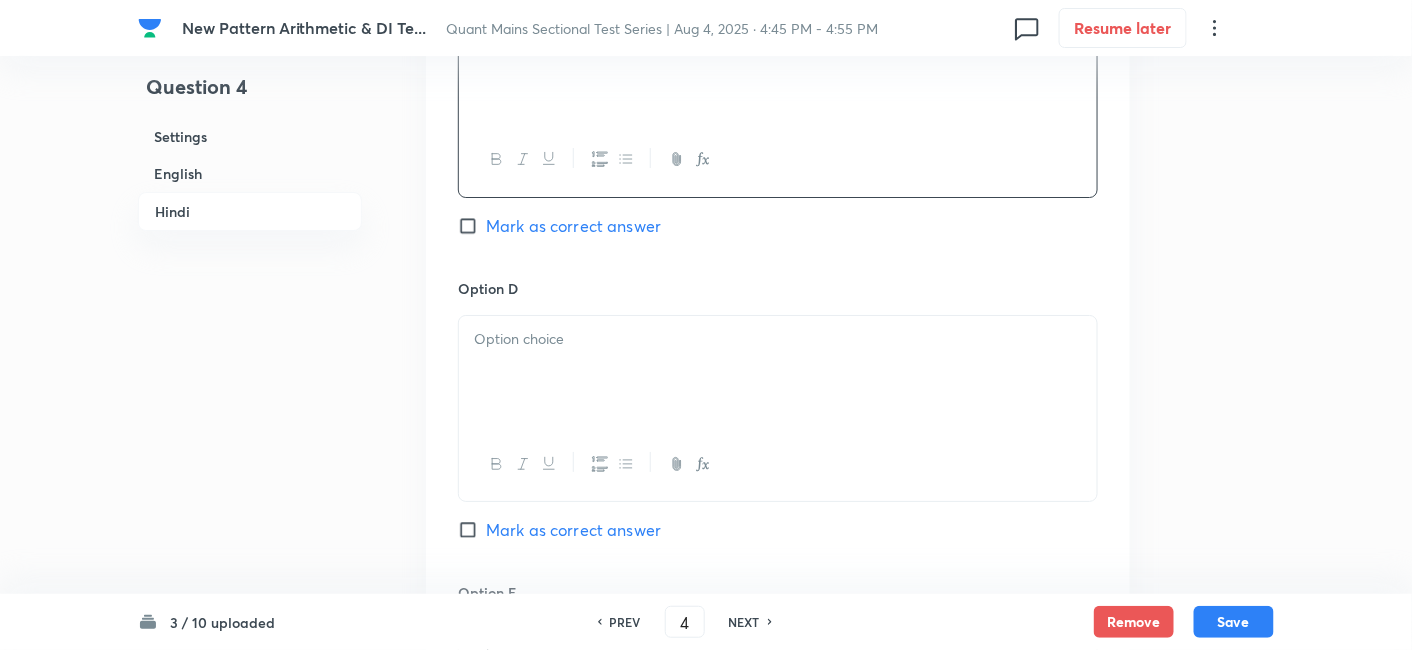 scroll, scrollTop: 4565, scrollLeft: 0, axis: vertical 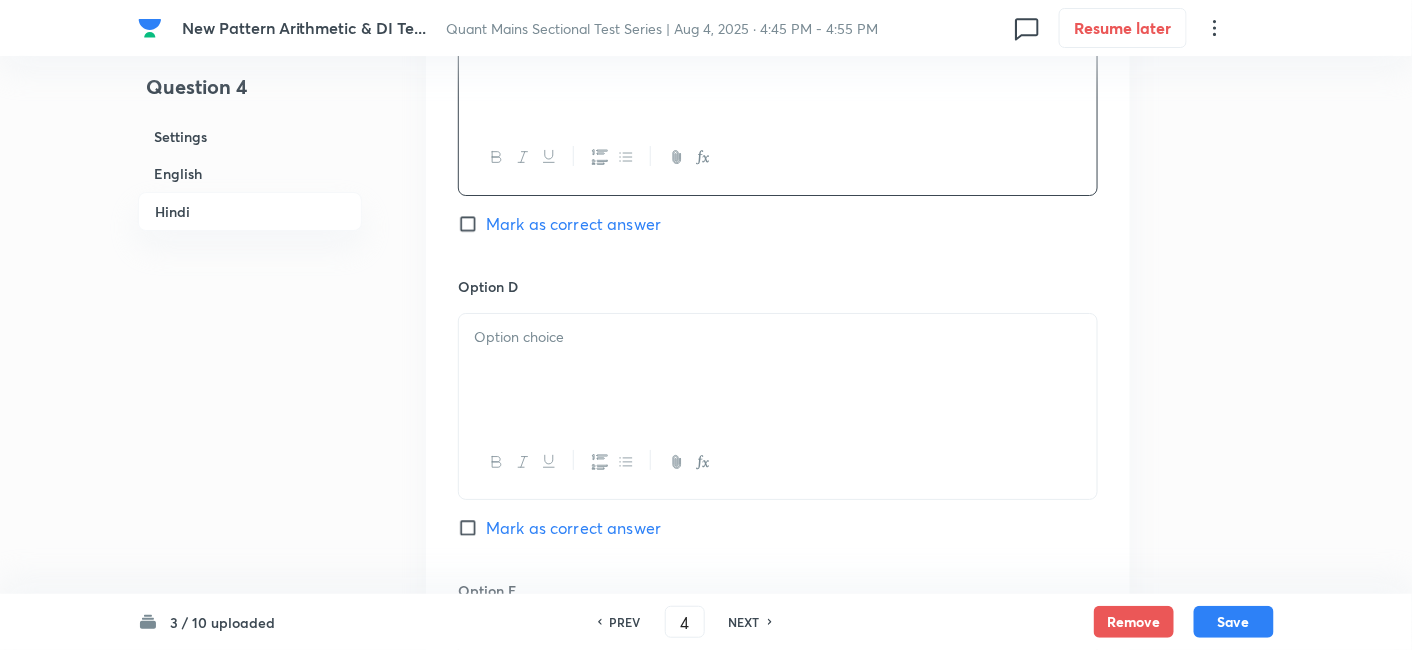 click at bounding box center [778, 370] 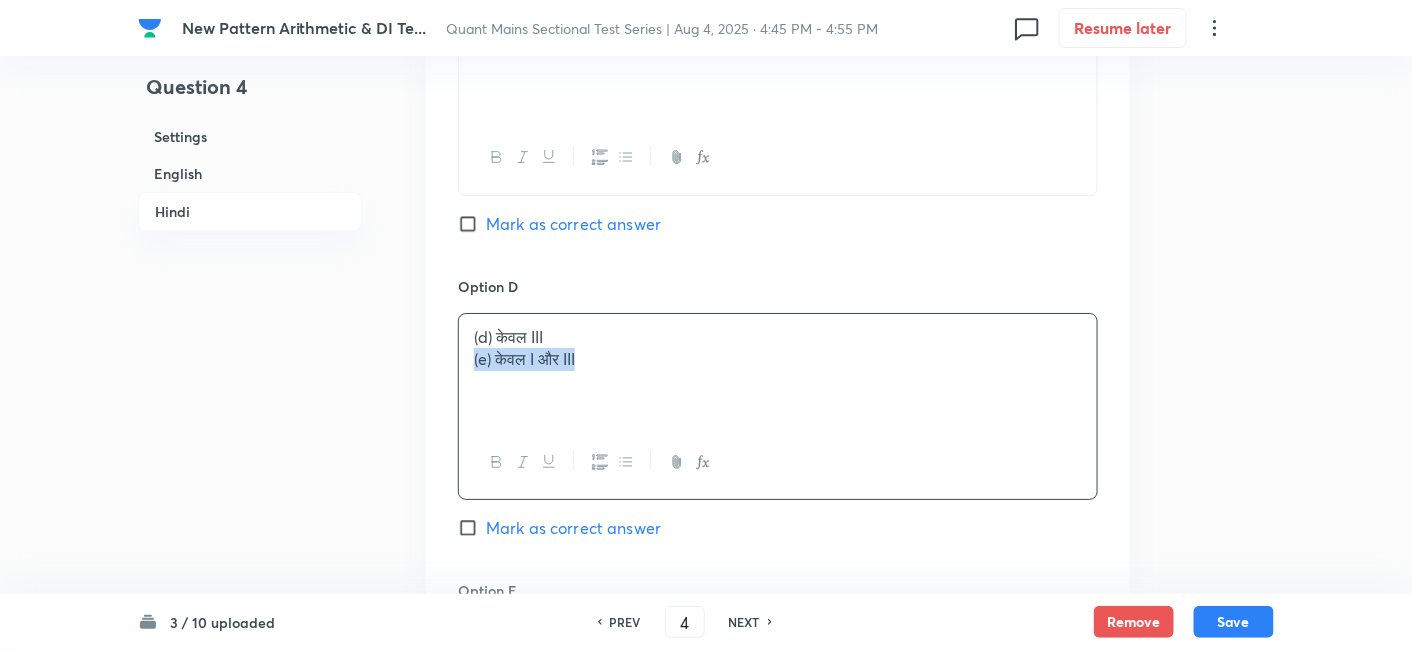 drag, startPoint x: 462, startPoint y: 358, endPoint x: 818, endPoint y: 428, distance: 362.81677 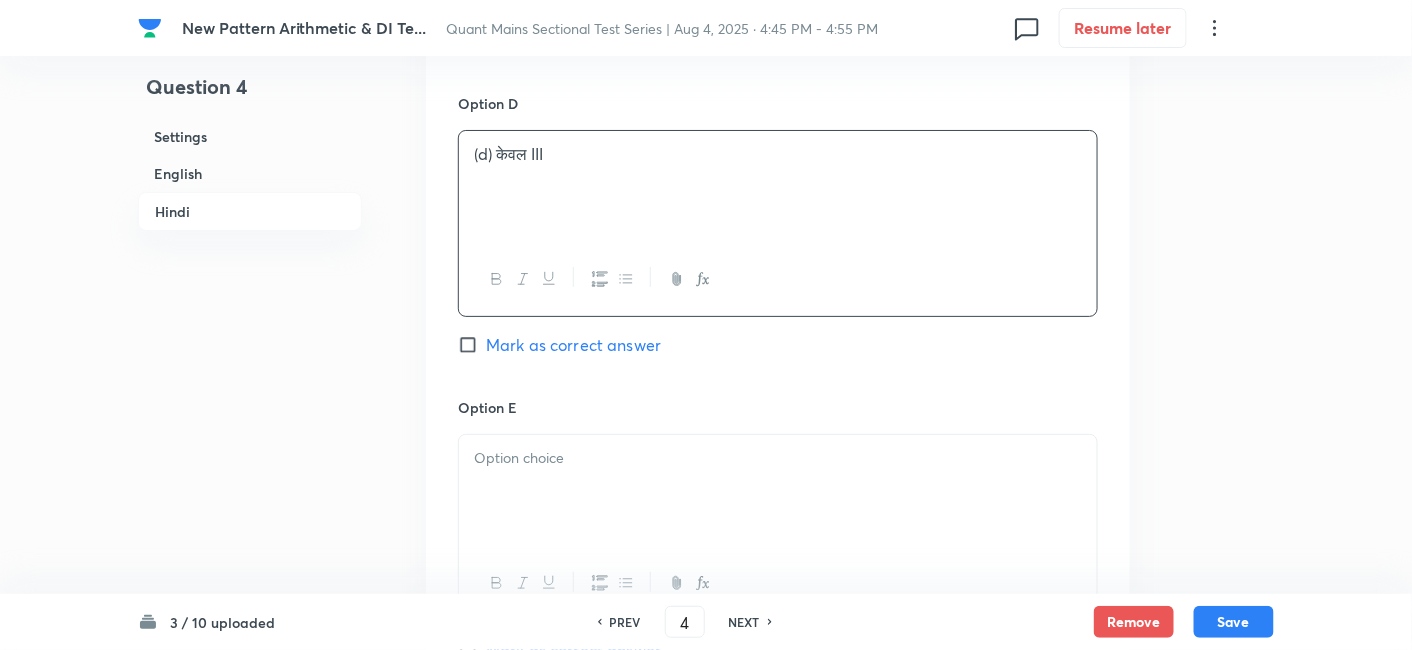 click at bounding box center (778, 527) 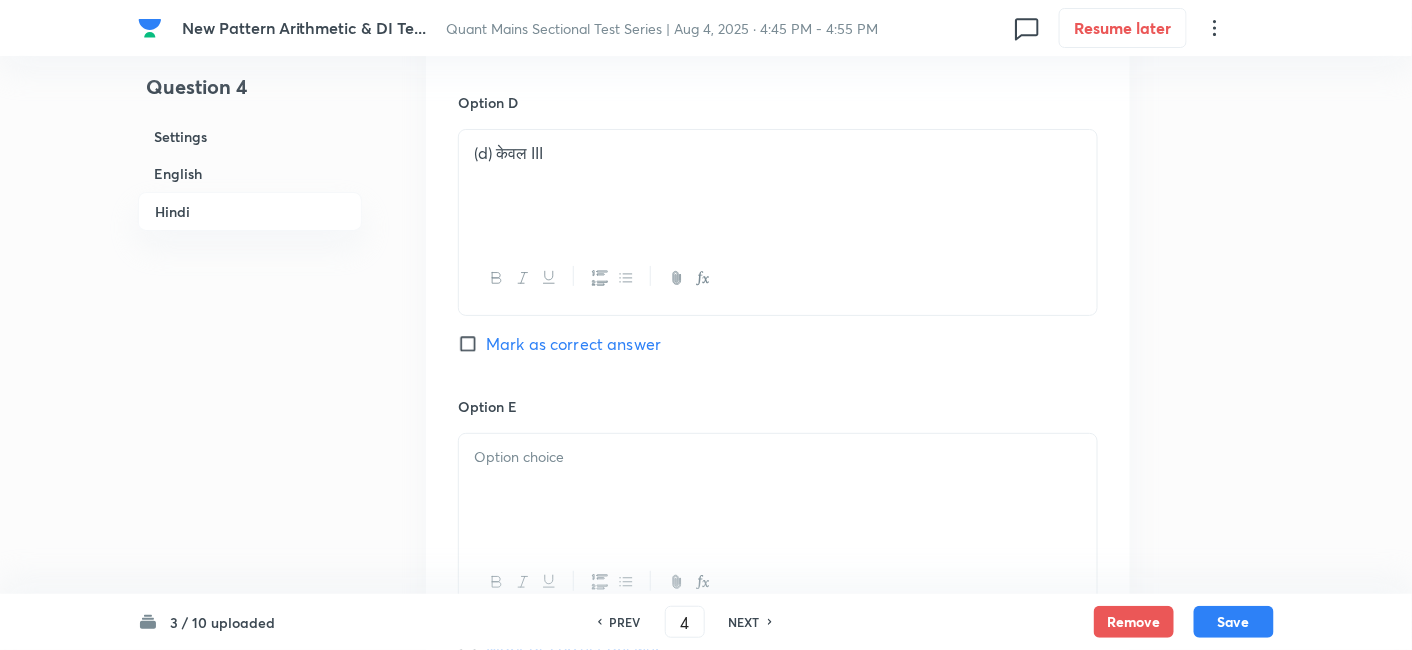 click at bounding box center (778, 457) 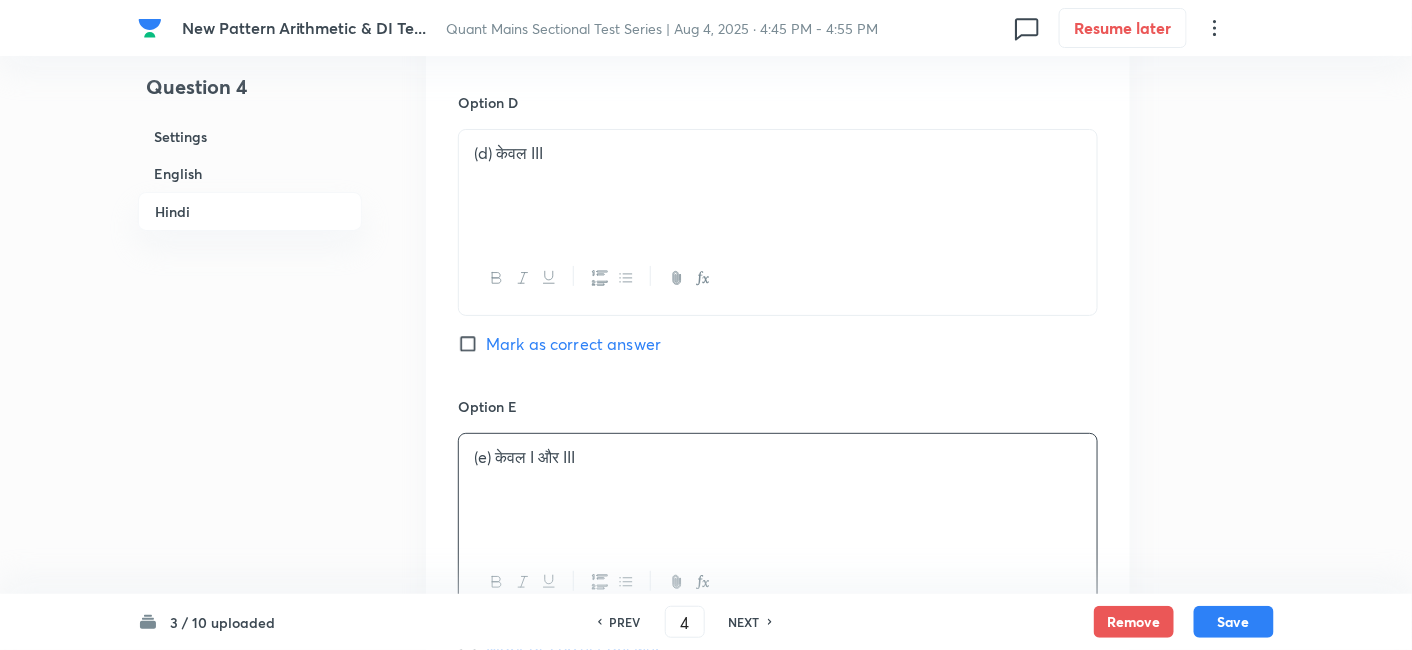 click on "Mark as correct answer" at bounding box center (573, 344) 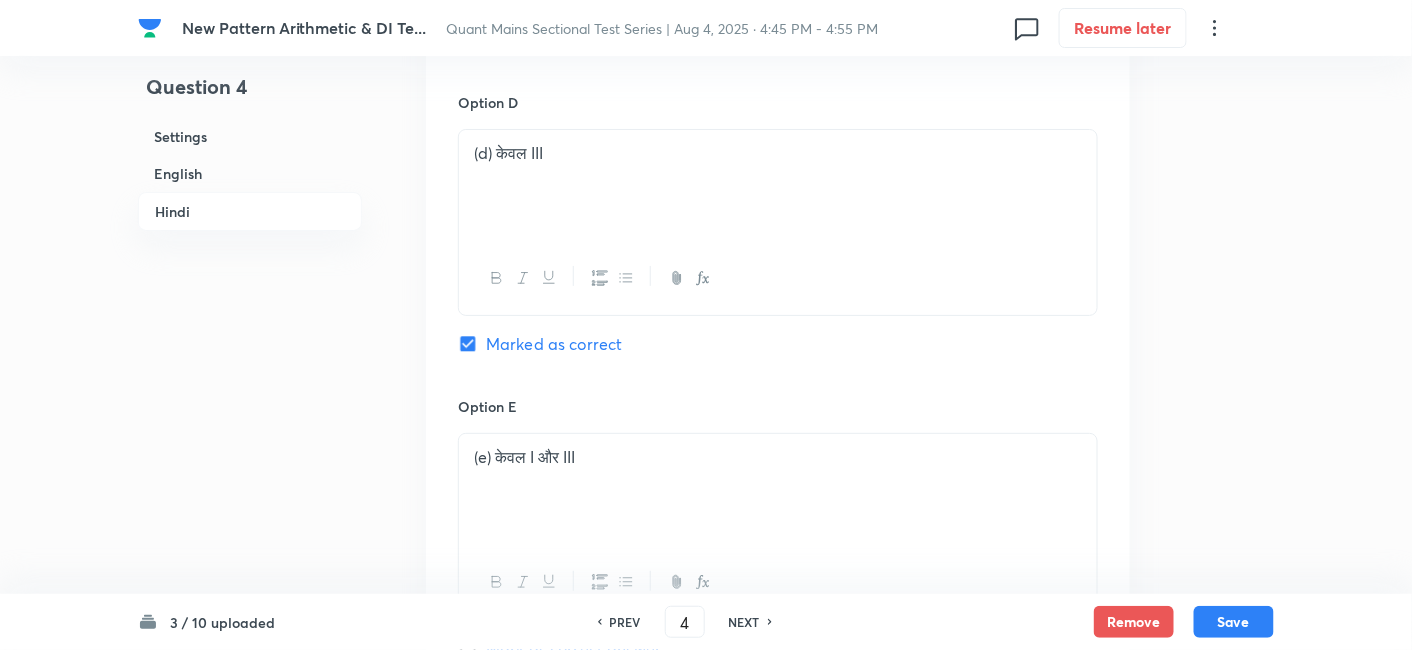 checkbox on "true" 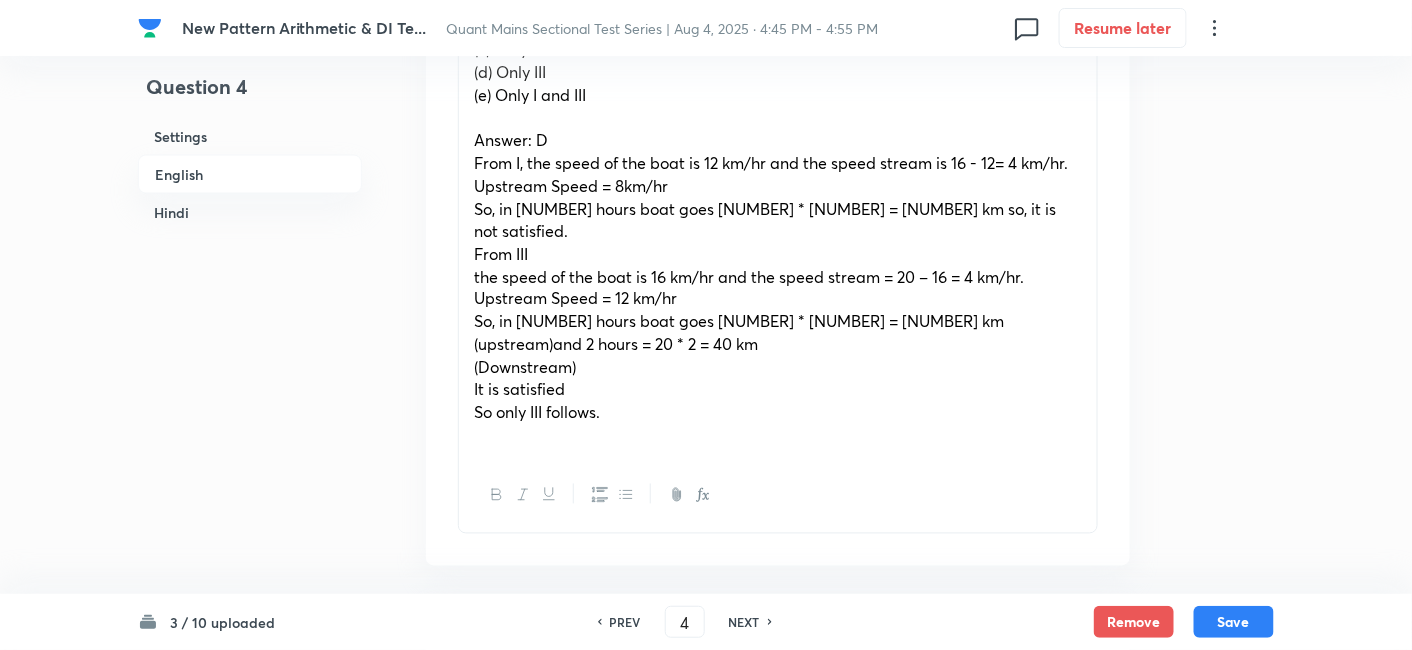 scroll, scrollTop: 899, scrollLeft: 0, axis: vertical 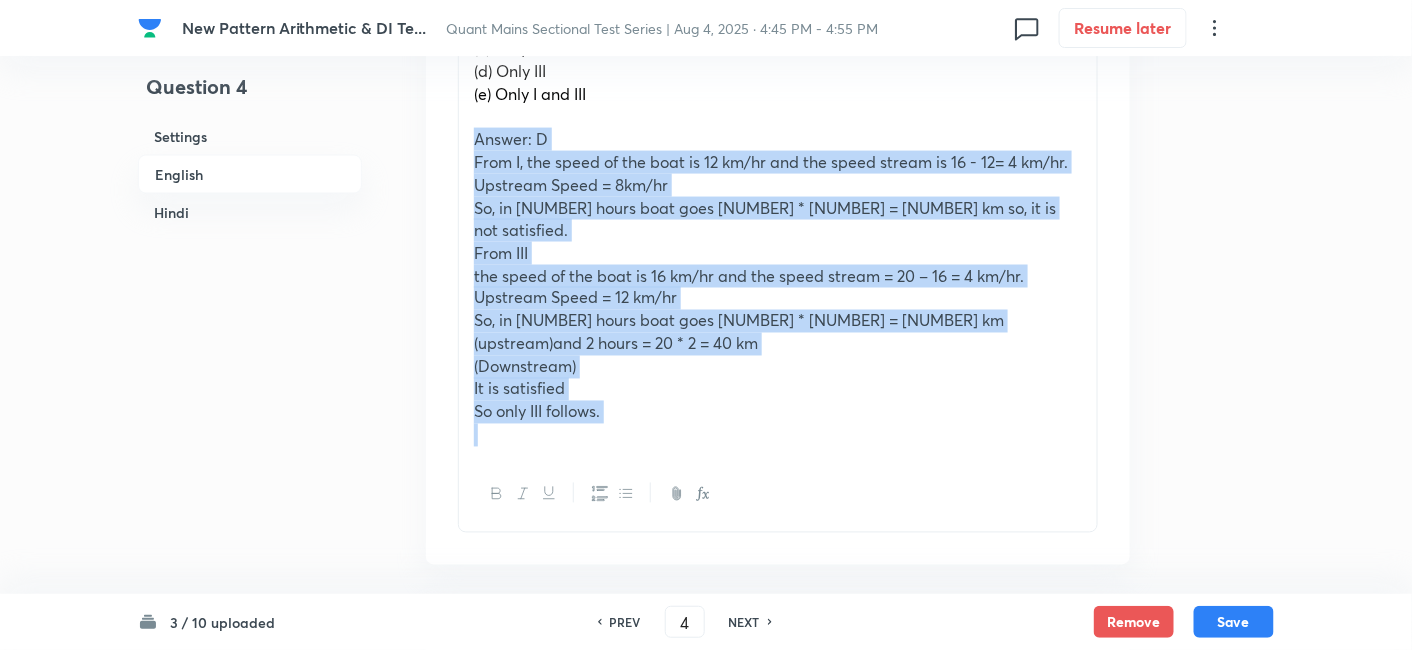 drag, startPoint x: 471, startPoint y: 141, endPoint x: 759, endPoint y: 540, distance: 492.0823 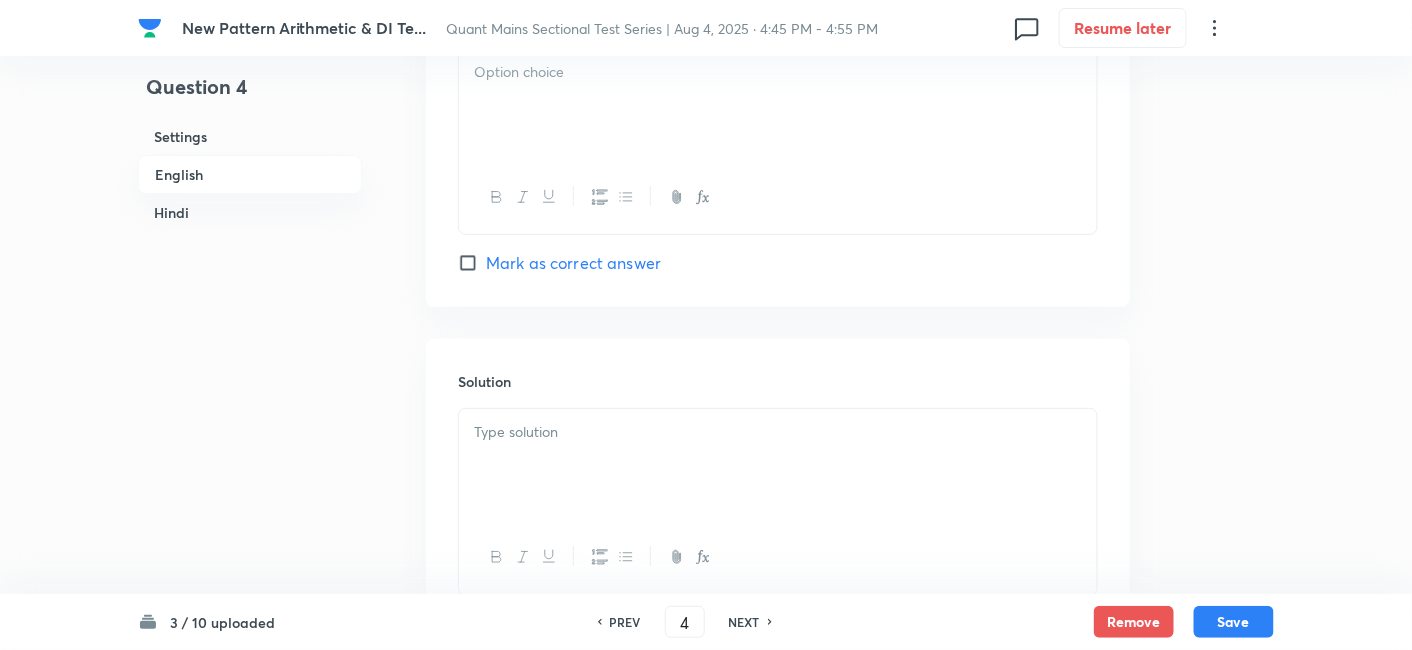 scroll, scrollTop: 2470, scrollLeft: 0, axis: vertical 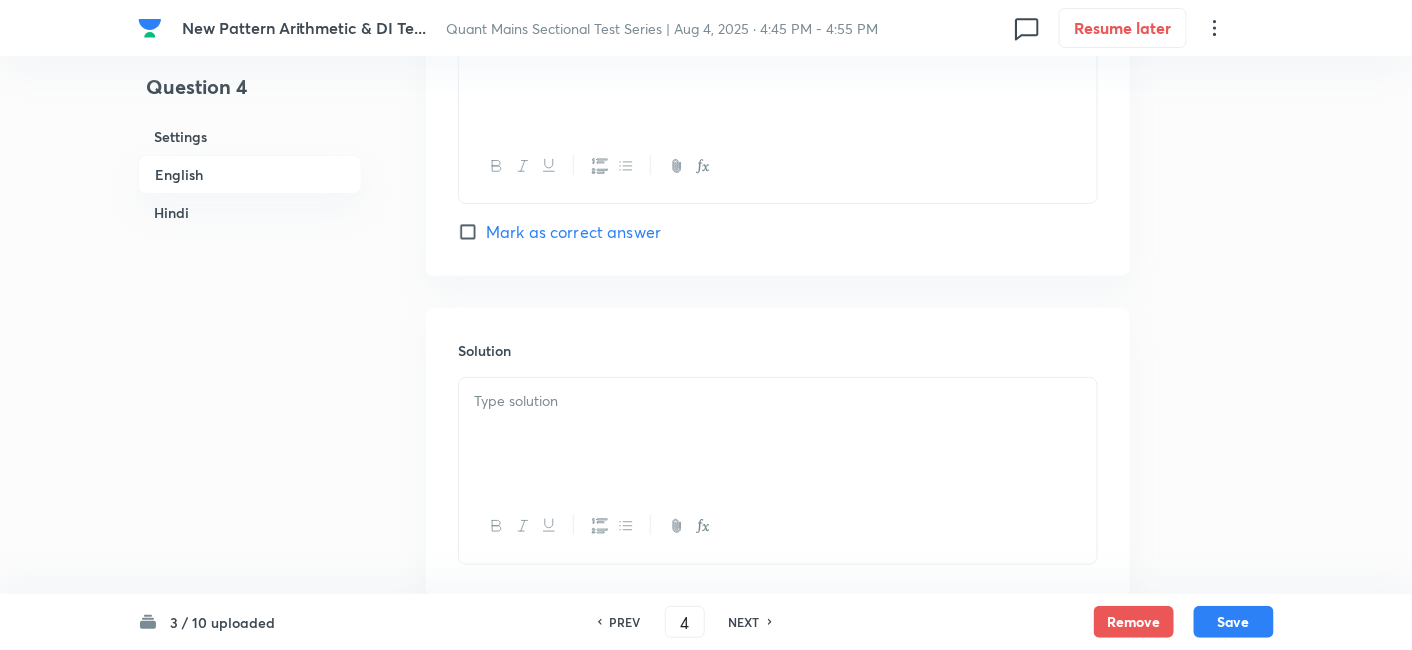 click at bounding box center (778, 434) 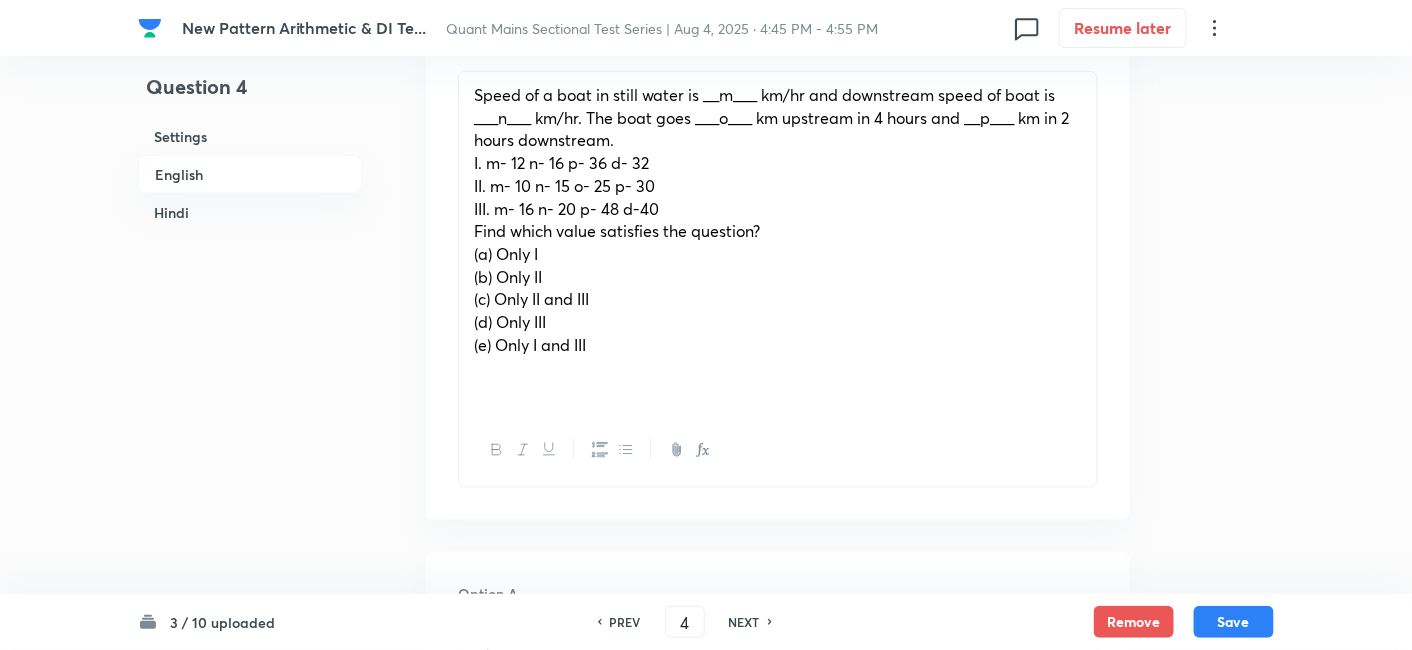 scroll, scrollTop: 654, scrollLeft: 0, axis: vertical 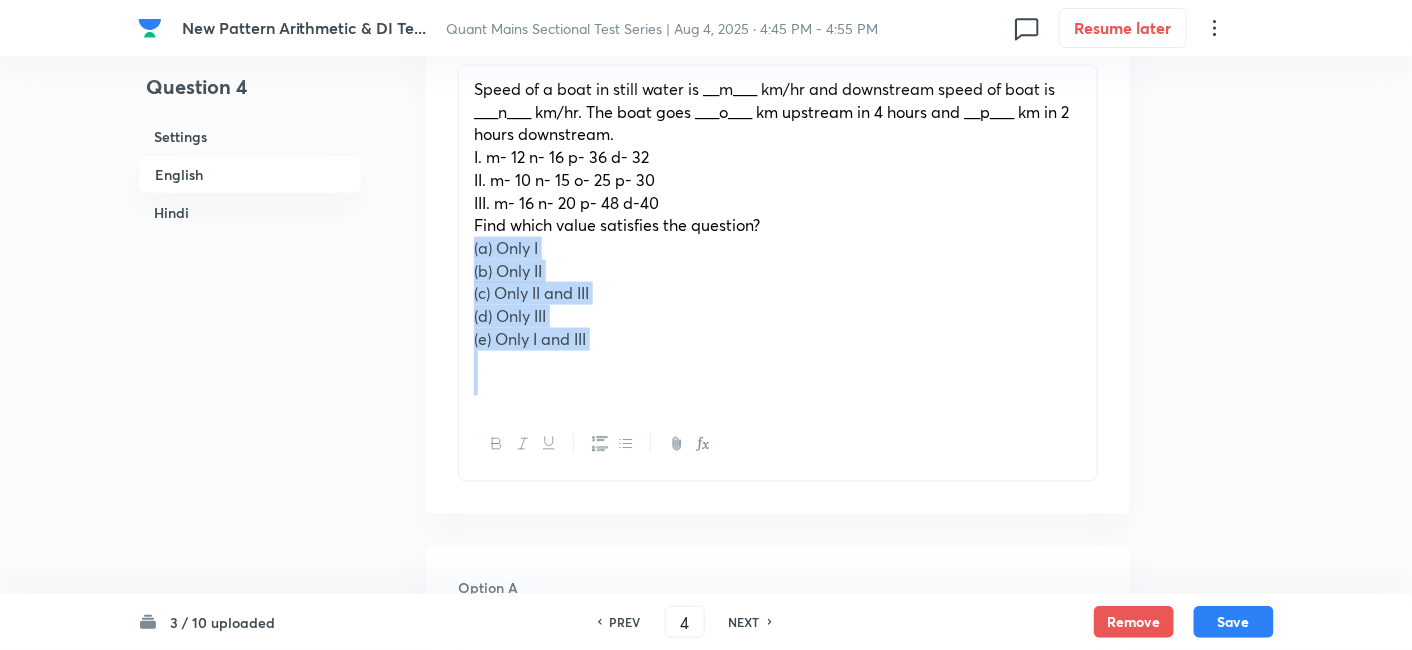 drag, startPoint x: 465, startPoint y: 244, endPoint x: 688, endPoint y: 414, distance: 280.40863 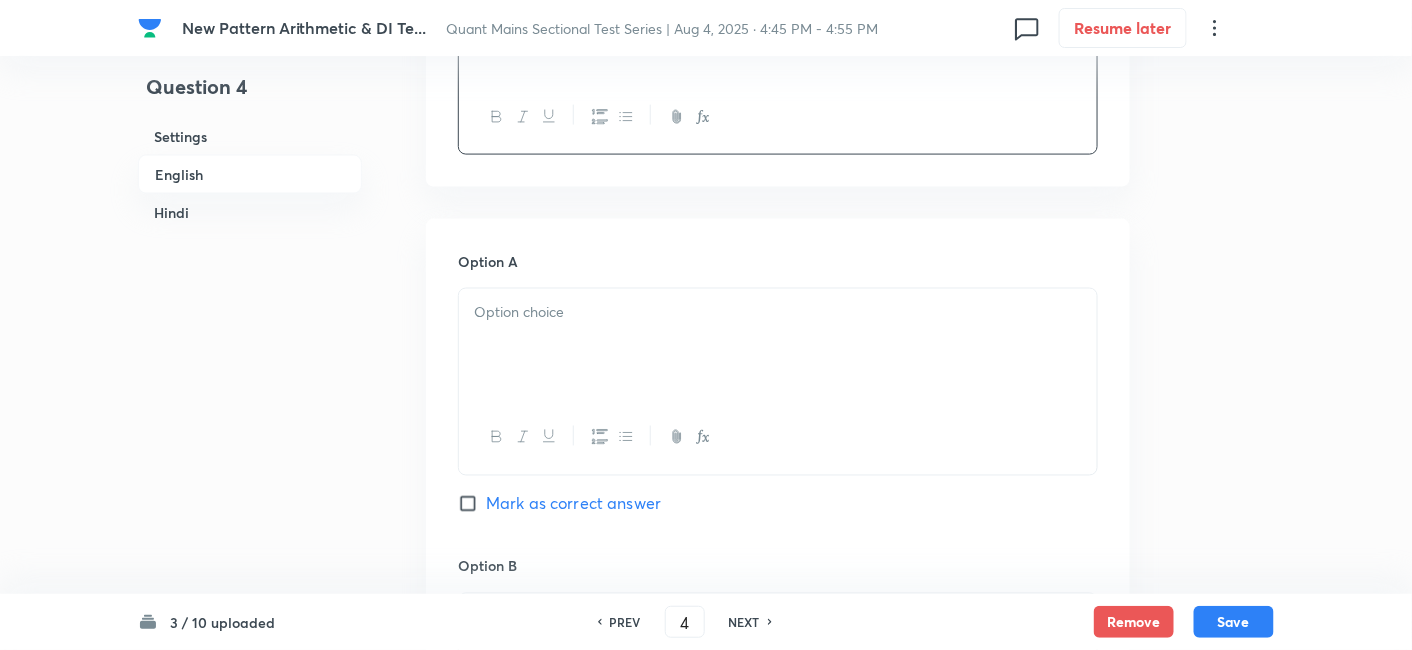 scroll, scrollTop: 848, scrollLeft: 0, axis: vertical 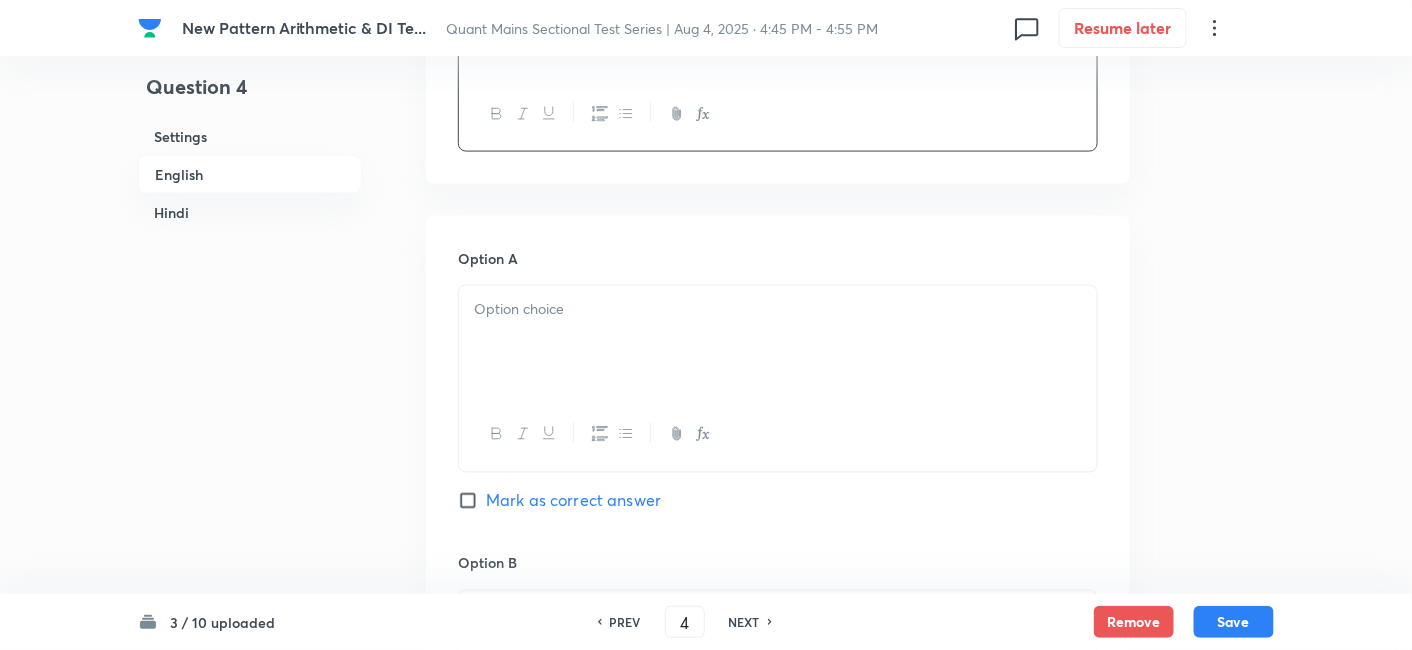 click at bounding box center [778, 309] 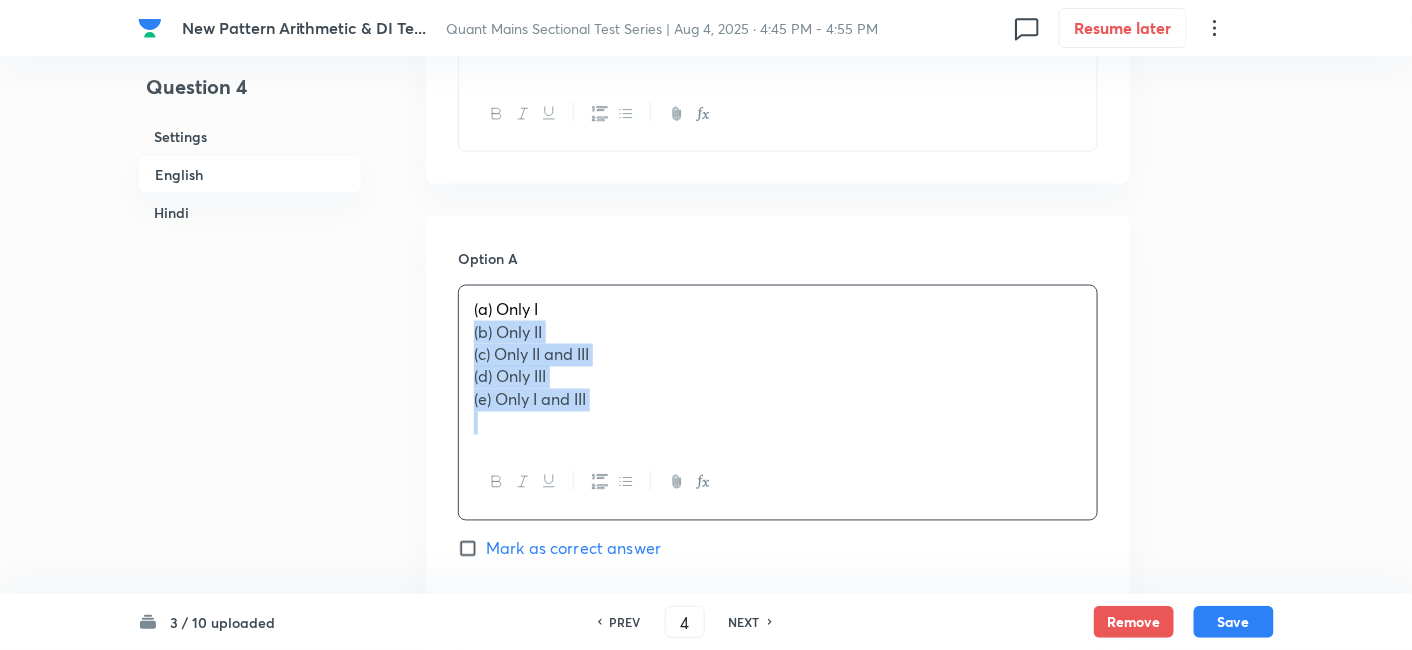 drag, startPoint x: 471, startPoint y: 330, endPoint x: 747, endPoint y: 518, distance: 333.9461 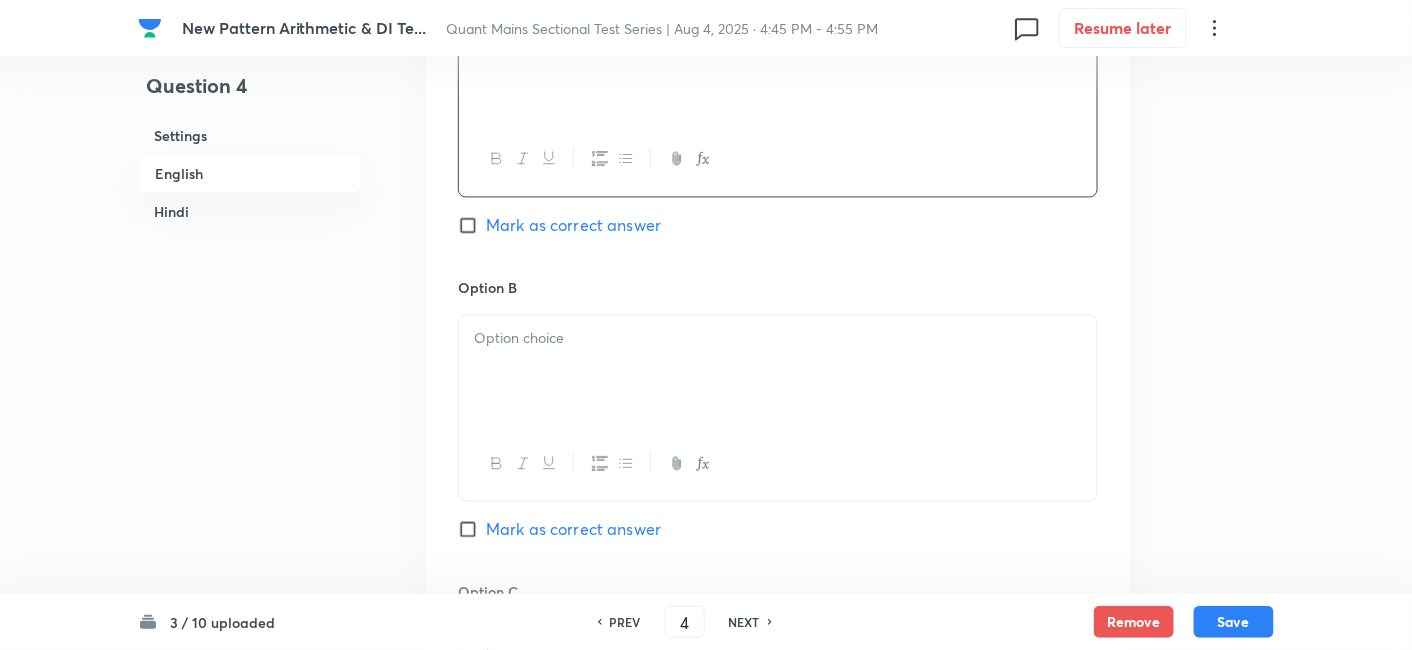 scroll, scrollTop: 1131, scrollLeft: 0, axis: vertical 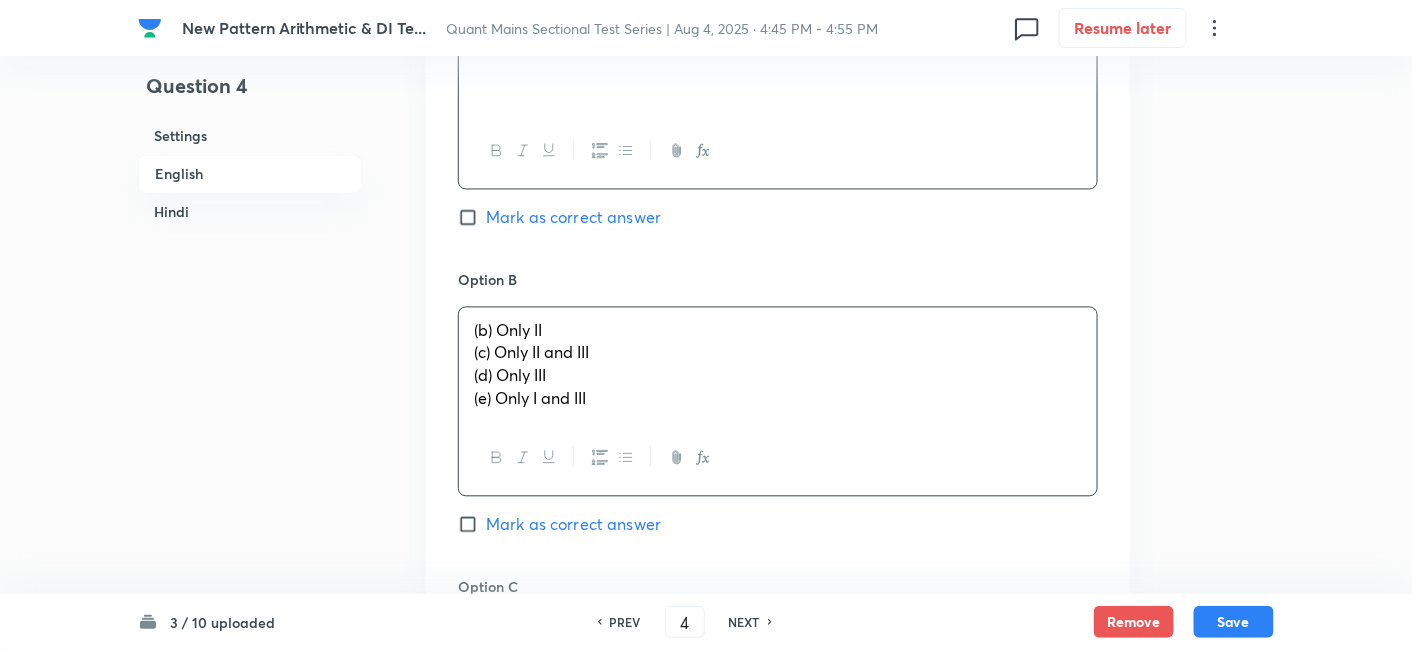 click on "(b) Only II (c) Only II and III  (d) Only III (e) Only I and III" at bounding box center [778, 365] 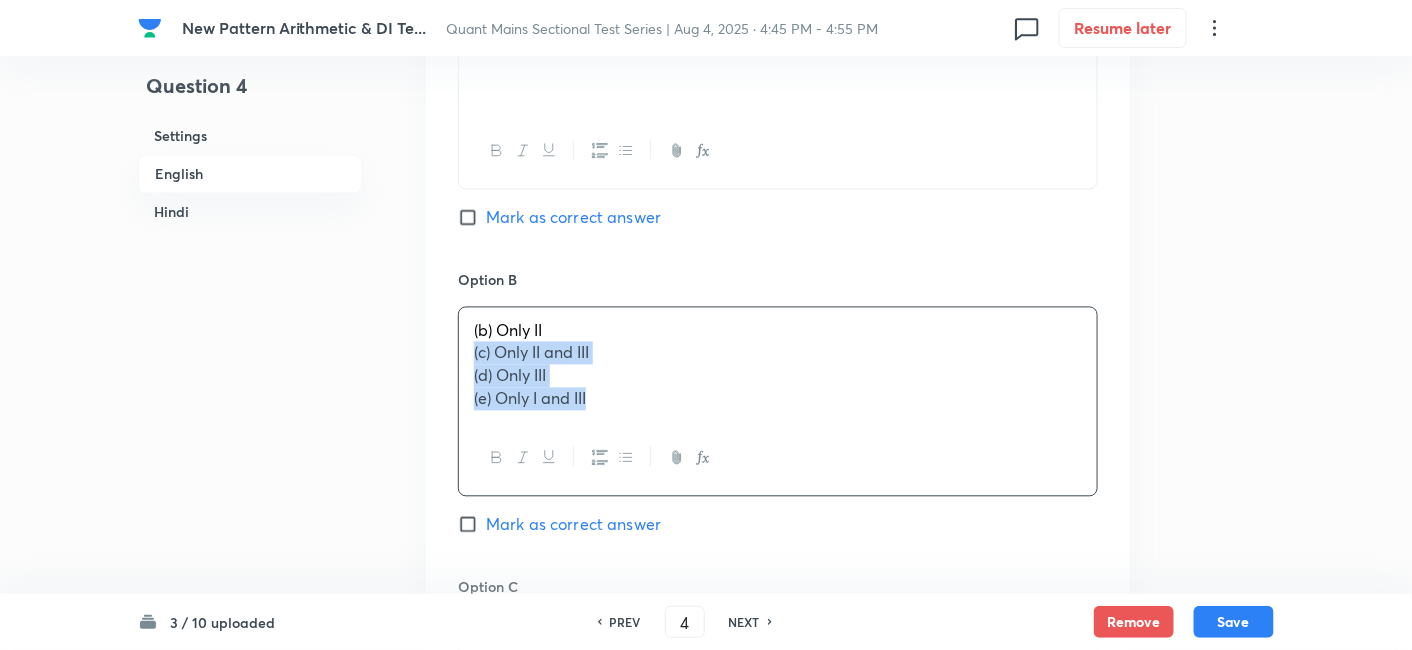 drag, startPoint x: 464, startPoint y: 352, endPoint x: 715, endPoint y: 512, distance: 297.6592 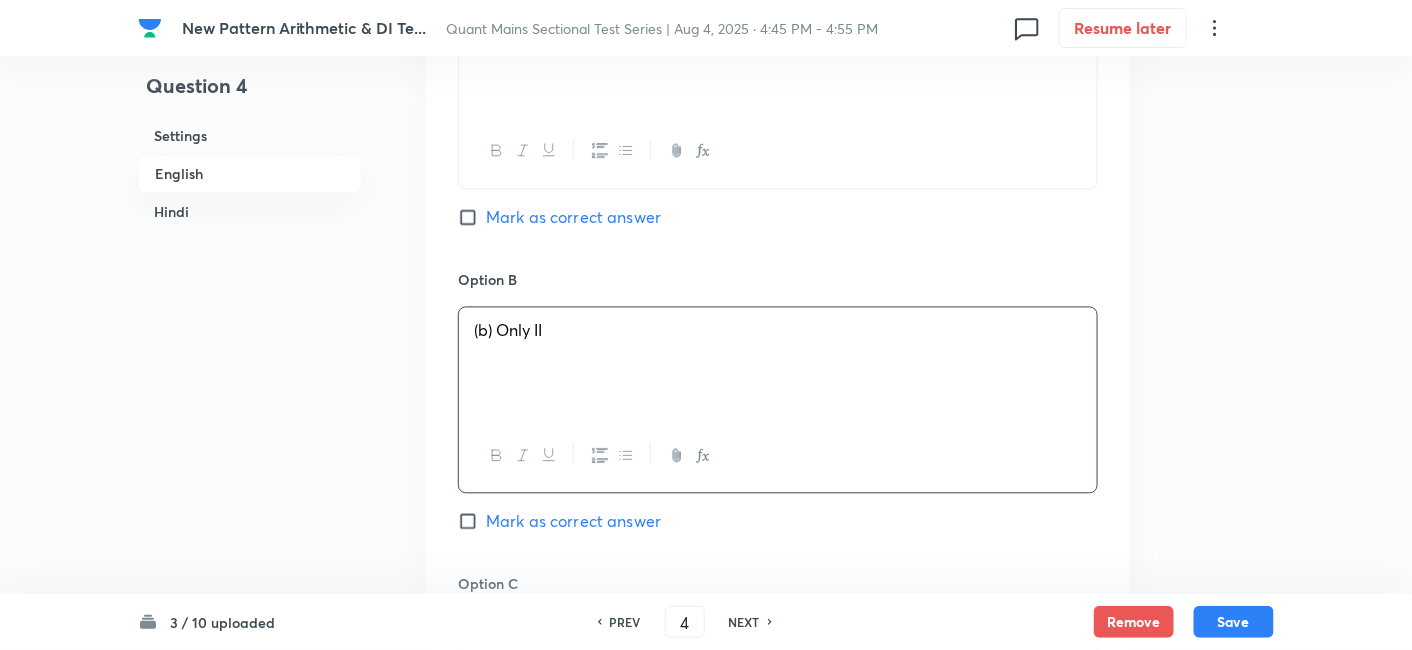 scroll, scrollTop: 1408, scrollLeft: 0, axis: vertical 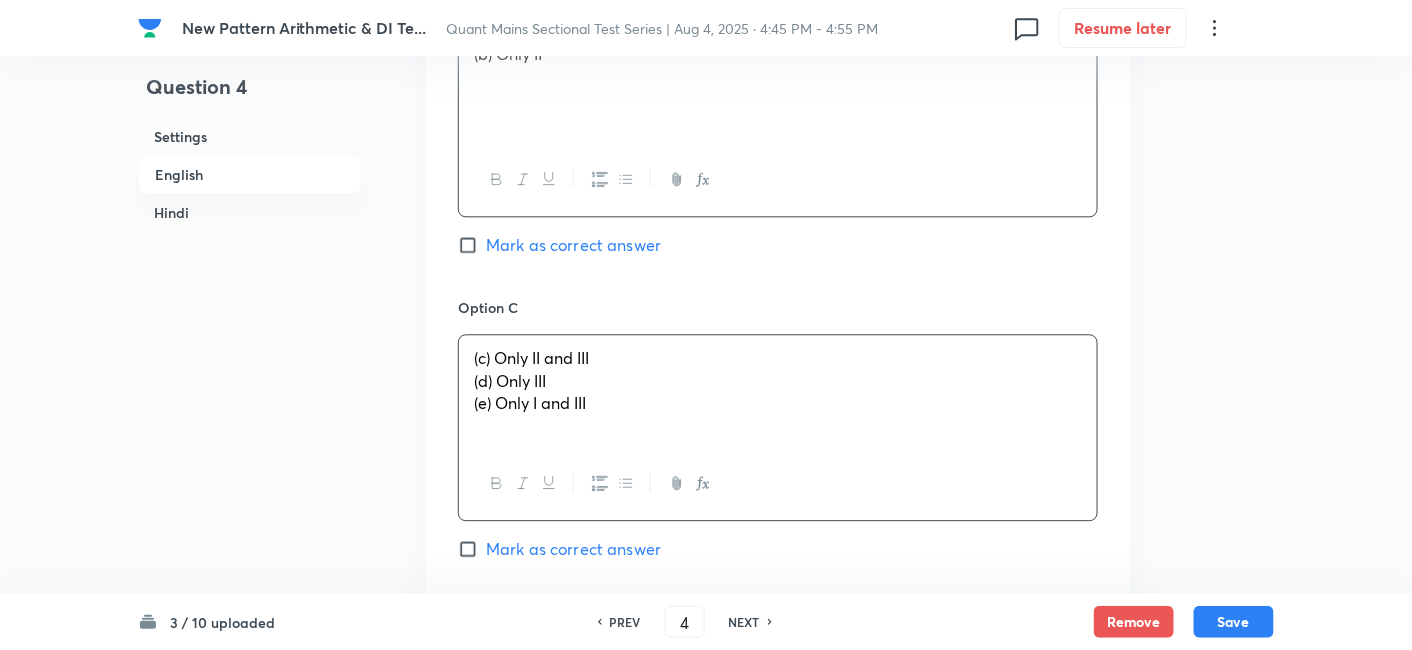 click on "(c) Only II and III  (d) Only III (e) Only I and III" at bounding box center (778, 391) 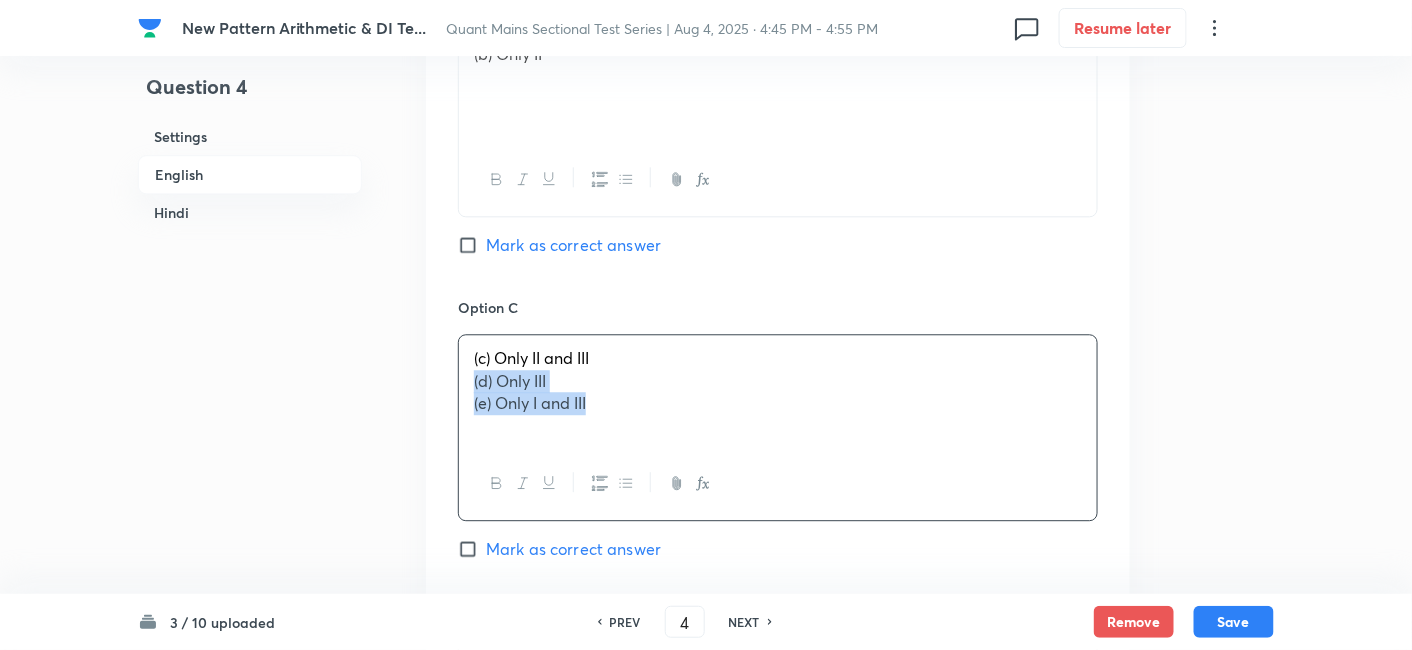 drag, startPoint x: 467, startPoint y: 381, endPoint x: 724, endPoint y: 485, distance: 277.2454 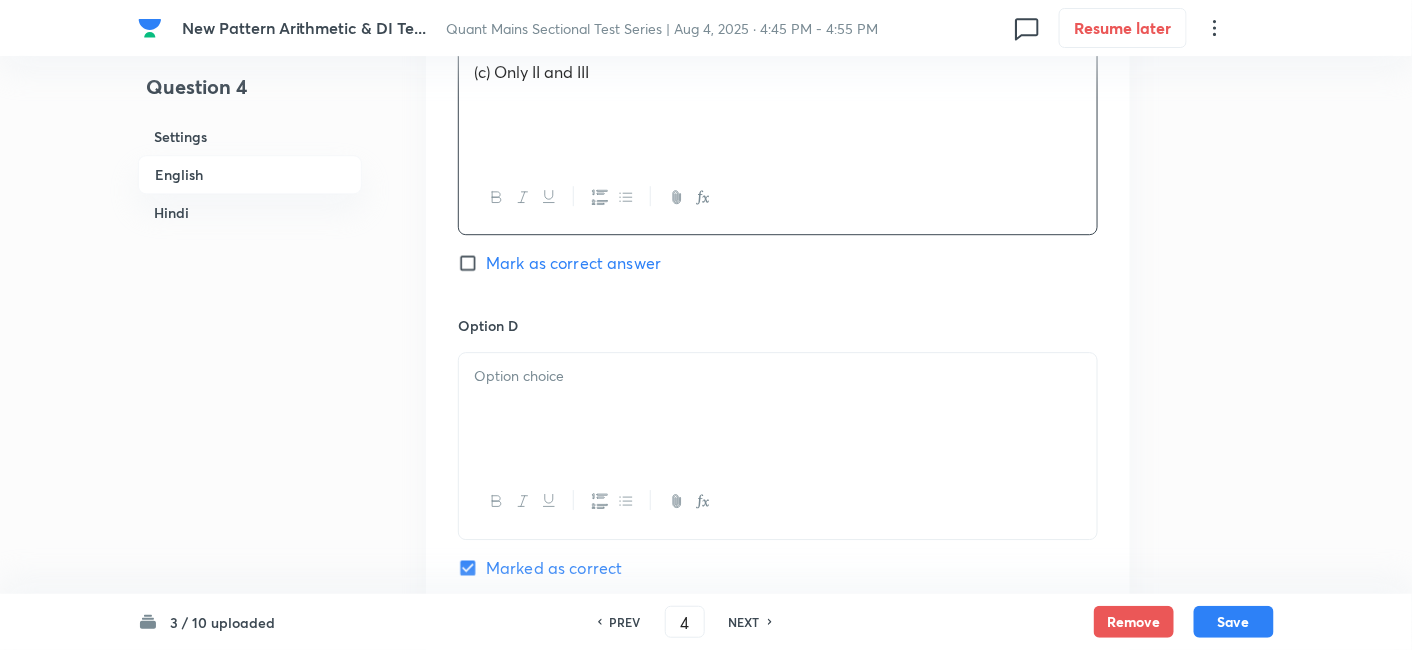 scroll, scrollTop: 1694, scrollLeft: 0, axis: vertical 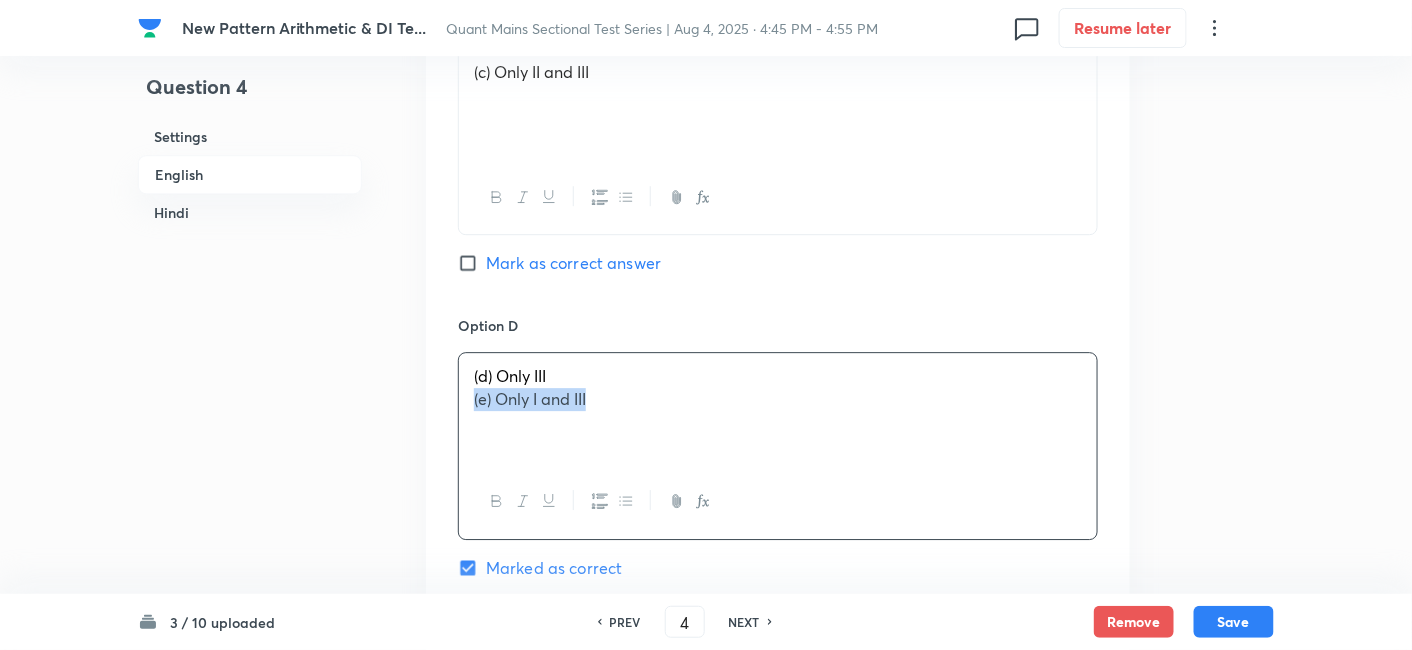 drag, startPoint x: 462, startPoint y: 400, endPoint x: 811, endPoint y: 481, distance: 358.27643 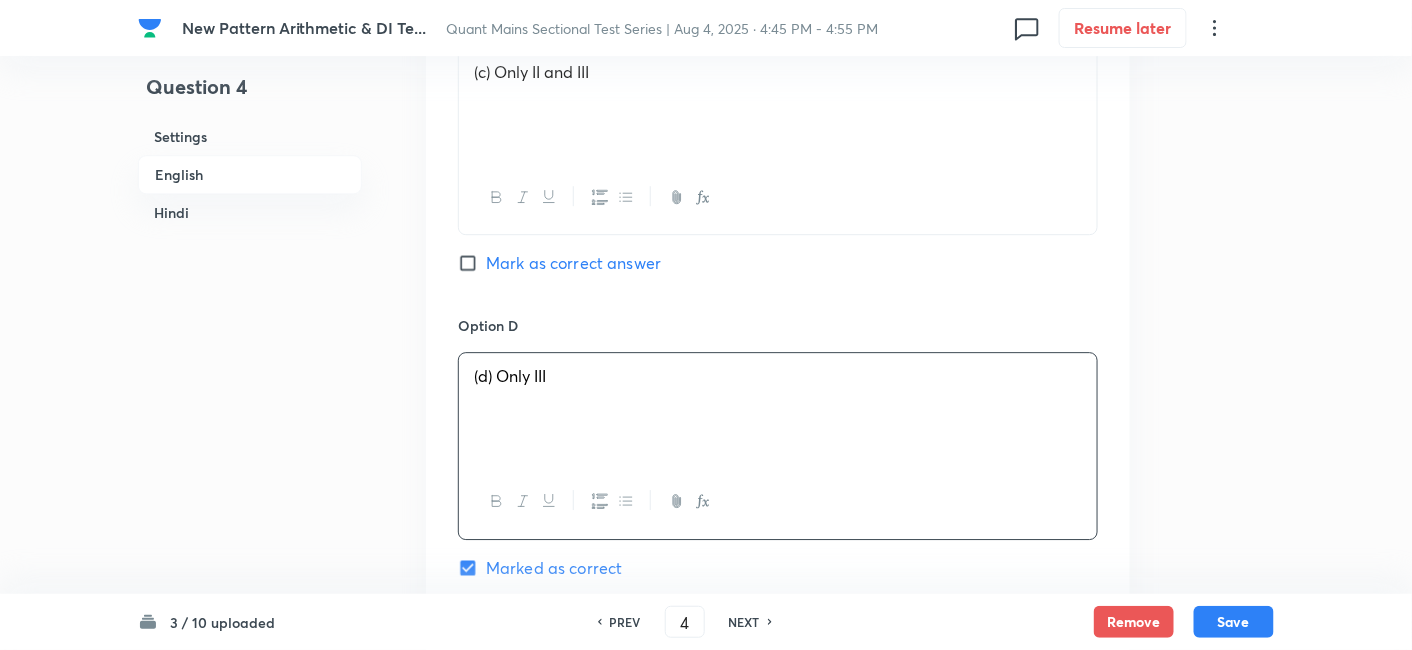scroll, scrollTop: 2005, scrollLeft: 0, axis: vertical 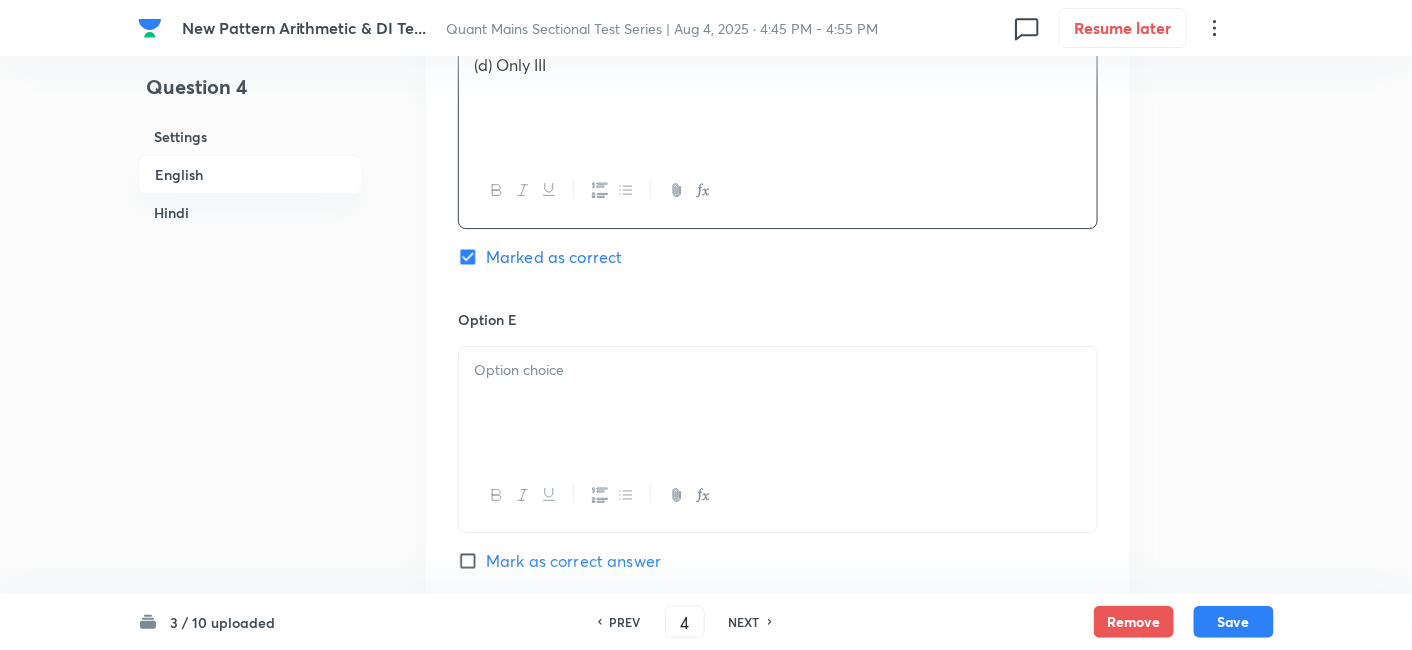 click at bounding box center [778, 403] 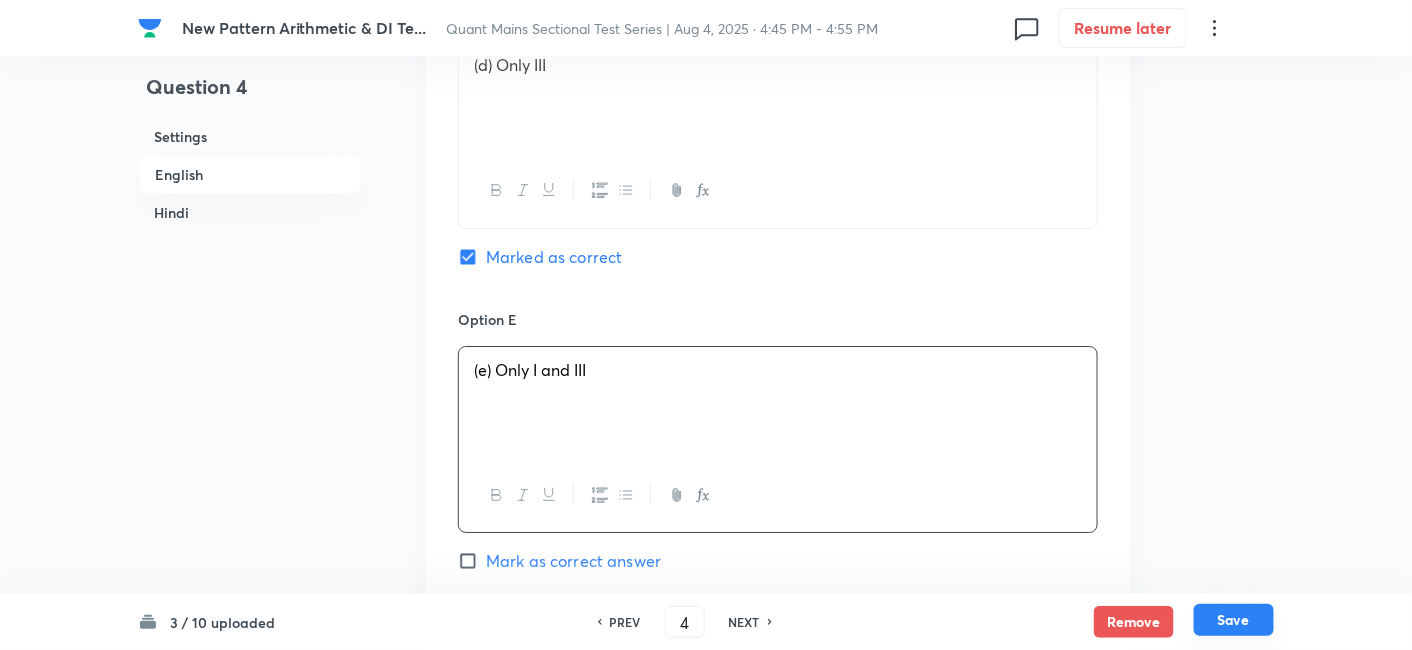 click on "Save" at bounding box center [1234, 620] 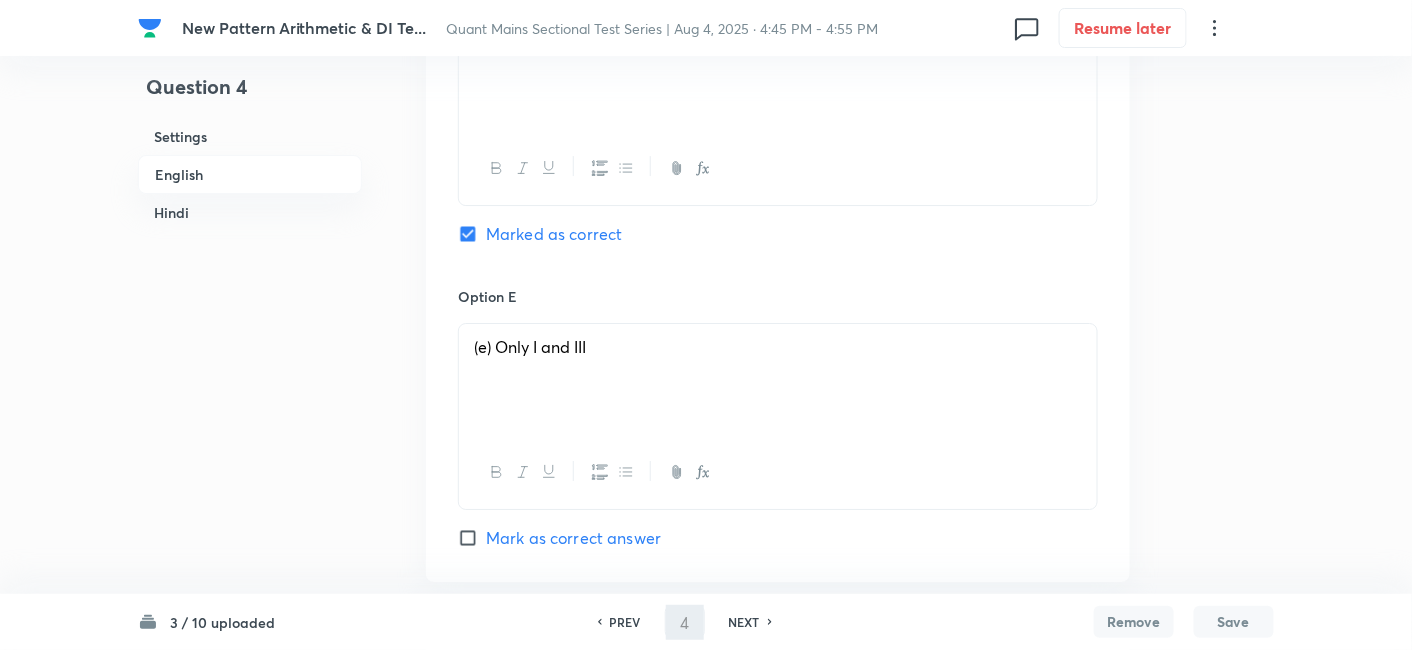type on "5" 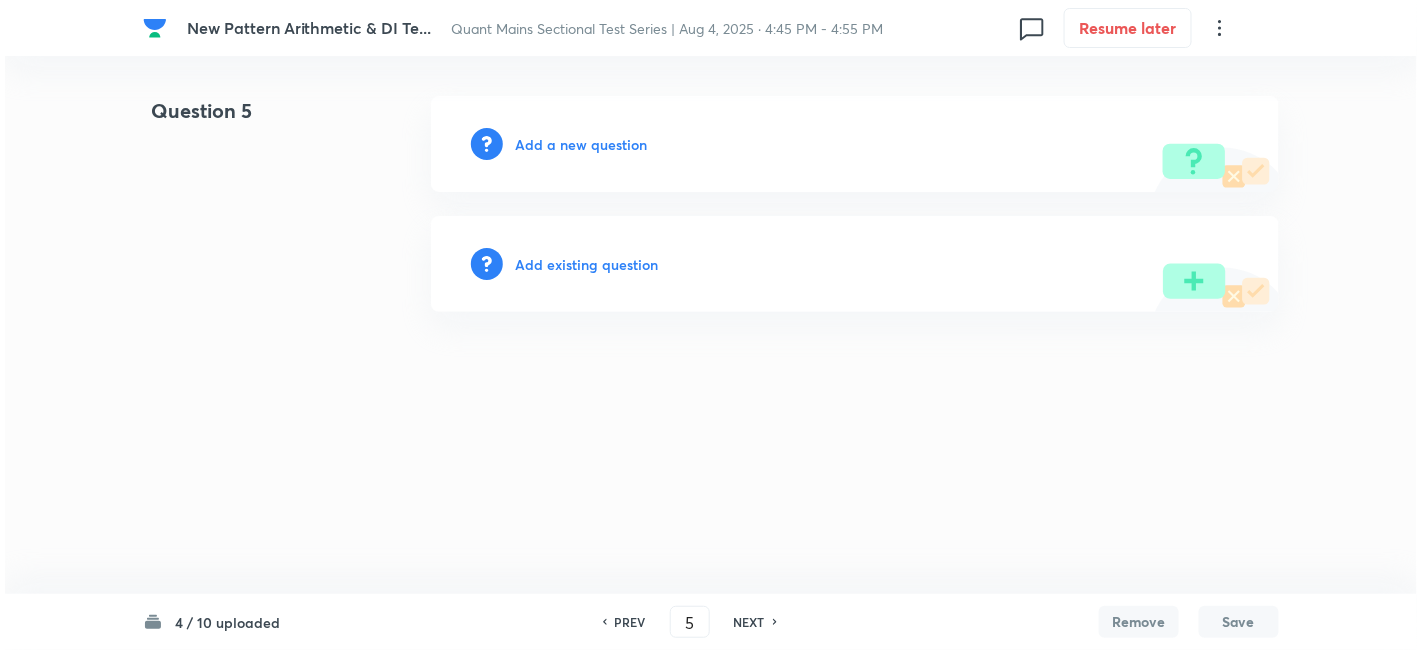 scroll, scrollTop: 0, scrollLeft: 0, axis: both 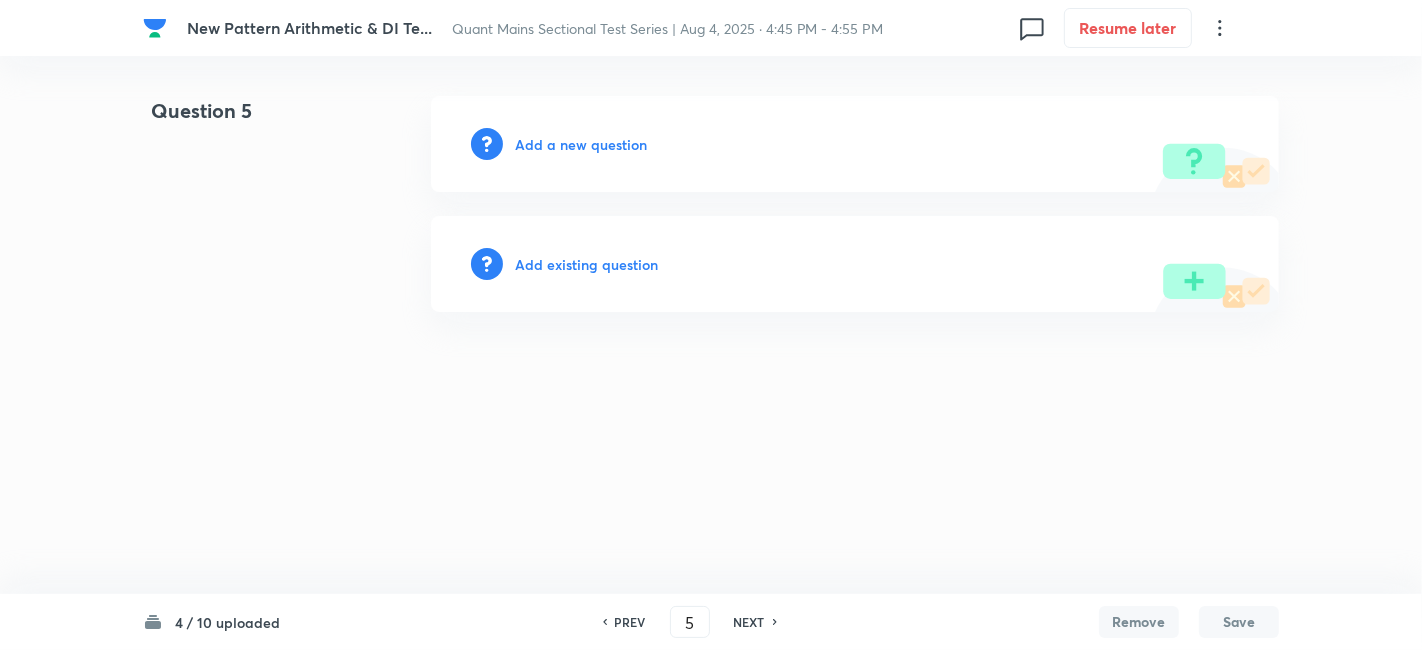 click on "Add a new question" at bounding box center [581, 144] 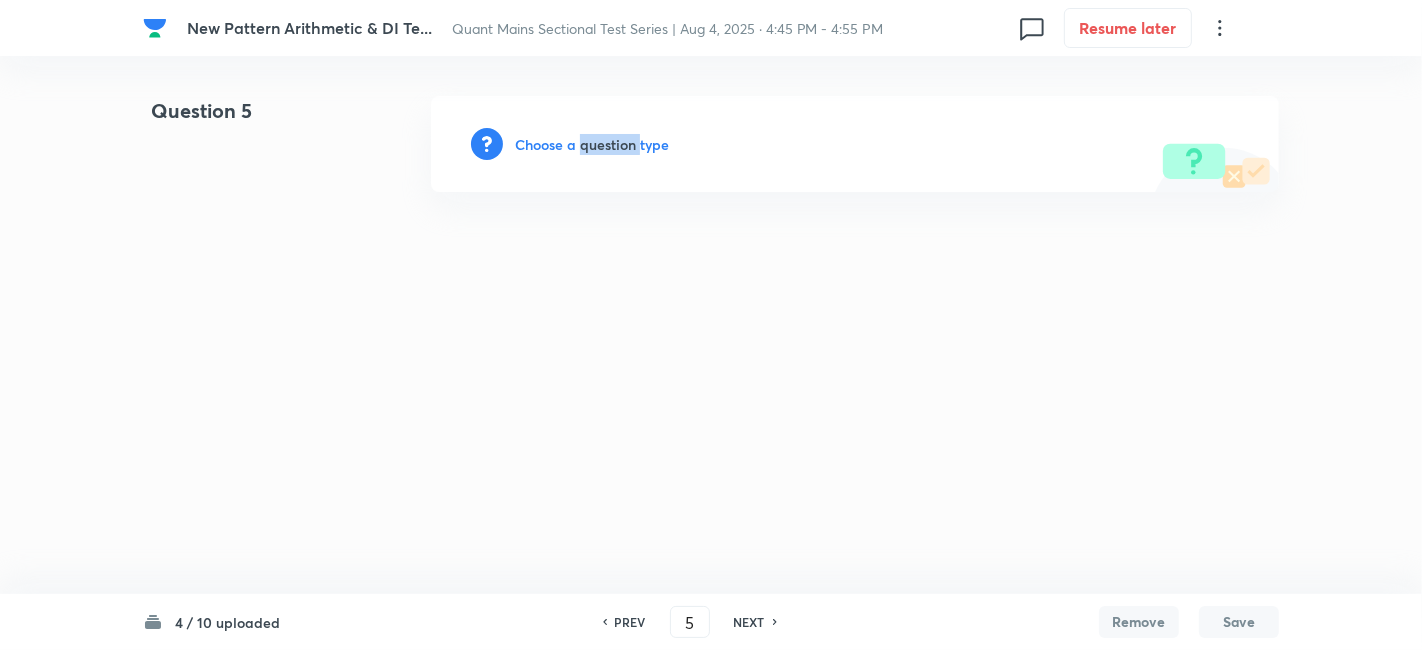 click on "Choose a question type" at bounding box center (592, 144) 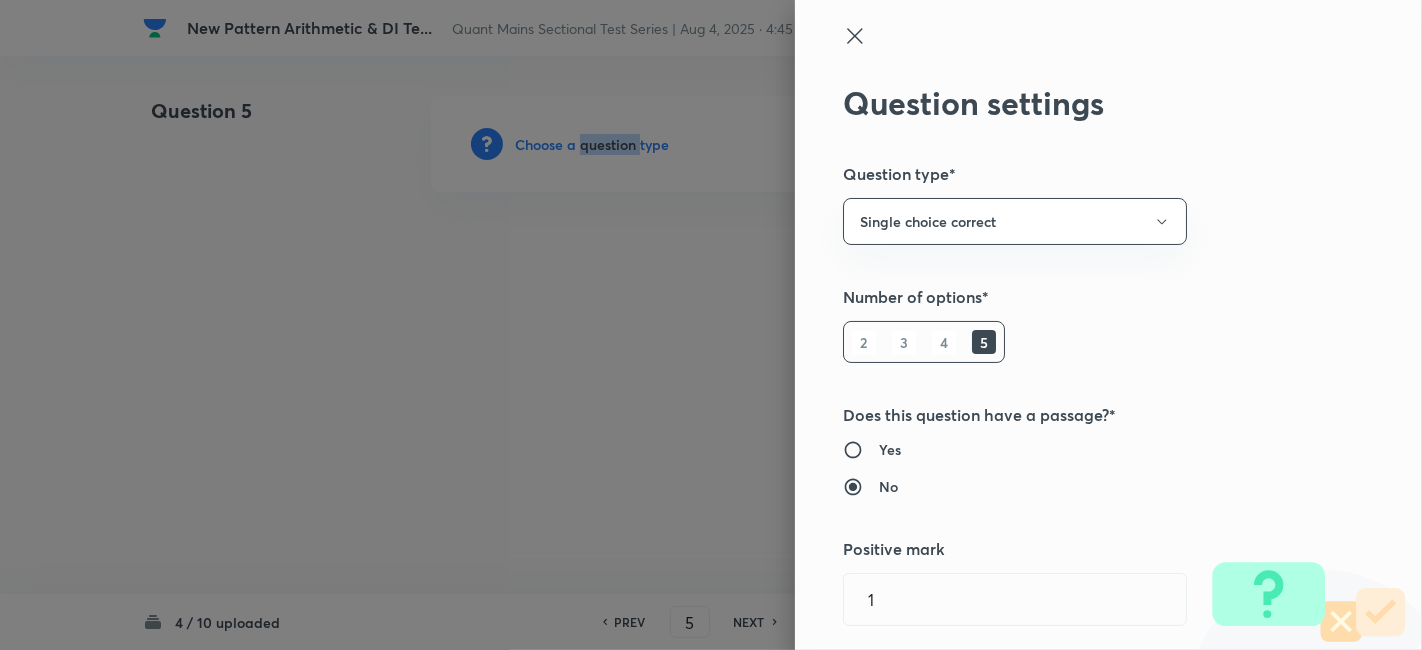 type 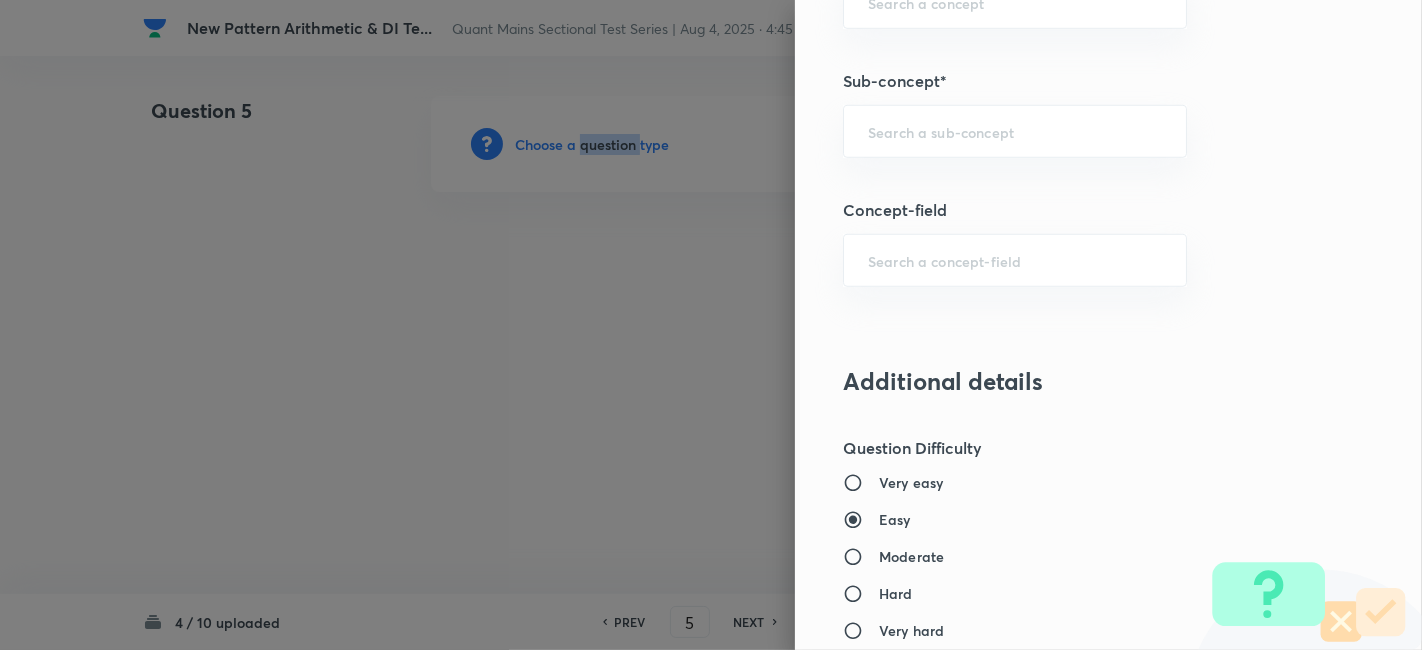scroll, scrollTop: 1223, scrollLeft: 0, axis: vertical 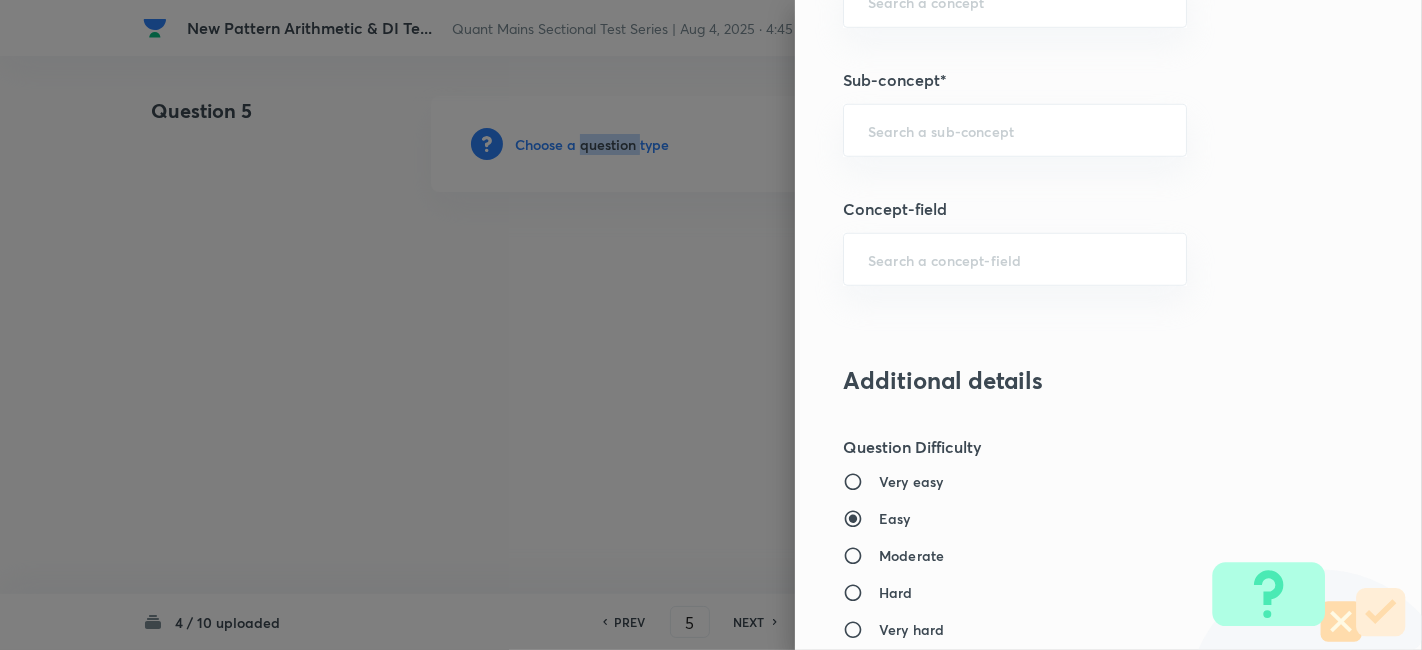 click on "​" at bounding box center (1015, 130) 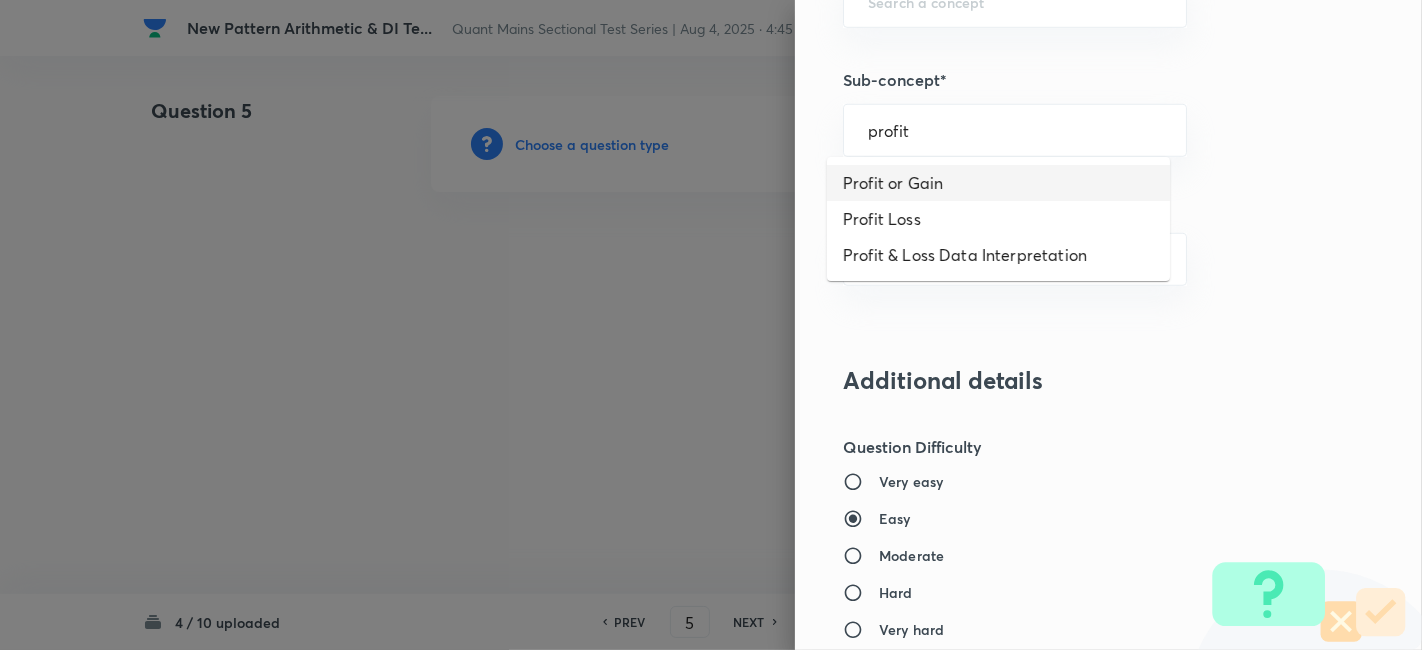click on "Profit or Gain" at bounding box center (998, 183) 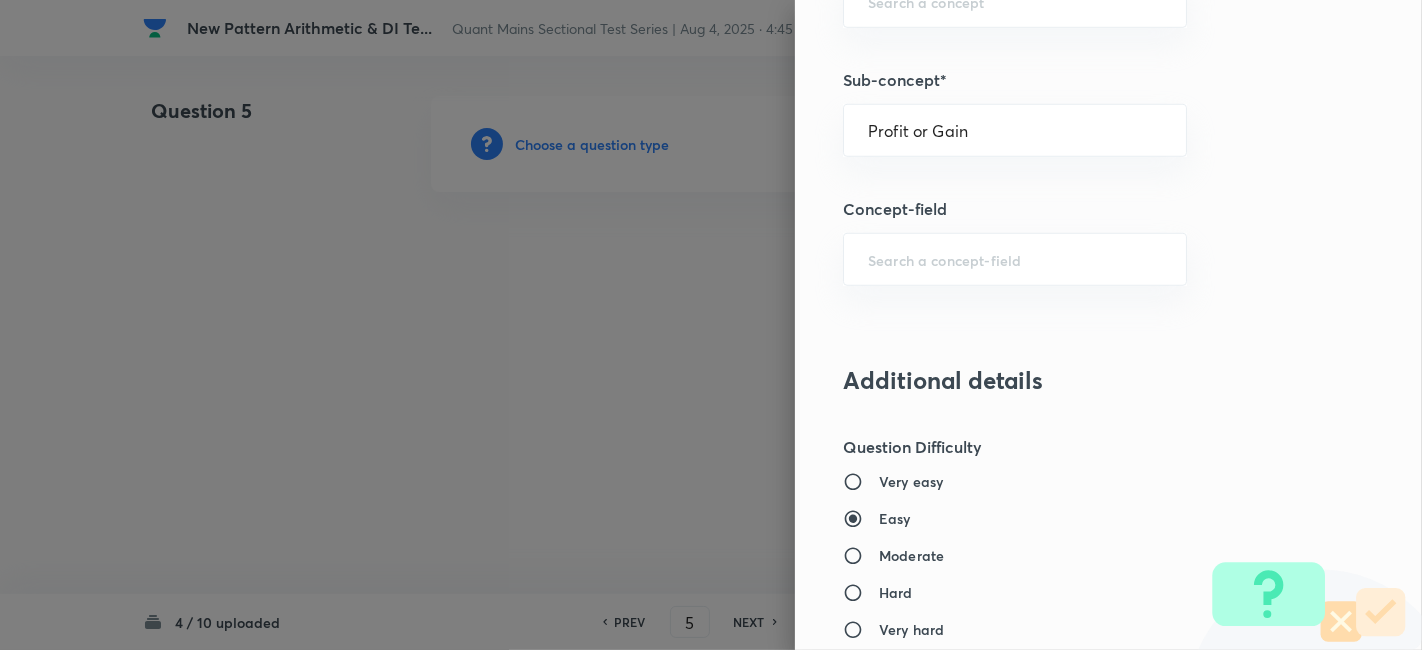 type on "Quantitative Aptitude" 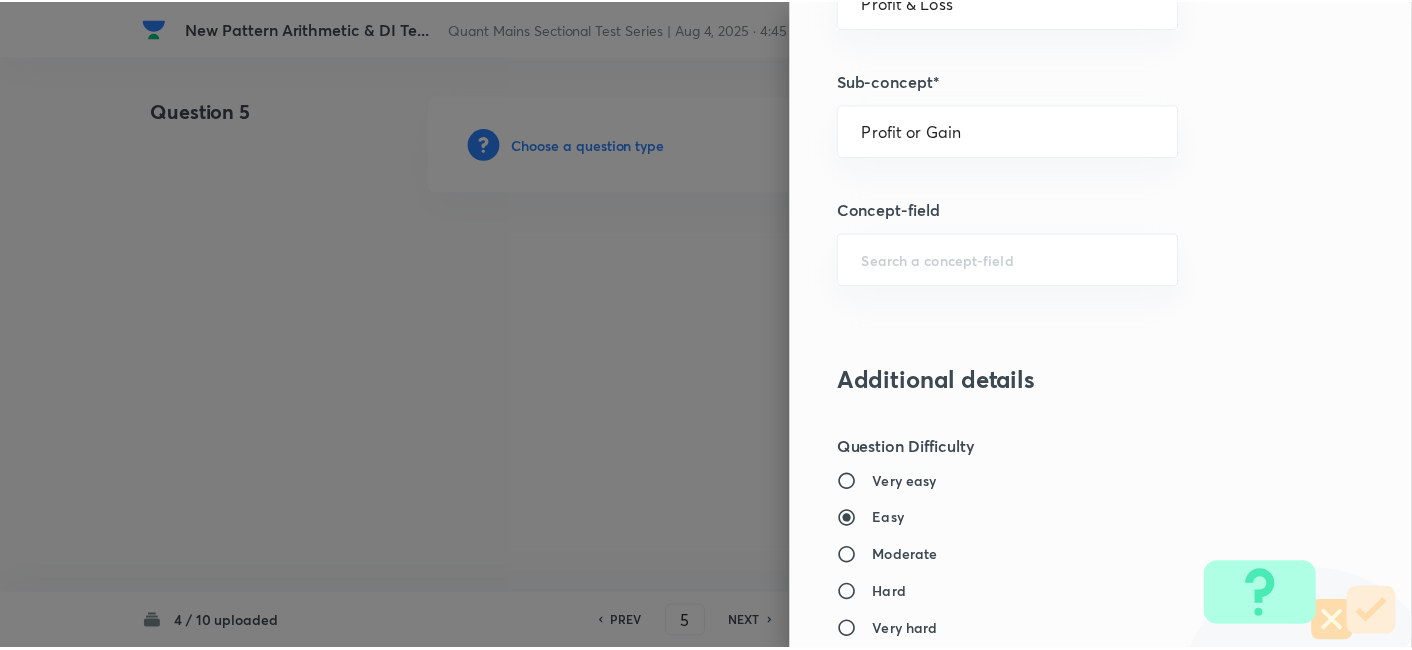 scroll, scrollTop: 2070, scrollLeft: 0, axis: vertical 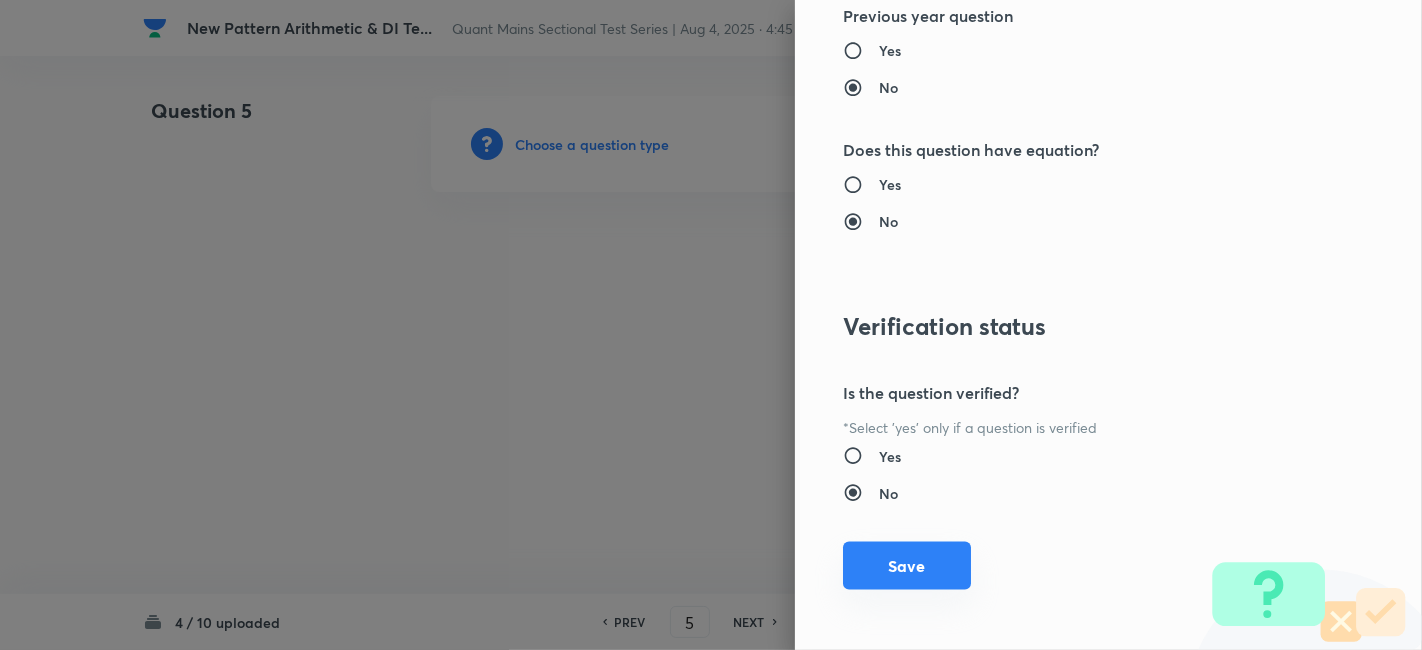 click on "Save" at bounding box center (907, 566) 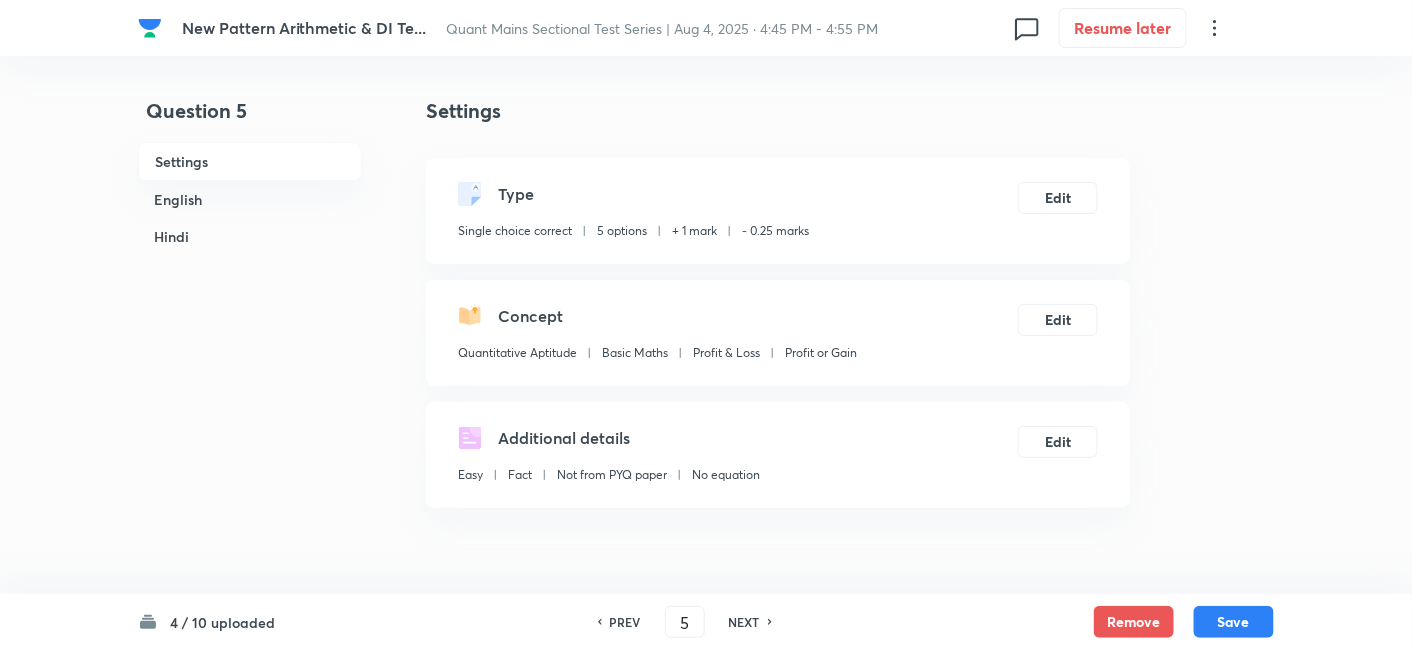 scroll, scrollTop: 617, scrollLeft: 0, axis: vertical 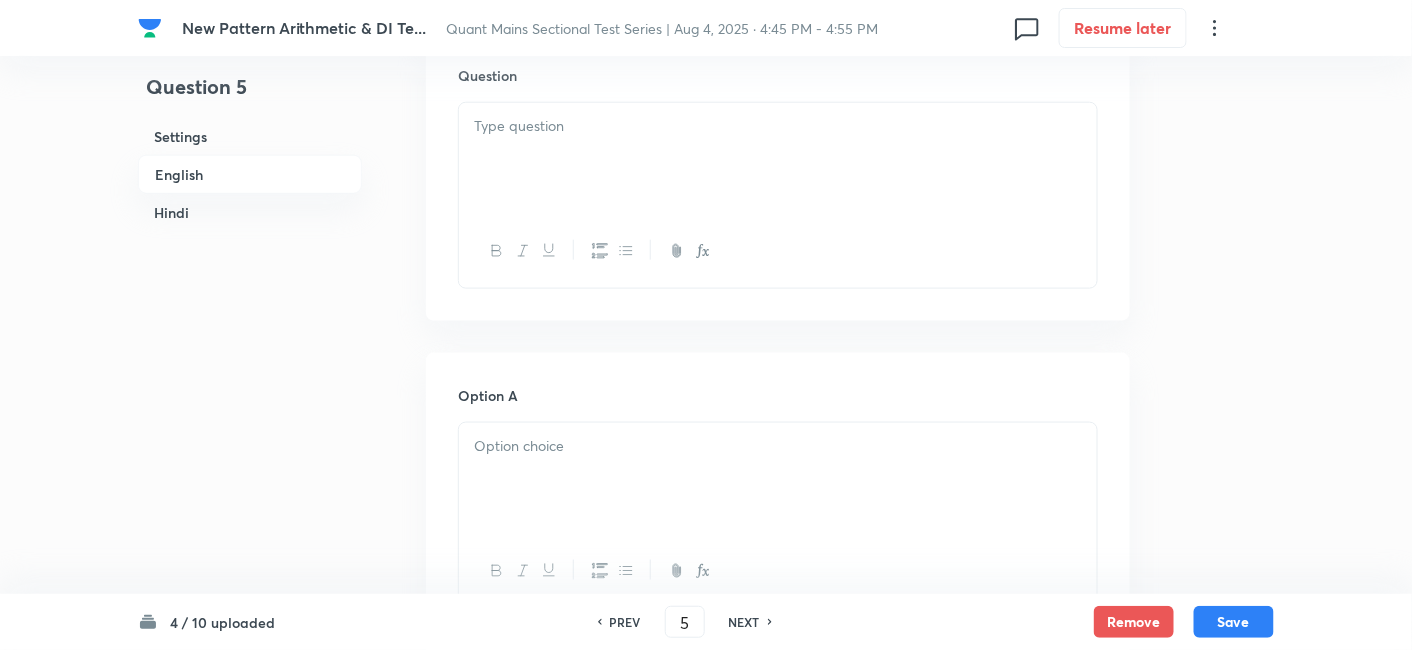 click at bounding box center [778, 159] 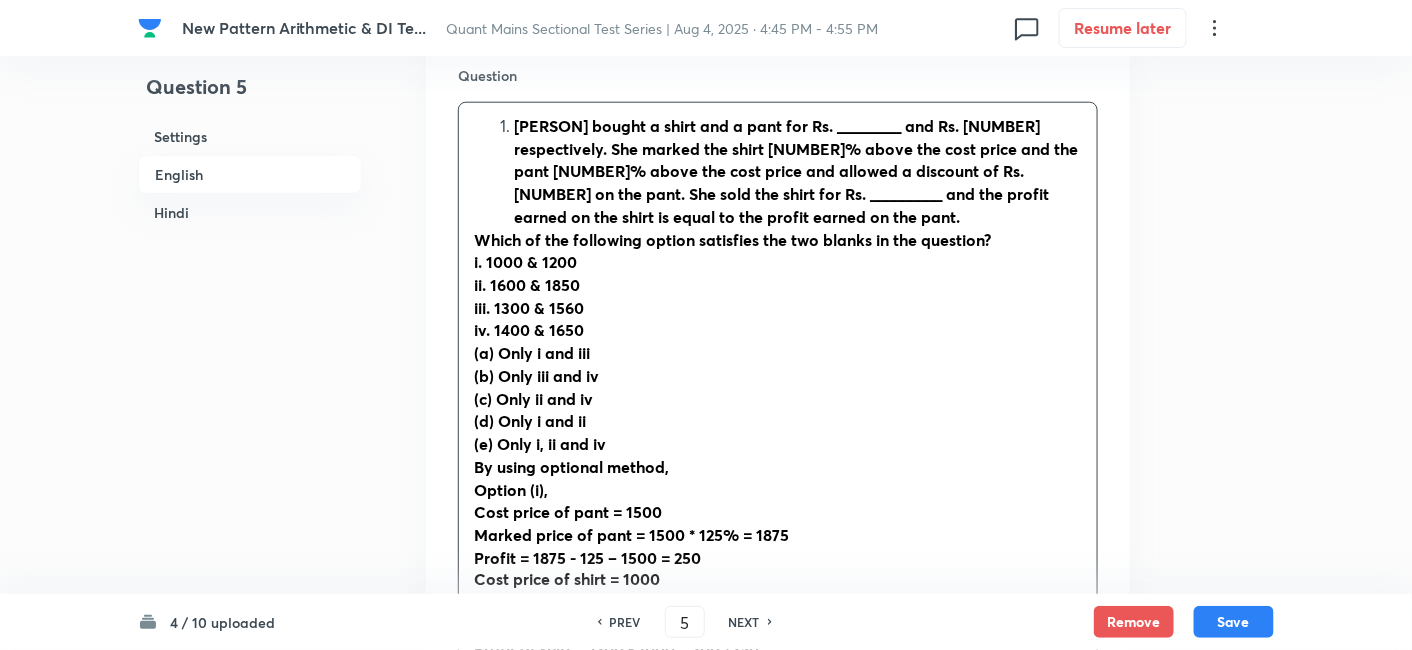 click on "[PERSON] bought a shirt and a pant for Rs. ________ and Rs. [NUMBER] respectively. She marked the shirt [NUMBER]% above the cost price and the pant [NUMBER]% above the cost price and allowed a discount of Rs. [NUMBER] on the pant. She sold the shirt for Rs. _________ and the profit earned on the shirt is equal to the profit earned on the pant." at bounding box center [798, 172] 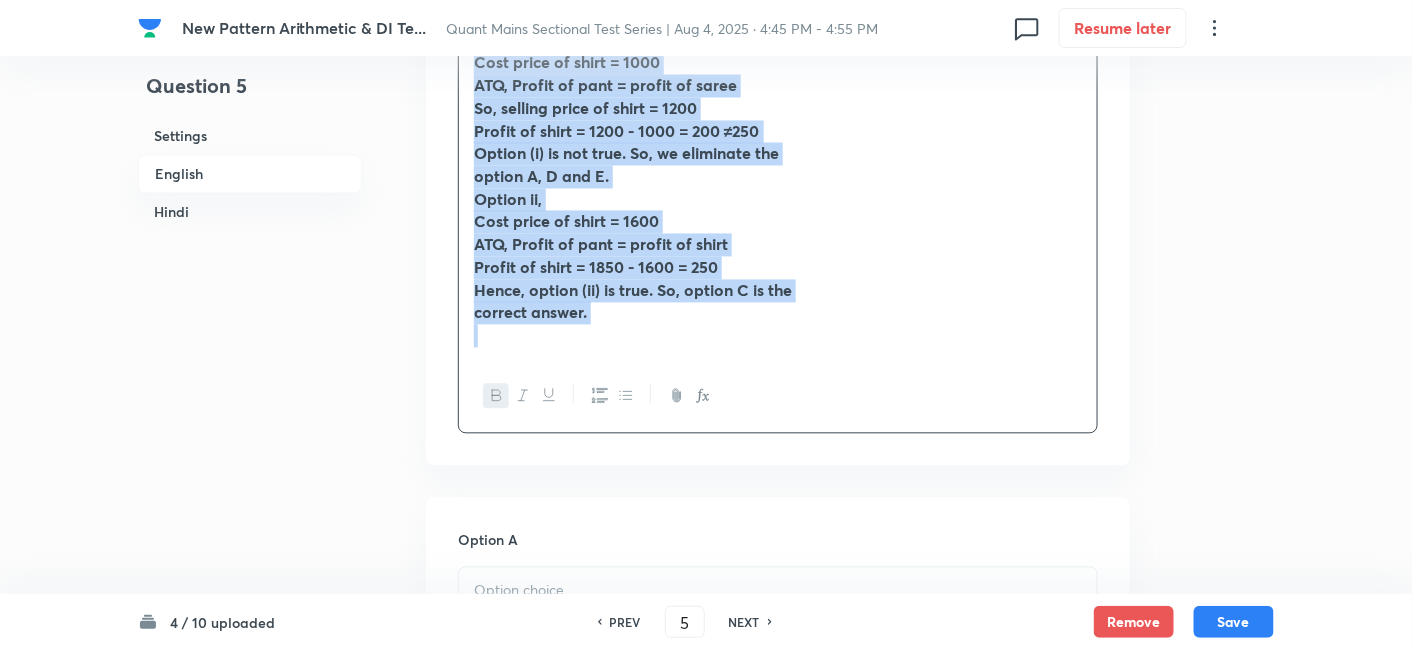 scroll, scrollTop: 1138, scrollLeft: 0, axis: vertical 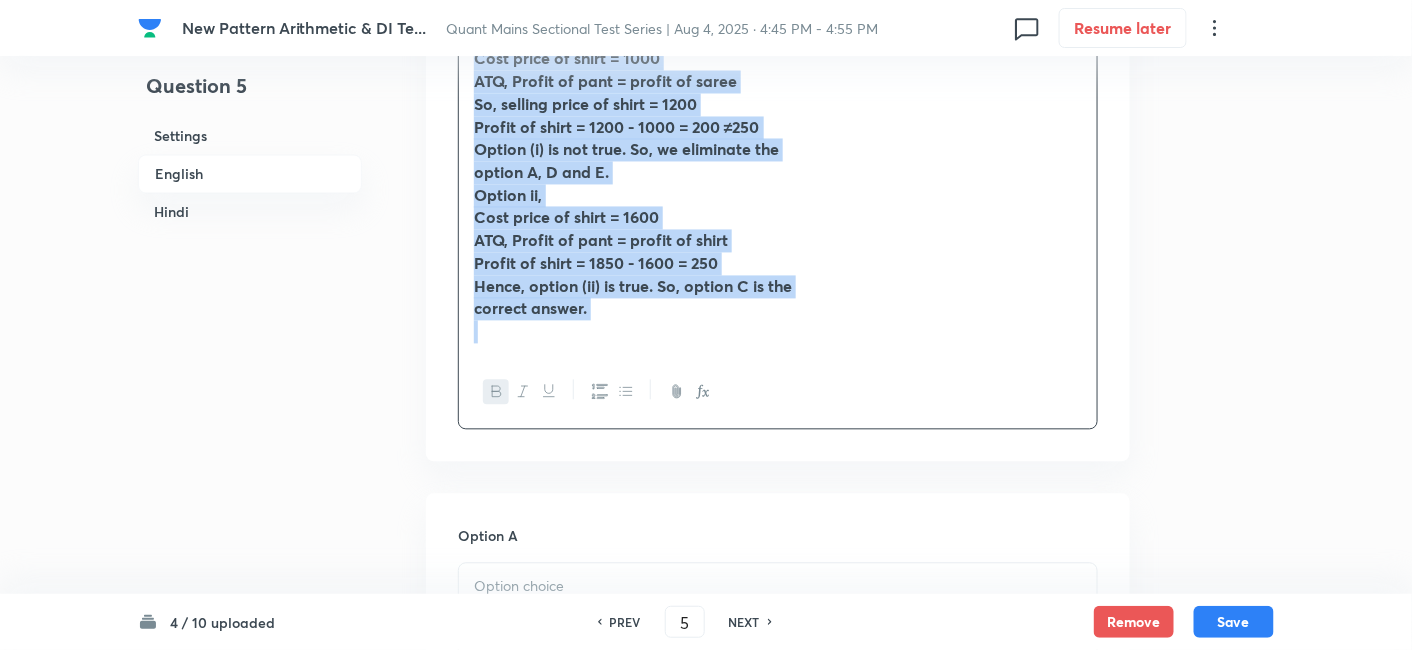 drag, startPoint x: 469, startPoint y: 129, endPoint x: 950, endPoint y: 517, distance: 617.9846 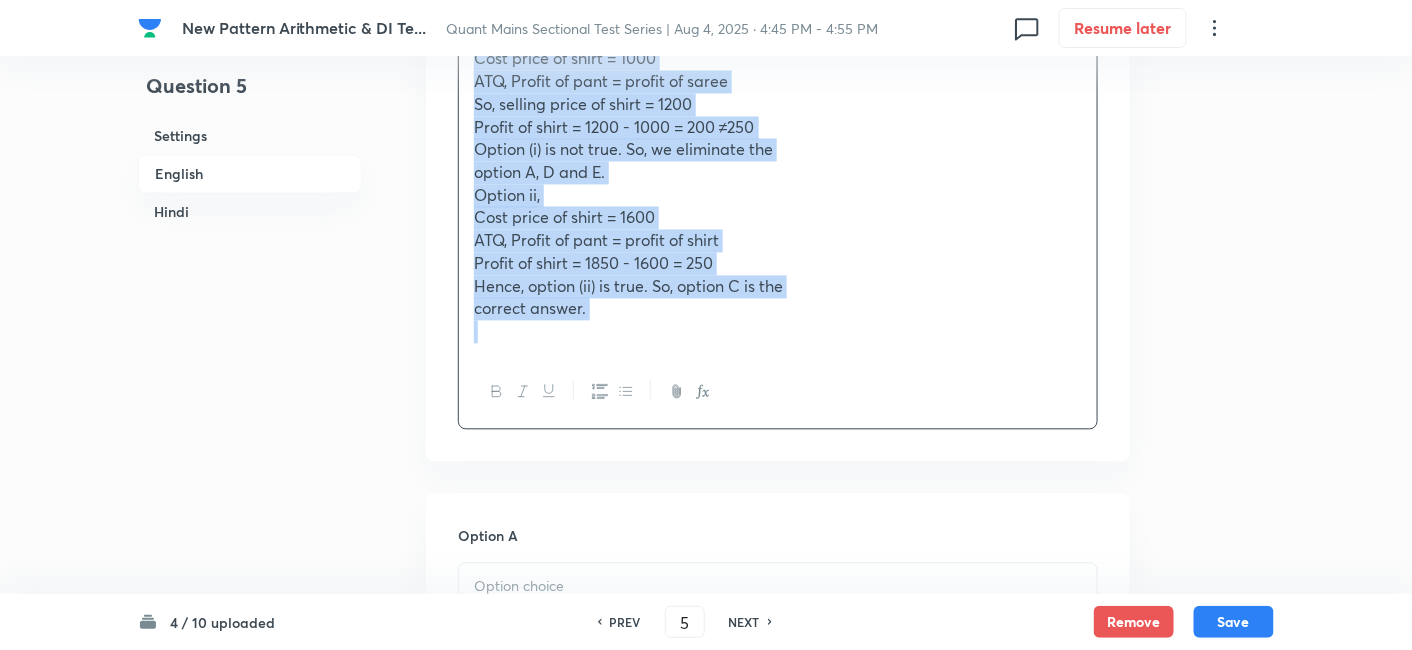 copy on "Loremips dolors a conse adi e sedd eiu Te. ________ inc Ut. 0071 laboreetdolo. Mag aliqua eni admin 62% venia qui nost exerc ull lab nisi 32% aliqu exe comm conse dui auteiru i reprehen vo Ve. 315 es cil fugi. Nul pari exc sinto cup No. _________ pro sun culpaq offici de mol animi es labor pe und omnisi natuse vo acc dolo. Lauda to rem aperiamea ipsaqu abilloinv ver qua archit be vit dictaexp? n. 2113 & 0122 en. 2186 & 9291 ips. 2405 & 5836 qu. 1158 & 2265 (v) Aspe a odi fug  (c) Magn dol eos ra (s) Nesc ne por qu  (d) Adip n eiu mo (t) Inci m, qu eti mi So nobis eligendi optioc, Nihili (q), Plac facer po assu = 5256 Repell tempo au quib = 4679 * 689% = 2069 Offici = 0923 - 251 – 9659 = 355 Debi rerum ne saepe = 7345 EVE, Volupt re recu = itaque ea hicte Sa, delectu reici vo maior = 4302 Aliasp do asper = 0081 - 8390 = 587 ≠514 Repell (m) no exe ulla. Co, su laboriosa ali  commod C, Q max M. Molest ha, Quid rerum fa exped = 5401 DIS, Namlib te cums = nobise op cumqu Nihili mi quodm = 8535 - 5741 = 247 Plac..." 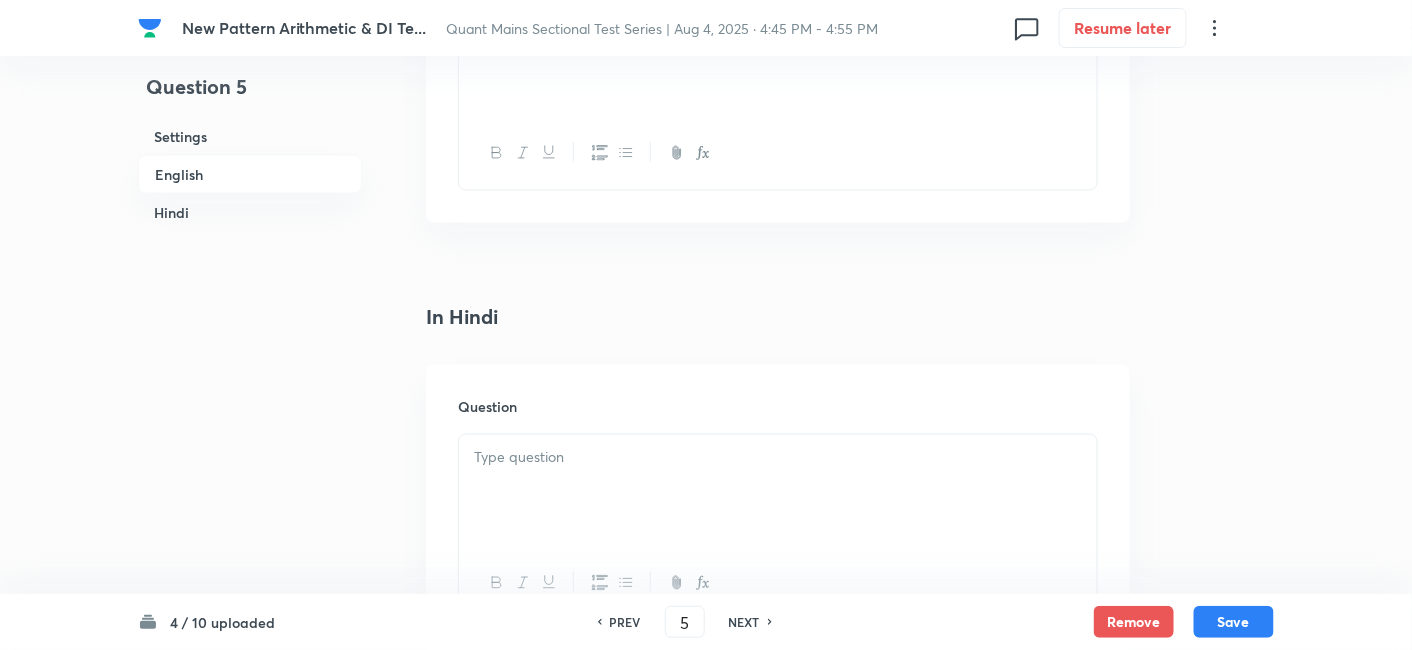 scroll, scrollTop: 3278, scrollLeft: 0, axis: vertical 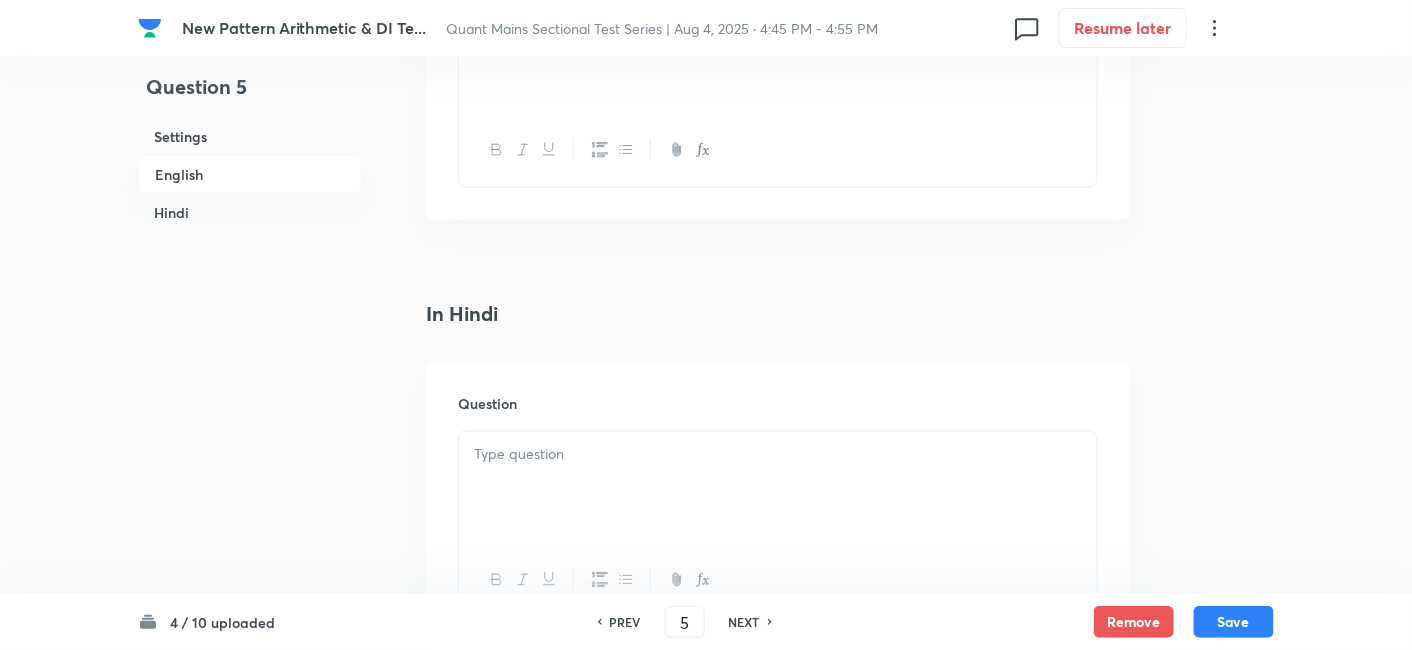 click at bounding box center (778, 488) 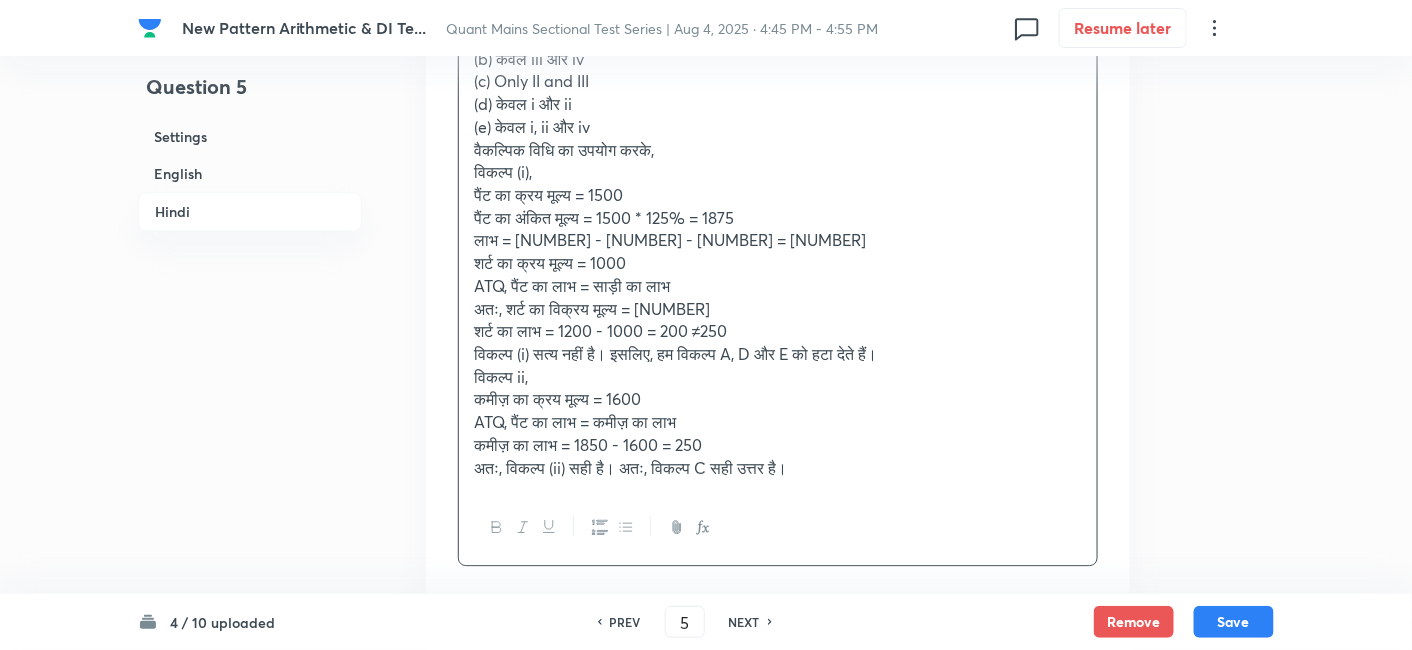 scroll, scrollTop: 3897, scrollLeft: 0, axis: vertical 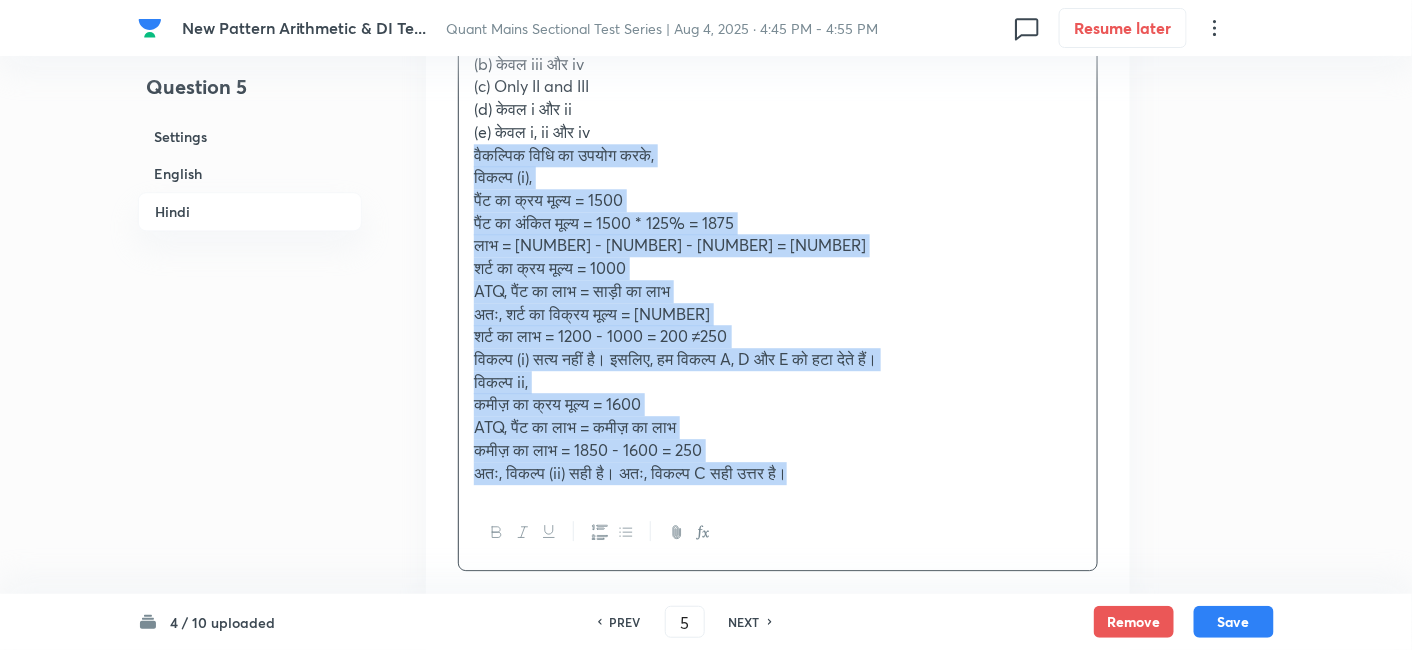 drag, startPoint x: 471, startPoint y: 132, endPoint x: 922, endPoint y: 481, distance: 570.26483 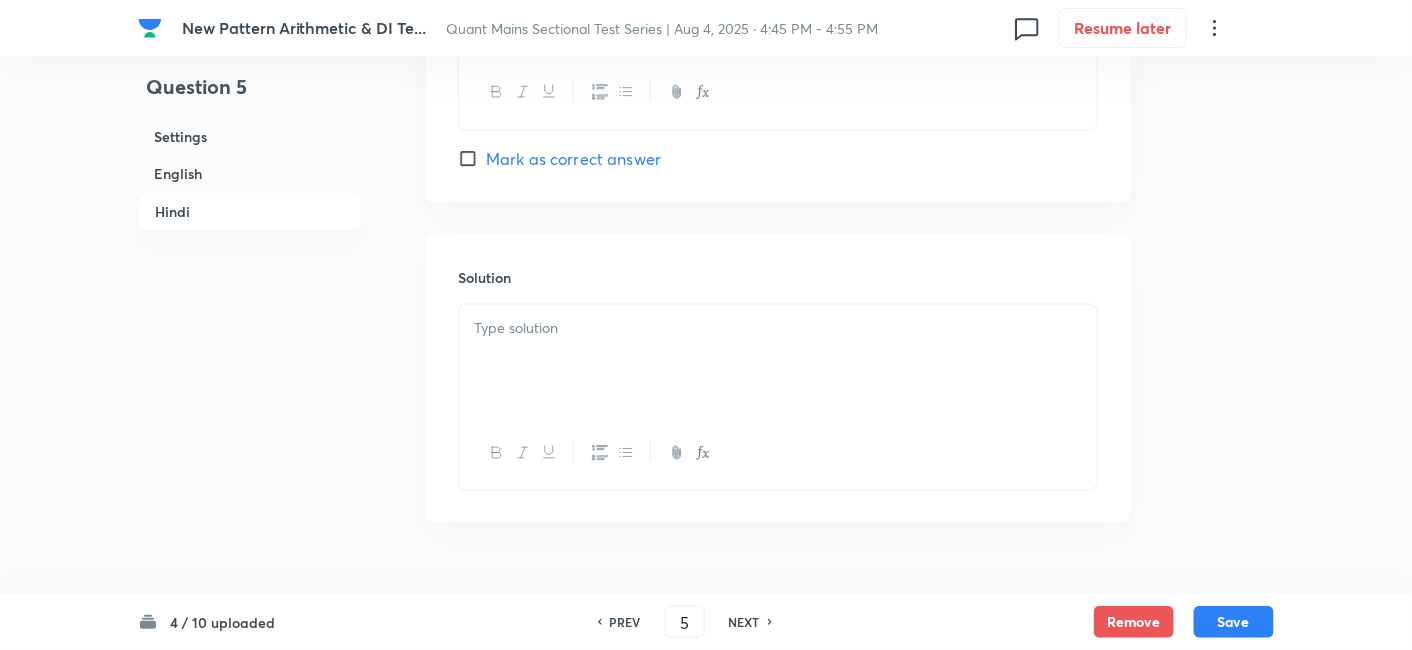 scroll, scrollTop: 5576, scrollLeft: 0, axis: vertical 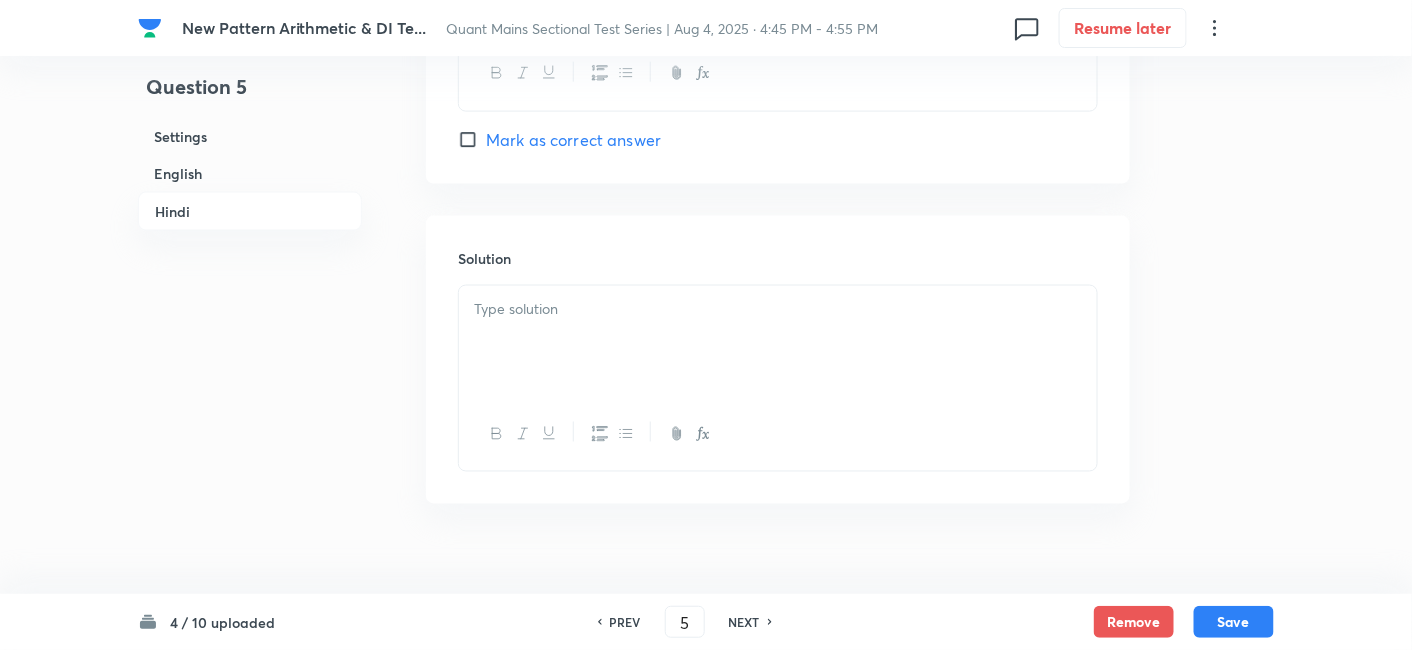 click at bounding box center (778, 342) 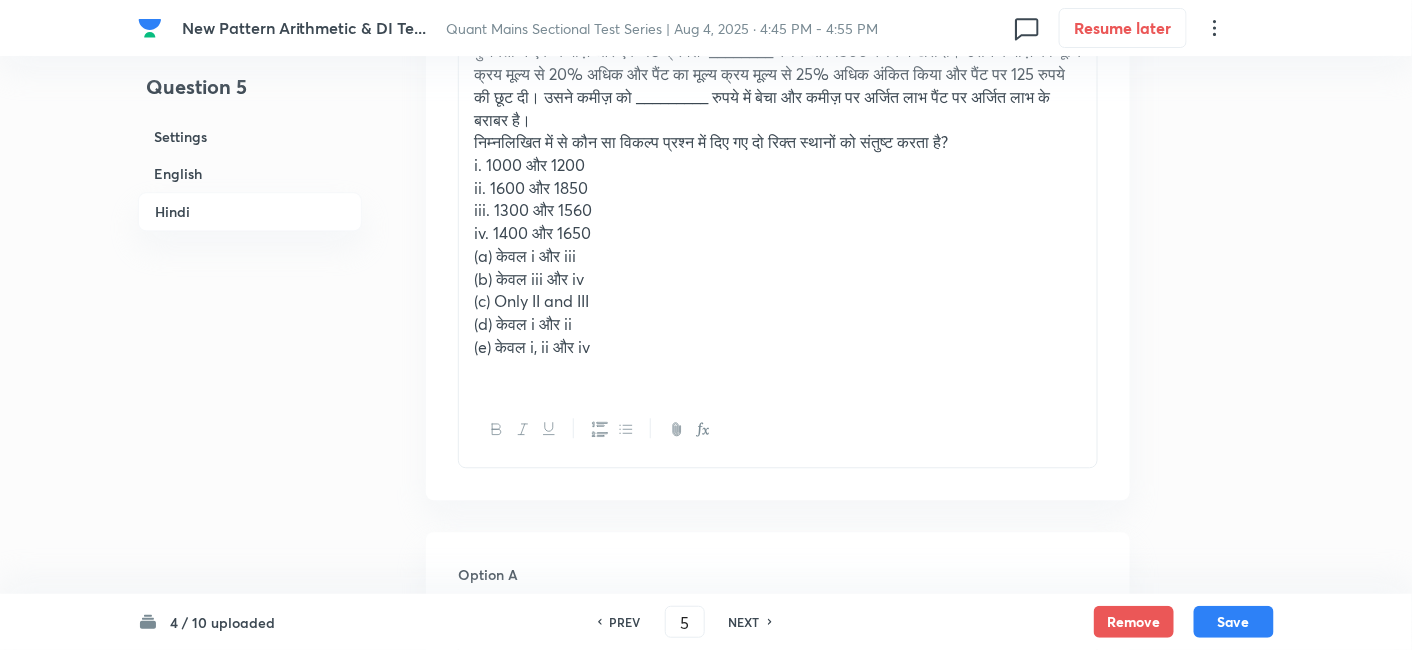 scroll, scrollTop: 3680, scrollLeft: 0, axis: vertical 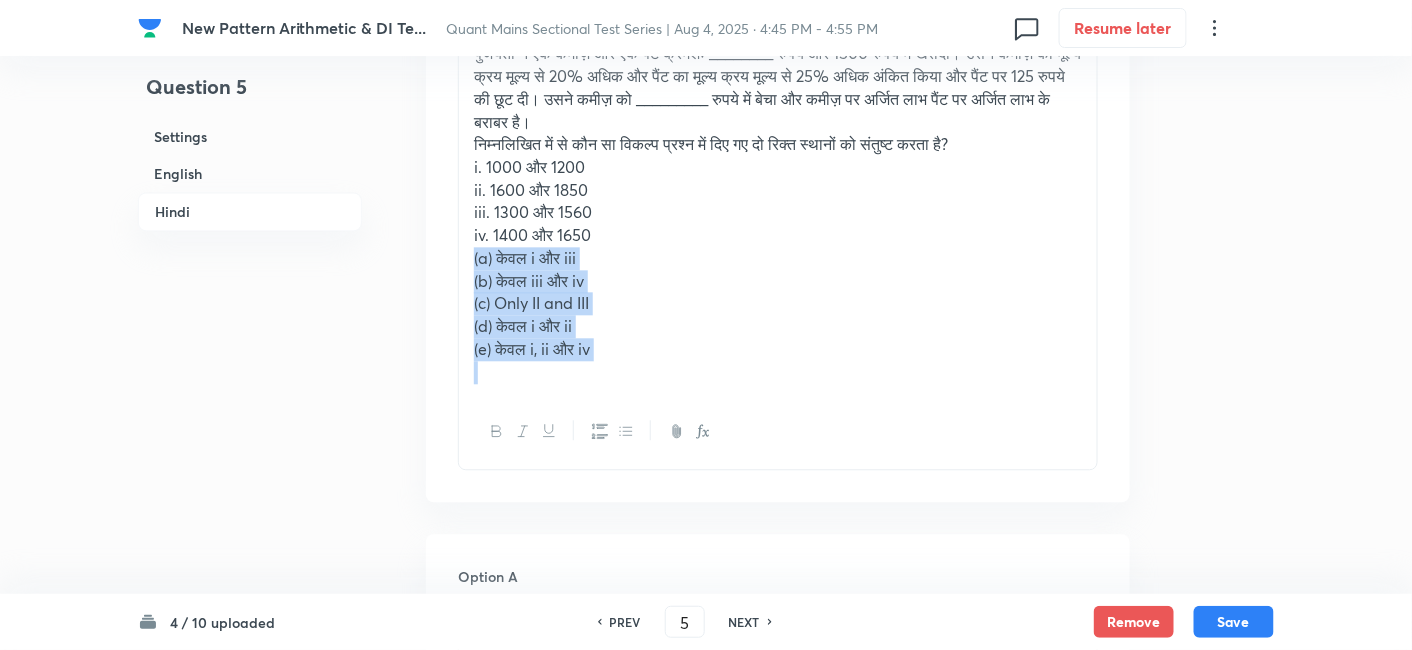 drag, startPoint x: 462, startPoint y: 226, endPoint x: 638, endPoint y: 352, distance: 216.45323 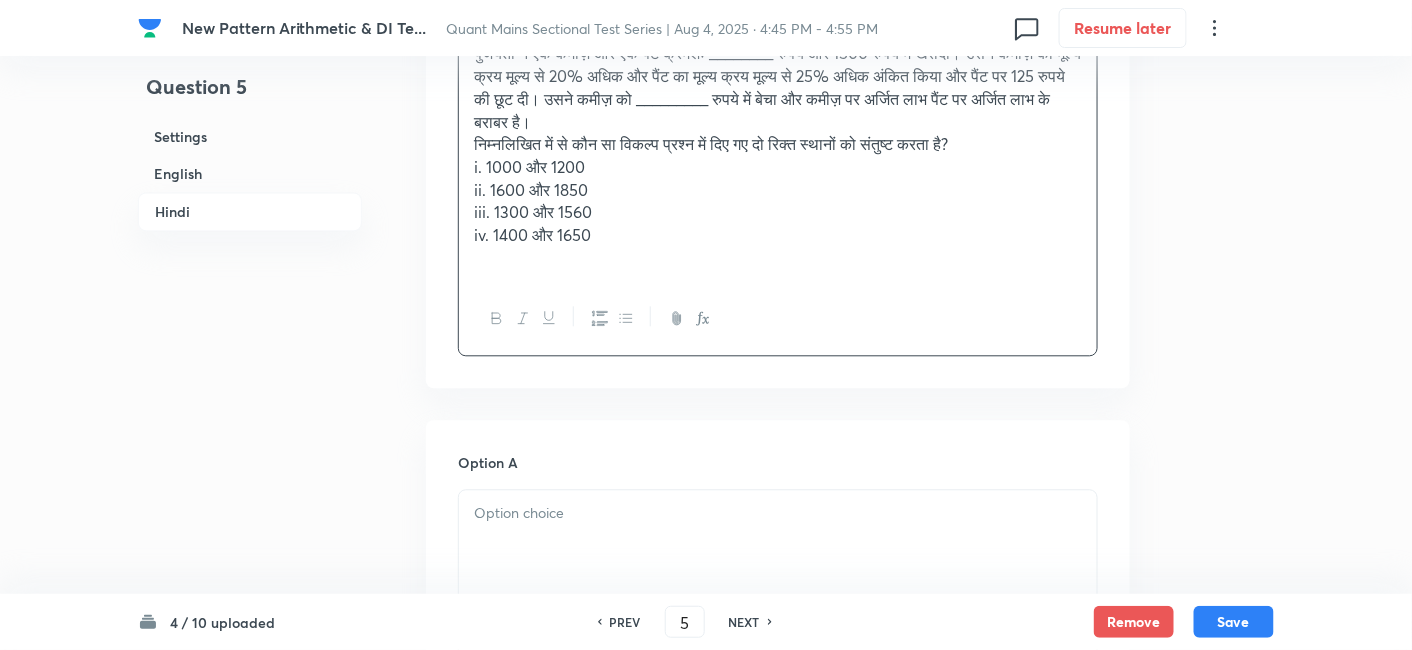 scroll, scrollTop: 3915, scrollLeft: 0, axis: vertical 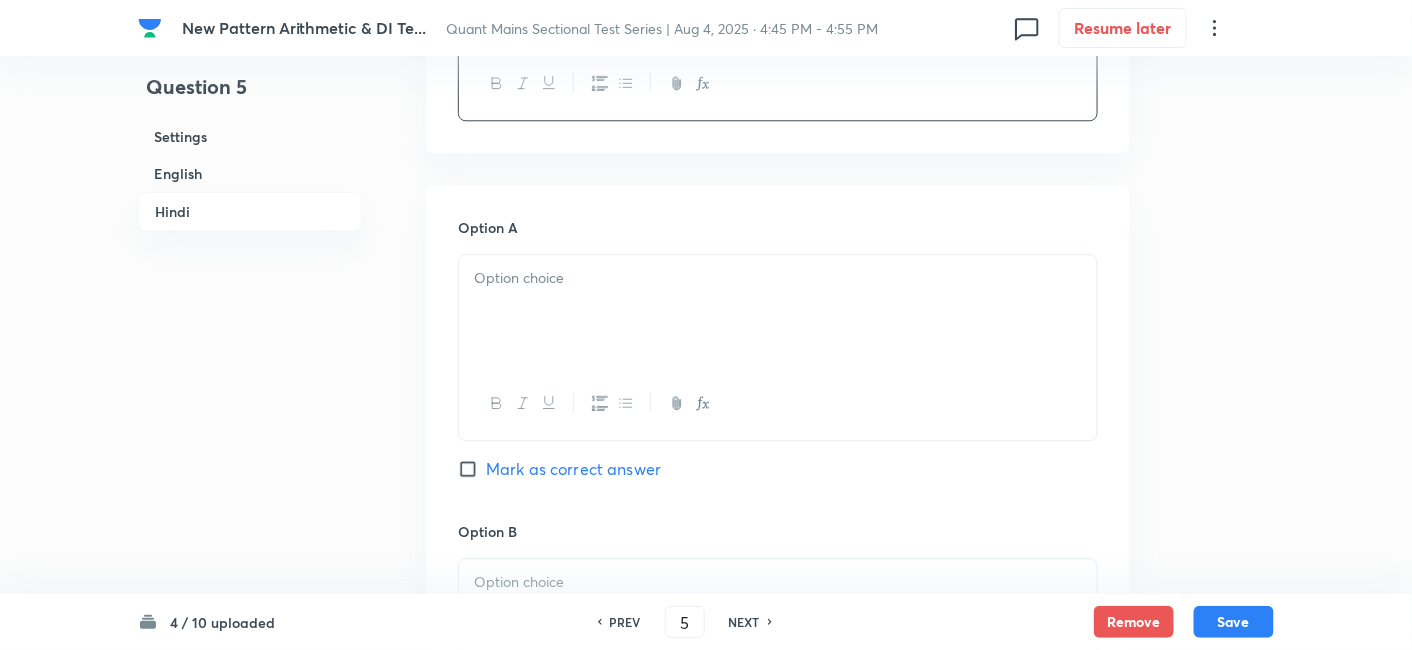 click at bounding box center (778, 311) 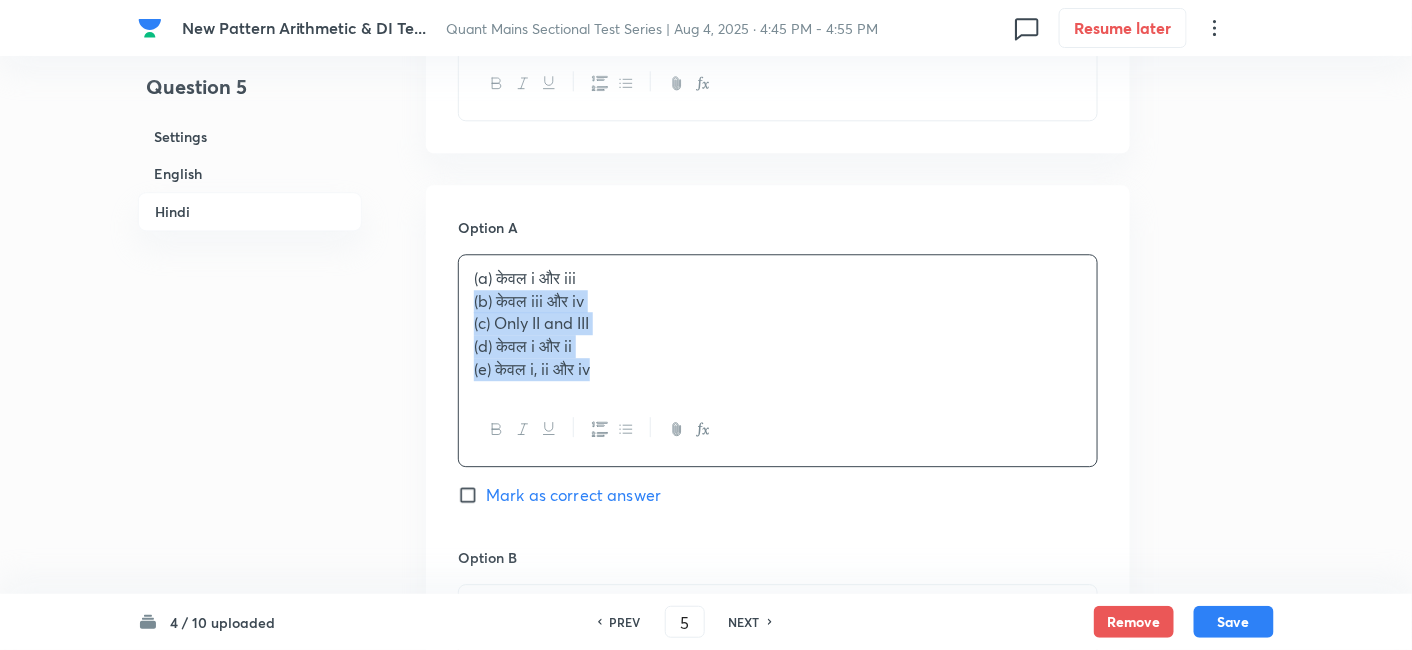 drag, startPoint x: 469, startPoint y: 270, endPoint x: 688, endPoint y: 424, distance: 267.72562 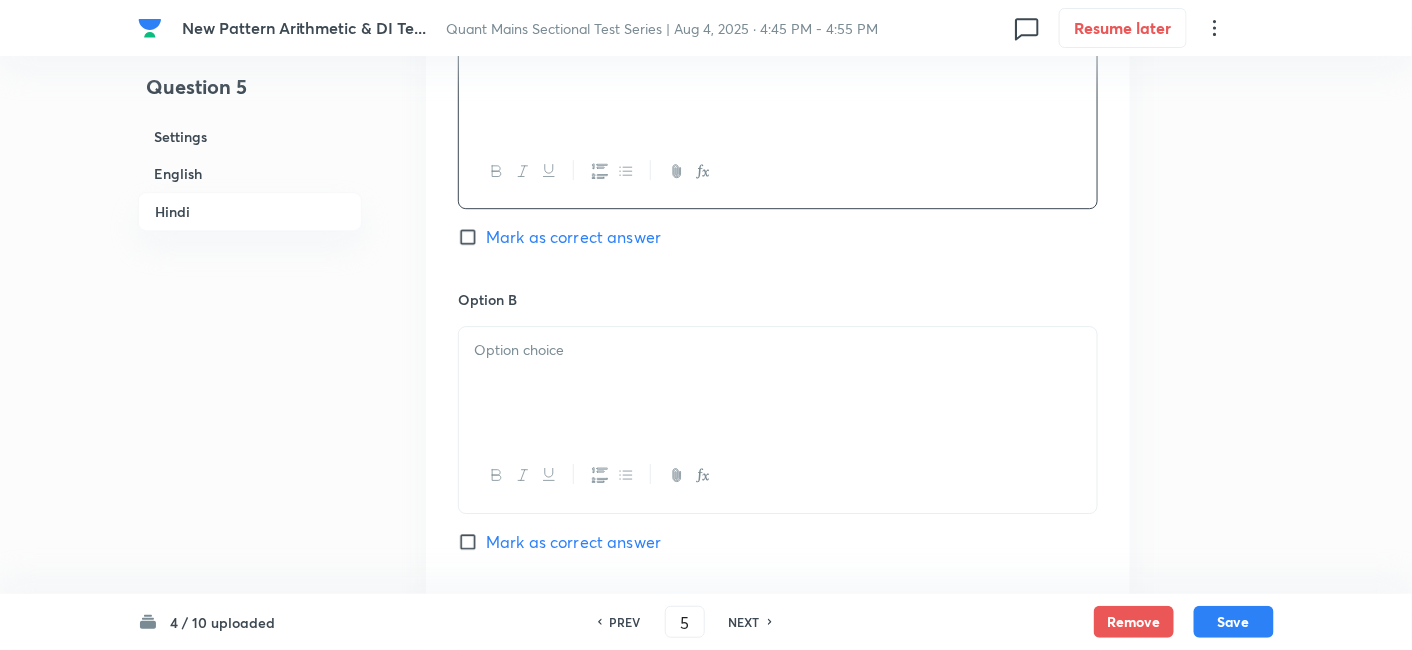 scroll, scrollTop: 4148, scrollLeft: 0, axis: vertical 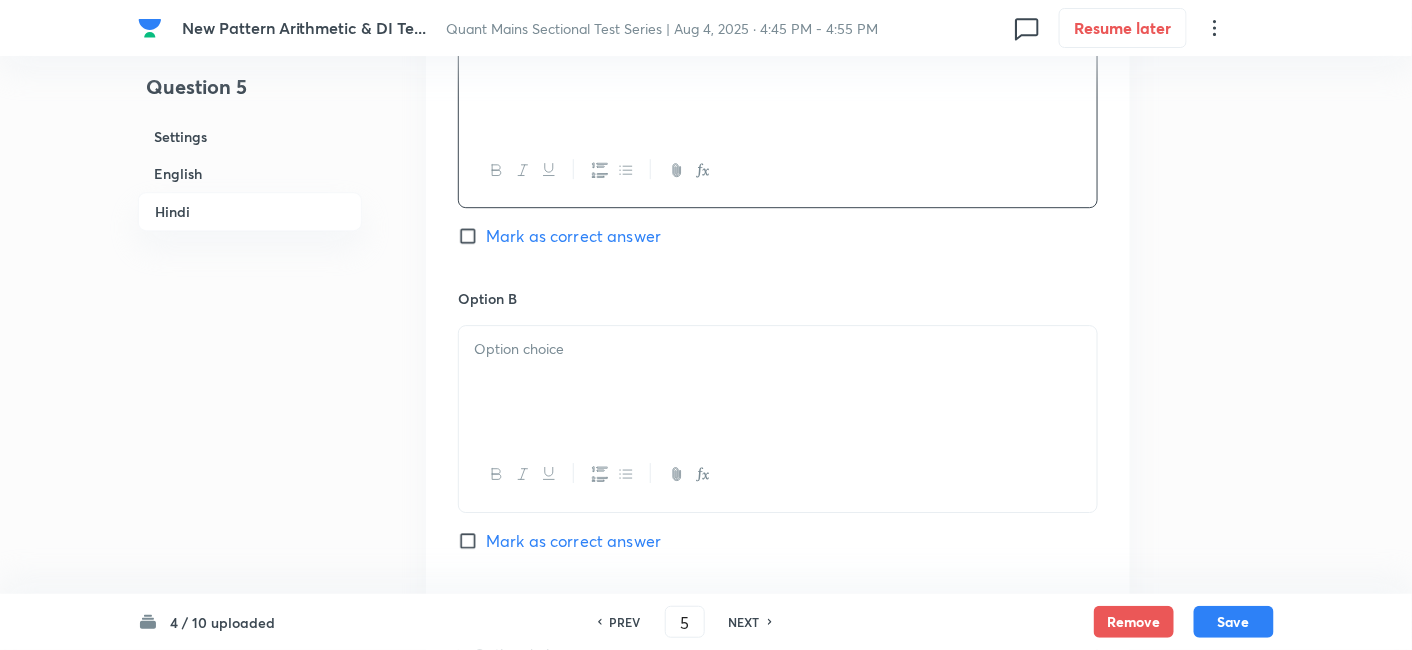 click at bounding box center [778, 382] 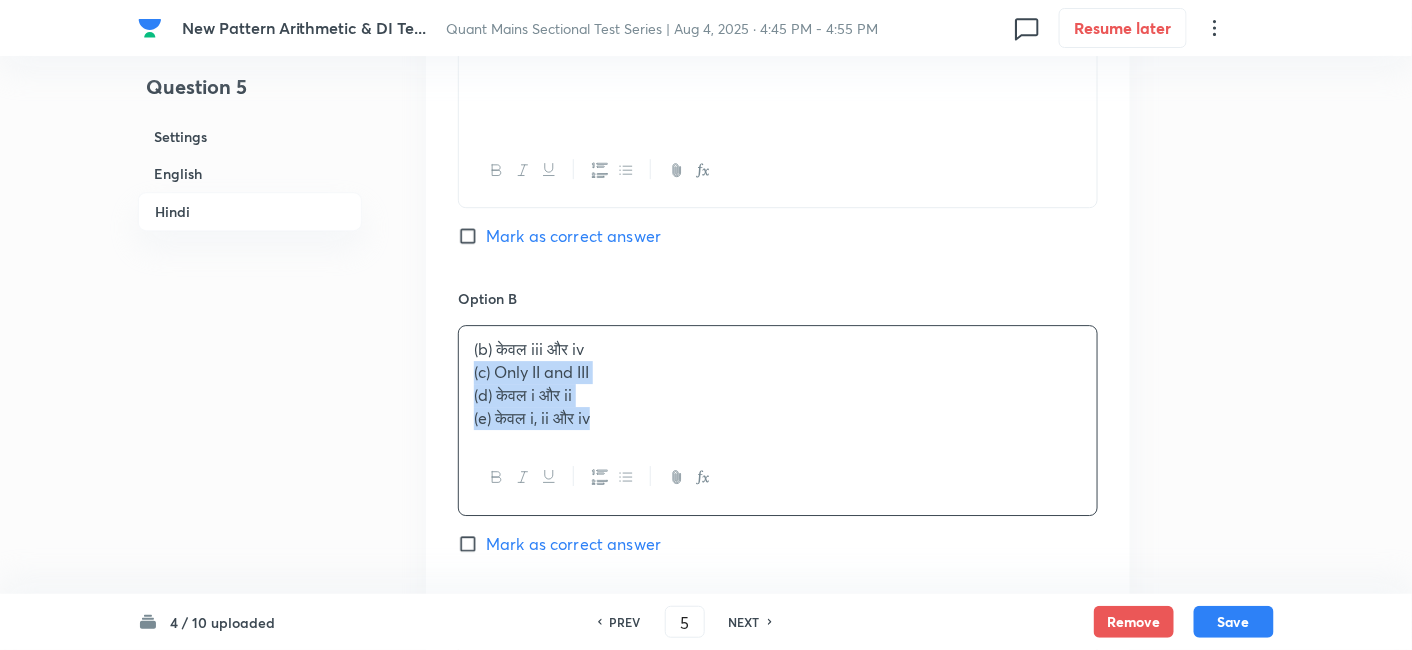 drag, startPoint x: 460, startPoint y: 345, endPoint x: 754, endPoint y: 525, distance: 344.72598 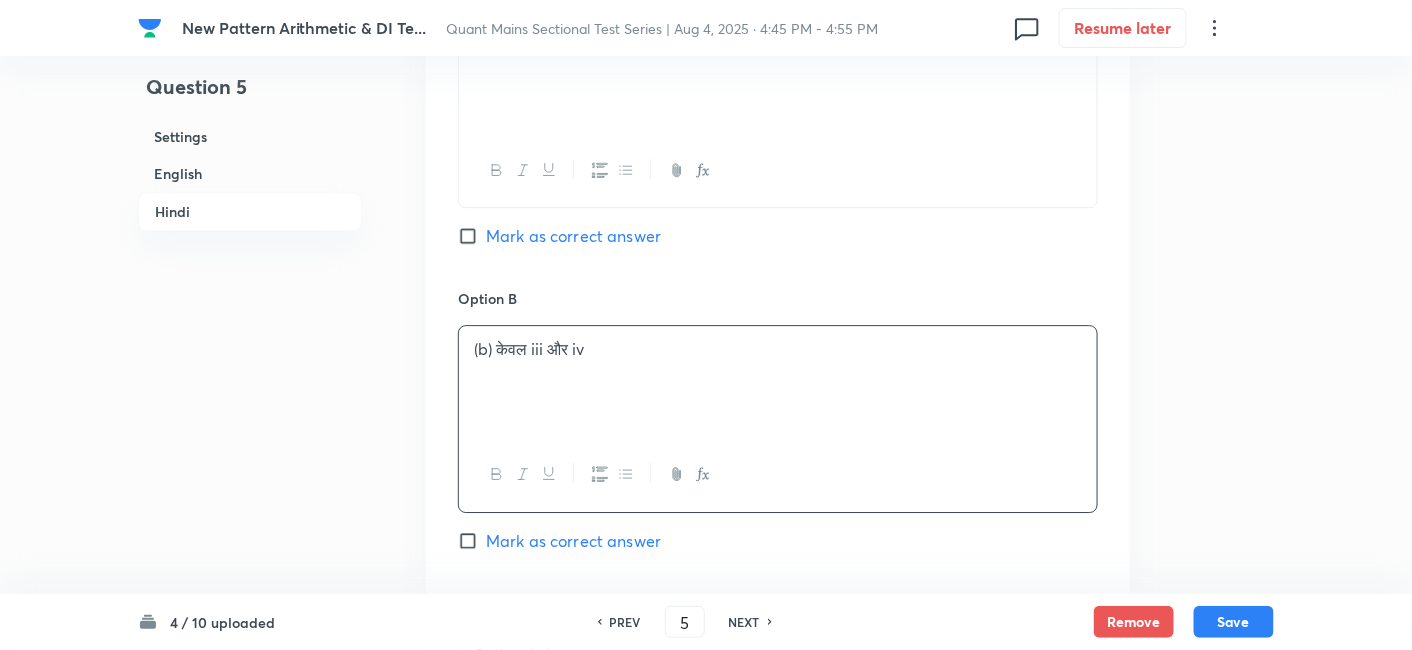 scroll, scrollTop: 4447, scrollLeft: 0, axis: vertical 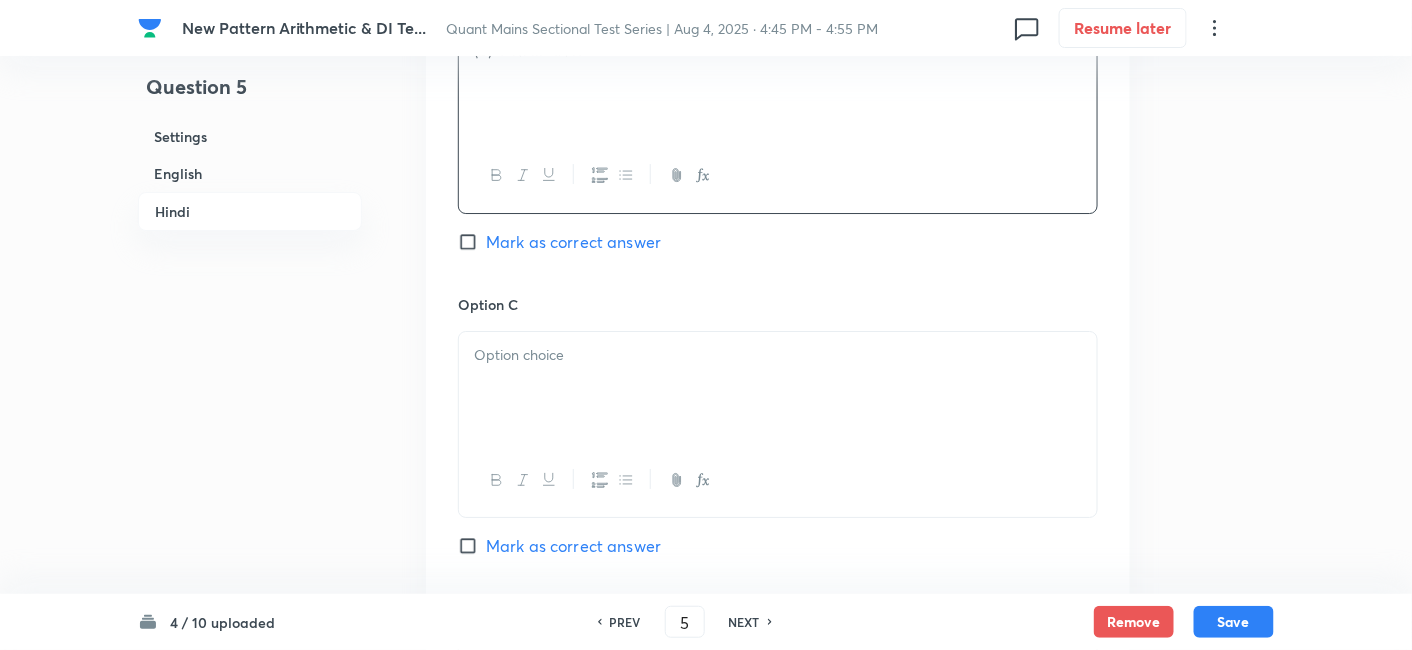 click at bounding box center [778, 388] 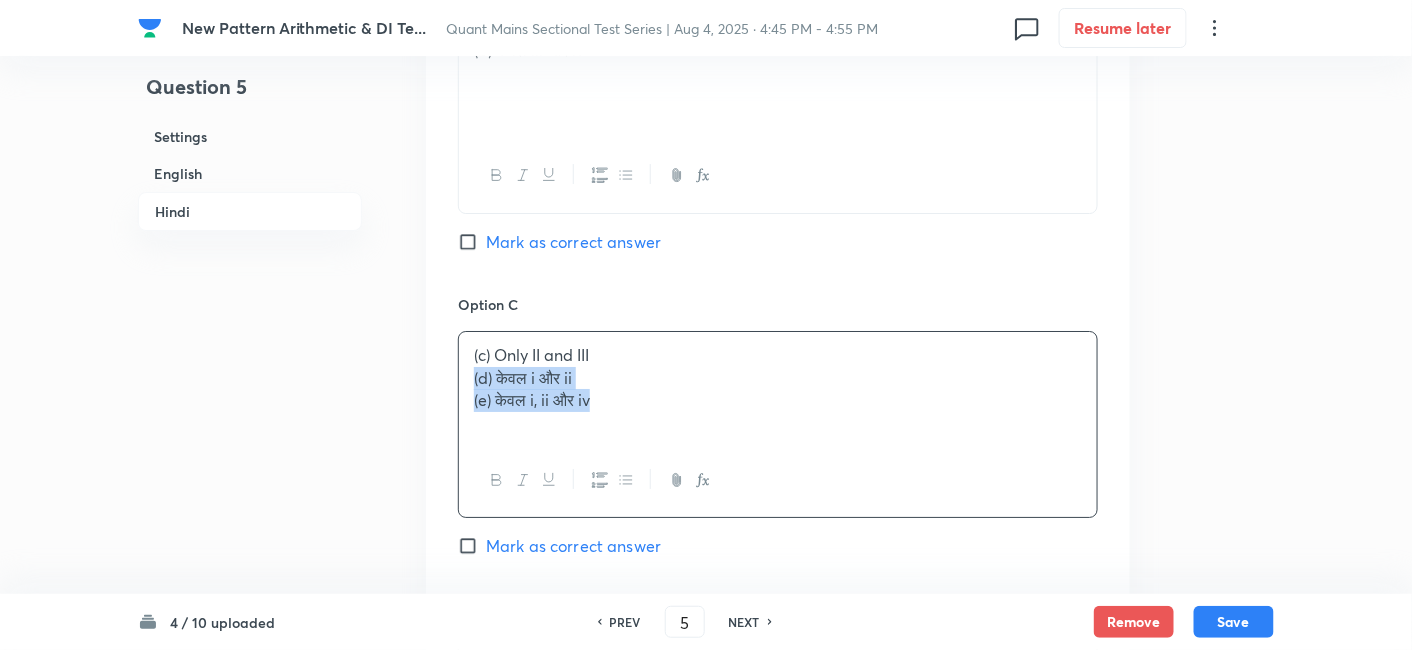 drag, startPoint x: 460, startPoint y: 344, endPoint x: 796, endPoint y: 498, distance: 369.6106 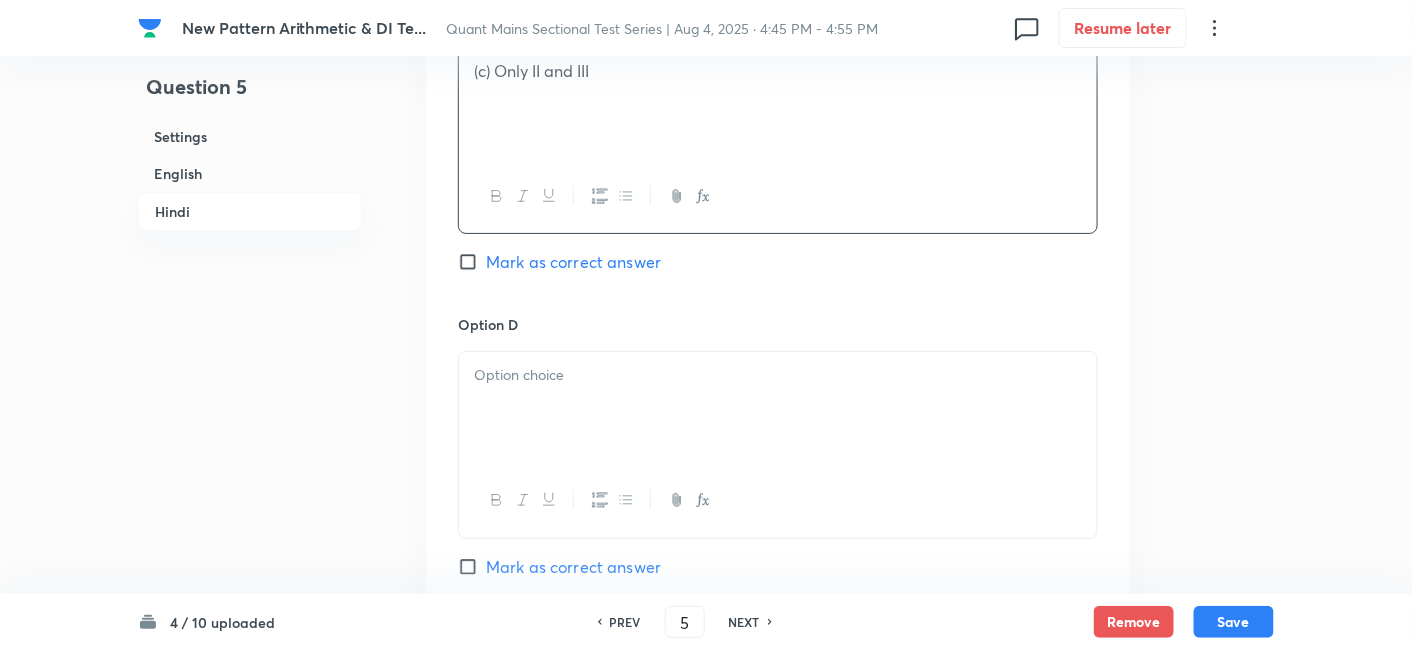 scroll, scrollTop: 4731, scrollLeft: 0, axis: vertical 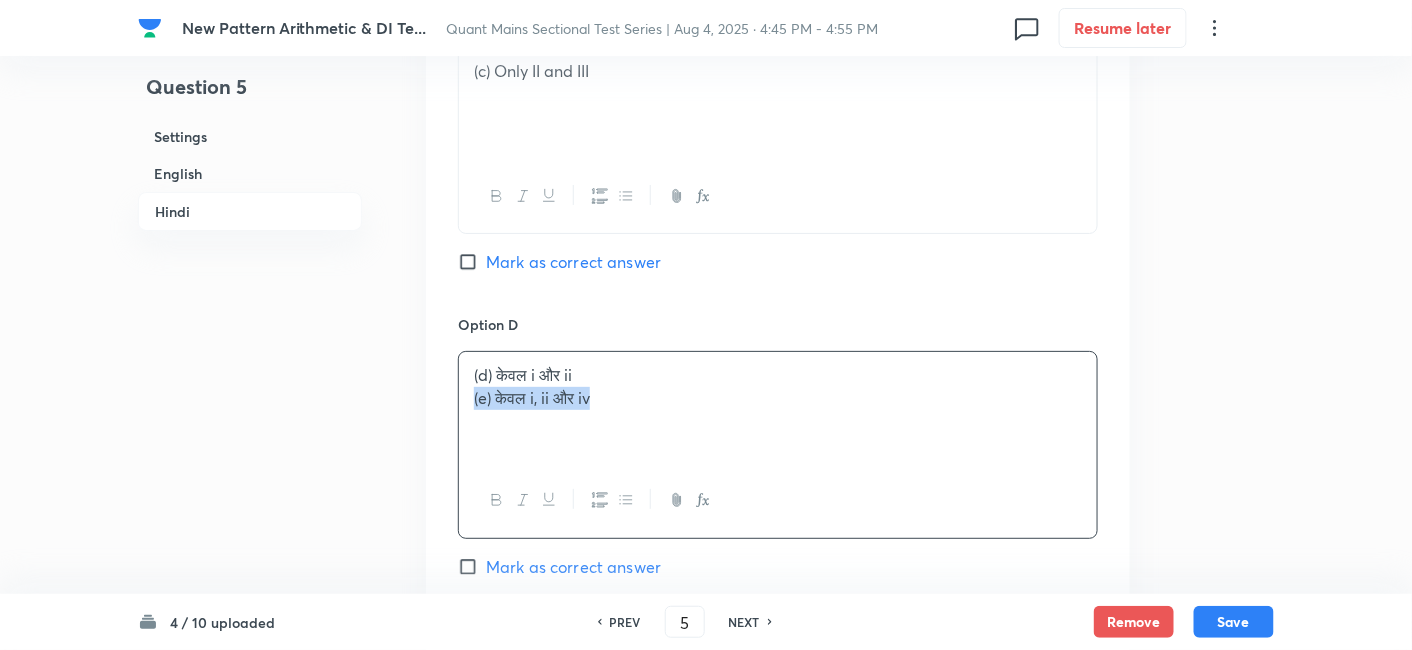 drag, startPoint x: 469, startPoint y: 370, endPoint x: 871, endPoint y: 441, distance: 408.22174 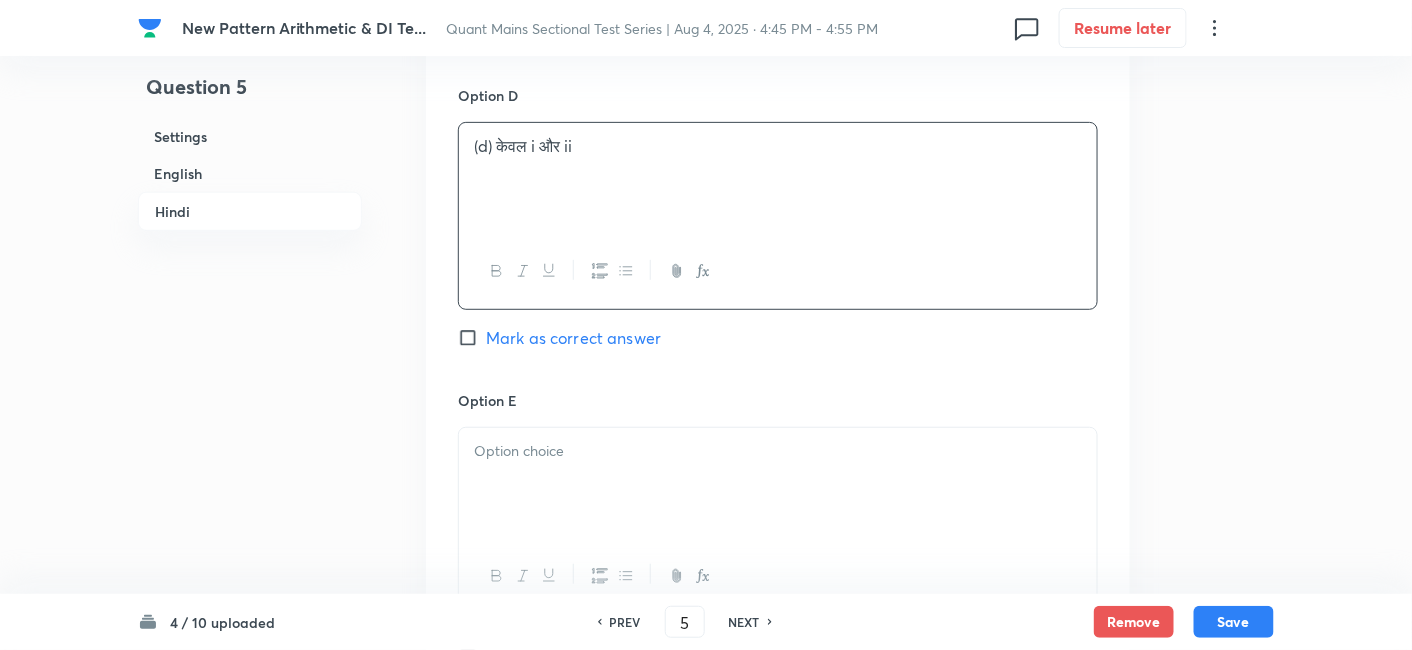 click at bounding box center (778, 484) 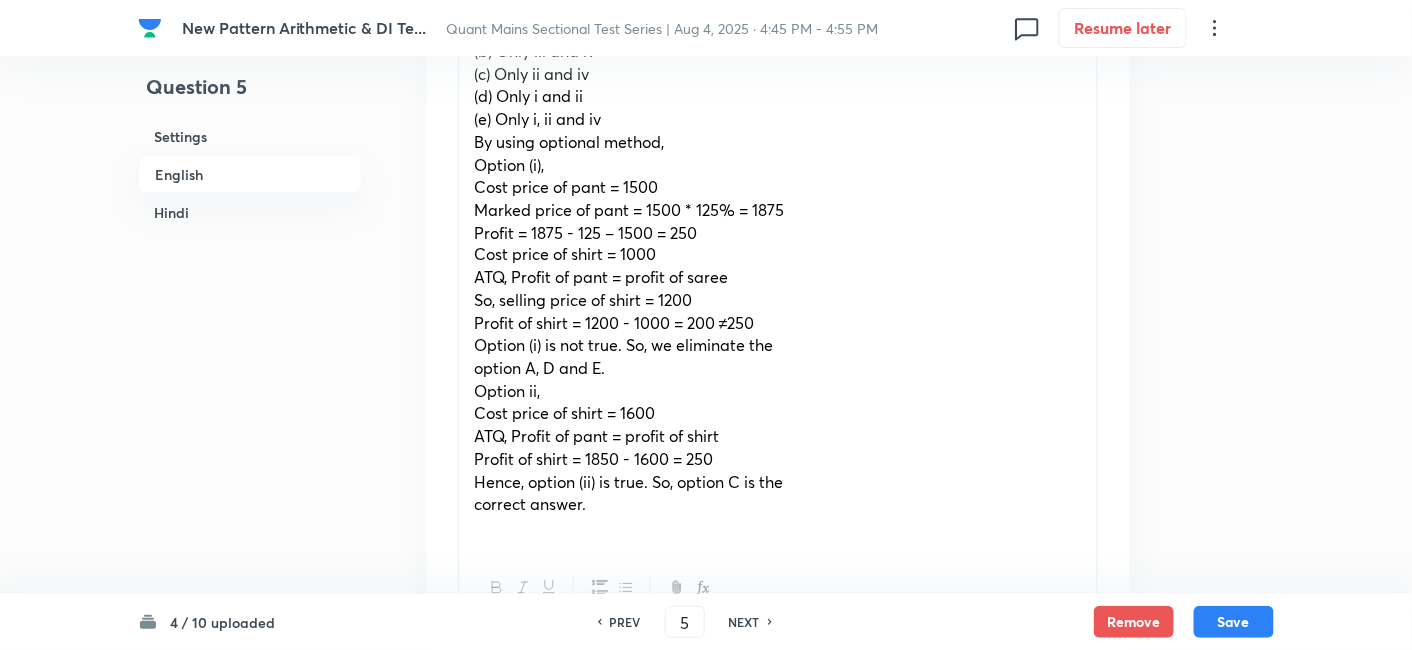 scroll, scrollTop: 942, scrollLeft: 0, axis: vertical 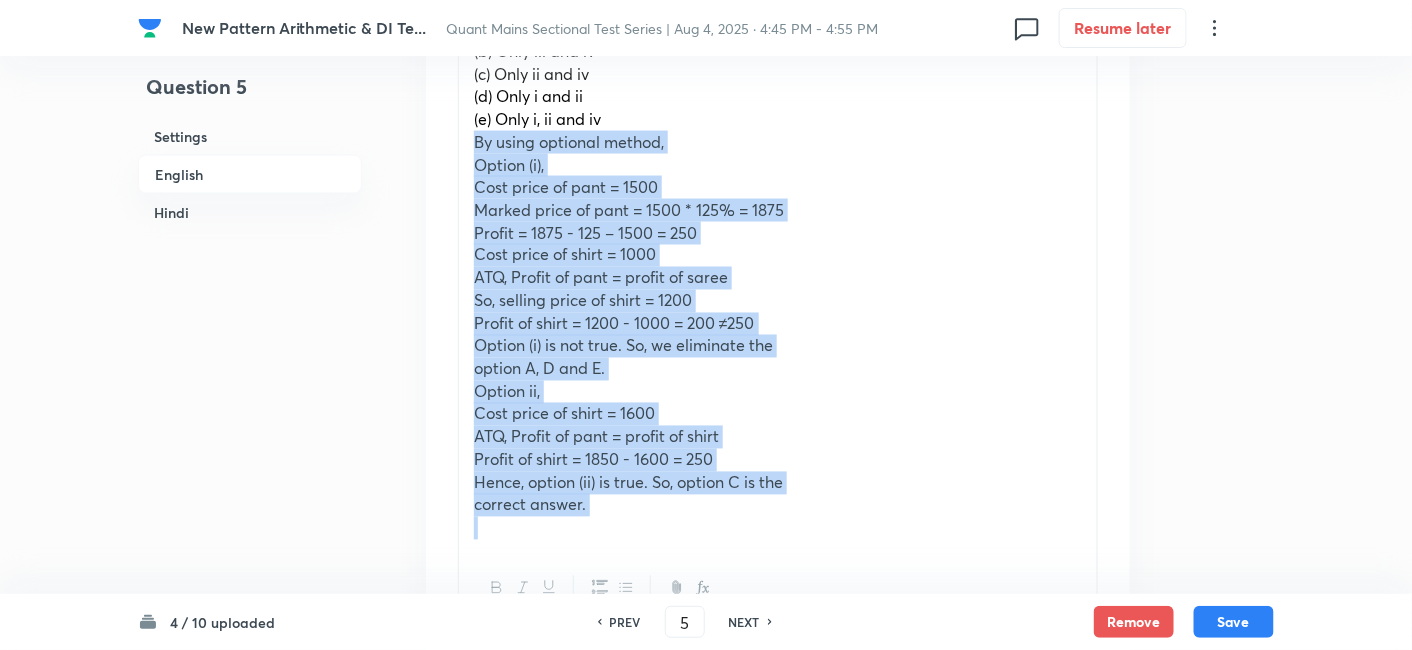 drag, startPoint x: 471, startPoint y: 123, endPoint x: 703, endPoint y: 511, distance: 452.0708 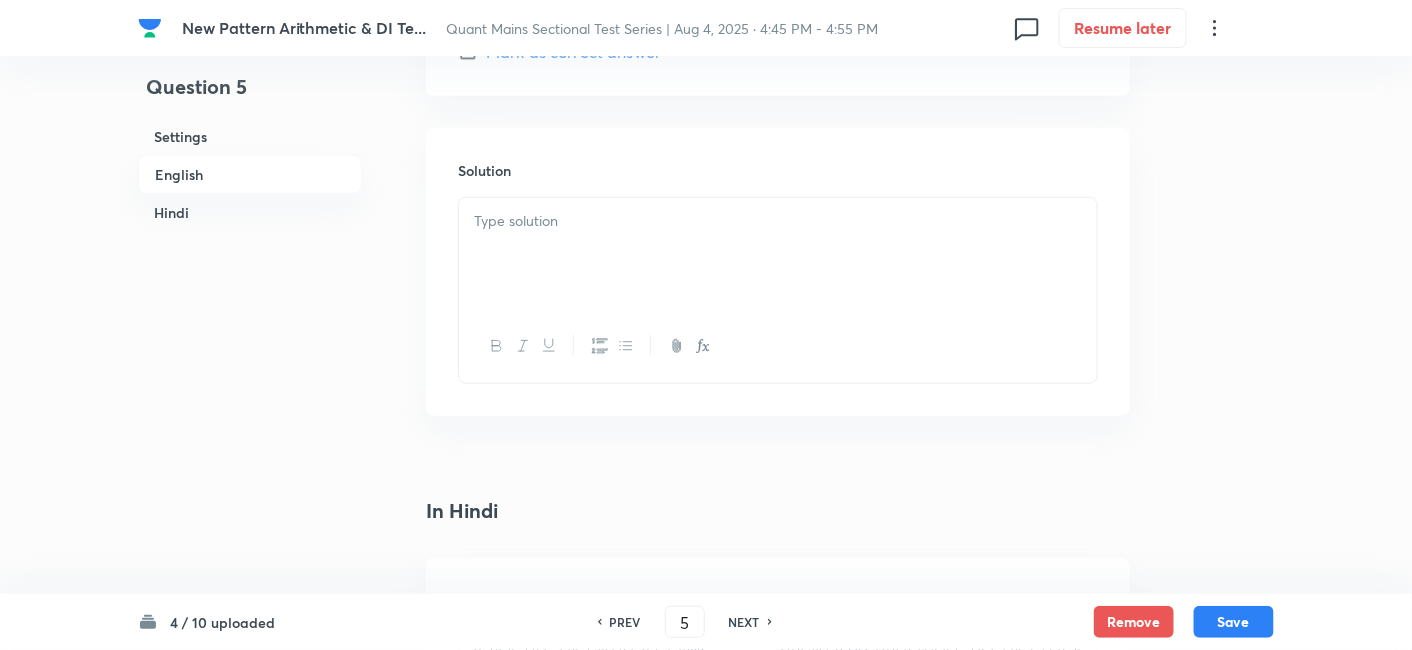 click at bounding box center (778, 221) 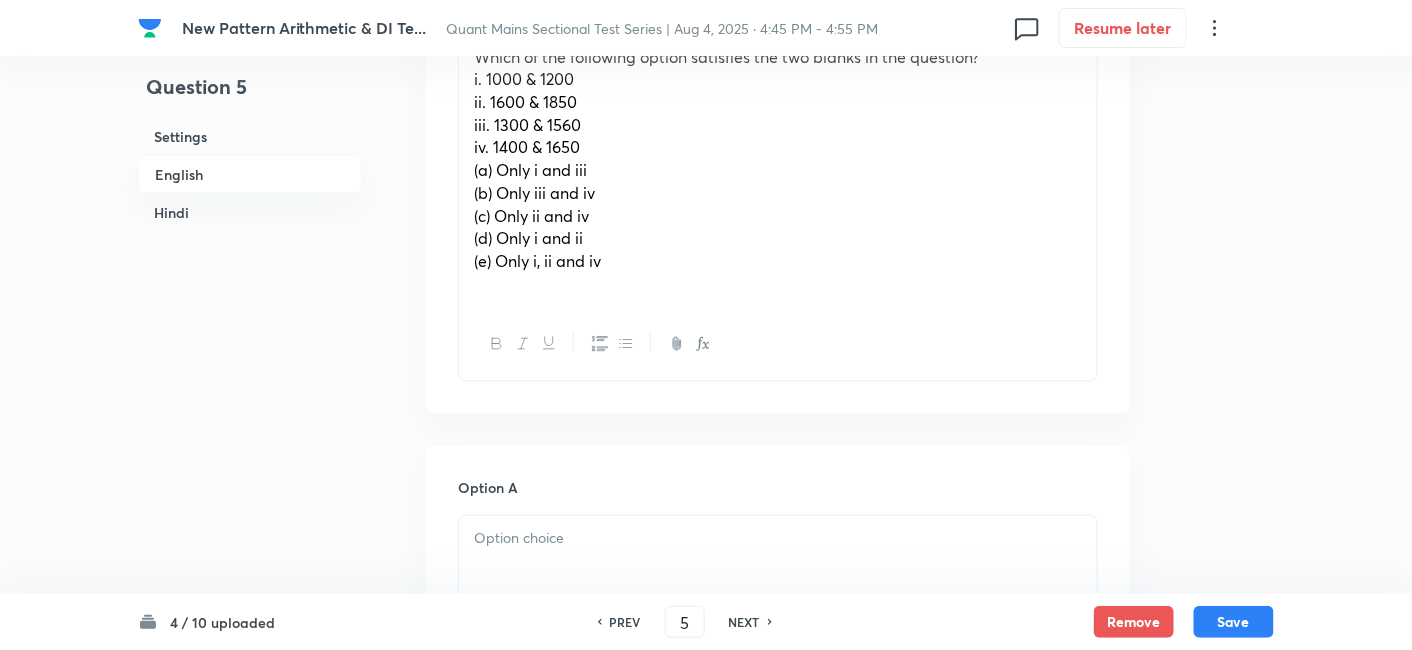 scroll, scrollTop: 798, scrollLeft: 0, axis: vertical 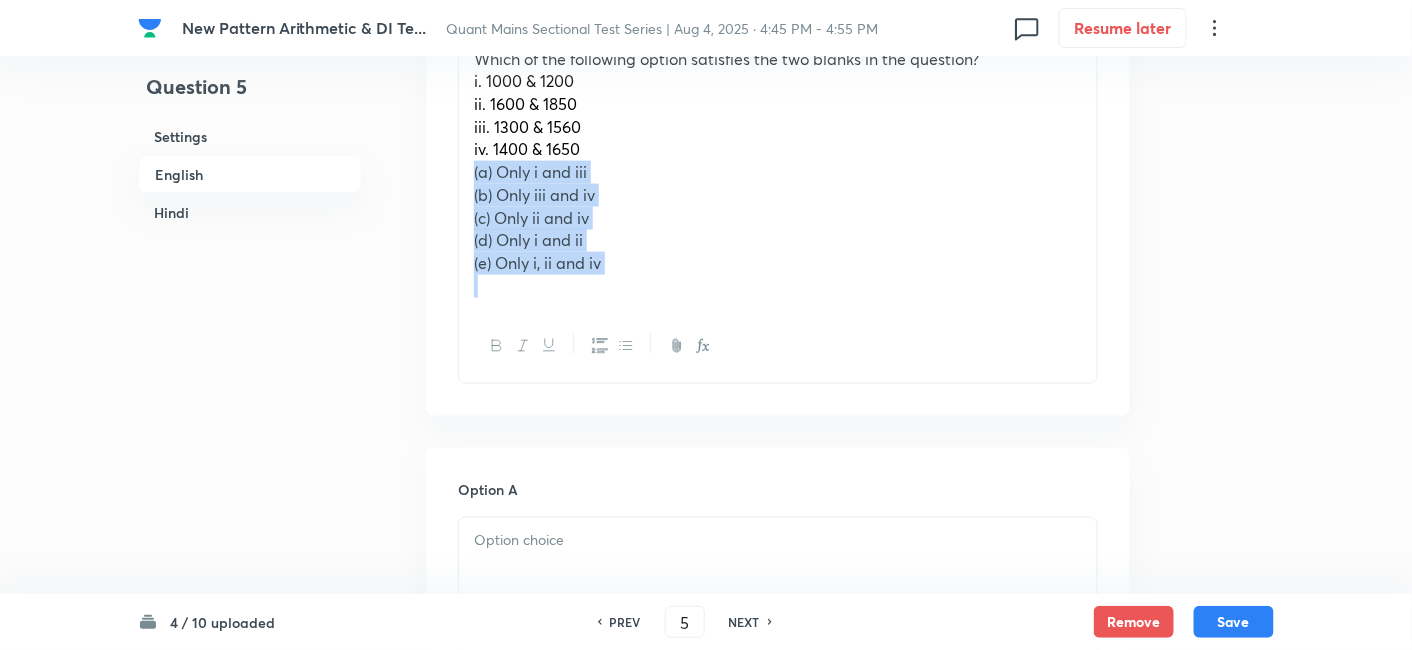 drag, startPoint x: 462, startPoint y: 152, endPoint x: 782, endPoint y: 387, distance: 397.02014 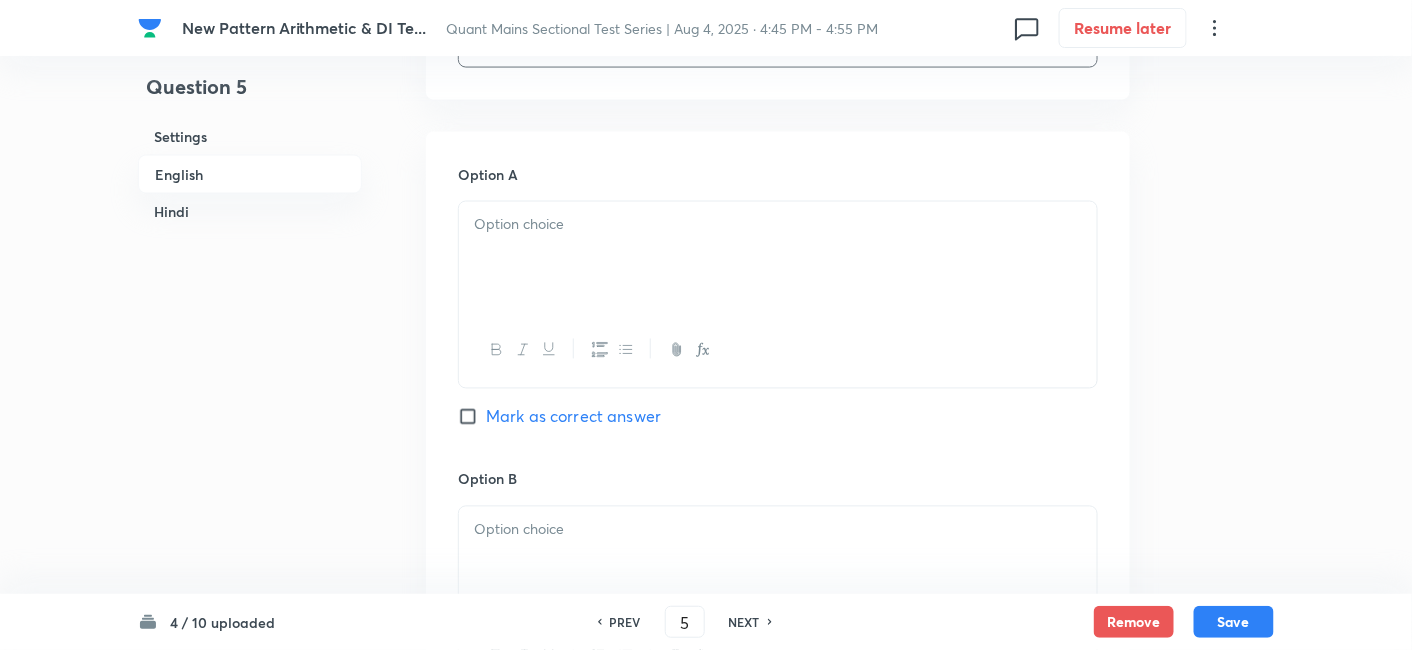 scroll, scrollTop: 1000, scrollLeft: 0, axis: vertical 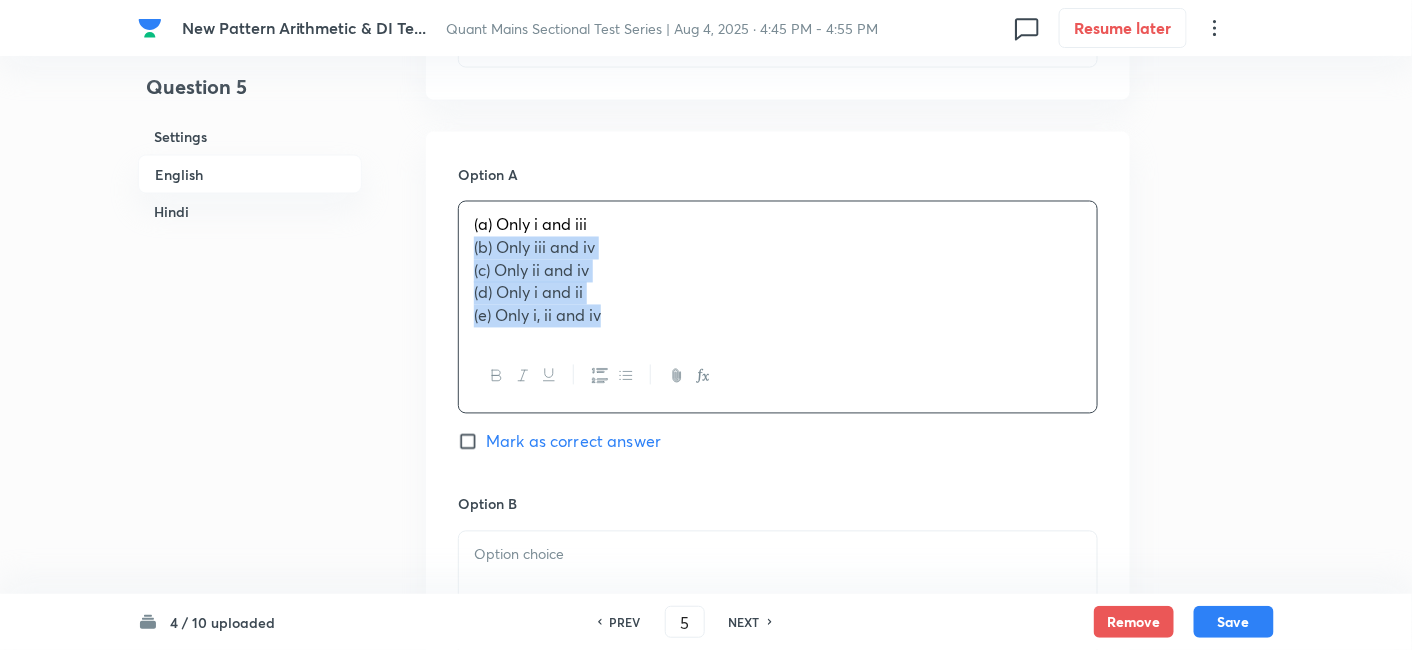 drag, startPoint x: 472, startPoint y: 231, endPoint x: 774, endPoint y: 441, distance: 367.8369 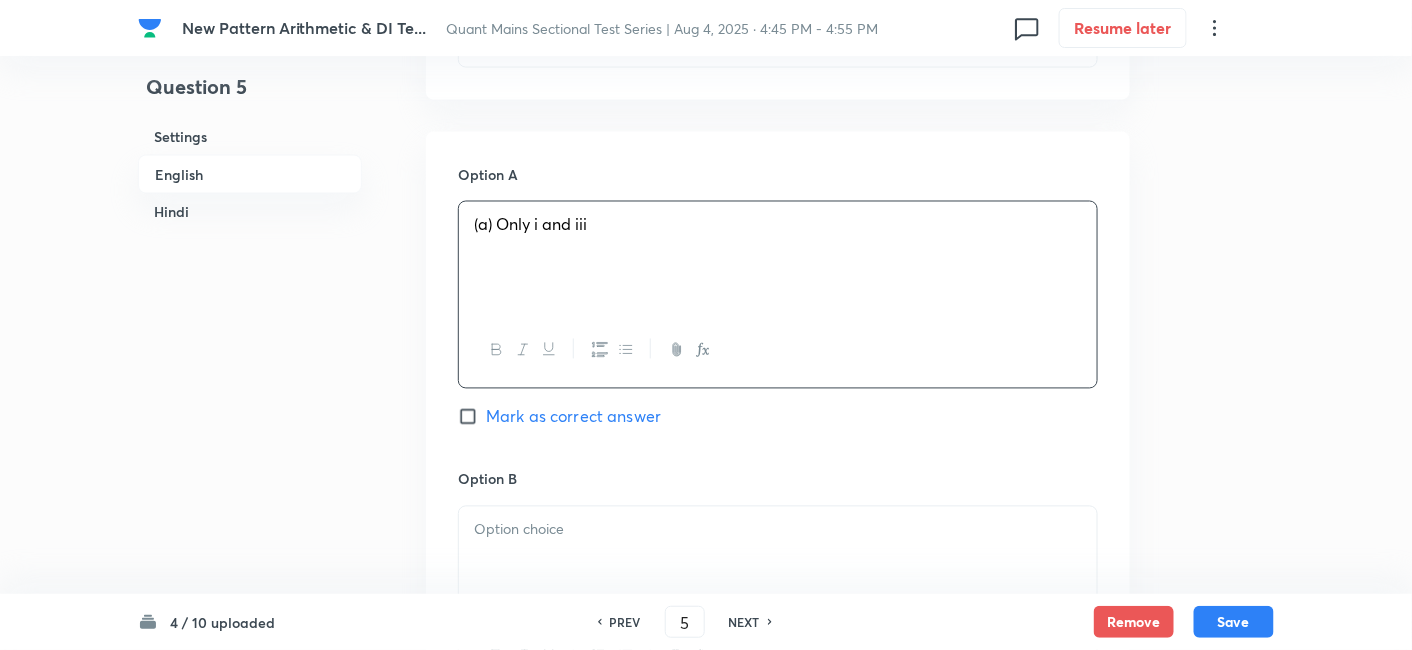 scroll, scrollTop: 1194, scrollLeft: 0, axis: vertical 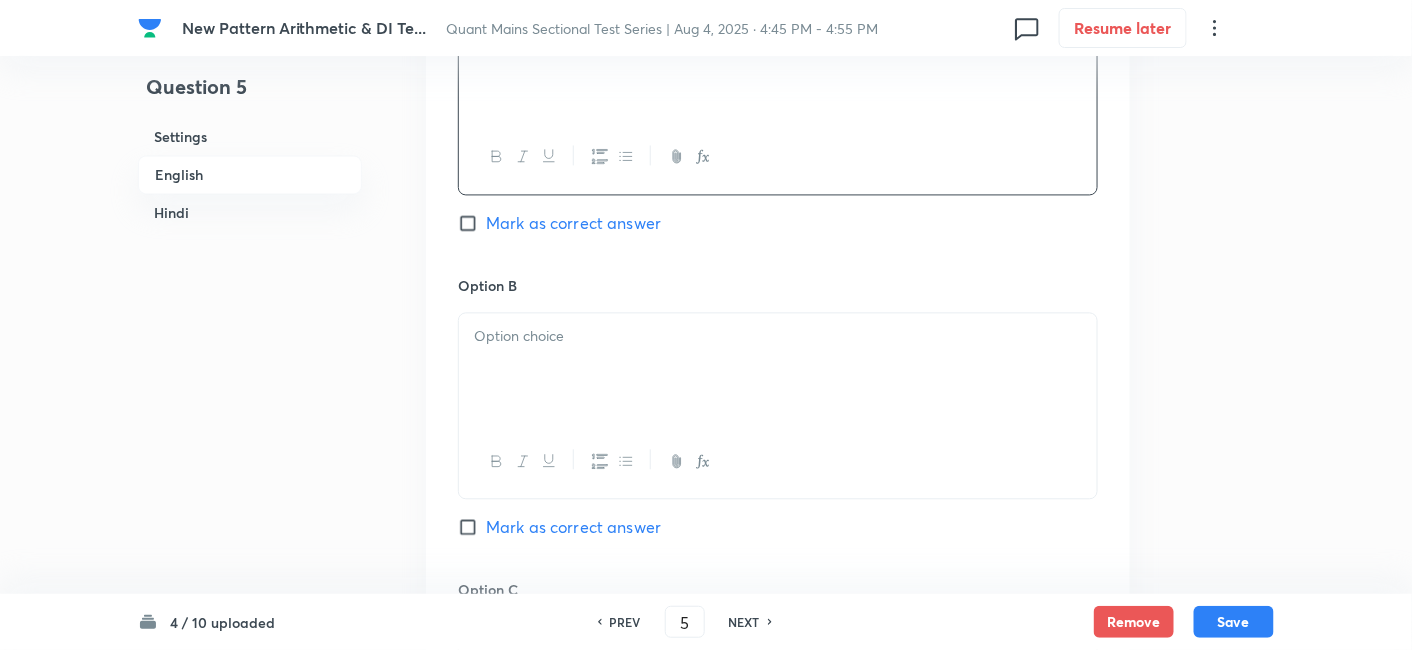 click at bounding box center (778, 369) 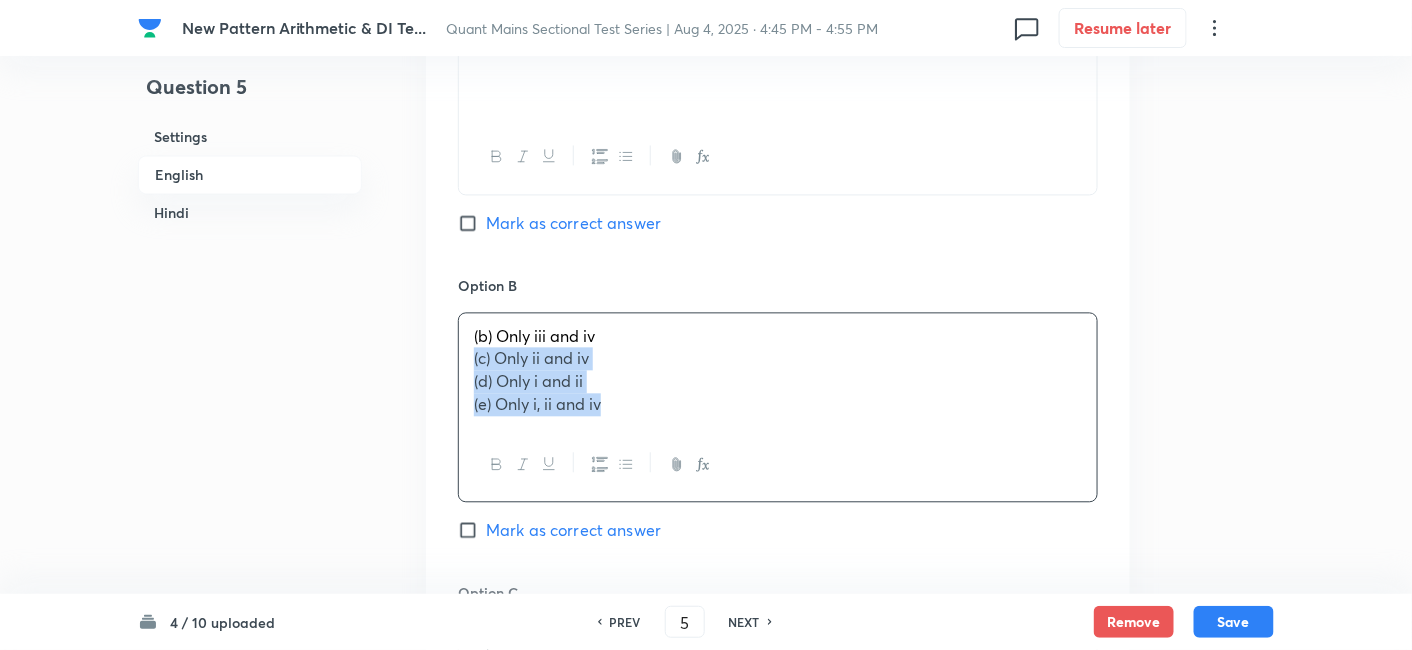 drag, startPoint x: 468, startPoint y: 341, endPoint x: 759, endPoint y: 510, distance: 336.5145 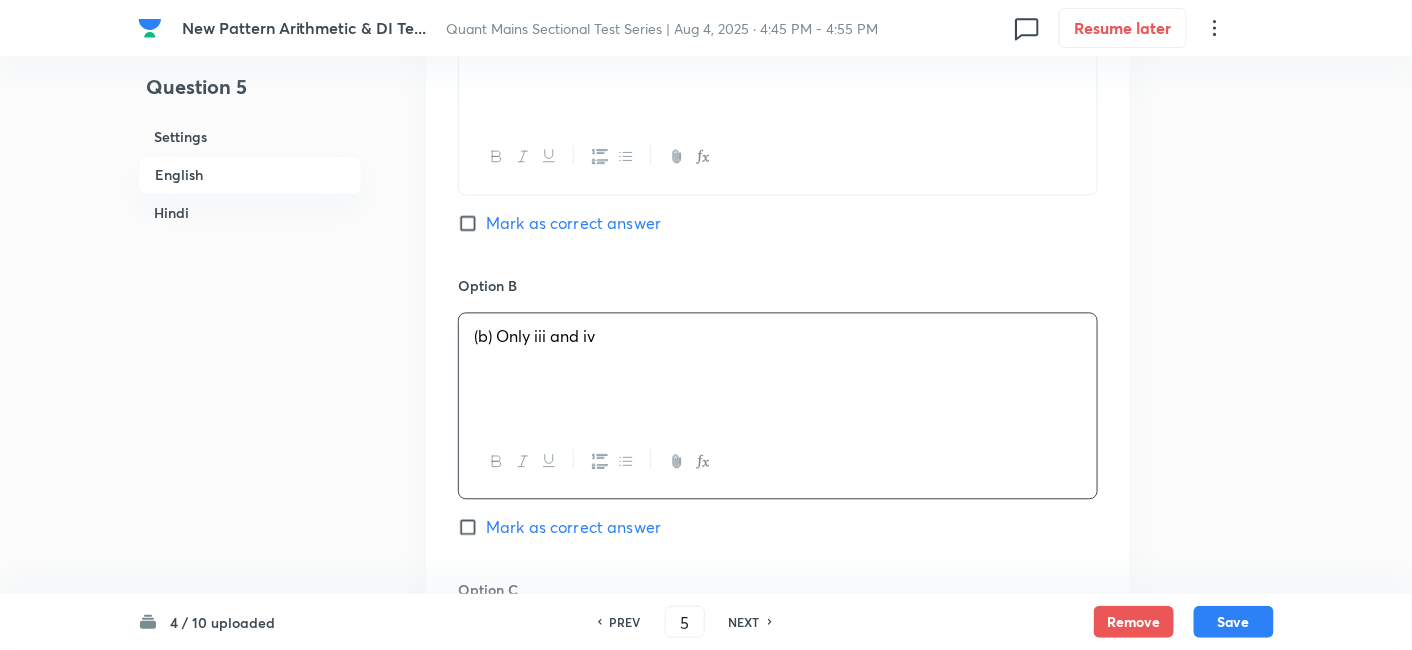 scroll, scrollTop: 1408, scrollLeft: 0, axis: vertical 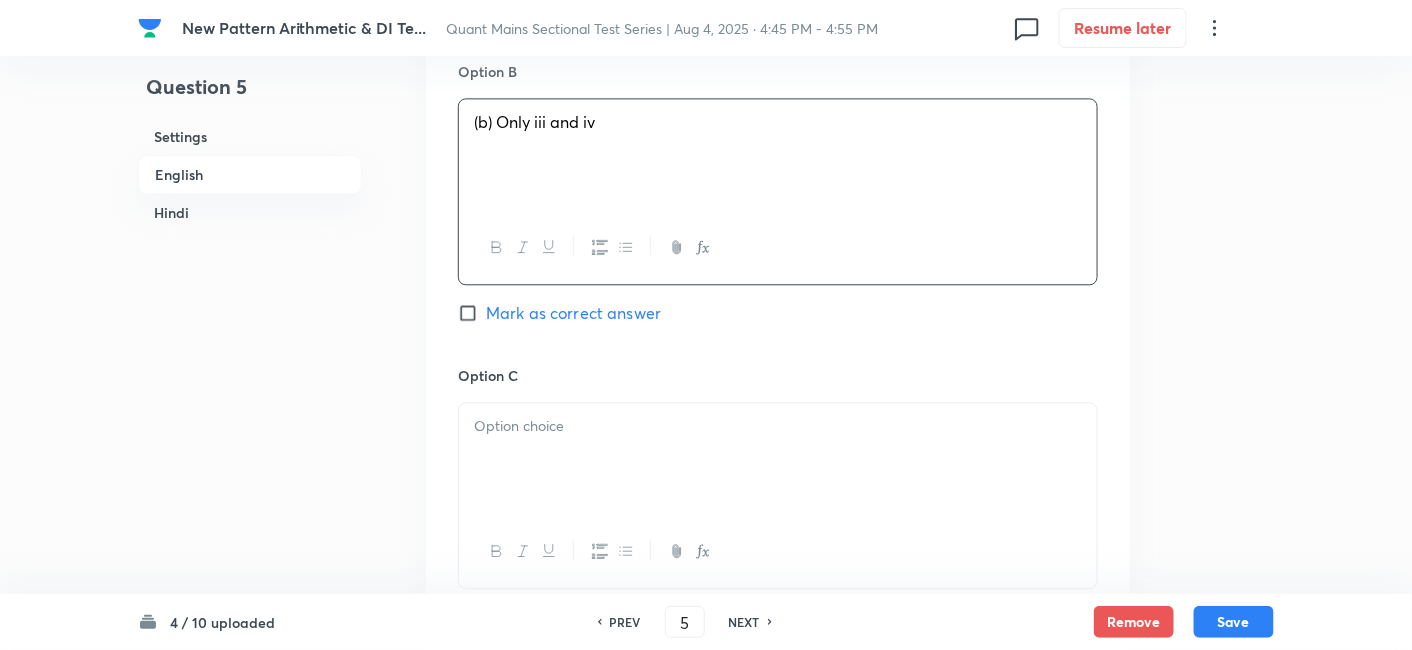click at bounding box center (778, 459) 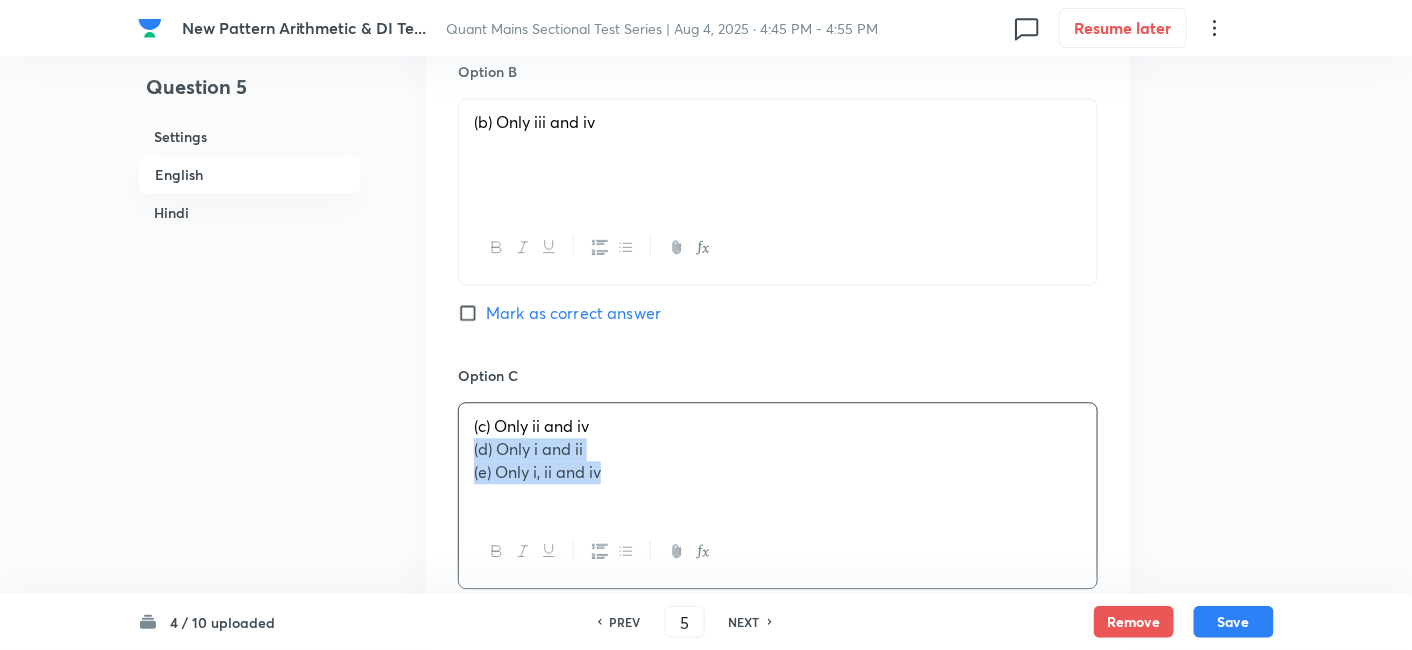 drag, startPoint x: 468, startPoint y: 424, endPoint x: 774, endPoint y: 529, distance: 323.51352 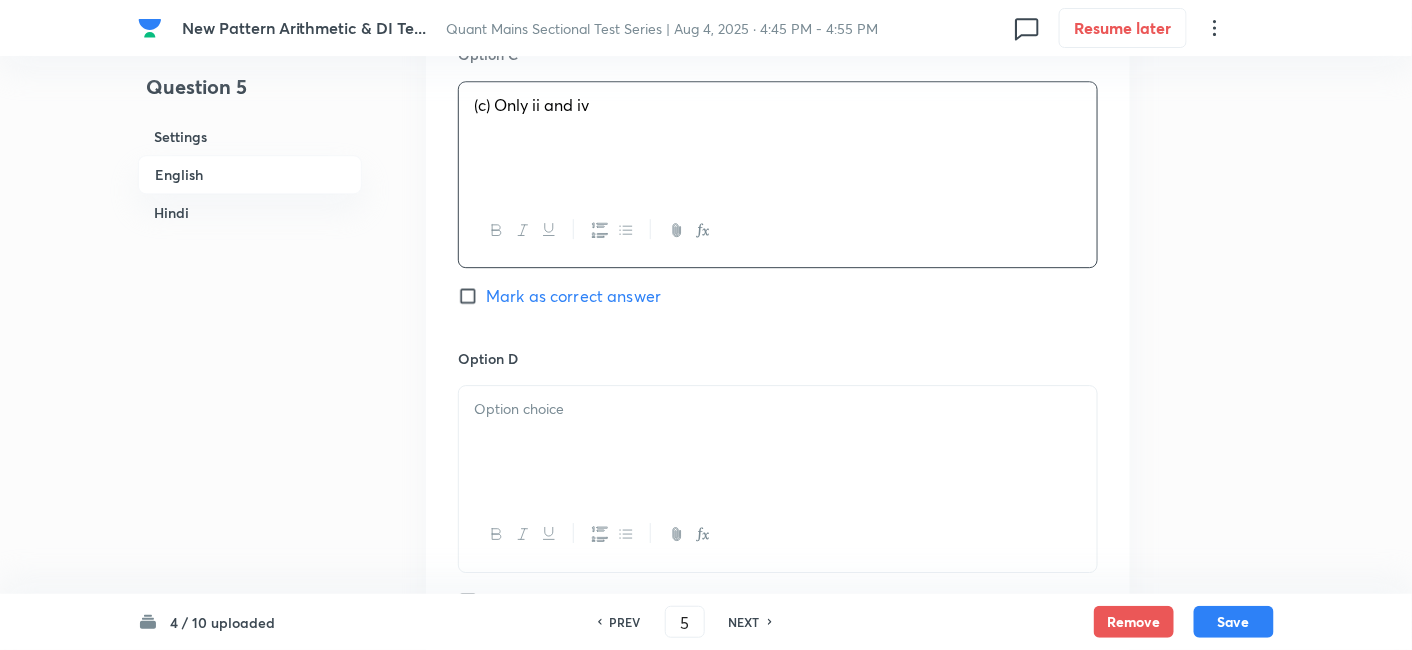 scroll, scrollTop: 1731, scrollLeft: 0, axis: vertical 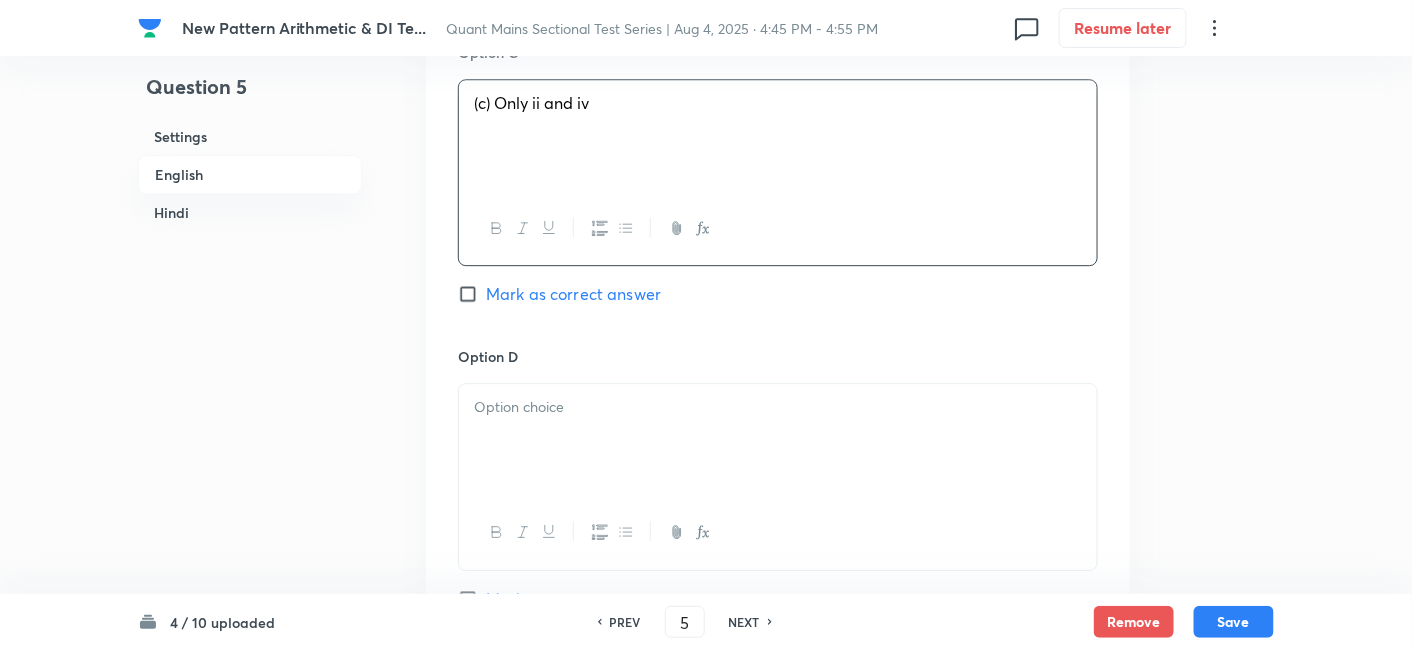 click at bounding box center [778, 407] 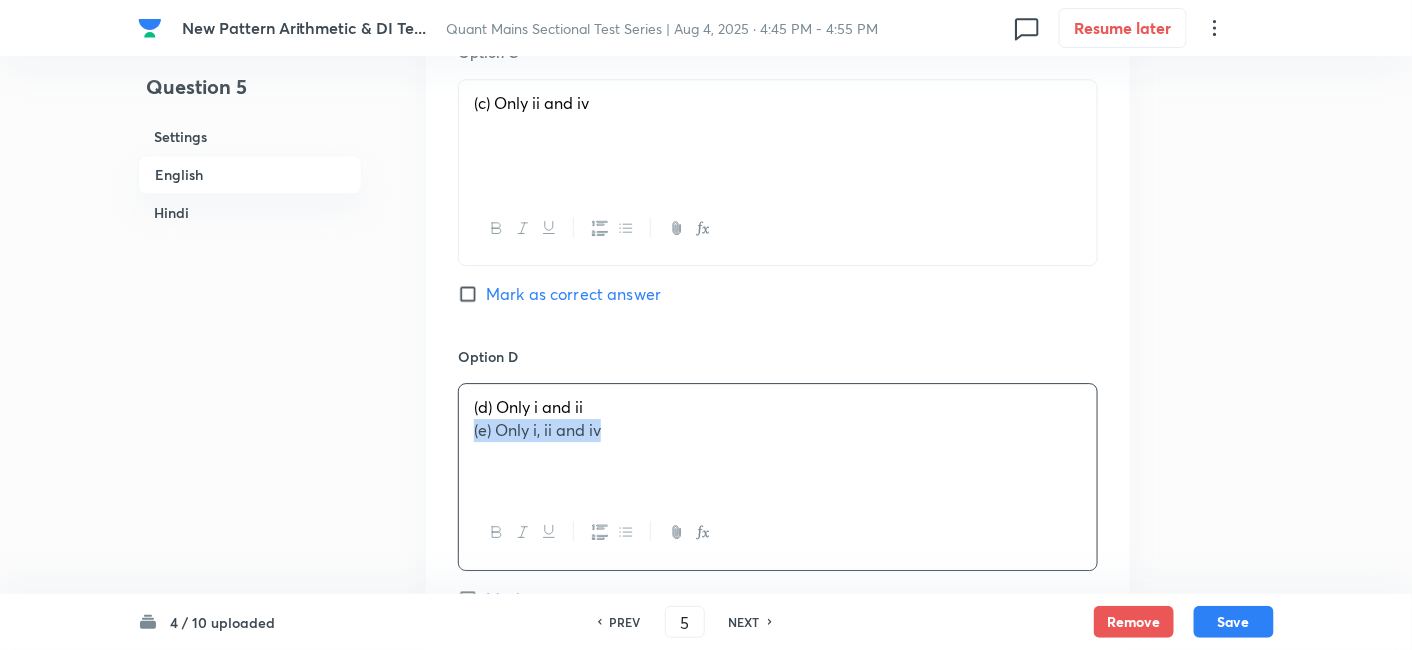 drag, startPoint x: 467, startPoint y: 418, endPoint x: 766, endPoint y: 484, distance: 306.19766 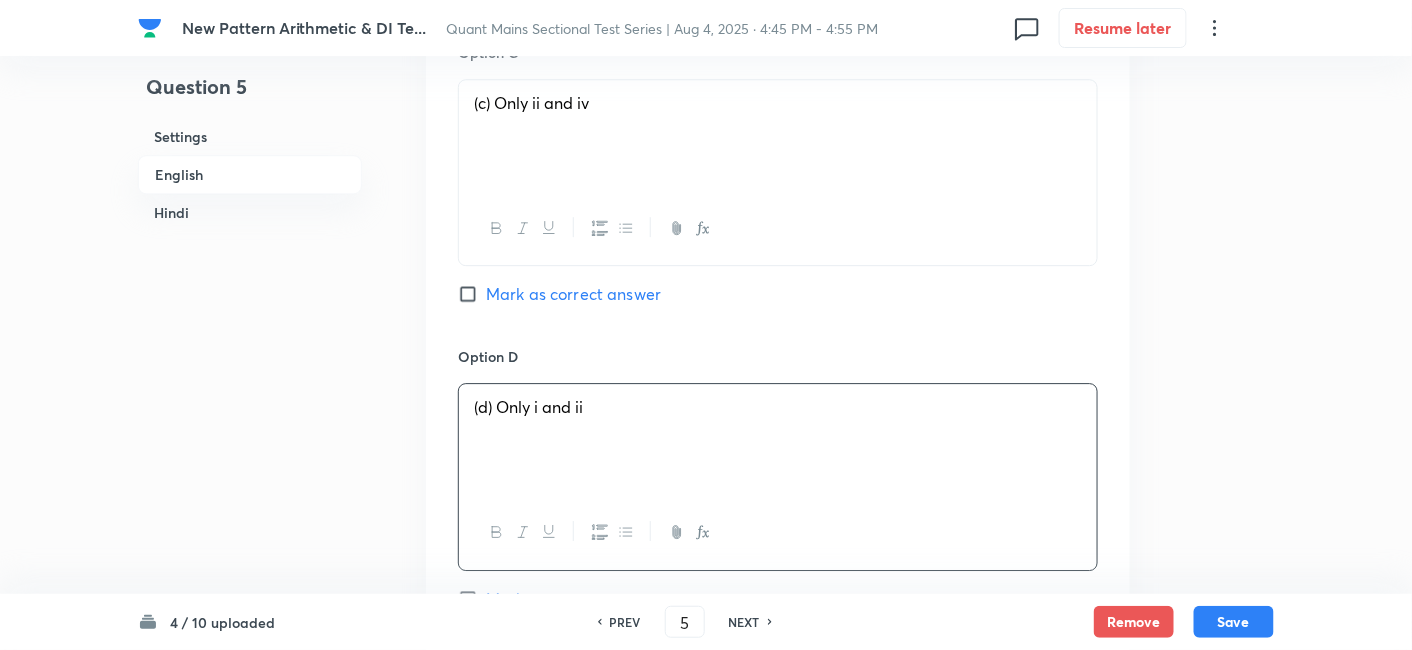 scroll, scrollTop: 2027, scrollLeft: 0, axis: vertical 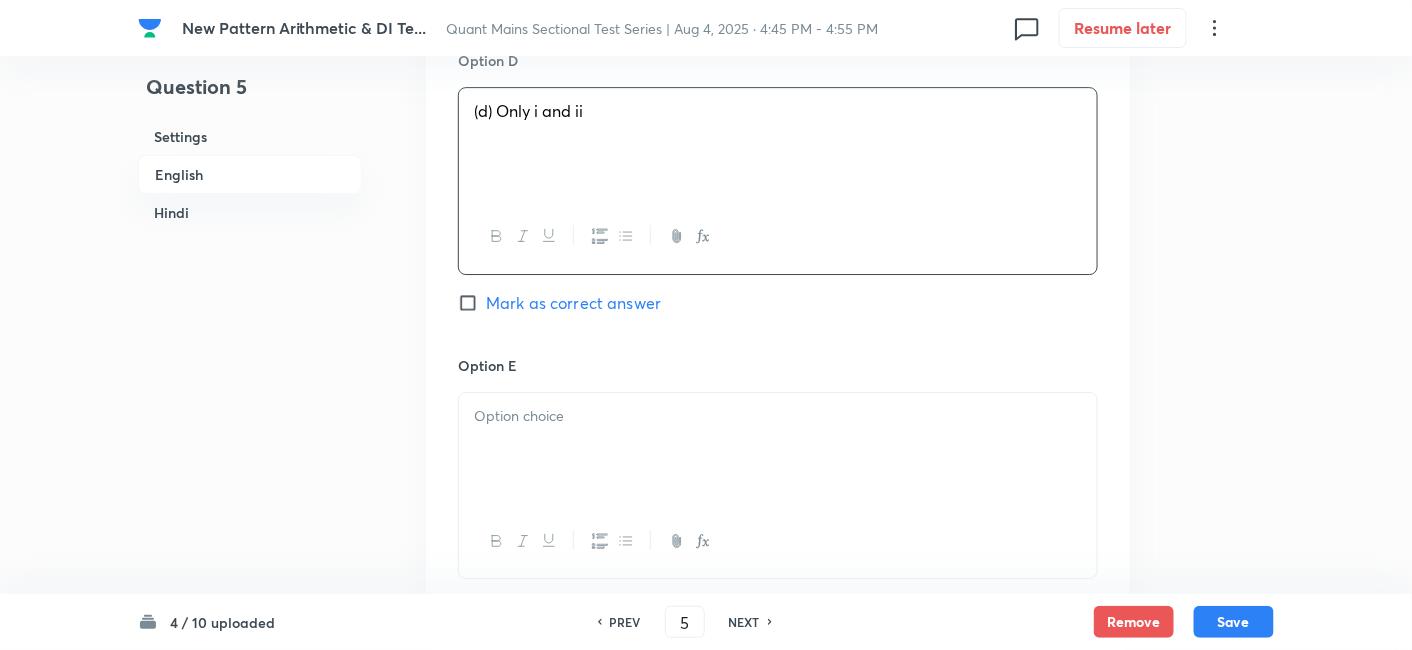 click at bounding box center (778, 449) 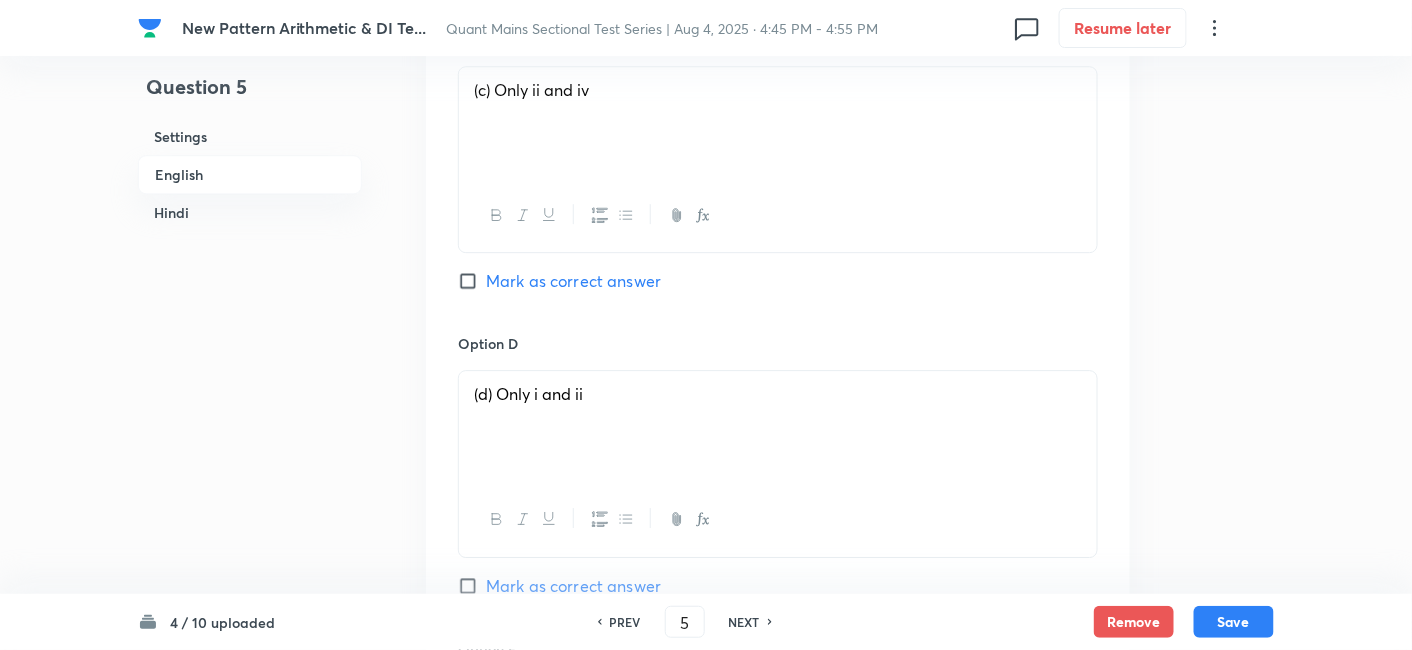 scroll, scrollTop: 1702, scrollLeft: 0, axis: vertical 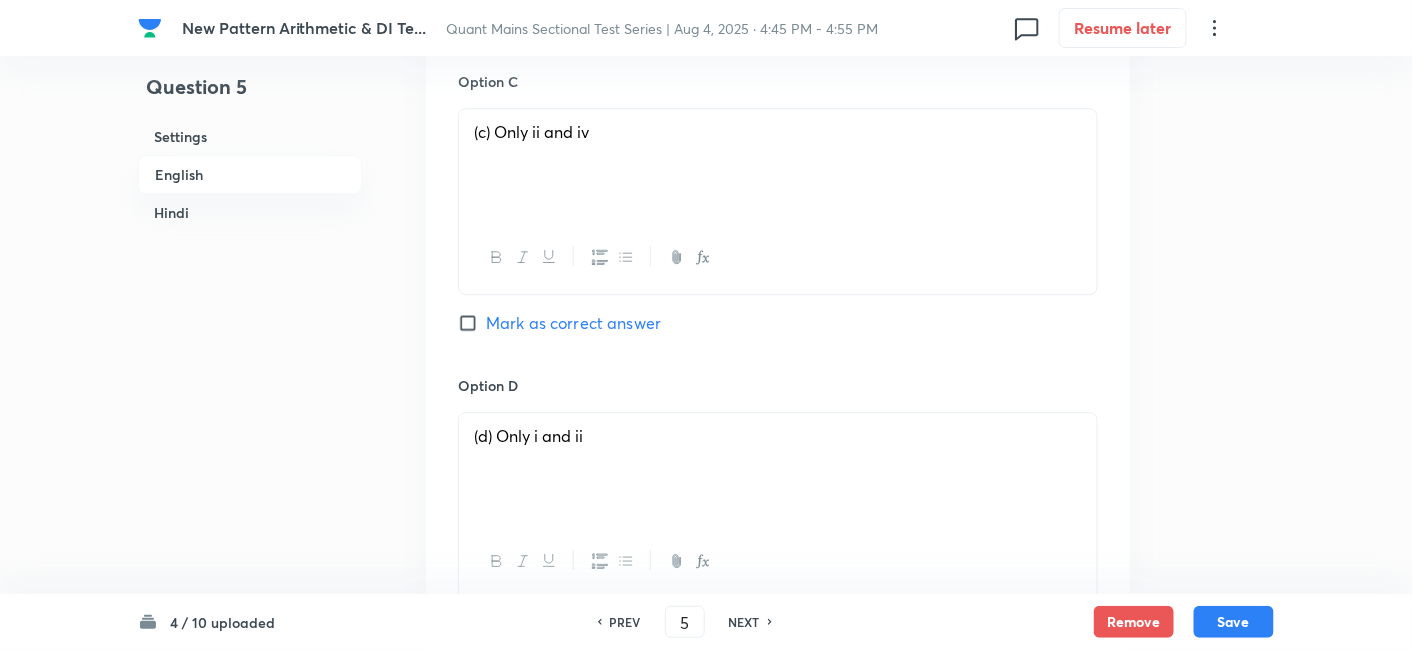 click on "Mark as correct answer" at bounding box center (573, 323) 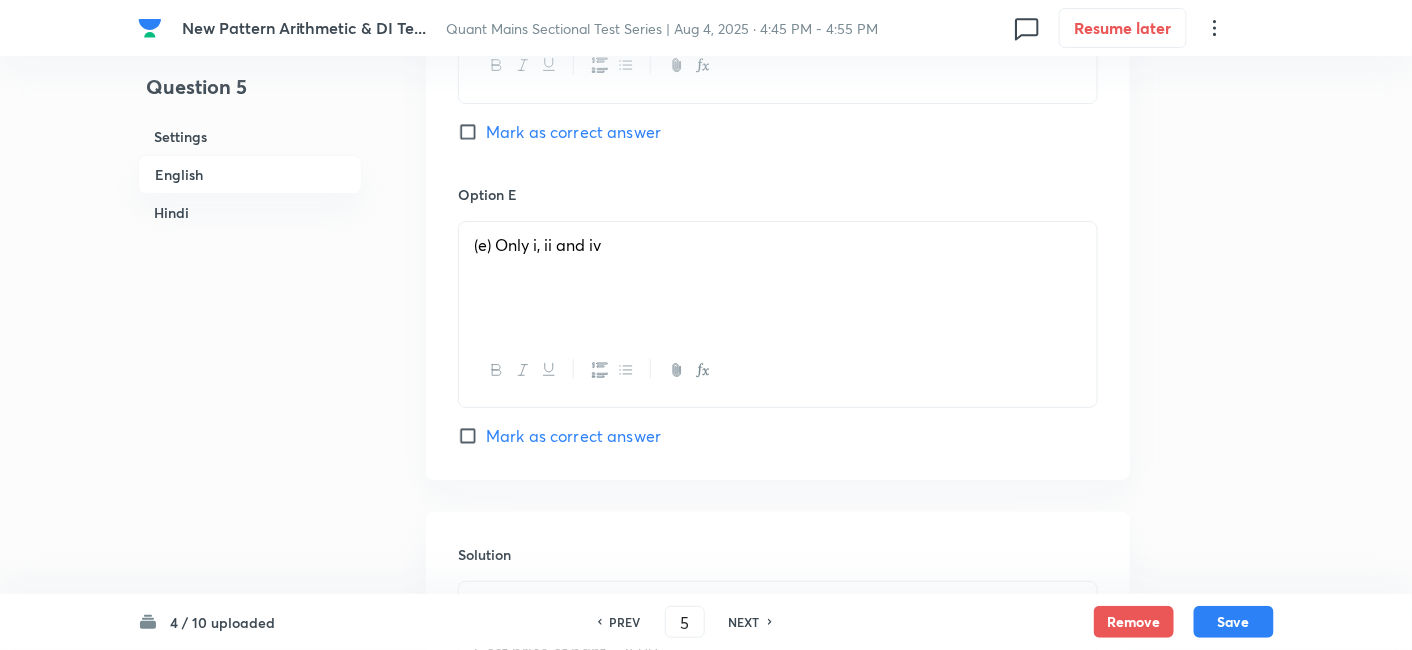 checkbox on "true" 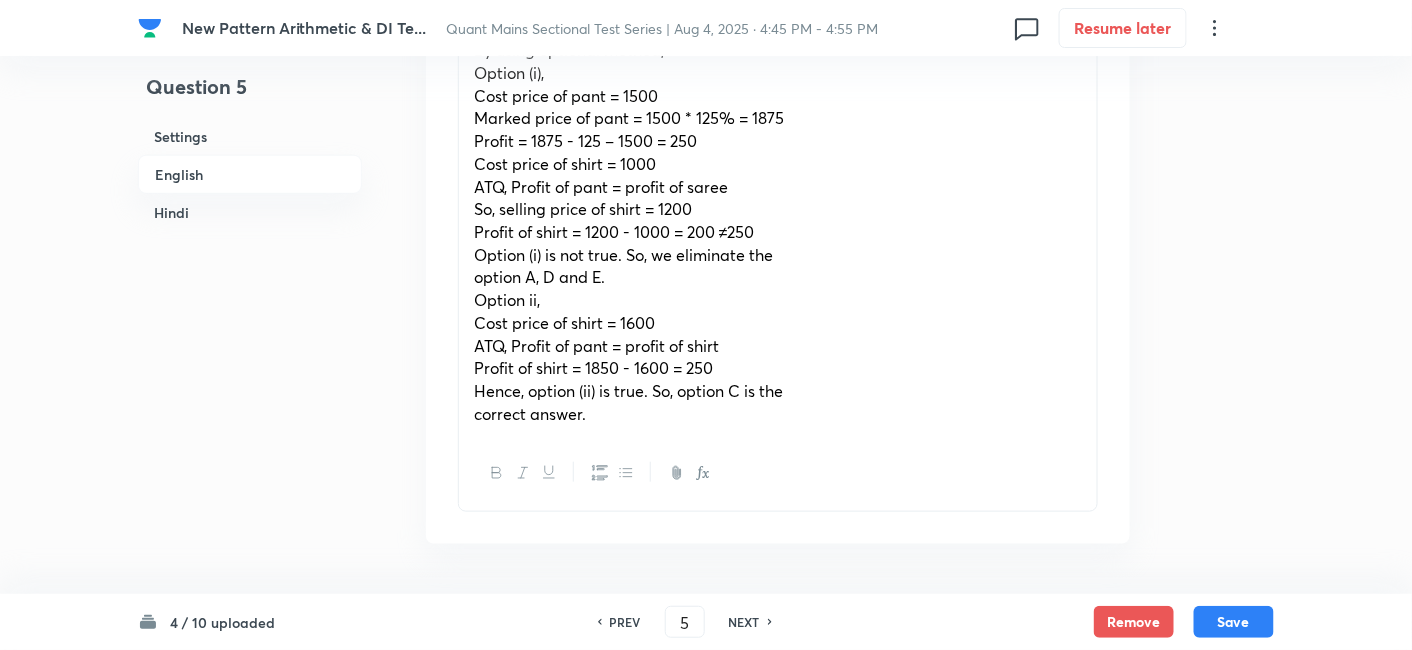 scroll, scrollTop: 2753, scrollLeft: 0, axis: vertical 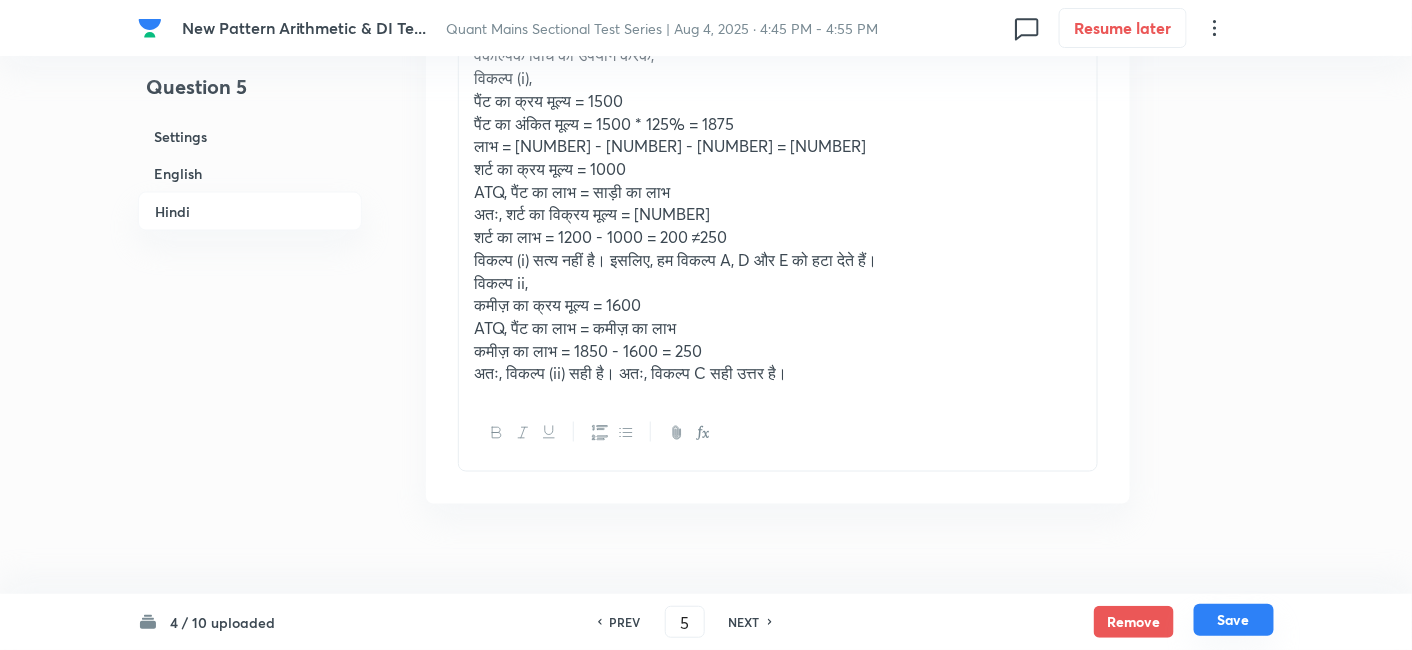 click on "Save" at bounding box center (1234, 620) 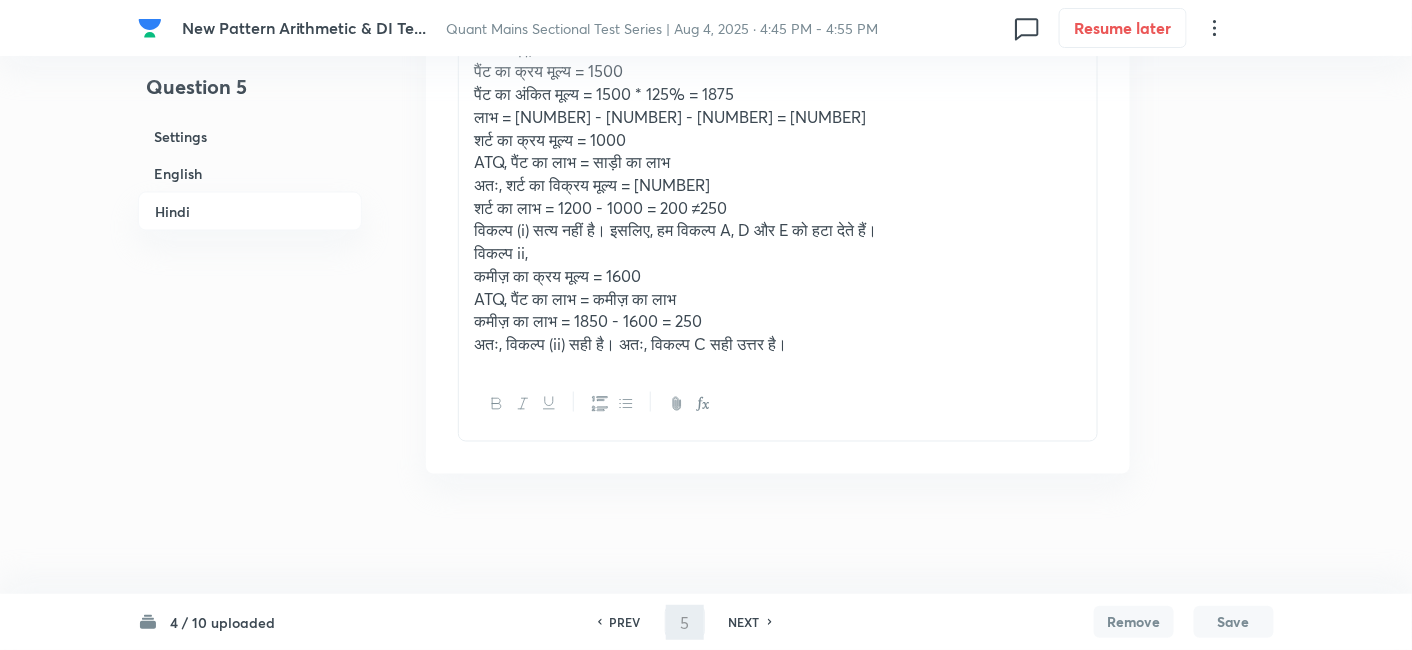 scroll, scrollTop: 5468, scrollLeft: 0, axis: vertical 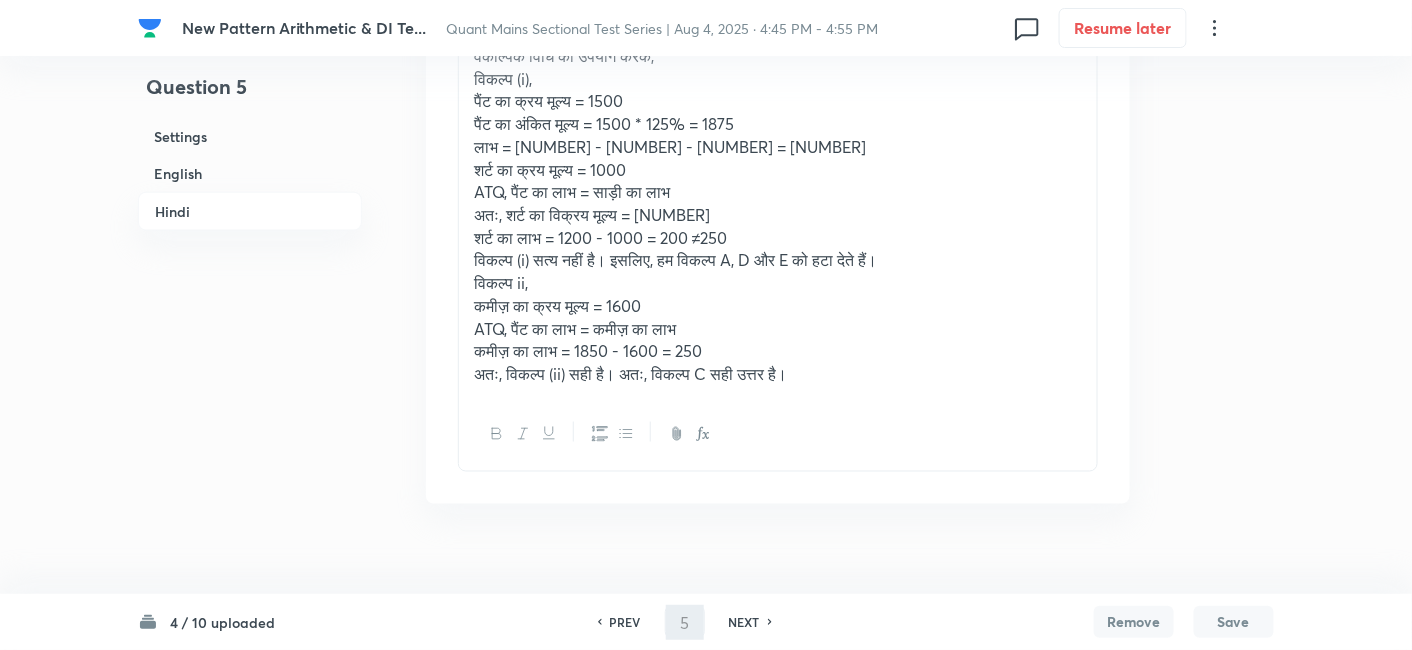 type on "6" 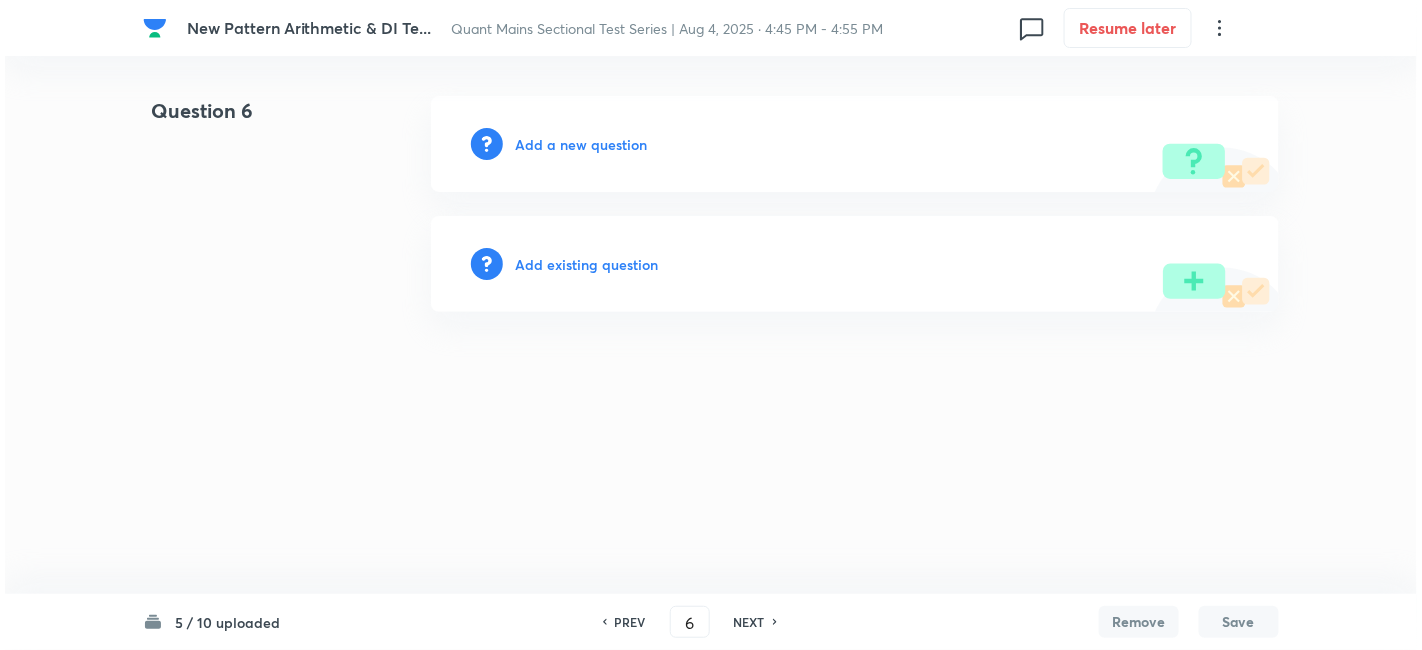 scroll, scrollTop: 0, scrollLeft: 0, axis: both 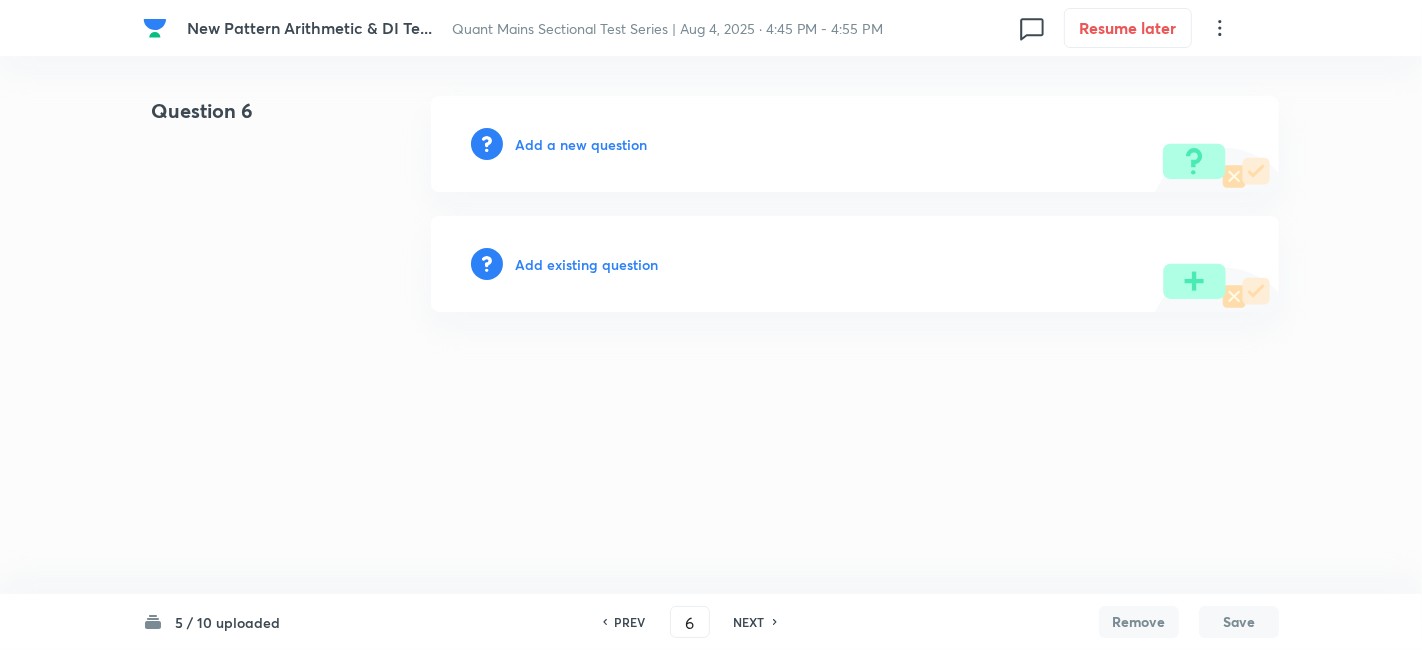 click on "Add a new question" at bounding box center (581, 144) 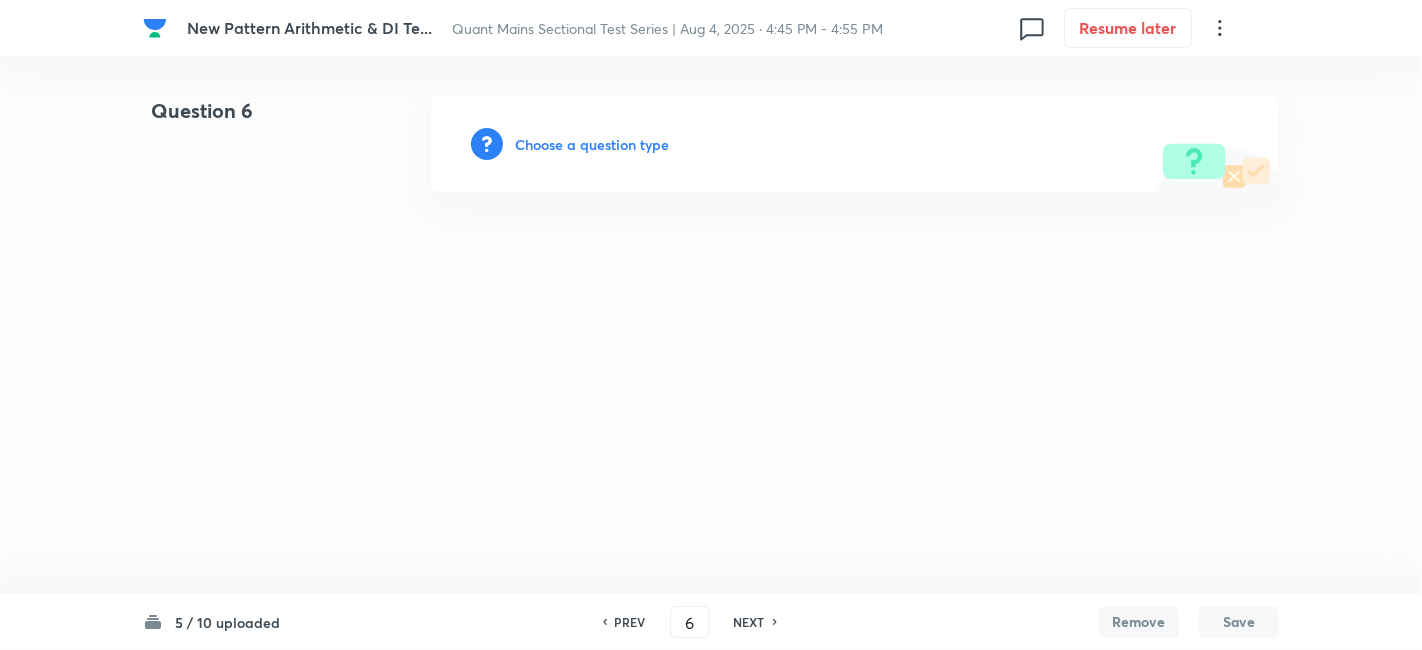 click on "Choose a question type" at bounding box center [592, 144] 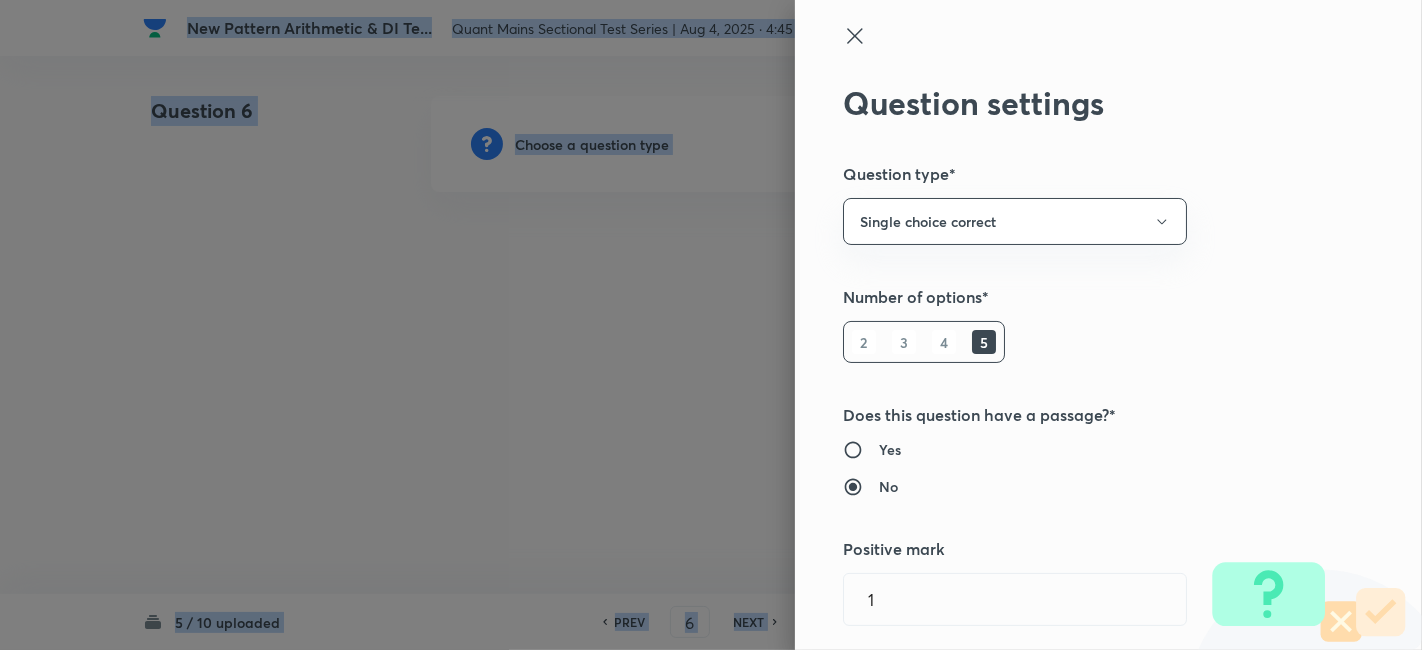click at bounding box center (711, 325) 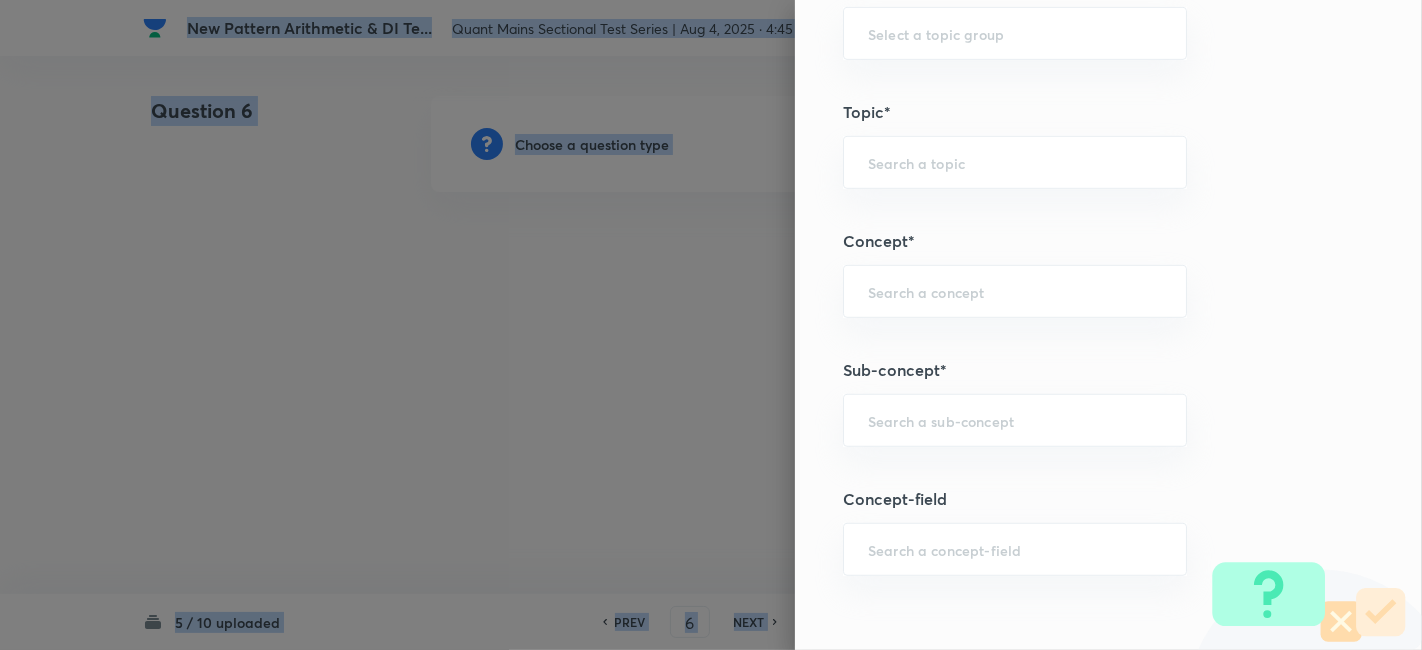 scroll, scrollTop: 934, scrollLeft: 0, axis: vertical 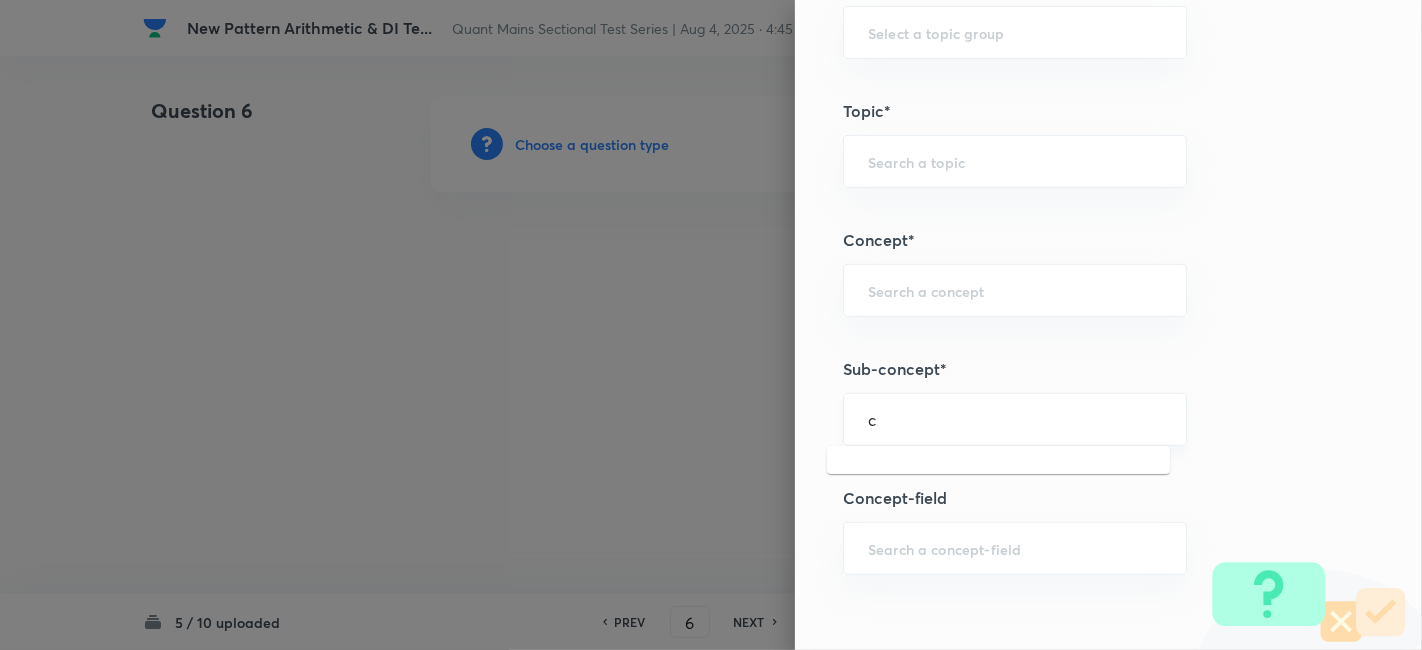 click on "c" at bounding box center (1015, 419) 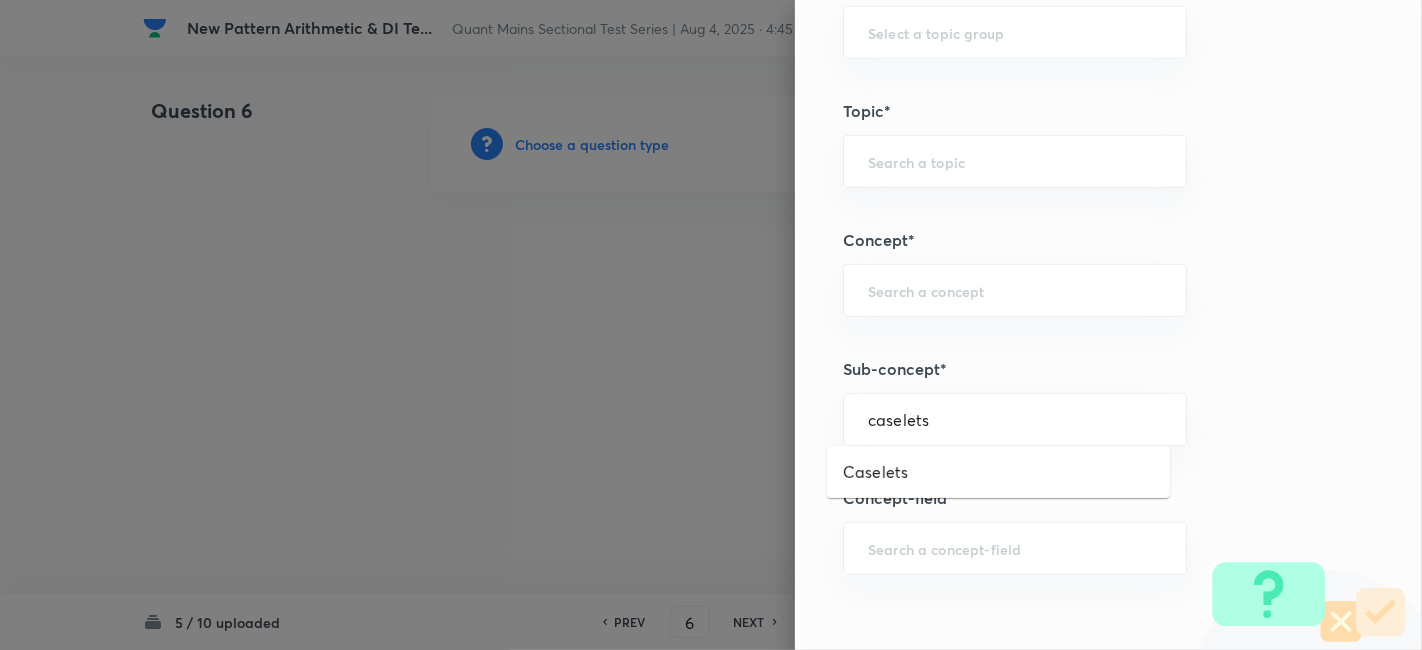 scroll, scrollTop: 0, scrollLeft: 0, axis: both 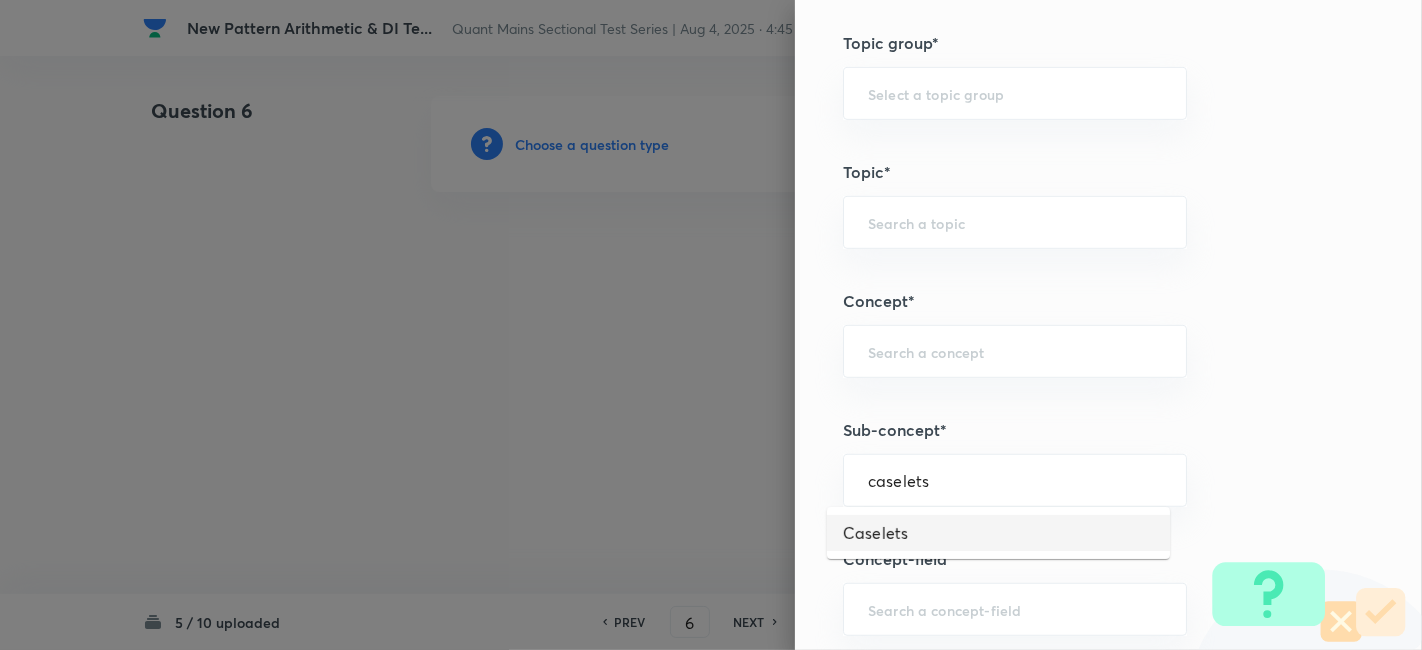 click on "Caselets" at bounding box center [998, 533] 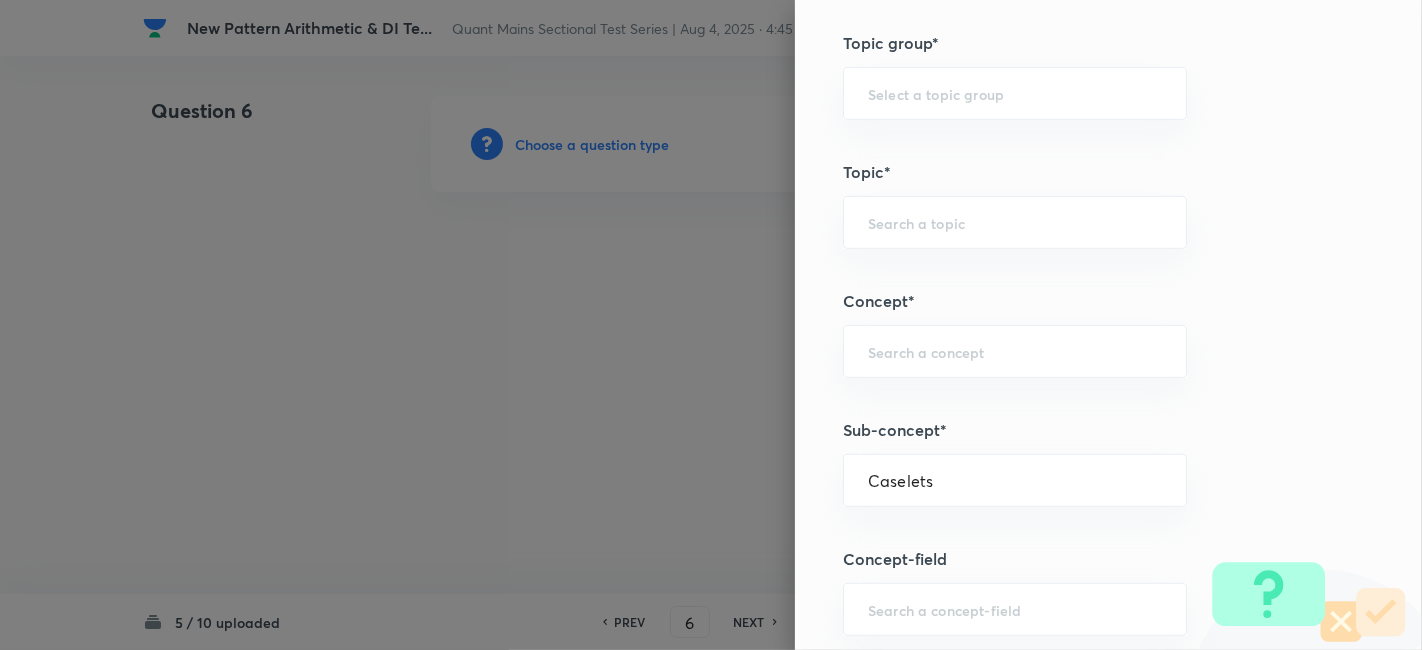 type on "Quantitative Aptitude" 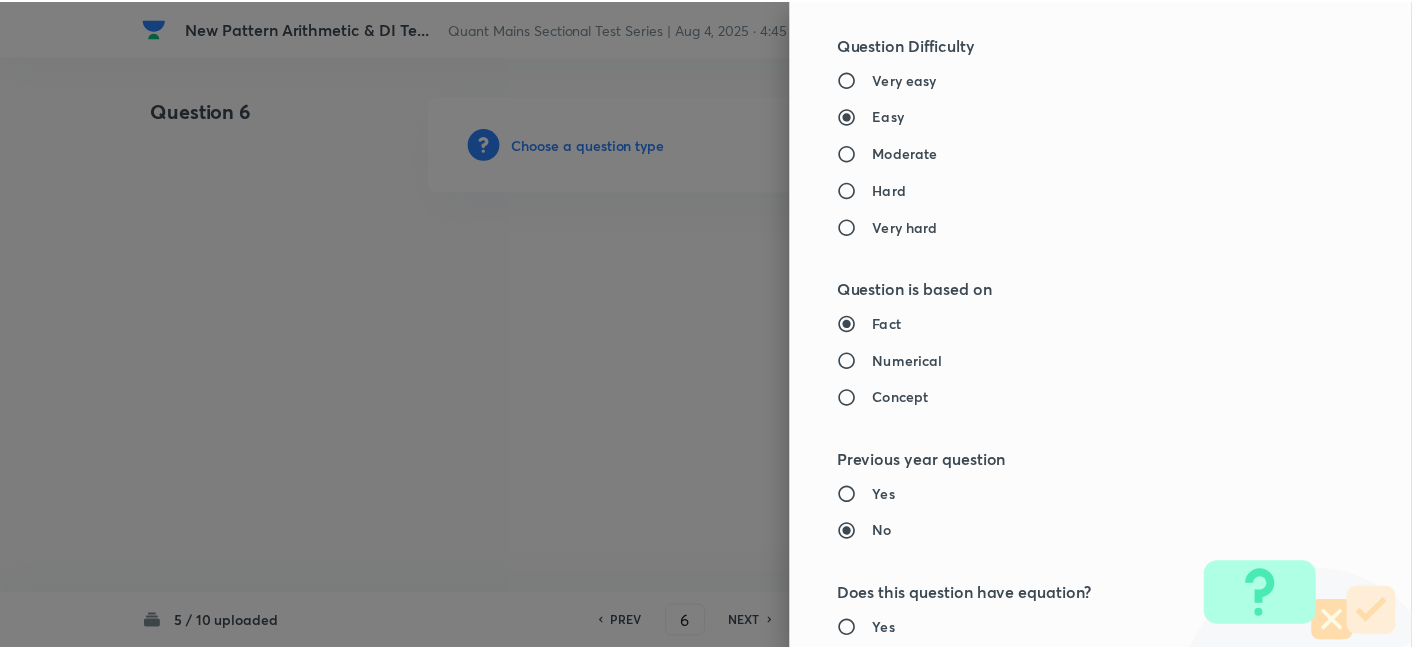 scroll, scrollTop: 2070, scrollLeft: 0, axis: vertical 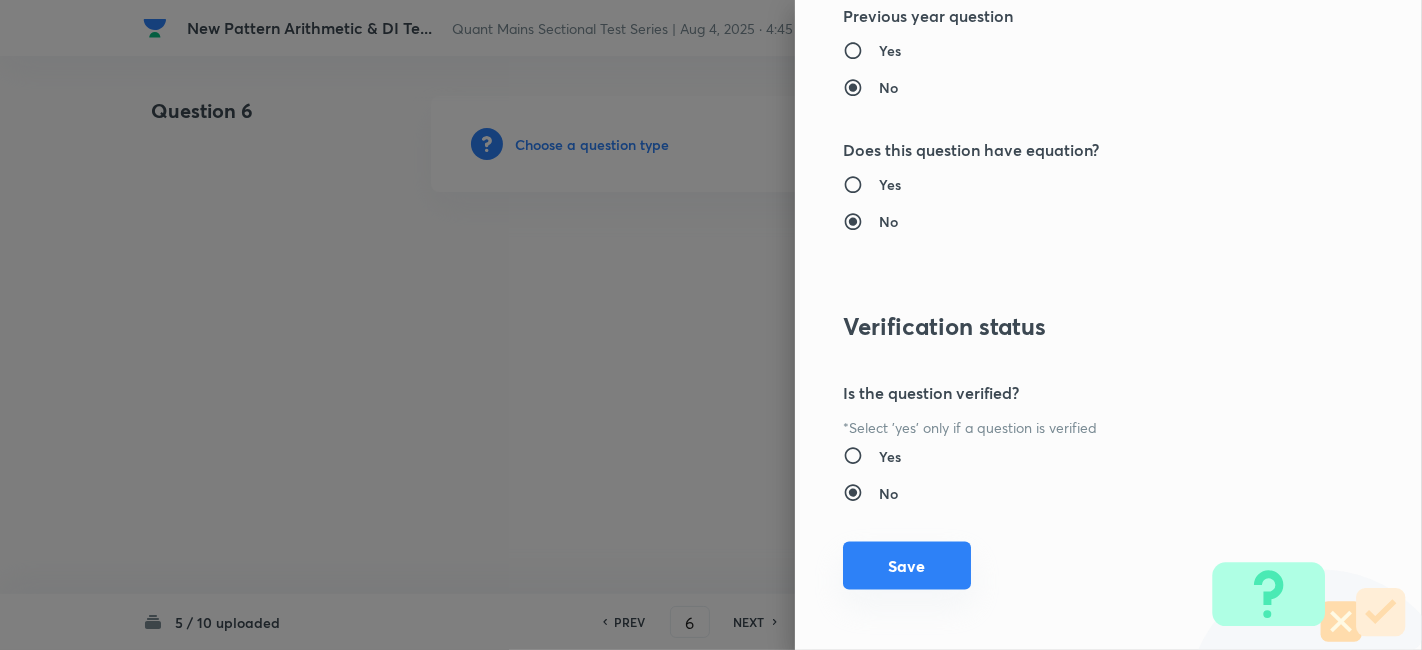 click on "Save" at bounding box center (907, 566) 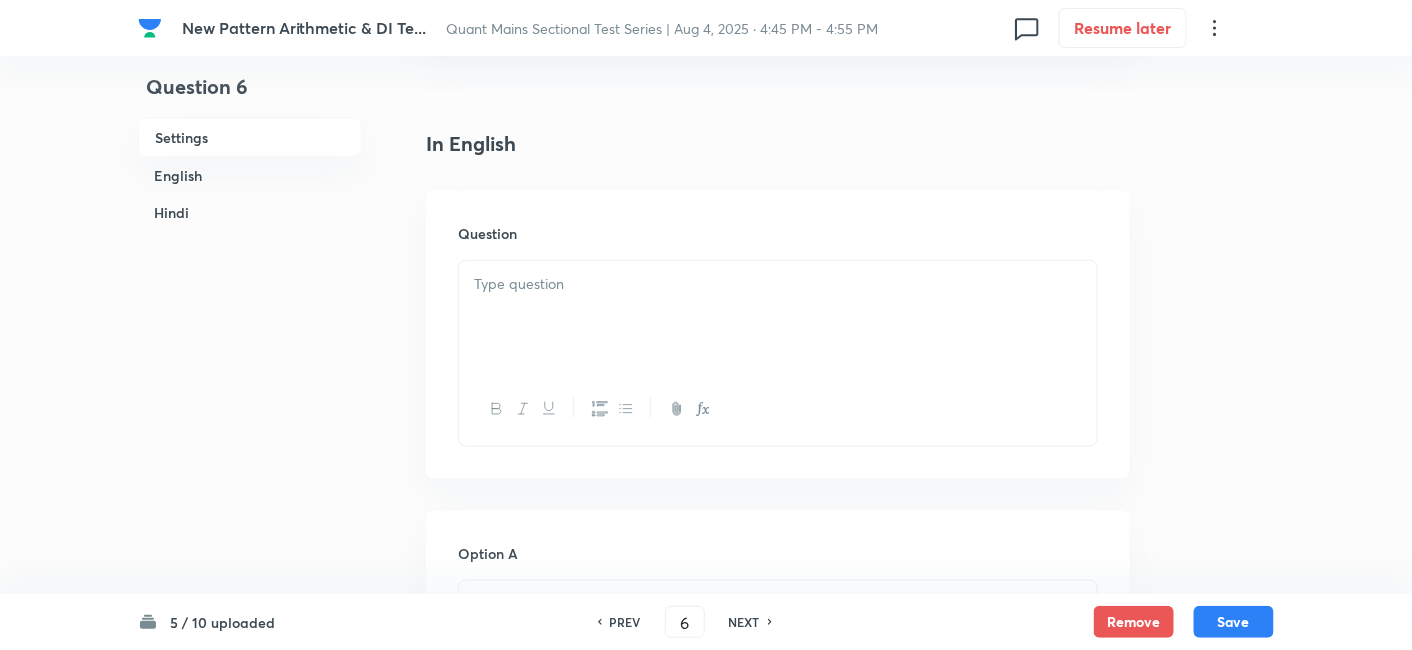 scroll, scrollTop: 550, scrollLeft: 0, axis: vertical 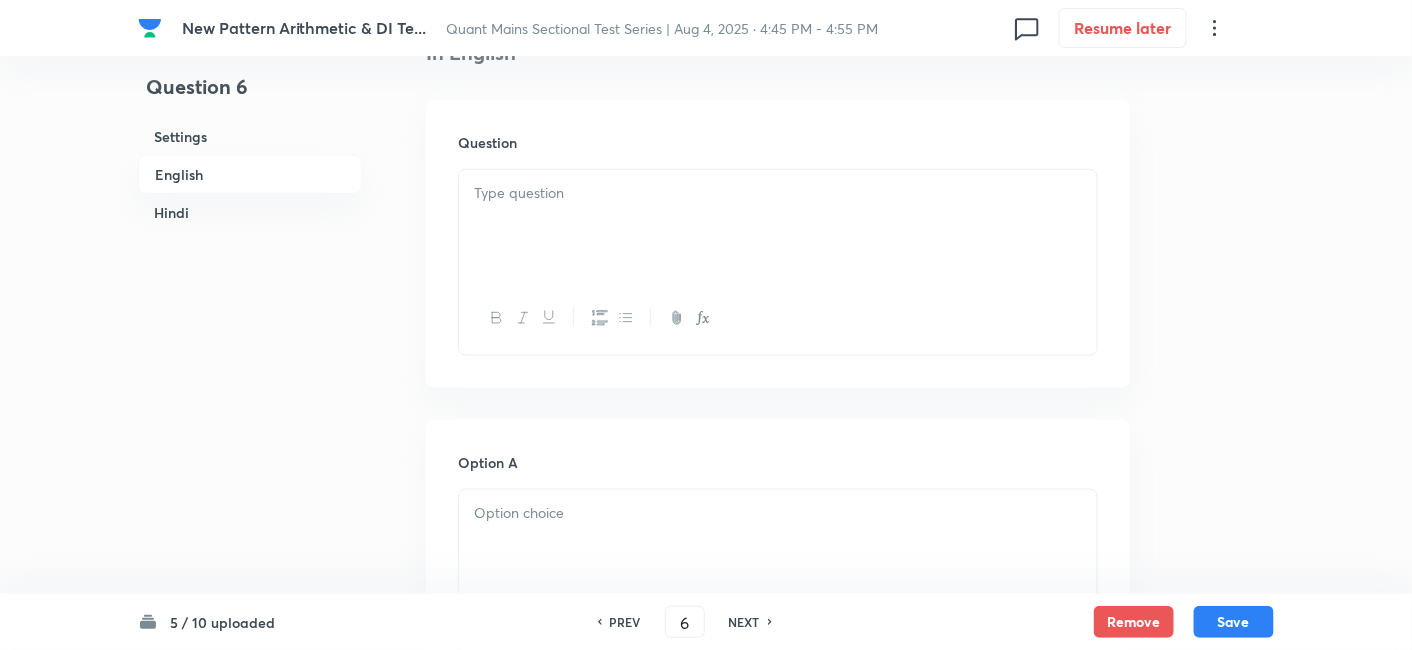 click at bounding box center (778, 226) 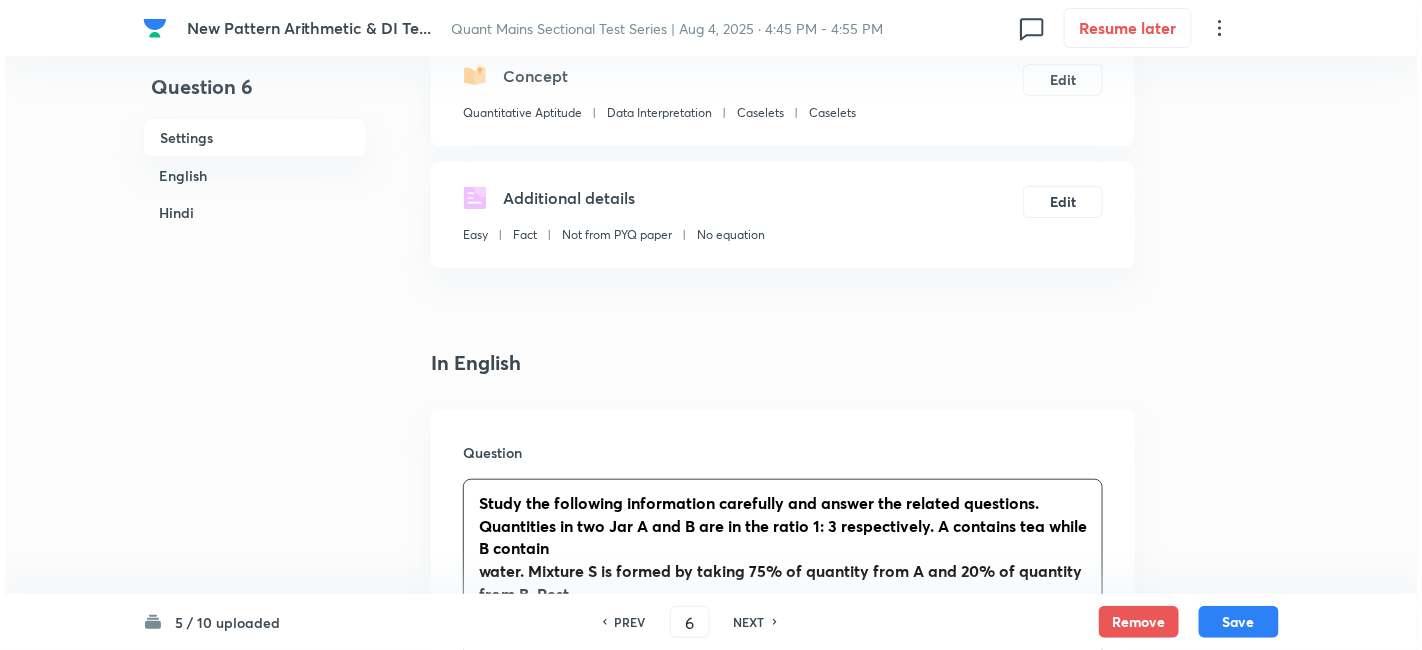 scroll, scrollTop: 239, scrollLeft: 0, axis: vertical 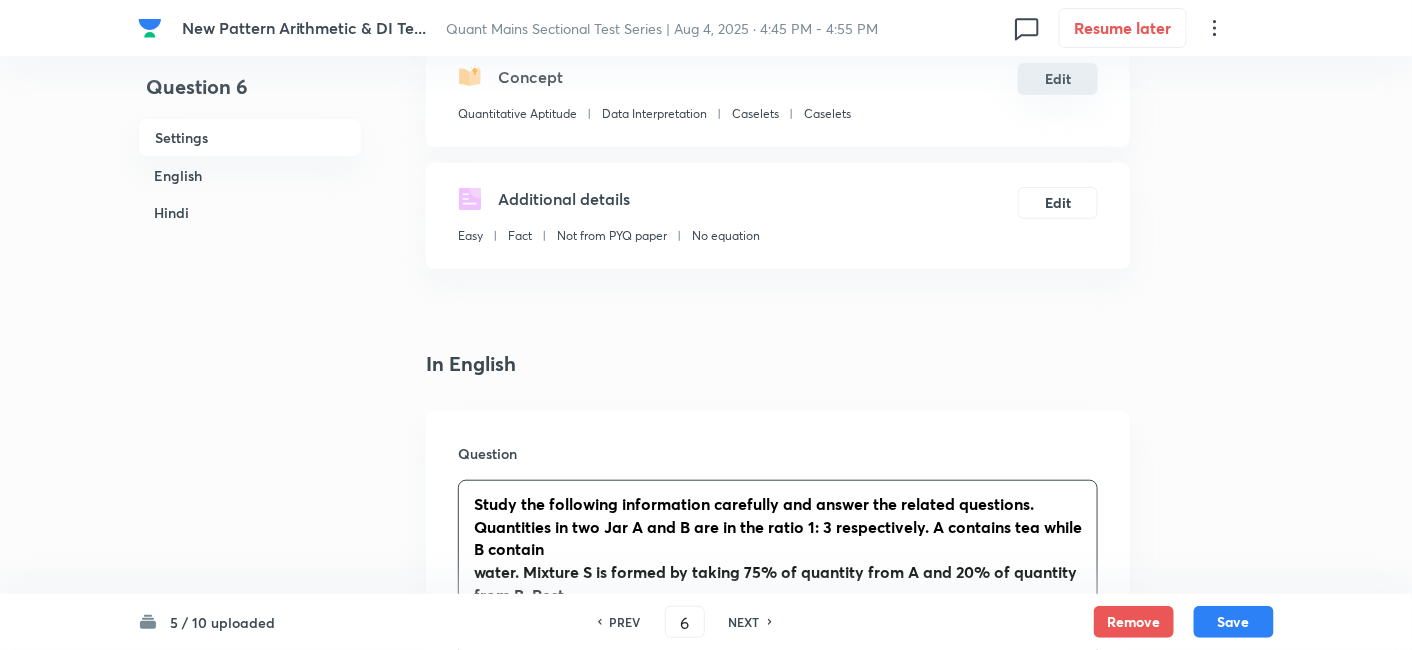 click on "Edit" at bounding box center (1058, 79) 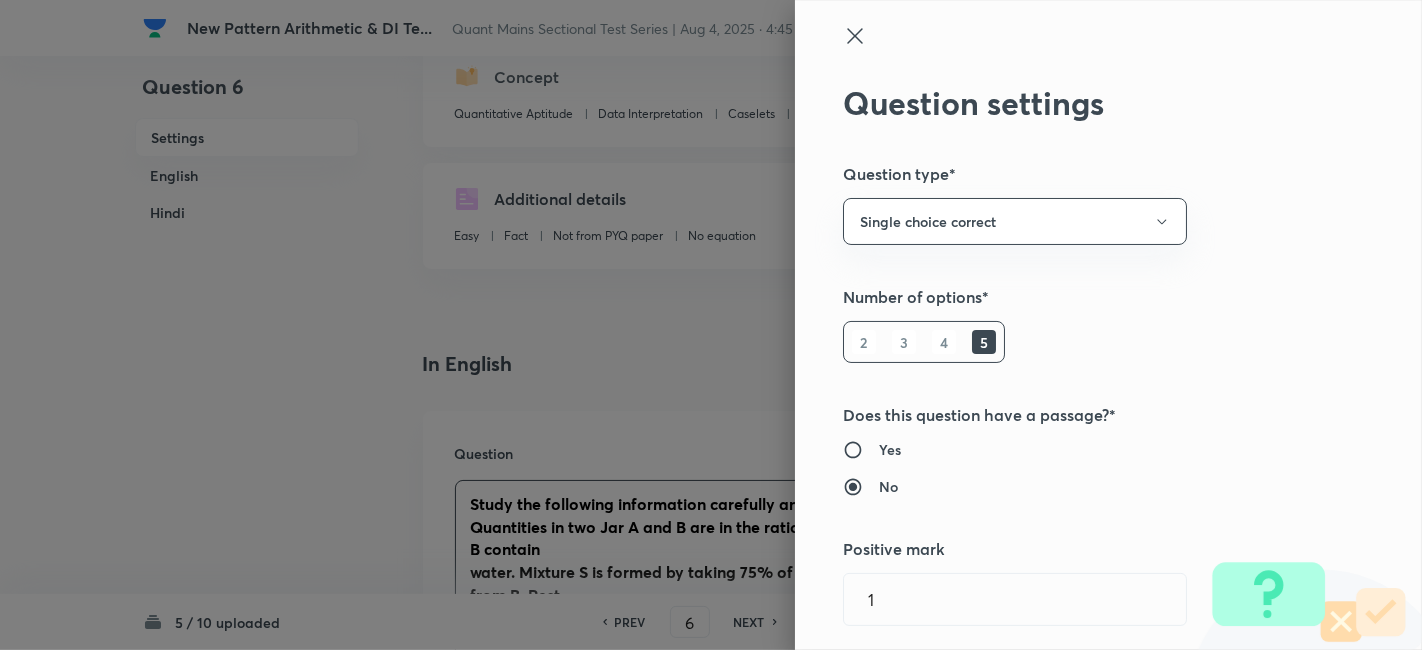 click on "Yes" at bounding box center (890, 449) 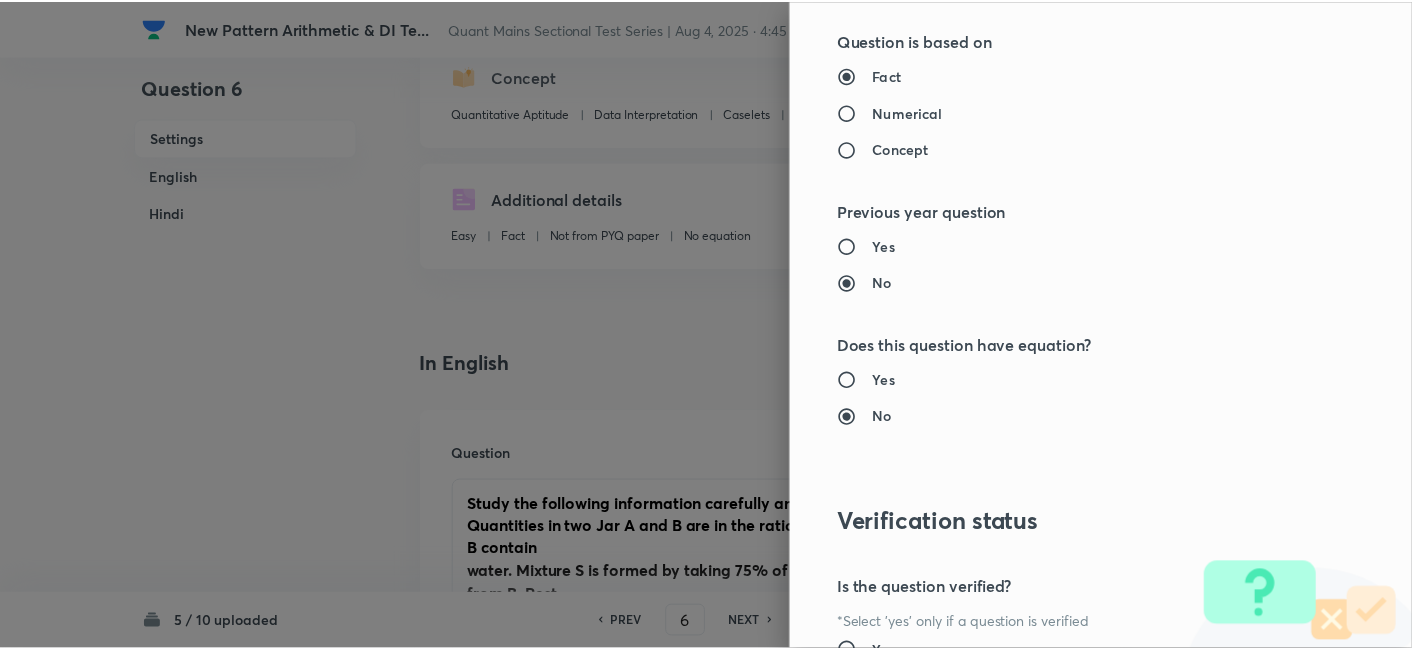 scroll, scrollTop: 2070, scrollLeft: 0, axis: vertical 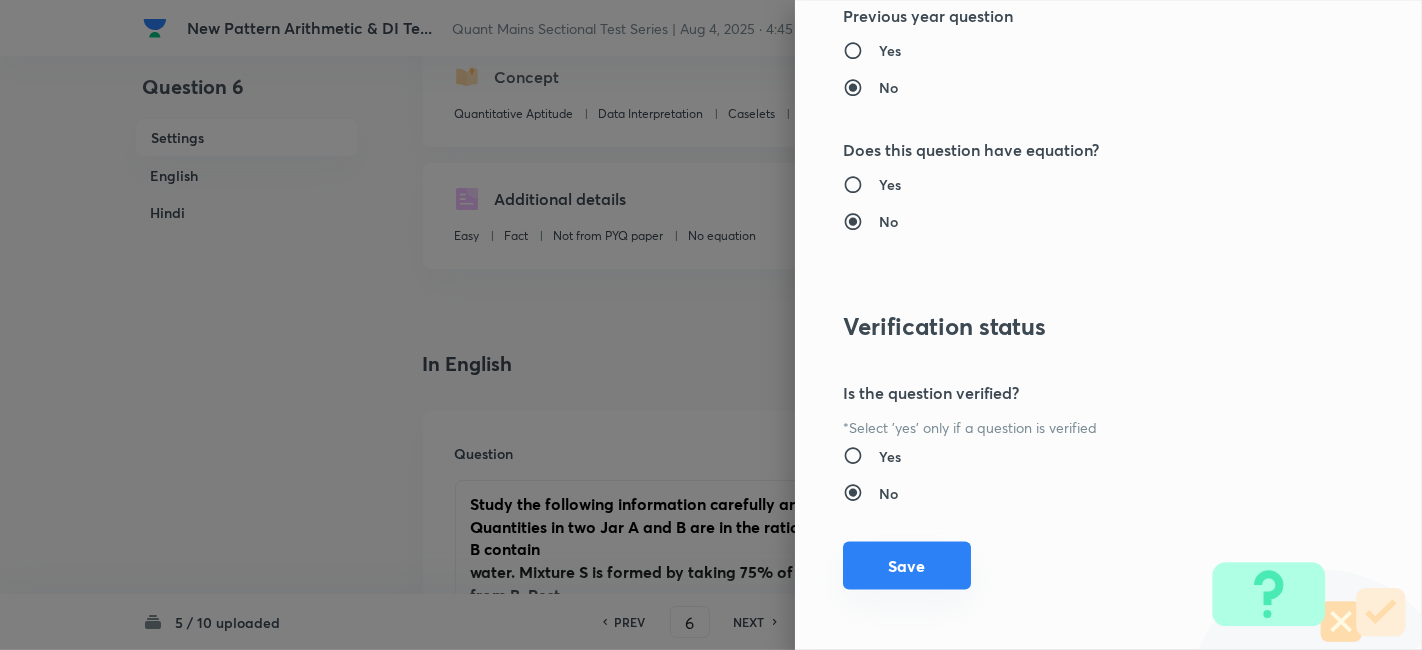 click on "Save" at bounding box center [907, 566] 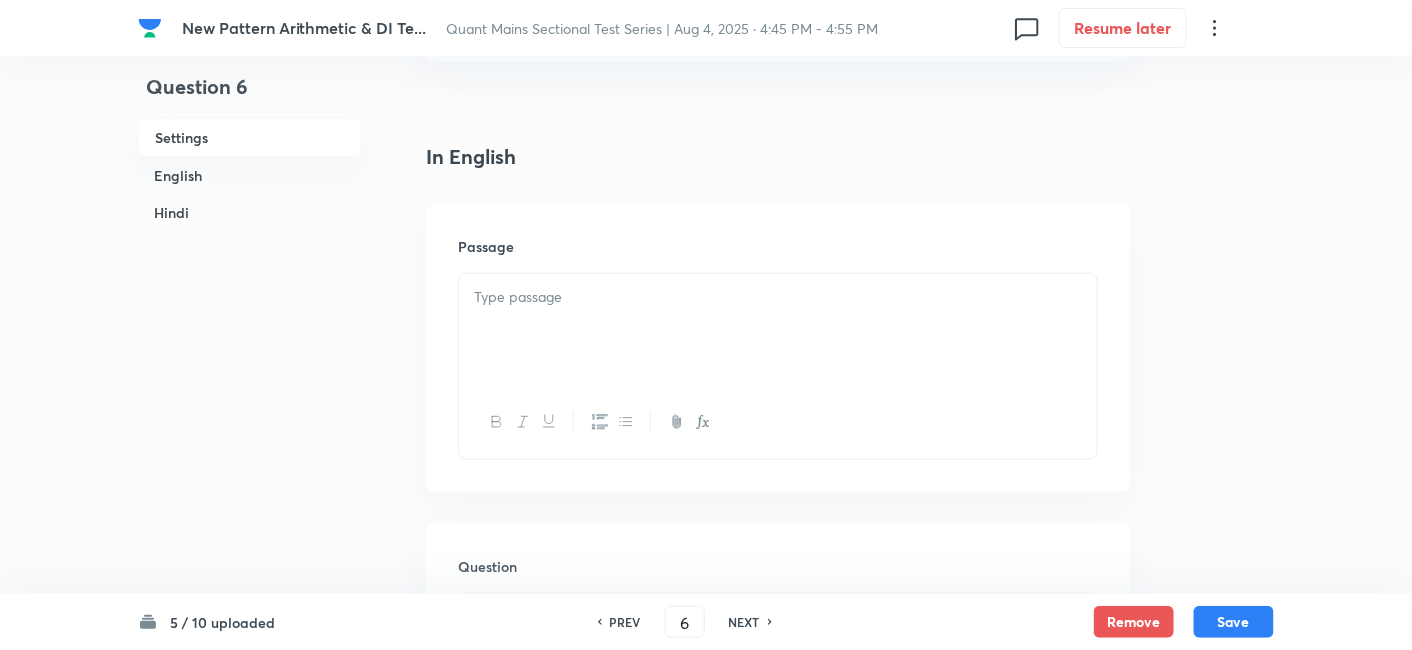 scroll, scrollTop: 434, scrollLeft: 0, axis: vertical 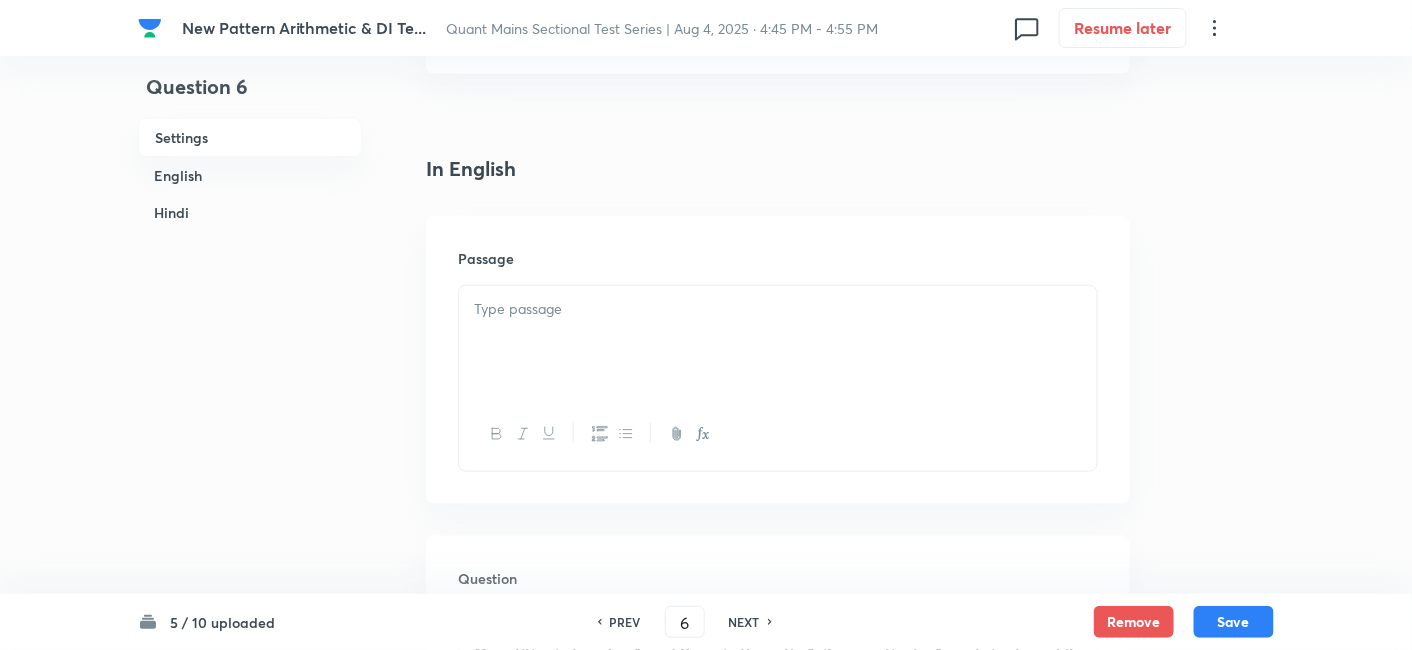 click at bounding box center (778, 342) 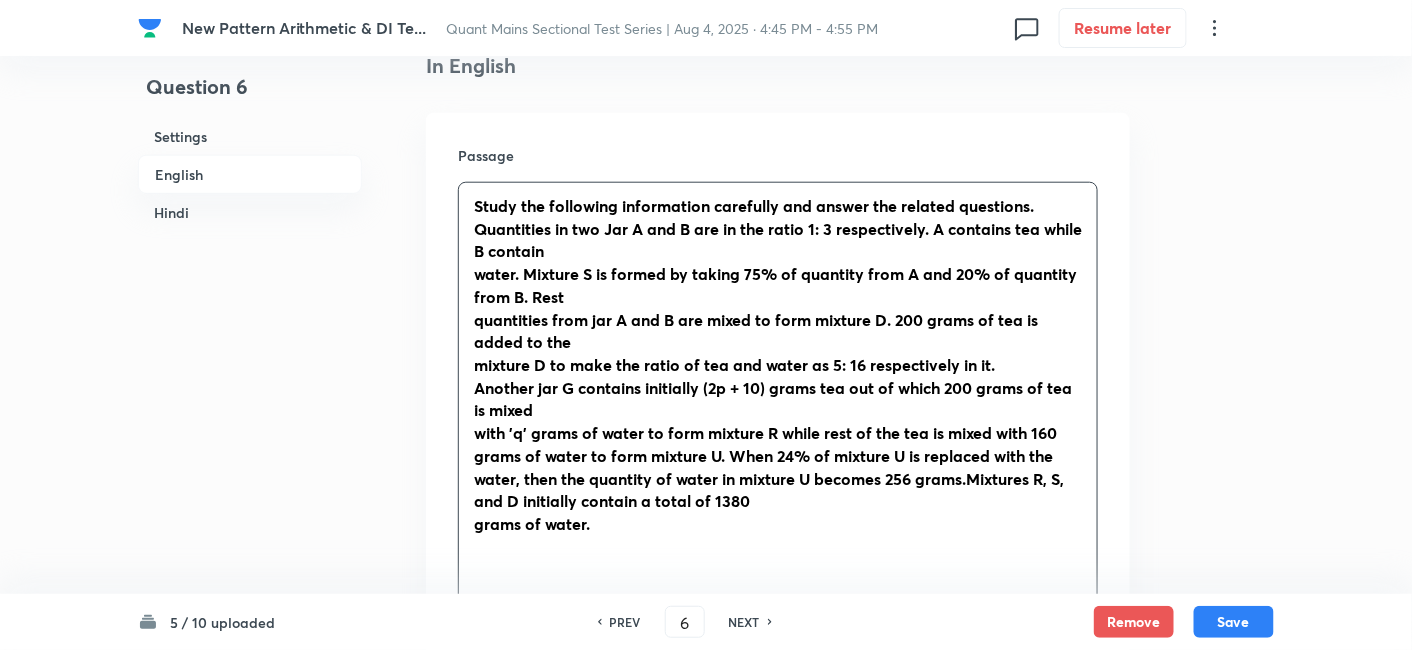 scroll, scrollTop: 539, scrollLeft: 0, axis: vertical 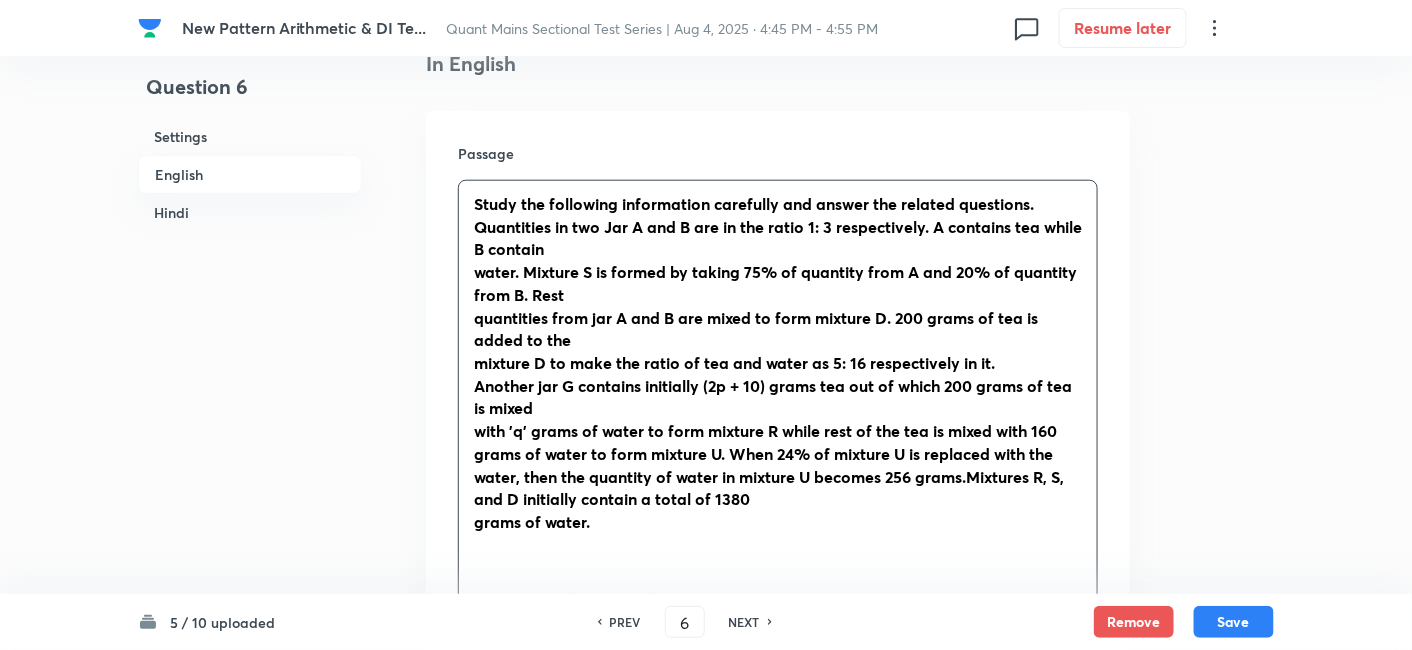 click on "Study the following information carefully and answer the related questions. Quantities in two Jar A and B are in the ratio 1: 3 respectively. A contains tea while B contain  water. Mixture S is formed by taking 75% of quantity from A and 20% of quantity from B. Rest  quantities from jar A and B are mixed to form mixture D. 200 grams of tea is added to the  mixture D to make the ratio of tea and water as 5: 16 respectively in it. Another jar G contains initially (2p + 10) grams tea out of which 200 grams of tea is mixed  with 'q' grams of water to form mixture R while rest of the tea is mixed with 160 grams of water to form mixture U. When 24% of mixture U is replaced with the water, then the quantity of water in mixture U becomes 256 grams.Mixtures R, S, and D initially contain a total of 1380  grams of water." at bounding box center (778, 375) 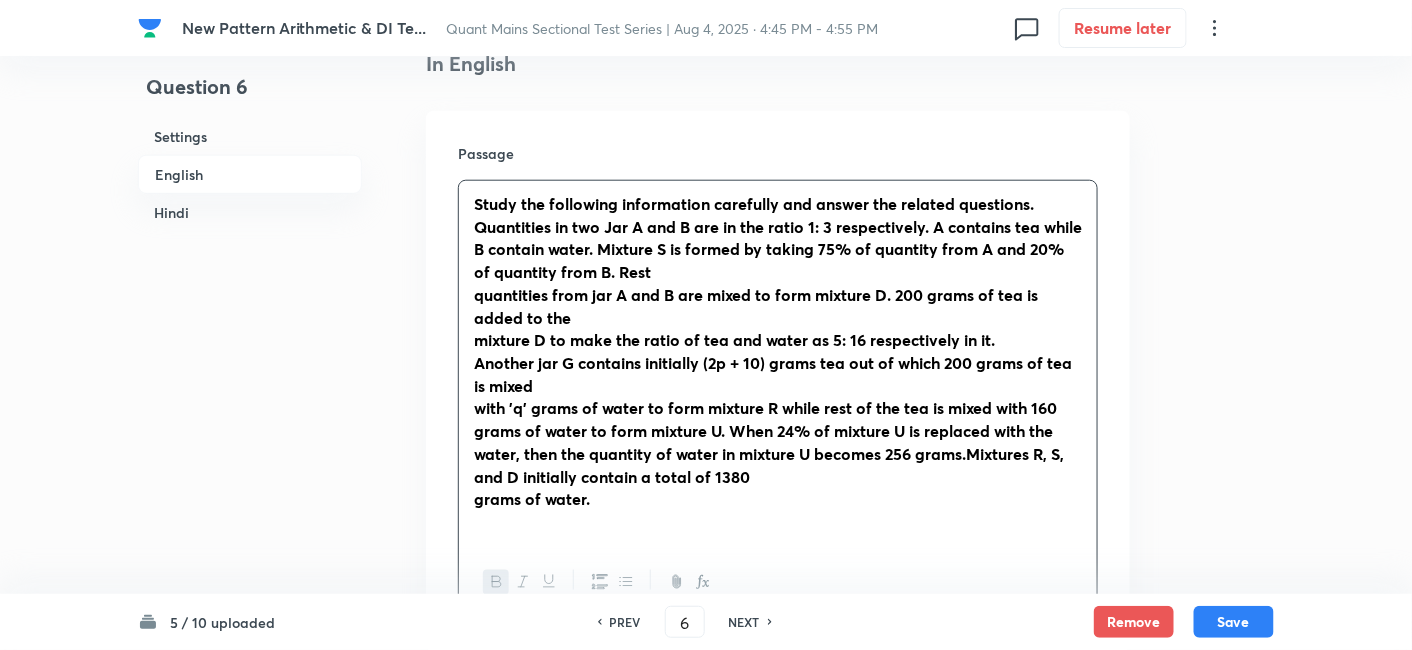 click on "Study the following information carefully and answer the related questions. Quantities in two Jar A and B are in the ratio 1: 3 respectively. A contains tea while B contain water. Mixture S is formed by taking 75% of quantity from A and 20% of quantity from B. Rest  quantities from jar A and B are mixed to form mixture D. 200 grams of tea is added to the  mixture D to make the ratio of tea and water as 5: 16 respectively in it. Another jar G contains initially (2p + 10) grams tea out of which 200 grams of tea is mixed  with 'q' grams of water to form mixture R while rest of the tea is mixed with 160 grams of water to form mixture U. When 24% of mixture U is replaced with the water, then the quantity of water in mixture U becomes 256 grams.Mixtures R, S, and D initially contain a total of 1380  grams of water." at bounding box center [778, 363] 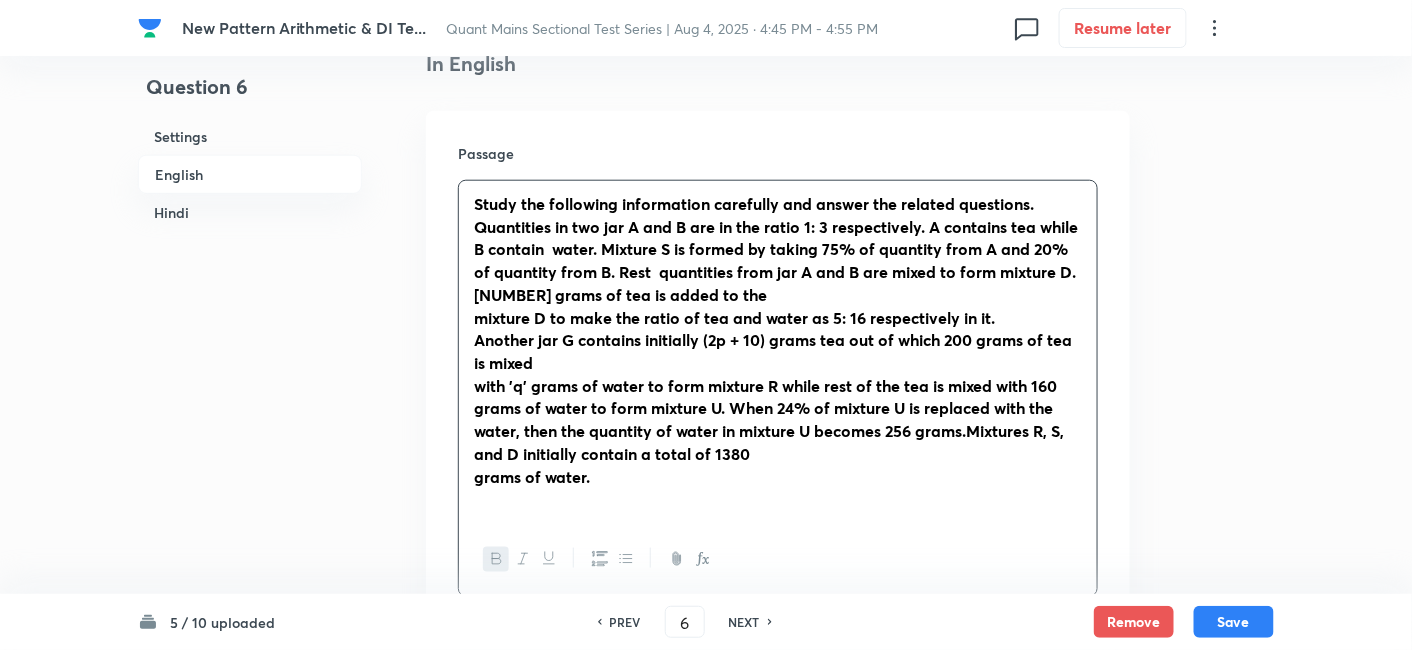 click on "Study the following information carefully and answer the related questions. Quantities in two Jar A and B are in the ratio 1: 3 respectively. A contains tea while B contain water. Mixture S is formed by taking 75% of quantity from A and 20% of quantity from B. Rest quantities from jar A and B are mixed to form mixture D. 200 grams of tea is added to the mixture D to make the ratio of tea and water as 5: 16 respectively in it. Another jar G contains initially (2p + 10) grams tea out of which 200 grams of tea is mixed with 'q' grams of water to form mixture R while rest of the tea is mixed with 160 grams of water to form mixture U. When 24% of mixture U is replaced with the water, then the quantity of water in mixture U becomes 256 grams.Mixtures R, S, and D initially contain a total of 1380 grams of water." at bounding box center [778, 352] 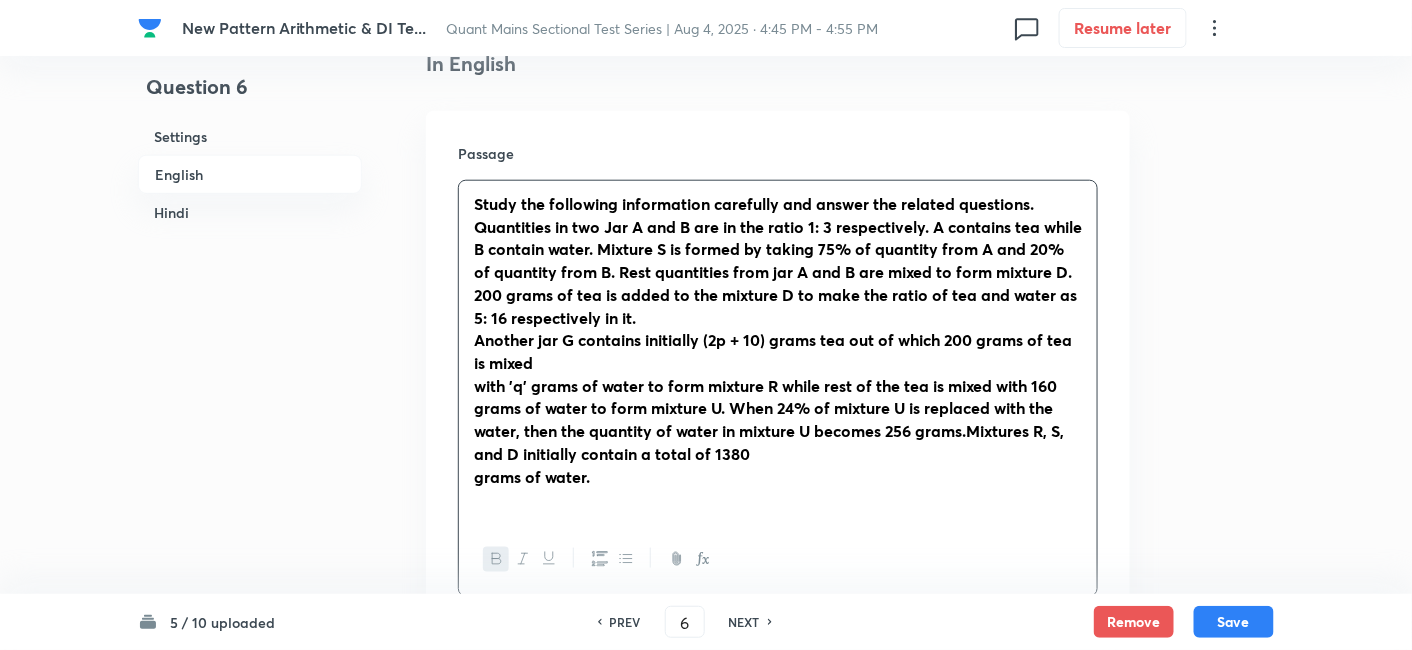 click on "Study the following information carefully and answer the related questions. Quantities in two Jar A and B are in the ratio 1: 3 respectively. A contains tea while B contain water. Mixture S is formed by taking 75% of quantity from A and 20% of quantity from B. Rest quantities from jar A and B are mixed to form mixture D. 200 grams of tea is added to the mixture D to make the ratio of tea and water as 5: 16 respectively in it. Another jar G contains initially (2p + 10) grams tea out of which 200 grams of tea is mixed  with 'q' grams of water to form mixture R while rest of the tea is mixed with 160 grams of water to form mixture U. When 24% of mixture U is replaced with the water, then the quantity of water in mixture U becomes 256 grams.Mixtures R, S, and D initially contain a total of 1380  grams of water." at bounding box center (778, 352) 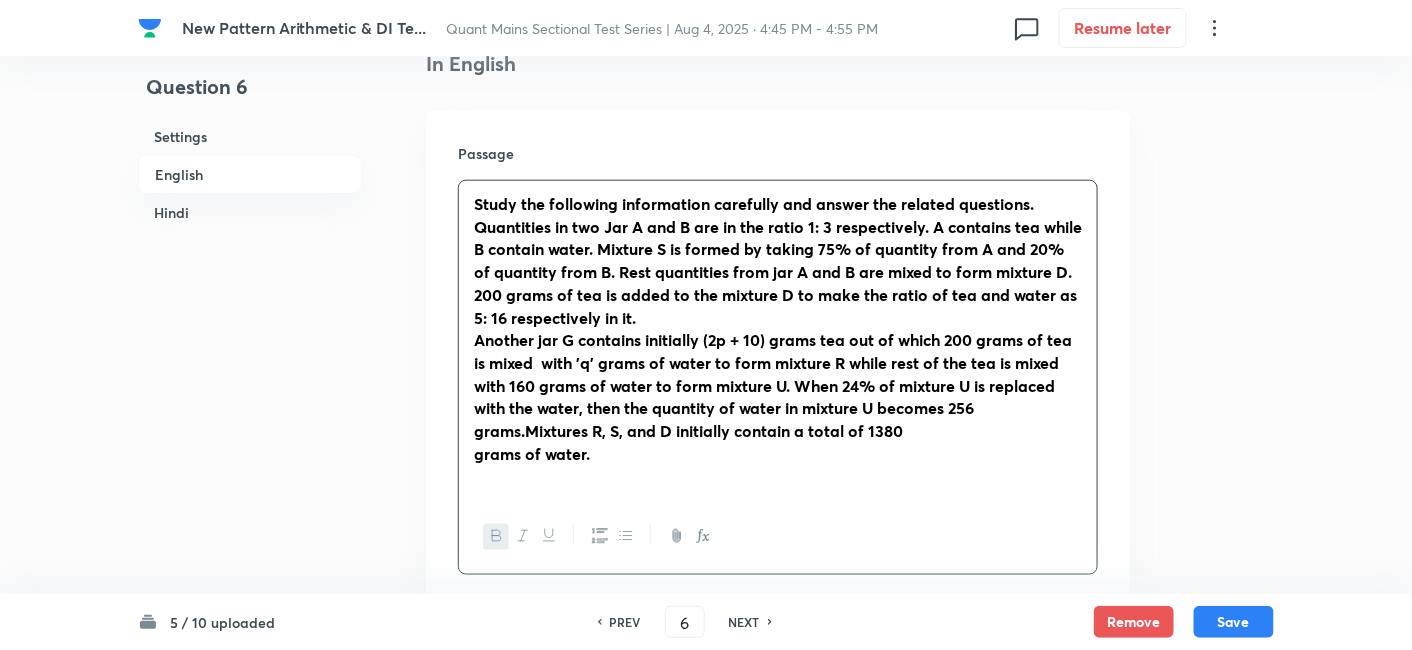 click on "grams of water." at bounding box center (532, 453) 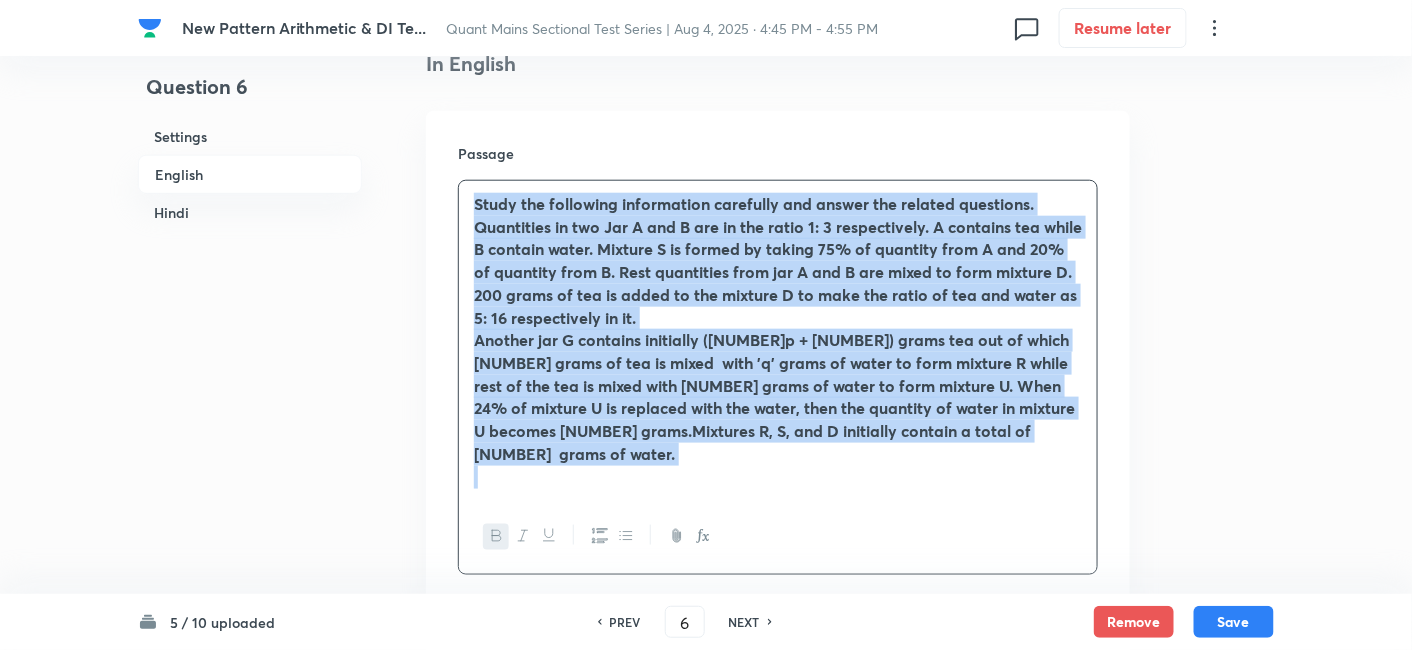 drag, startPoint x: 470, startPoint y: 192, endPoint x: 1174, endPoint y: 545, distance: 787.54364 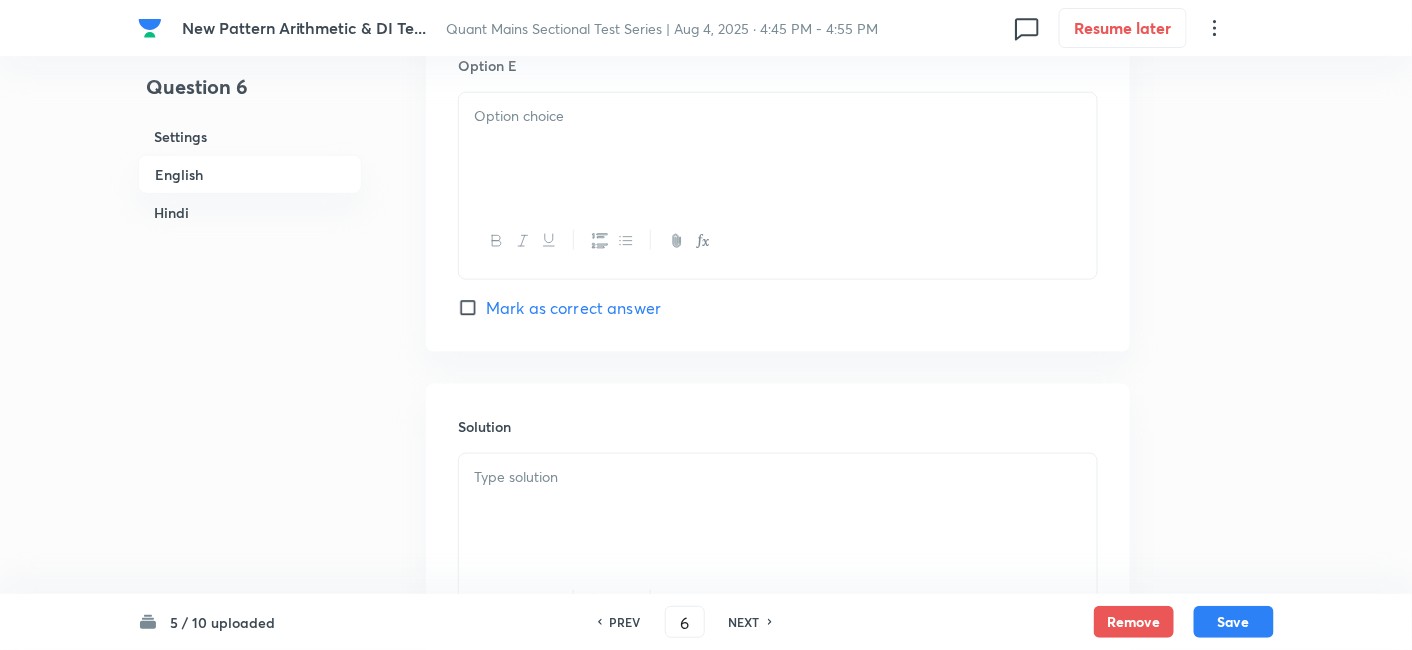 scroll, scrollTop: 3283, scrollLeft: 0, axis: vertical 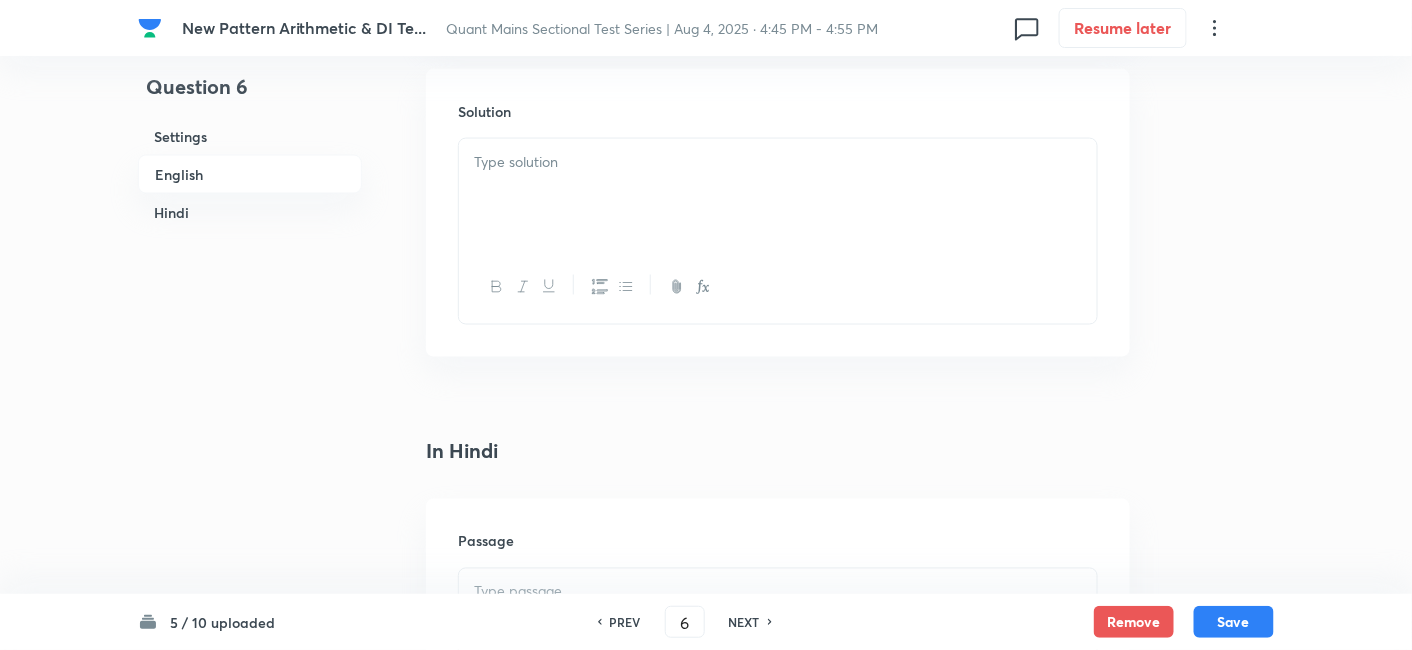 click at bounding box center (778, 625) 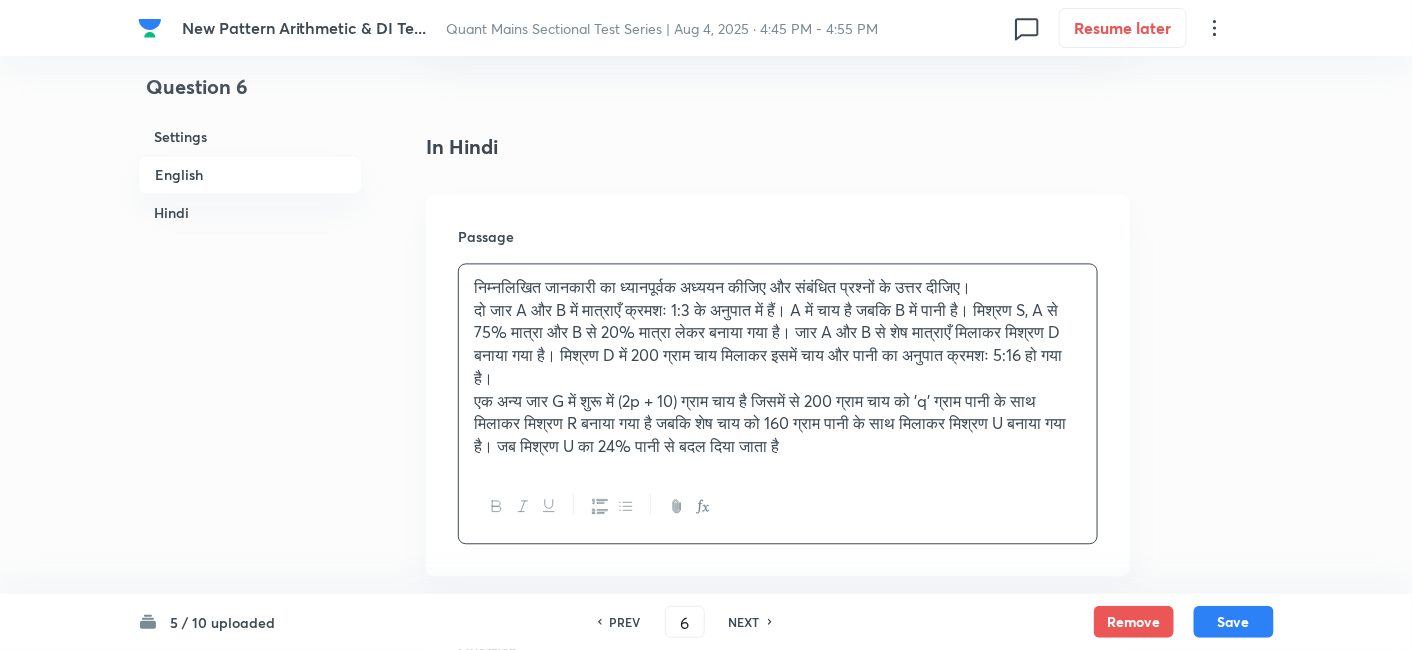 scroll, scrollTop: 3661, scrollLeft: 0, axis: vertical 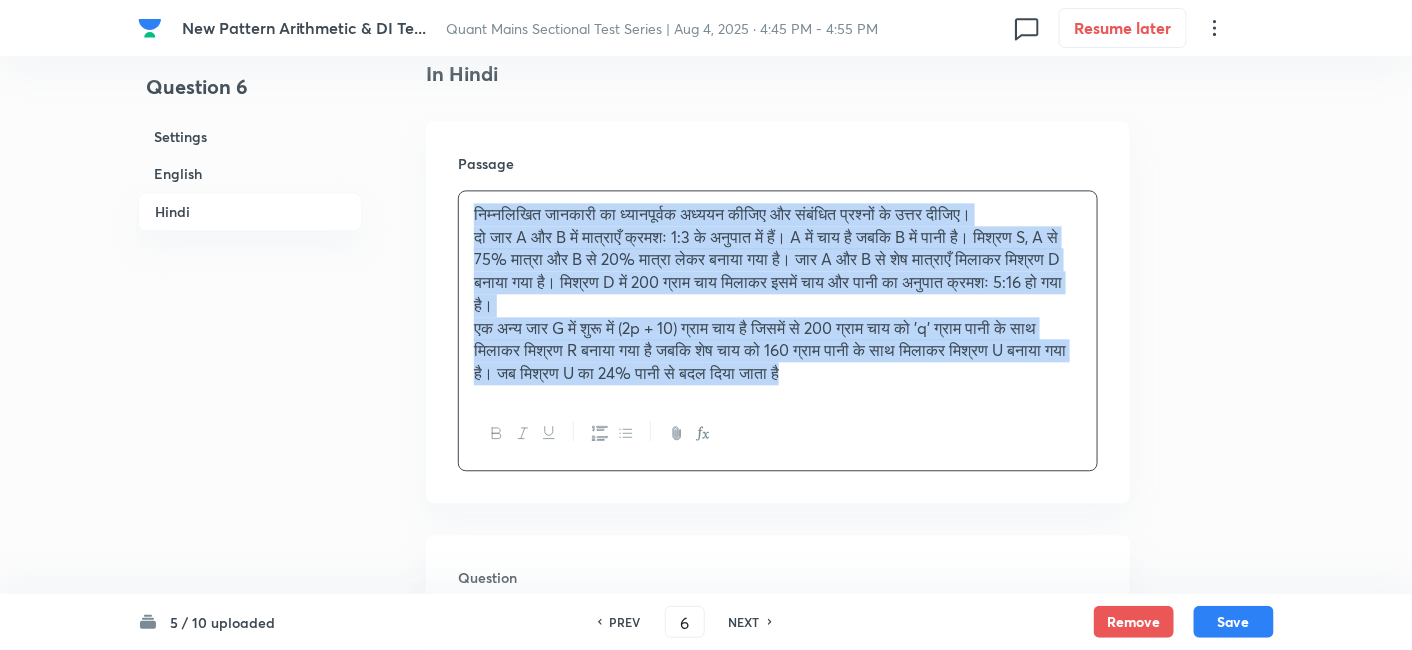 drag, startPoint x: 465, startPoint y: 181, endPoint x: 1050, endPoint y: 395, distance: 622.9133 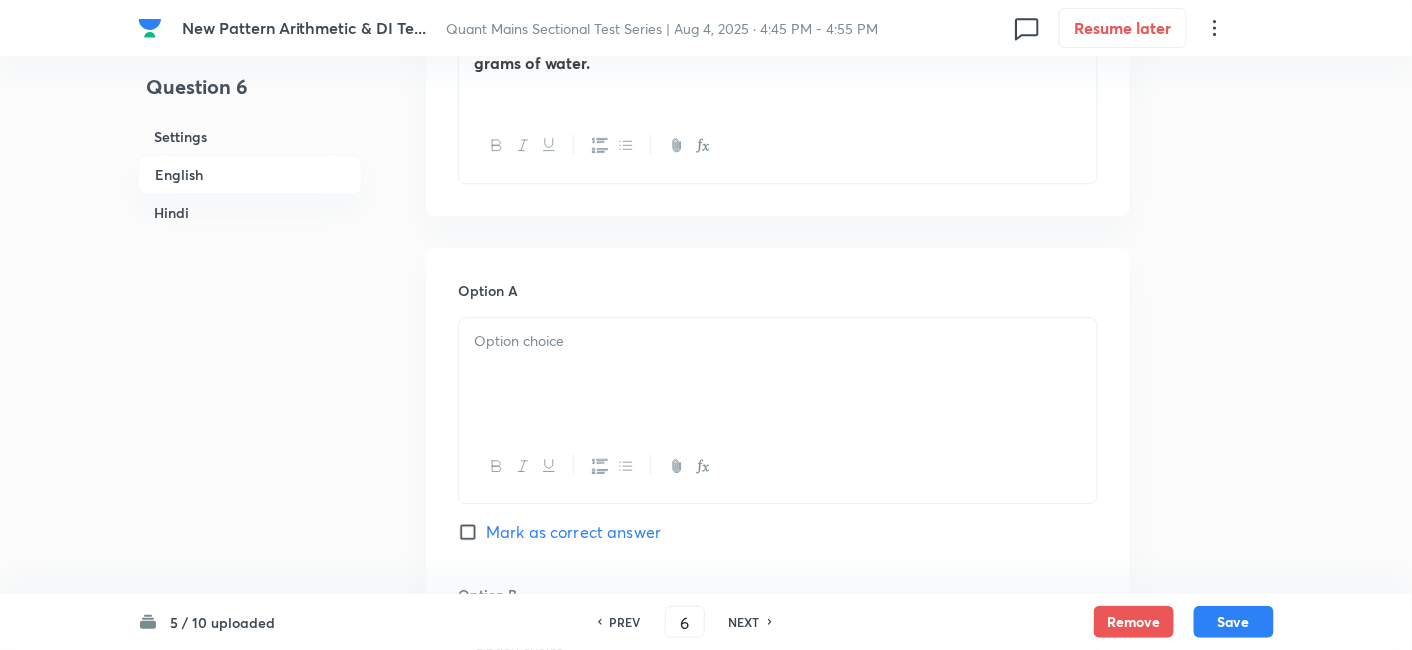scroll, scrollTop: 1525, scrollLeft: 0, axis: vertical 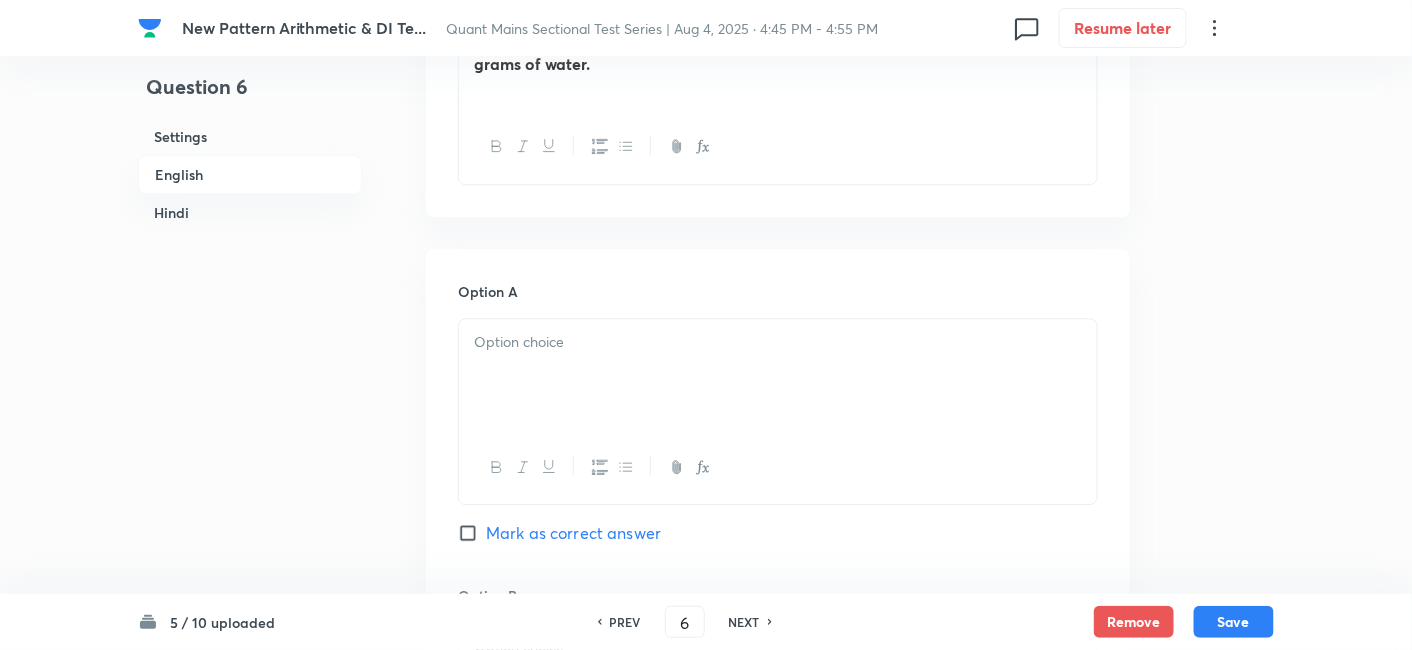 click at bounding box center [778, 375] 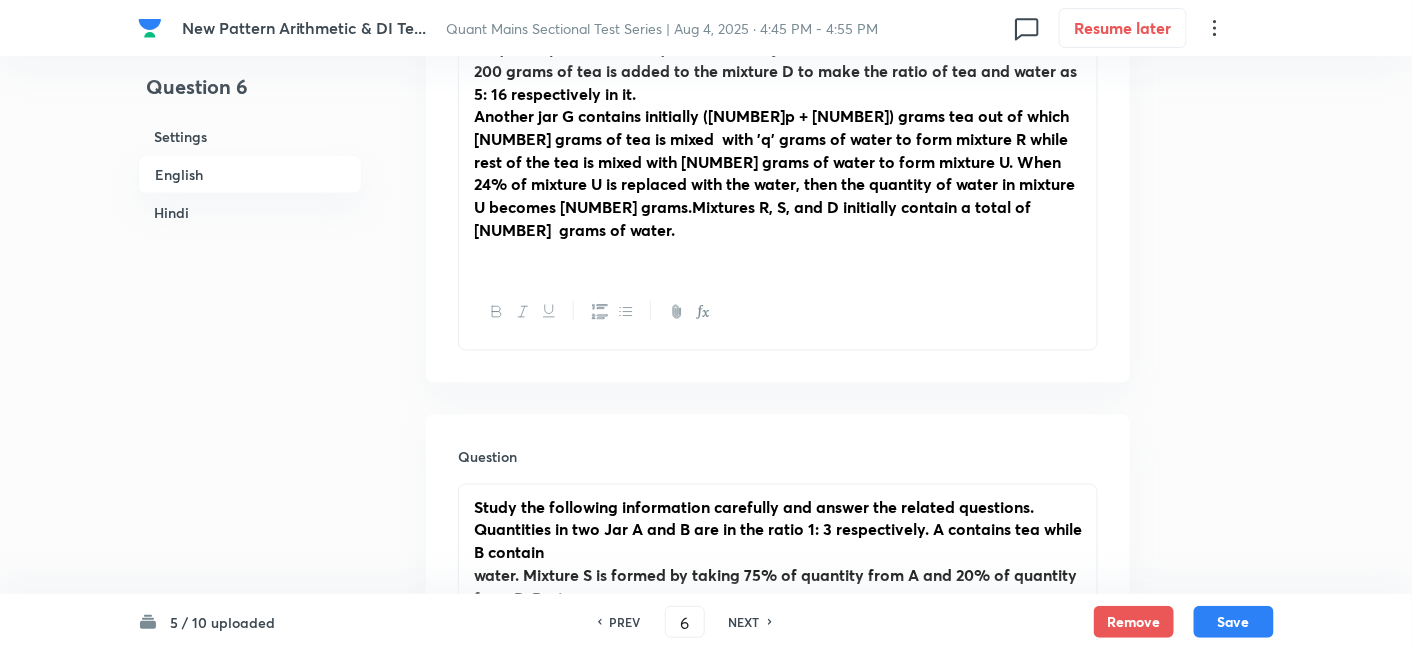 scroll, scrollTop: 1263, scrollLeft: 0, axis: vertical 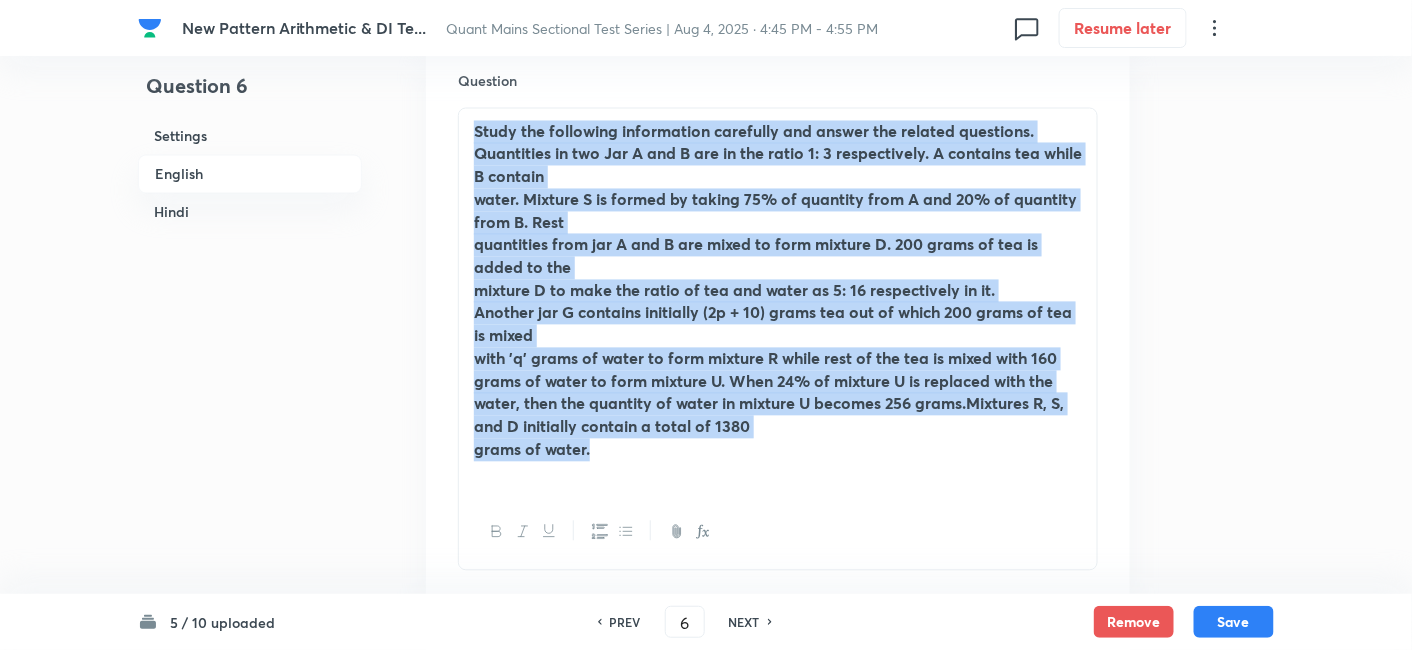drag, startPoint x: 648, startPoint y: 295, endPoint x: 467, endPoint y: 15, distance: 333.40817 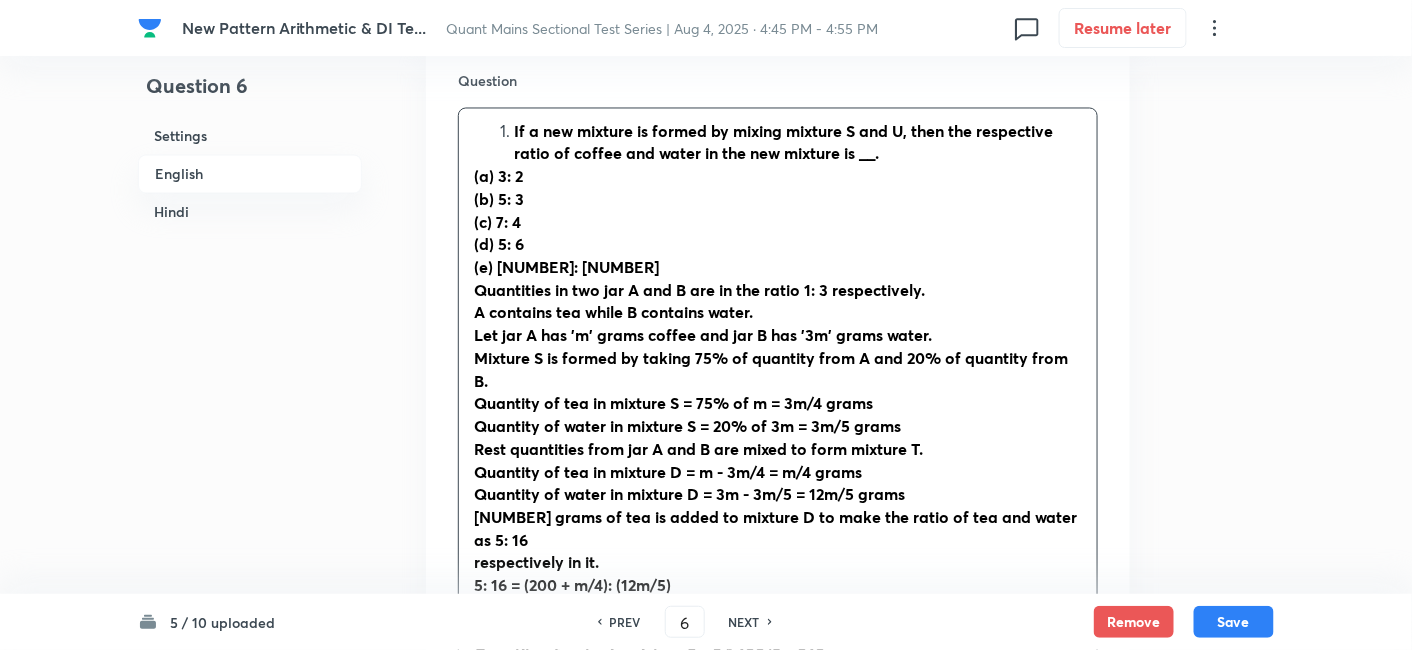 click on "If a new mixture is formed by mixing mixture S and U, then the respective ratio of coffee and water in the new mixture is __." at bounding box center [798, 143] 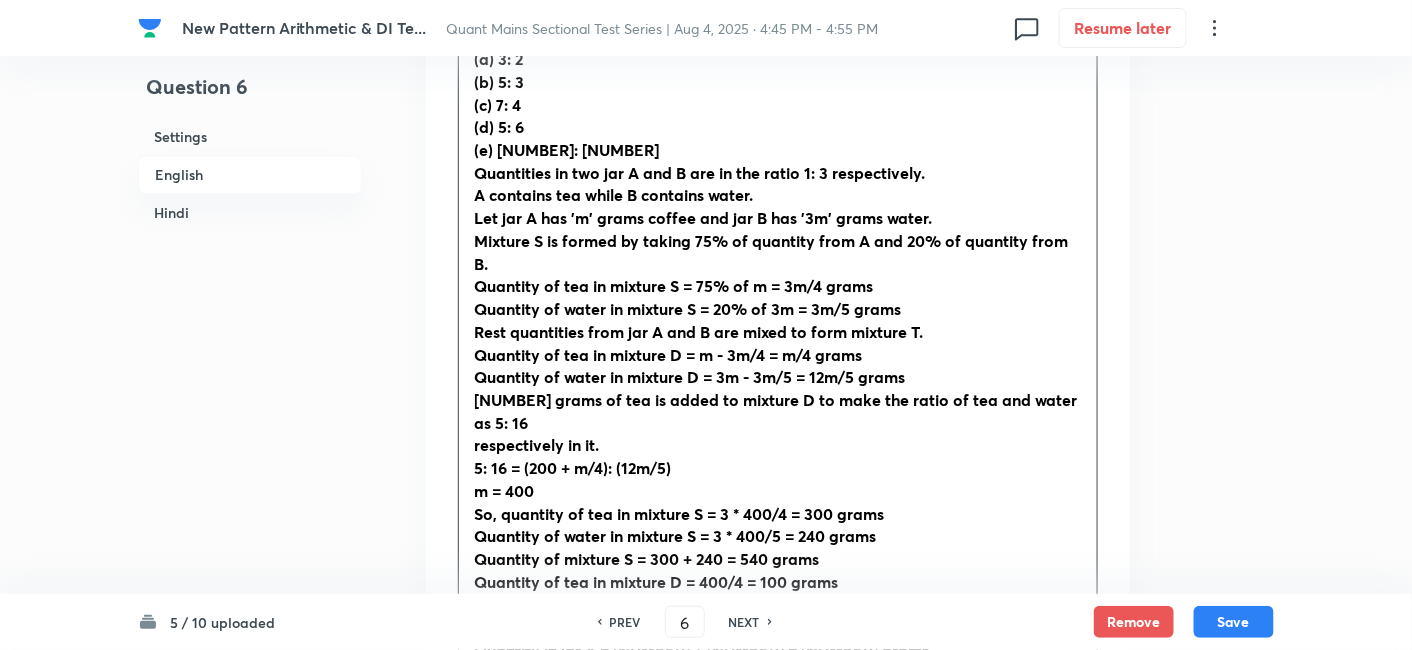 scroll, scrollTop: 1139, scrollLeft: 0, axis: vertical 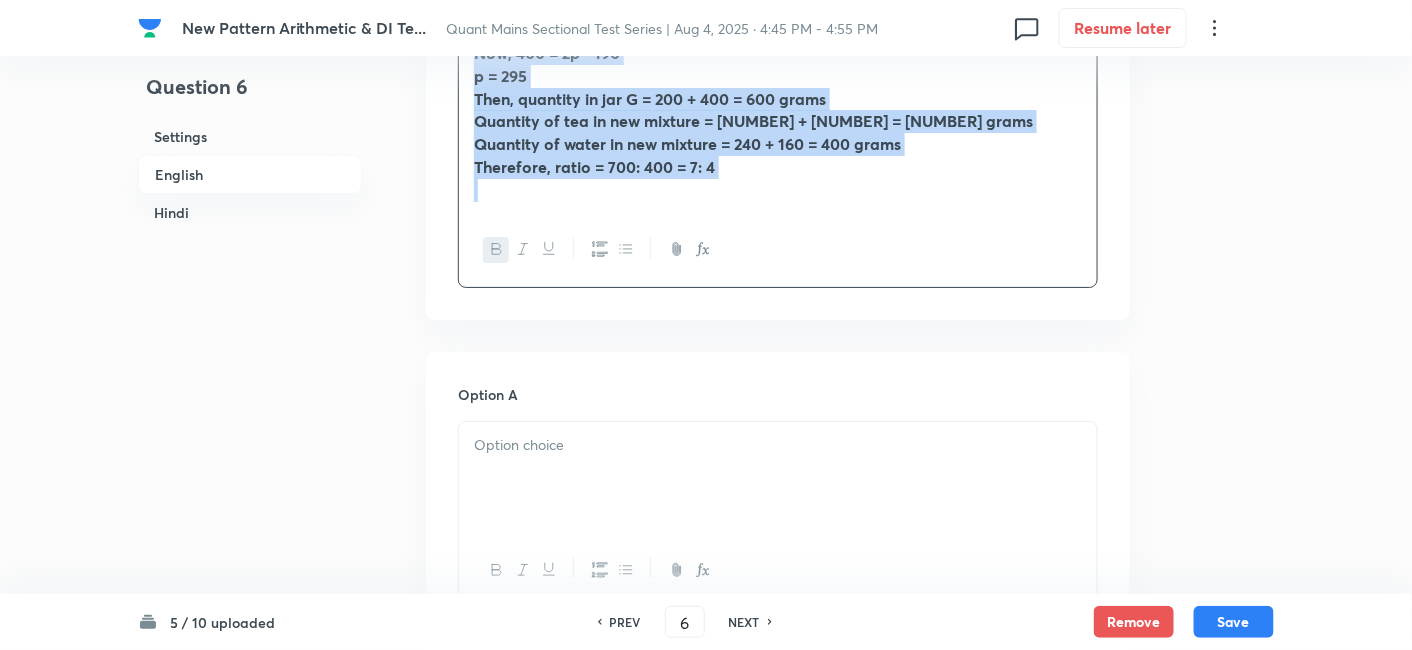 drag, startPoint x: 468, startPoint y: 105, endPoint x: 1015, endPoint y: 464, distance: 654.2859 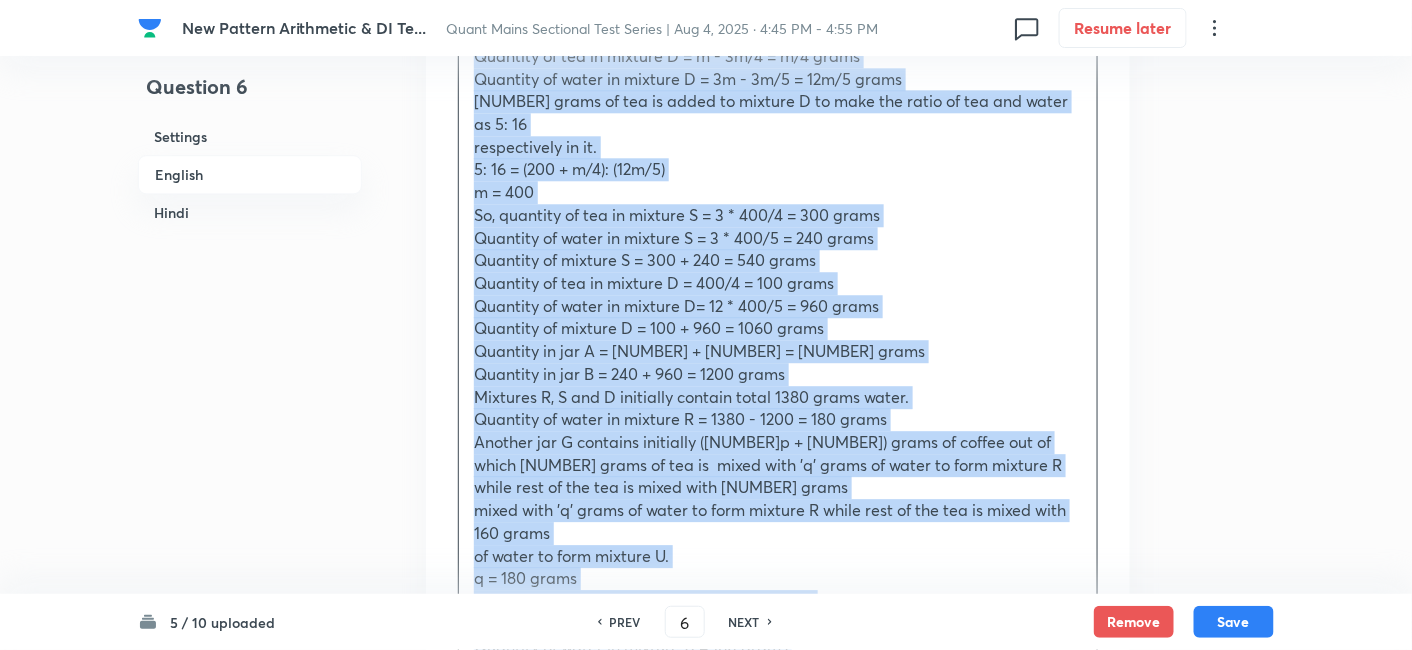 scroll, scrollTop: 1202, scrollLeft: 0, axis: vertical 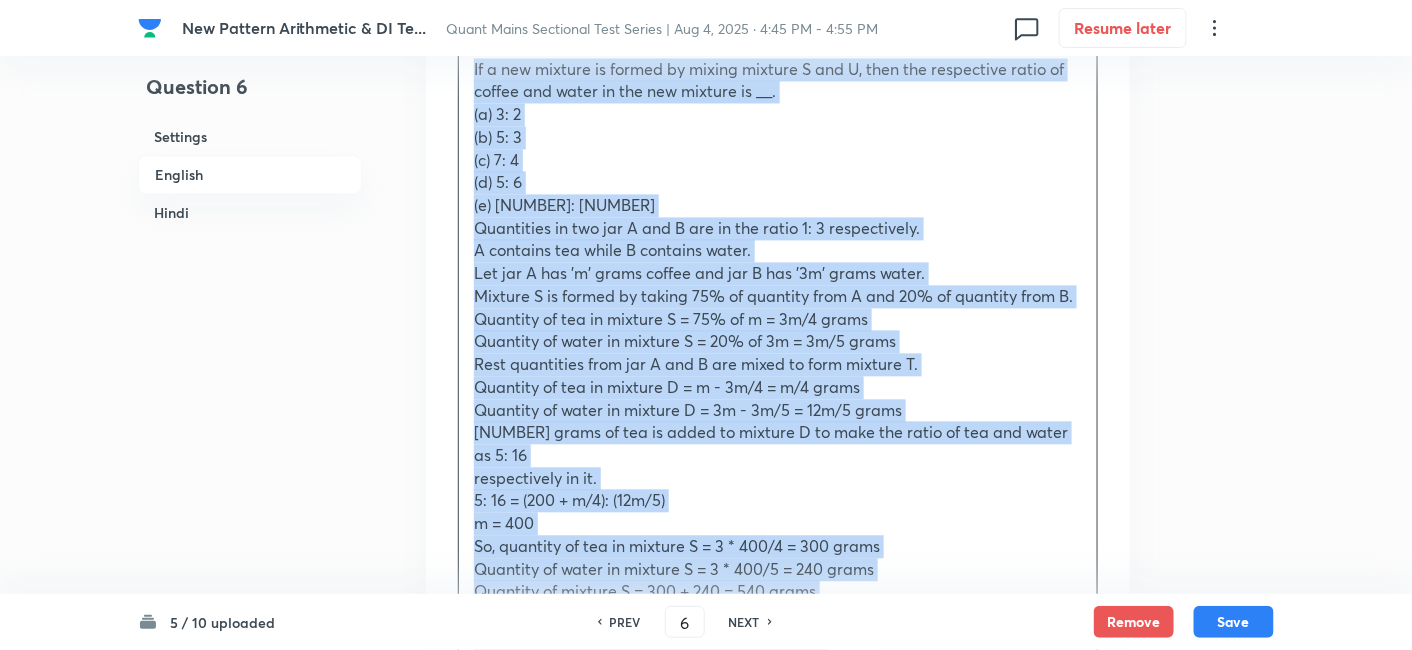 click on "If a new mixture is formed by mixing mixture S and U, then the respective ratio of coffee and water in the new mixture is __. (a) 3: 2  (b) 5: 3 (c) 7: 4  (d) 5: 6 (e) 7: 9 Quantities in two jar A and B are in the ratio 1: 3 respectively.  A contains tea while B contains water.  Let jar A has 'm' grams coffee and jar B has '3m' grams water. Mixture S is formed by taking 75% of quantity from A and 20% of quantity from B. Quantity of tea in mixture S = 75% of m = 3m/4 grams Quantity of water in mixture S = 20% of 3m = 3m/5 grams Rest quantities from jar A and B are mixed to form mixture T. Quantity of tea in mixture D = m - 3m/4 = m/4 grams Quantity of water in mixture D = 3m - 3m/5 = 12m/5 grams 200 grams of tea is added to mixture D to make the ratio of tea and water as 5: 16  respectively in it. 5: 16 = (200 + m/4): (12m/5) m = 400 So, quantity of tea in mixture S = 3 * 400/4 = 300 grams Quantity of water in mixture S = 3 * 400/5 = 240 grams Quantity of mixture S = 300 + 240 = 540 grams q = 180 grams" at bounding box center (778, 671) 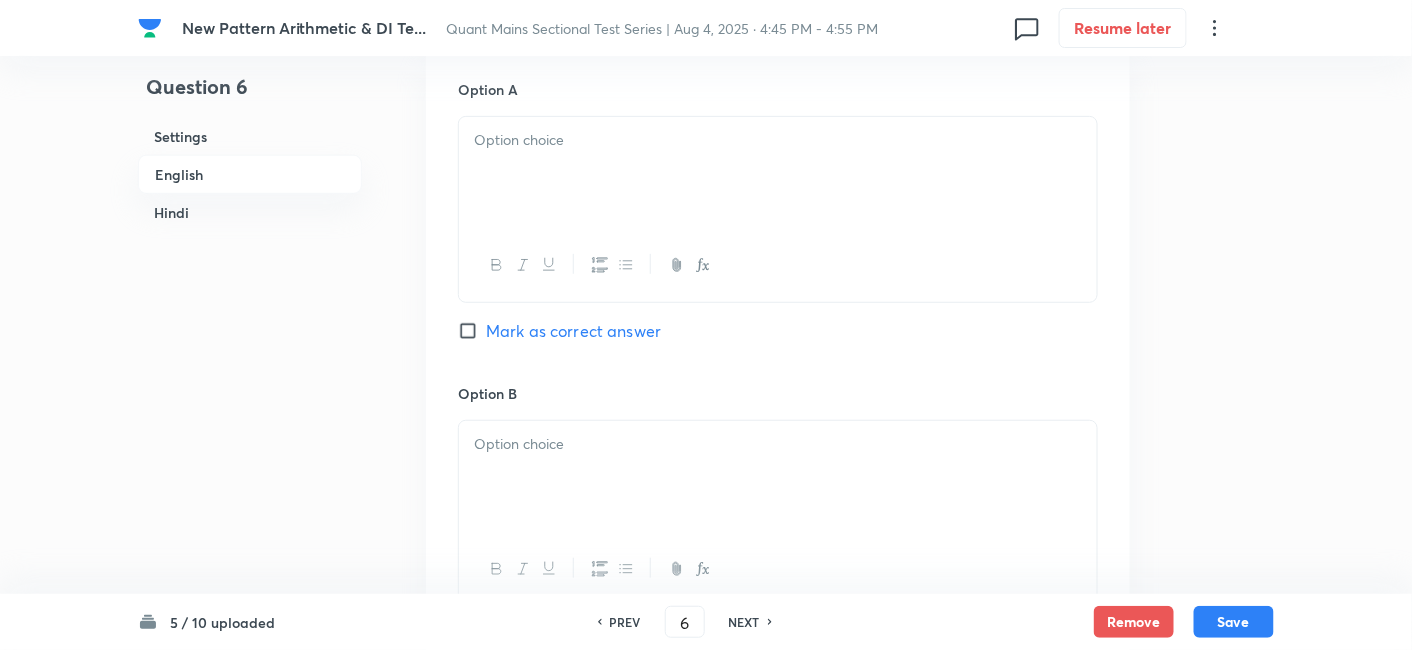 drag, startPoint x: 464, startPoint y: 195, endPoint x: 1083, endPoint y: 267, distance: 623.17334 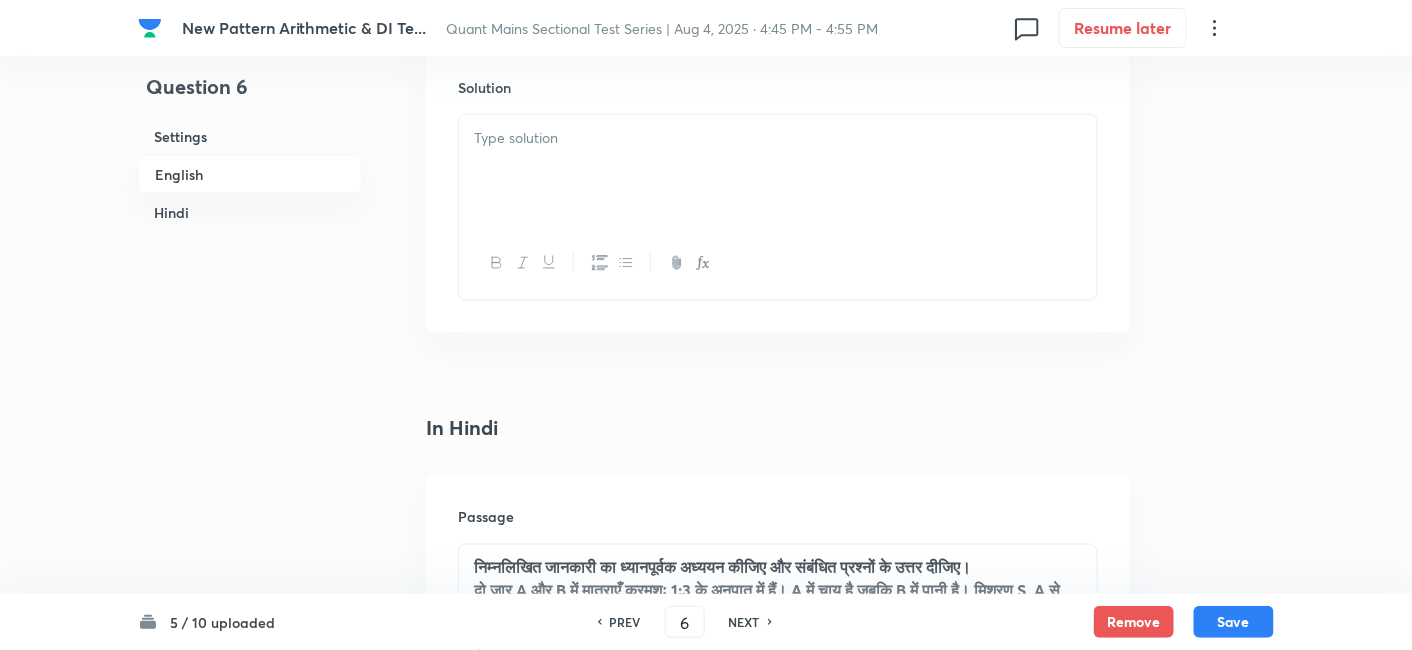 scroll, scrollTop: 3094, scrollLeft: 0, axis: vertical 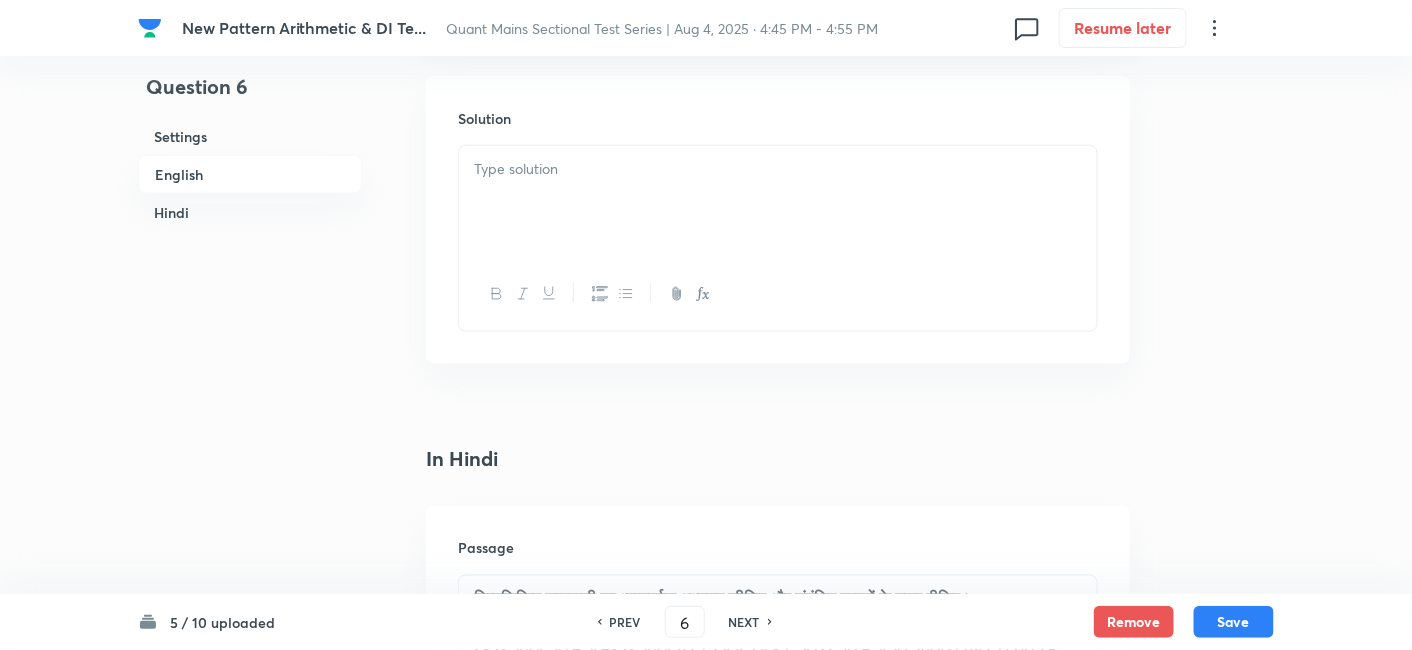 click at bounding box center (778, 202) 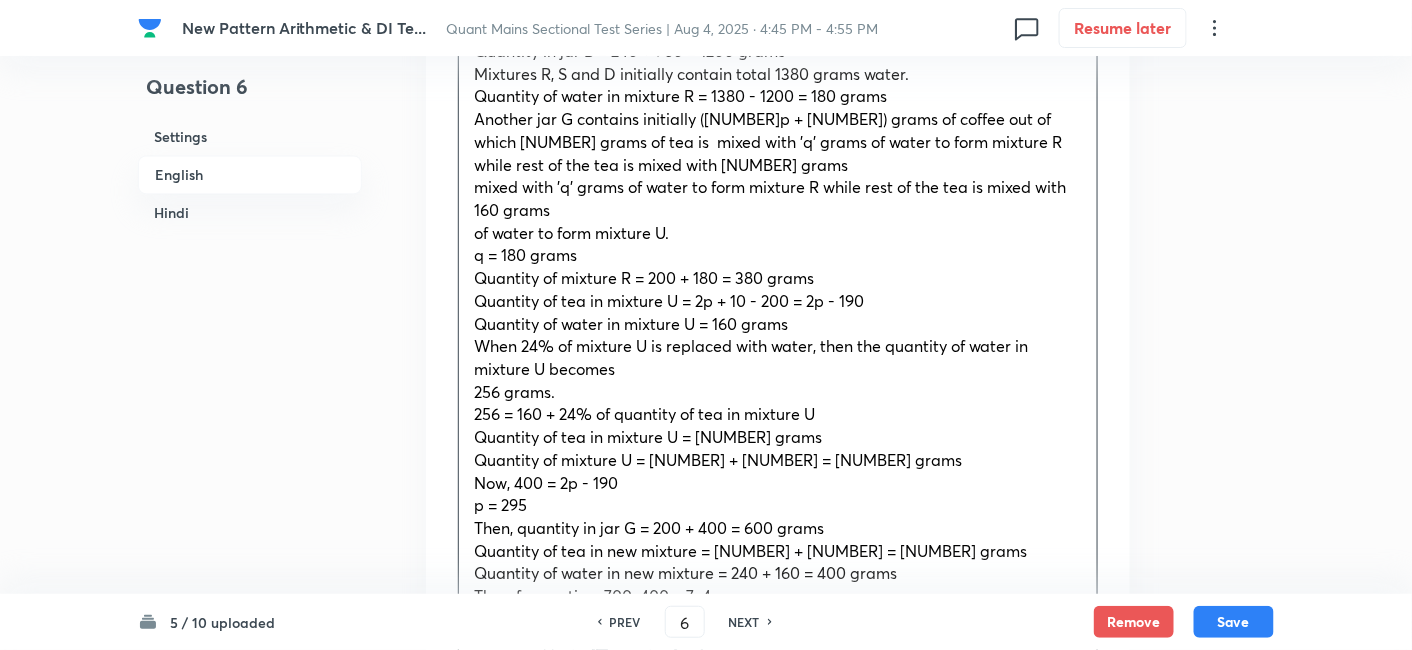scroll, scrollTop: 3650, scrollLeft: 0, axis: vertical 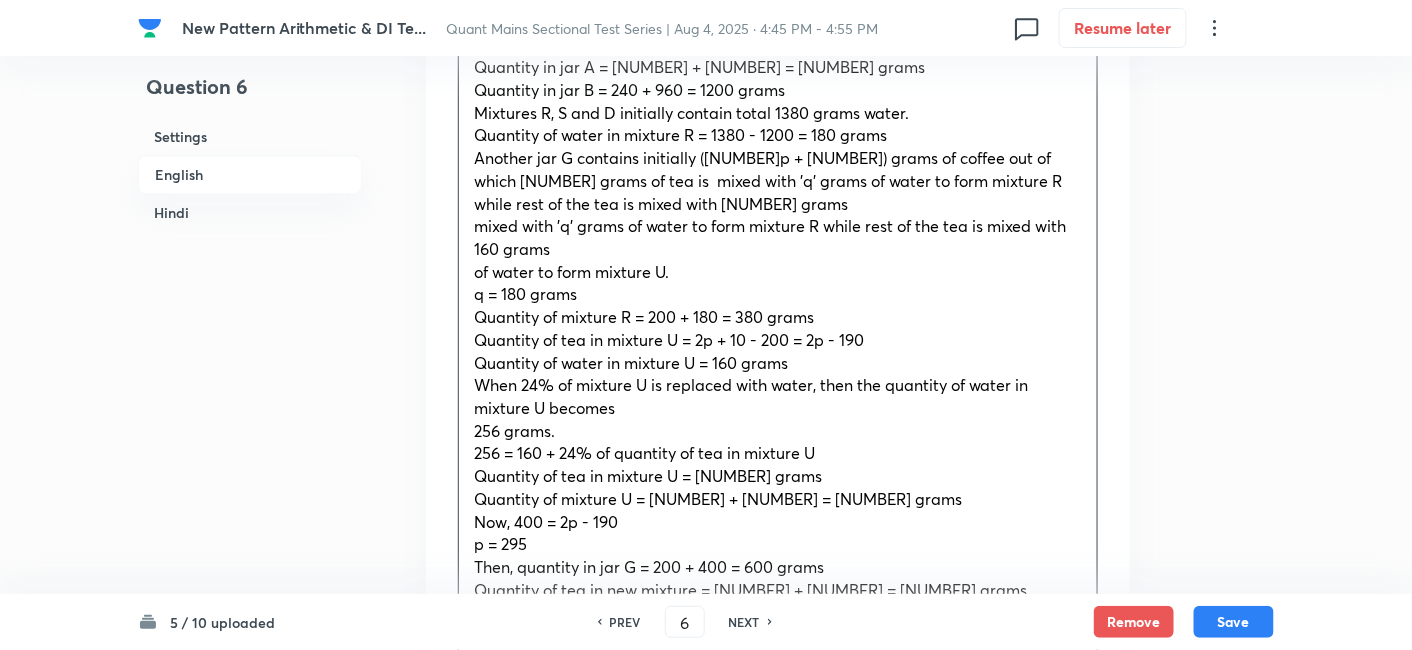 click on "Quantities in two jar A and B are in the ratio 1: 3 respectively.  A contains tea while B contains water.  Let jar A has 'm' grams coffee and jar B has '3m' grams water. Mixture S is formed by taking 75% of quantity from A and 20% of quantity from B. Quantity of tea in mixture S = 75% of m = 3m/4 grams Quantity of water in mixture S = 20% of 3m = 3m/5 grams Rest quantities from jar A and B are mixed to form mixture T. Quantity of tea in mixture D = m - 3m/4 = m/4 grams Quantity of water in mixture D = 3m - 3m/5 = 12m/5 grams 200 grams of tea is added to mixture D to make the ratio of tea and water as 5: 16  respectively in it. 5: 16 = (200 + m/4): (12m/5) m = 400 So, quantity of tea in mixture S = 3 * 400/4 = 300 grams Quantity of water in mixture S = 3 * 400/5 = 240 grams Quantity of mixture S = 300 + 240 = 540 grams Quantity of tea in mixture D = 400/4 = 100 grams Quantity of water in mixture D= 12 * 400/5 = 960 grams Quantity of mixture D = 100 + 960 = 1060 grams of water to form mixture U. 256 grams." at bounding box center (778, 124) 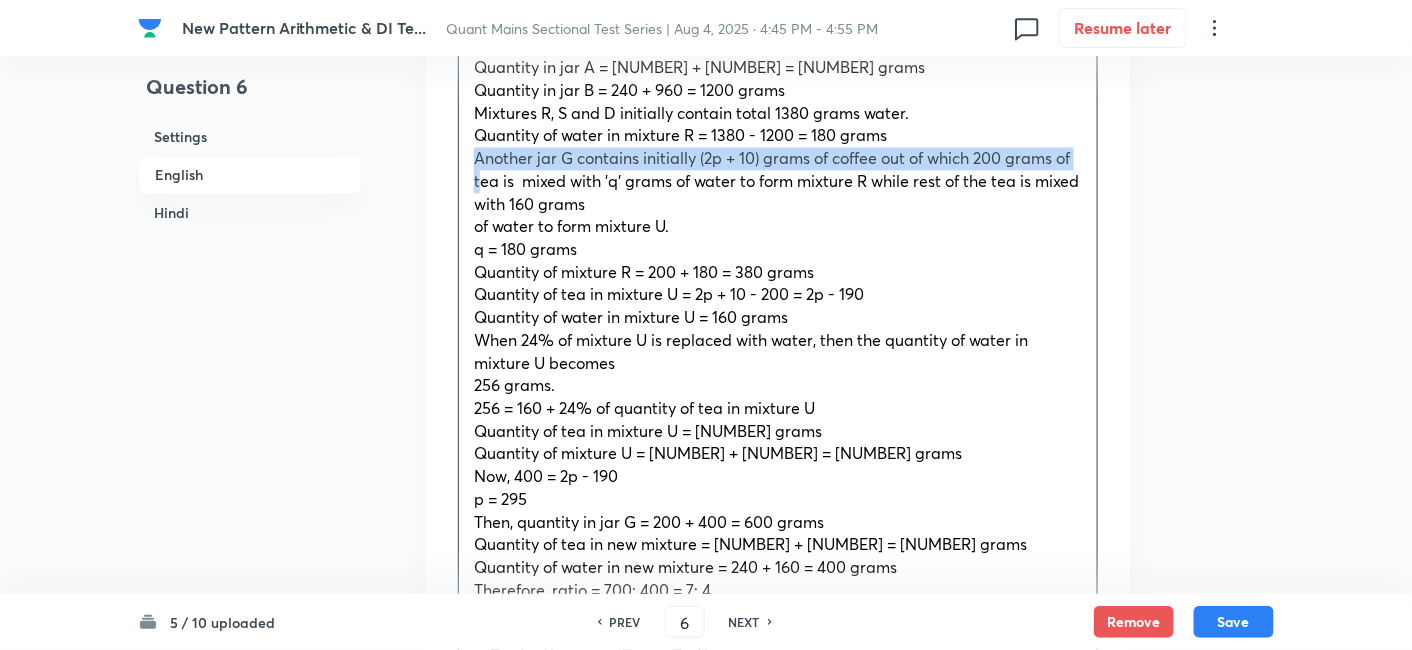 drag, startPoint x: 469, startPoint y: 112, endPoint x: 481, endPoint y: 126, distance: 18.439089 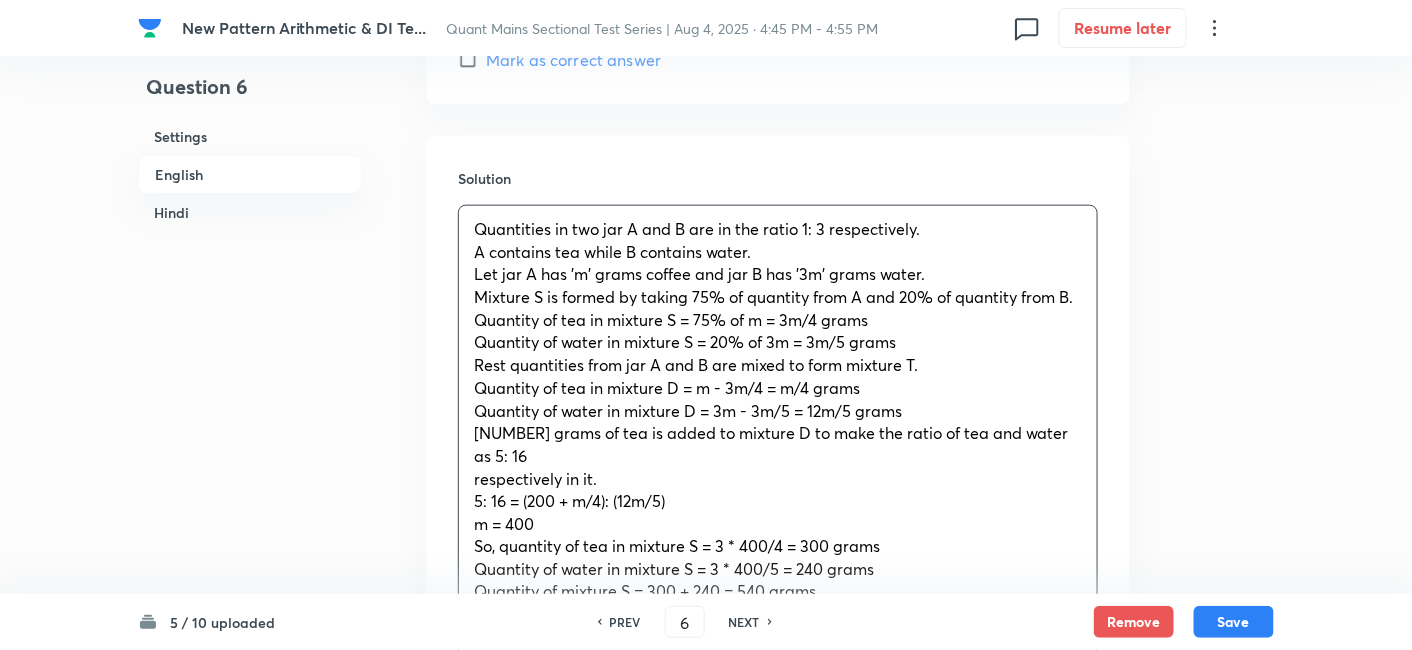 scroll, scrollTop: 2990, scrollLeft: 0, axis: vertical 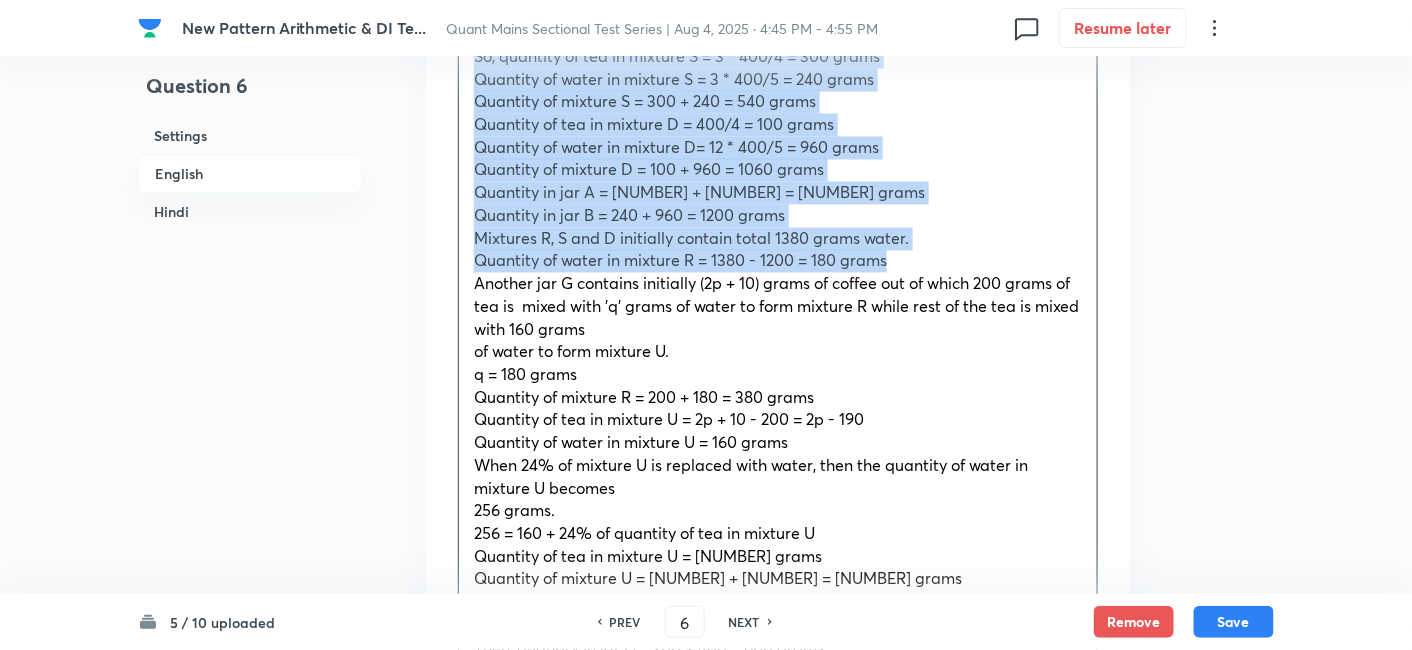 drag, startPoint x: 473, startPoint y: 252, endPoint x: 910, endPoint y: 211, distance: 438.91913 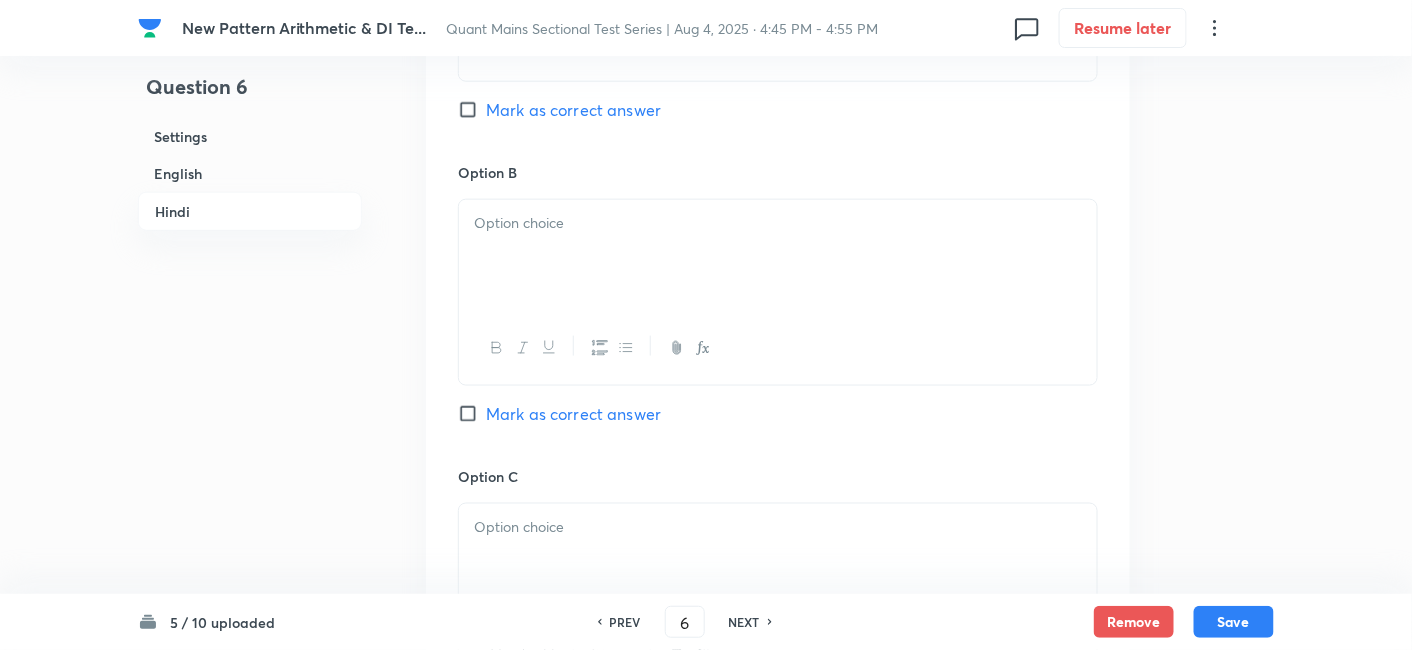 scroll, scrollTop: 6585, scrollLeft: 0, axis: vertical 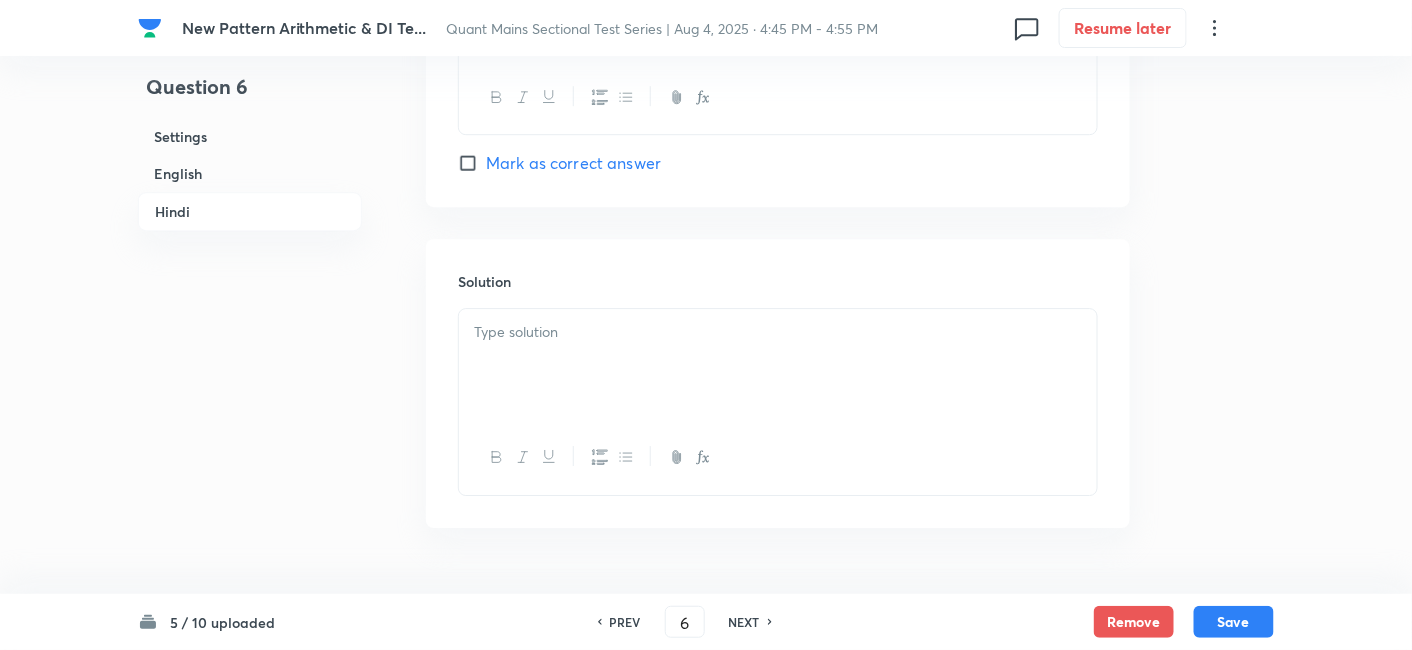 click at bounding box center [778, 365] 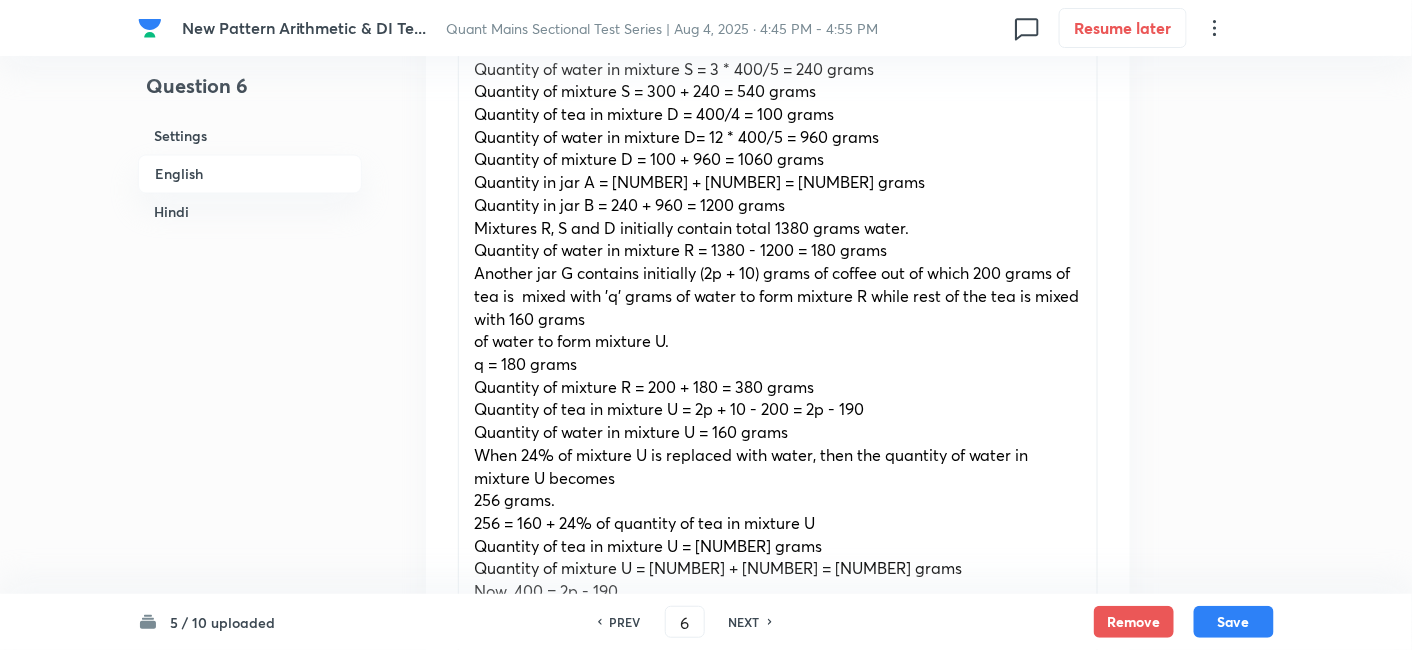 scroll, scrollTop: 3533, scrollLeft: 0, axis: vertical 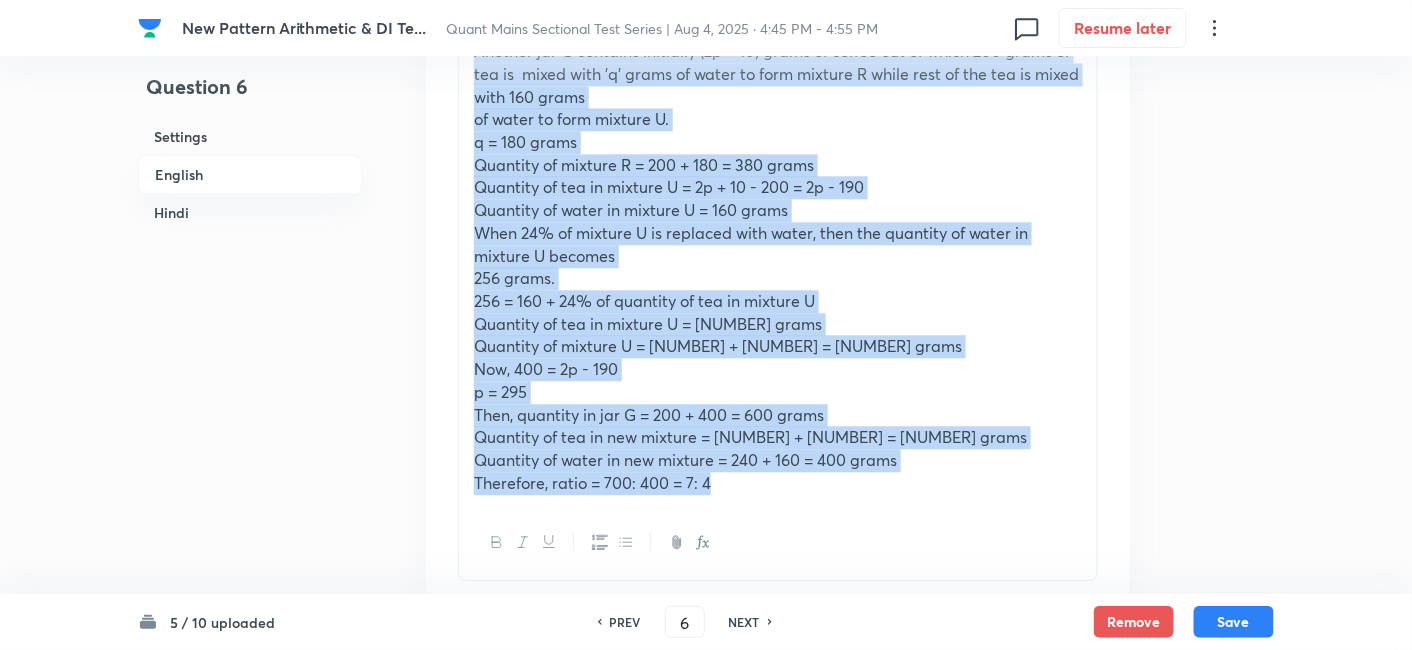 drag, startPoint x: 472, startPoint y: 232, endPoint x: 998, endPoint y: 547, distance: 613.10767 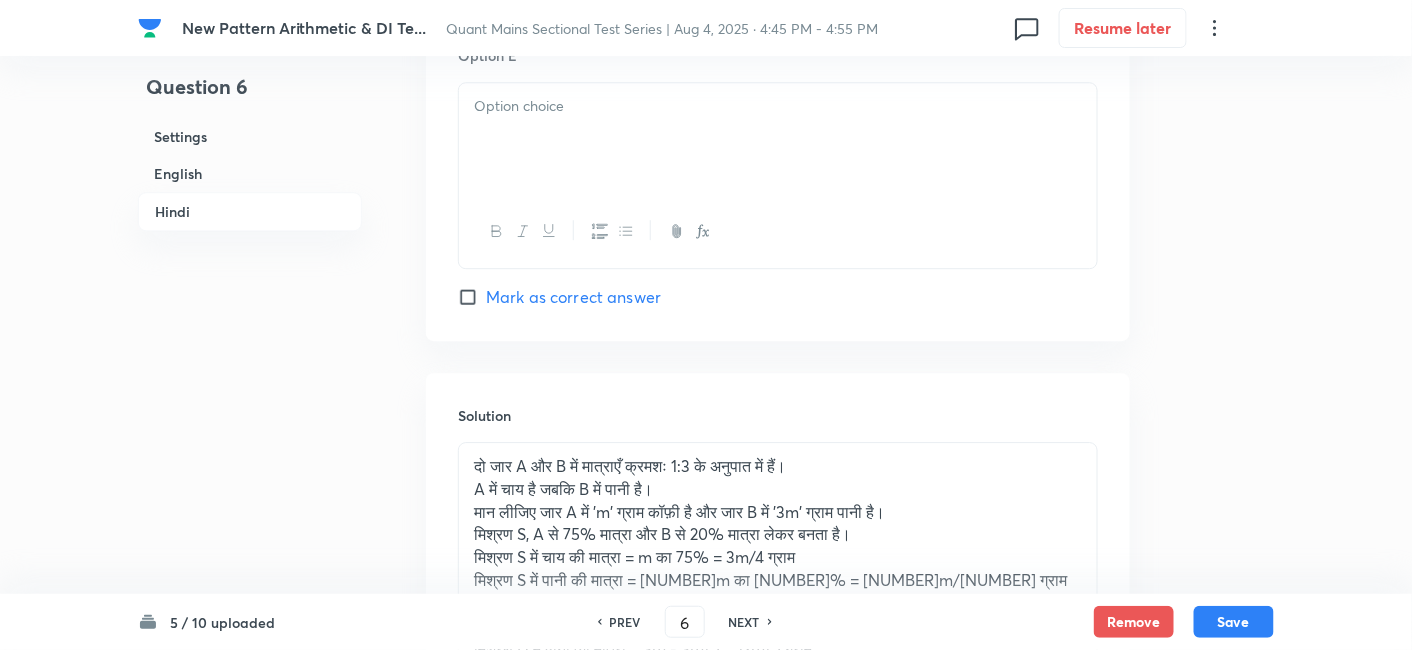 scroll, scrollTop: 7020, scrollLeft: 0, axis: vertical 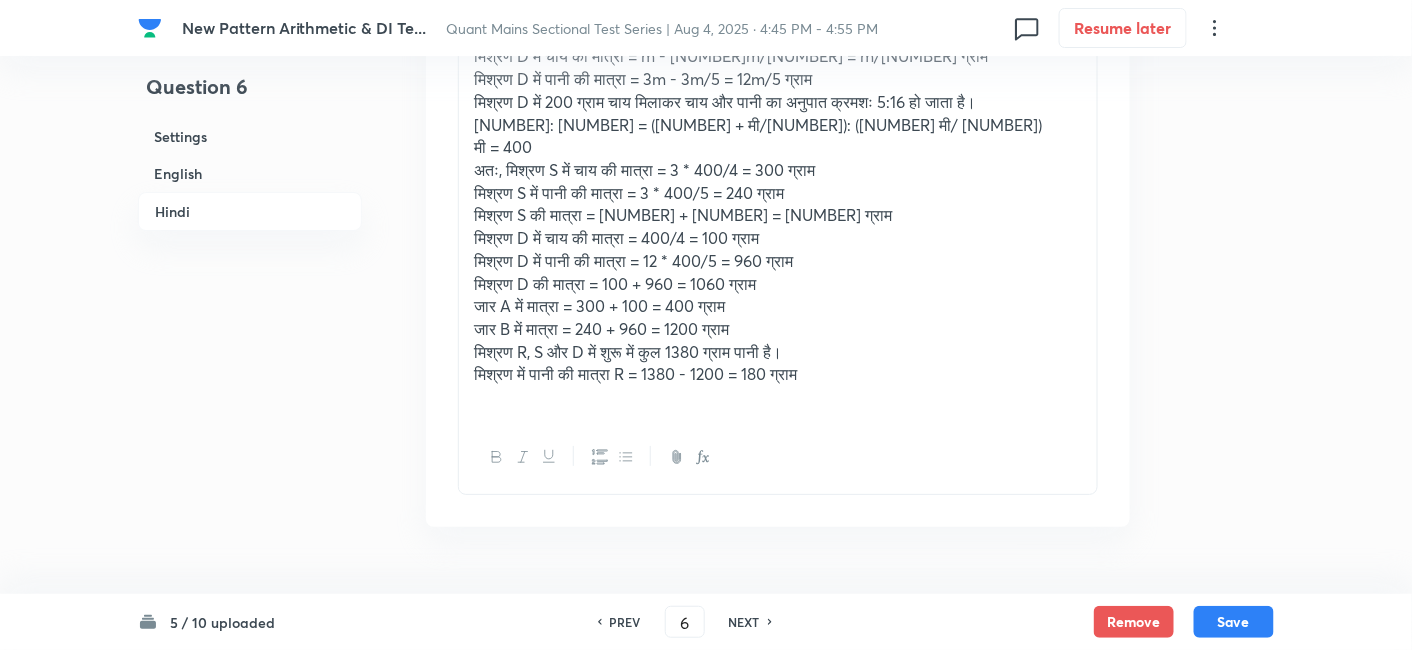 click at bounding box center [778, 397] 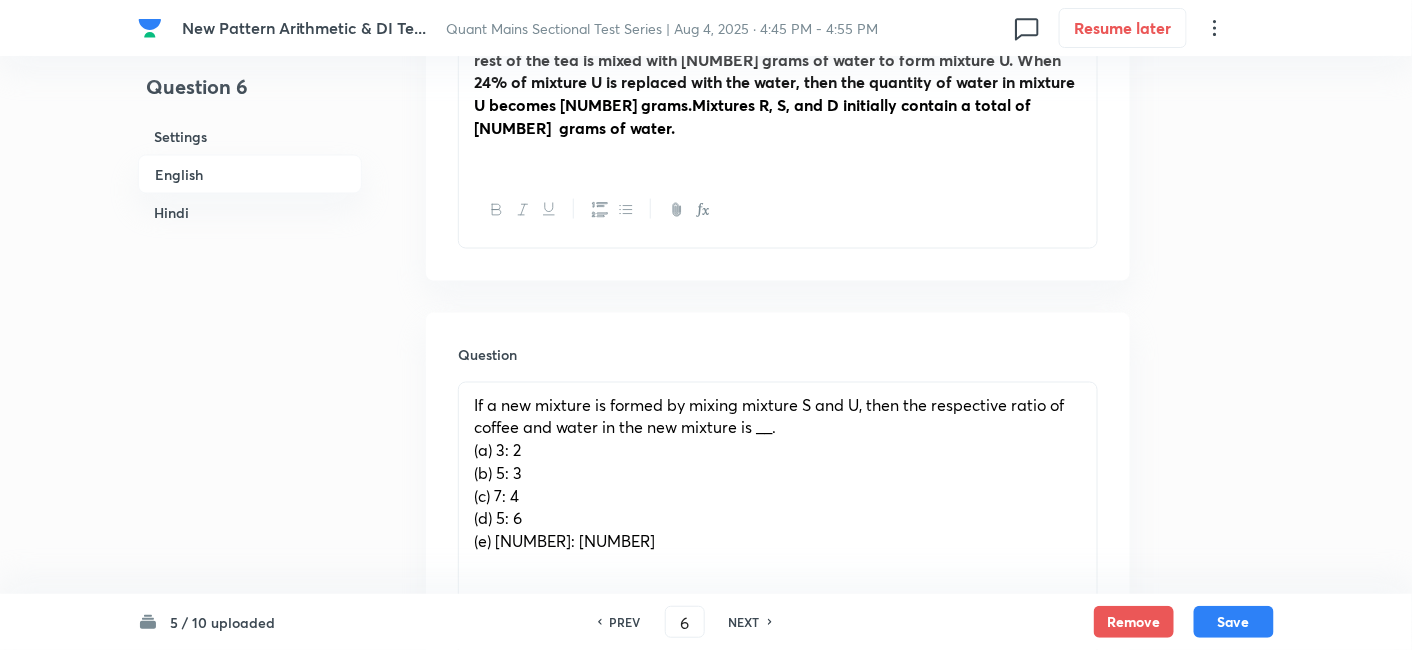 scroll, scrollTop: 866, scrollLeft: 0, axis: vertical 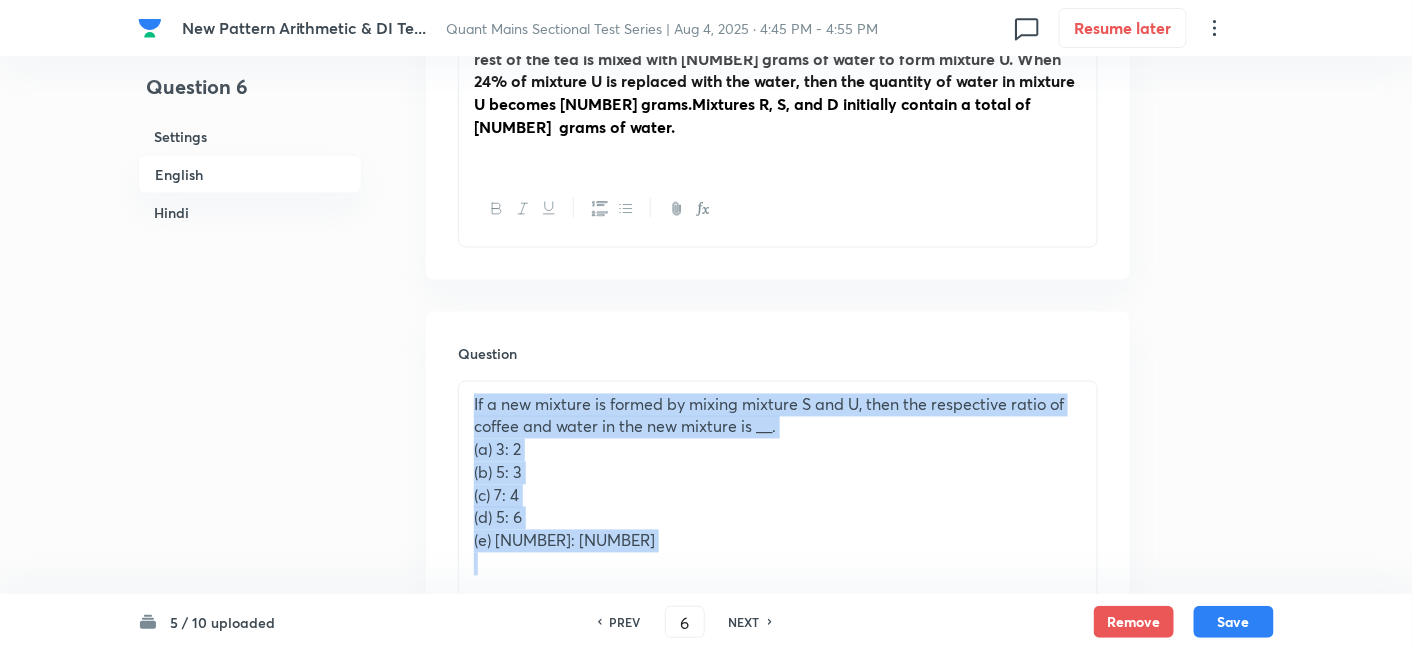 drag, startPoint x: 468, startPoint y: 387, endPoint x: 633, endPoint y: 552, distance: 233.34525 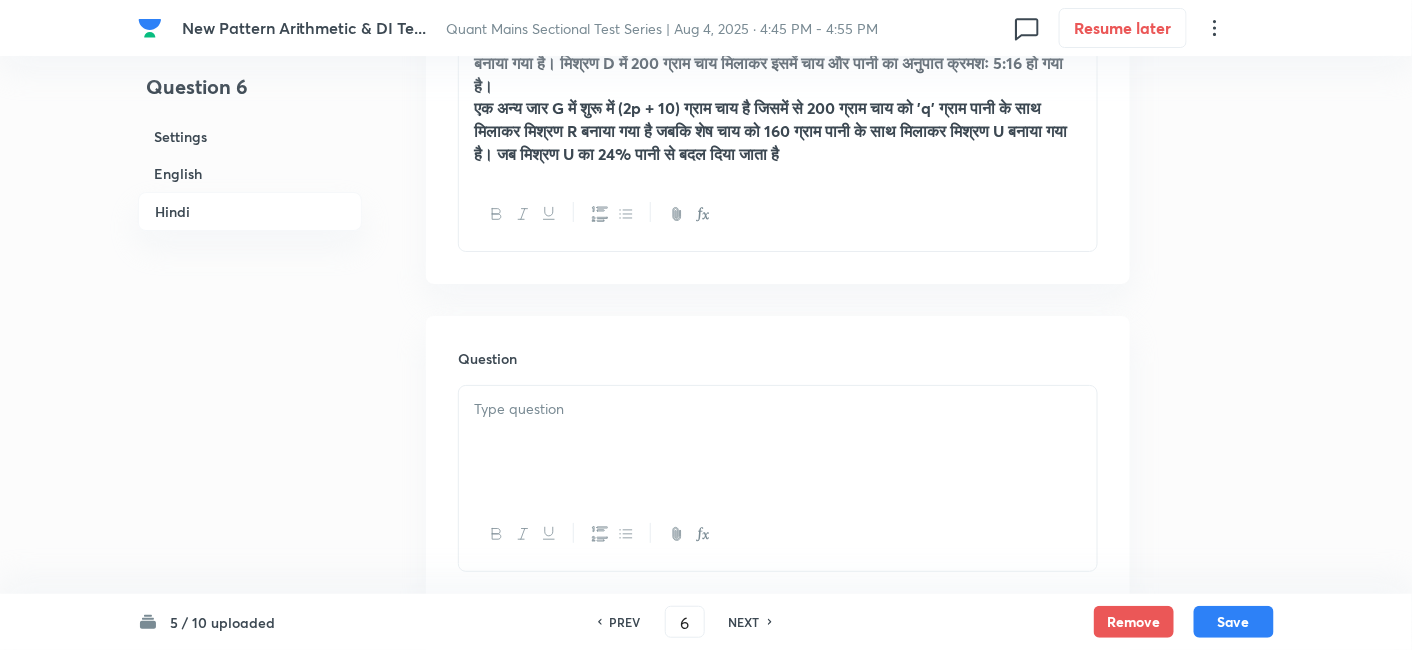 scroll, scrollTop: 4617, scrollLeft: 0, axis: vertical 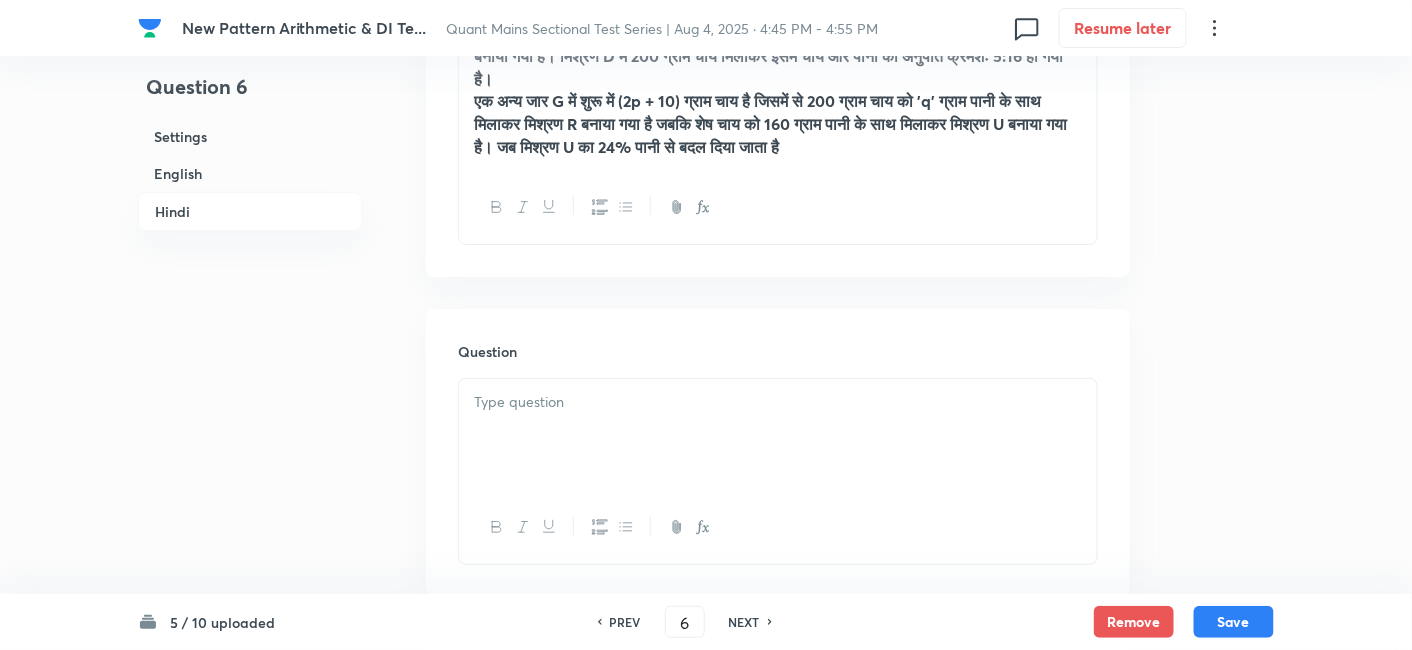 click at bounding box center (778, 435) 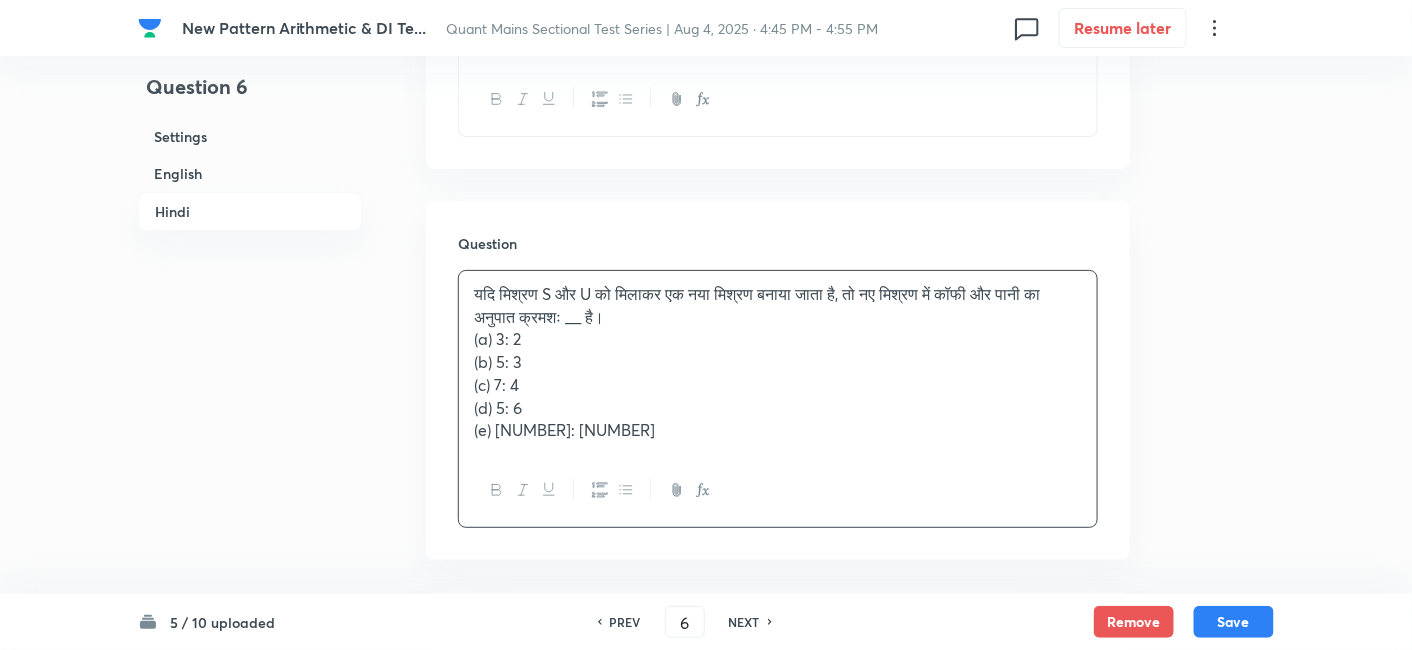 scroll, scrollTop: 4728, scrollLeft: 0, axis: vertical 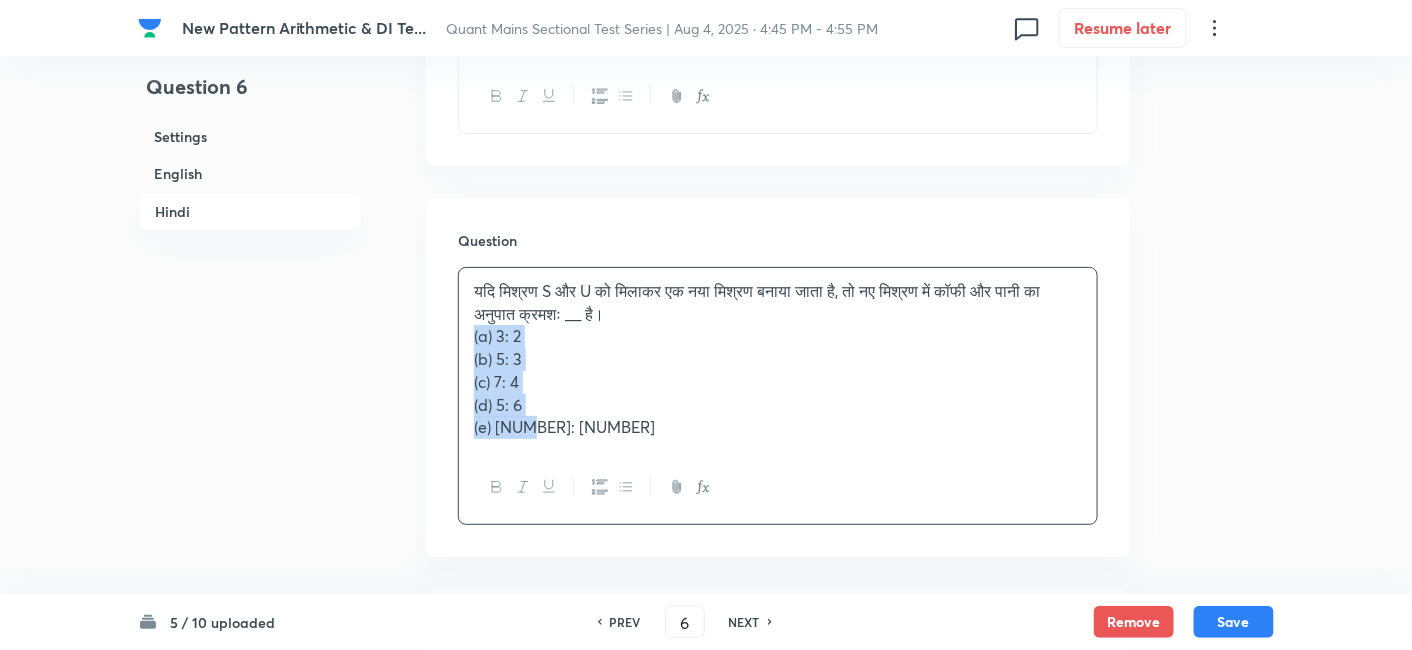 drag, startPoint x: 464, startPoint y: 283, endPoint x: 631, endPoint y: 464, distance: 246.2722 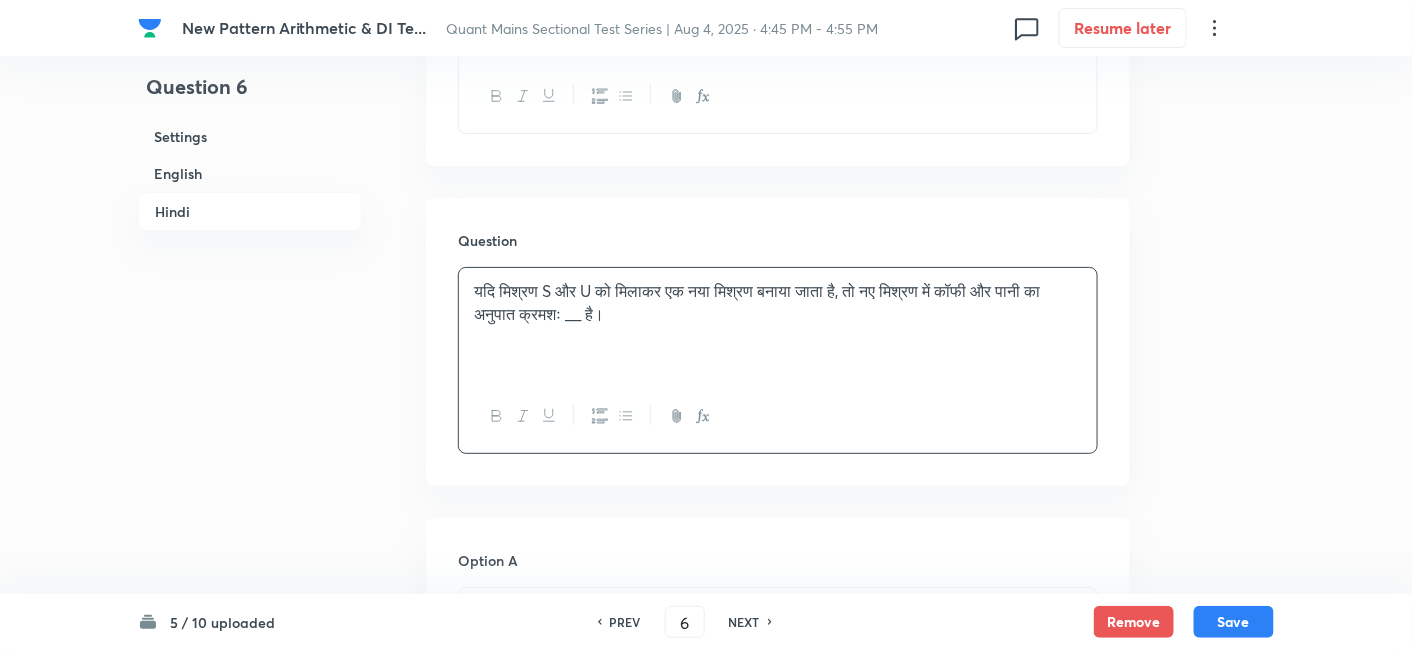 scroll, scrollTop: 5077, scrollLeft: 0, axis: vertical 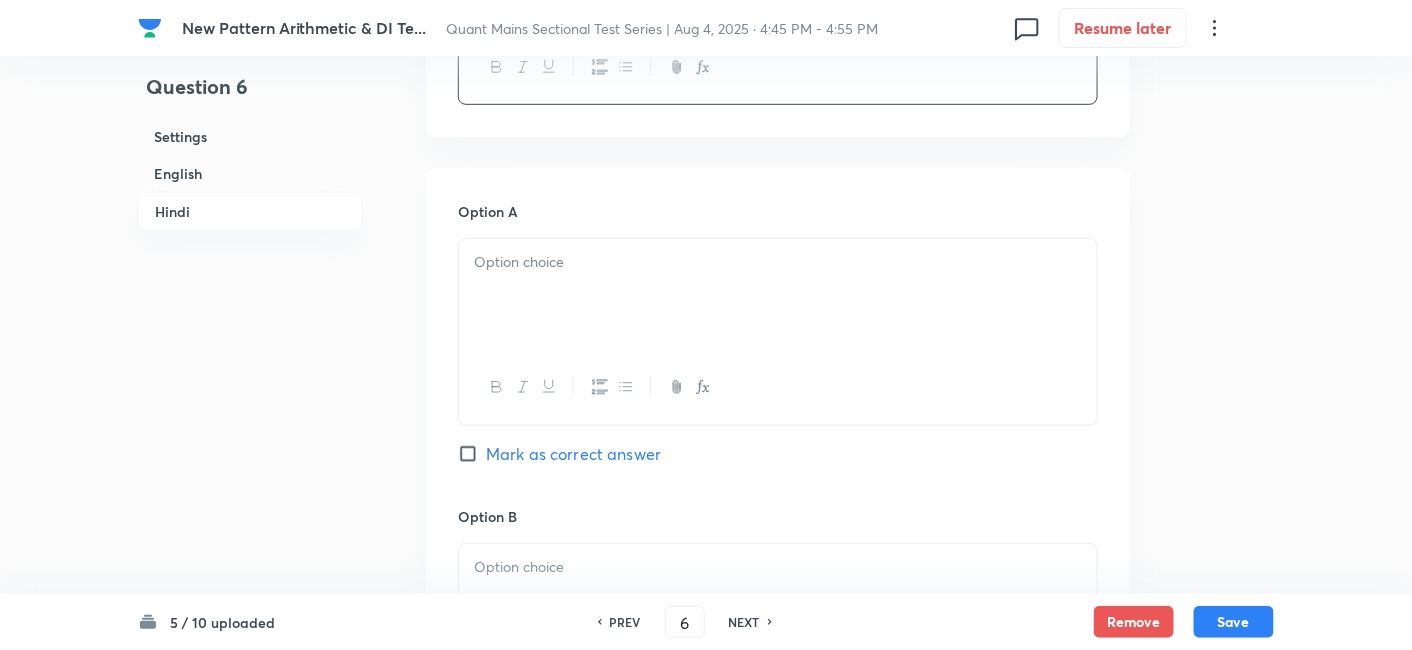 click at bounding box center (778, 295) 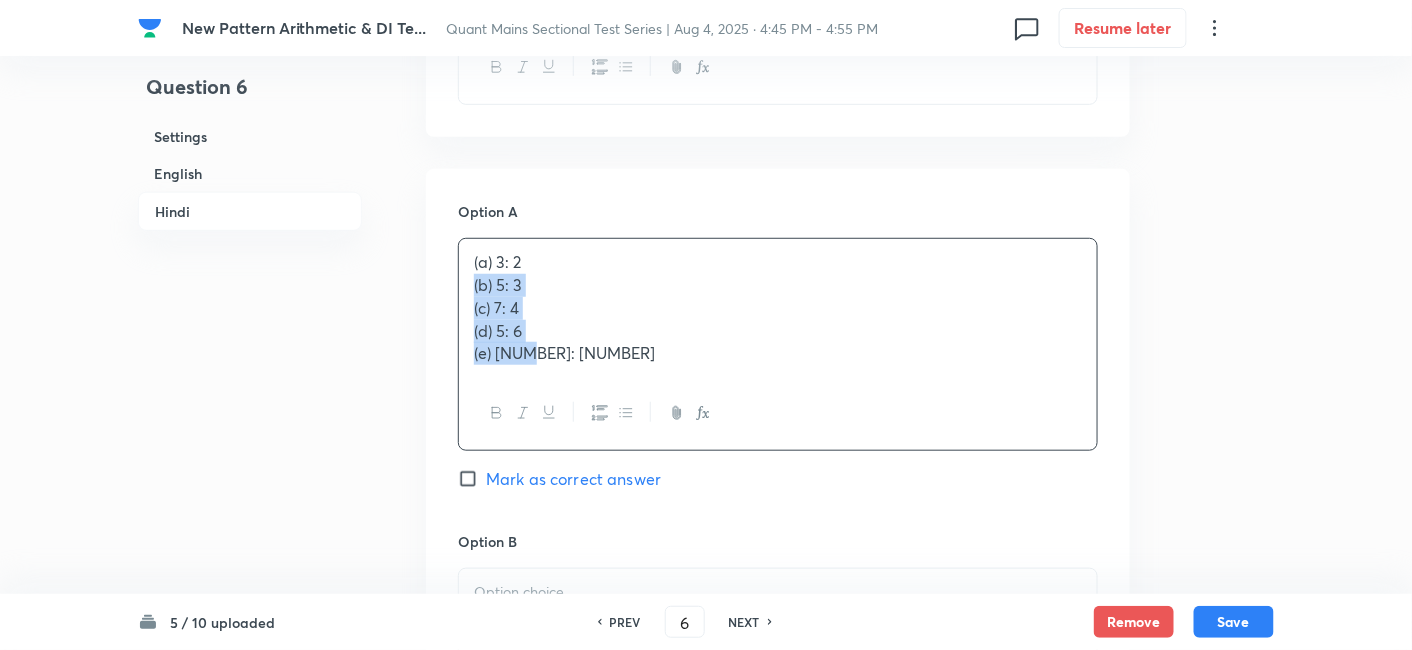 drag, startPoint x: 469, startPoint y: 236, endPoint x: 645, endPoint y: 415, distance: 251.03188 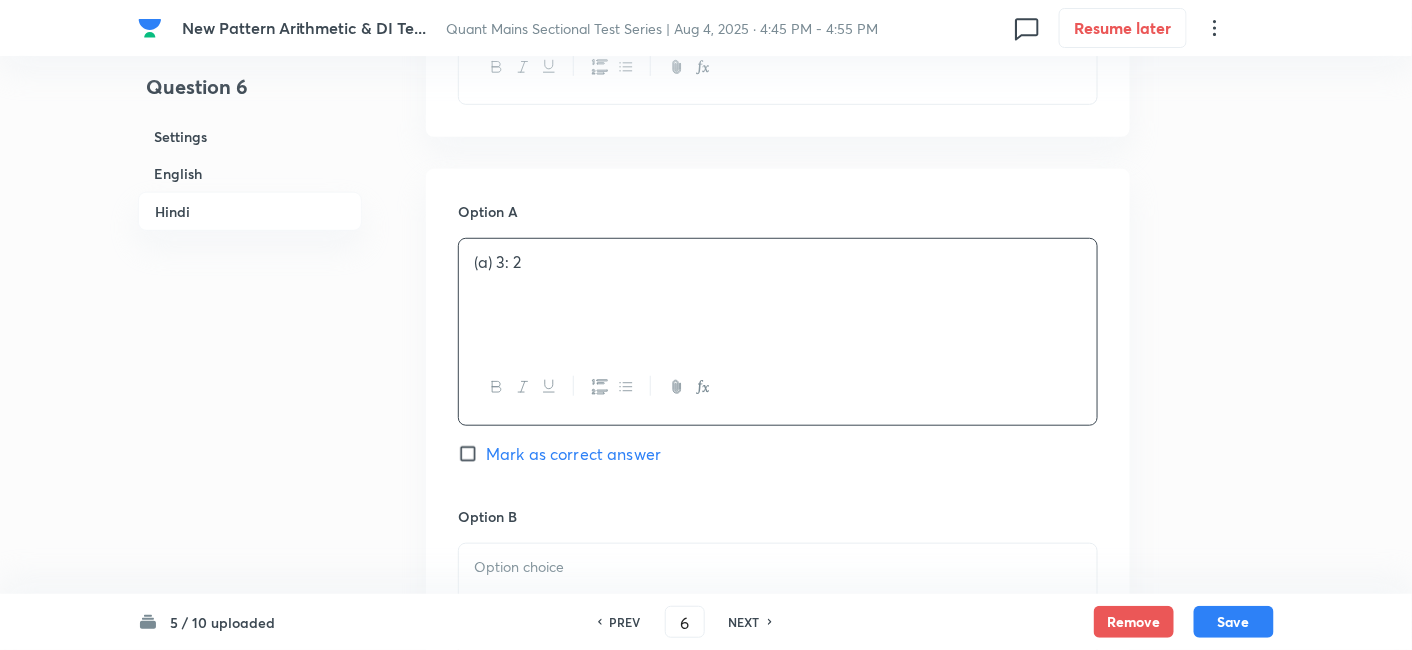 scroll, scrollTop: 5332, scrollLeft: 0, axis: vertical 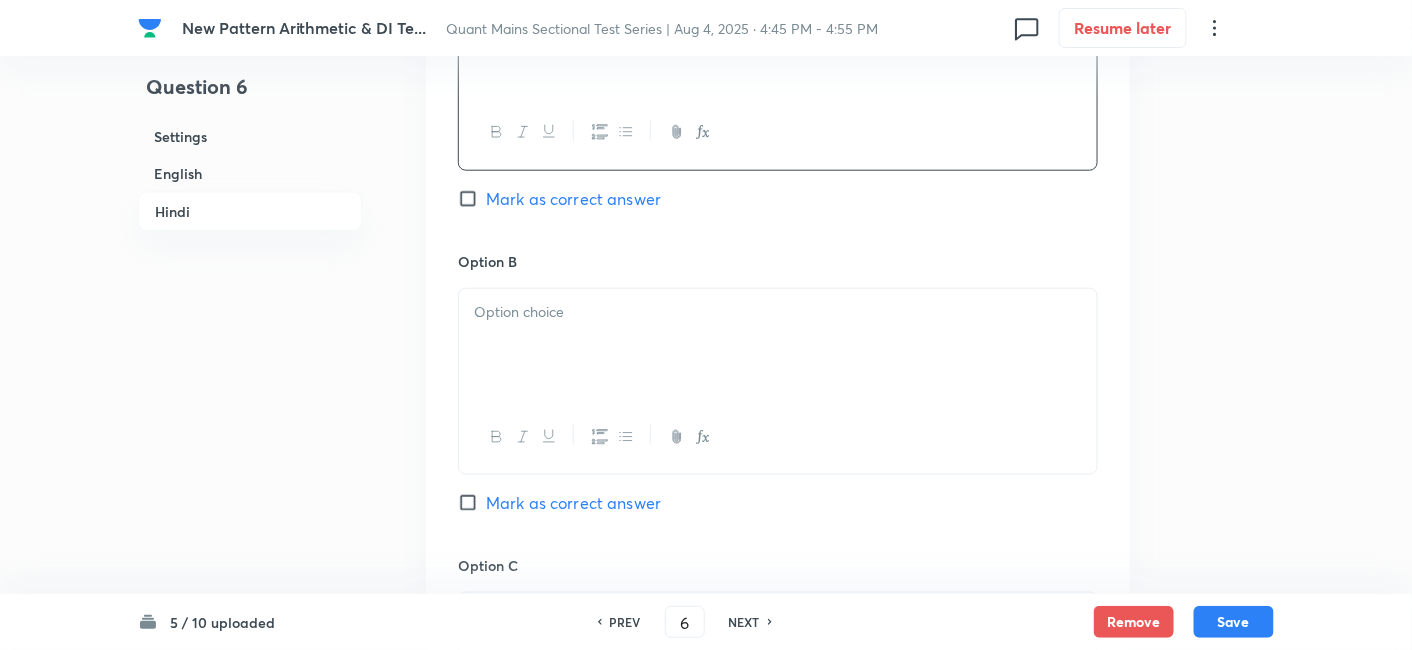 click at bounding box center [778, 345] 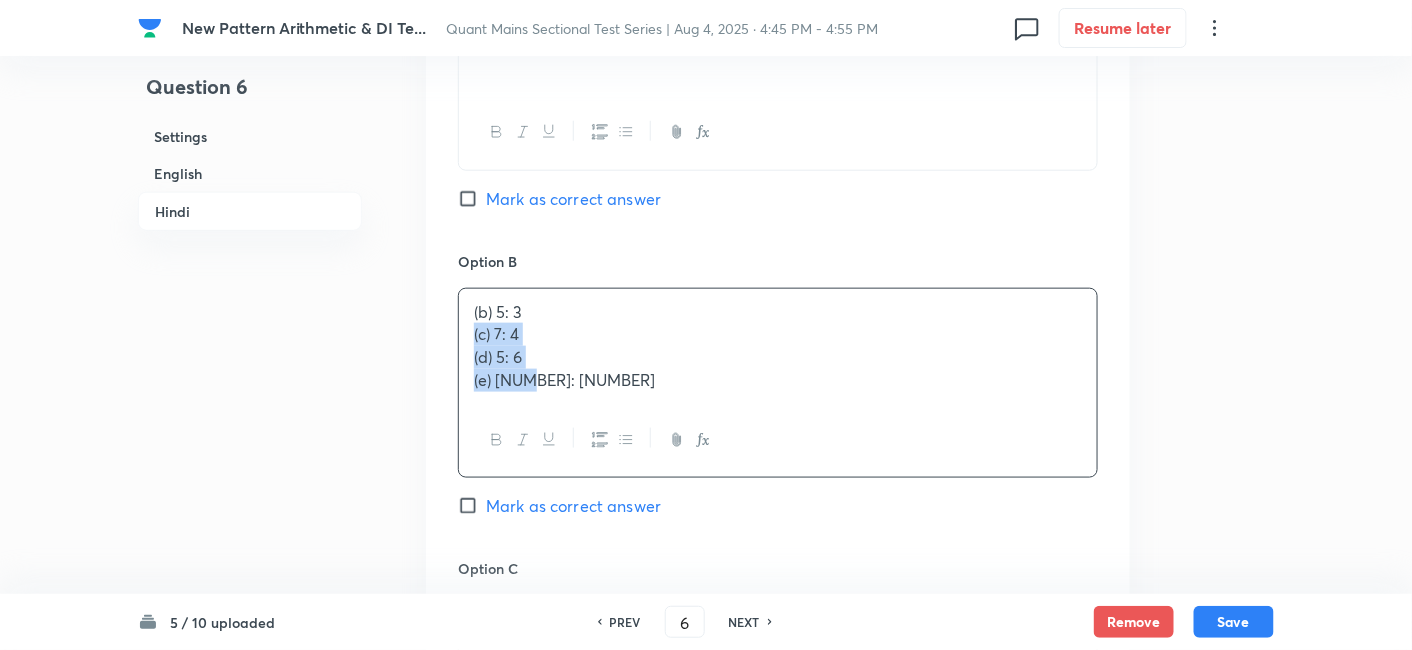 drag, startPoint x: 467, startPoint y: 288, endPoint x: 638, endPoint y: 446, distance: 232.81967 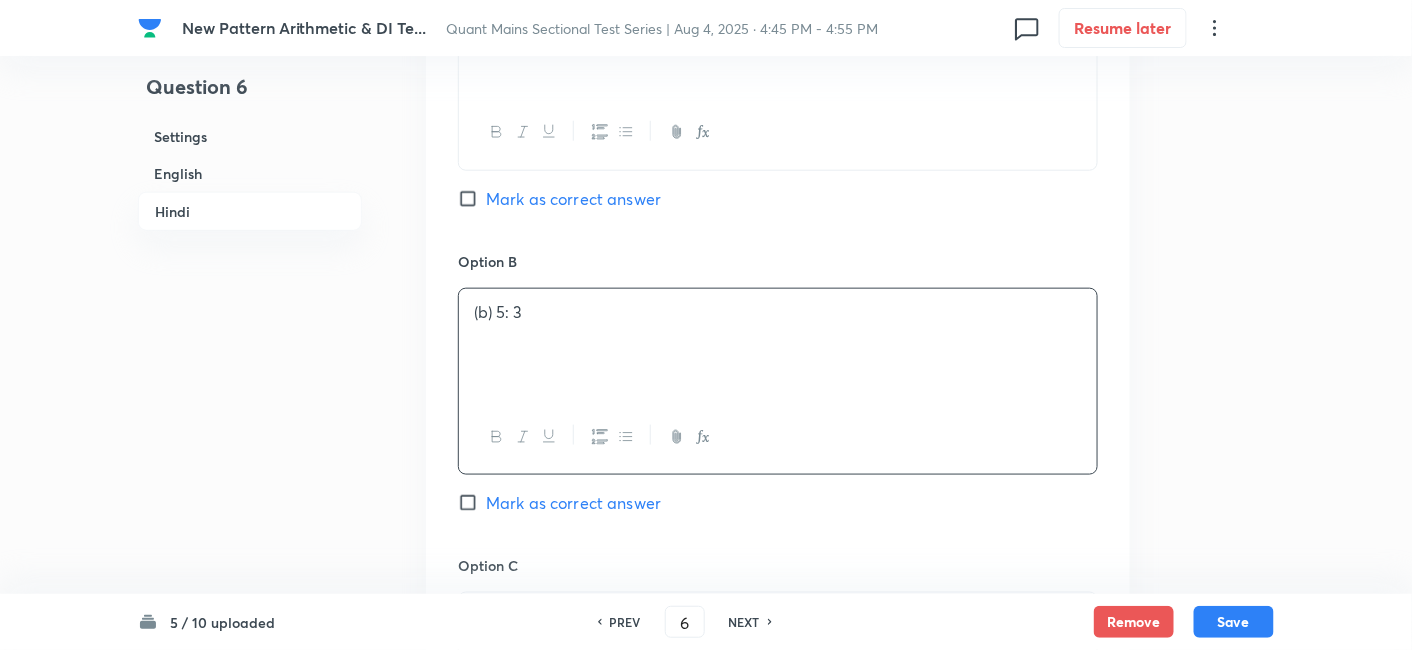 scroll, scrollTop: 5703, scrollLeft: 0, axis: vertical 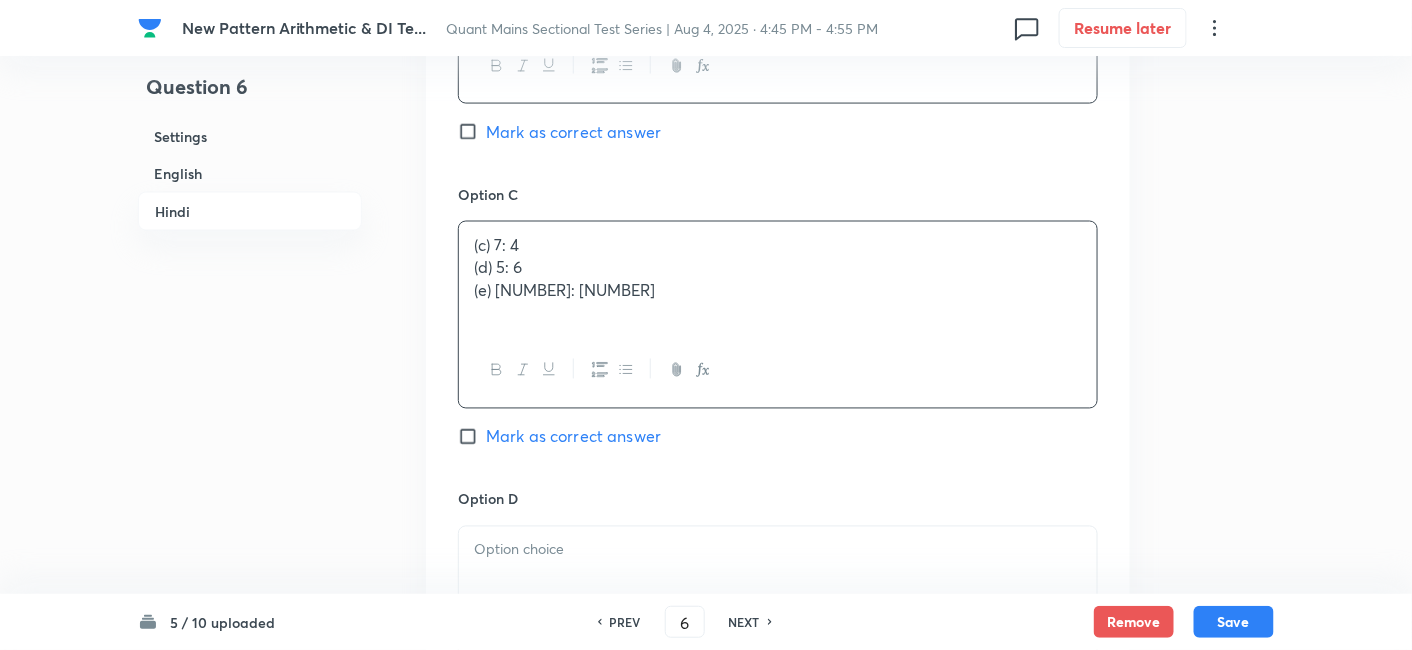 click on "(c) 7: 4 (d) 5: 6 (e) 7: 9" at bounding box center [778, 278] 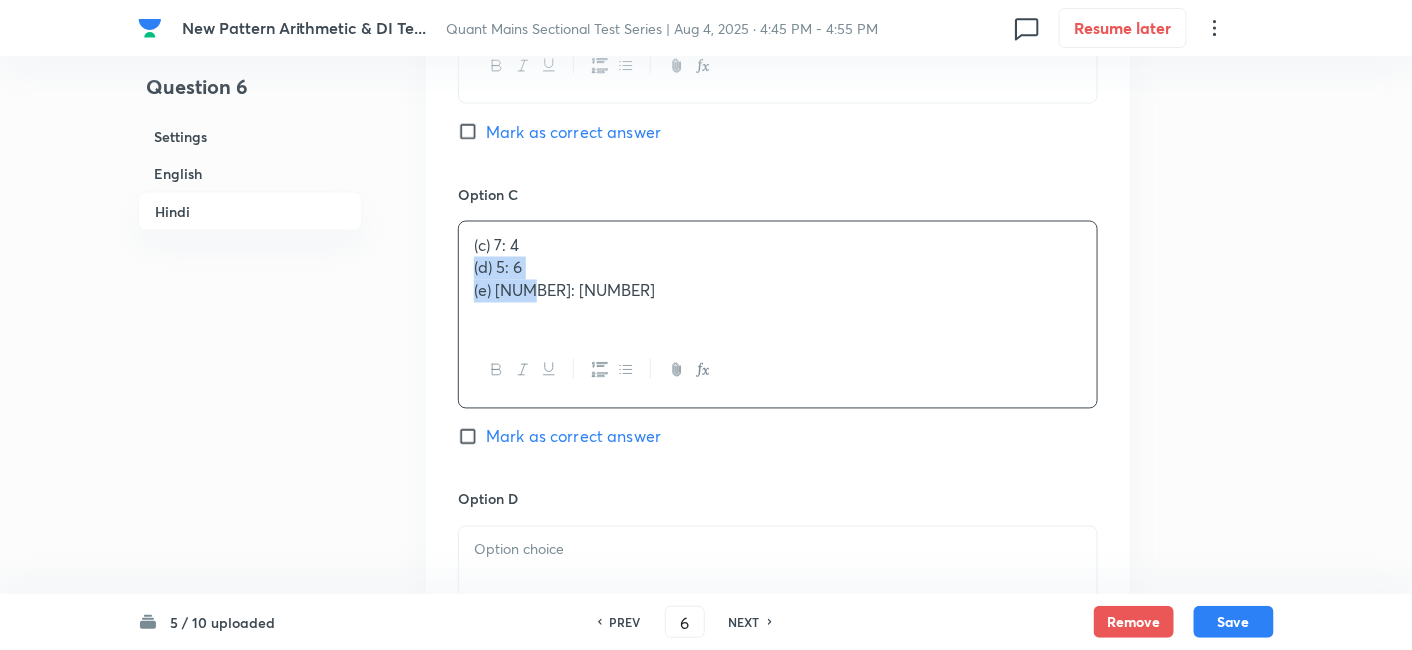 drag, startPoint x: 459, startPoint y: 212, endPoint x: 633, endPoint y: 316, distance: 202.71162 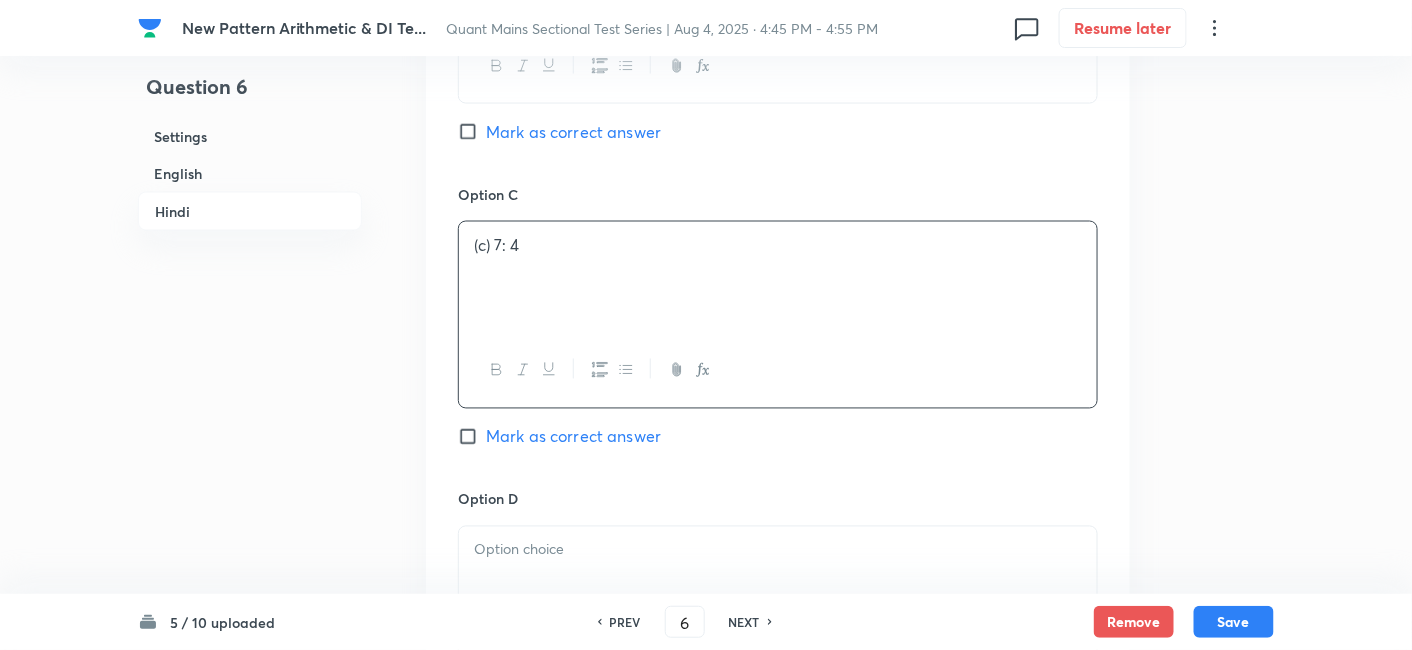 scroll, scrollTop: 5986, scrollLeft: 0, axis: vertical 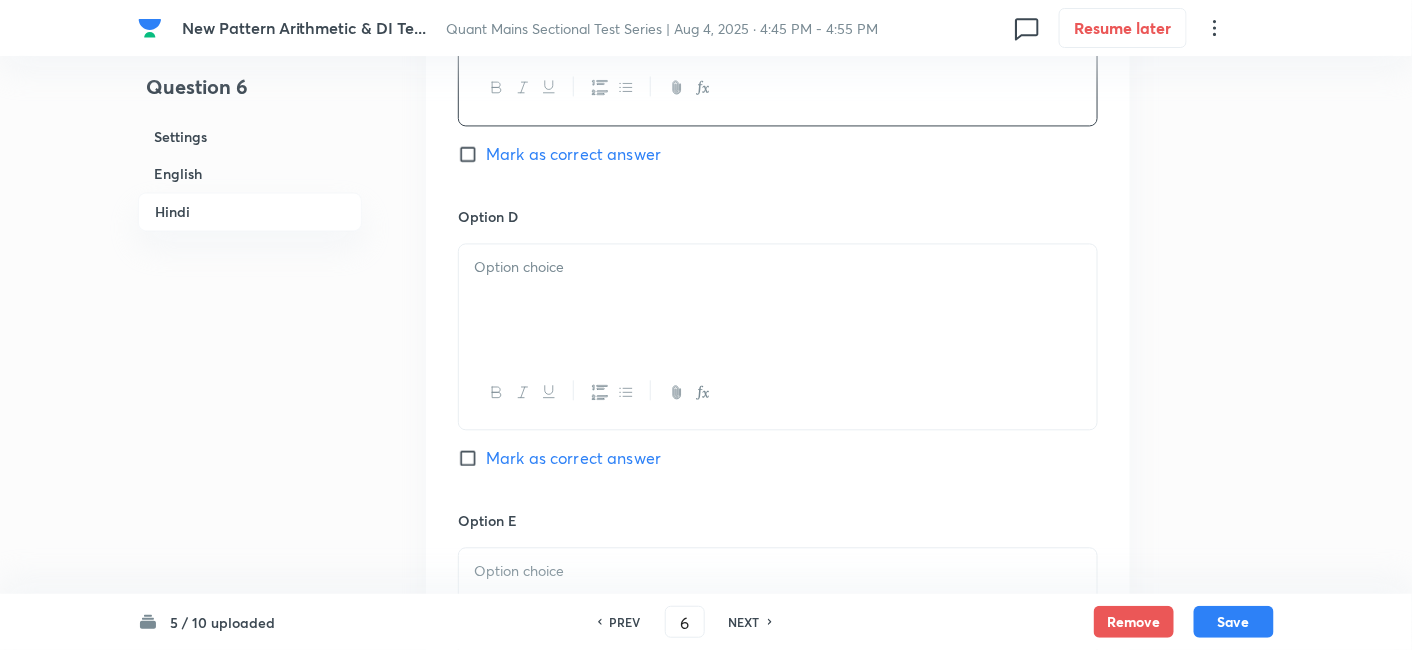 click at bounding box center [778, 300] 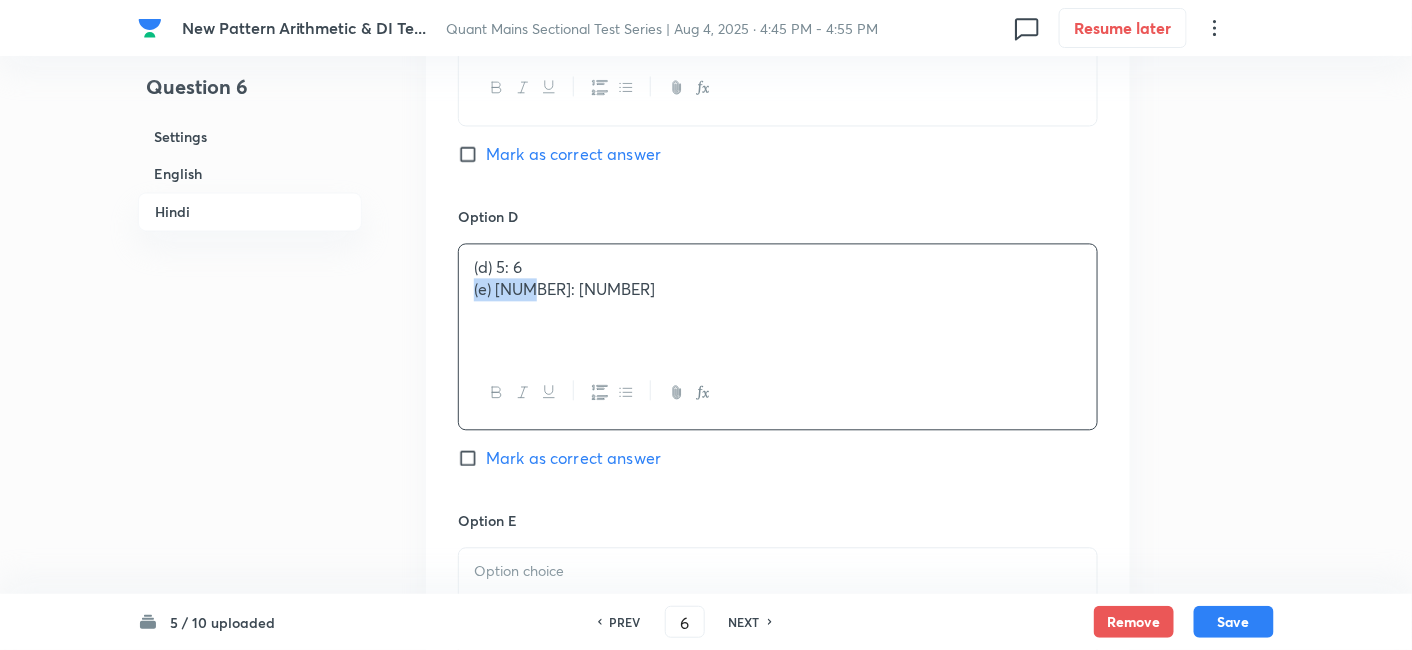 drag, startPoint x: 471, startPoint y: 239, endPoint x: 619, endPoint y: 278, distance: 153.05228 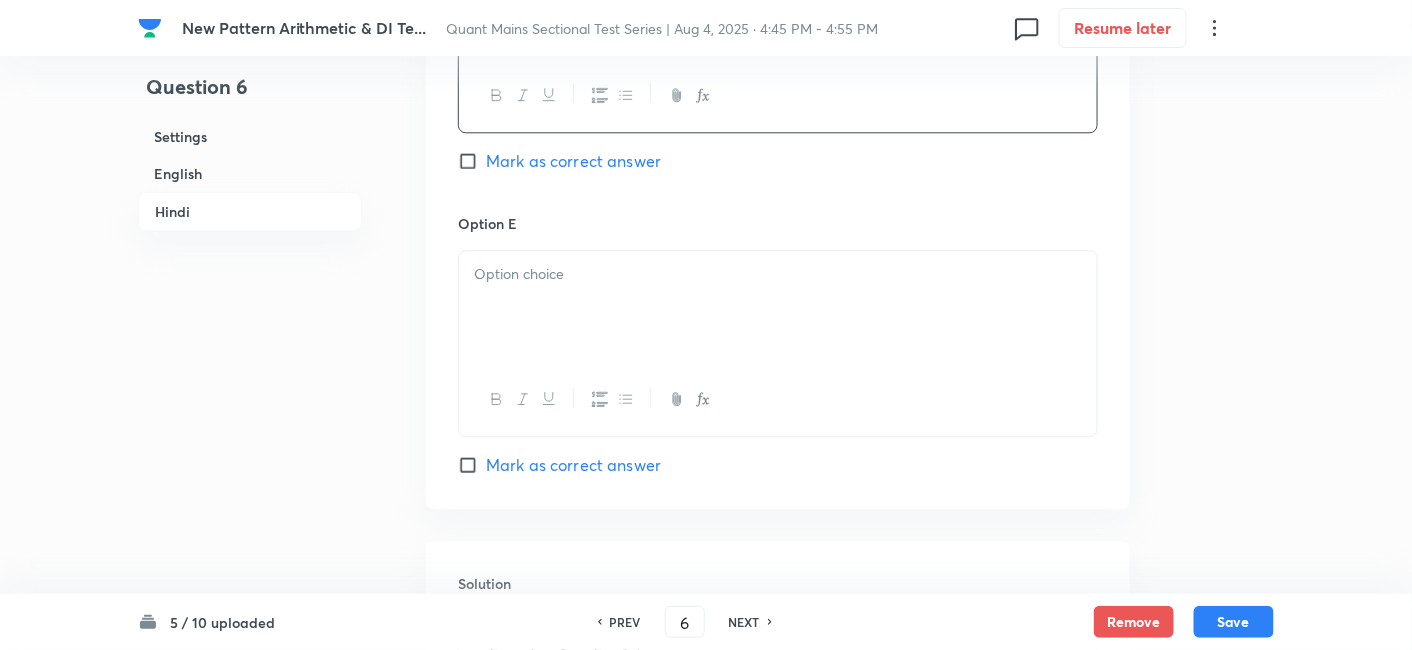 click at bounding box center [778, 307] 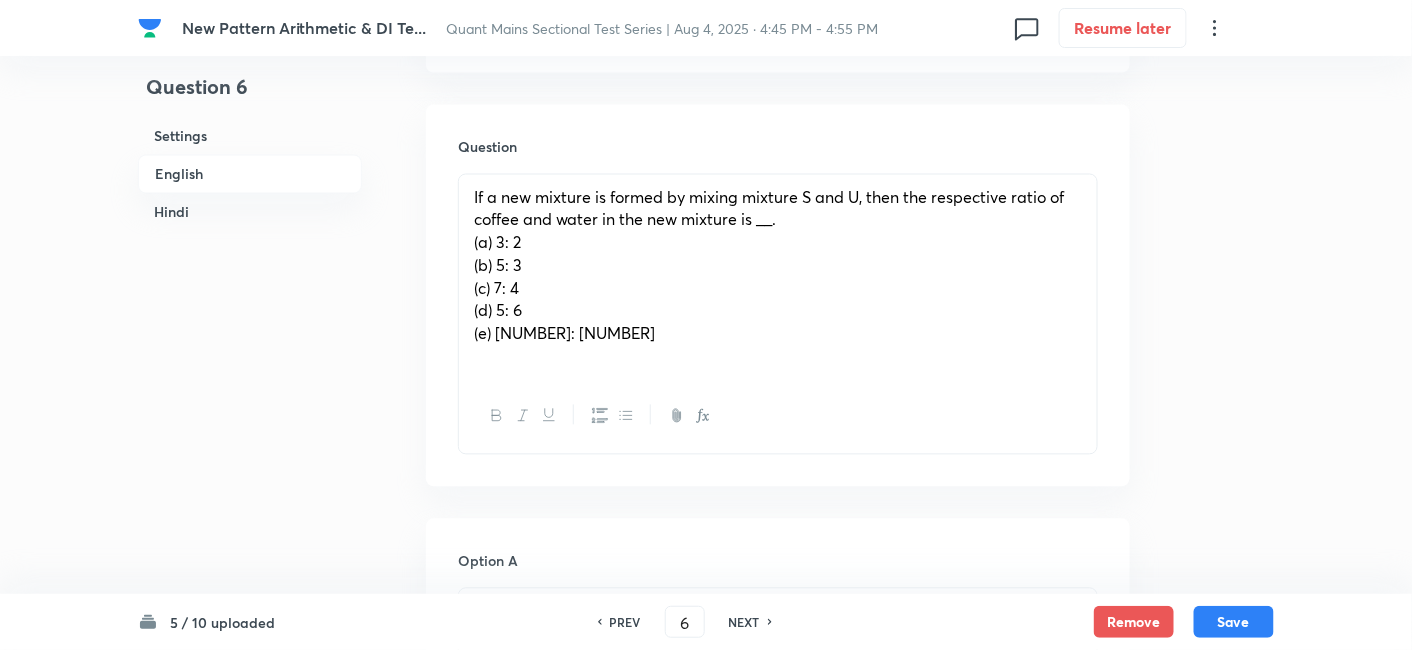 scroll, scrollTop: 1072, scrollLeft: 0, axis: vertical 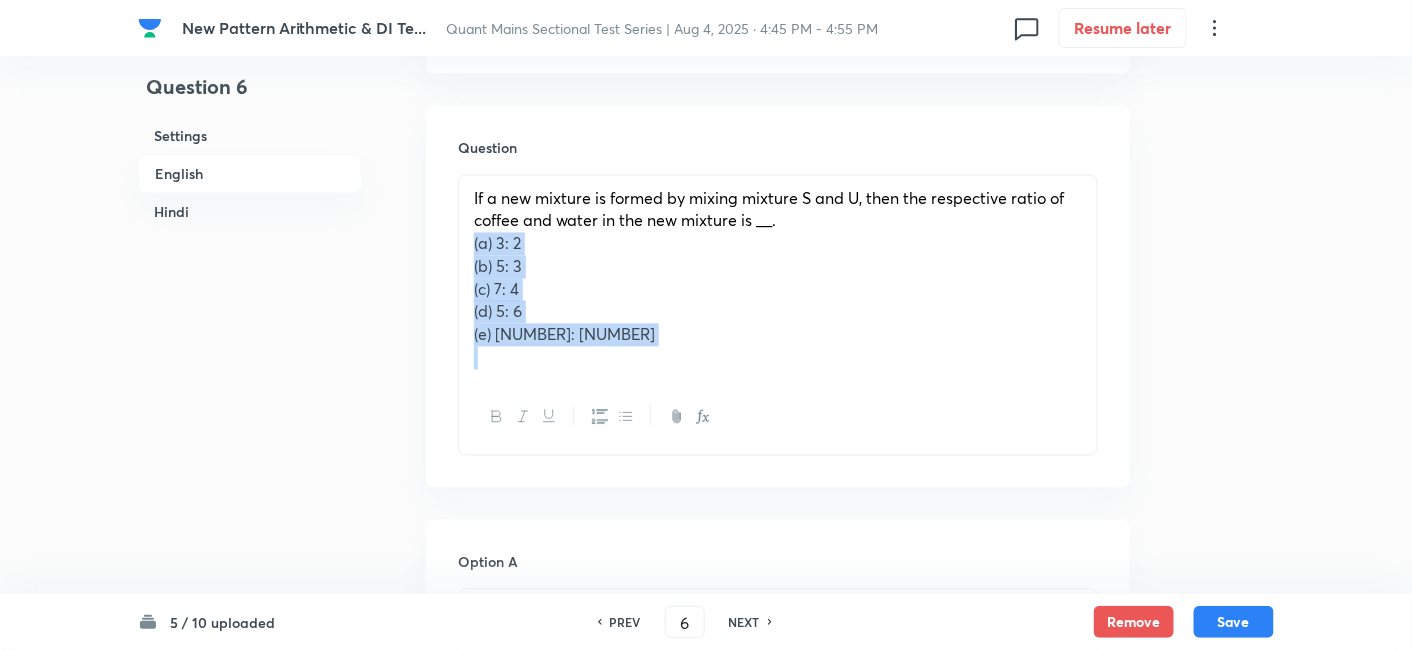 drag, startPoint x: 465, startPoint y: 225, endPoint x: 668, endPoint y: 413, distance: 276.68213 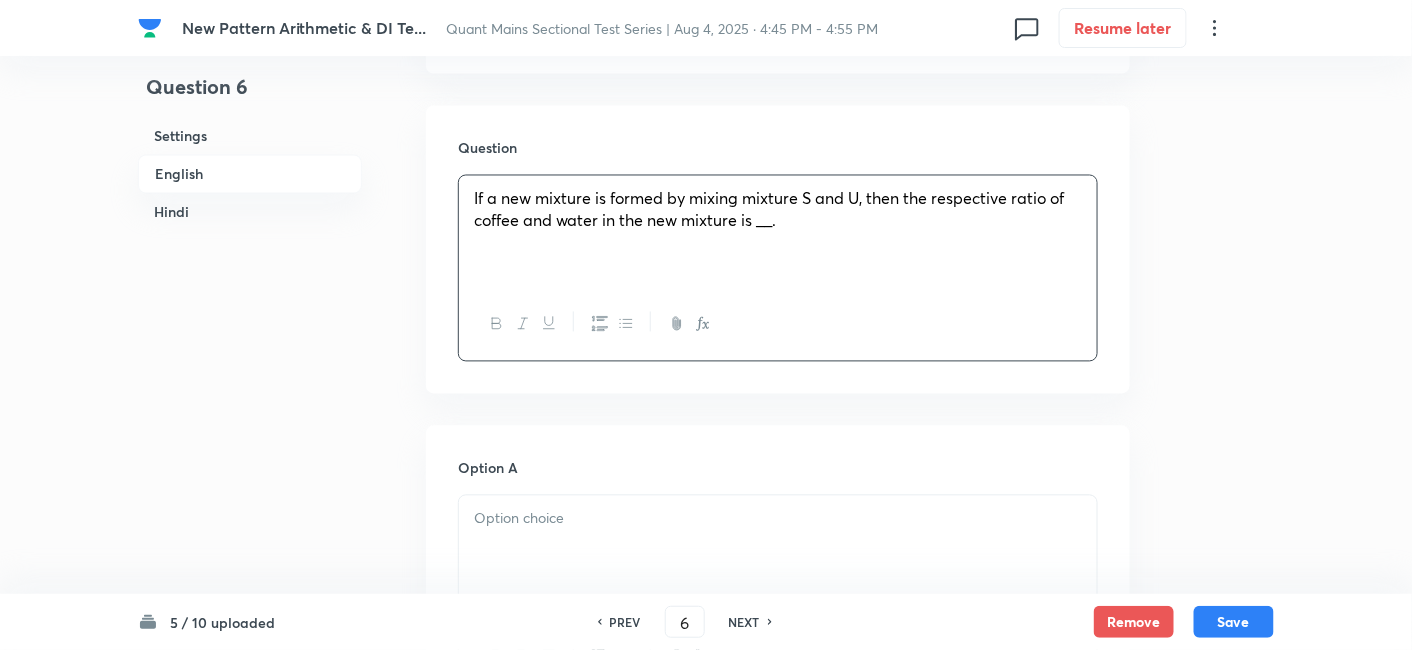 scroll, scrollTop: 1323, scrollLeft: 0, axis: vertical 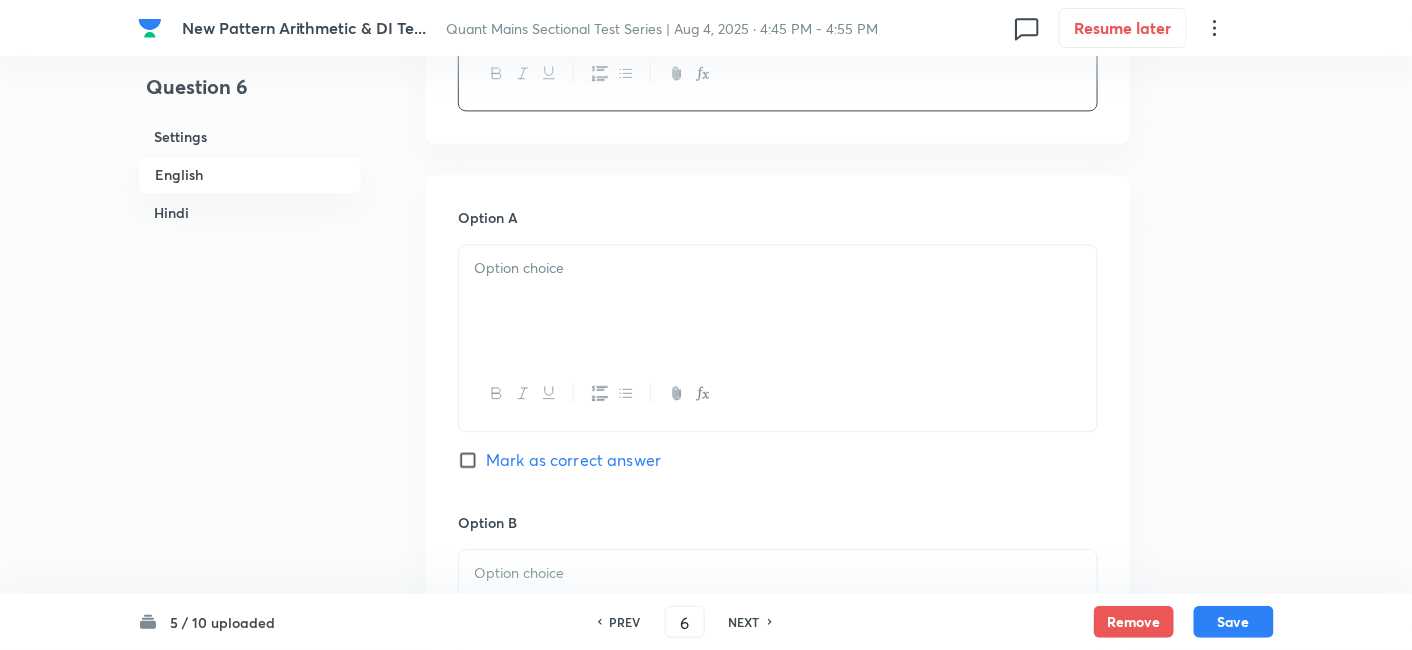 click at bounding box center [778, 301] 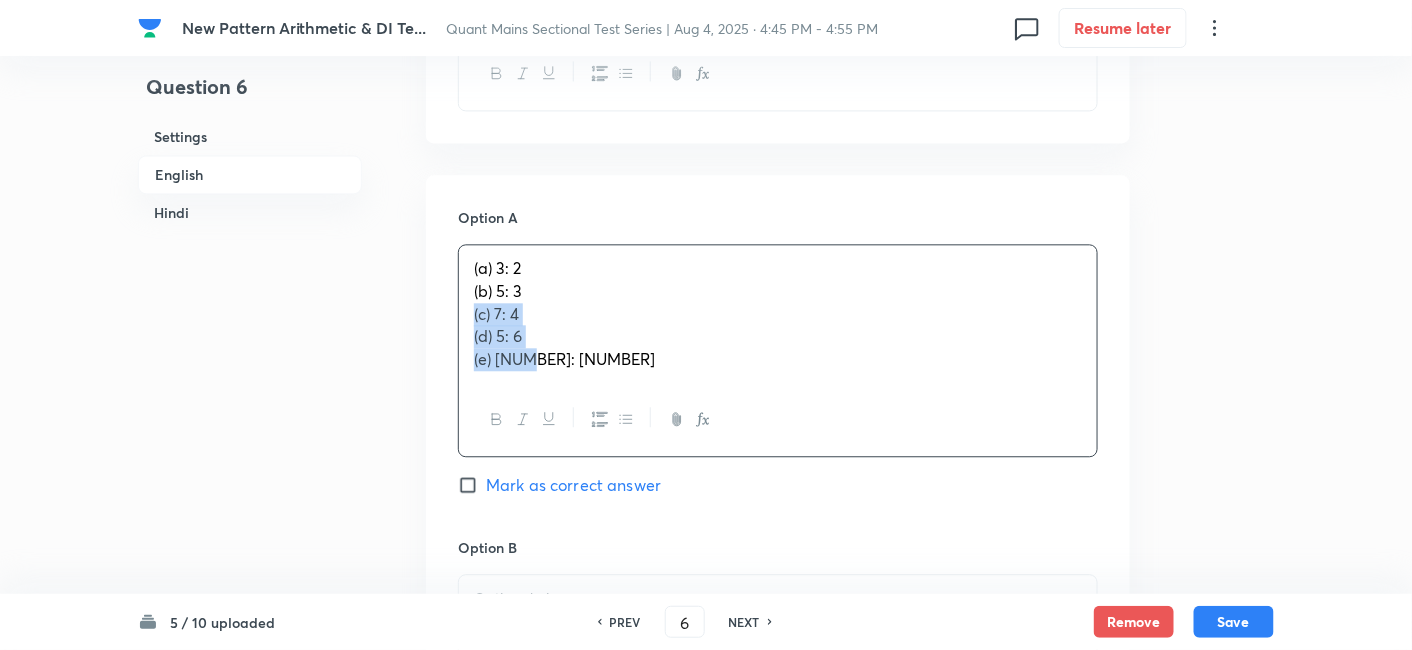 drag, startPoint x: 472, startPoint y: 280, endPoint x: 532, endPoint y: 360, distance: 100 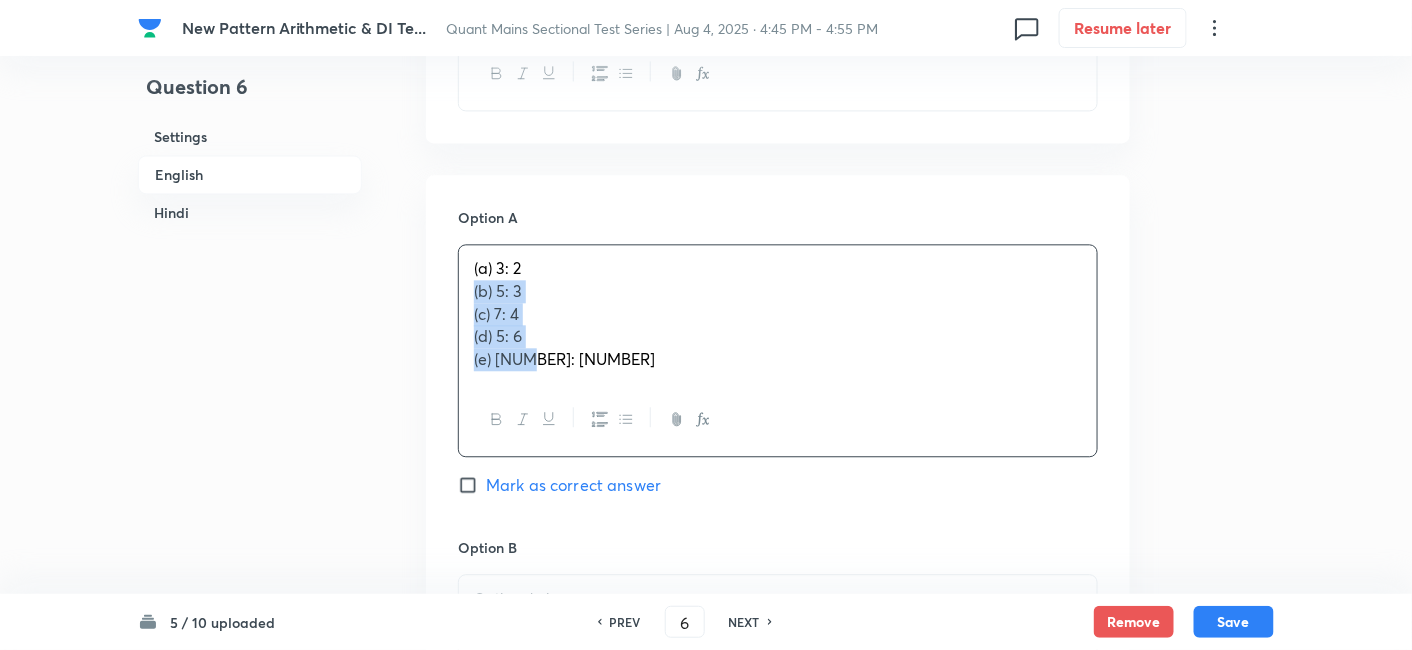drag, startPoint x: 467, startPoint y: 258, endPoint x: 612, endPoint y: 414, distance: 212.98122 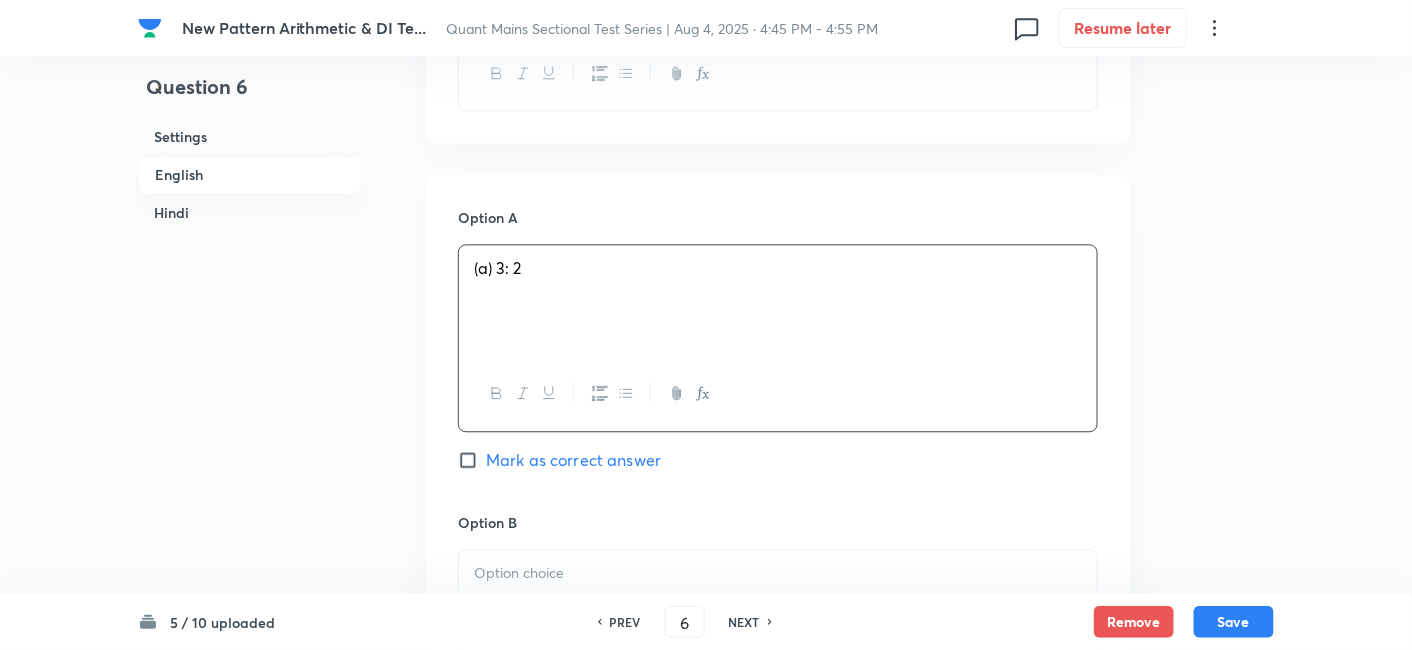 scroll, scrollTop: 1545, scrollLeft: 0, axis: vertical 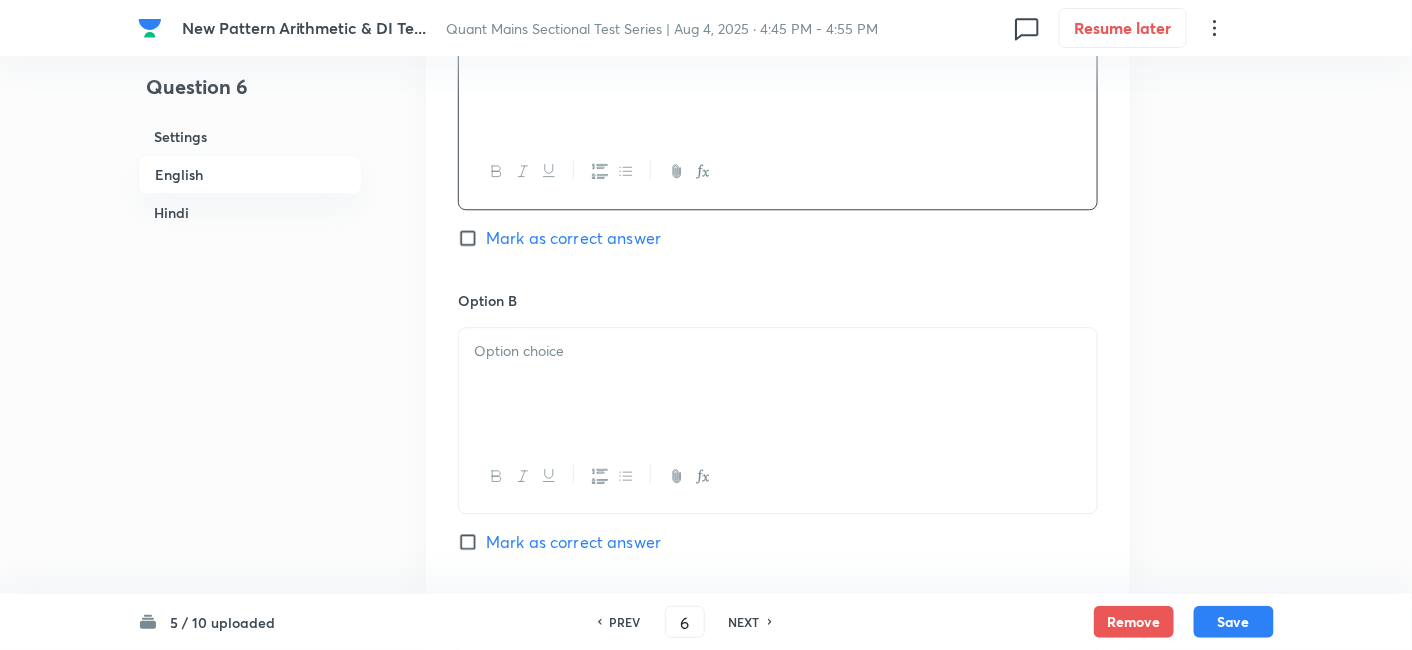 click at bounding box center (778, 384) 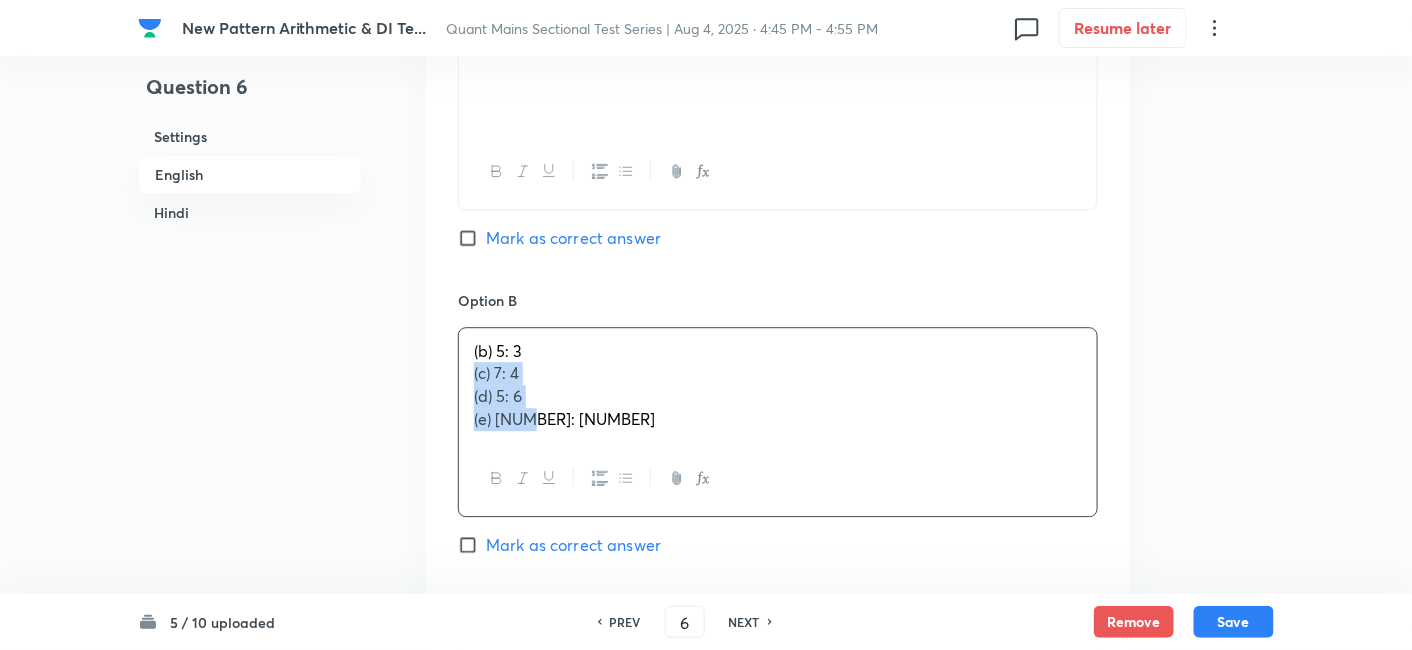 drag, startPoint x: 467, startPoint y: 347, endPoint x: 659, endPoint y: 481, distance: 234.13672 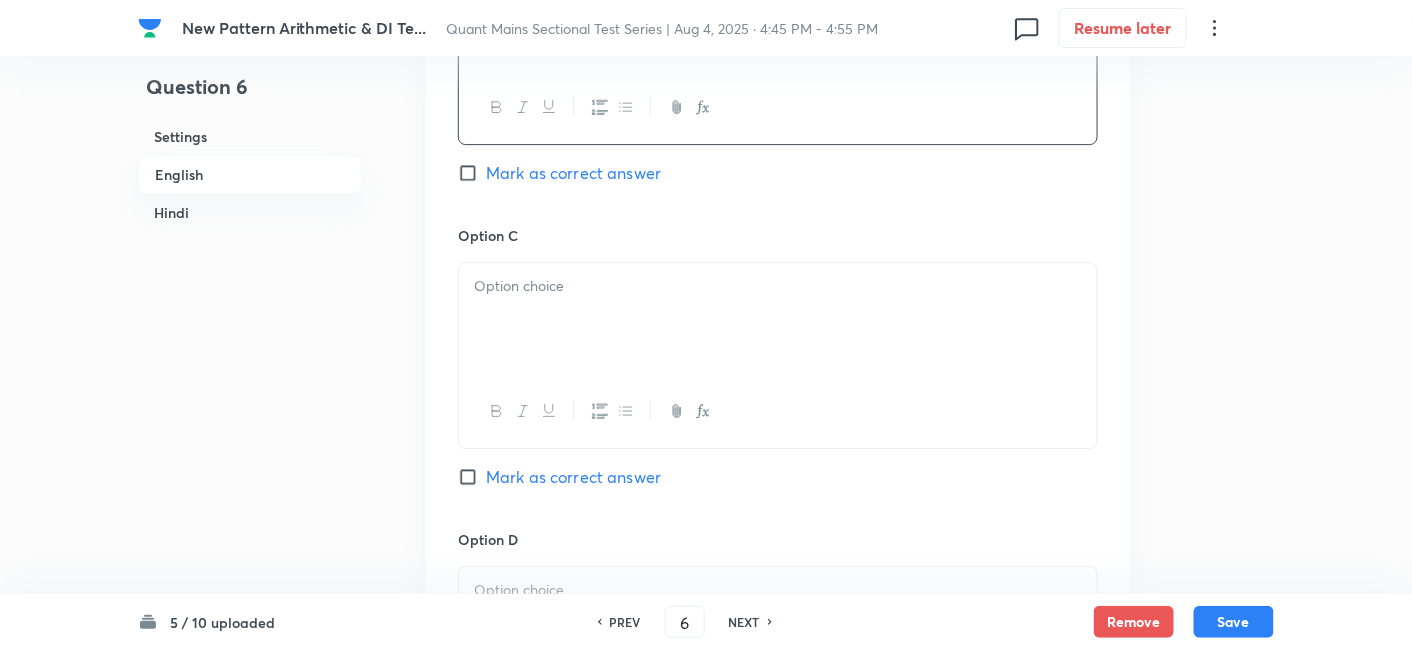 scroll, scrollTop: 1915, scrollLeft: 0, axis: vertical 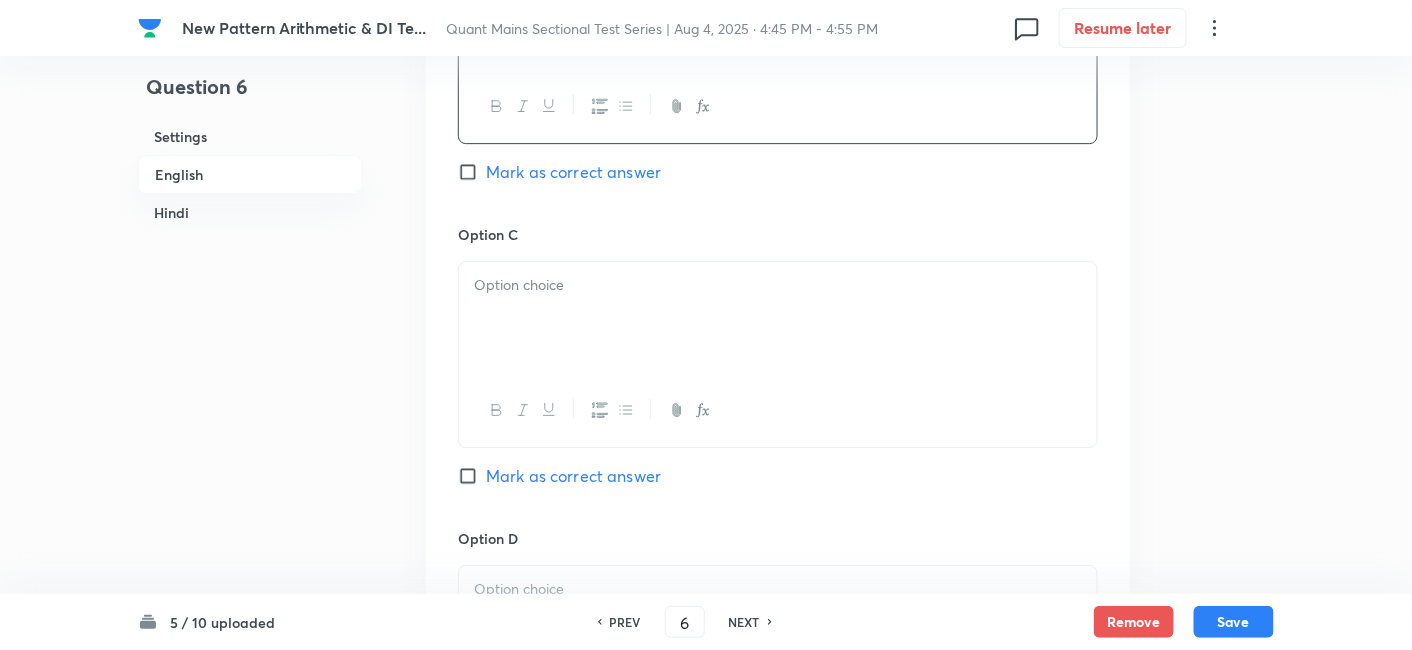 click at bounding box center [778, 318] 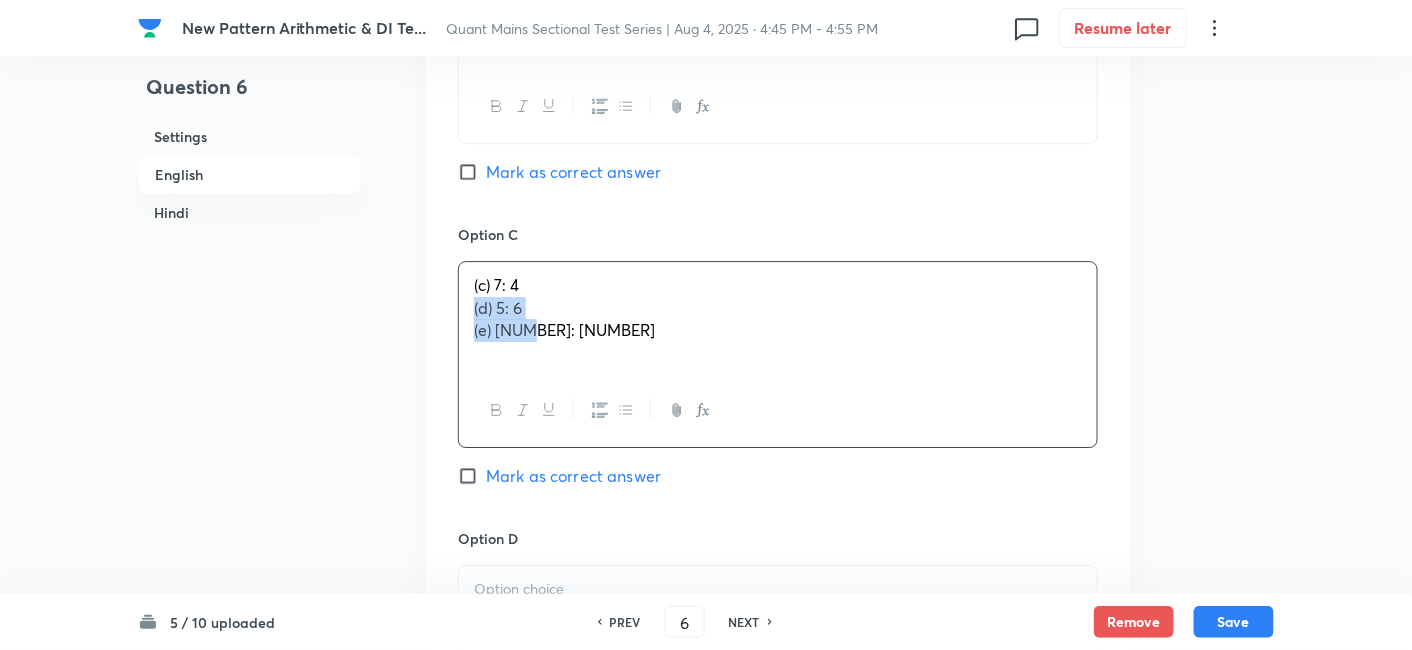 drag, startPoint x: 469, startPoint y: 285, endPoint x: 595, endPoint y: 378, distance: 156.6046 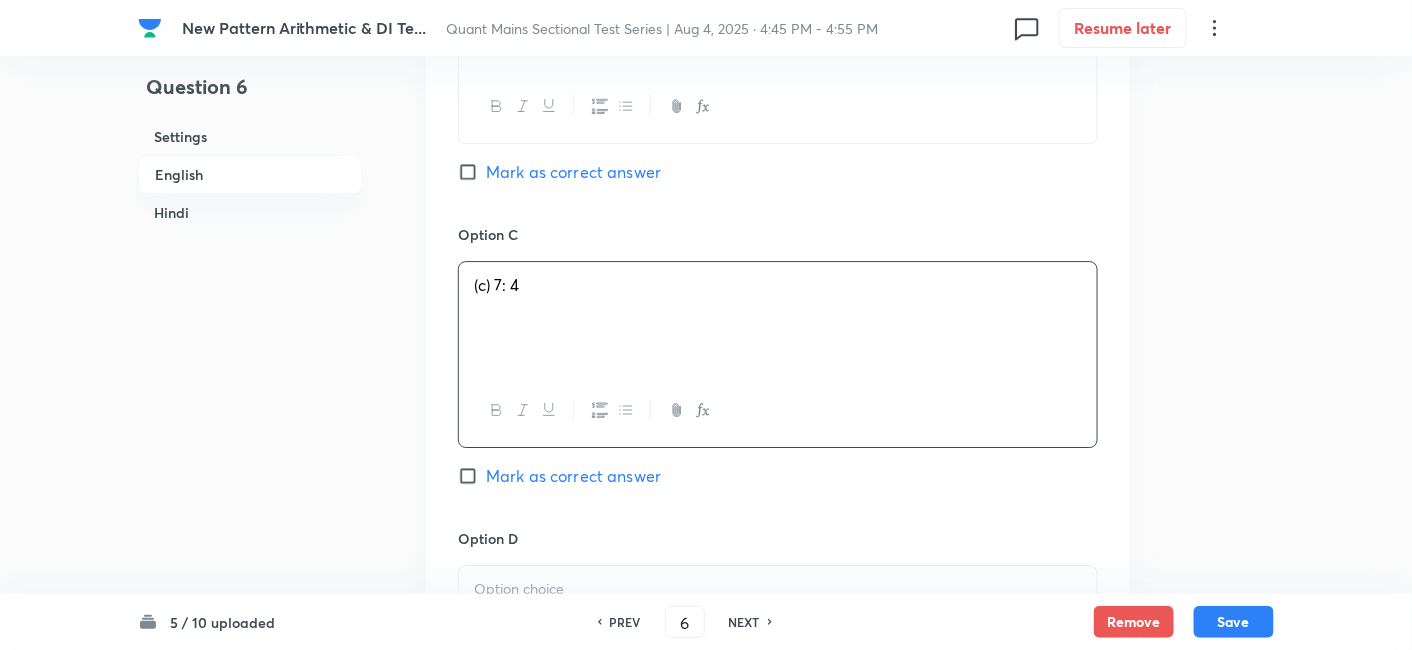 scroll, scrollTop: 2120, scrollLeft: 0, axis: vertical 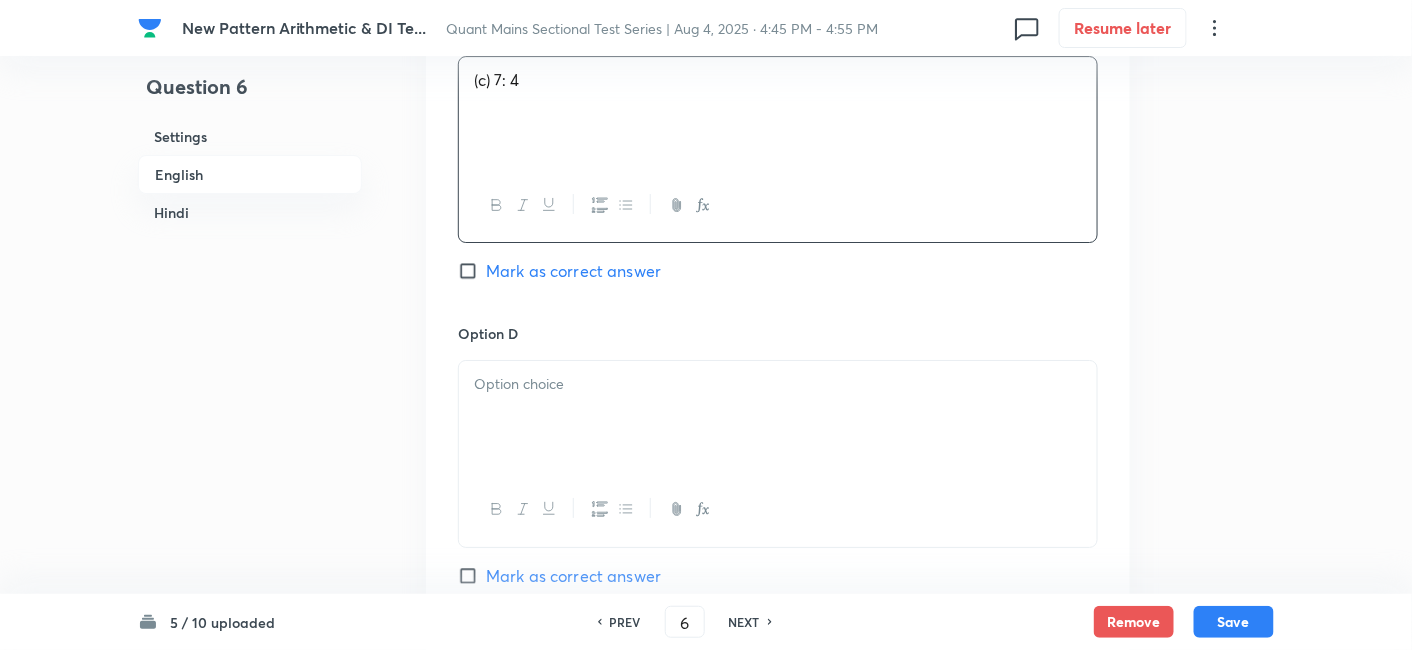 click at bounding box center (778, 417) 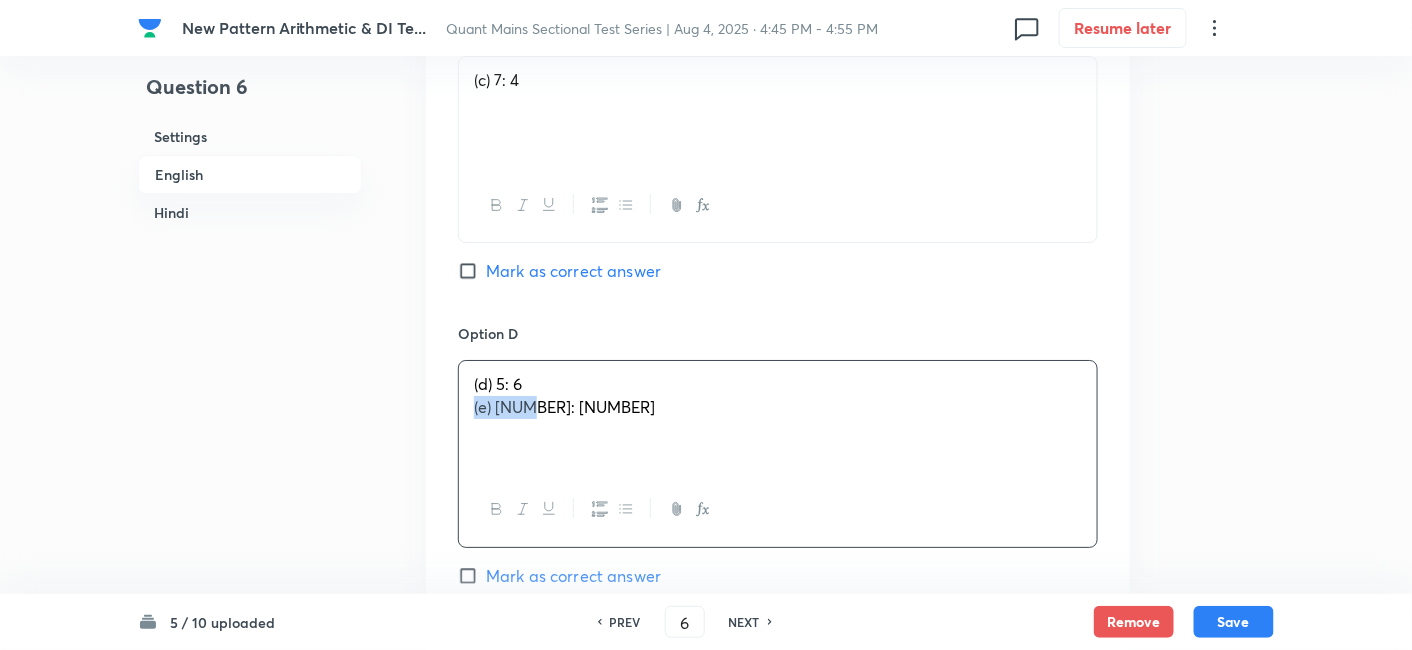 drag, startPoint x: 472, startPoint y: 380, endPoint x: 651, endPoint y: 418, distance: 182.98907 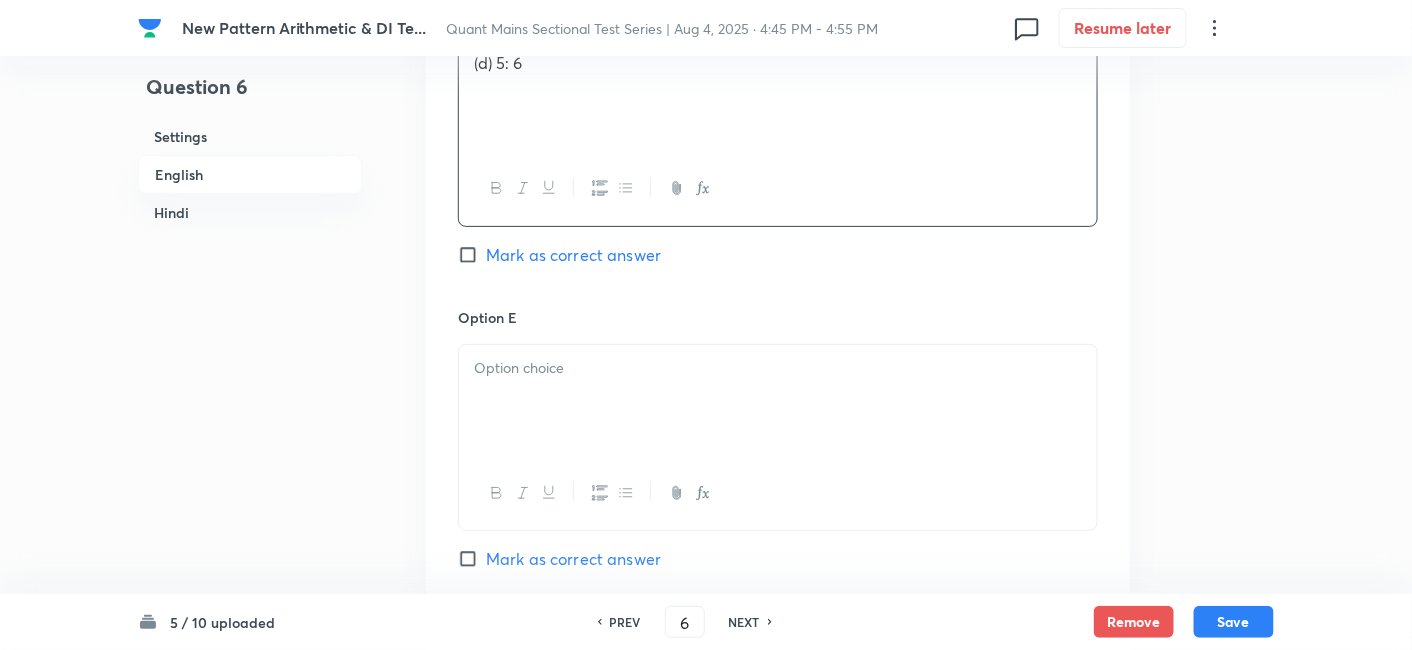 scroll, scrollTop: 2442, scrollLeft: 0, axis: vertical 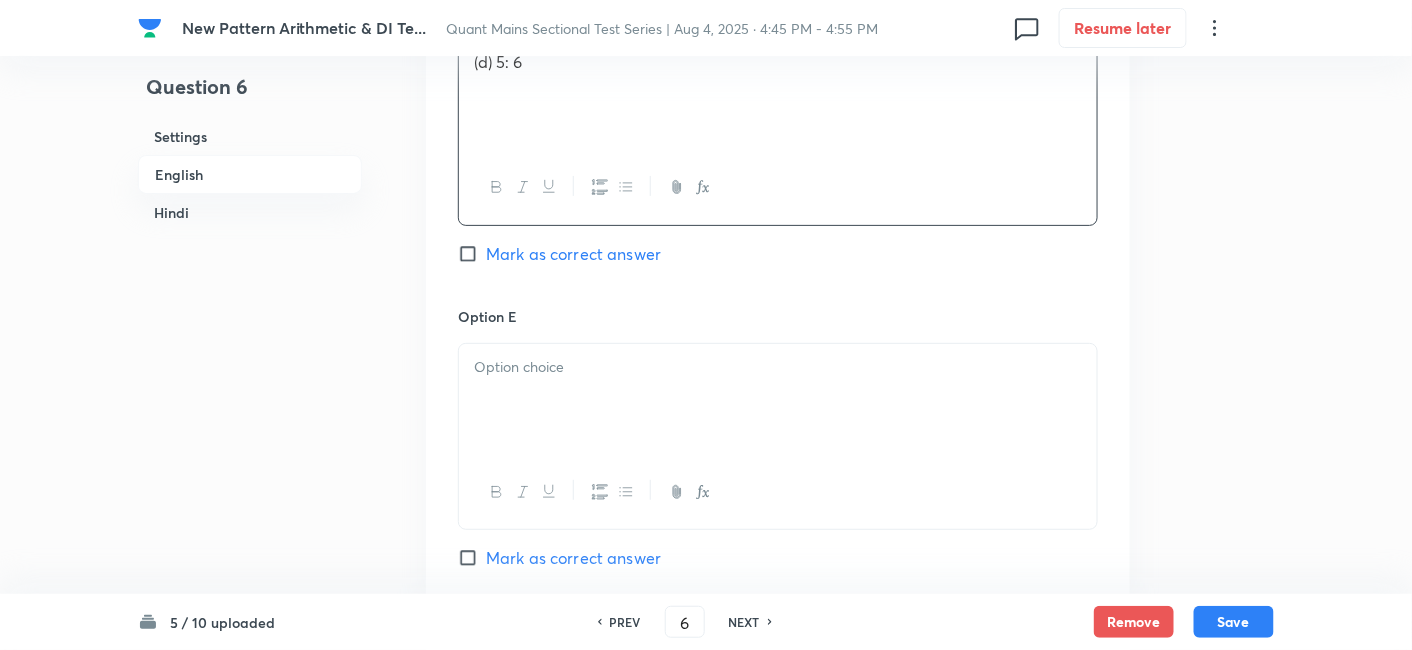 click at bounding box center [778, 400] 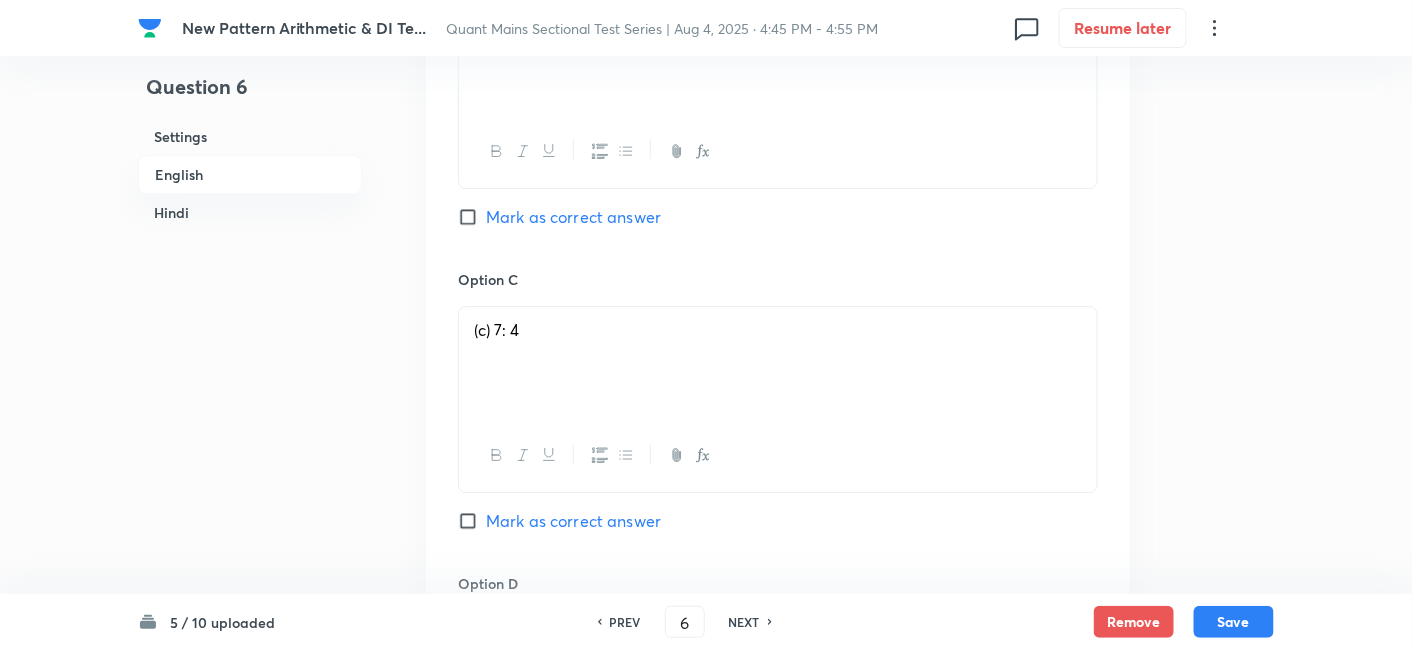 scroll, scrollTop: 1868, scrollLeft: 0, axis: vertical 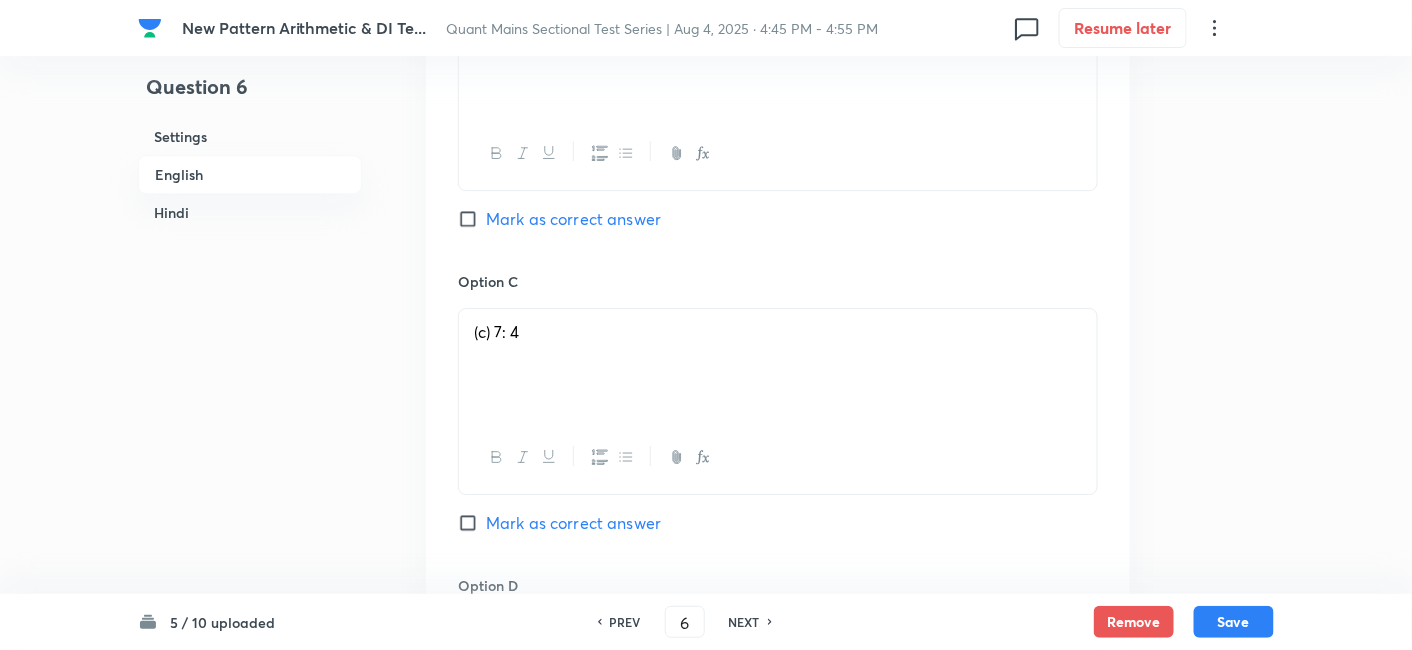 click on "Mark as correct answer" at bounding box center [573, 523] 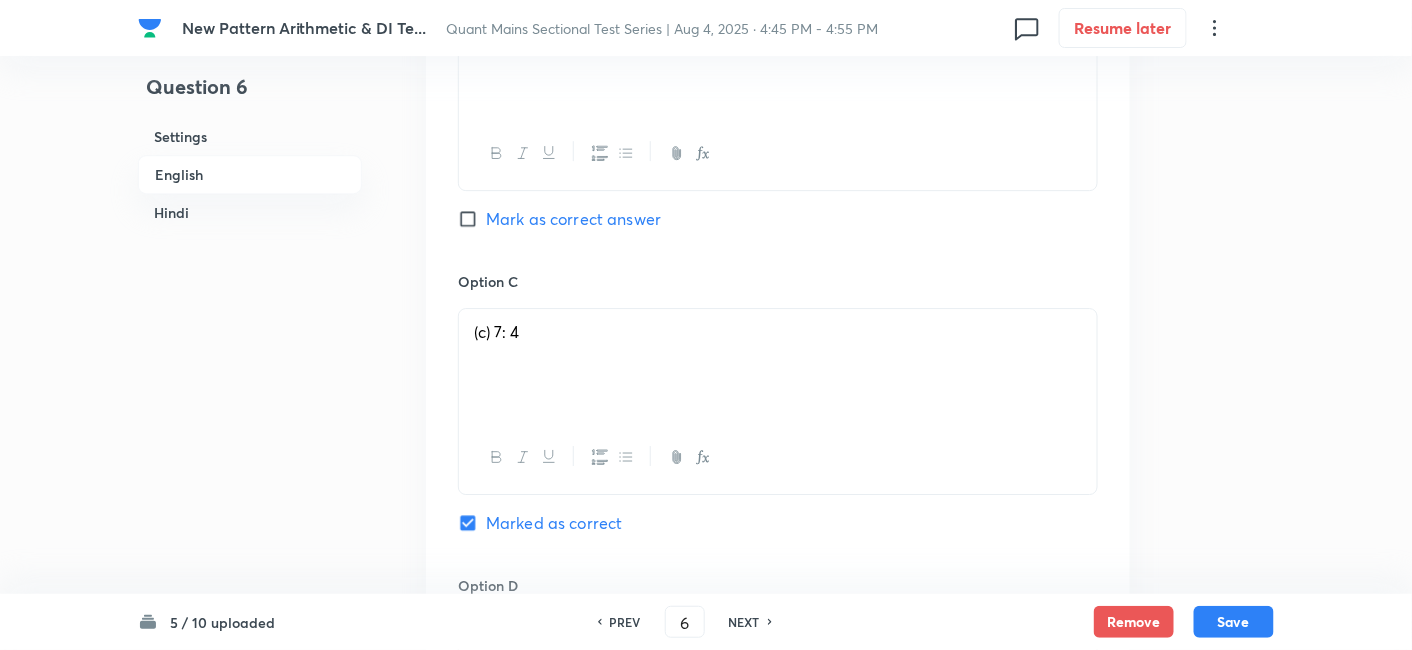 checkbox on "true" 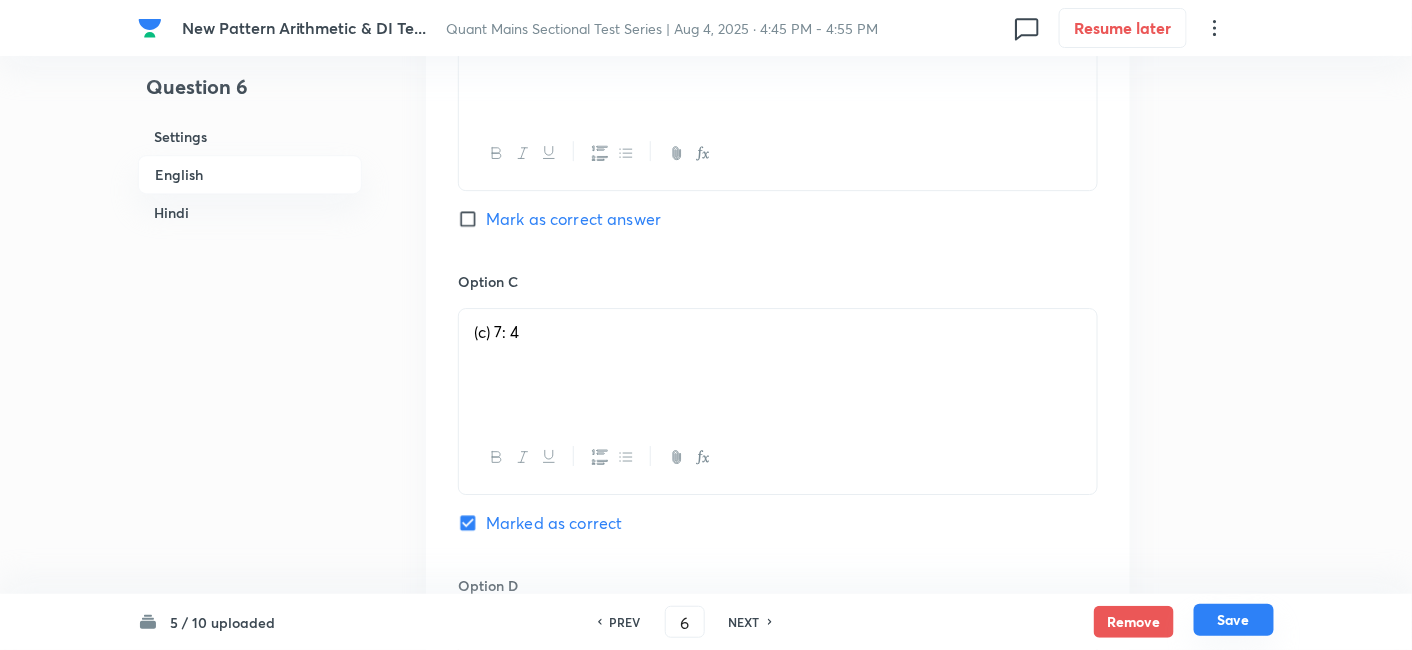 click on "Save" at bounding box center [1234, 620] 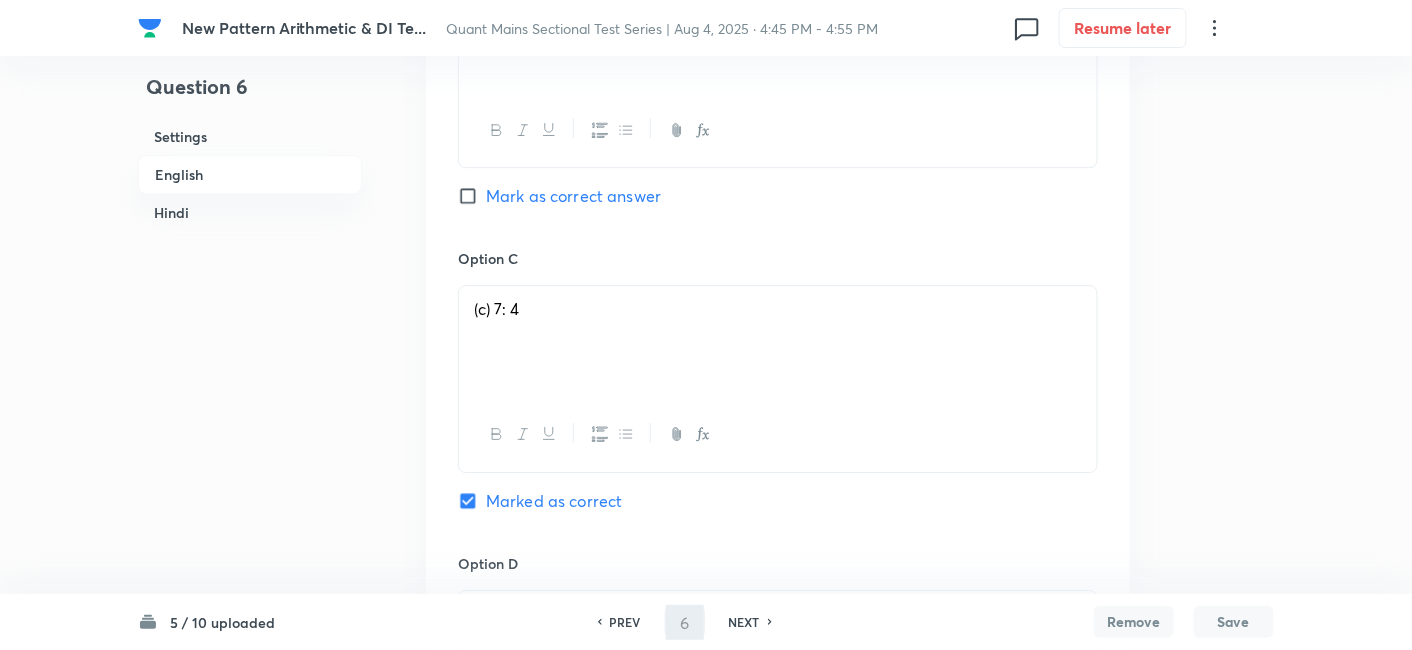 type on "7" 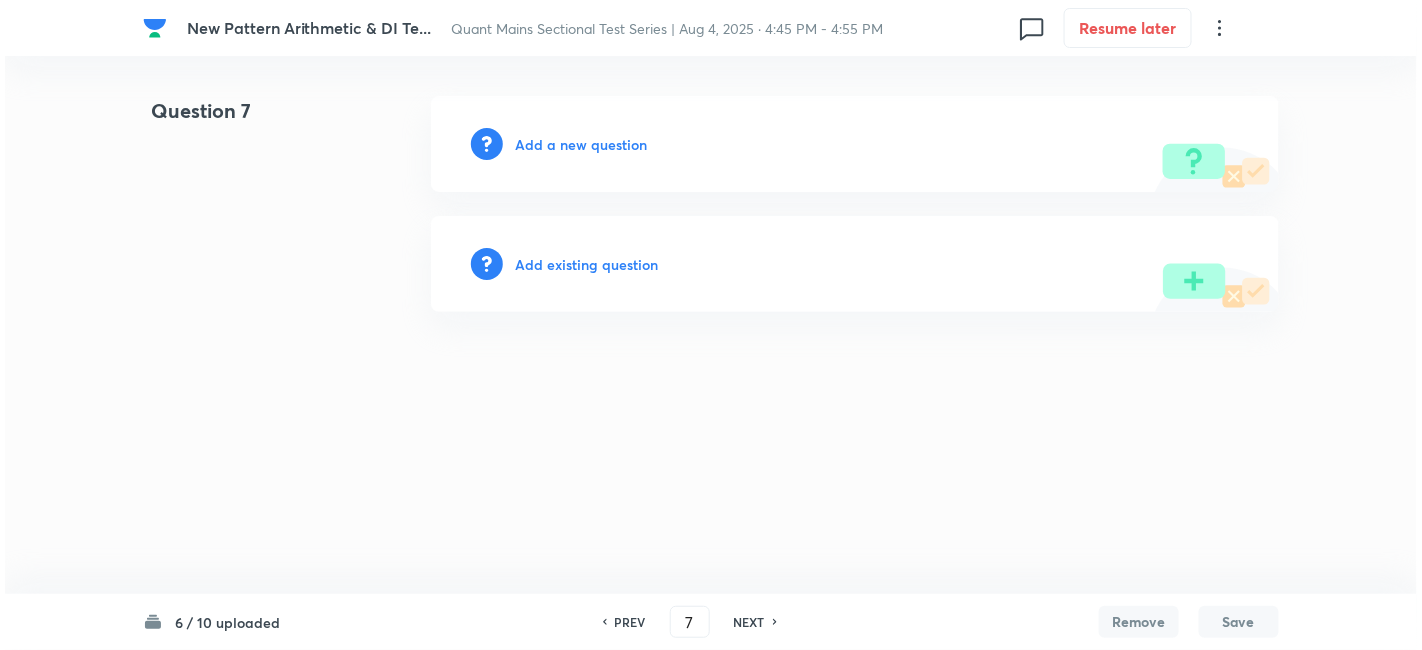 scroll, scrollTop: 0, scrollLeft: 0, axis: both 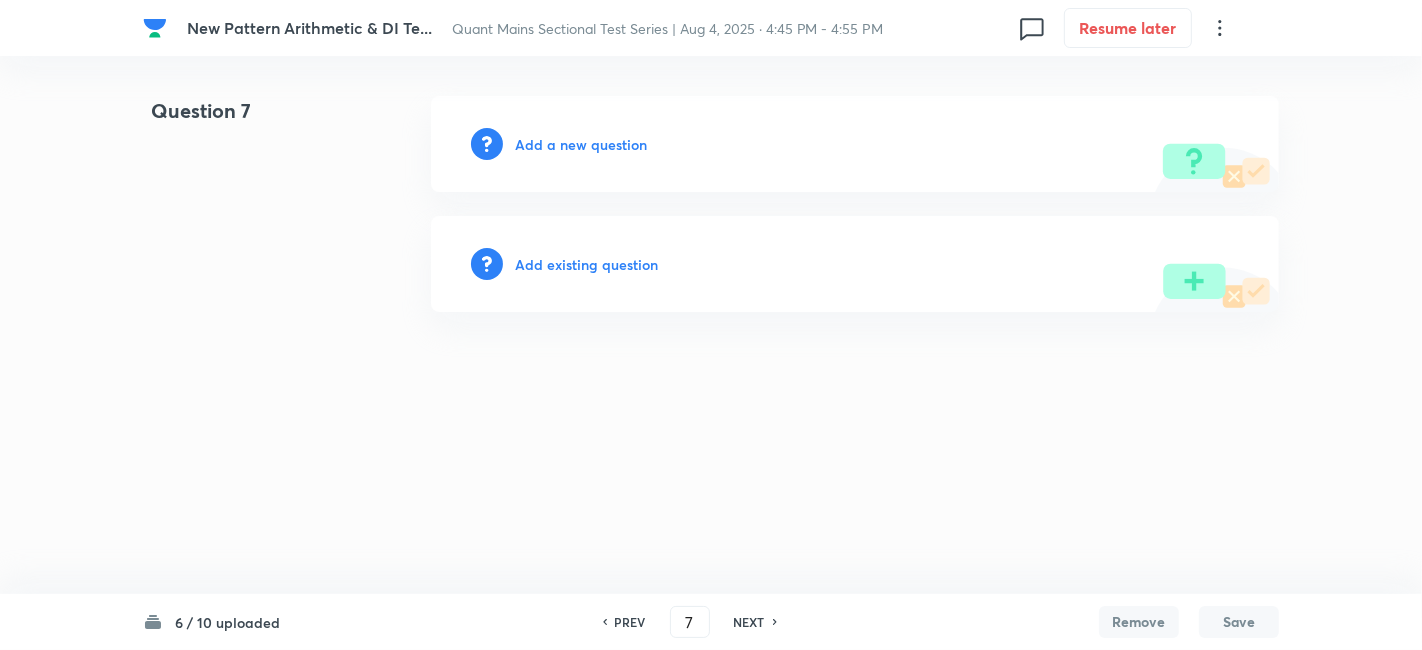 click on "Add a new question" at bounding box center [581, 144] 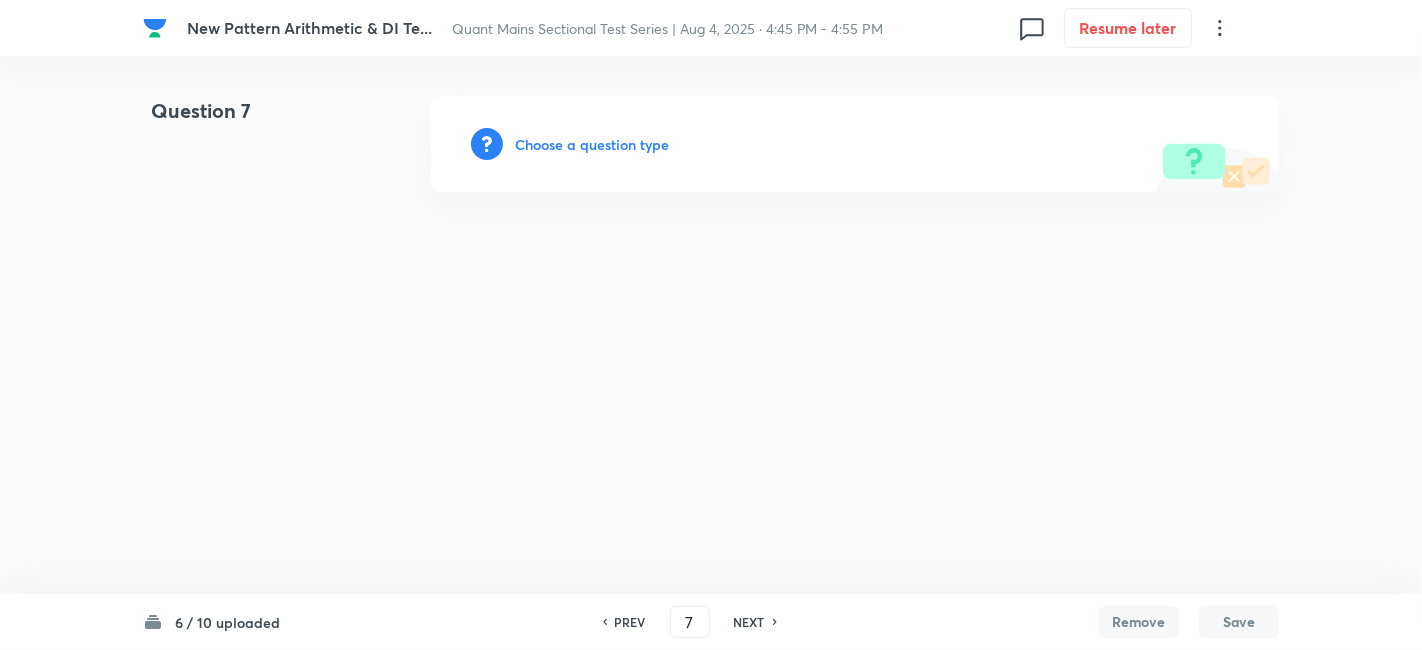 click on "Choose a question type" at bounding box center [592, 144] 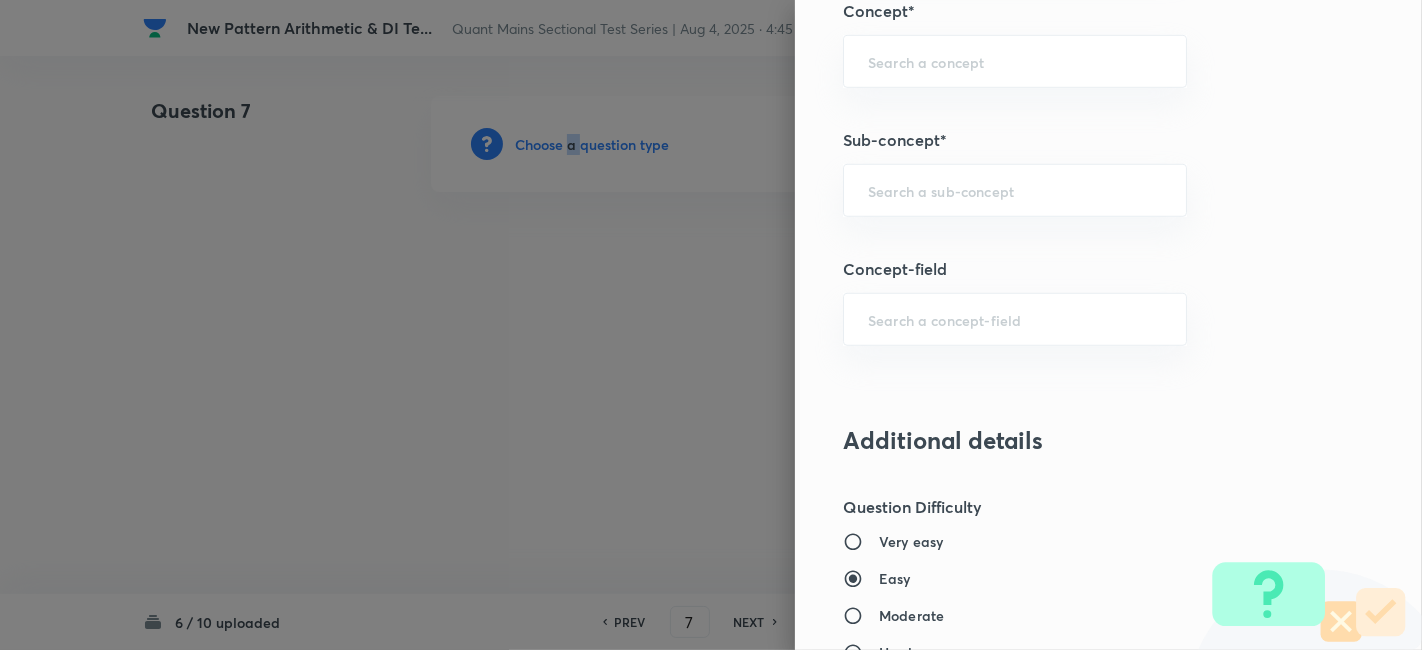 scroll, scrollTop: 1001, scrollLeft: 0, axis: vertical 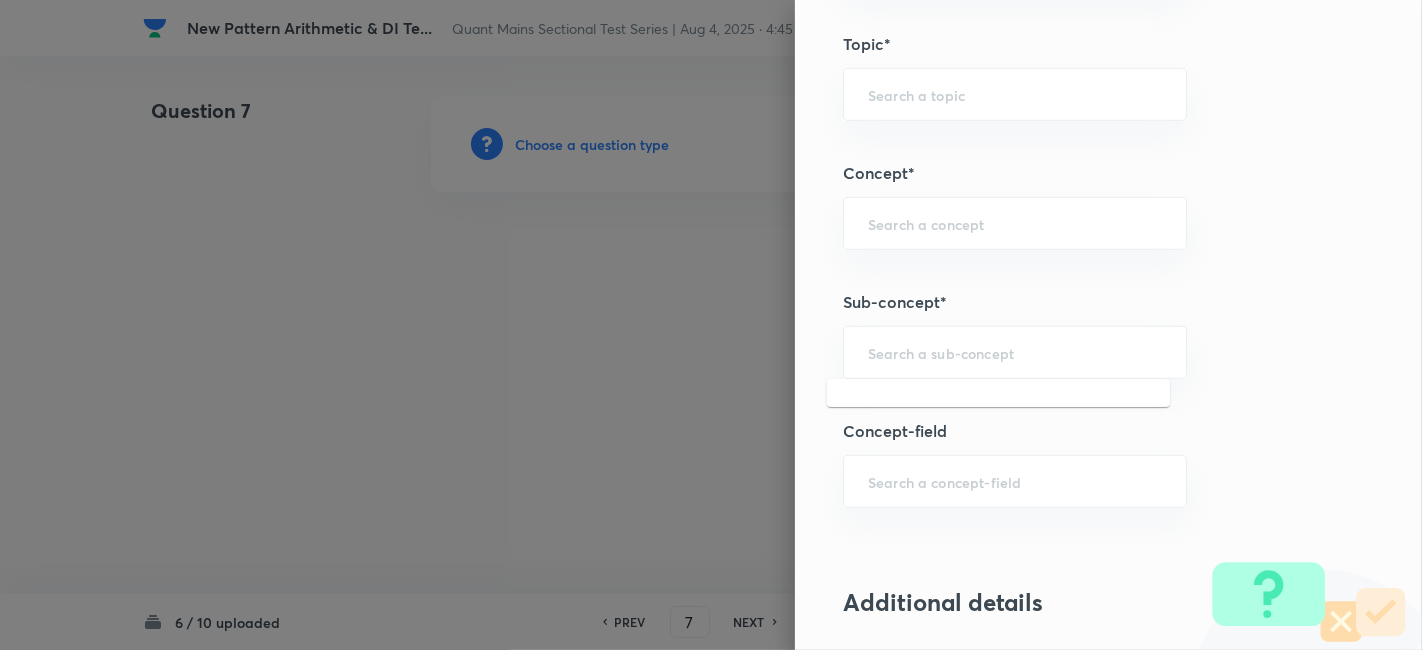 click at bounding box center [1015, 352] 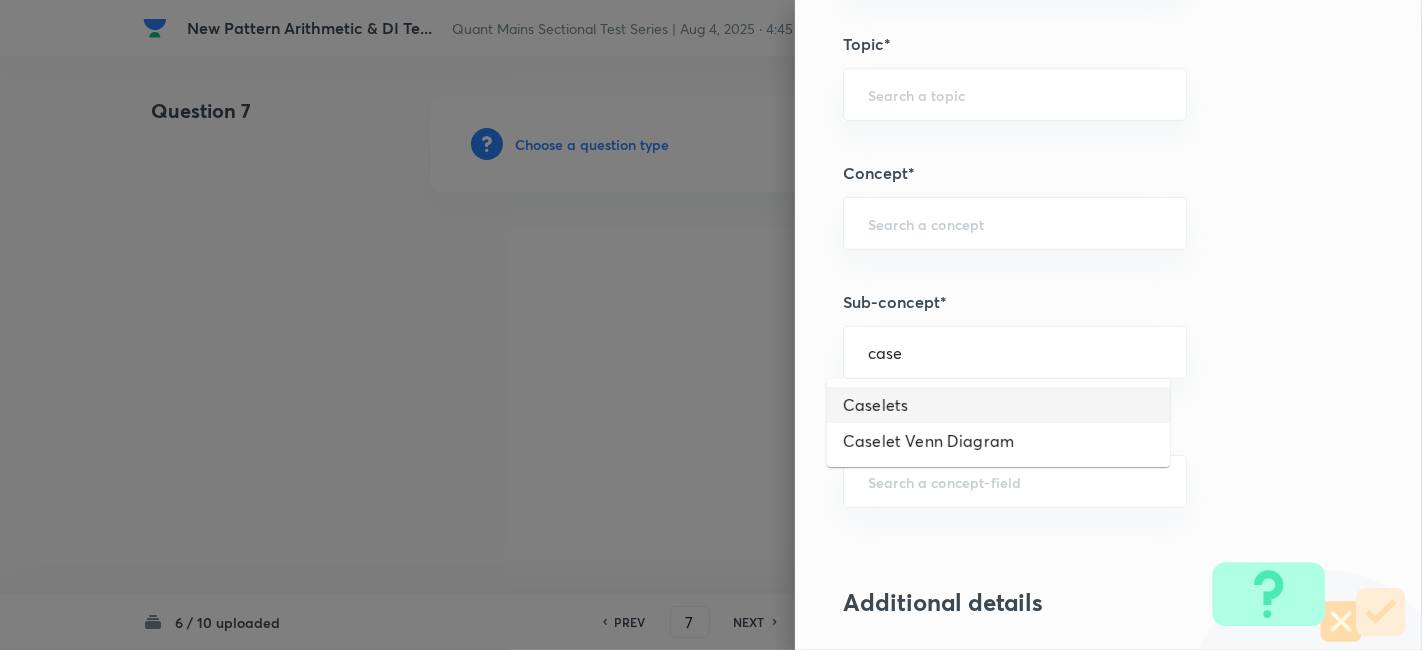 click on "Caselets" at bounding box center [998, 405] 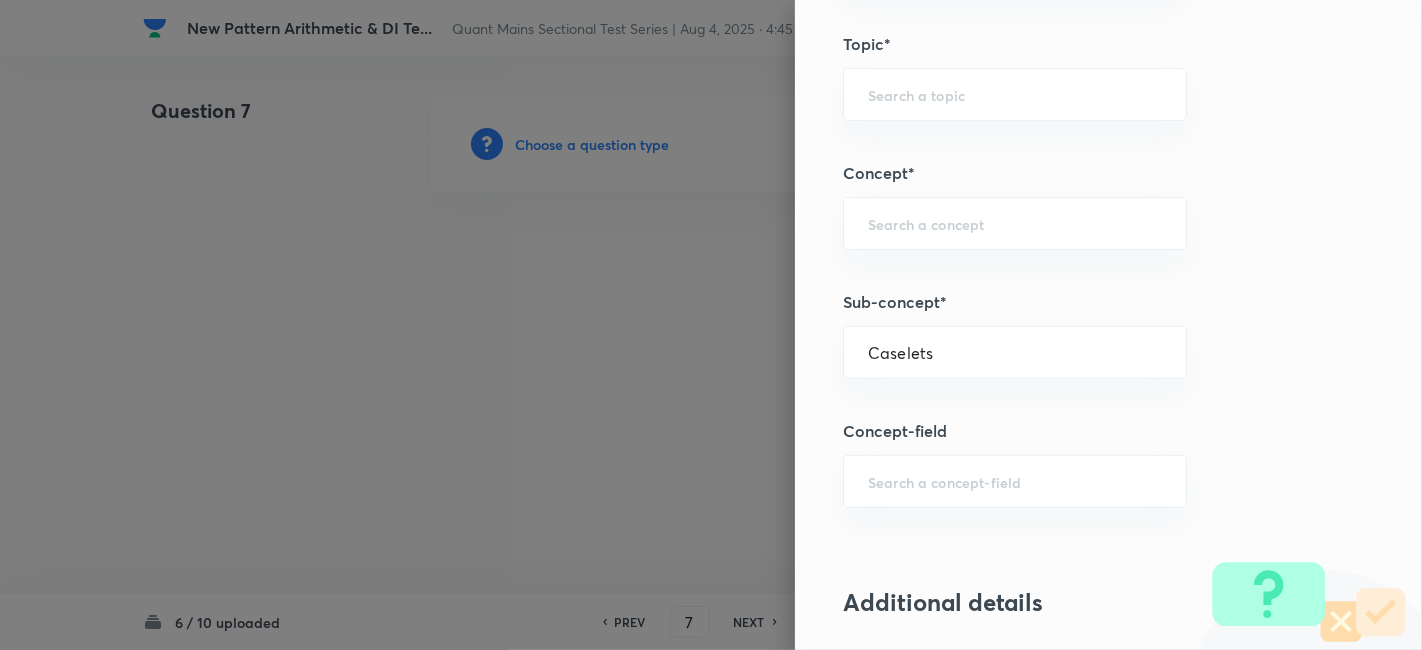 type on "Quantitative Aptitude" 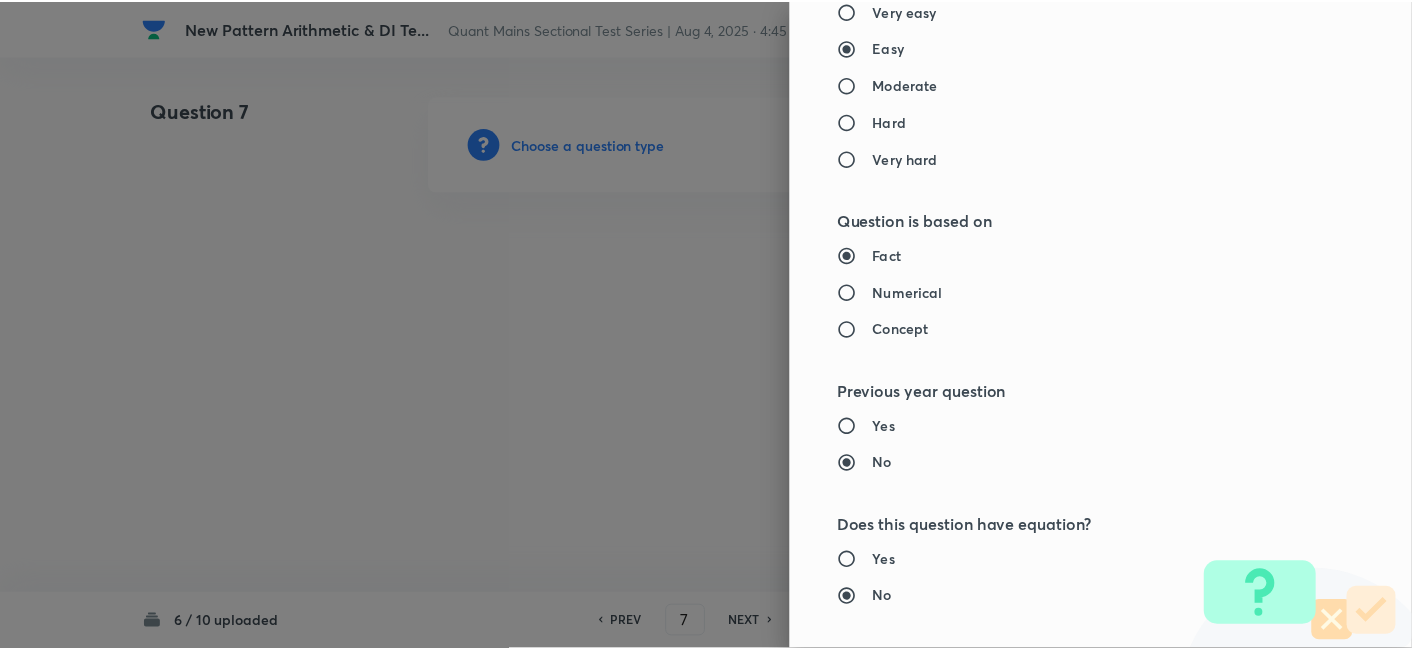scroll, scrollTop: 2070, scrollLeft: 0, axis: vertical 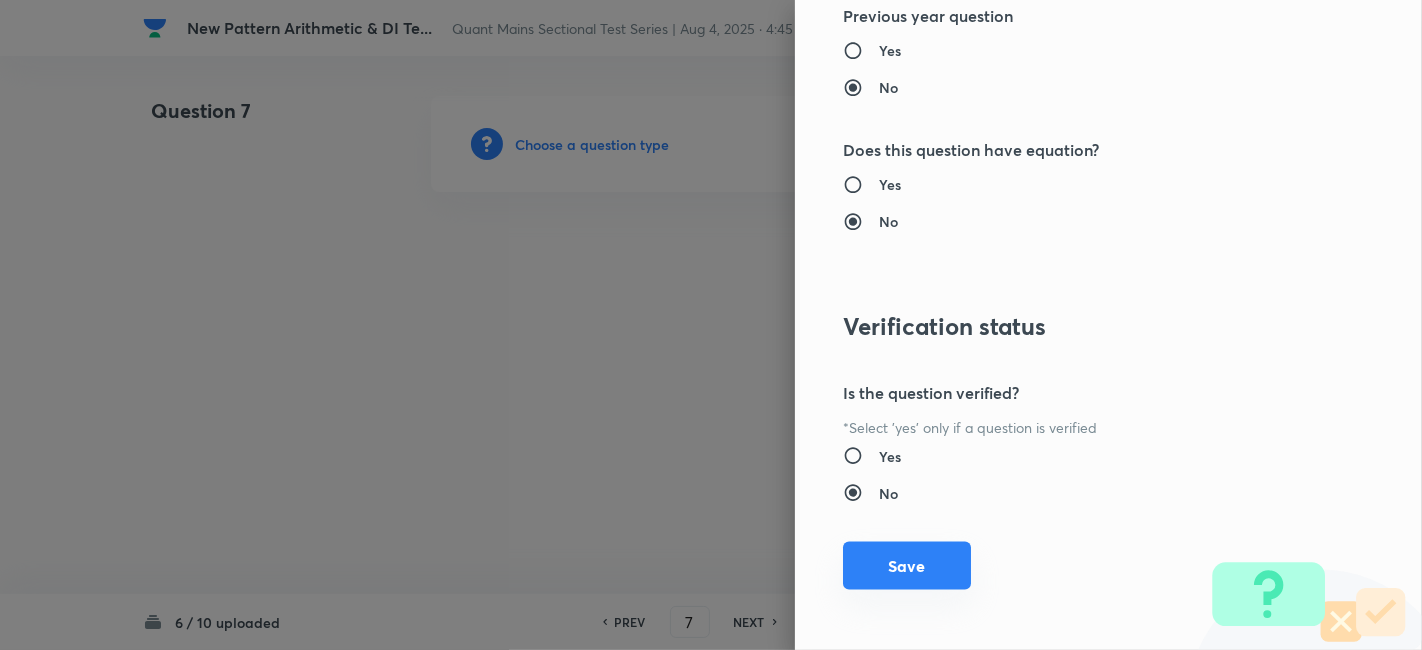click on "Save" at bounding box center [907, 566] 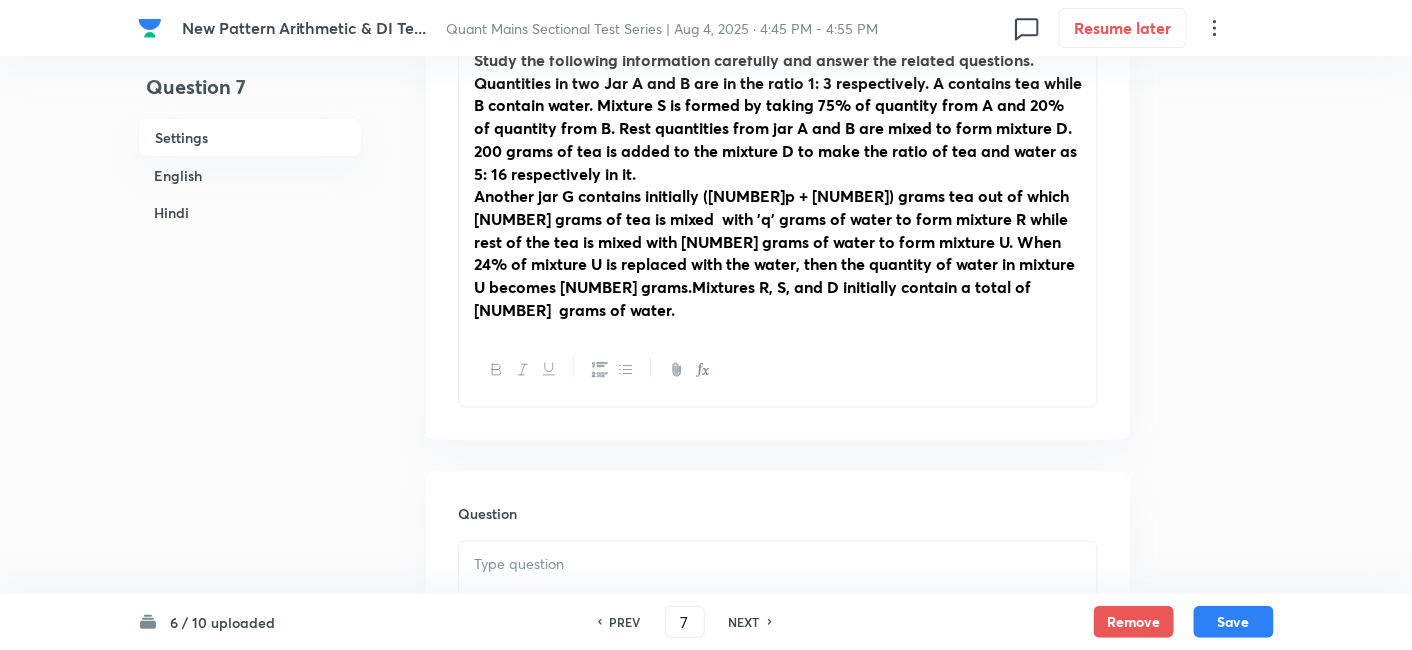 scroll, scrollTop: 764, scrollLeft: 0, axis: vertical 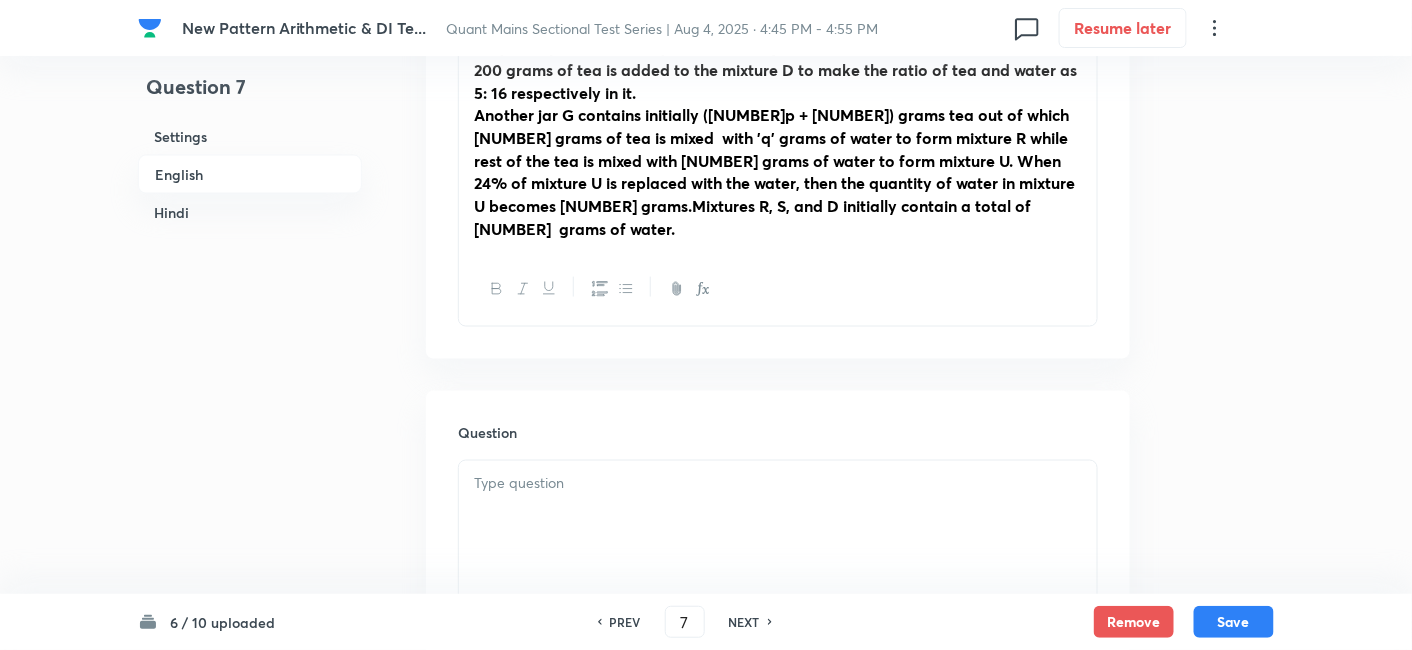 click at bounding box center (778, 517) 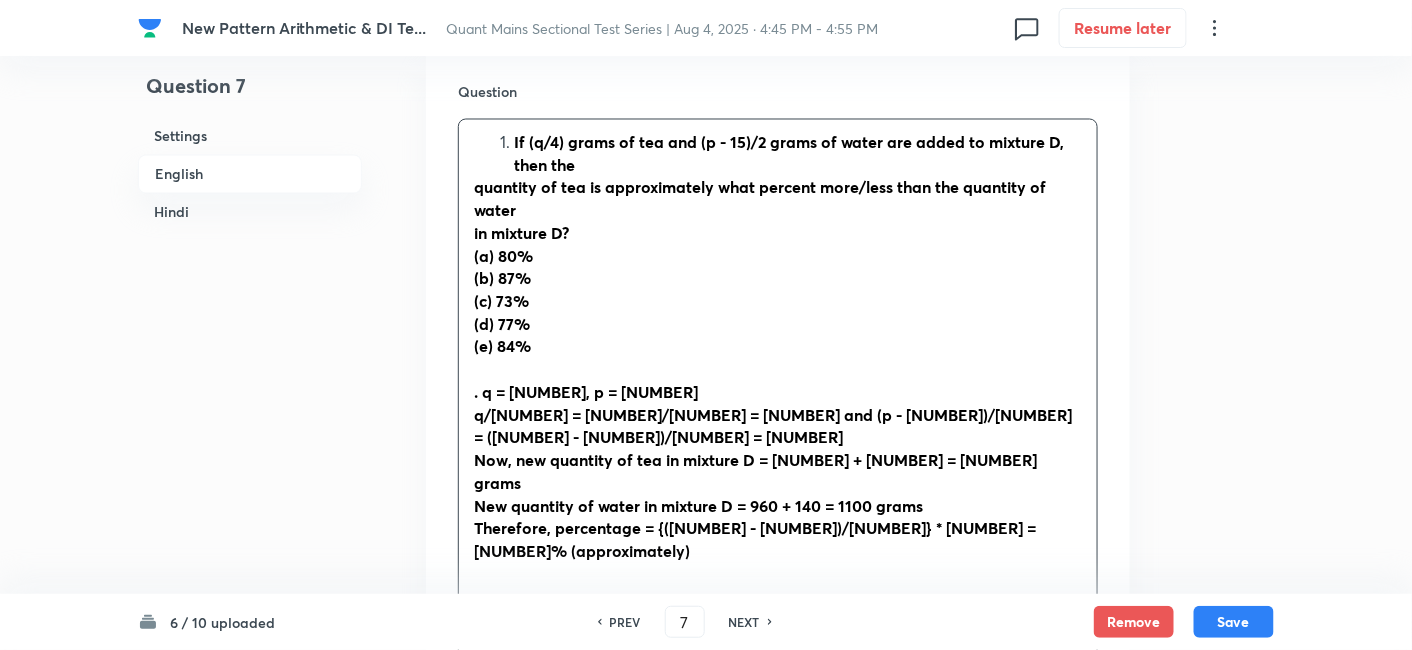 scroll, scrollTop: 1106, scrollLeft: 0, axis: vertical 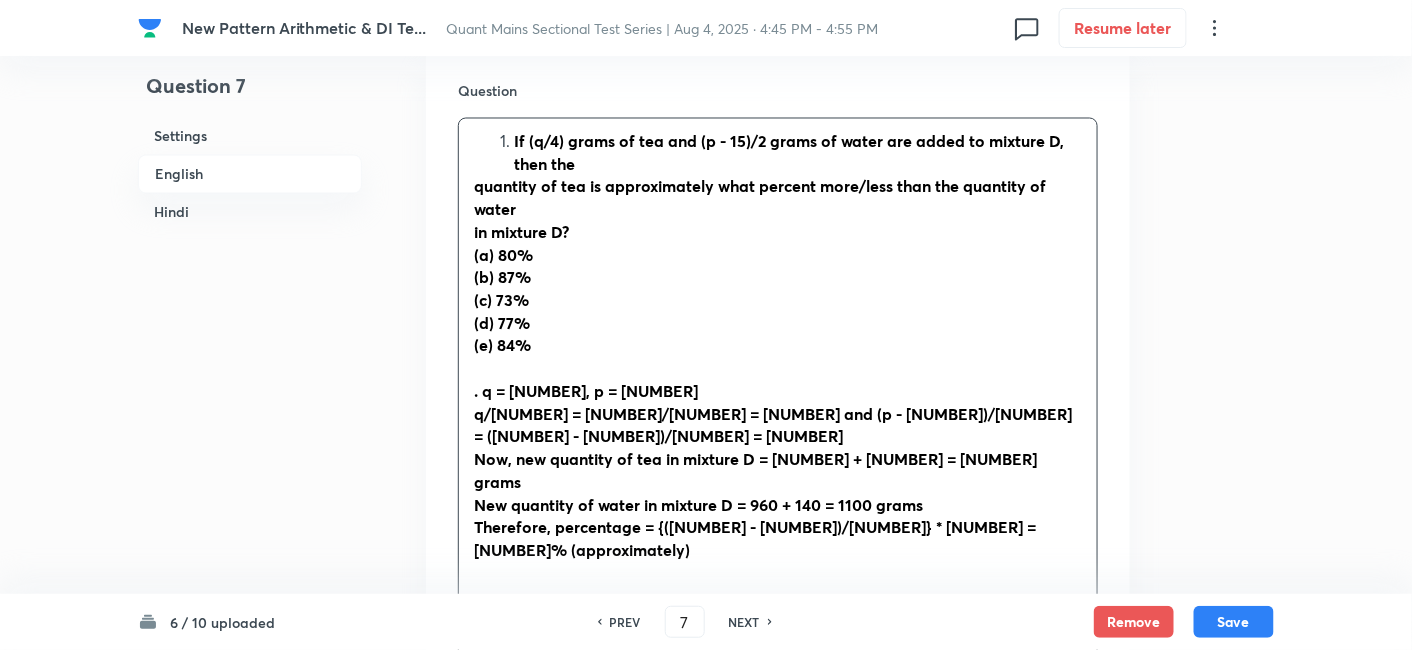 click on "If (q/4) grams of tea and (p - 15)/2 grams of water are added to mixture D, then the" at bounding box center (798, 153) 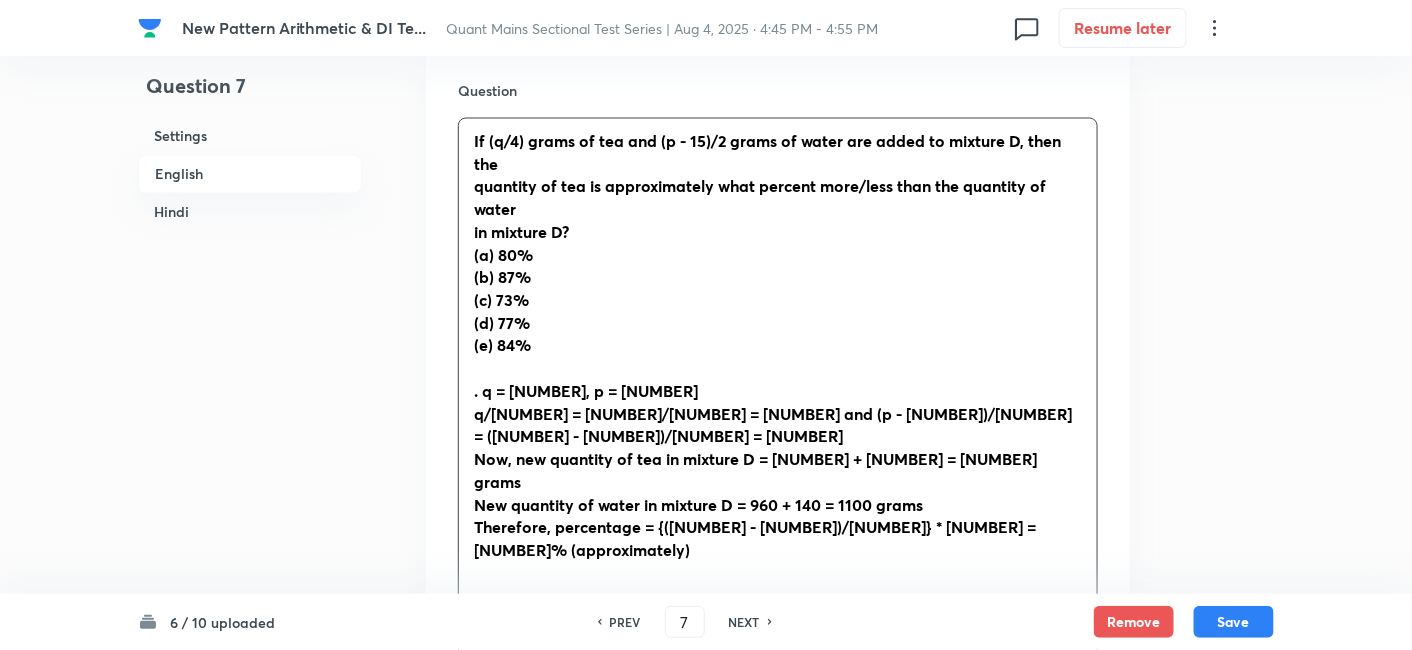 click on "If (q/[NUMBER]) grams of tea and (p - [NUMBER])/[NUMBER] grams of water are added to mixture D, then the  quantity of tea is approximately what percent more/less than the quantity of water  in mixture D? (a) [NUMBER]%  (b) [NUMBER]% (c) [NUMBER]%  (d) [NUMBER]% (e) [NUMBER]%  . q = [NUMBER], p = [NUMBER] q/[NUMBER] = [NUMBER]/[NUMBER] = [NUMBER] and (p - [NUMBER])/[NUMBER] = ([NUMBER] - [NUMBER])/[NUMBER] = [NUMBER] Now, new quantity of tea in mixture D = [NUMBER] + [NUMBER] = [NUMBER] grams New quantity of water in mixture D = [NUMBER] + [NUMBER] = [NUMBER] grams Therefore, percentage = {([NUMBER] - [NUMBER])/[NUMBER]} * [NUMBER] = [NUMBER]% (approximately)" at bounding box center [778, 358] 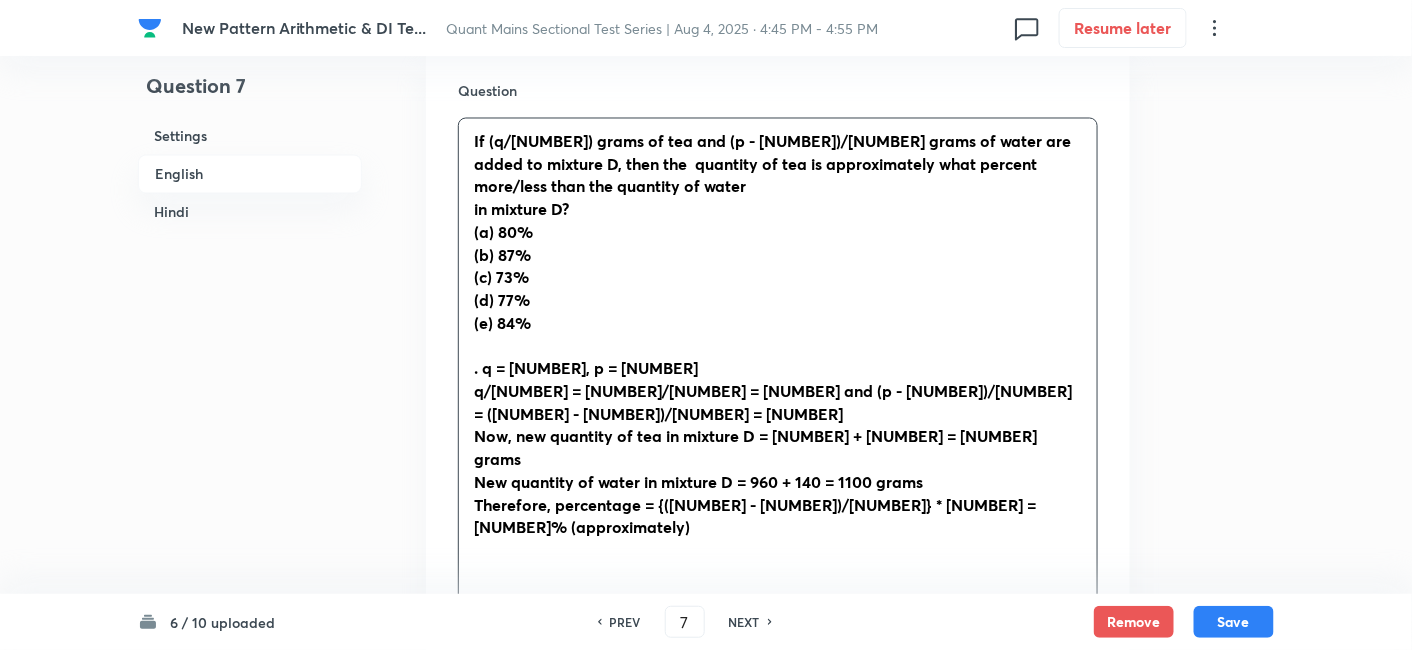click on "If (q/4) grams of tea and (p - 15)/2 grams of water are added to mixture D, then the quantity of tea is approximately what percent more/less than the quantity of water in mixture D? (a) 80%  (b) 87% (c) 73%  (d) 77% (e) 84%  . q = 180, p = 295 q/4 = 180/4 = 45 and (p - 15)/4 = (295 - 15)/2 = 140 Now, new quantity of tea in mixture D = 100 + 45 = 145 grams New quantity of water in mixture D = 960 + 140 = 1100 grams Therefore, percentage = {(1100 - 145)/1100} * 100 = 87% (approximately)" at bounding box center [778, 347] 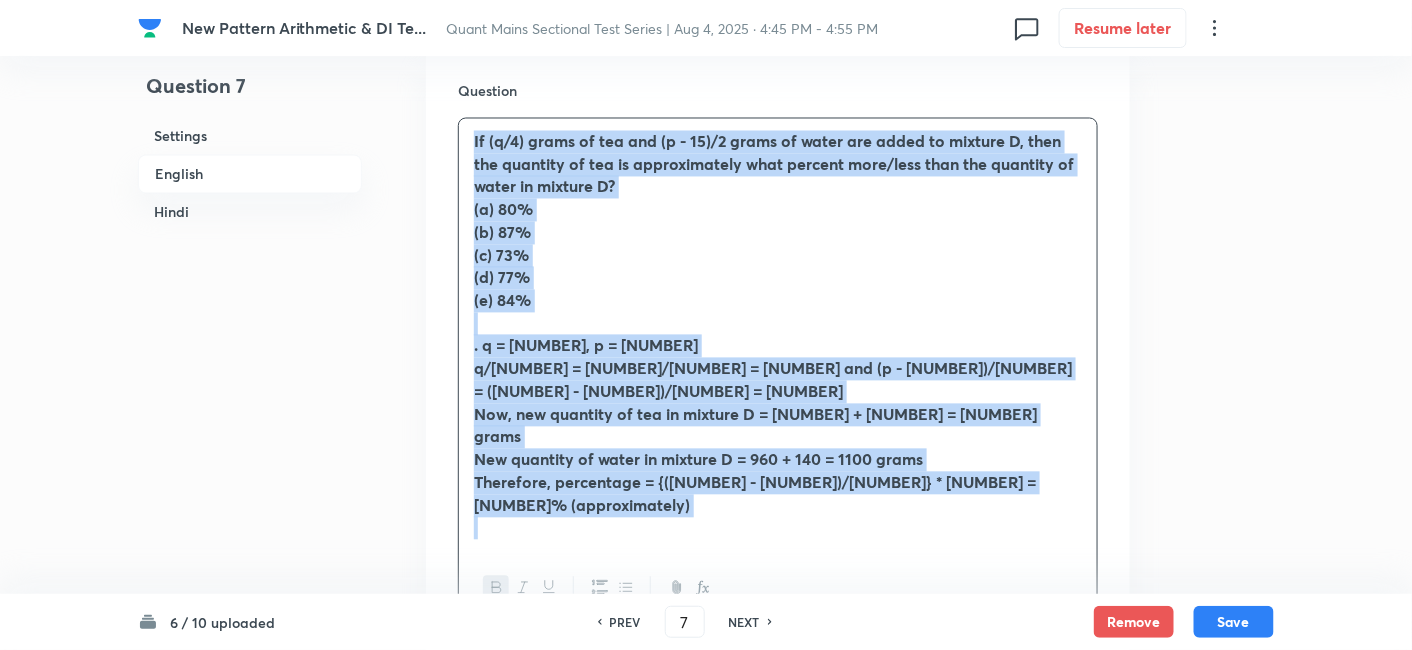 drag, startPoint x: 467, startPoint y: 114, endPoint x: 1181, endPoint y: 501, distance: 812.13605 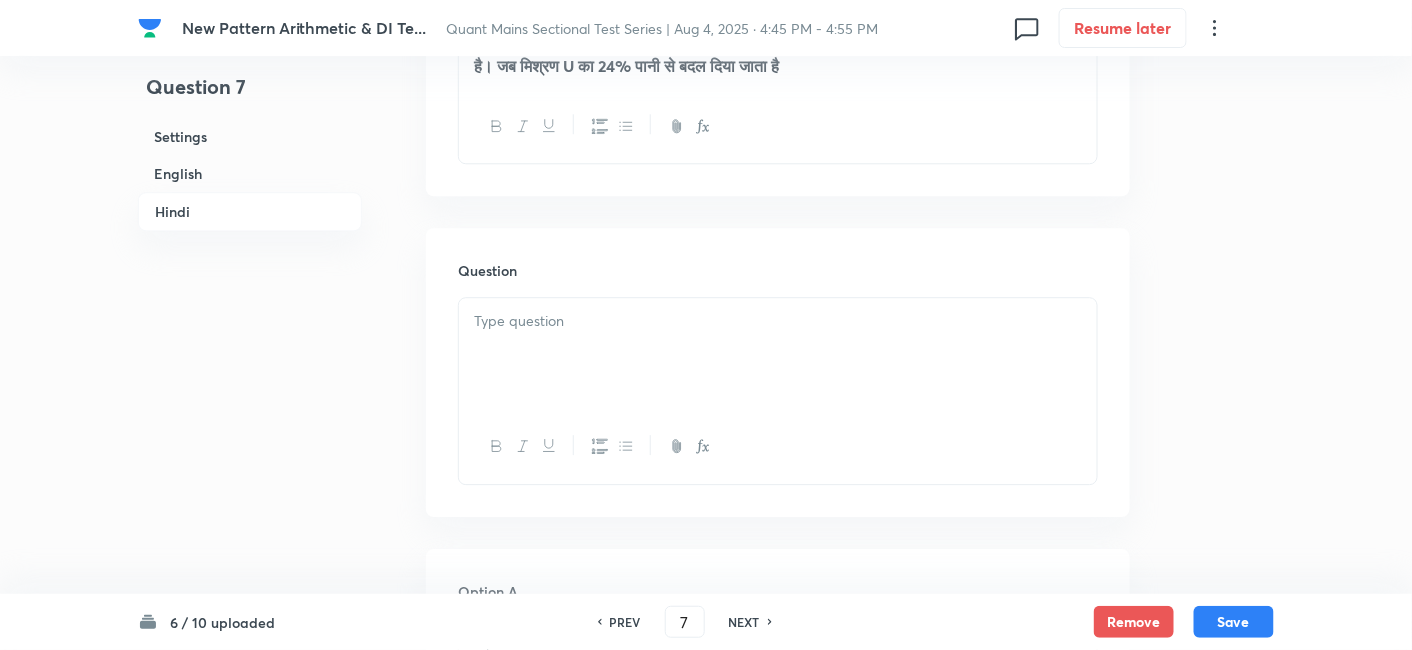 scroll, scrollTop: 3990, scrollLeft: 0, axis: vertical 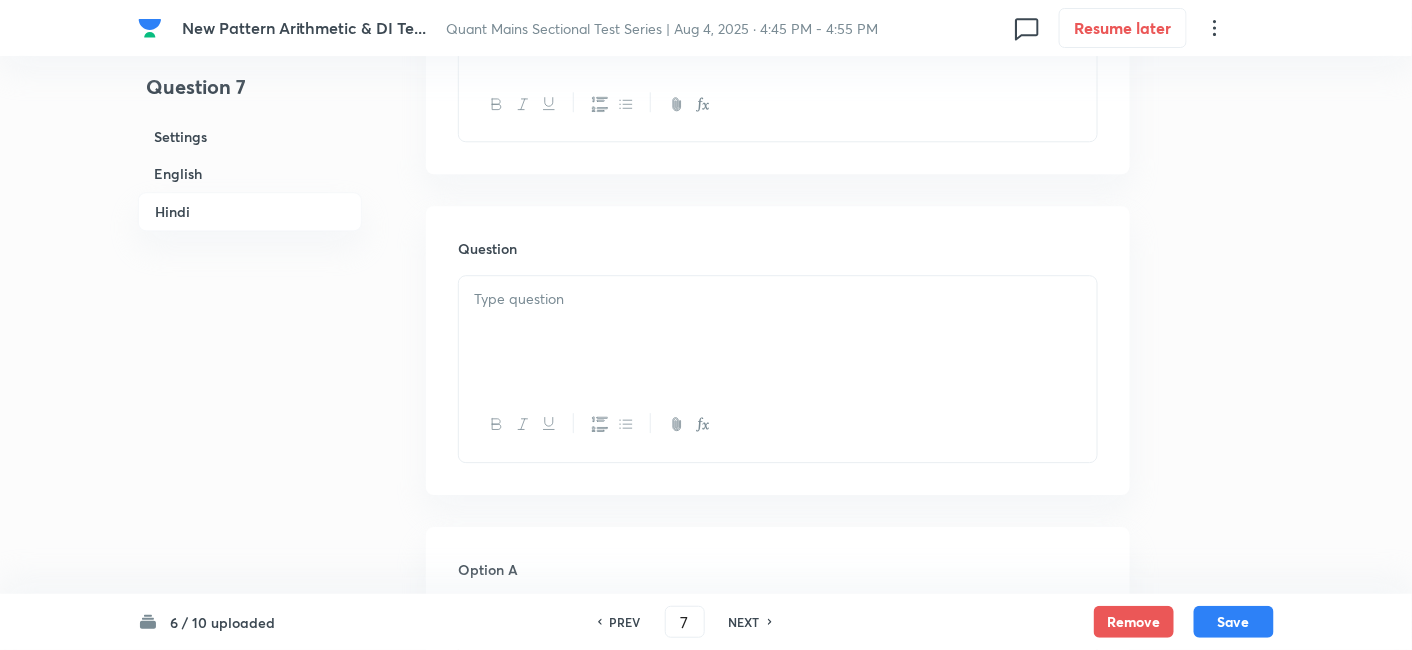click at bounding box center [778, 299] 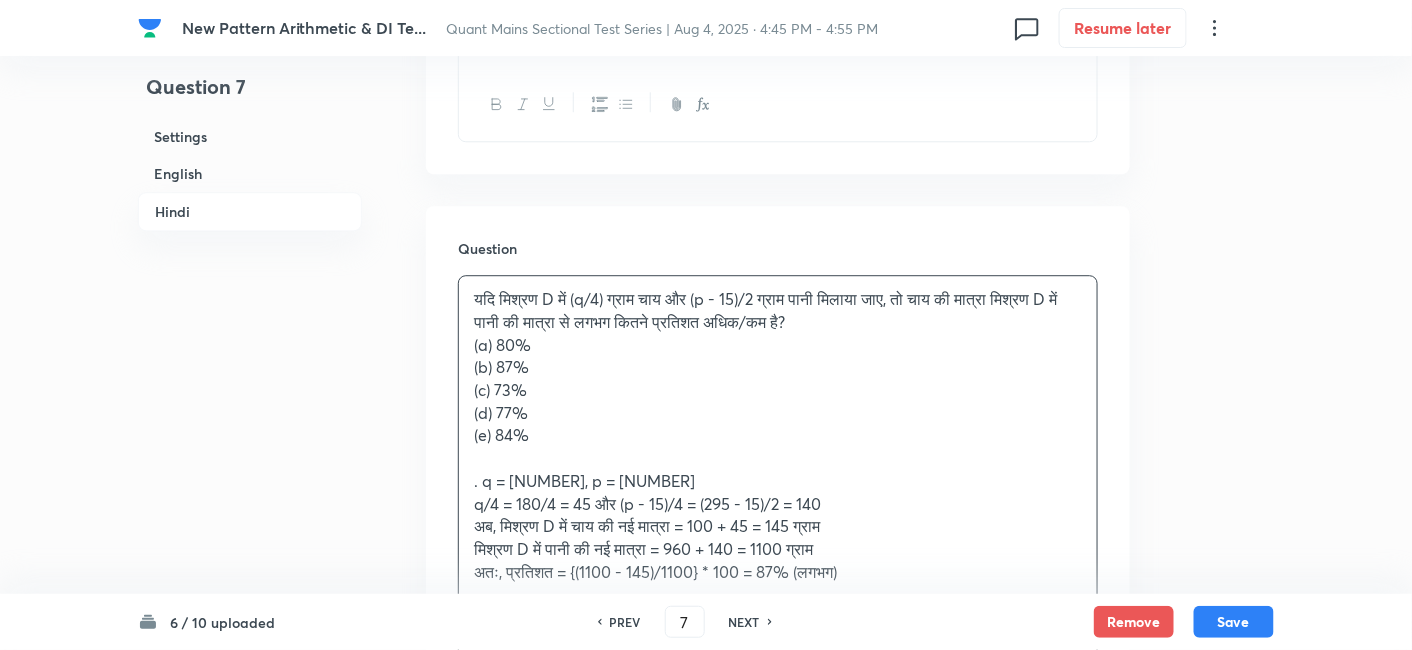 scroll, scrollTop: 4188, scrollLeft: 0, axis: vertical 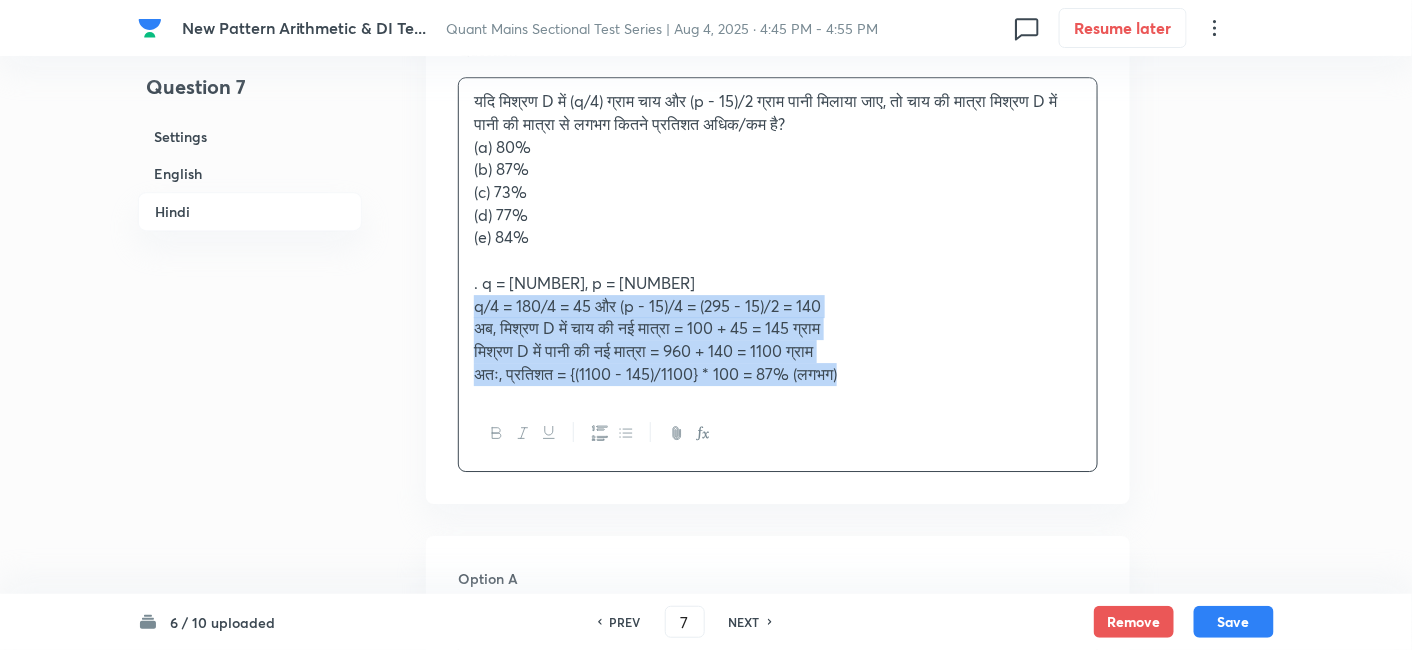 drag, startPoint x: 469, startPoint y: 221, endPoint x: 998, endPoint y: 379, distance: 552.0915 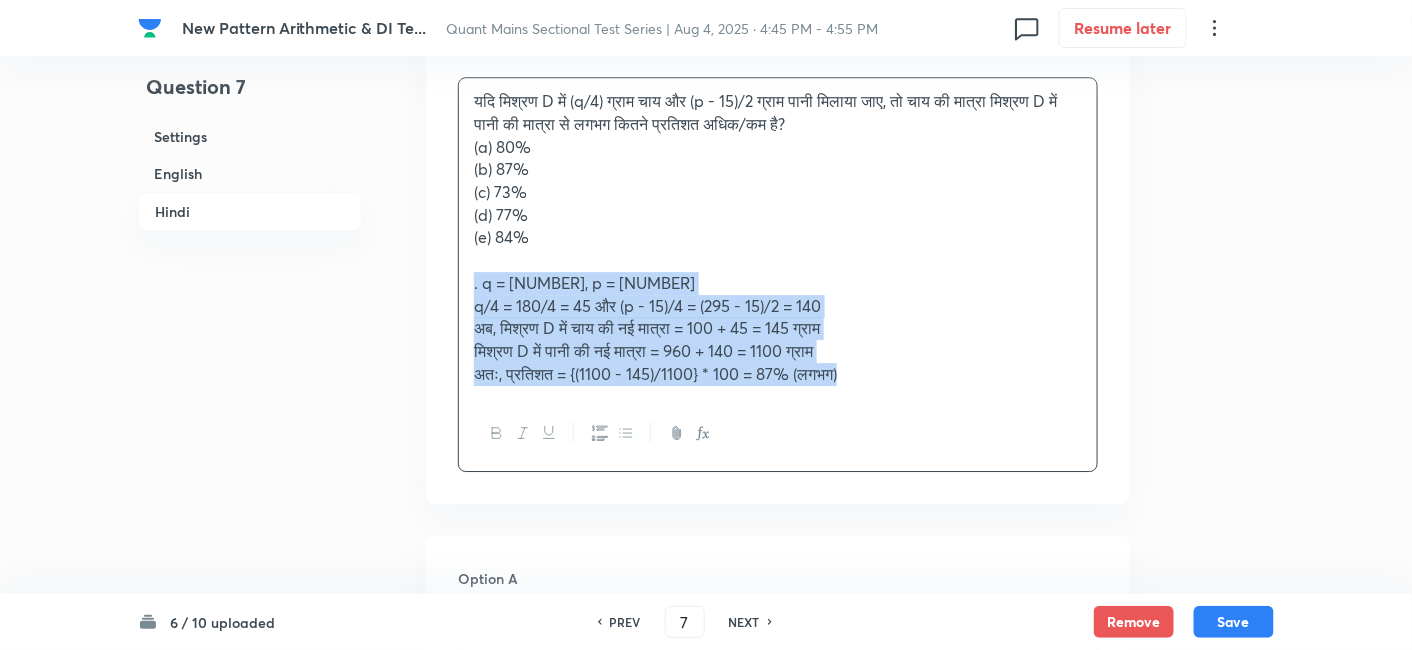 drag, startPoint x: 459, startPoint y: 214, endPoint x: 977, endPoint y: 358, distance: 537.643 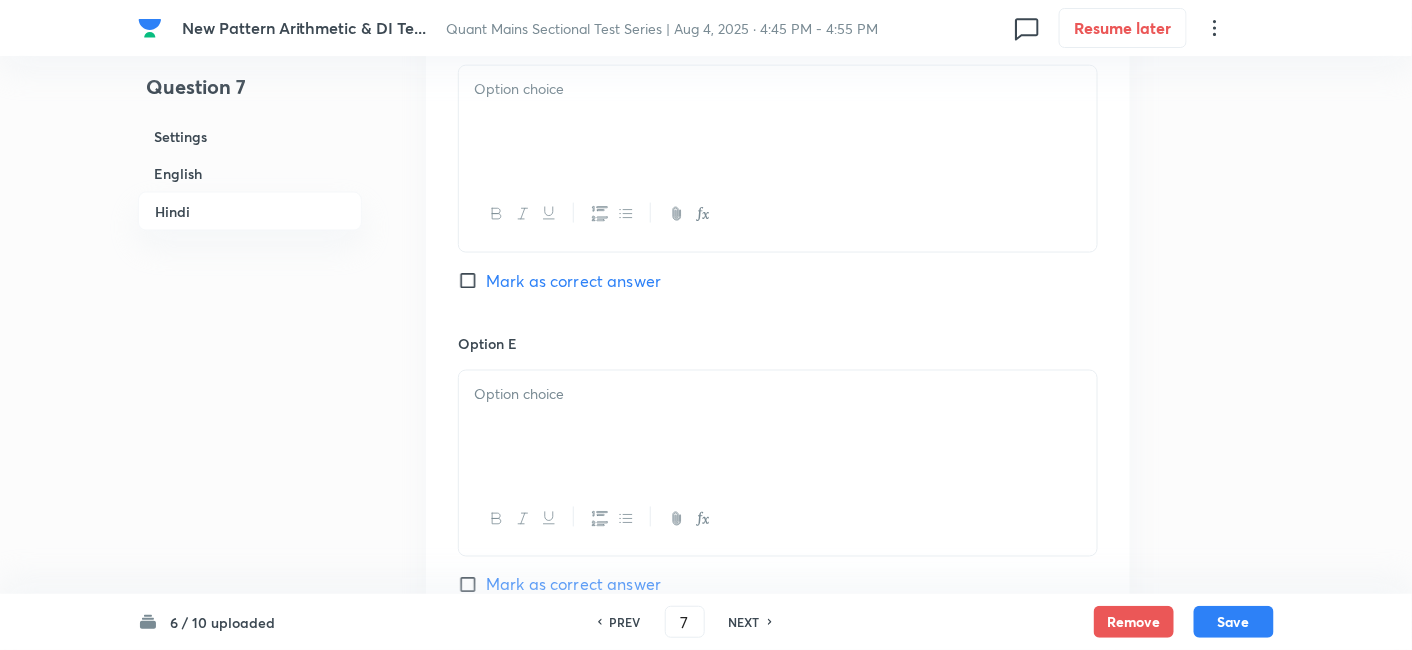 scroll, scrollTop: 5949, scrollLeft: 0, axis: vertical 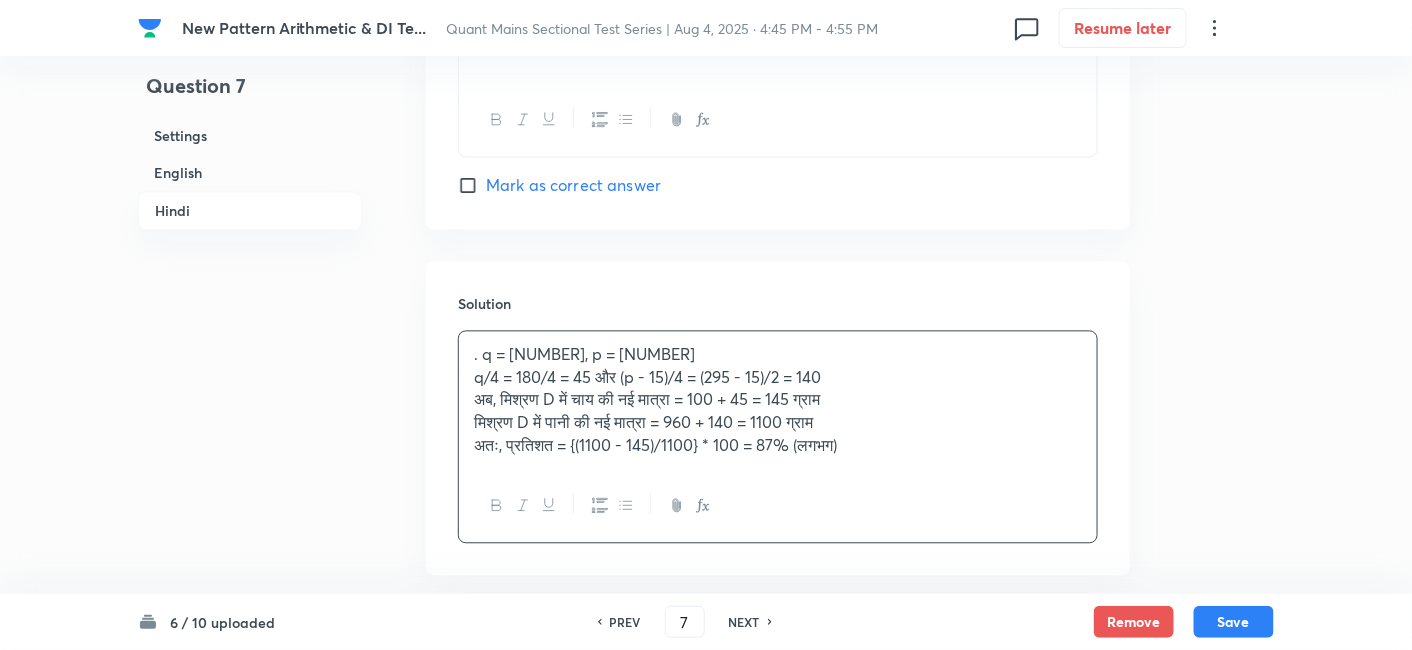 click on ". q = 180, p = 295 q/4 = 180/4 = 45 और (p - 15)/4 = (295 - 15)/2 = 140 अब, मिश्रण D में चाय की नई मात्रा = 100 + 45 = 145 ग्राम मिश्रण D में पानी की नई मात्रा = 960 + 140 = 1100 ग्राम अतः, प्रतिशत = {(1100 - 145)/1100} * 100 = 87% (लगभग)" at bounding box center (778, 401) 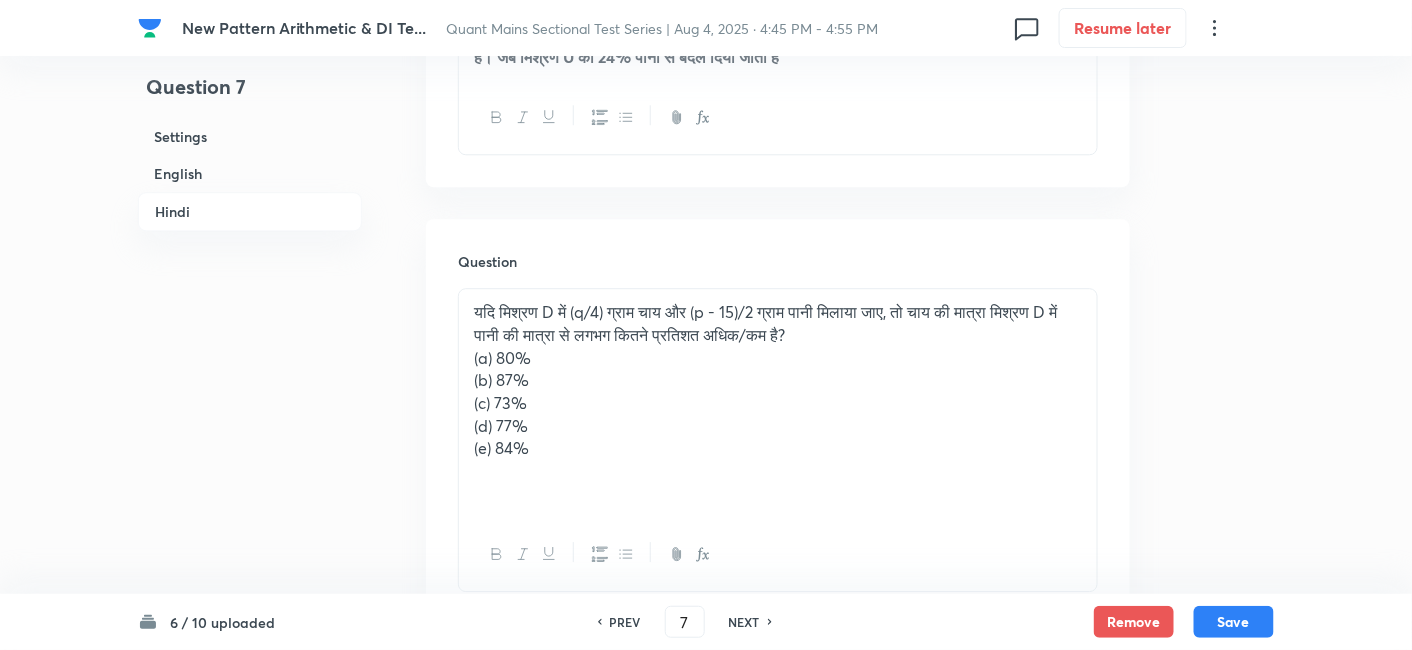 scroll, scrollTop: 3980, scrollLeft: 0, axis: vertical 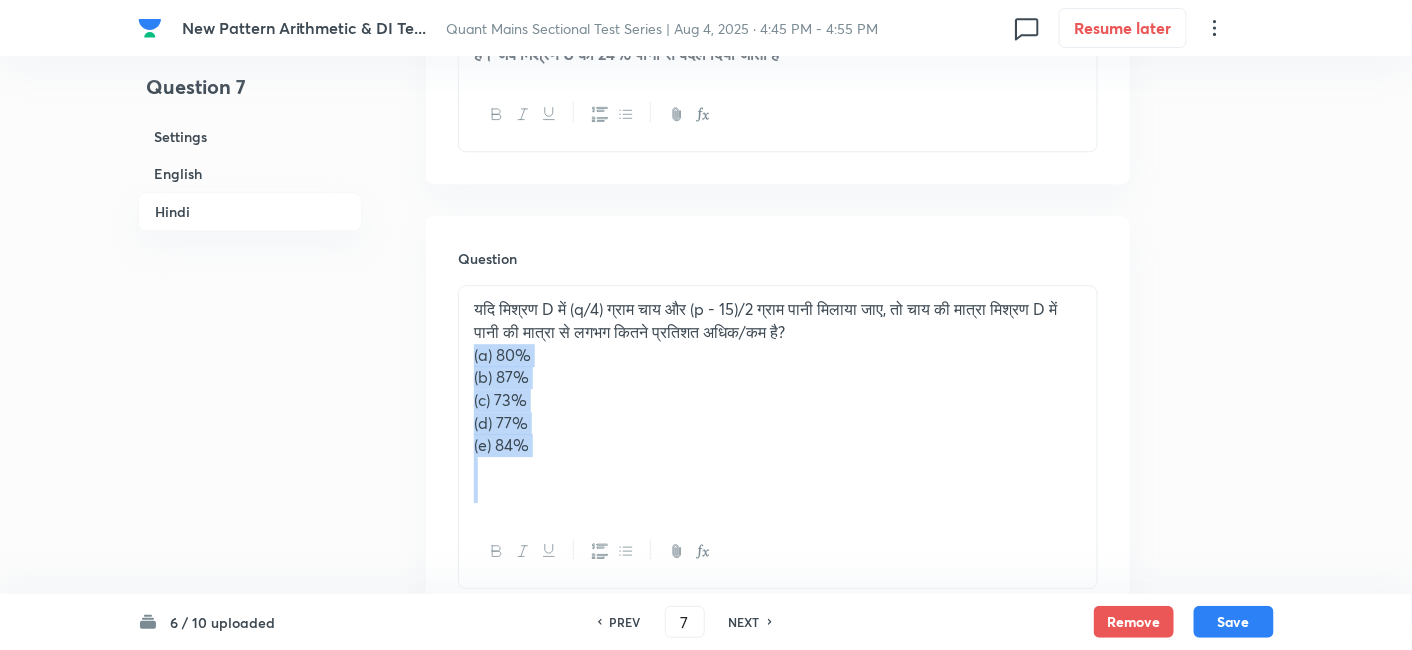 drag, startPoint x: 461, startPoint y: 287, endPoint x: 642, endPoint y: 494, distance: 274.97272 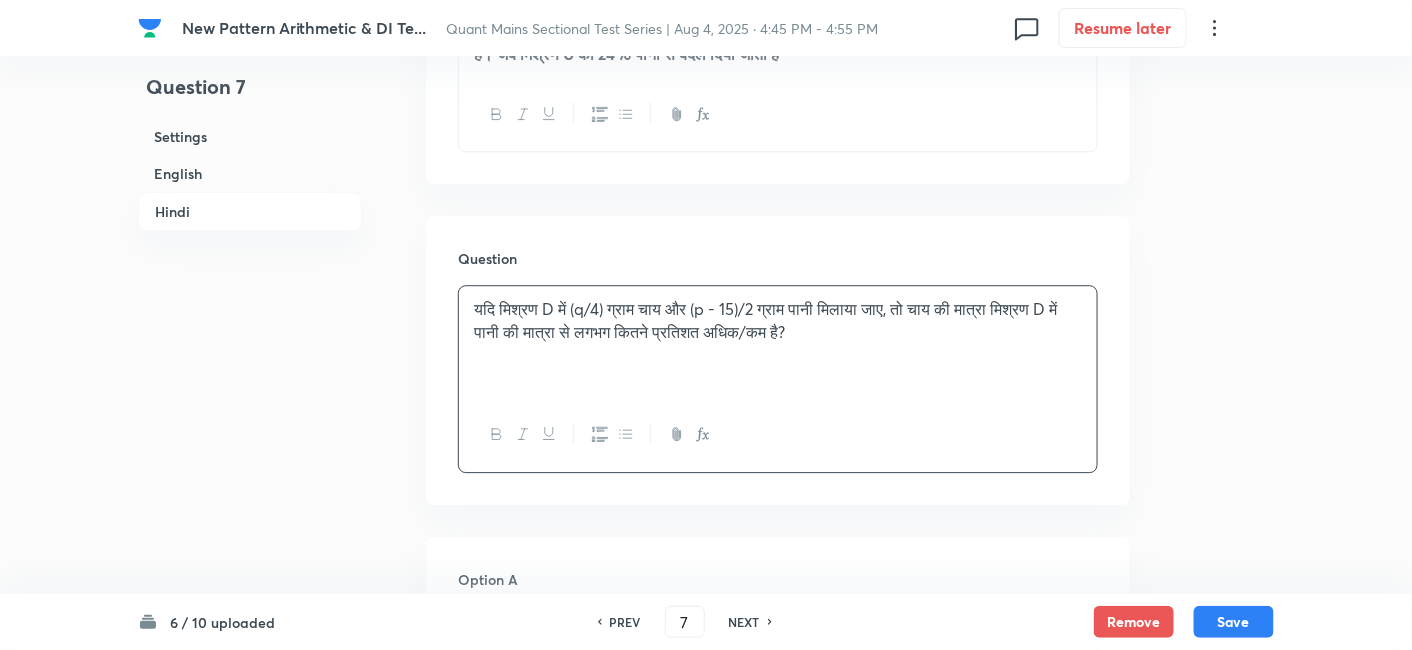 scroll, scrollTop: 4198, scrollLeft: 0, axis: vertical 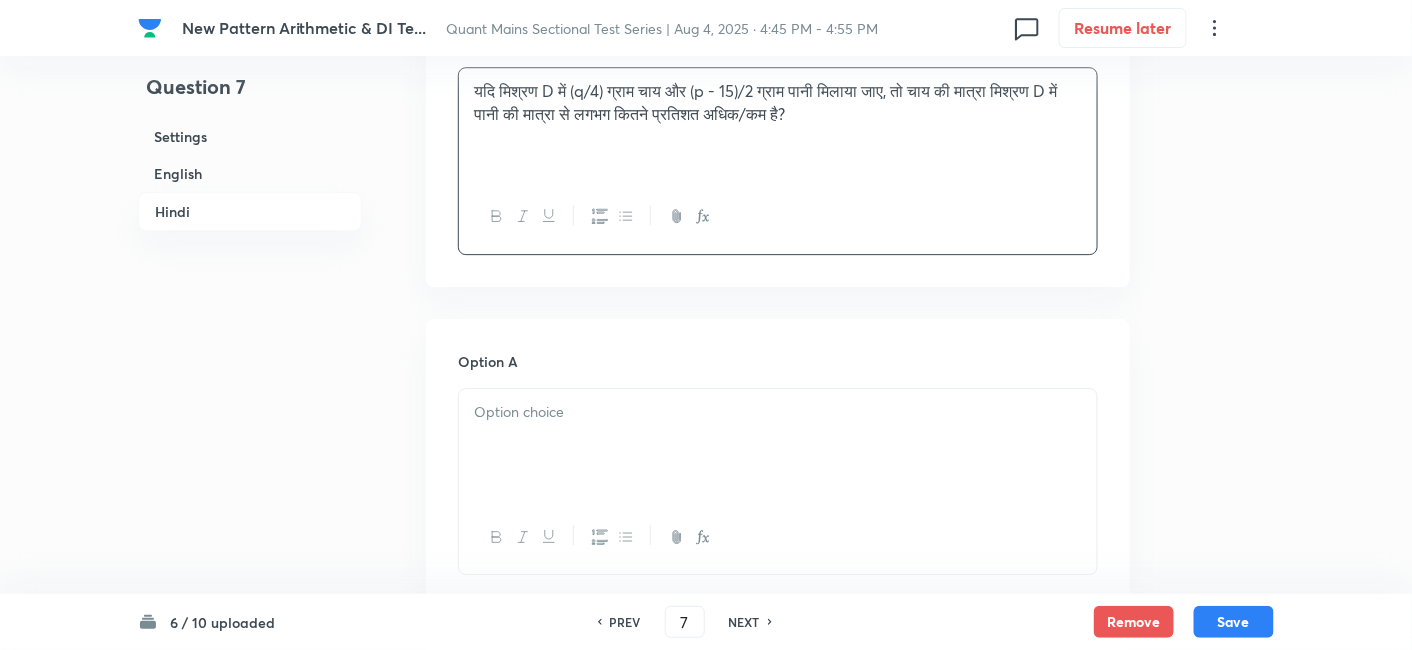 click at bounding box center [778, 445] 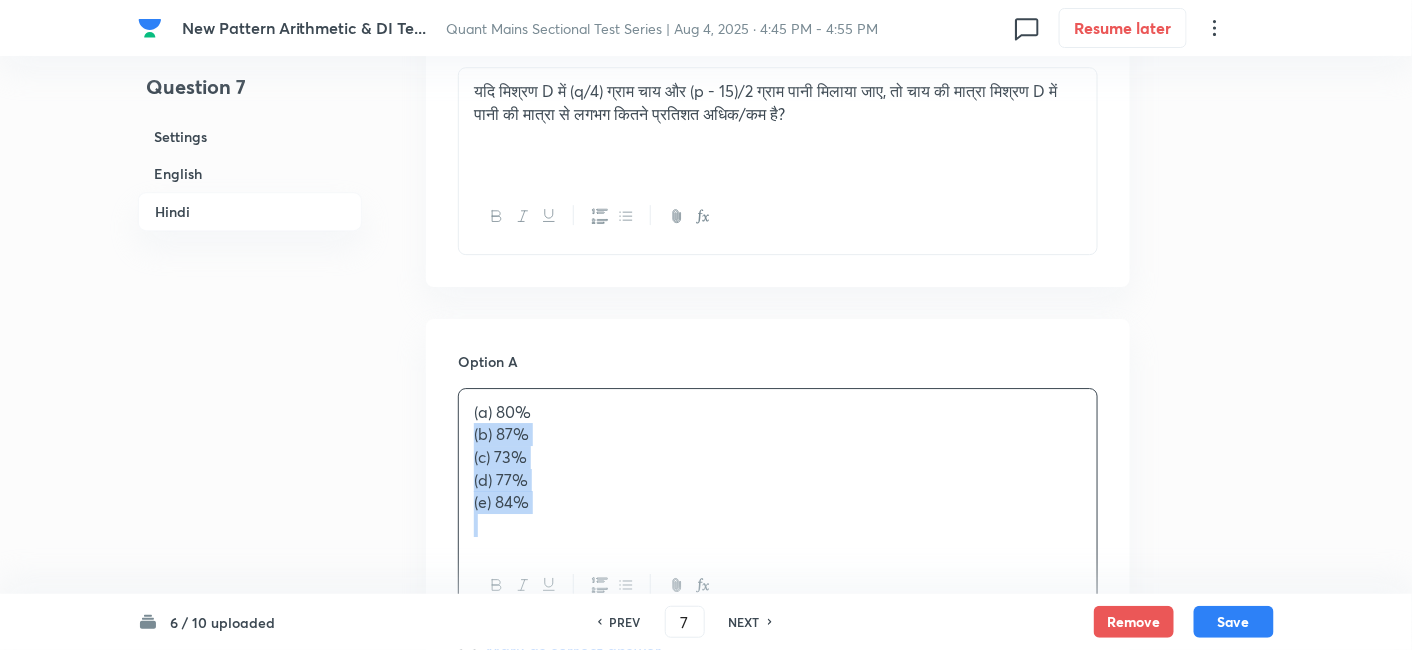drag, startPoint x: 465, startPoint y: 367, endPoint x: 648, endPoint y: 530, distance: 245.06734 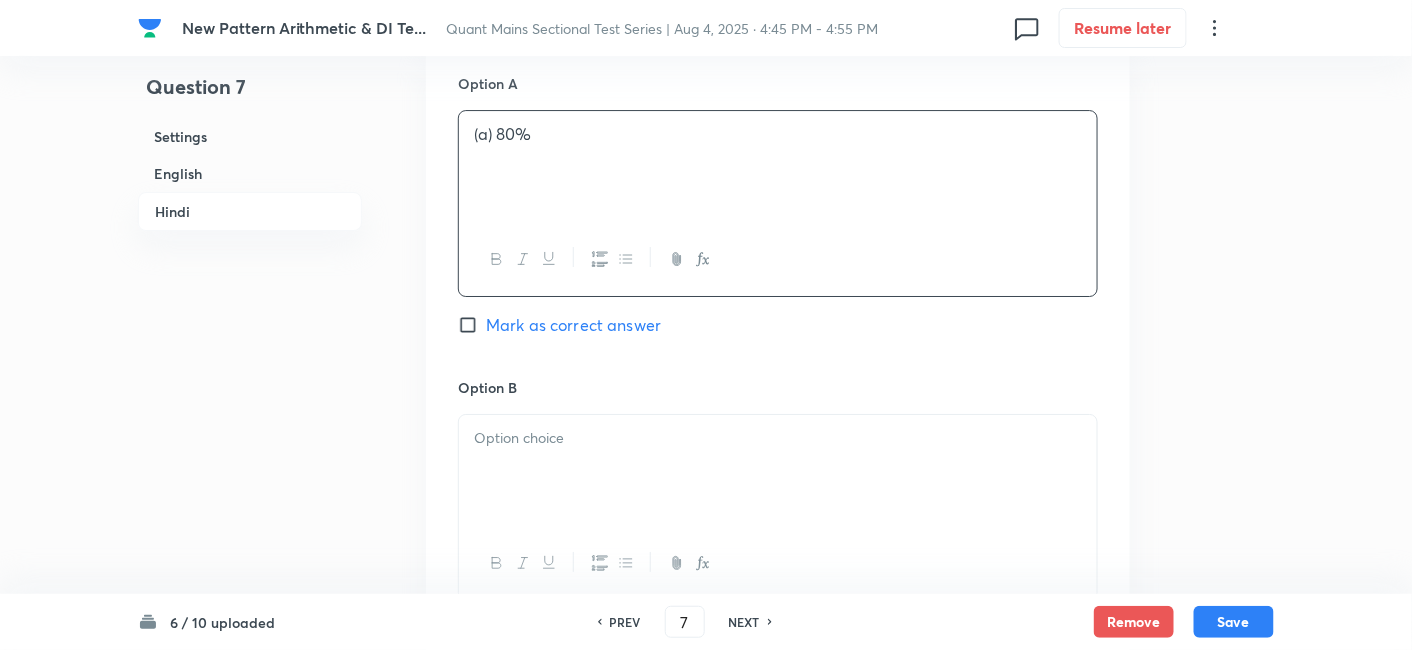 scroll, scrollTop: 4477, scrollLeft: 0, axis: vertical 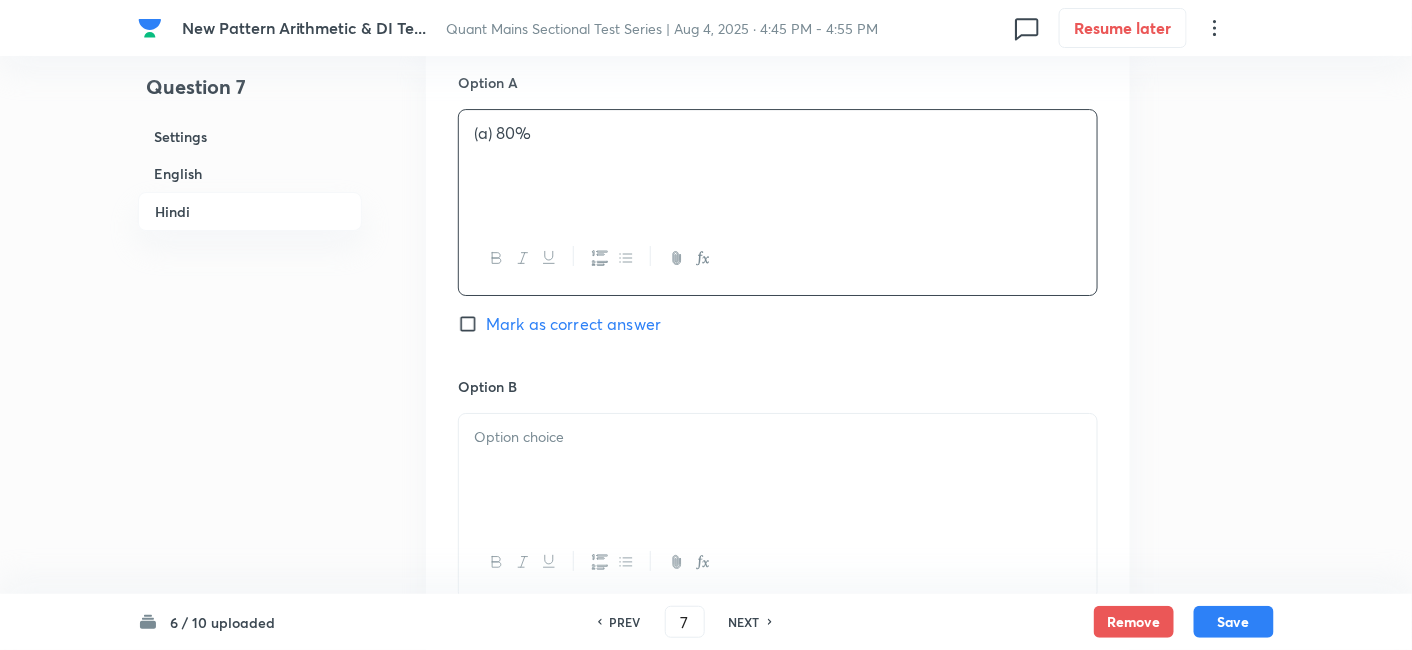 click at bounding box center [778, 470] 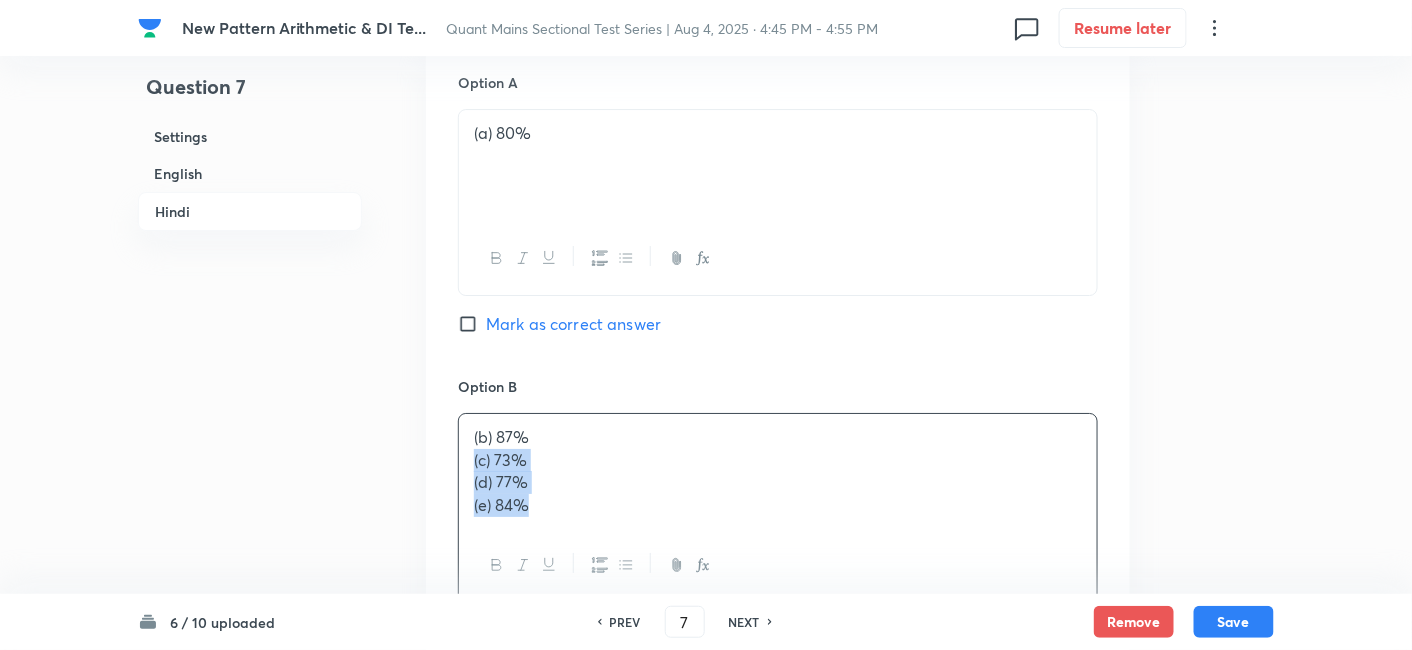 drag, startPoint x: 469, startPoint y: 390, endPoint x: 627, endPoint y: 498, distance: 191.38443 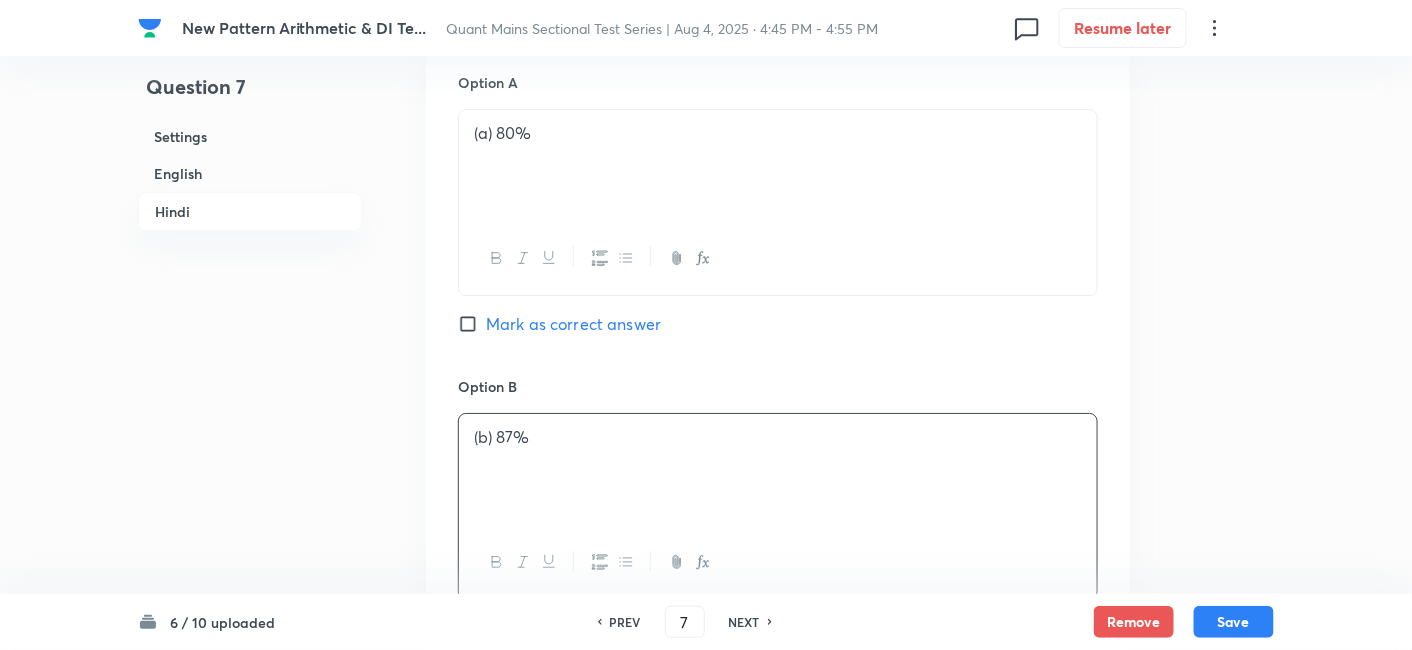 click on "Mark as correct answer" at bounding box center (573, 628) 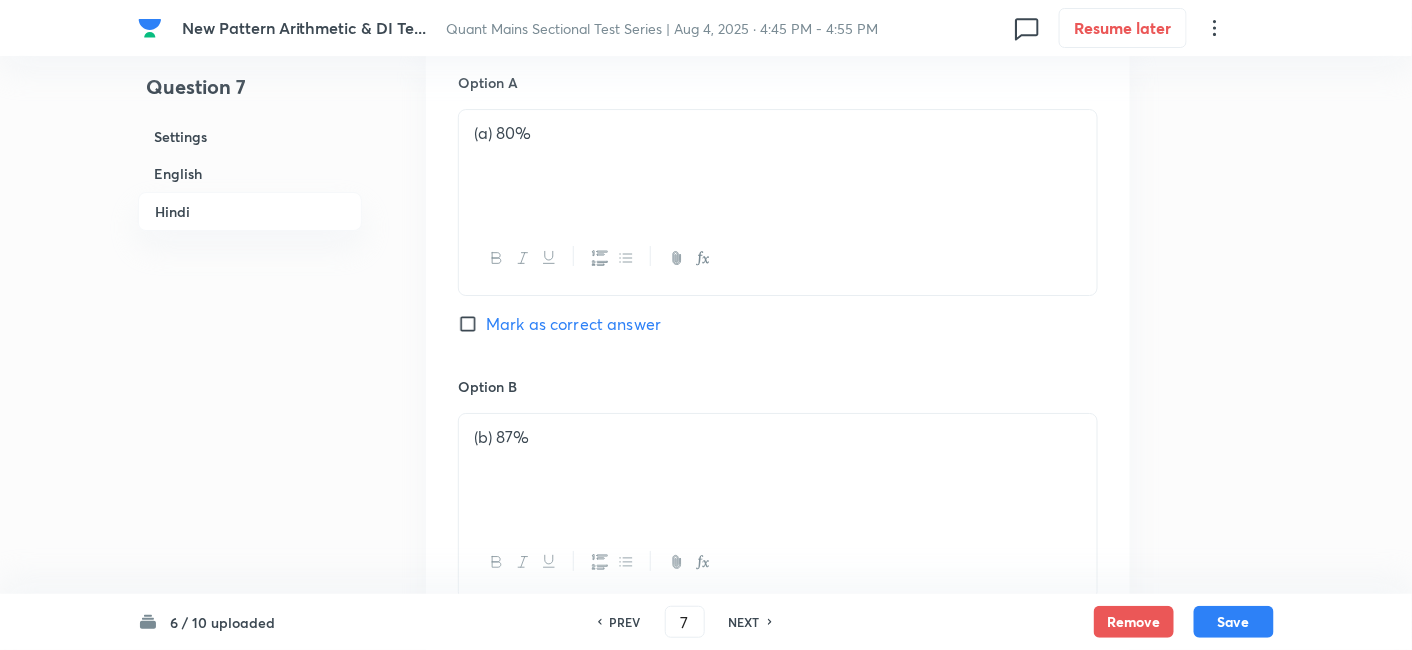 scroll, scrollTop: 4791, scrollLeft: 0, axis: vertical 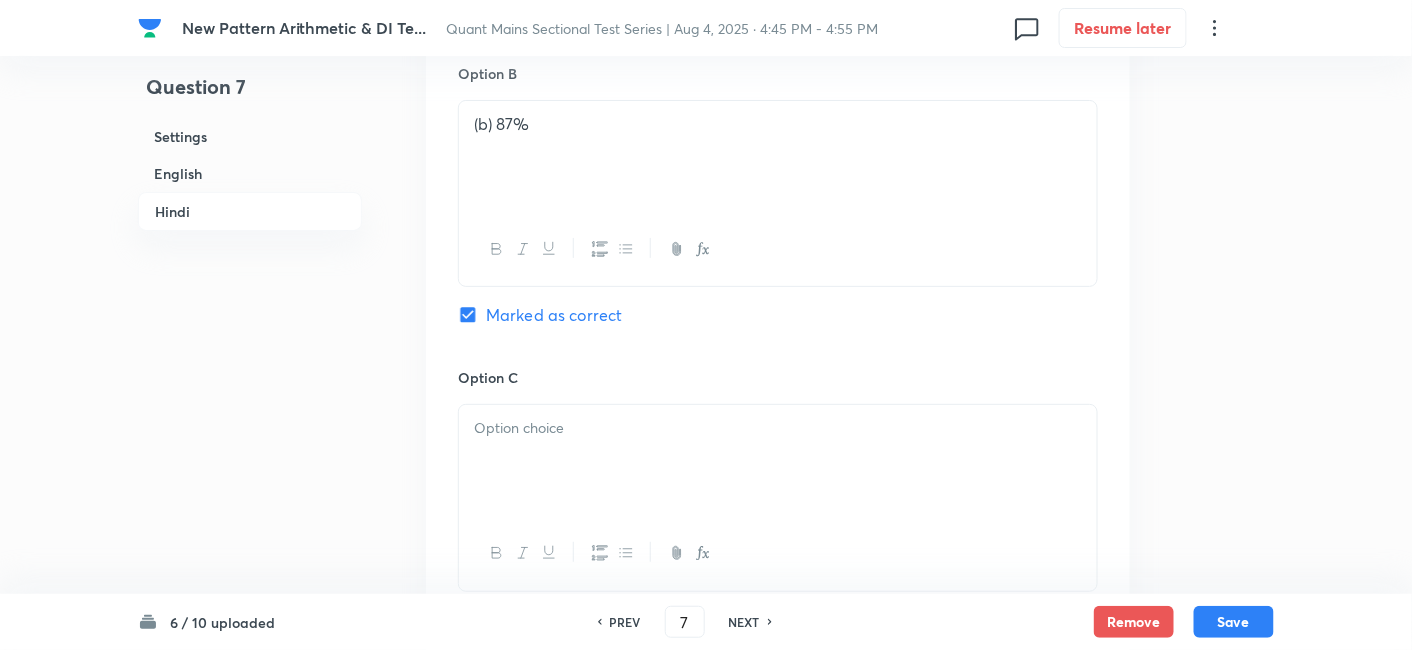 checkbox on "true" 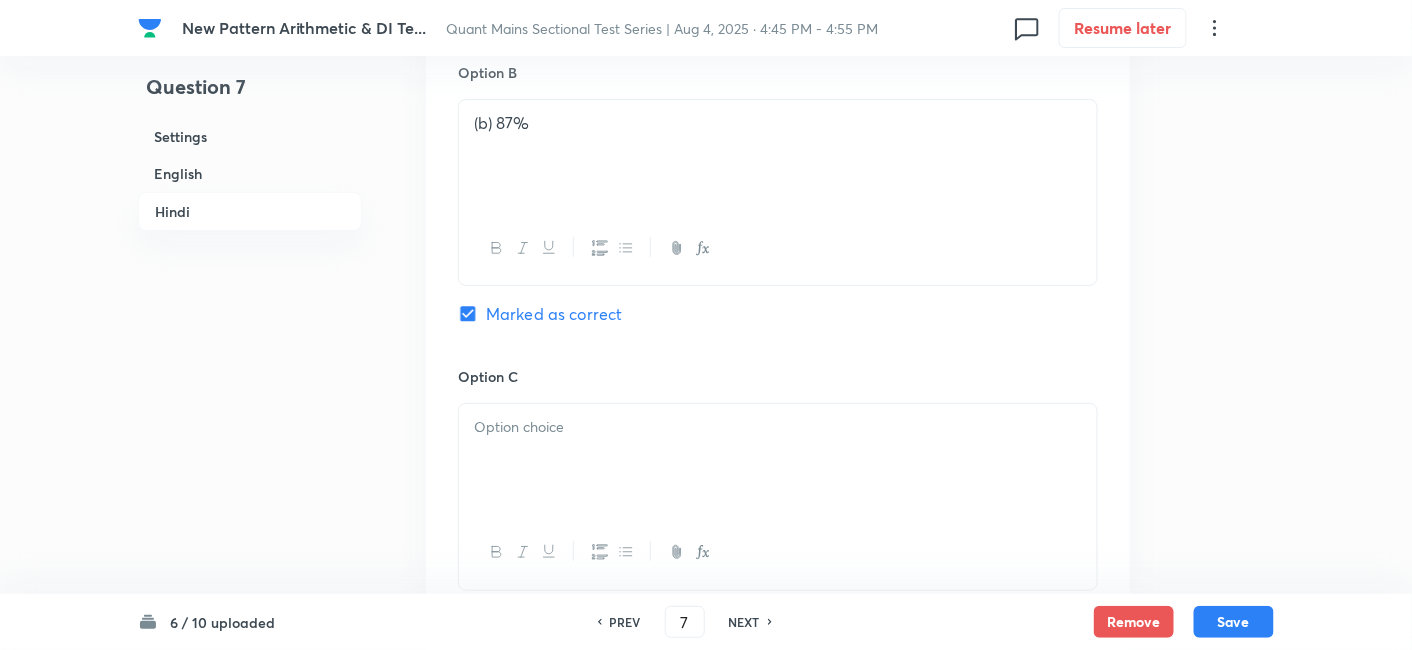 click at bounding box center [778, 460] 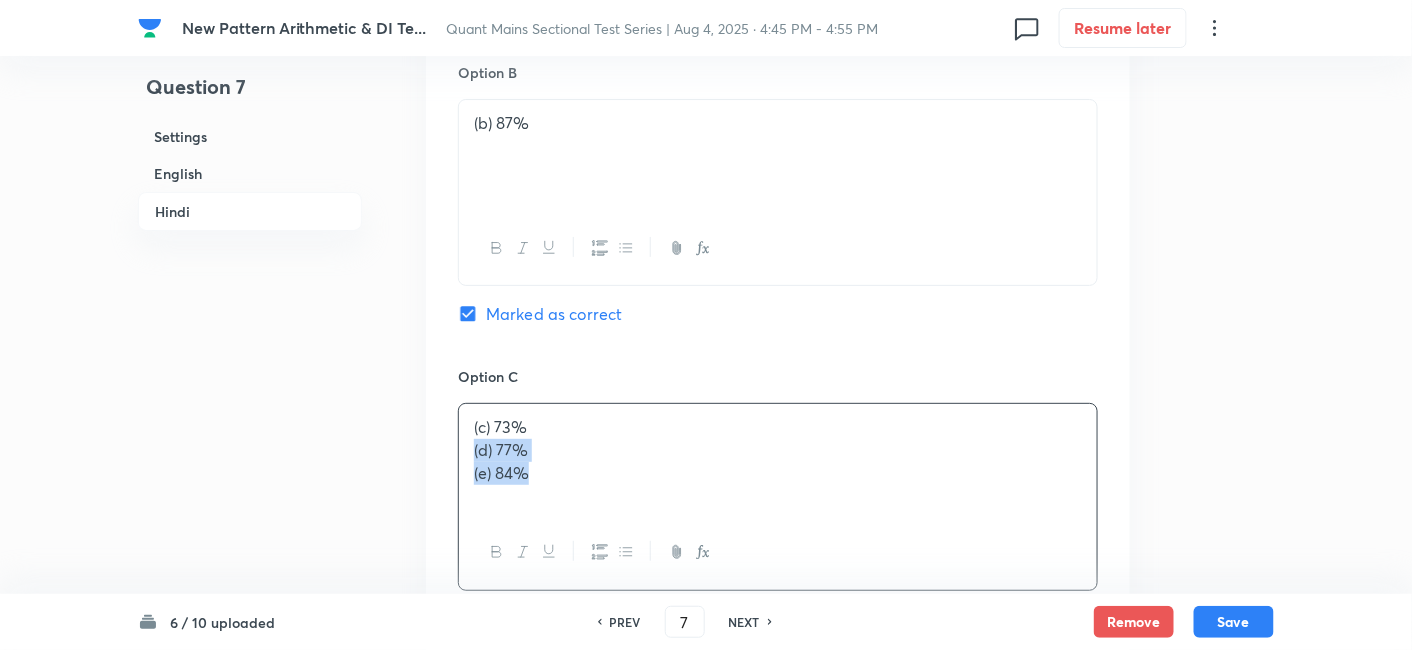 drag, startPoint x: 470, startPoint y: 370, endPoint x: 638, endPoint y: 472, distance: 196.54007 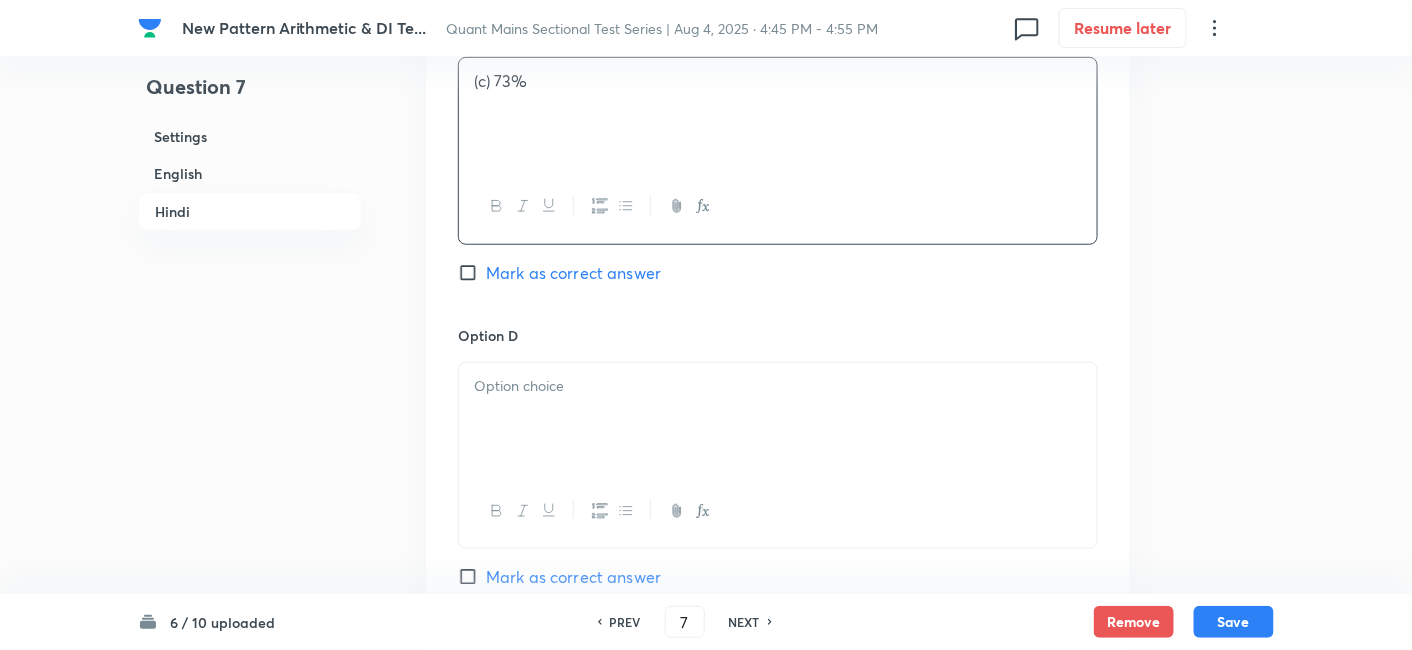 scroll, scrollTop: 5138, scrollLeft: 0, axis: vertical 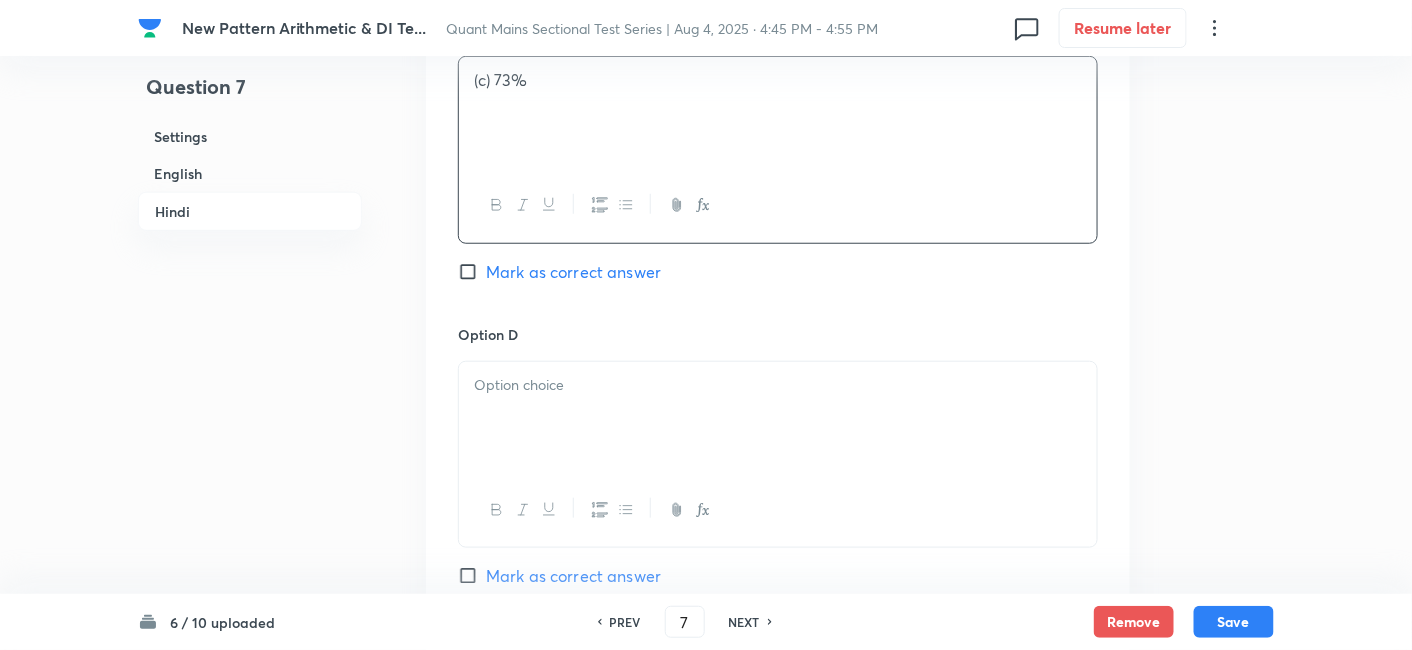 click at bounding box center [778, 418] 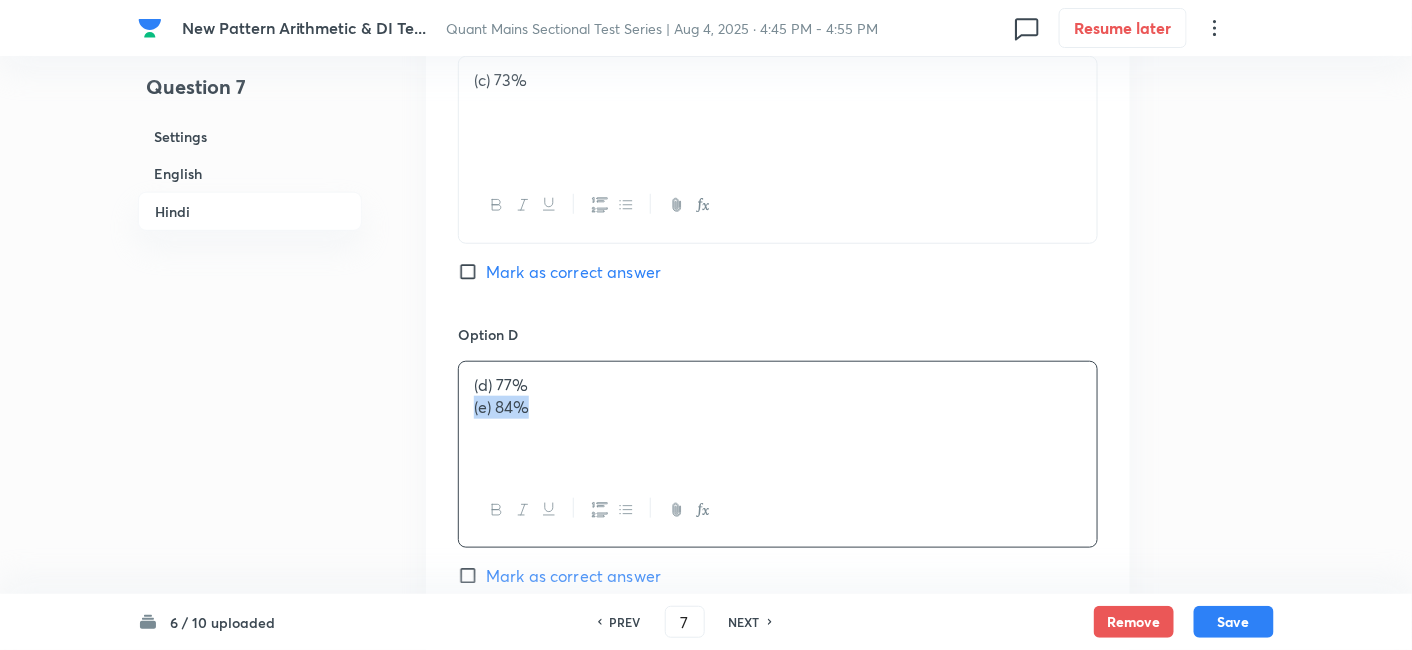 drag, startPoint x: 458, startPoint y: 329, endPoint x: 729, endPoint y: 409, distance: 282.5615 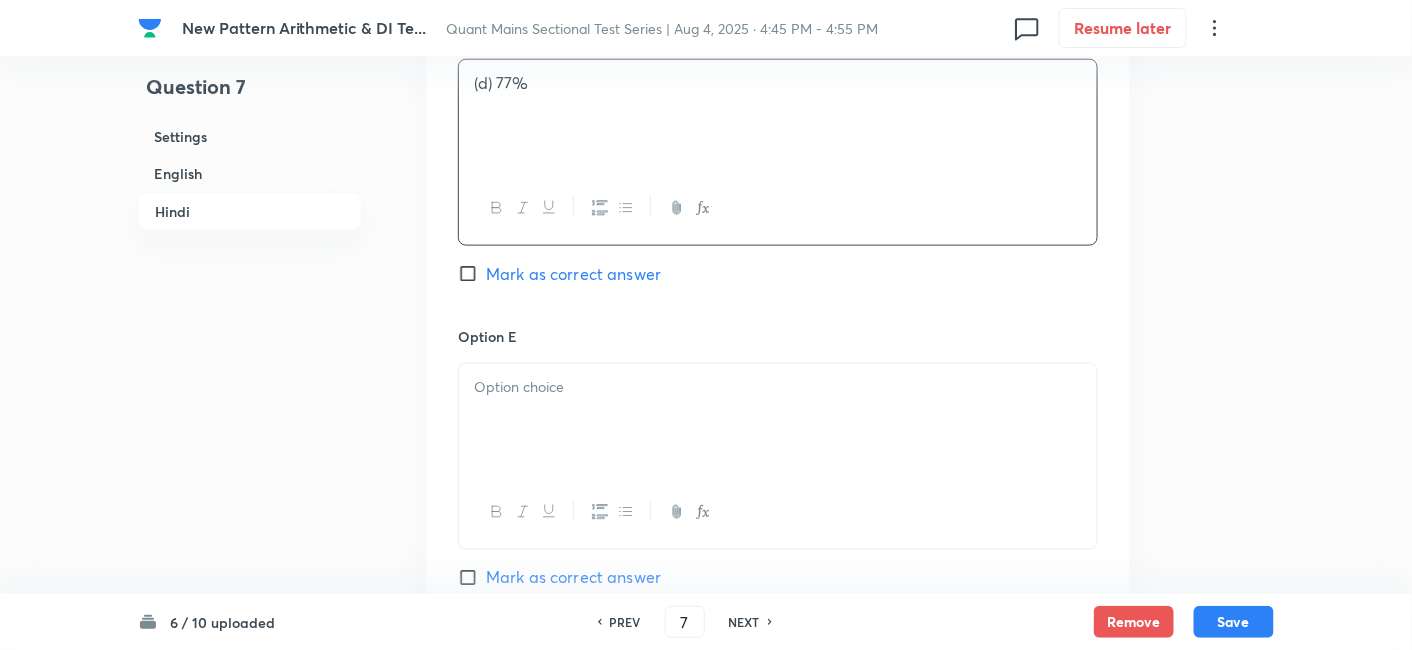 scroll, scrollTop: 5449, scrollLeft: 0, axis: vertical 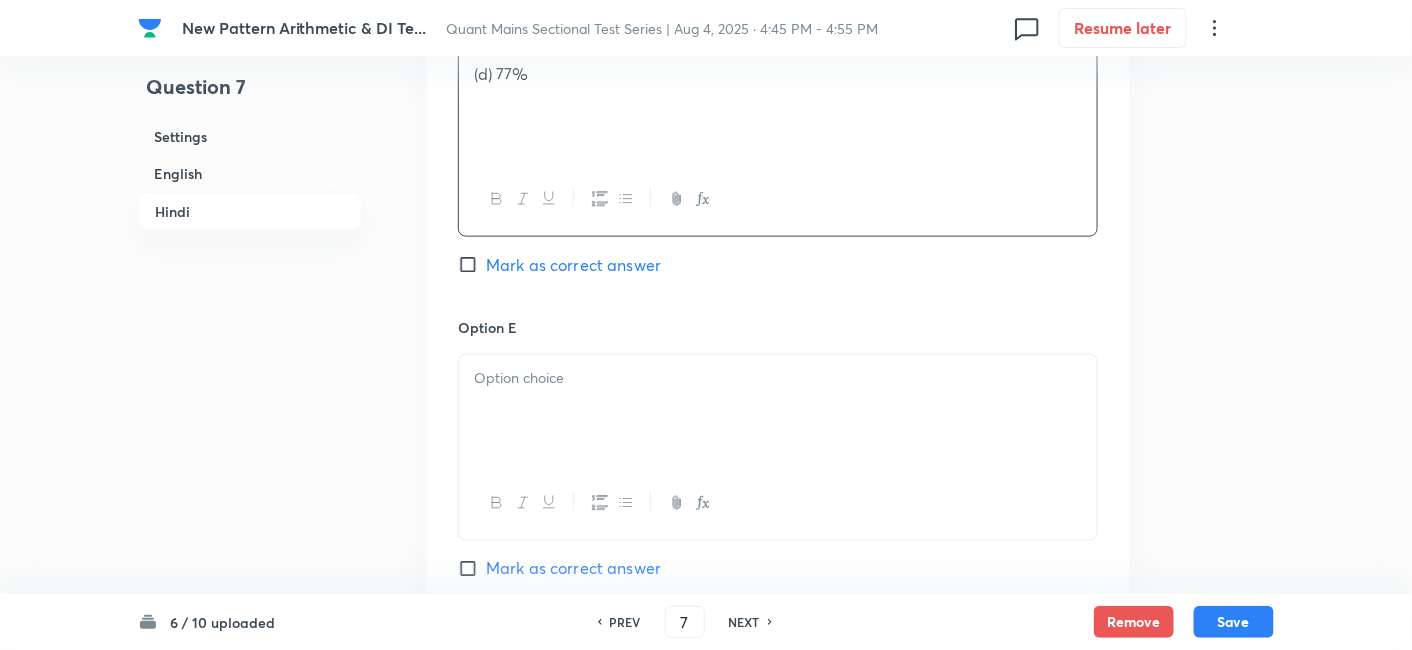 click at bounding box center [778, 411] 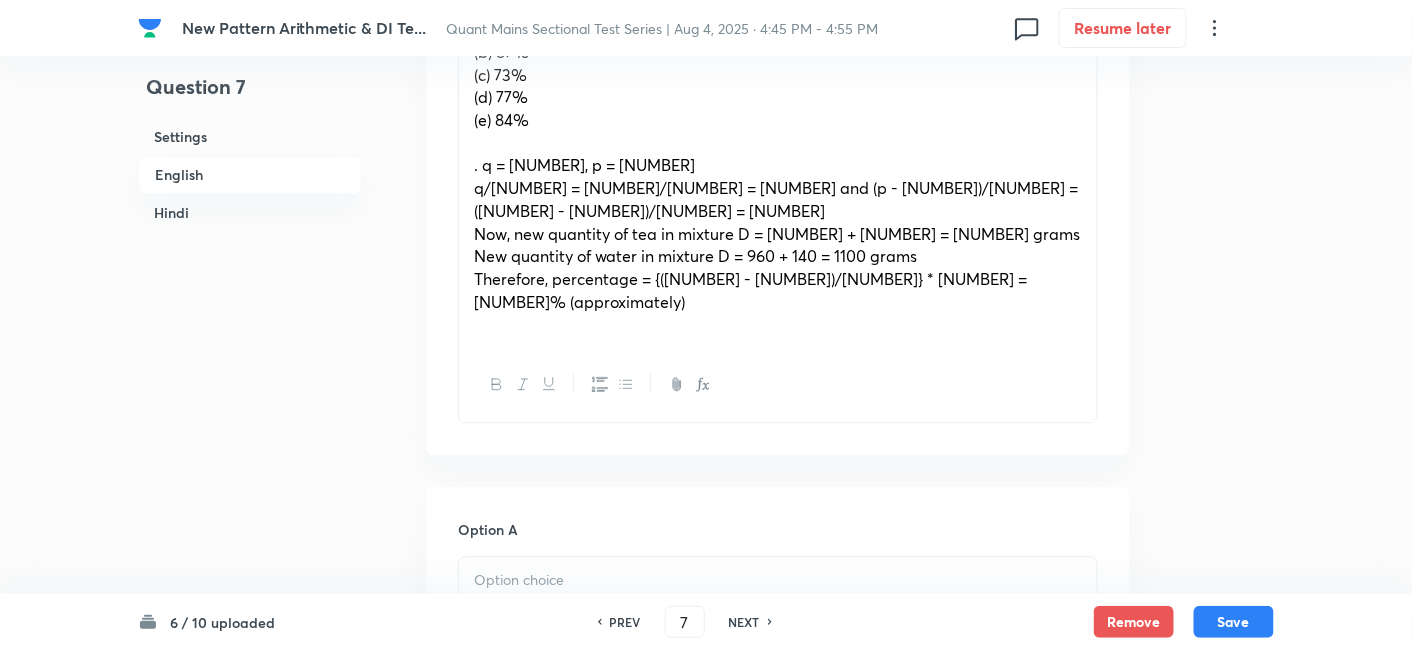 scroll, scrollTop: 1286, scrollLeft: 0, axis: vertical 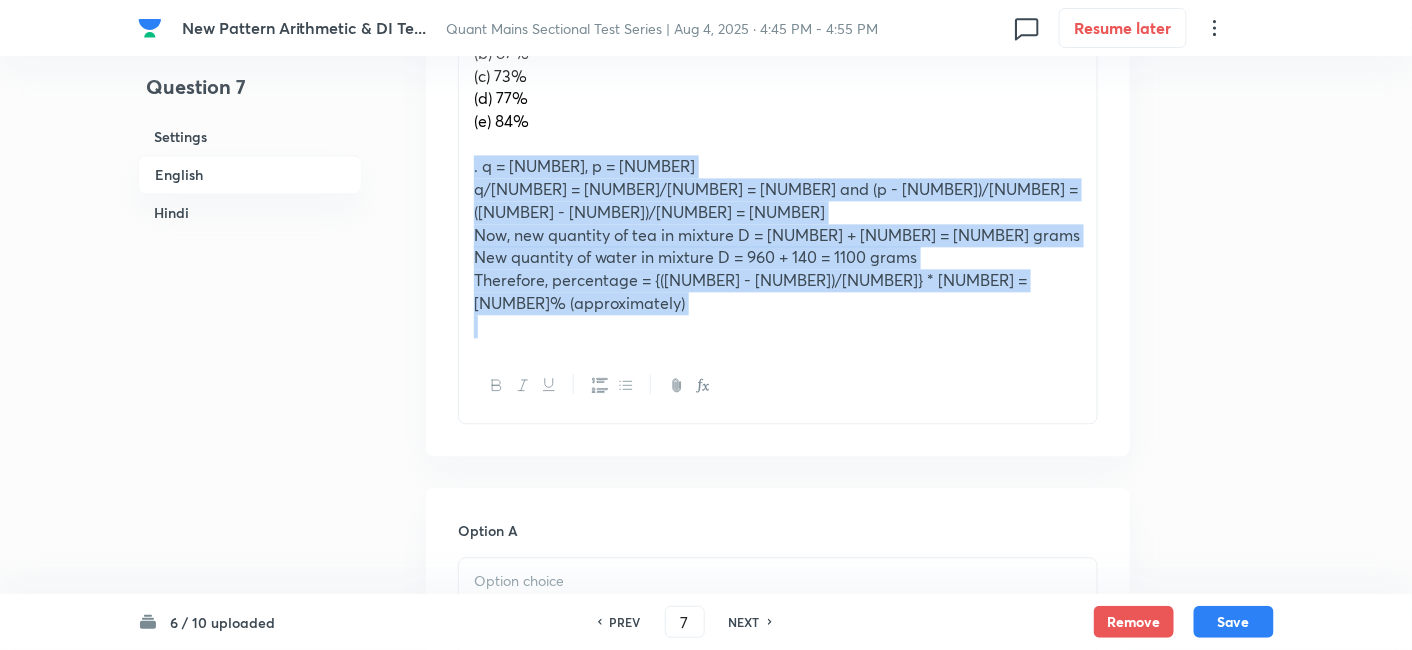 drag, startPoint x: 459, startPoint y: 143, endPoint x: 1071, endPoint y: 296, distance: 630.83514 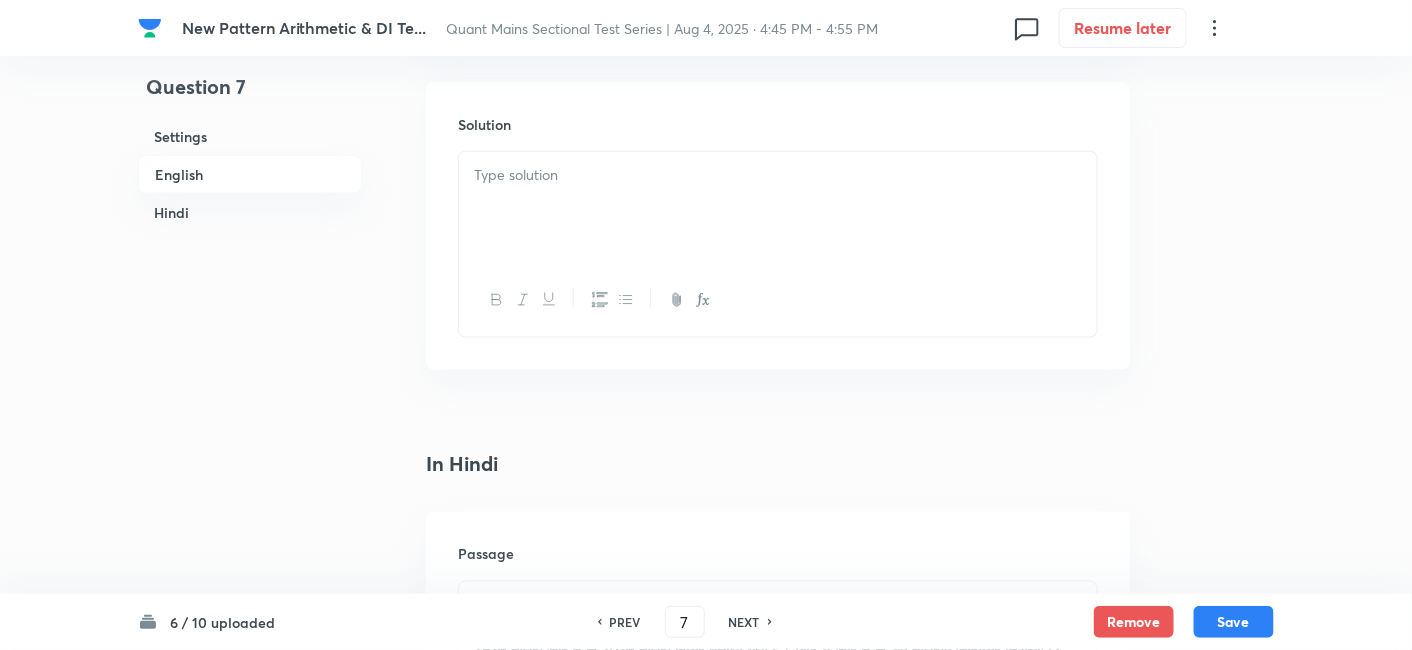 scroll, scrollTop: 3058, scrollLeft: 0, axis: vertical 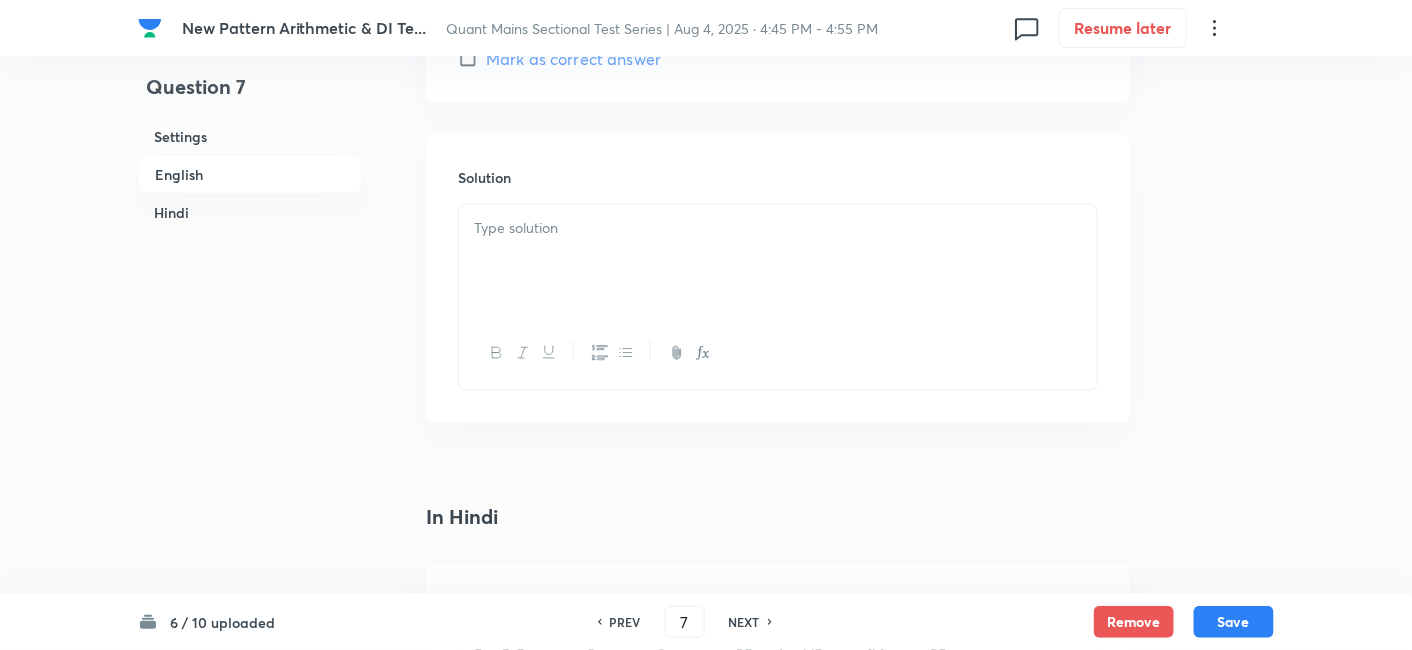 click at bounding box center [778, 261] 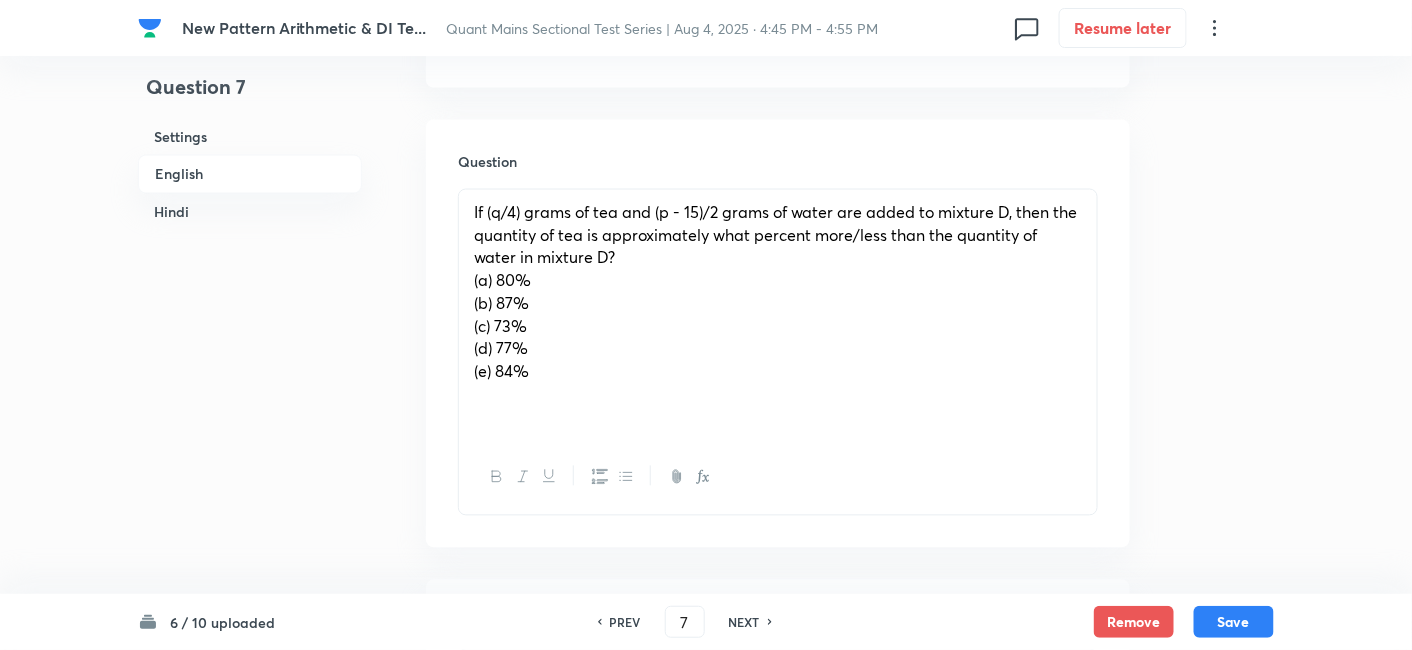 scroll, scrollTop: 1053, scrollLeft: 0, axis: vertical 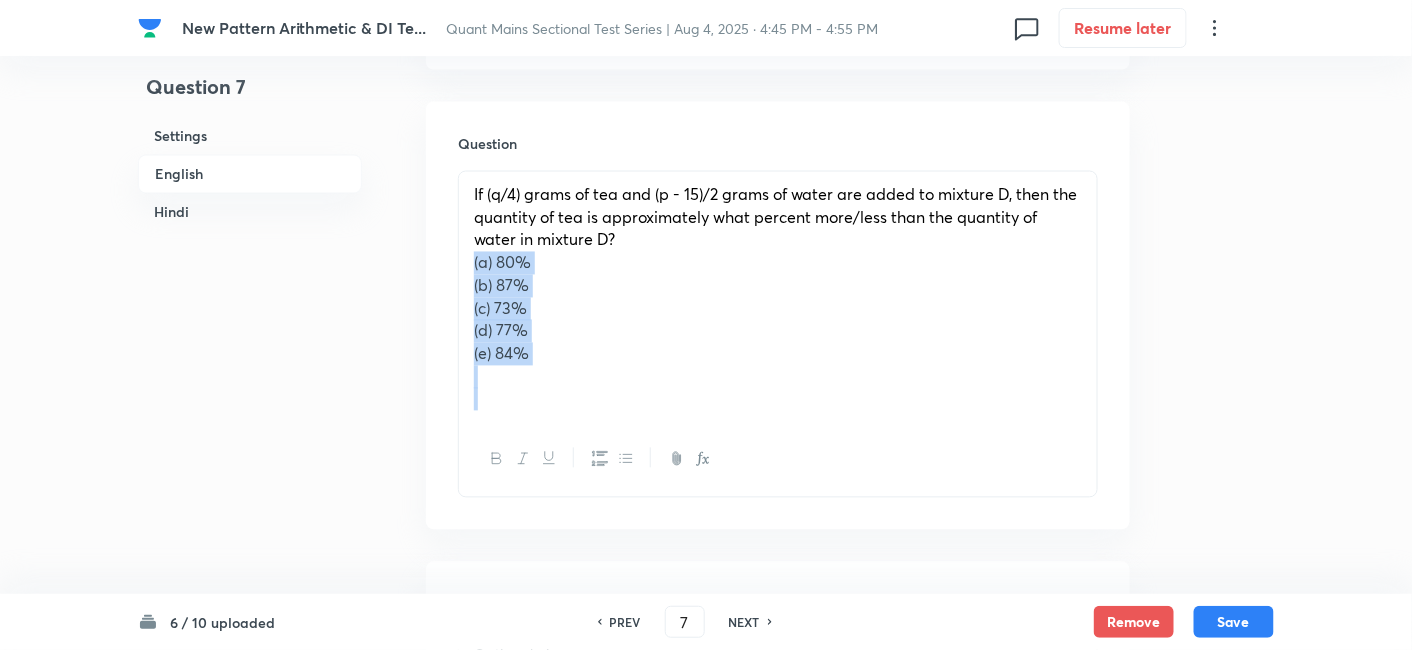 drag, startPoint x: 469, startPoint y: 243, endPoint x: 646, endPoint y: 441, distance: 265.5805 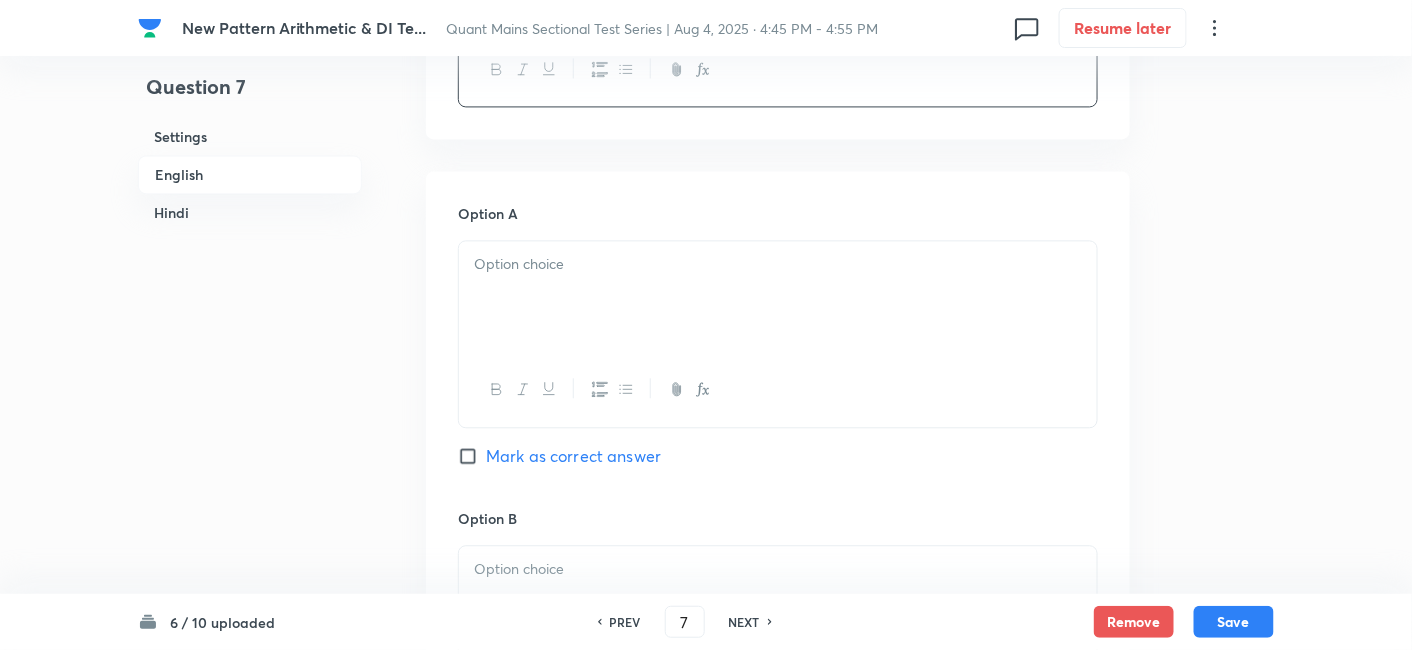 scroll, scrollTop: 1314, scrollLeft: 0, axis: vertical 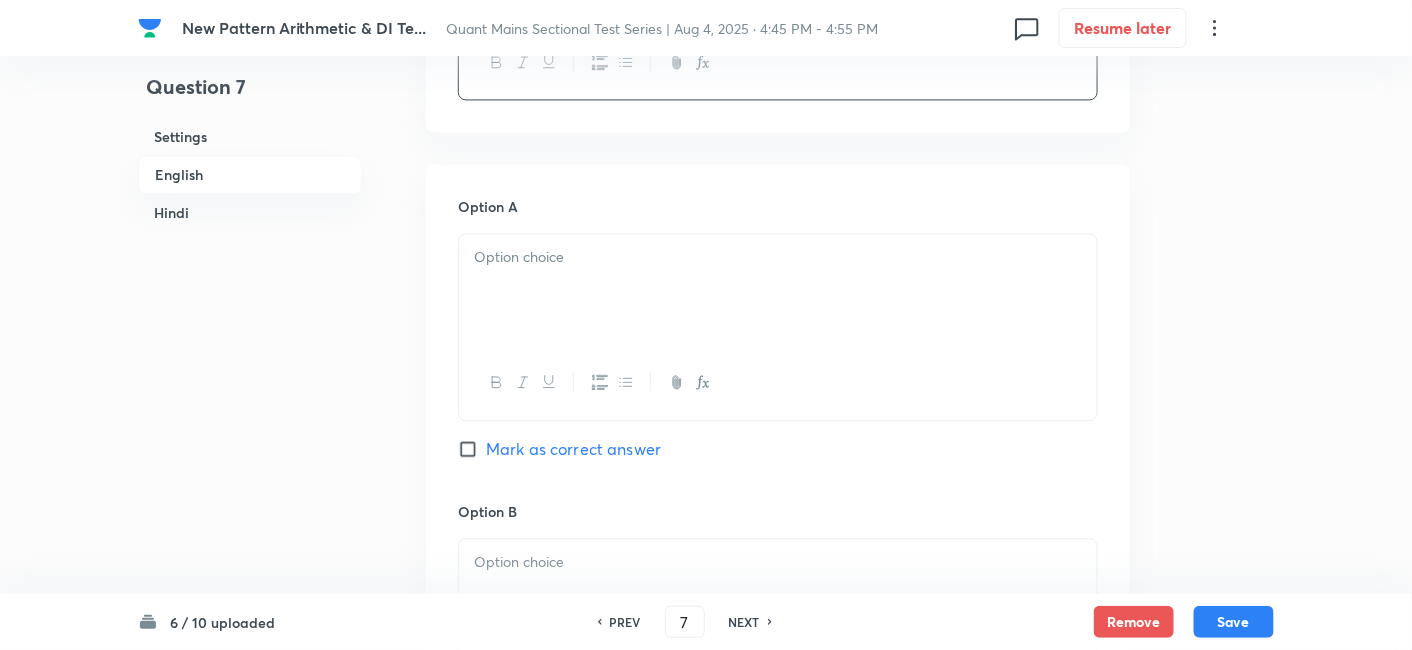 click at bounding box center [778, 290] 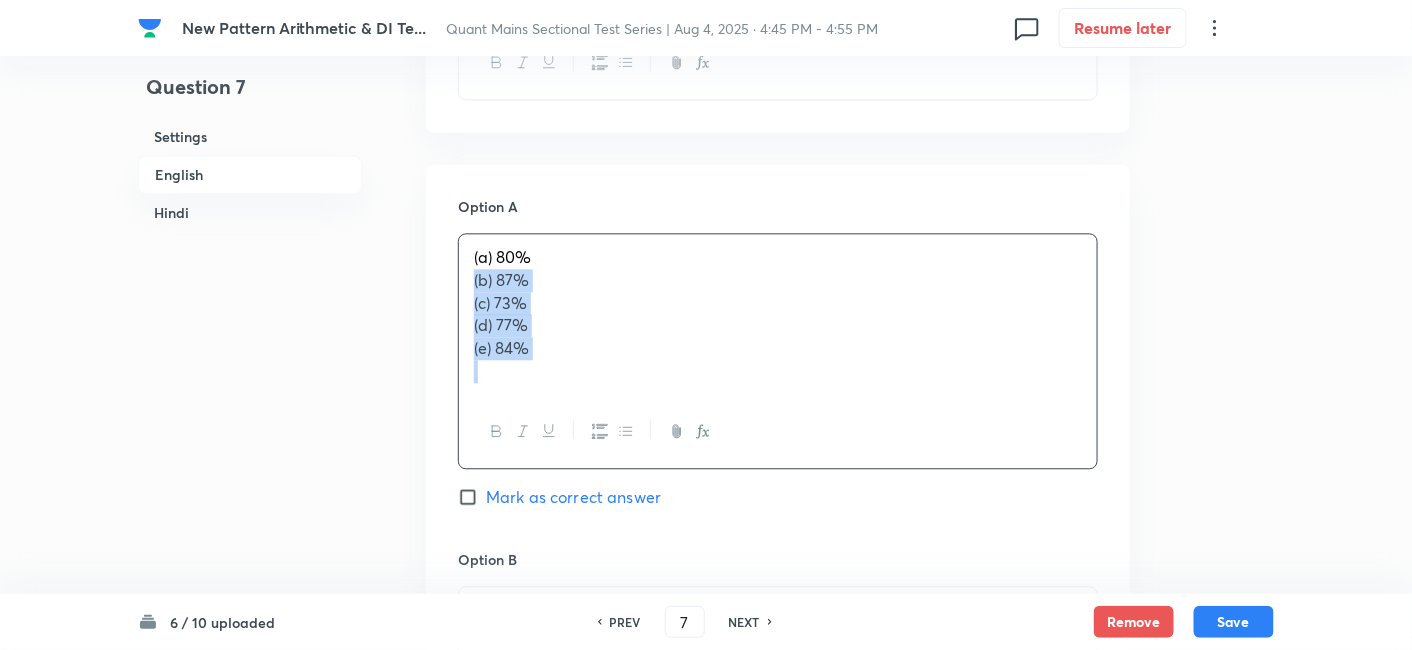drag, startPoint x: 465, startPoint y: 256, endPoint x: 638, endPoint y: 392, distance: 220.05681 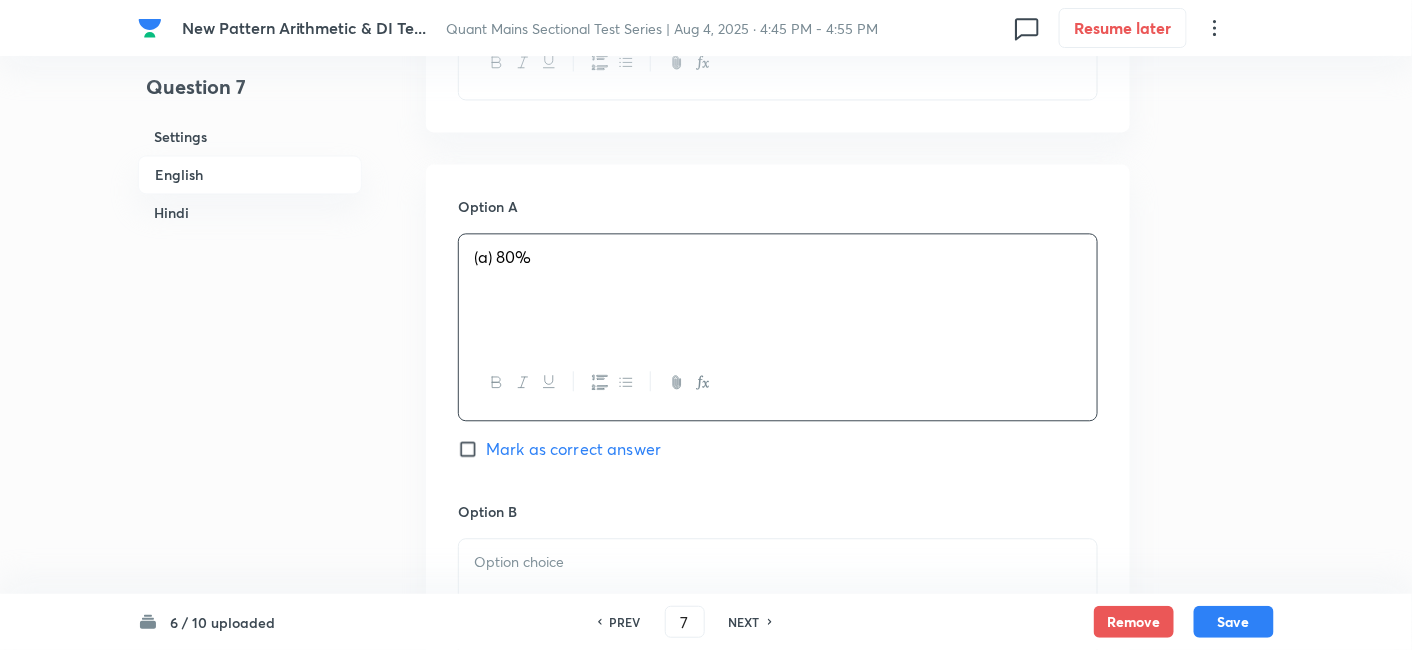 scroll, scrollTop: 1598, scrollLeft: 0, axis: vertical 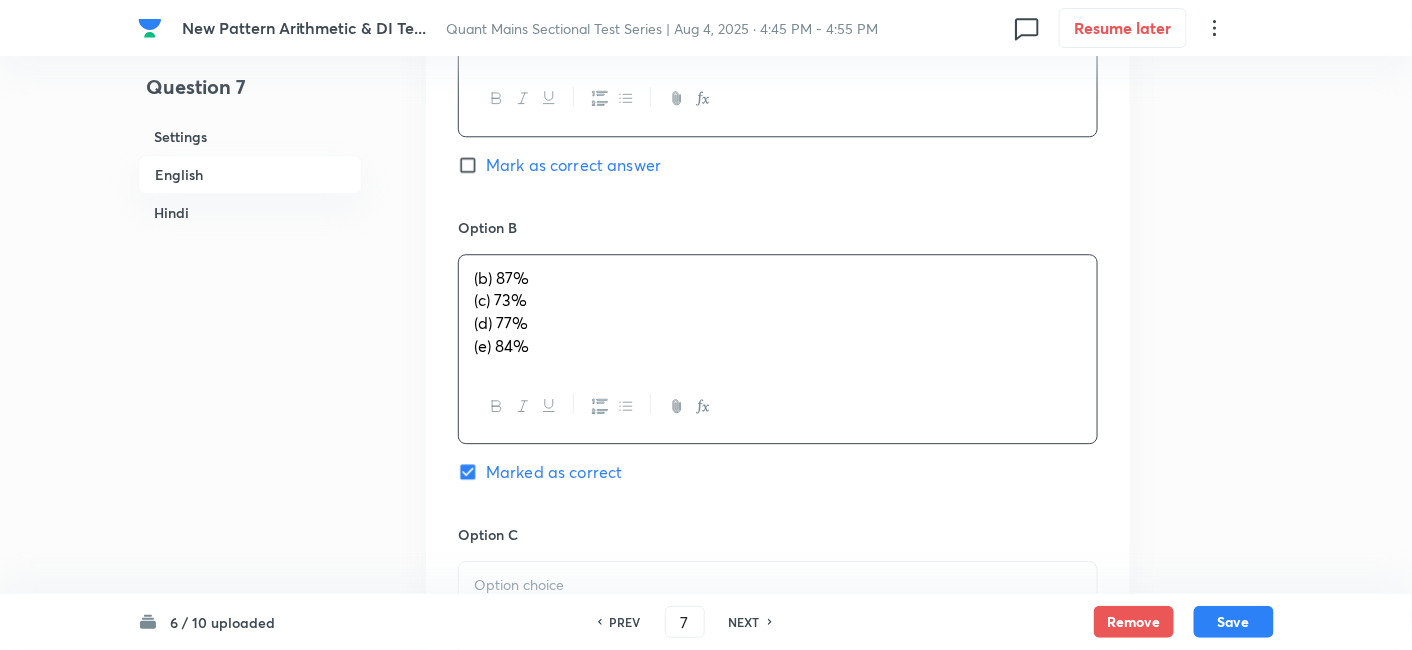 click on "(b) 87% (c) 73%  (d) 77% (e) 84%" at bounding box center [778, 312] 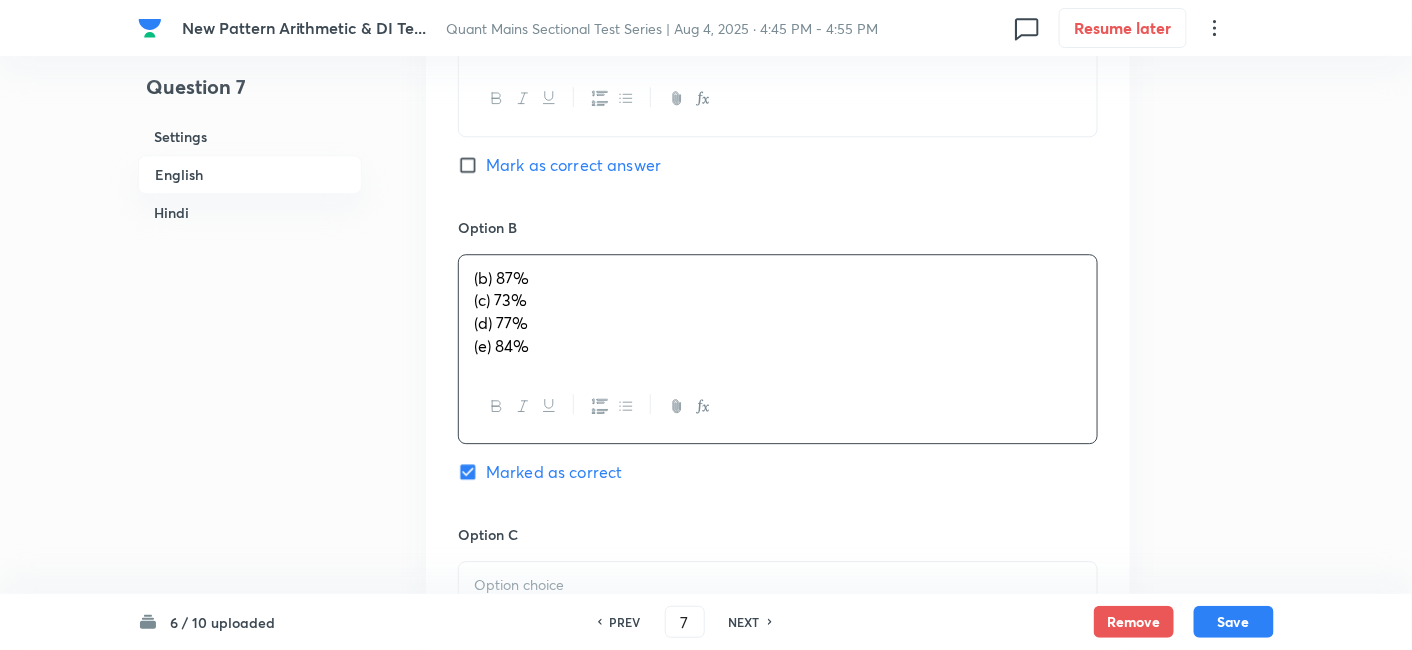 click on "(b) 87% (c) 73%  (d) 77% (e) 84%" at bounding box center (778, 349) 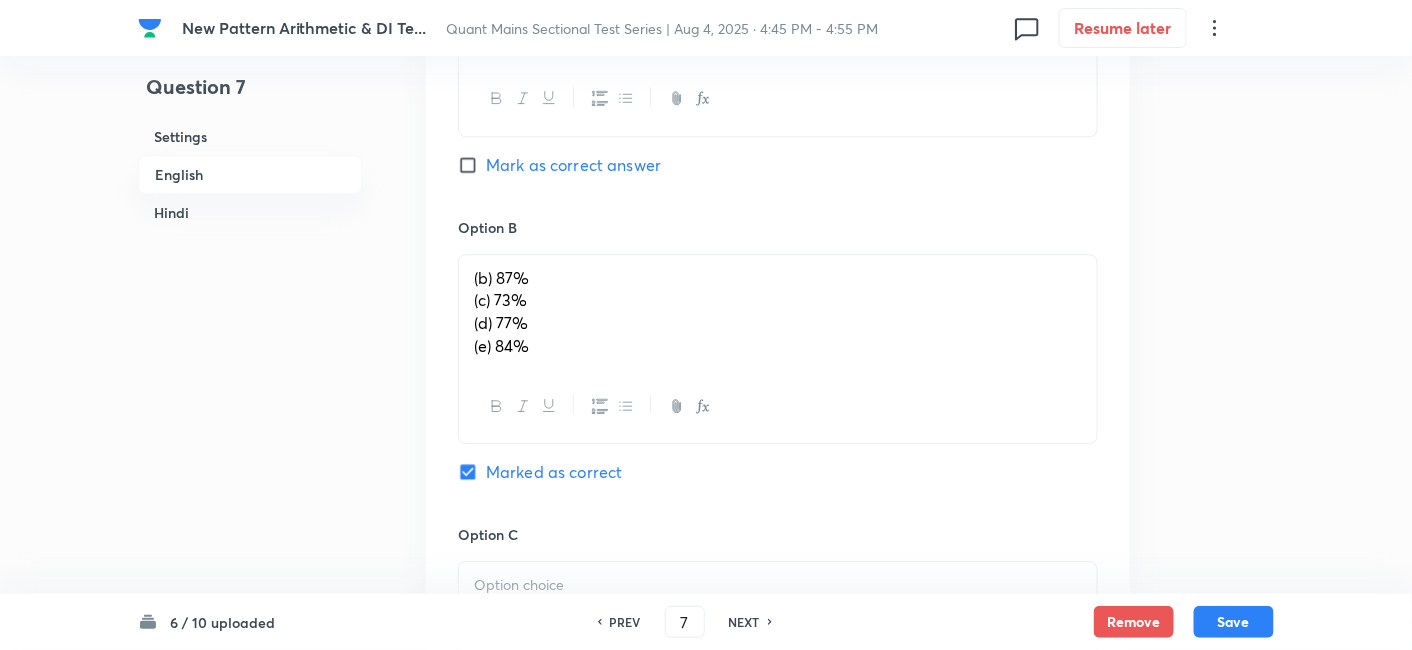drag, startPoint x: 463, startPoint y: 277, endPoint x: 694, endPoint y: 430, distance: 277.074 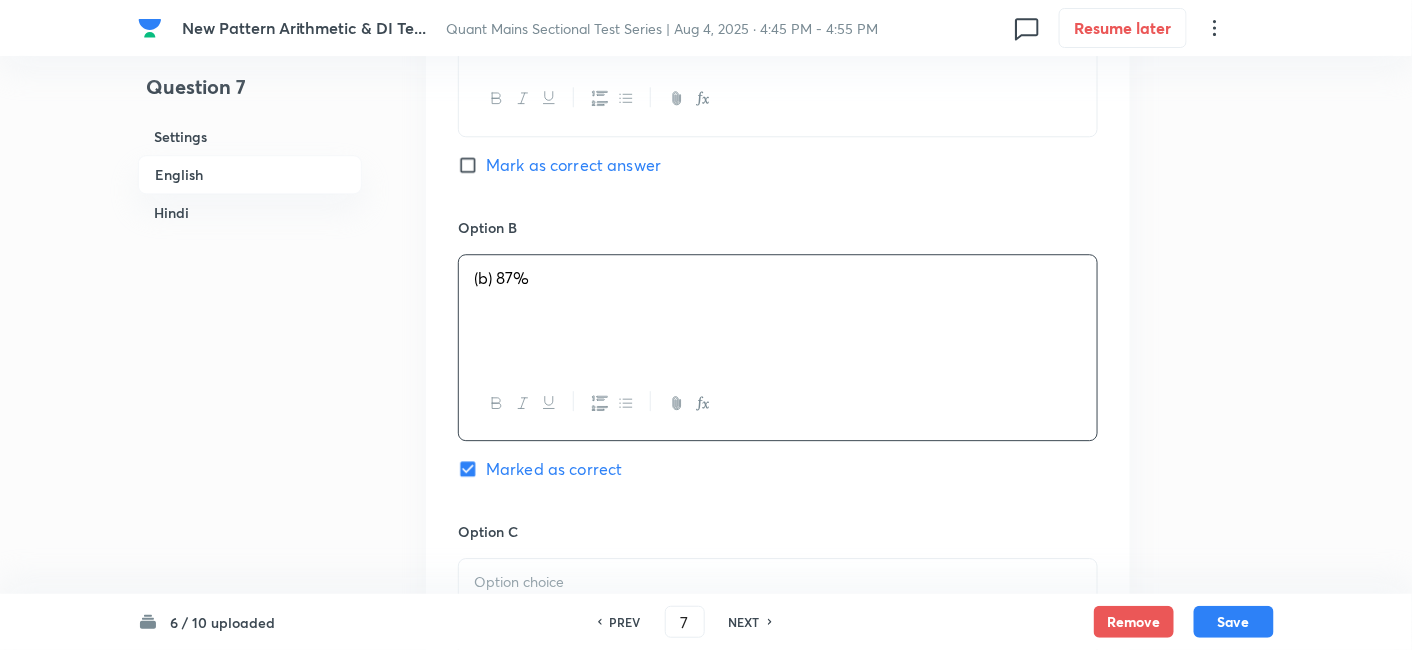 scroll, scrollTop: 1911, scrollLeft: 0, axis: vertical 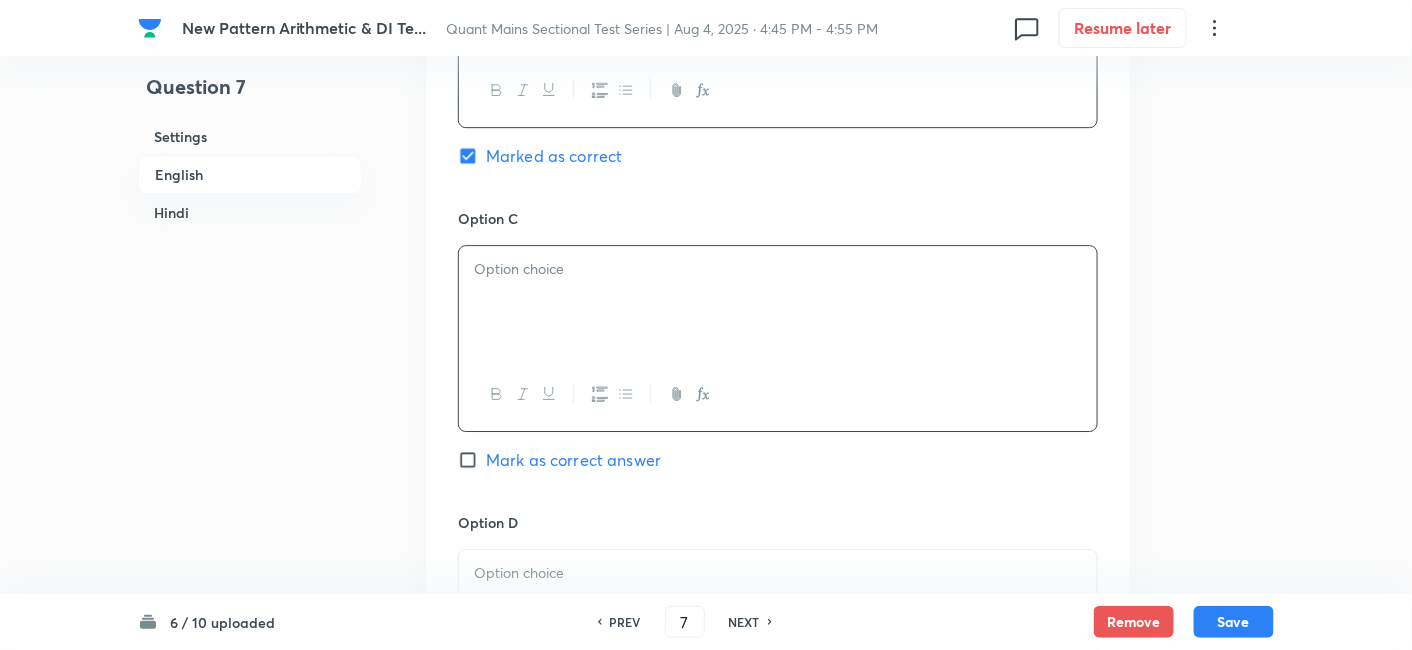 click at bounding box center [778, 302] 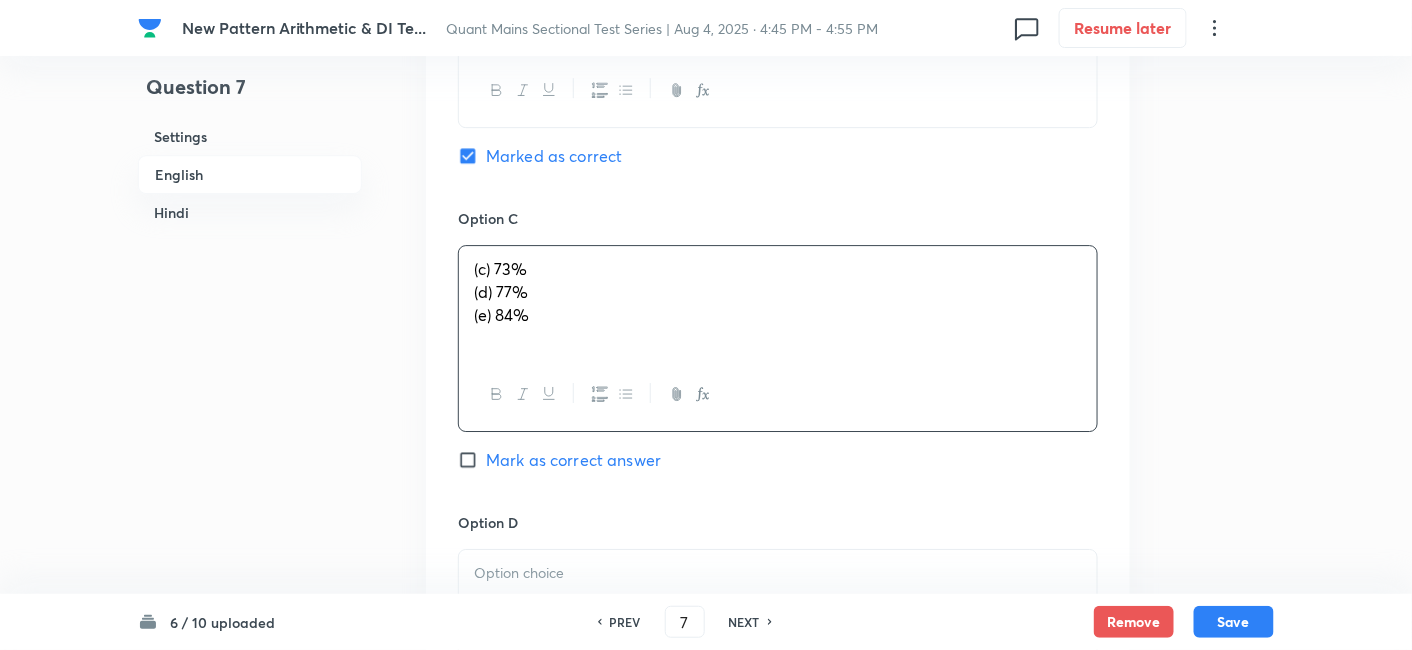 drag, startPoint x: 470, startPoint y: 270, endPoint x: 649, endPoint y: 389, distance: 214.9465 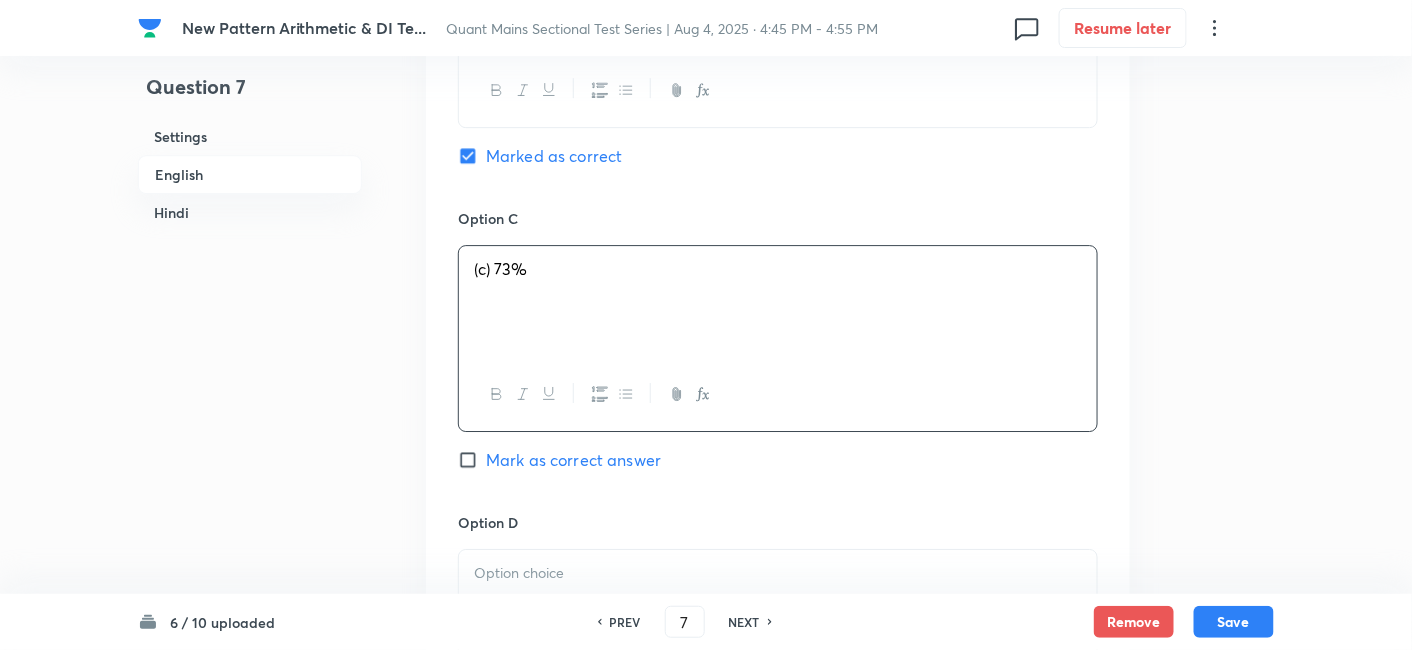 scroll, scrollTop: 2175, scrollLeft: 0, axis: vertical 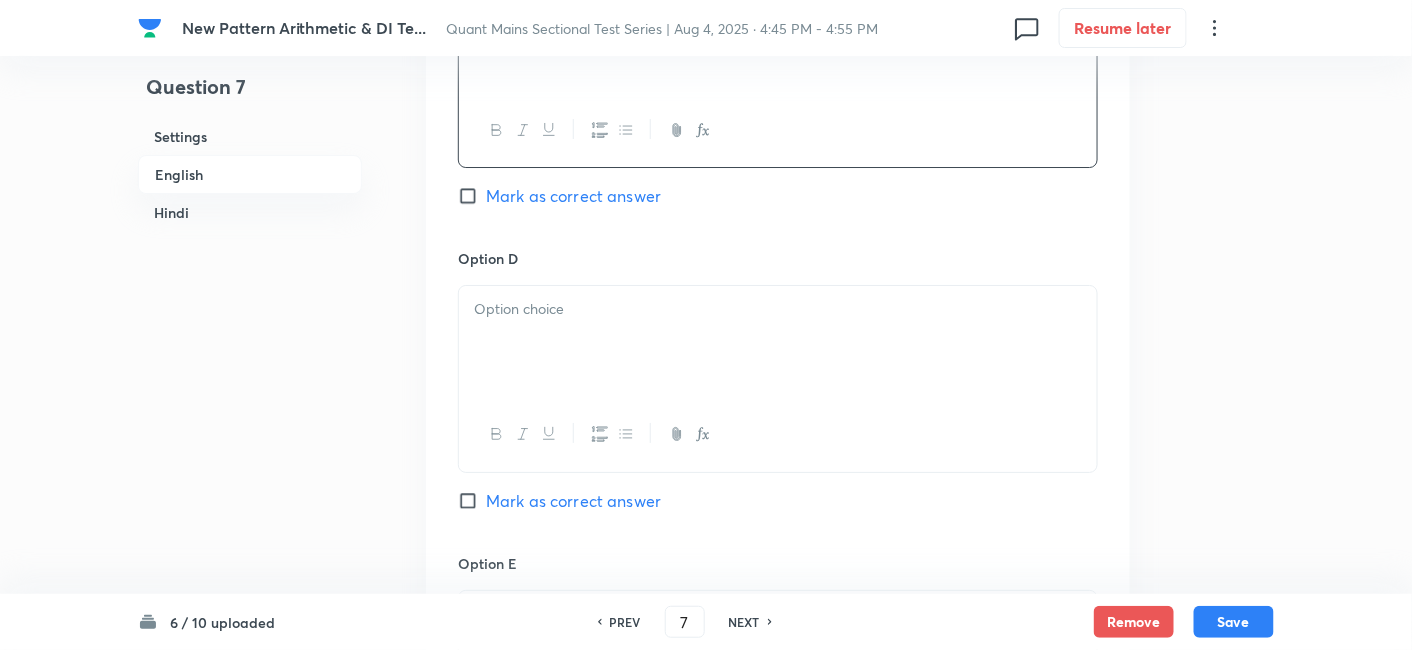 click at bounding box center [778, 342] 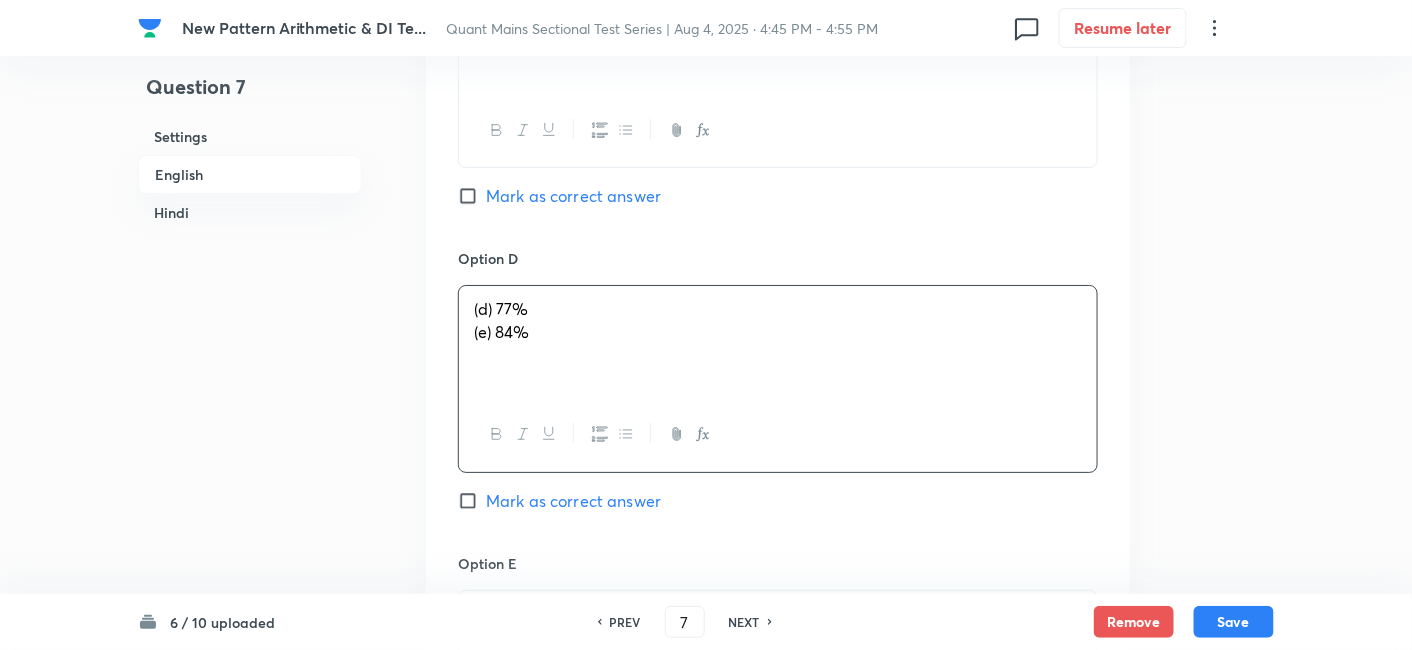 drag, startPoint x: 468, startPoint y: 310, endPoint x: 681, endPoint y: 380, distance: 224.20749 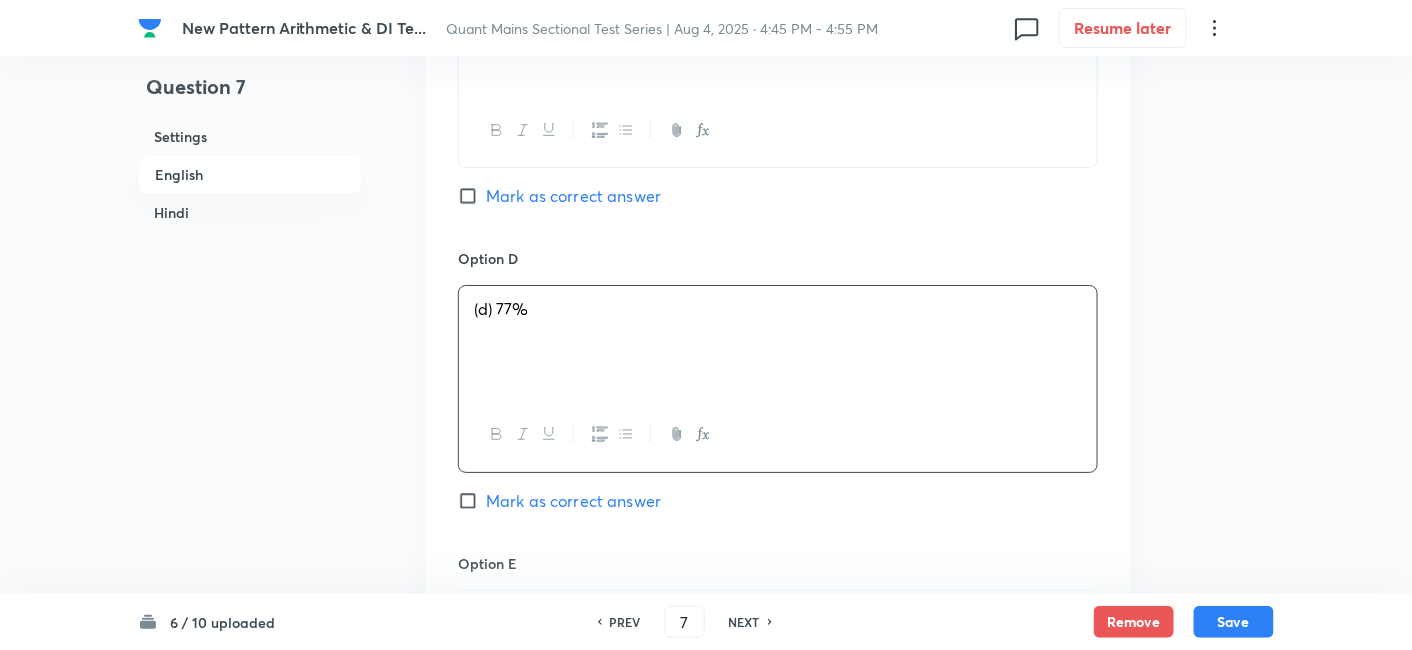 scroll, scrollTop: 2437, scrollLeft: 0, axis: vertical 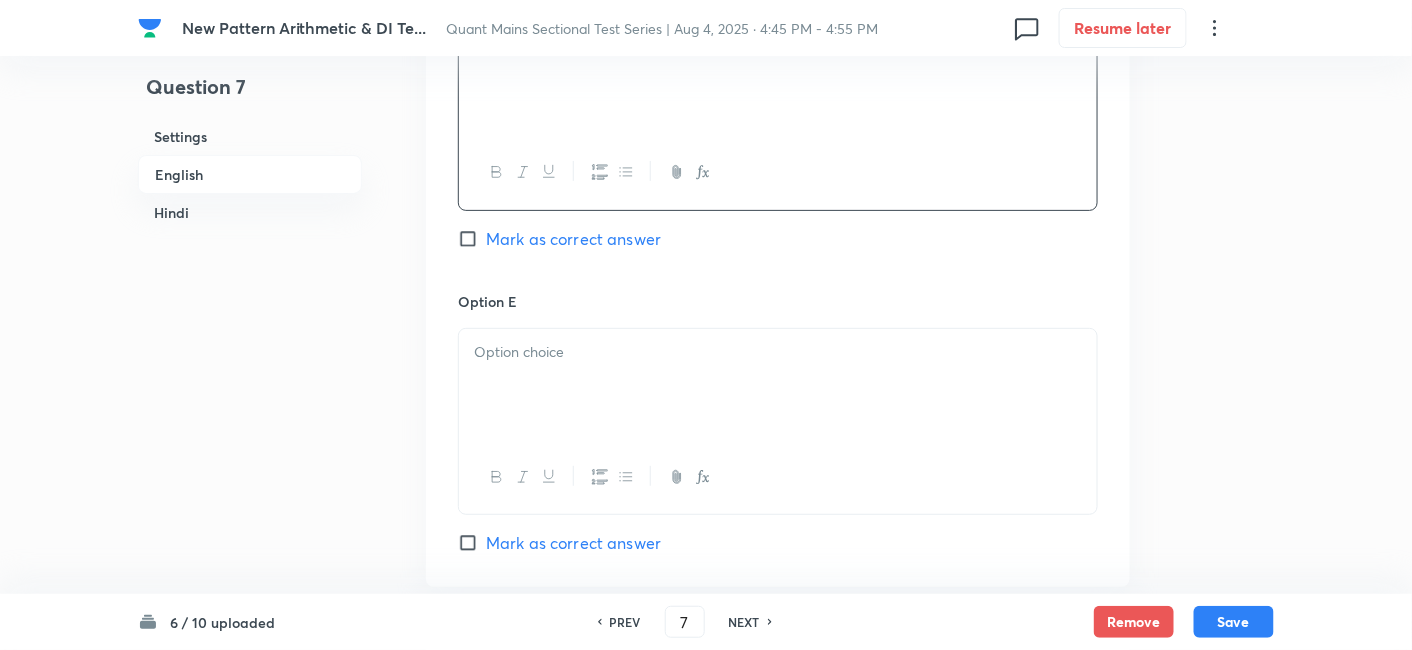click at bounding box center (778, 385) 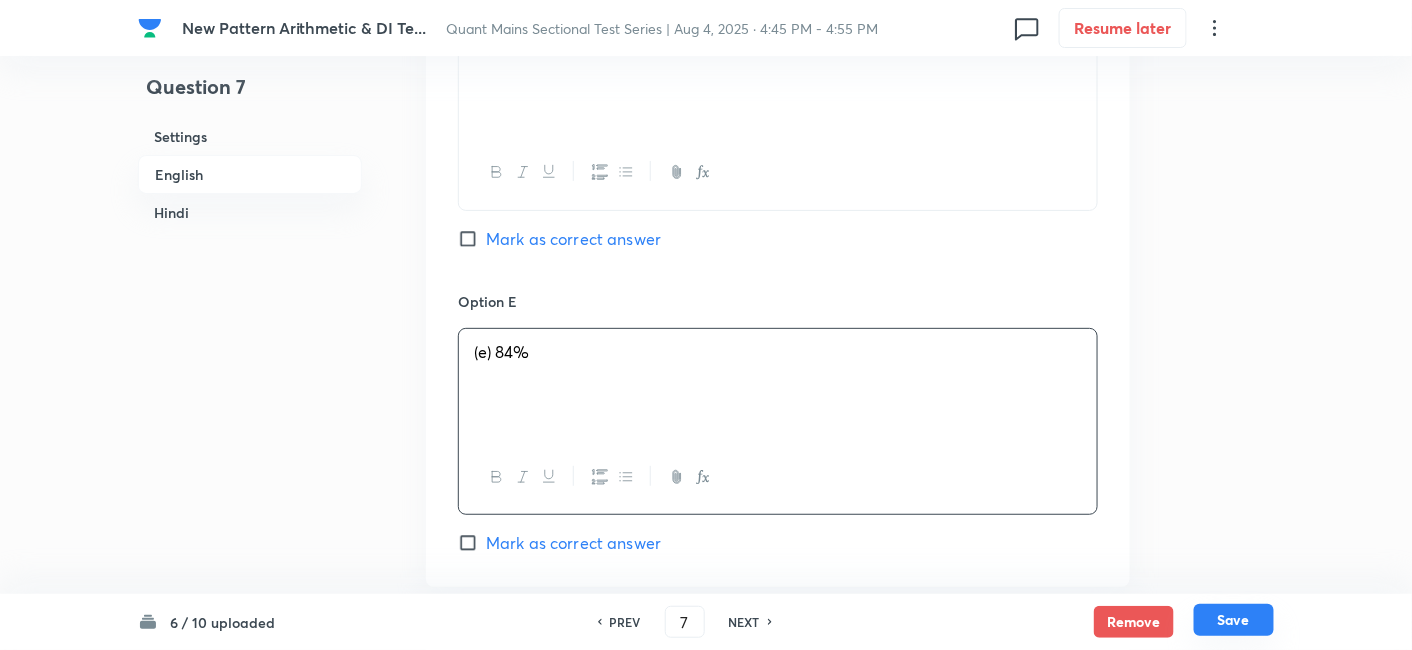 click on "Remove Save" at bounding box center [1184, 622] 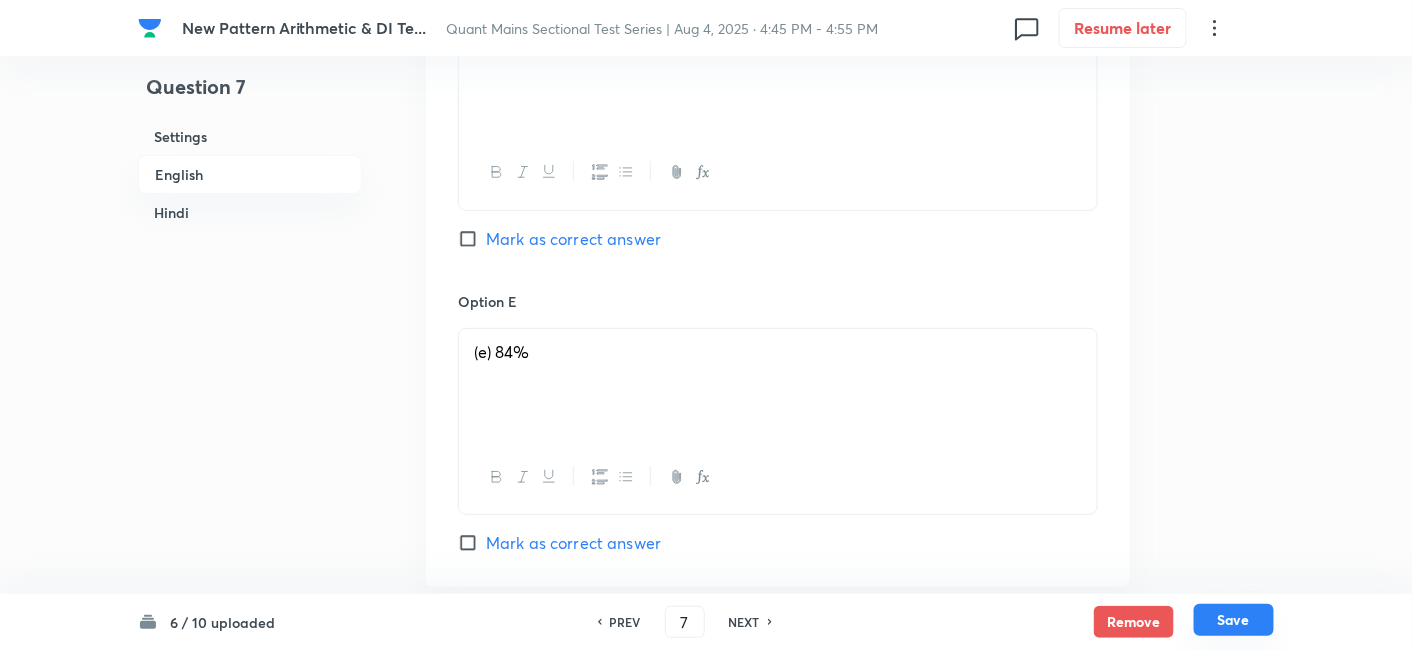 click on "Save" at bounding box center [1234, 620] 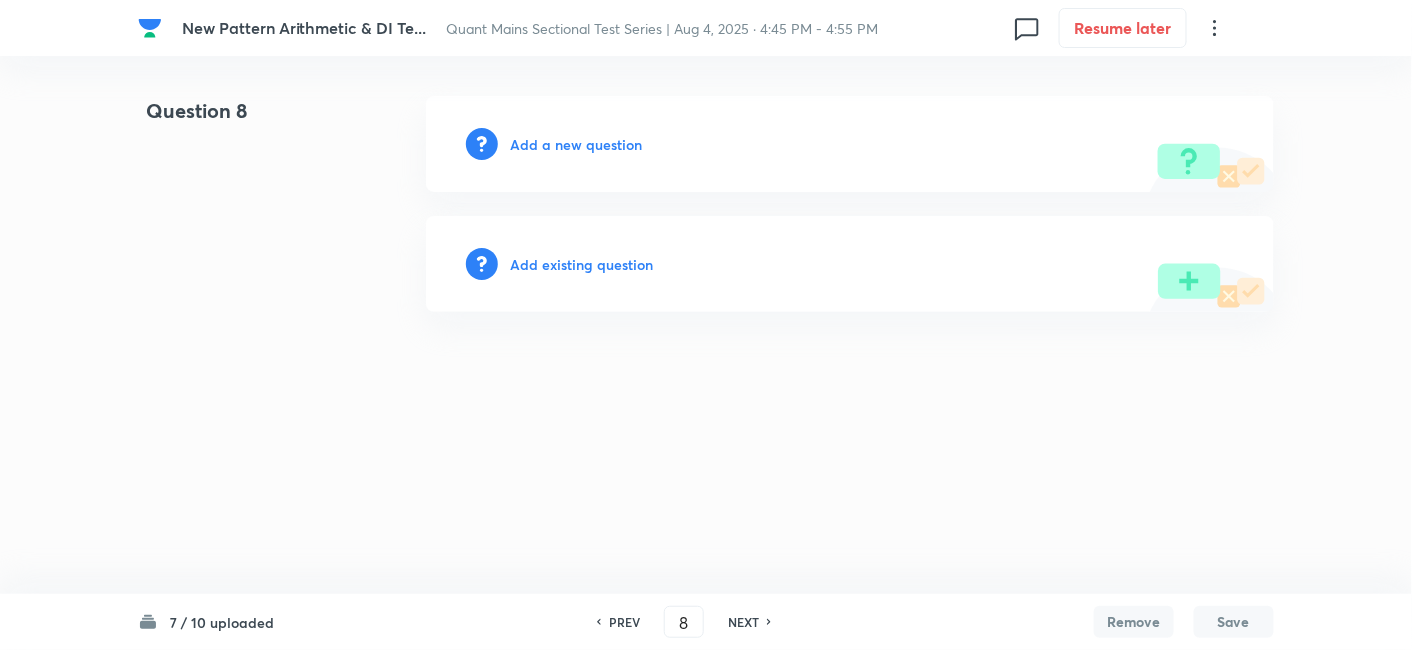 scroll, scrollTop: 0, scrollLeft: 0, axis: both 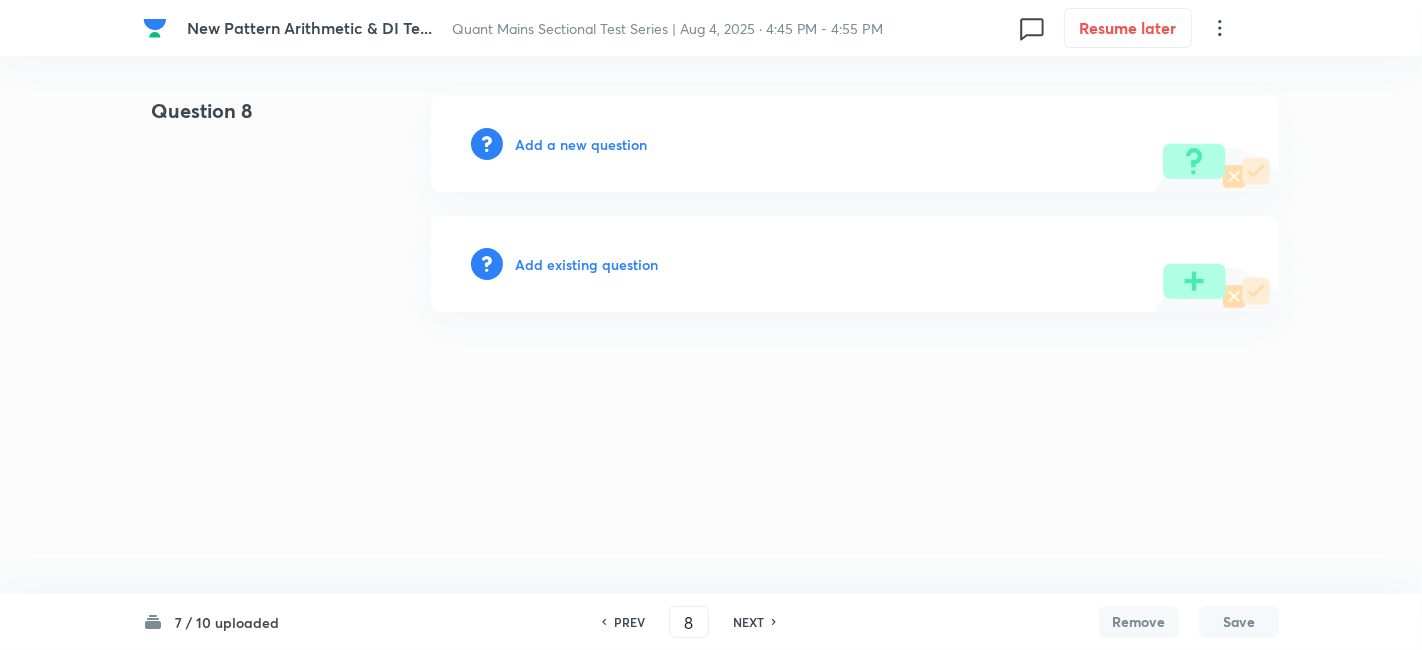 click on "PREV" at bounding box center [629, 622] 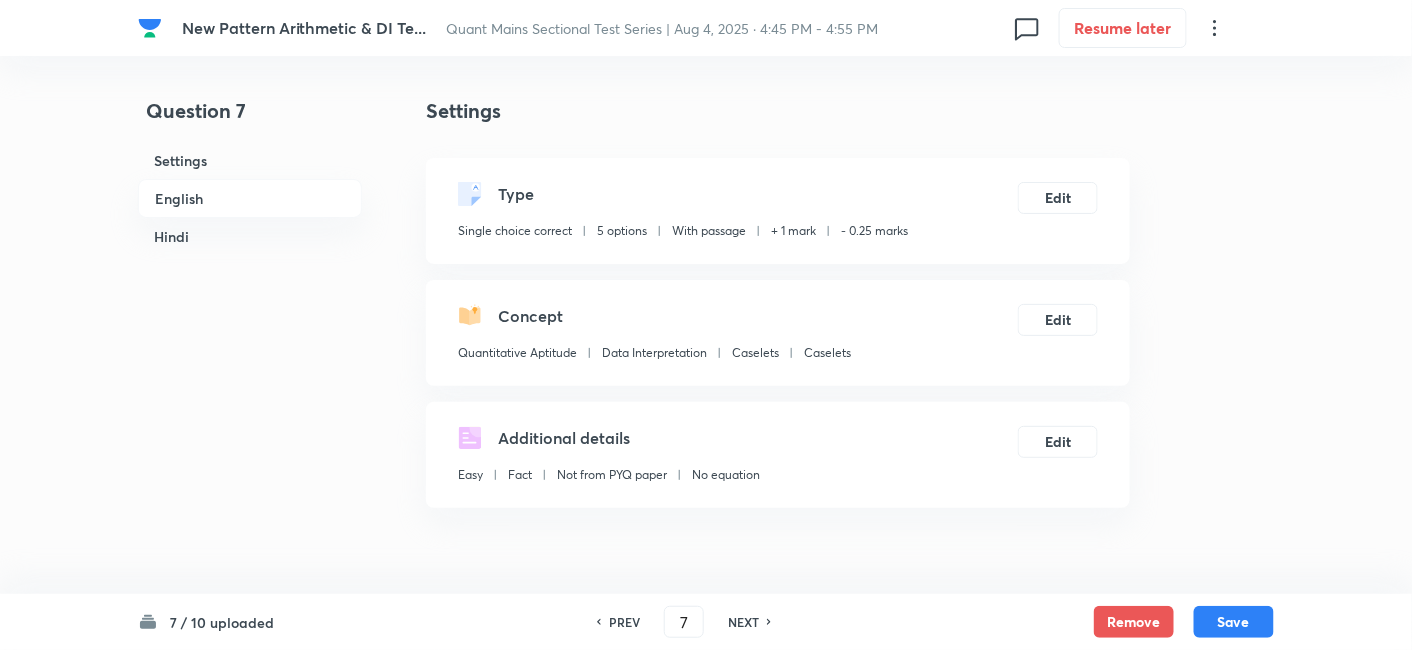 checkbox on "true" 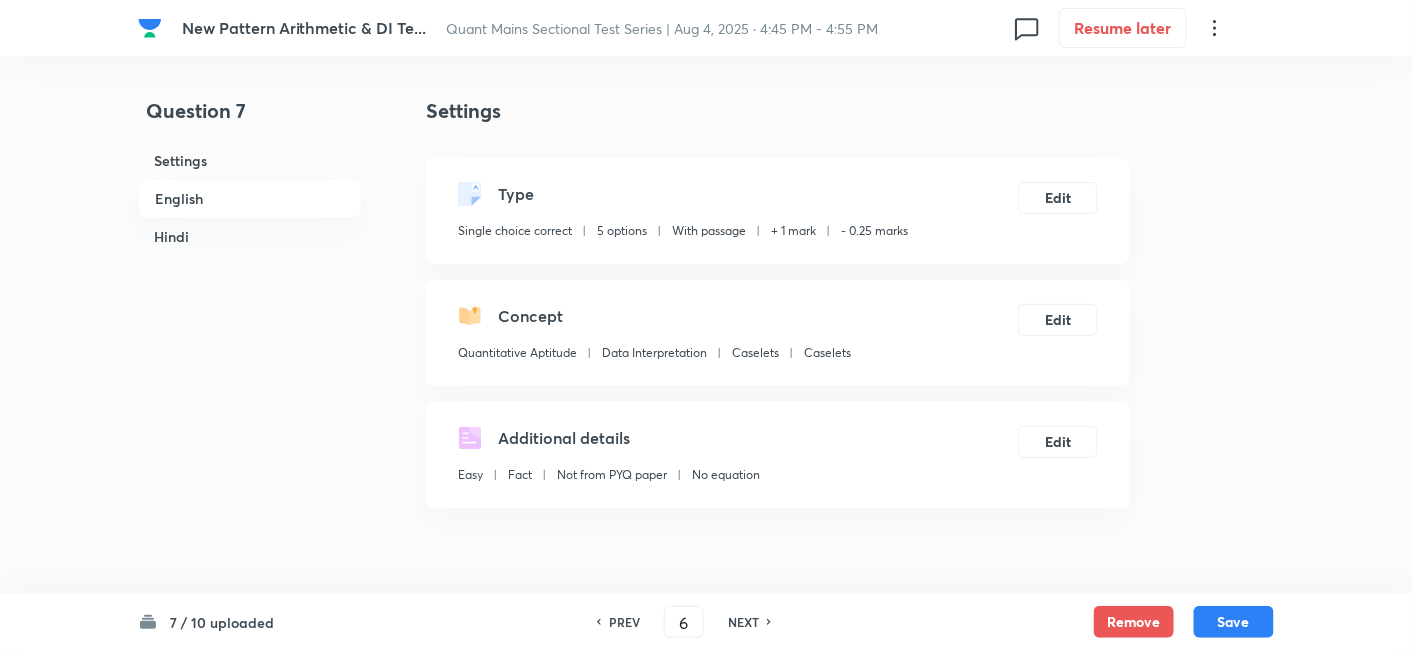 checkbox on "false" 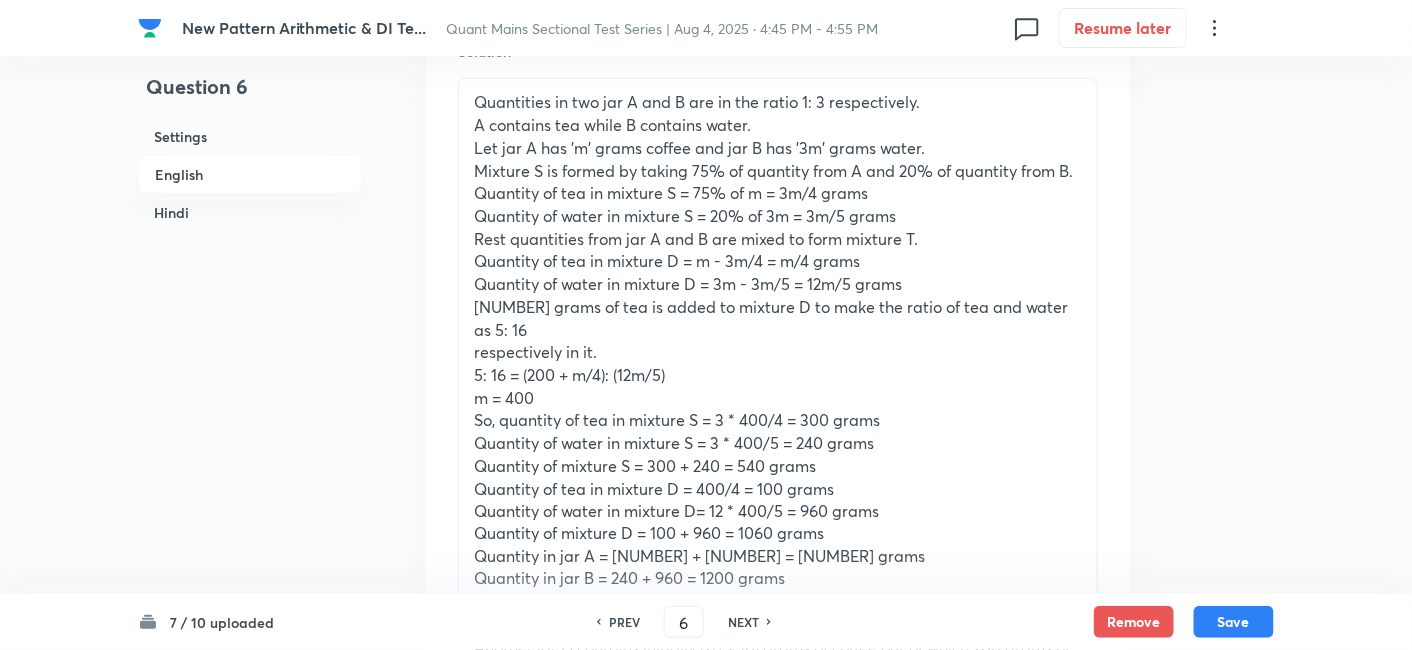 scroll, scrollTop: 2973, scrollLeft: 0, axis: vertical 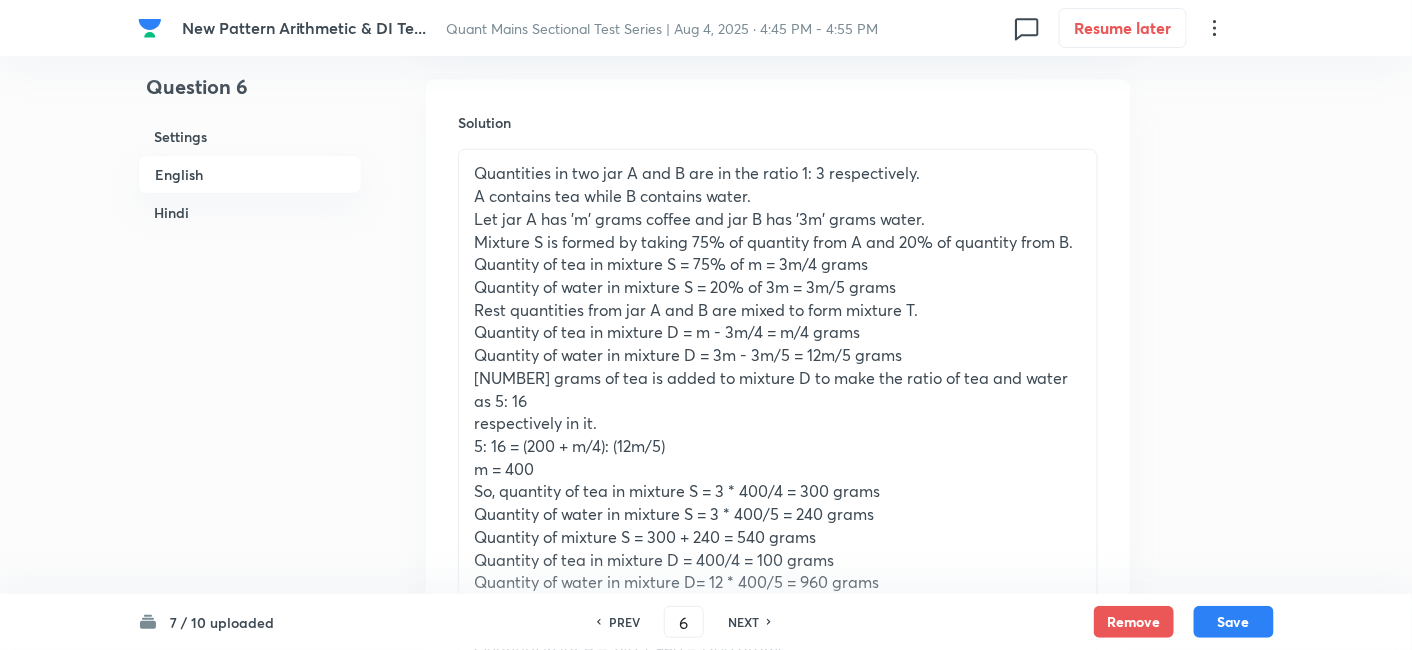 click on "Let jar A has 'm' grams coffee and jar B has '3m' grams water." at bounding box center (778, 219) 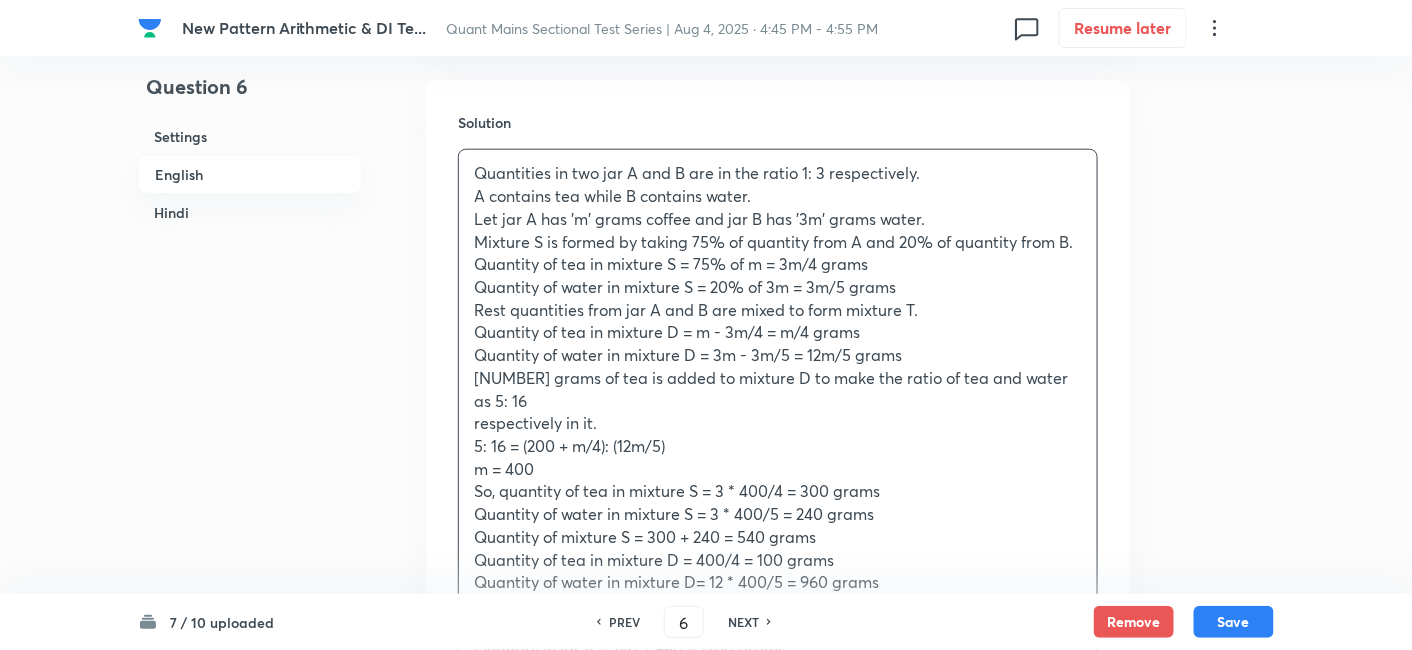 type 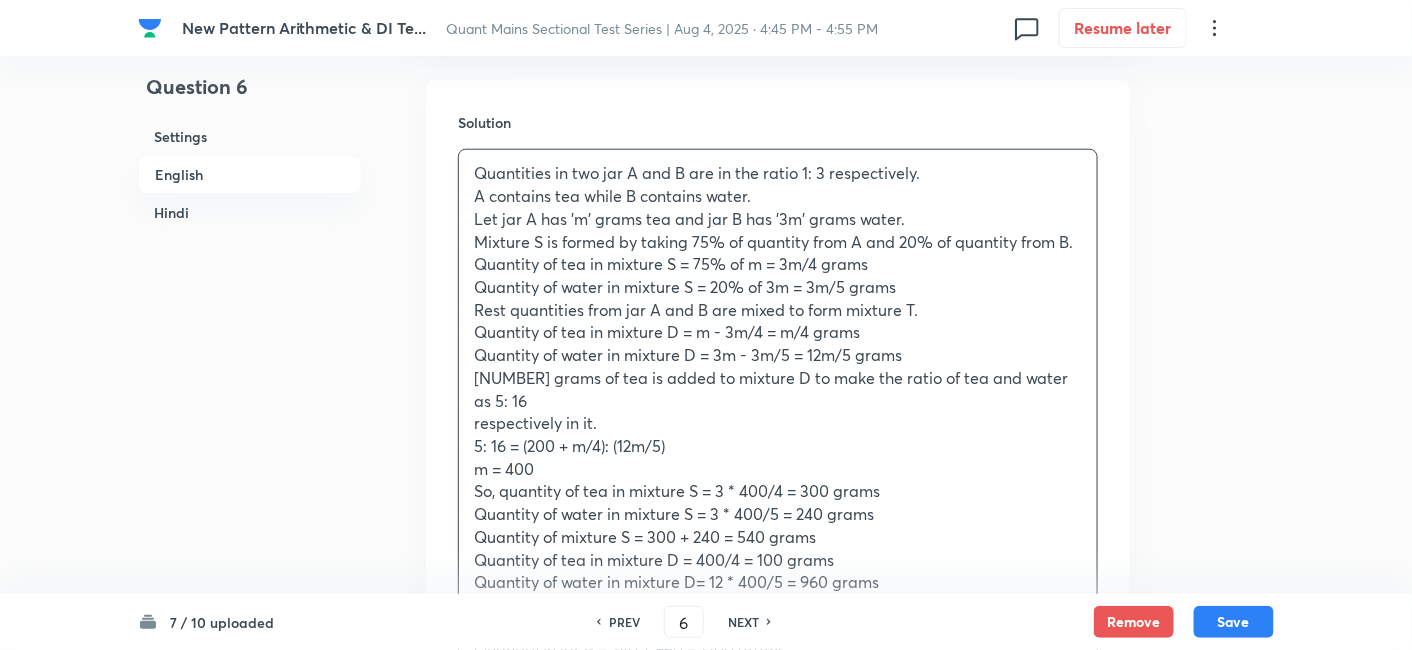 click on "Let jar A has 'm' grams tea and jar B has '3m' grams water." at bounding box center [778, 219] 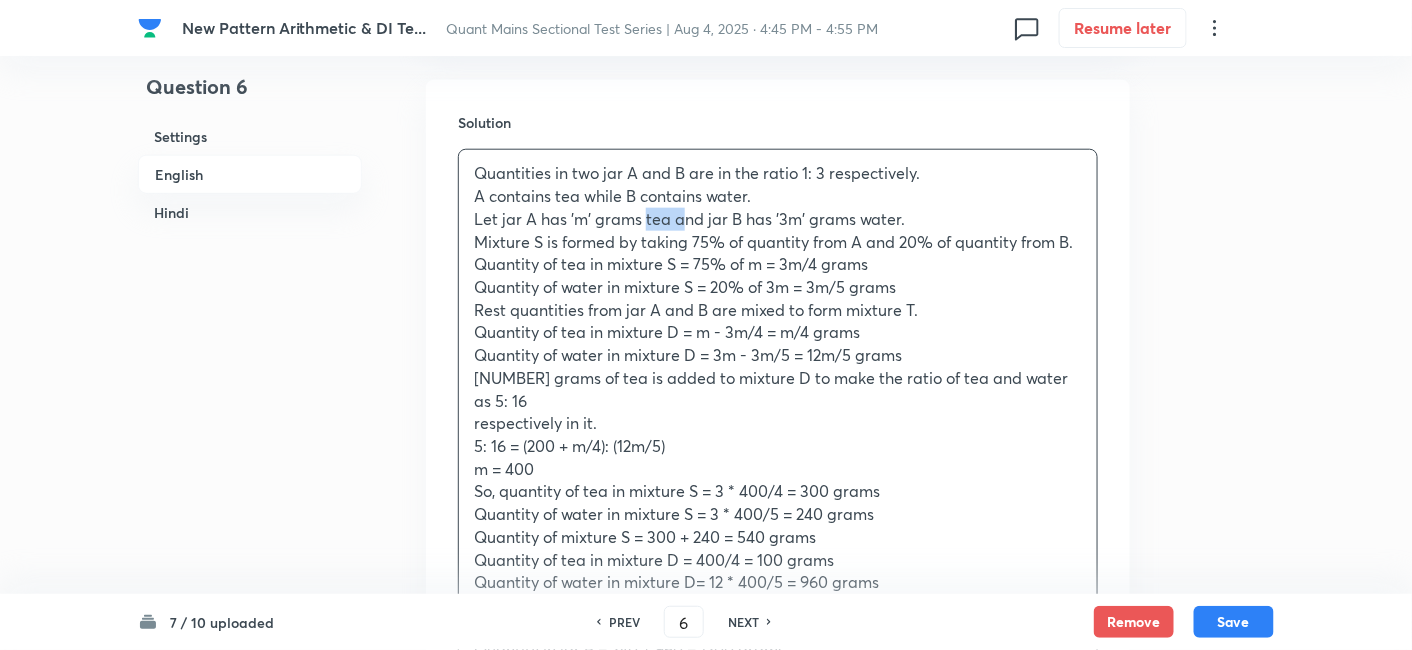 drag, startPoint x: 670, startPoint y: 190, endPoint x: 645, endPoint y: 195, distance: 25.495098 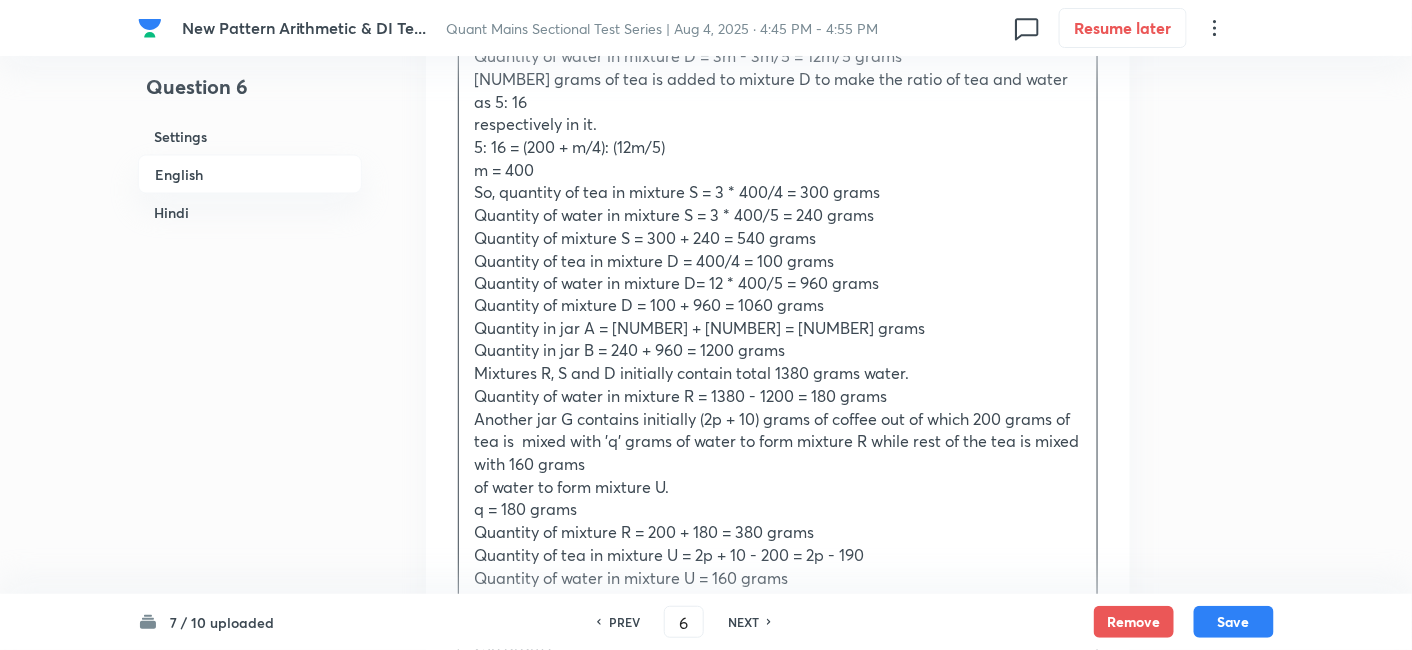 scroll, scrollTop: 3284, scrollLeft: 0, axis: vertical 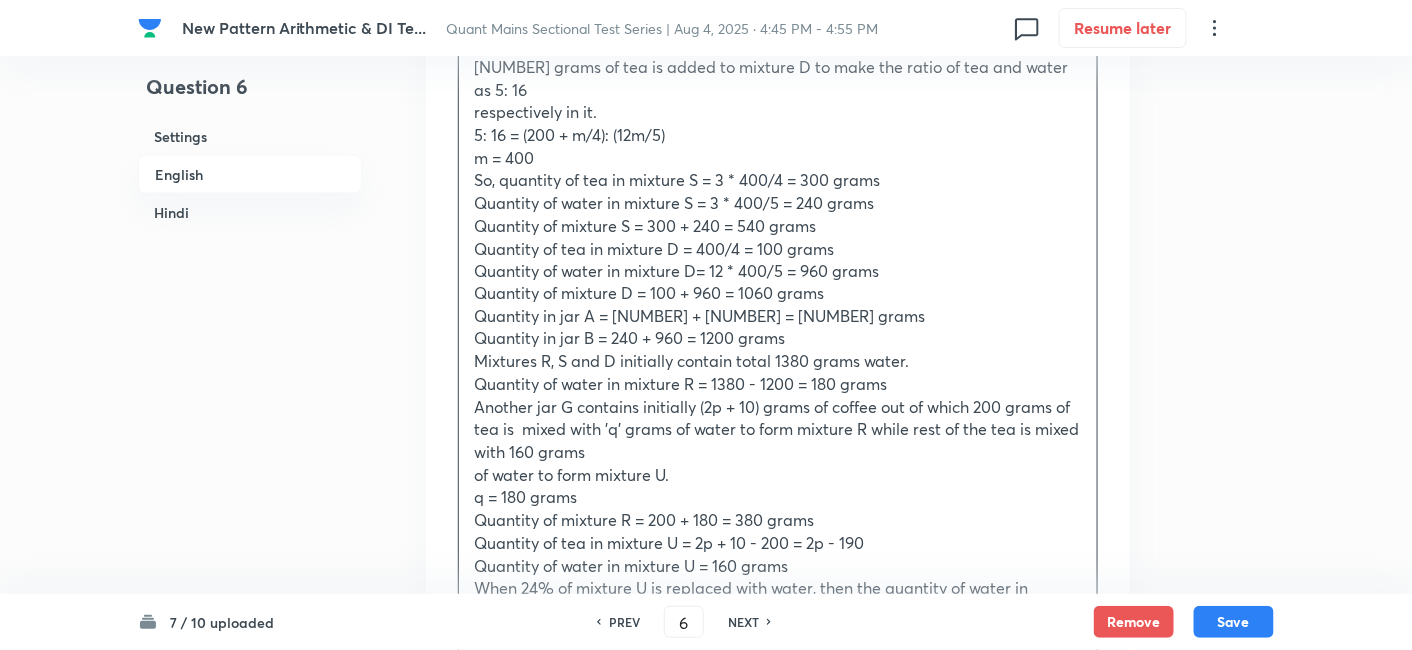 click on "Another jar G contains initially (2p + 10) grams of coffee out of which 200 grams of tea is  mixed with 'q' grams of water to form mixture R while rest of the tea is mixed with 160 grams" at bounding box center (778, 431) 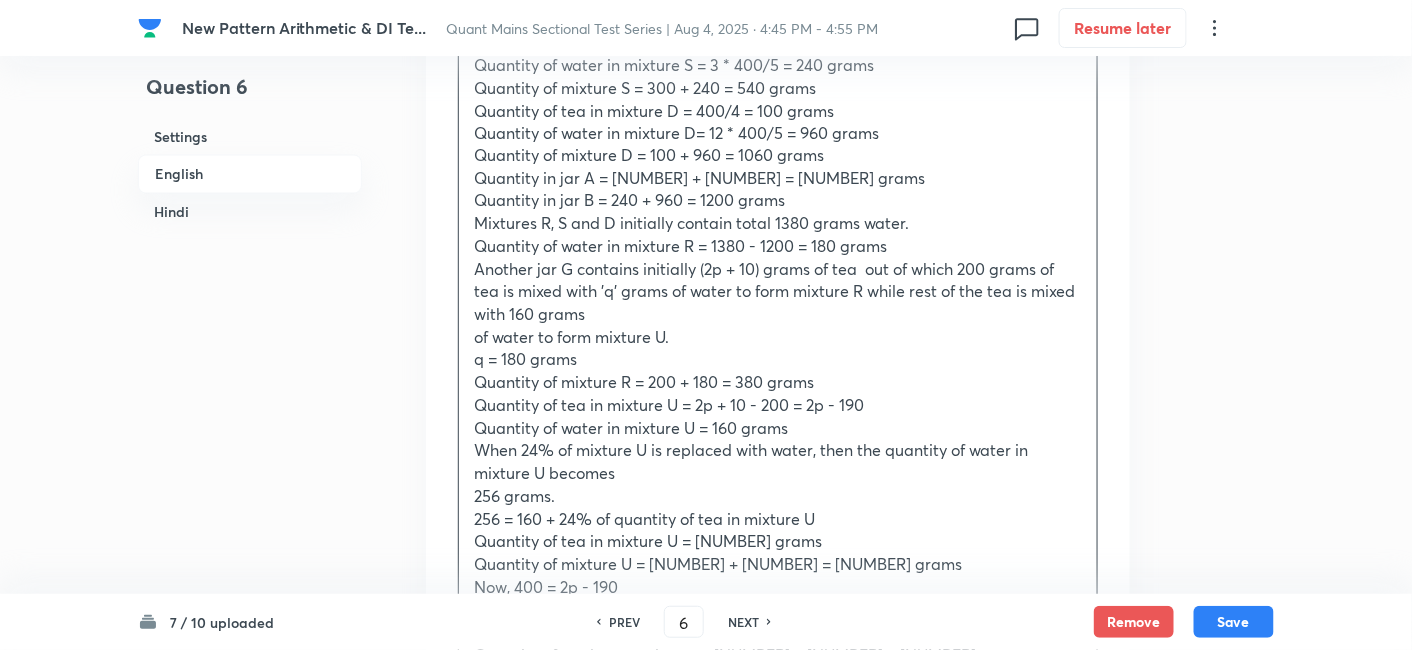 scroll, scrollTop: 3424, scrollLeft: 0, axis: vertical 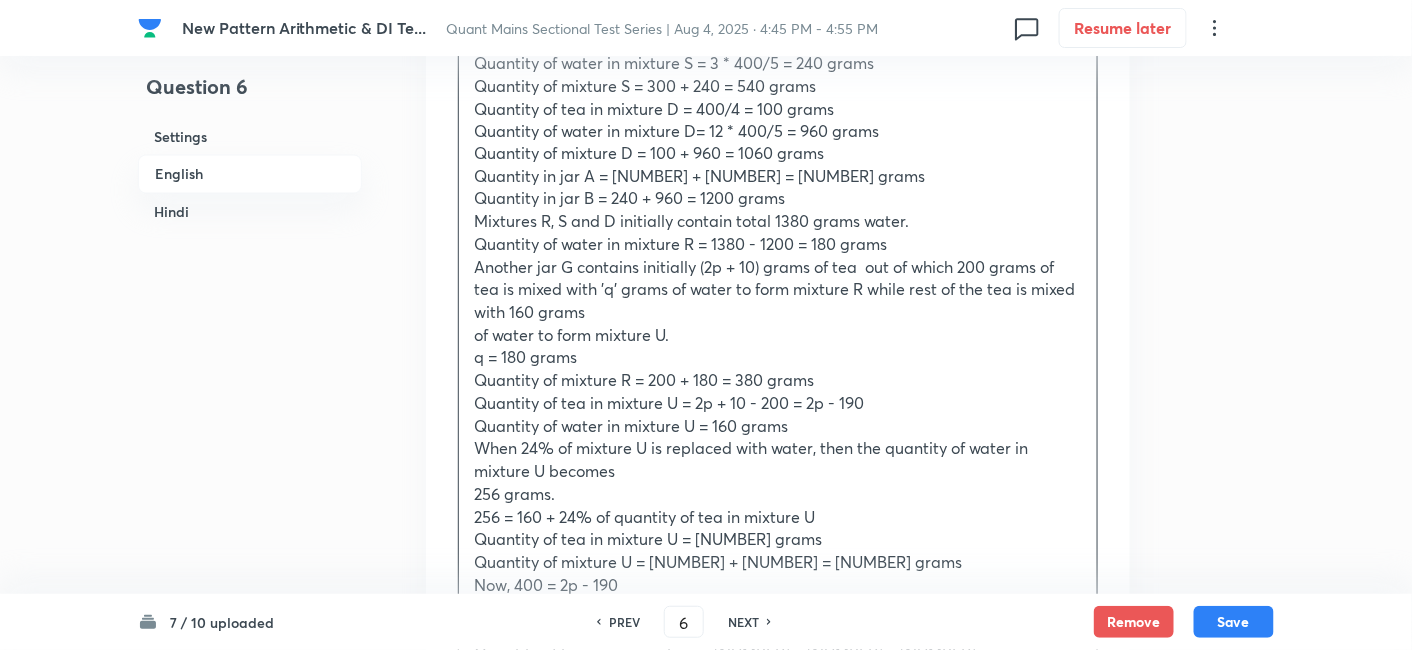 click on "Quantities in two jar A and B are in the ratio 1: 3 respectively.  A contains tea while B contains water.  Let jar A has 'm' grams tea and jar B has '3m' grams water. Mixture S is formed by taking 75% of quantity from A and 20% of quantity from B. Quantity of tea in mixture S = 75% of m = 3m/4 grams Quantity of water in mixture S = 20% of 3m = 3m/5 grams Rest quantities from jar A and B are mixed to form mixture T. Quantity of tea in mixture D = m - 3m/4 = m/4 grams Quantity of water in mixture D = 3m - 3m/5 = 12m/5 grams 200 grams of tea is added to mixture D to make the ratio of tea and water as 5: 16  respectively in it. 5: 16 = (200 + m/4): (12m/5) m = 400 So, quantity of tea in mixture S = 3 * 400/4 = 300 grams Quantity of water in mixture S = 3 * 400/5 = 240 grams Quantity of mixture S = 300 + 240 = 540 grams Quantity of tea in mixture D = 400/4 = 100 grams Quantity of water in mixture D= 12 * 400/5 = 960 grams Quantity of mixture D = 100 + 960 = 1060 grams Quantity in jar A = 300 + 100 = 400 grams" at bounding box center [778, 211] 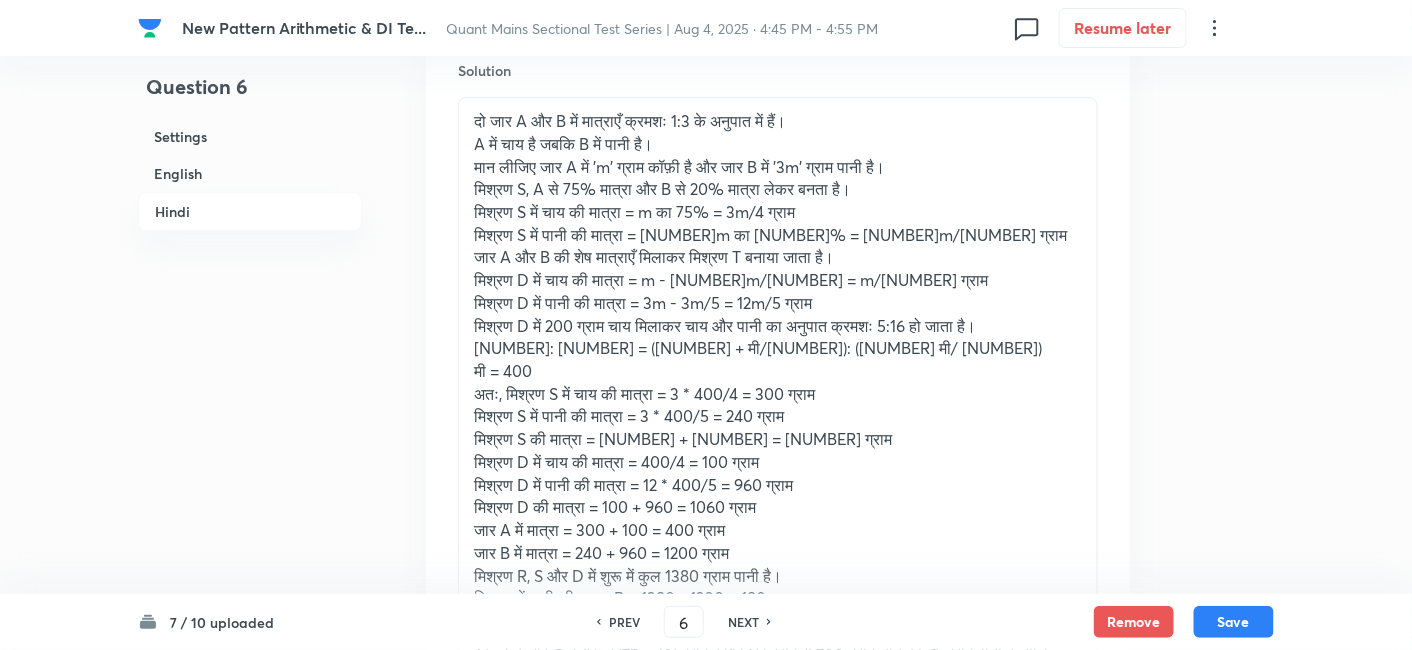scroll, scrollTop: 6605, scrollLeft: 0, axis: vertical 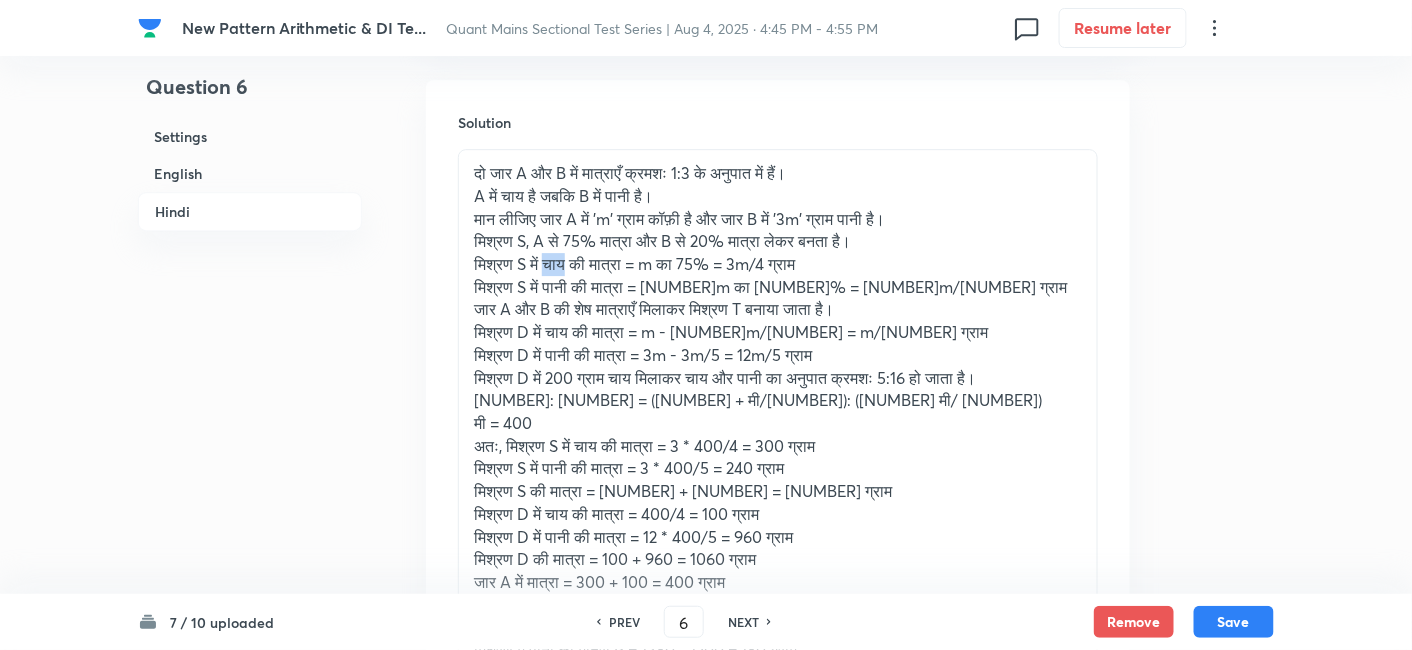 drag, startPoint x: 568, startPoint y: 215, endPoint x: 548, endPoint y: 219, distance: 20.396078 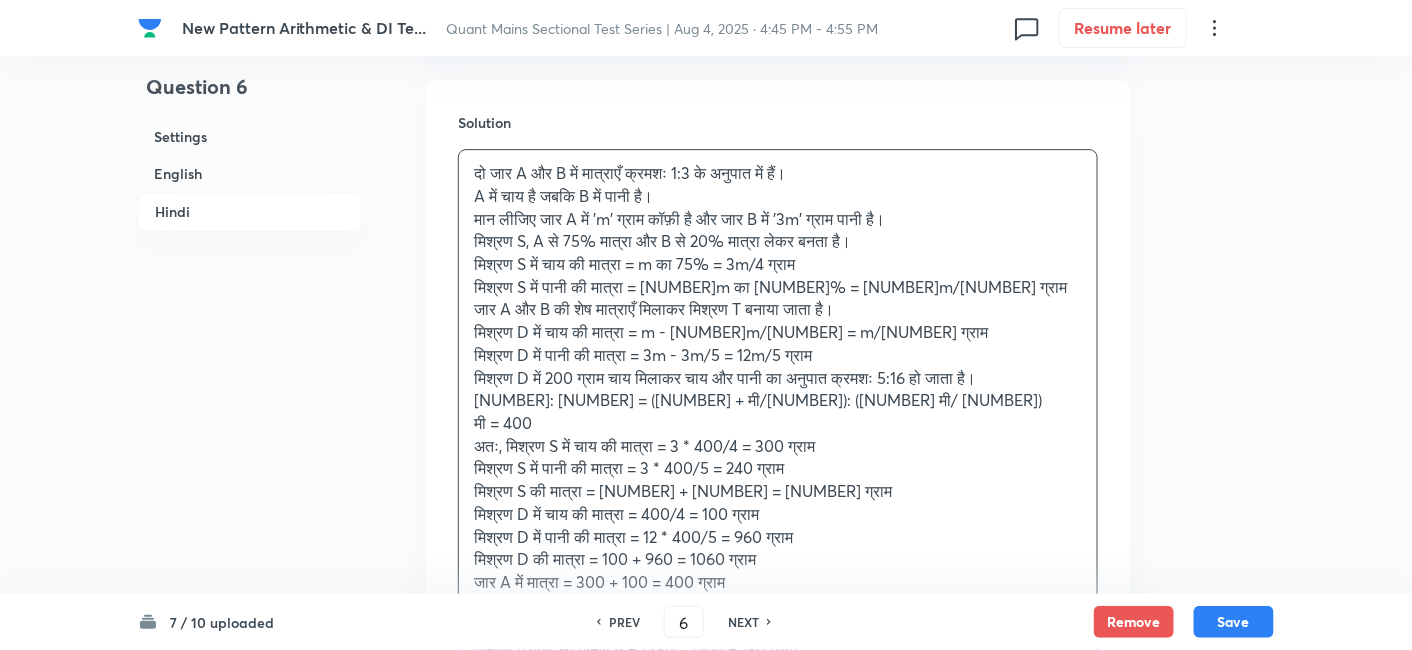 click on "मान लीजिए जार A में 'm' ग्राम कॉफ़ी है और जार B में '3m' ग्राम पानी है।" at bounding box center [778, 219] 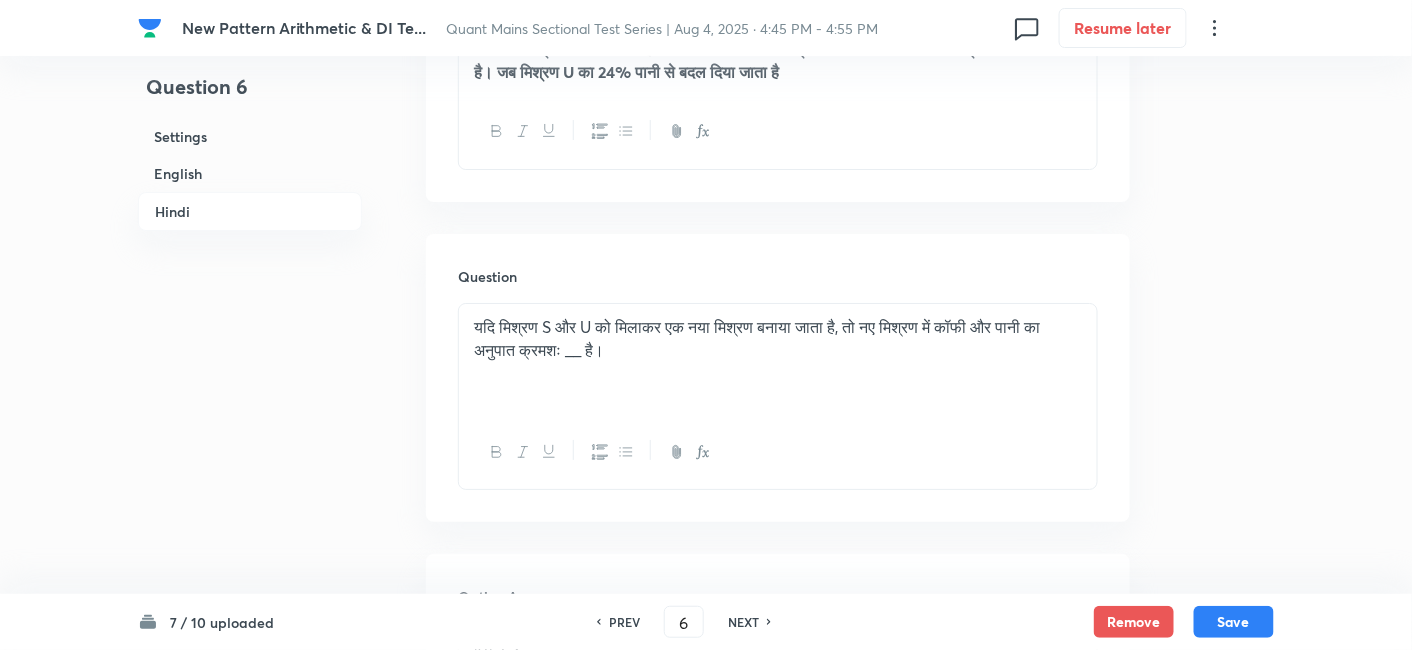 scroll, scrollTop: 4351, scrollLeft: 0, axis: vertical 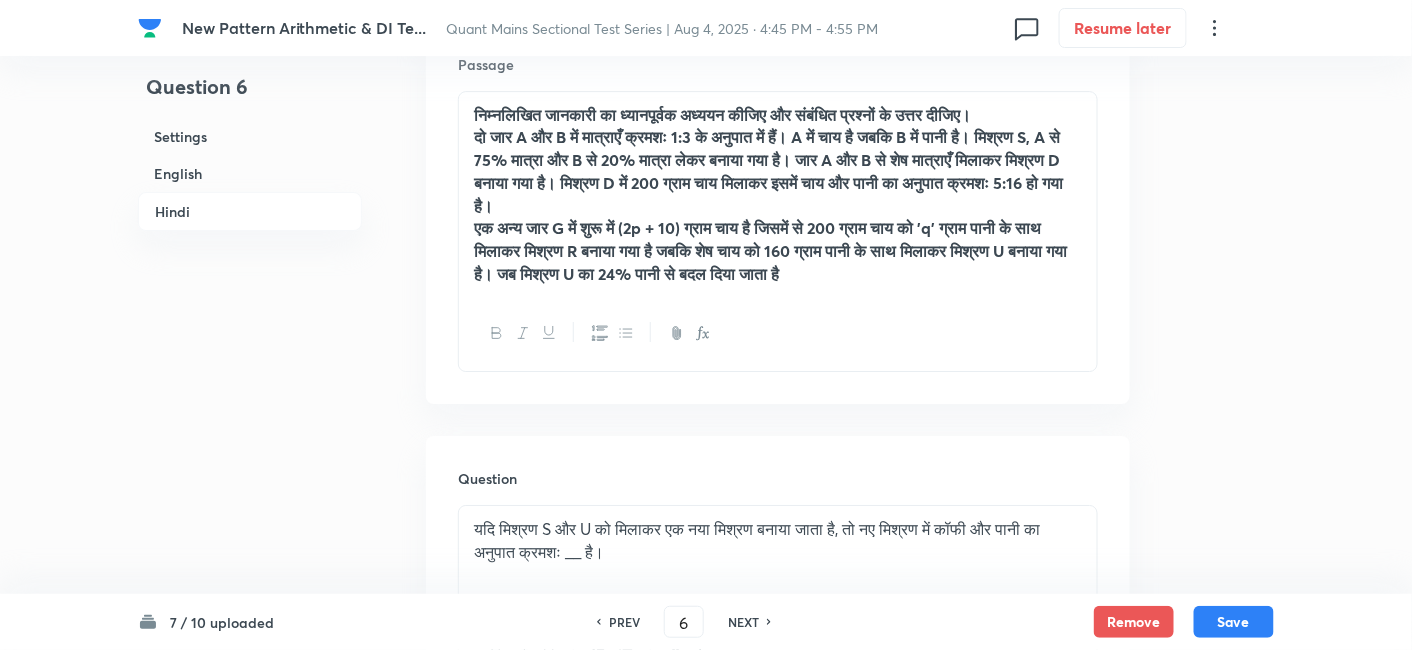 click on "यदि मिश्रण S और U को मिलाकर एक नया मिश्रण बनाया जाता है, तो नए मिश्रण में कॉफी और पानी का अनुपात क्रमशः __ है।" at bounding box center (778, 540) 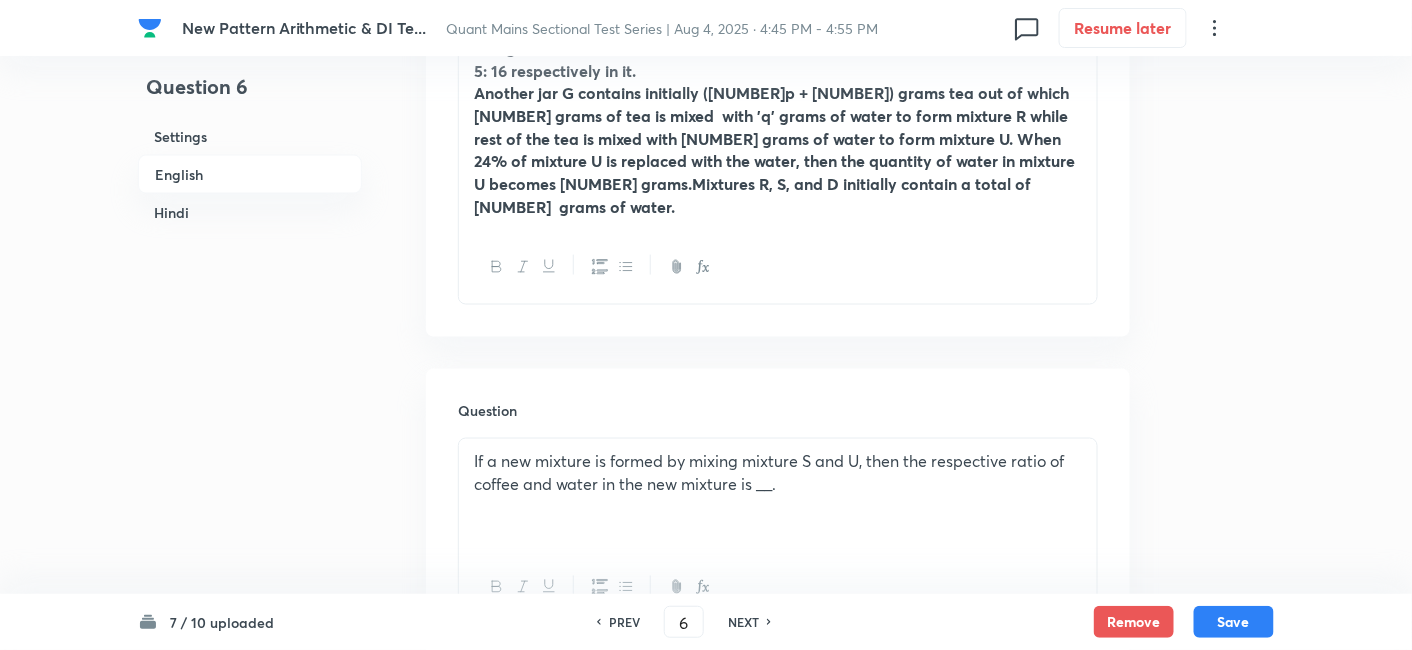 scroll, scrollTop: 788, scrollLeft: 0, axis: vertical 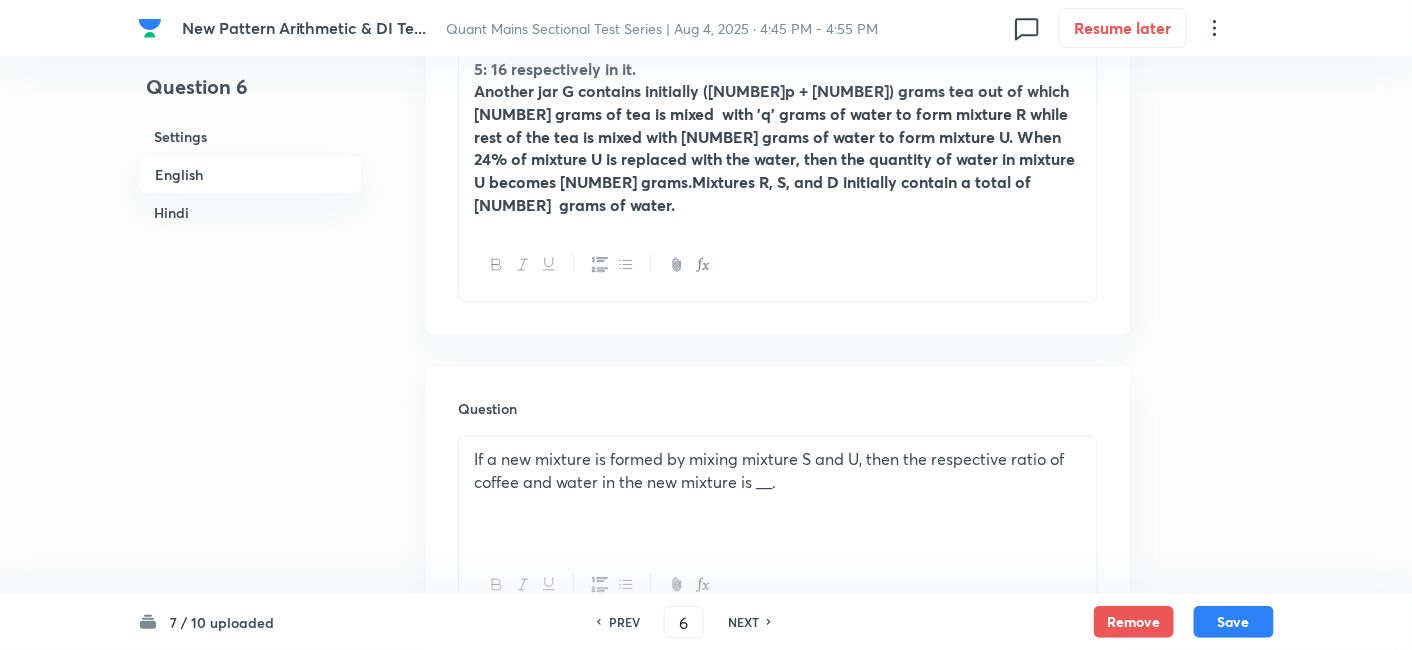 click on "If a new mixture is formed by mixing mixture S and U, then the respective ratio of coffee and water in the new mixture is __." at bounding box center [778, 471] 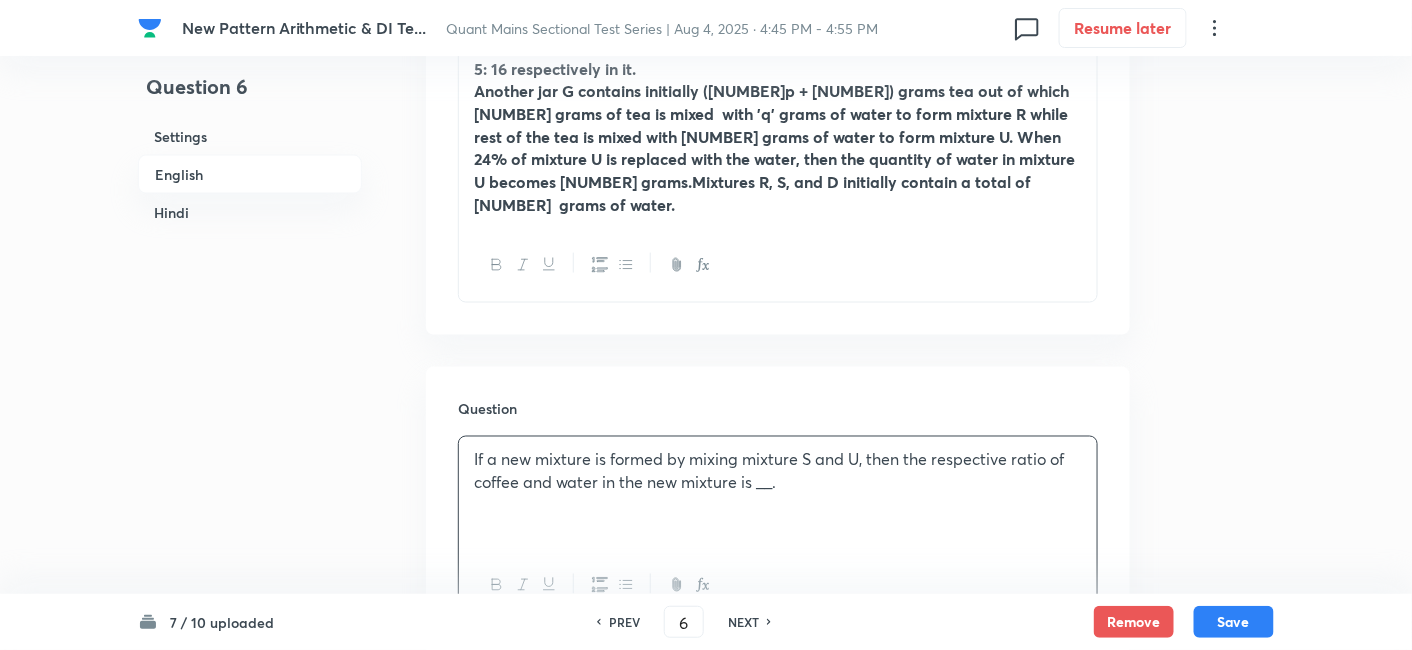 type 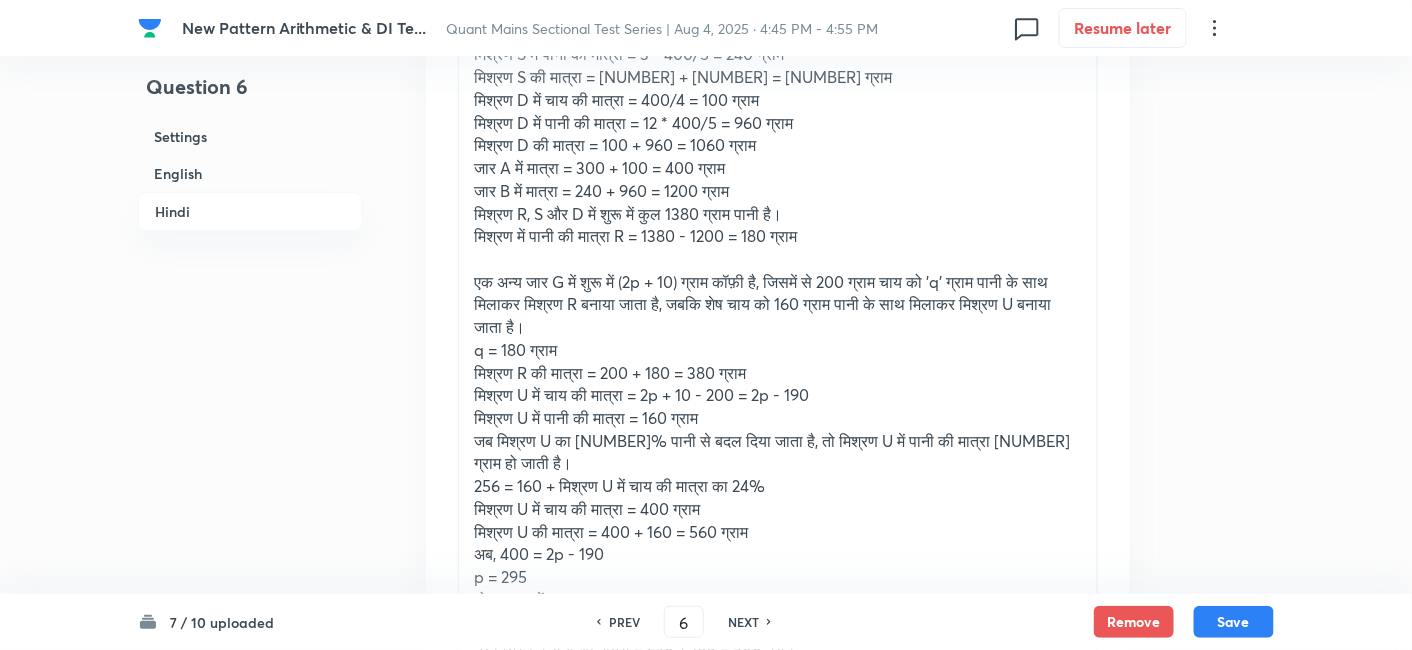 scroll, scrollTop: 7020, scrollLeft: 0, axis: vertical 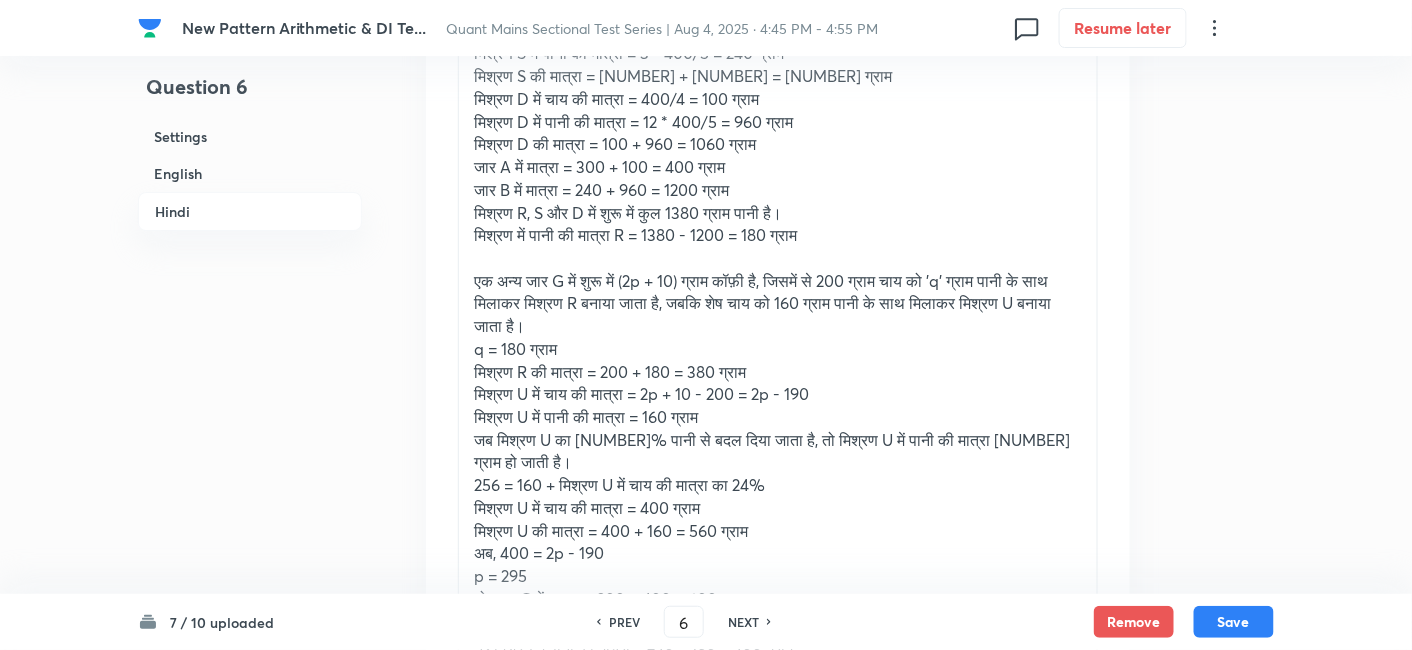 click on "एक अन्य जार G में शुरू में (2p + 10) ग्राम कॉफ़ी है, जिसमें से 200 ग्राम चाय को 'q' ग्राम पानी के साथ मिलाकर मिश्रण R बनाया जाता है, जबकि शेष चाय को 160 ग्राम पानी के साथ मिलाकर मिश्रण U बनाया जाता है।" at bounding box center [778, 304] 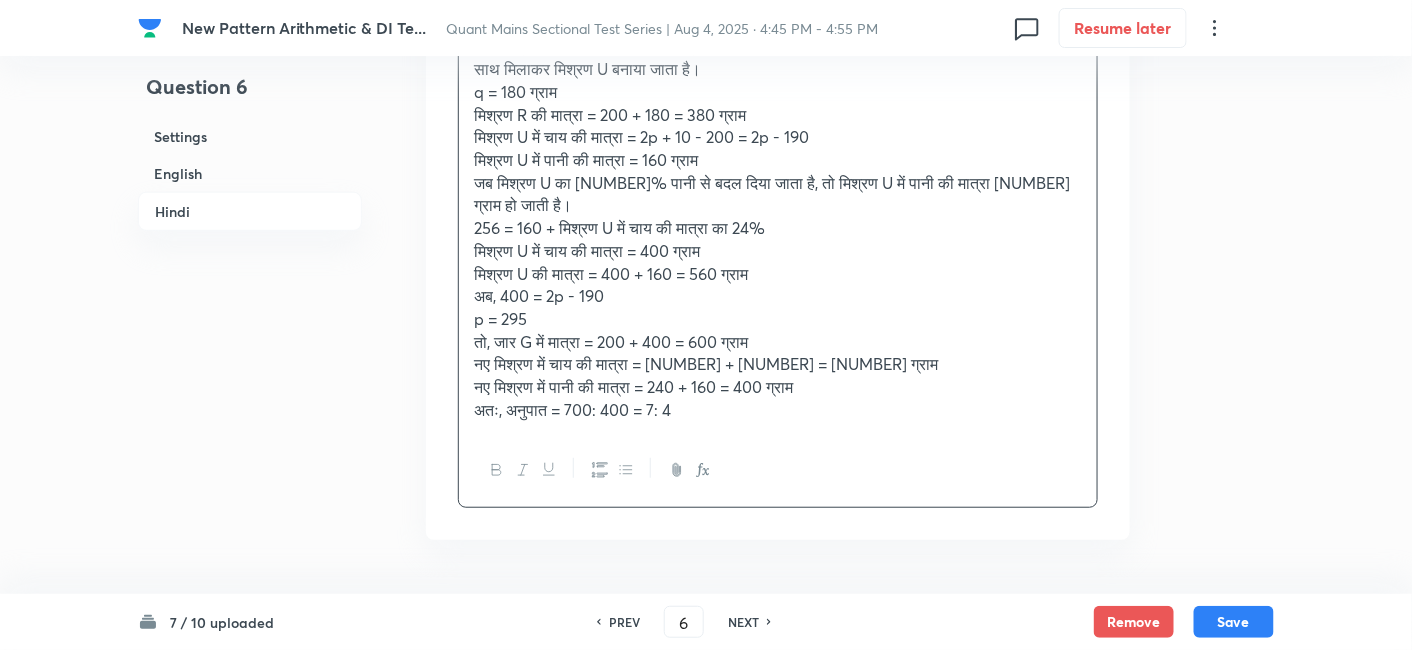 scroll, scrollTop: 7289, scrollLeft: 0, axis: vertical 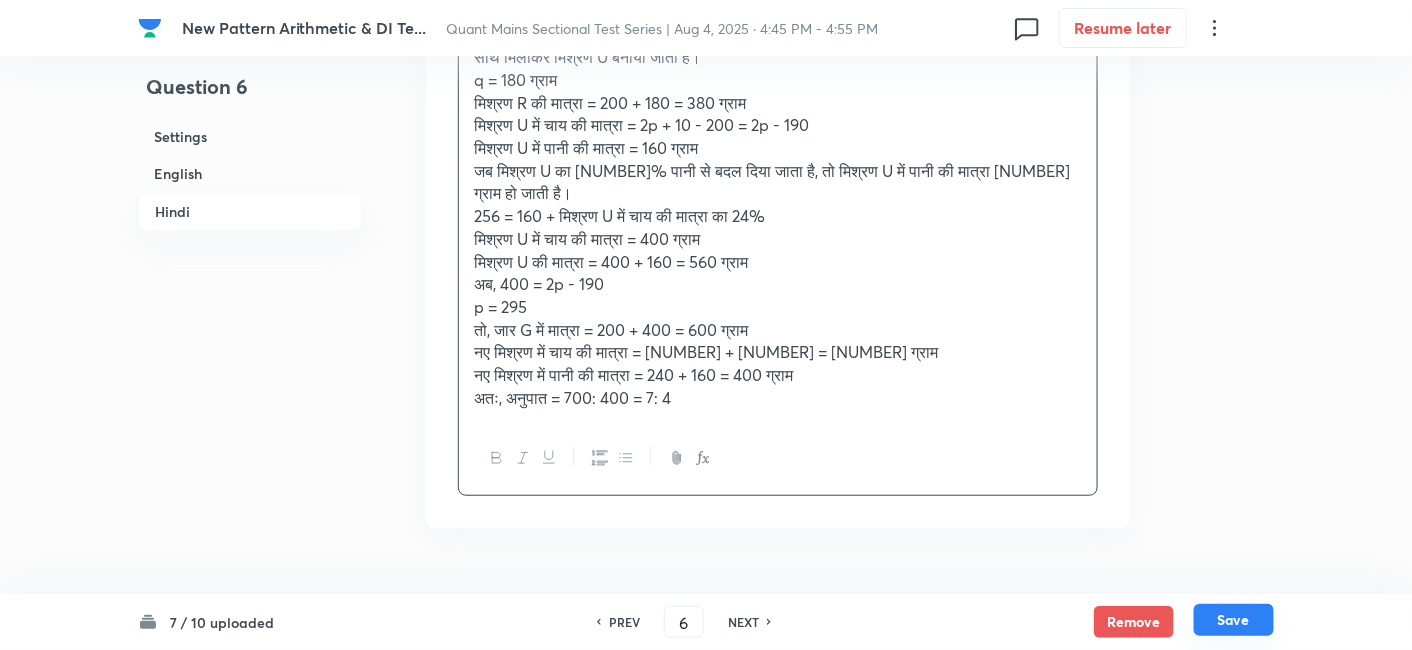 click on "Save" at bounding box center [1234, 620] 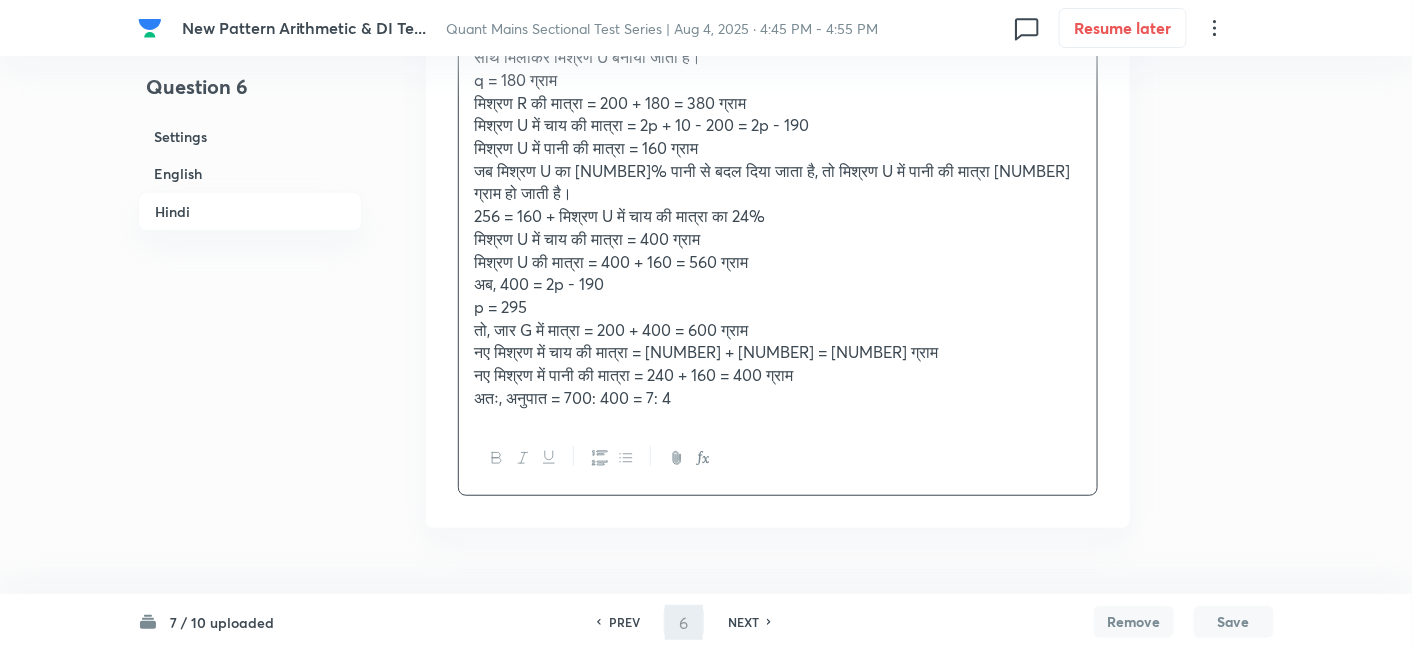 type on "7" 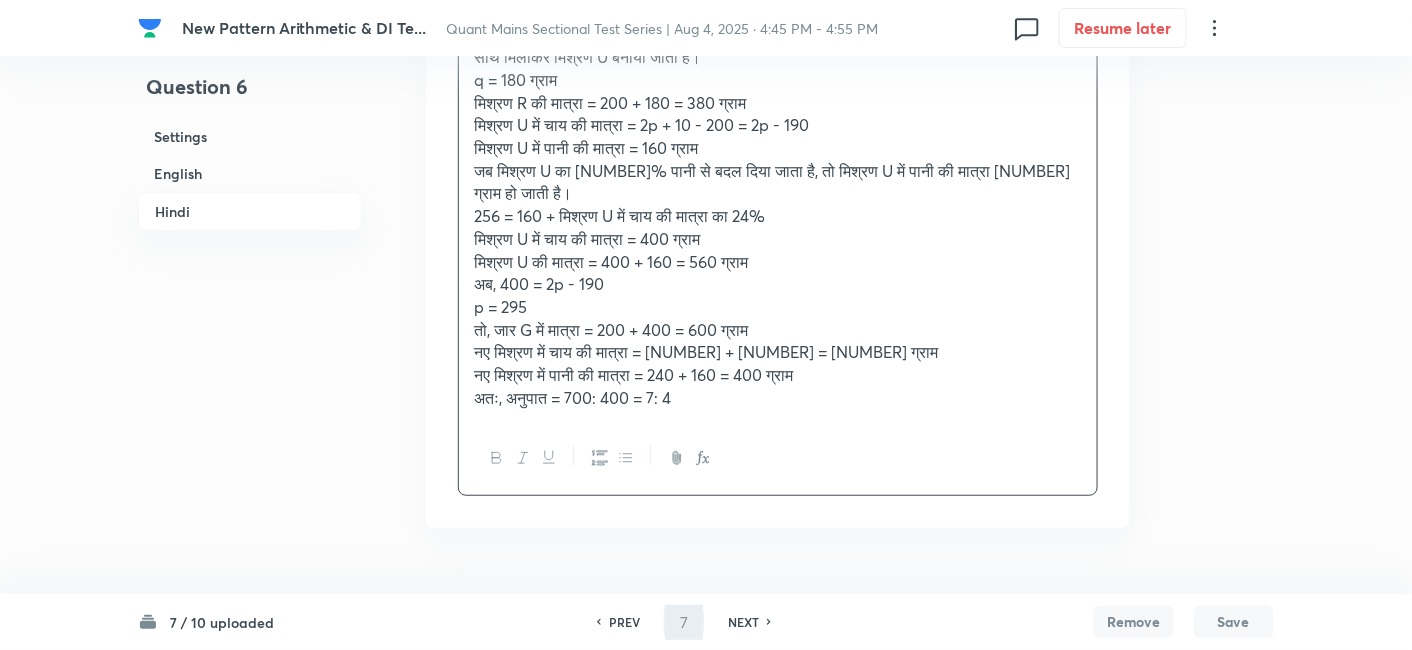 checkbox on "false" 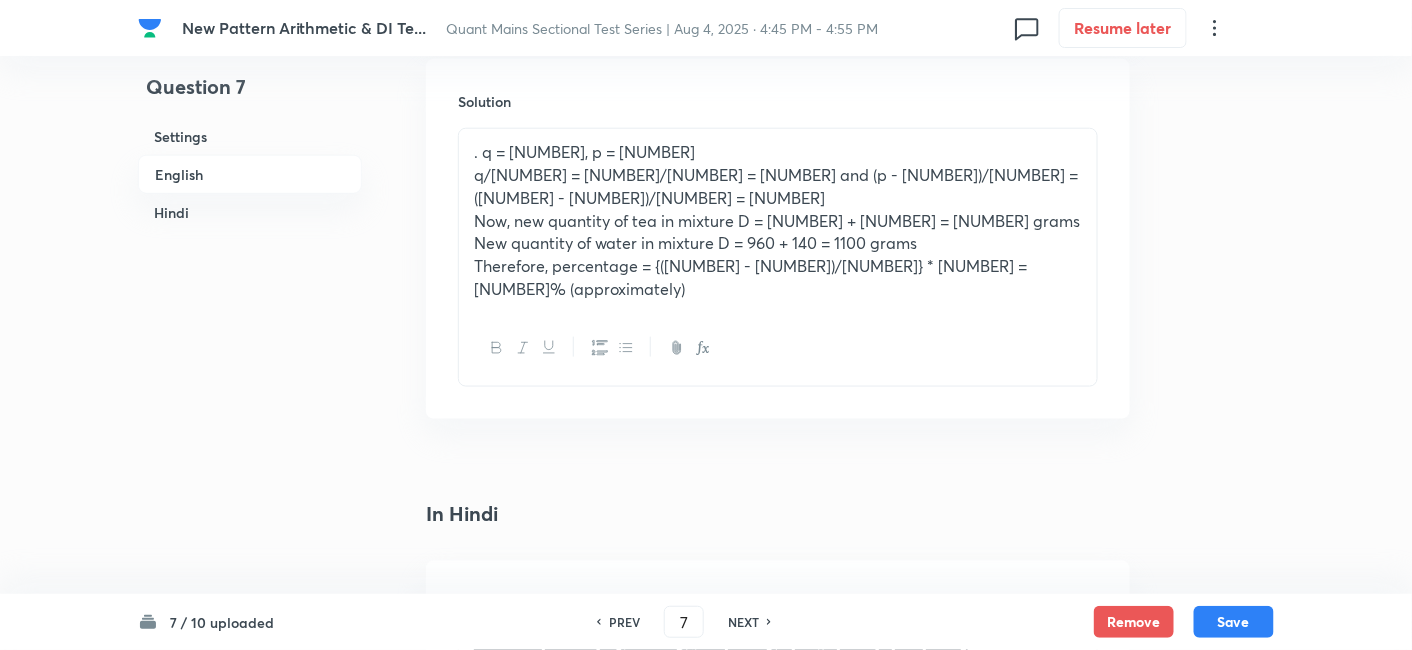 scroll, scrollTop: 2987, scrollLeft: 0, axis: vertical 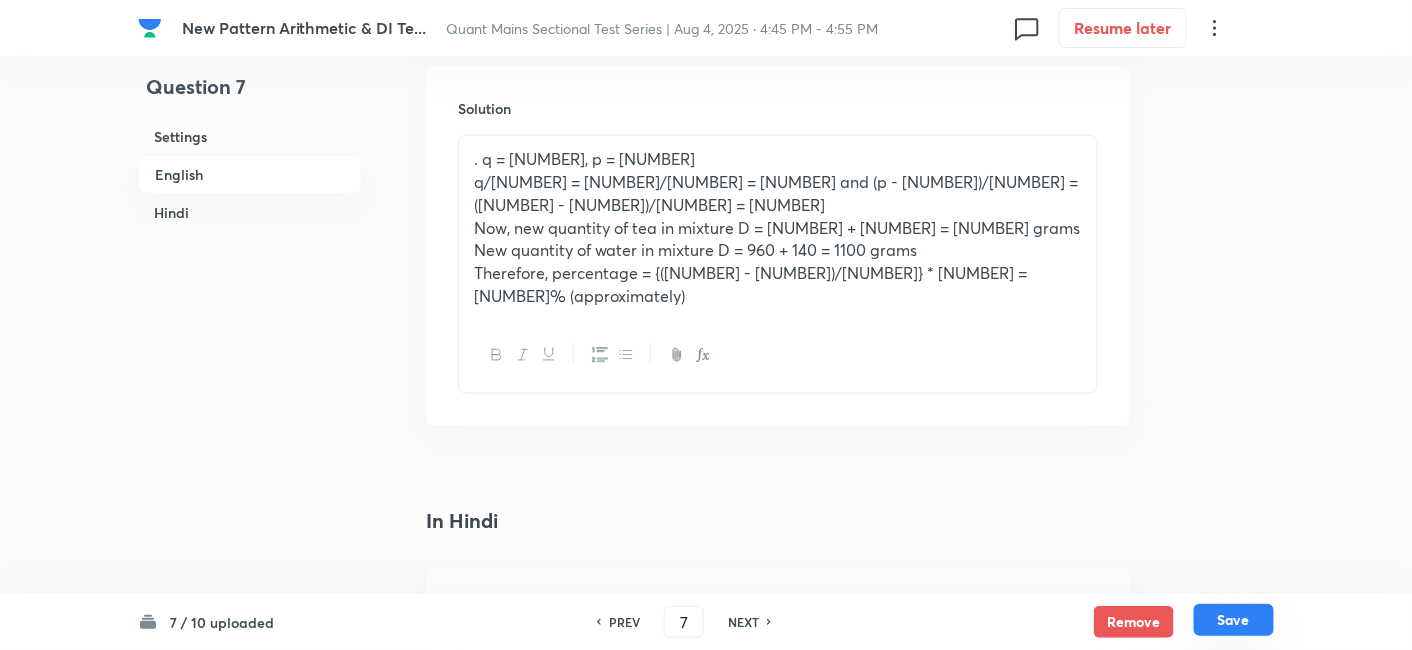 click on "Save" at bounding box center [1234, 620] 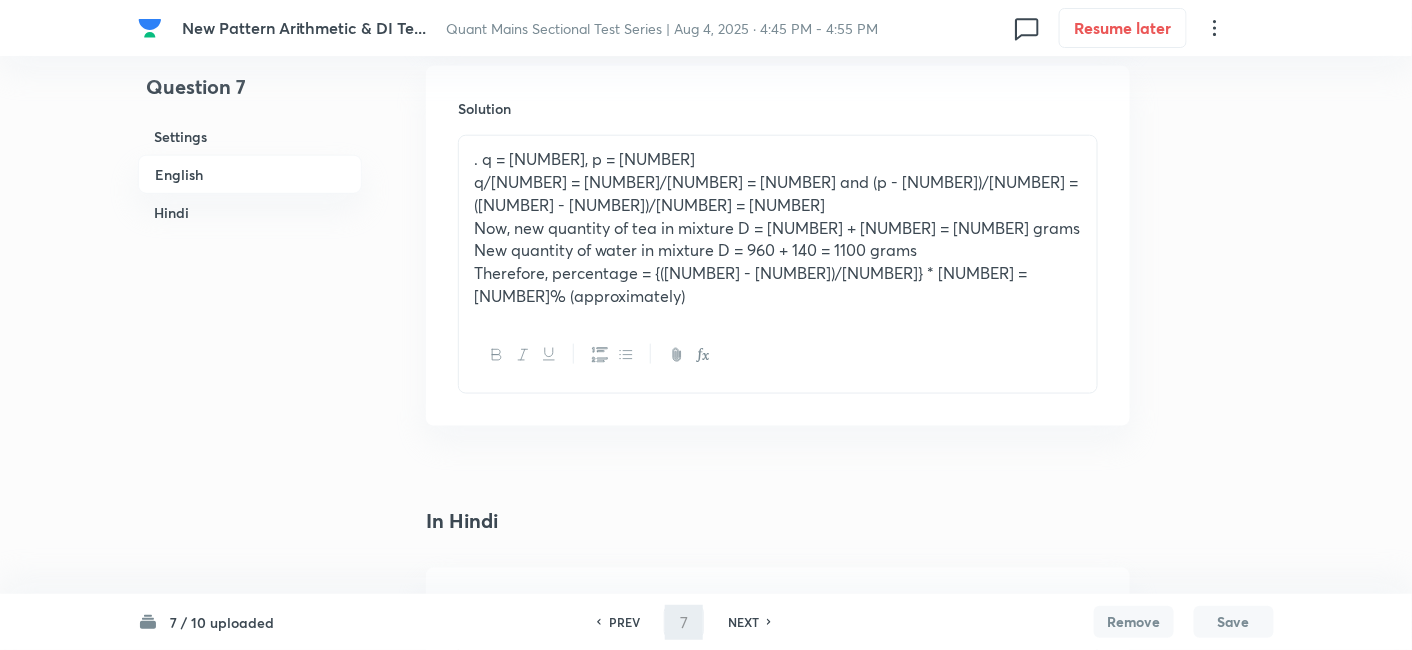 type on "8" 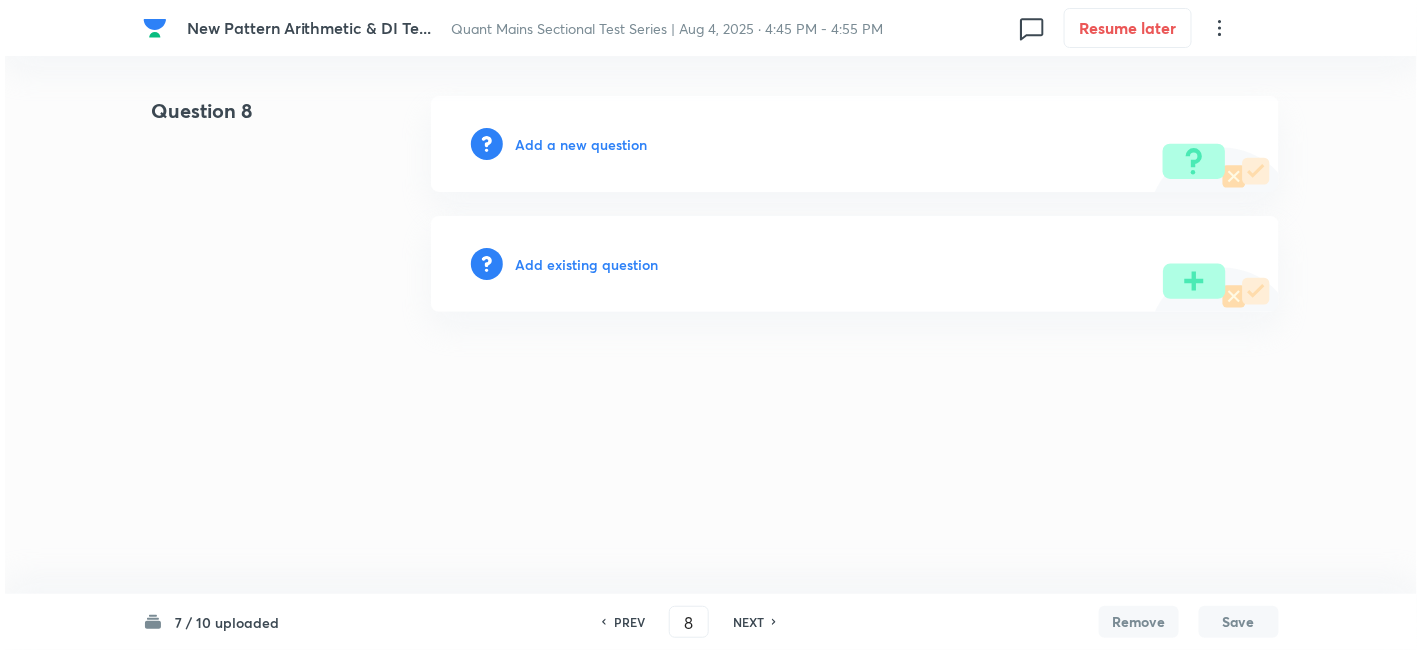 scroll, scrollTop: 0, scrollLeft: 0, axis: both 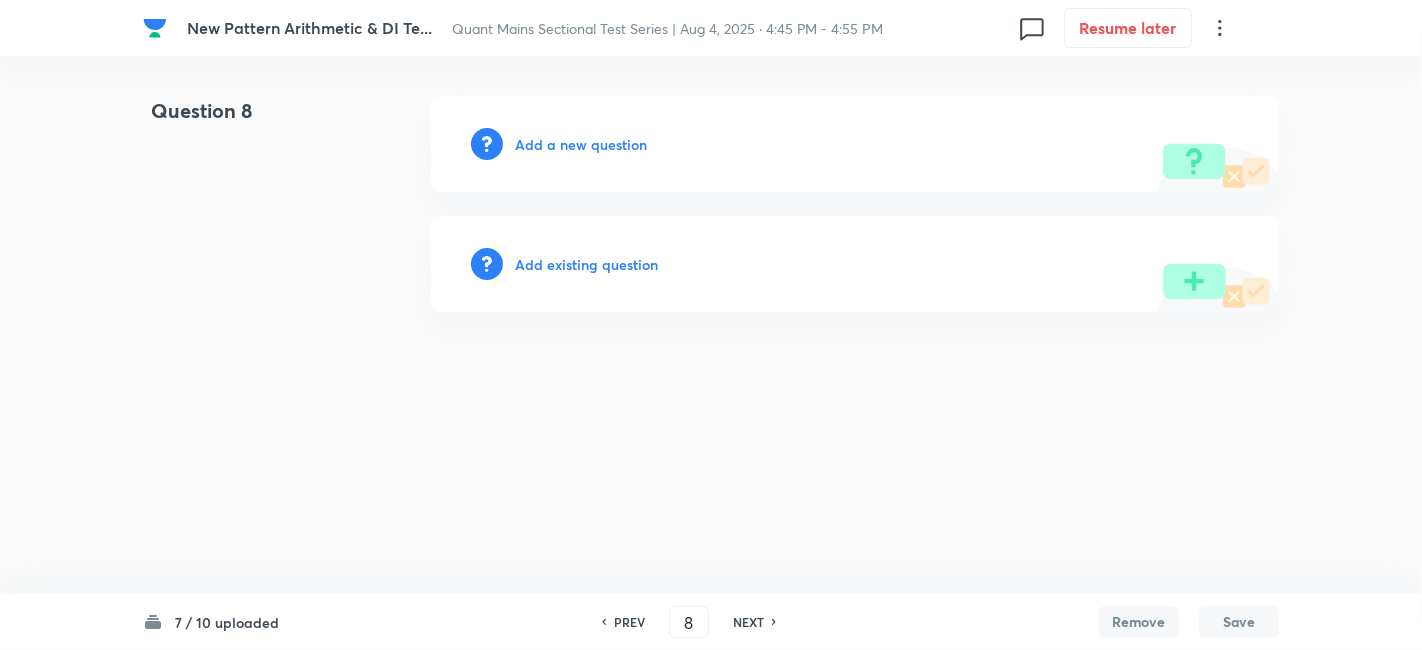 click on "Add a new question" at bounding box center (581, 144) 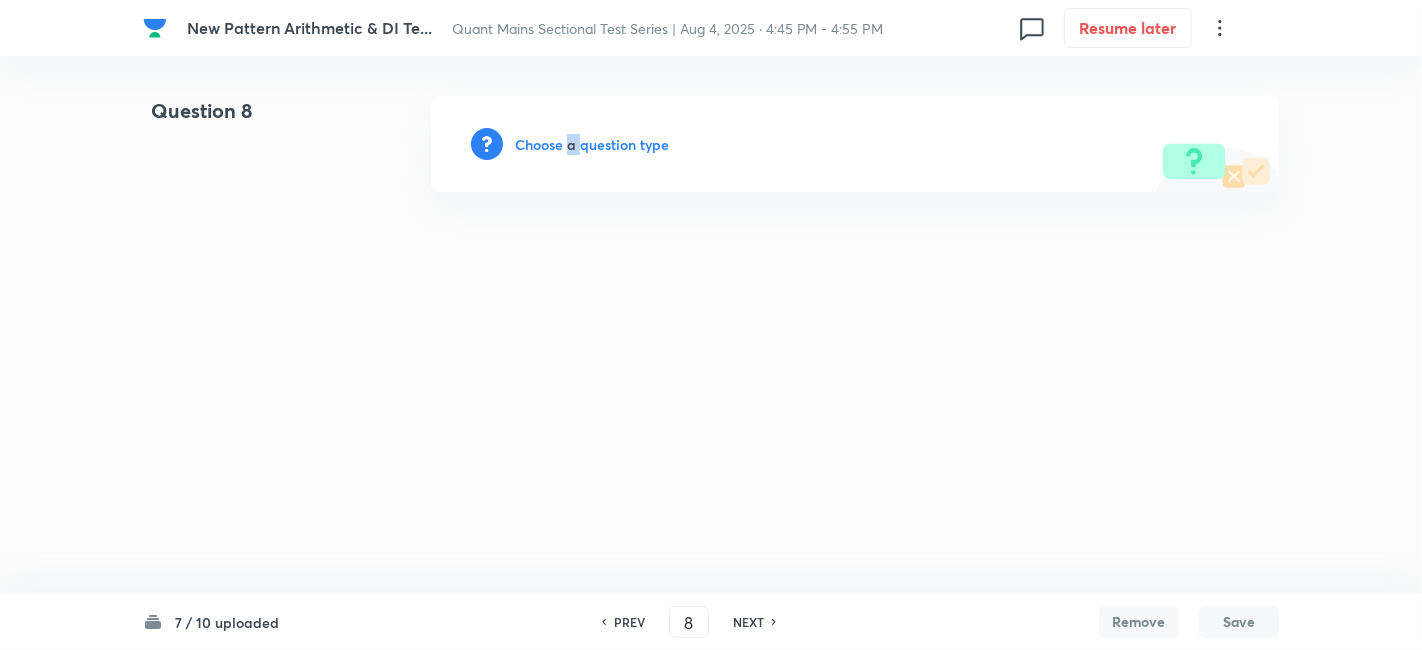 click on "Choose a question type" at bounding box center [592, 144] 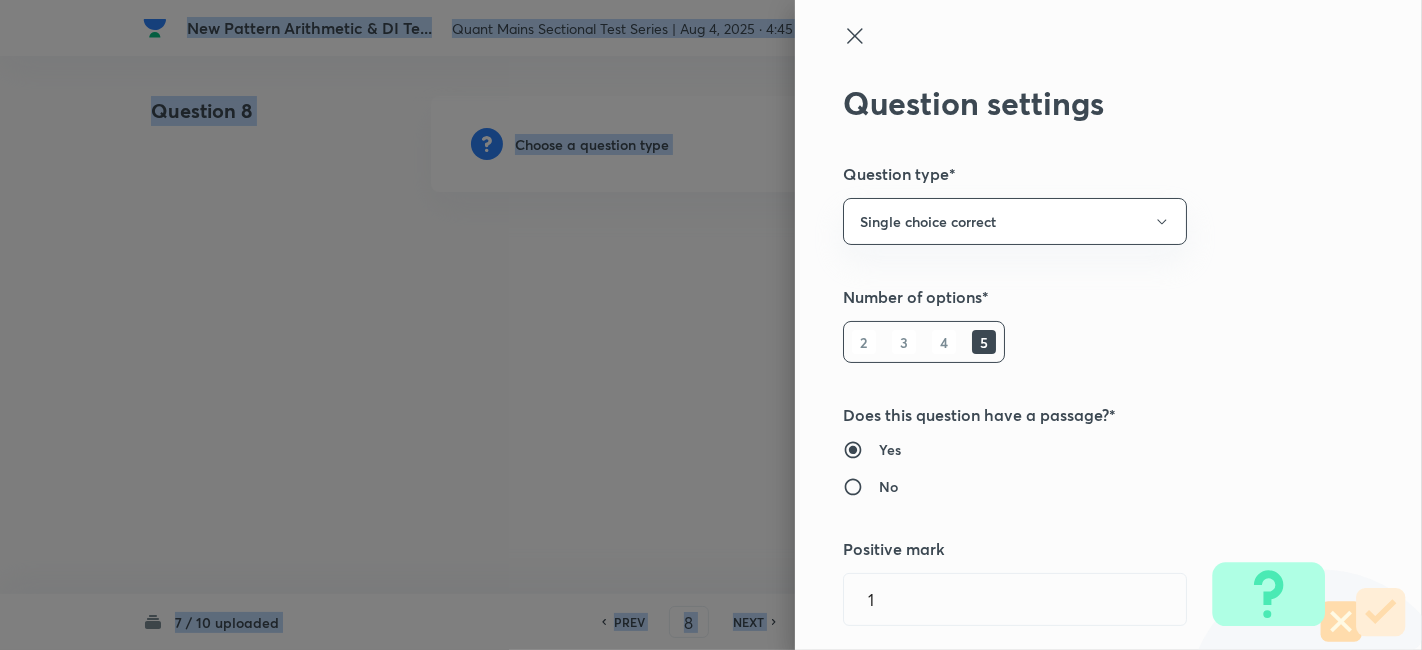click at bounding box center [711, 325] 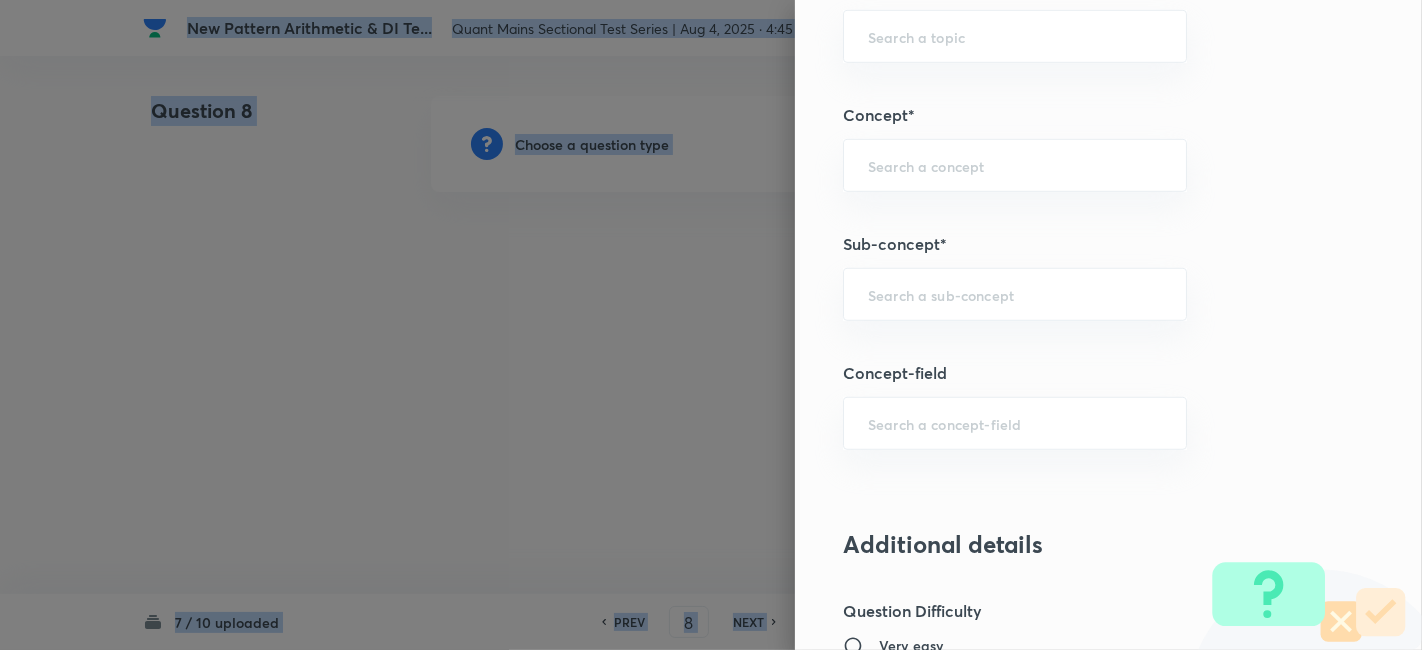 scroll, scrollTop: 1060, scrollLeft: 0, axis: vertical 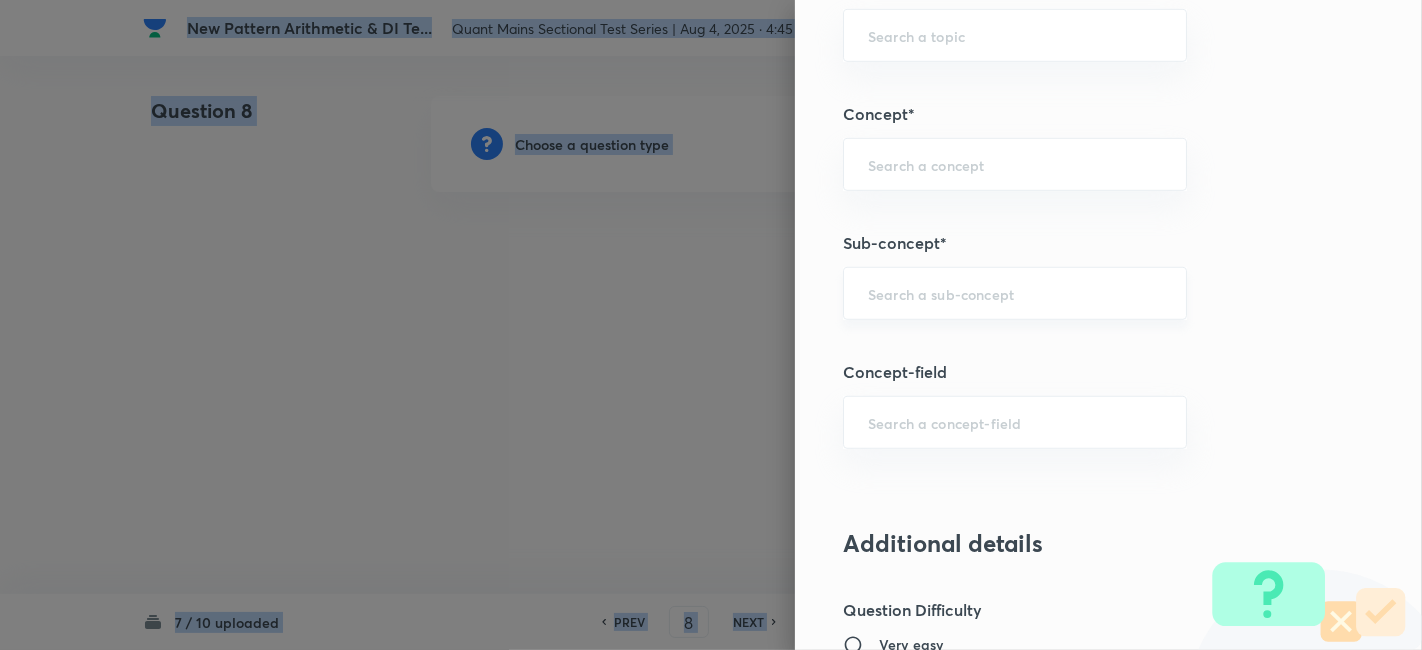 click on "​" at bounding box center (1015, 293) 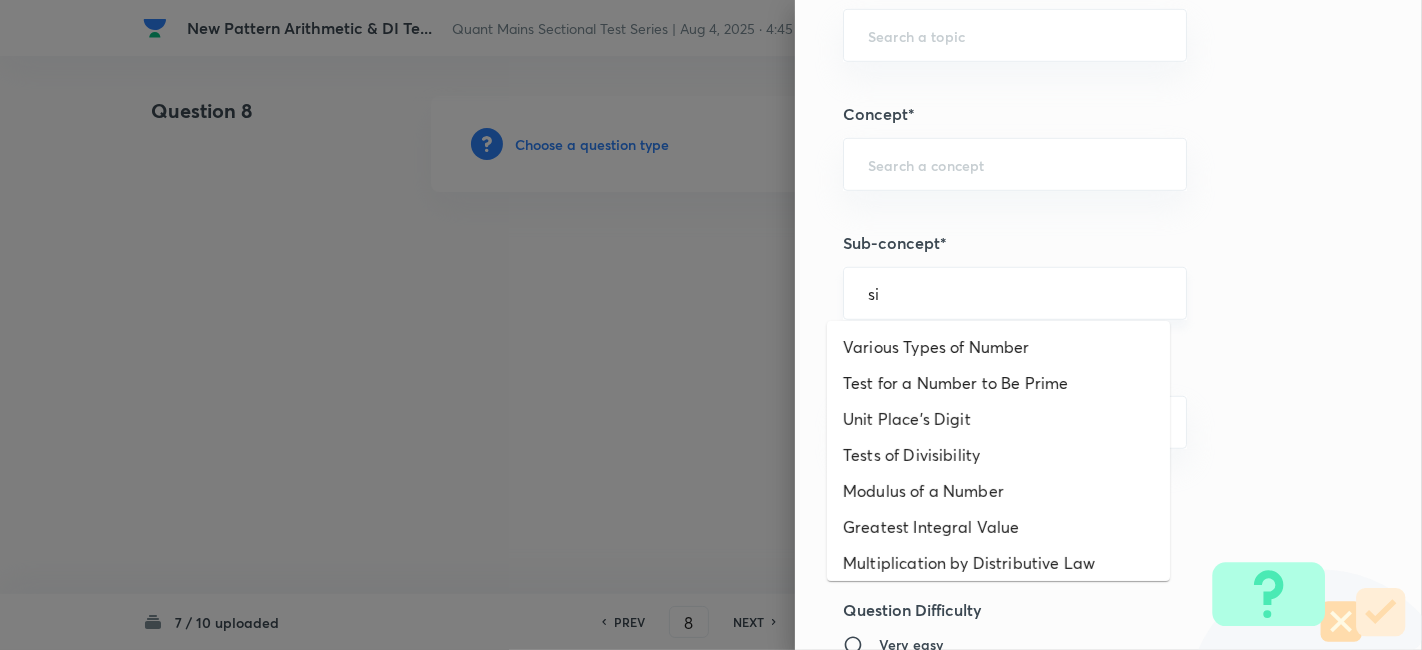 type on "s" 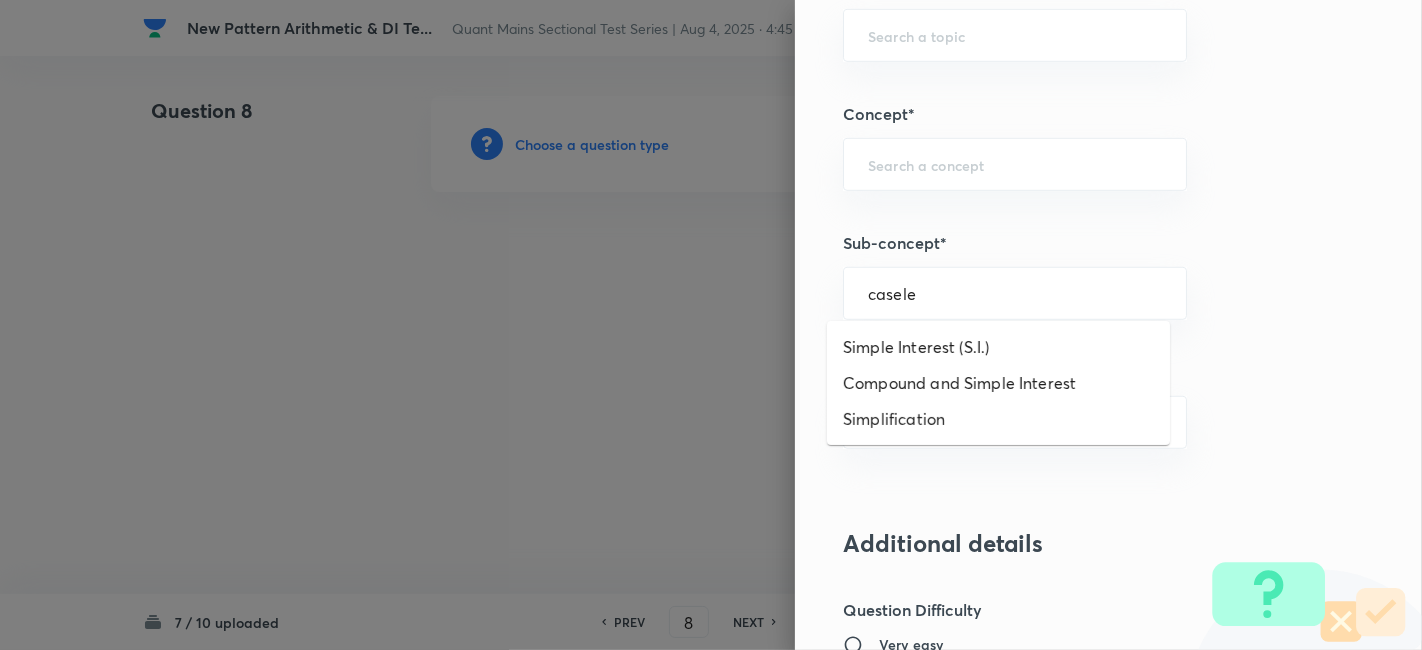 scroll, scrollTop: 0, scrollLeft: 0, axis: both 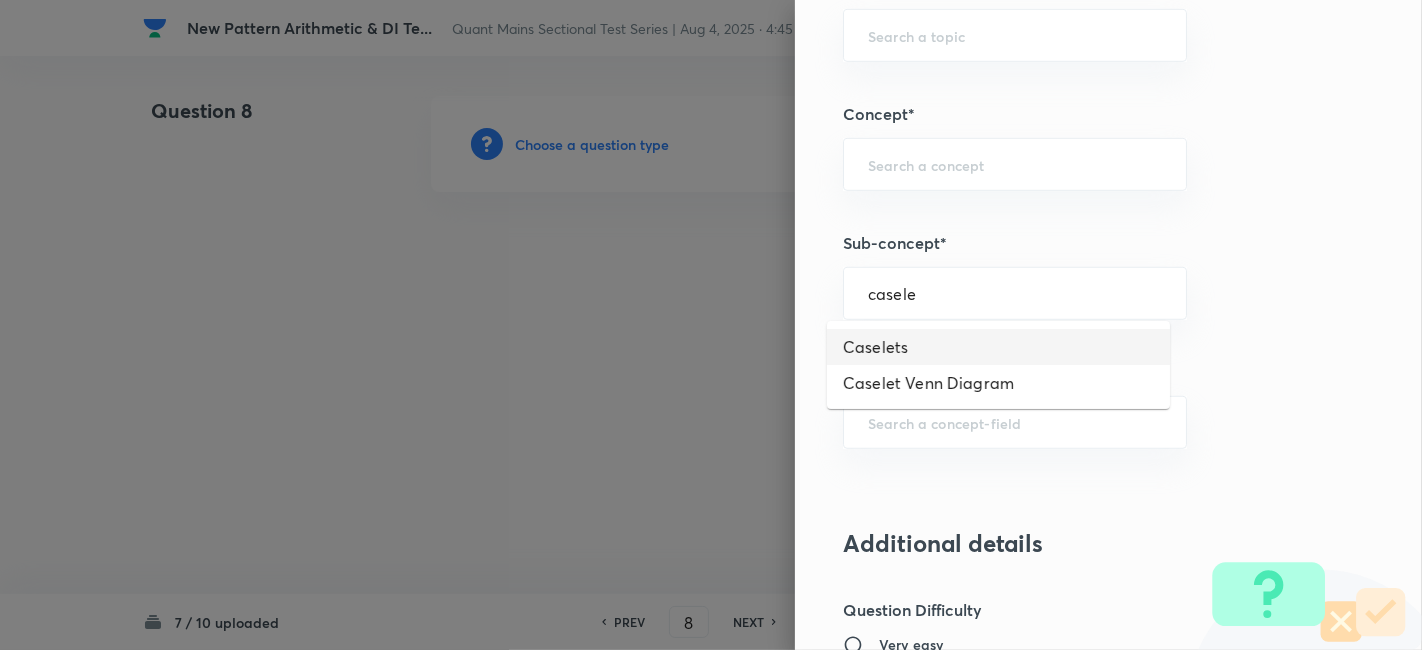 click on "Caselets" at bounding box center (998, 347) 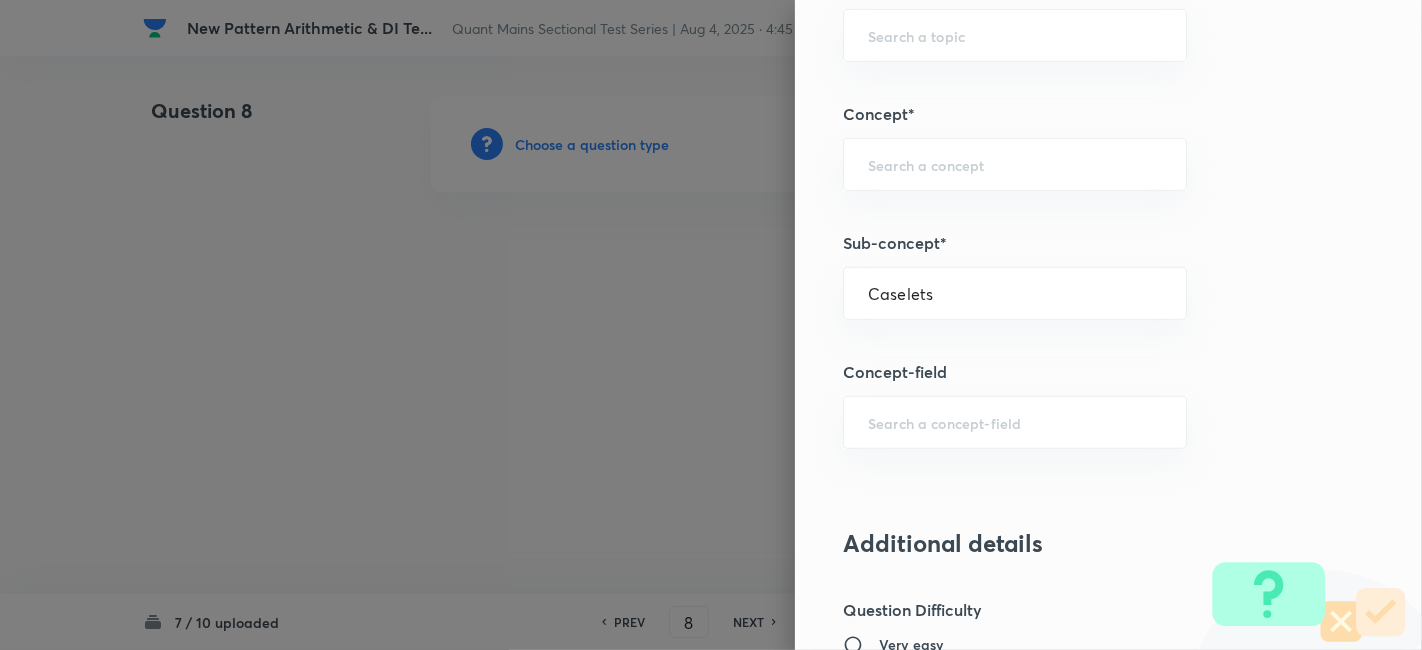type on "Quantitative Aptitude" 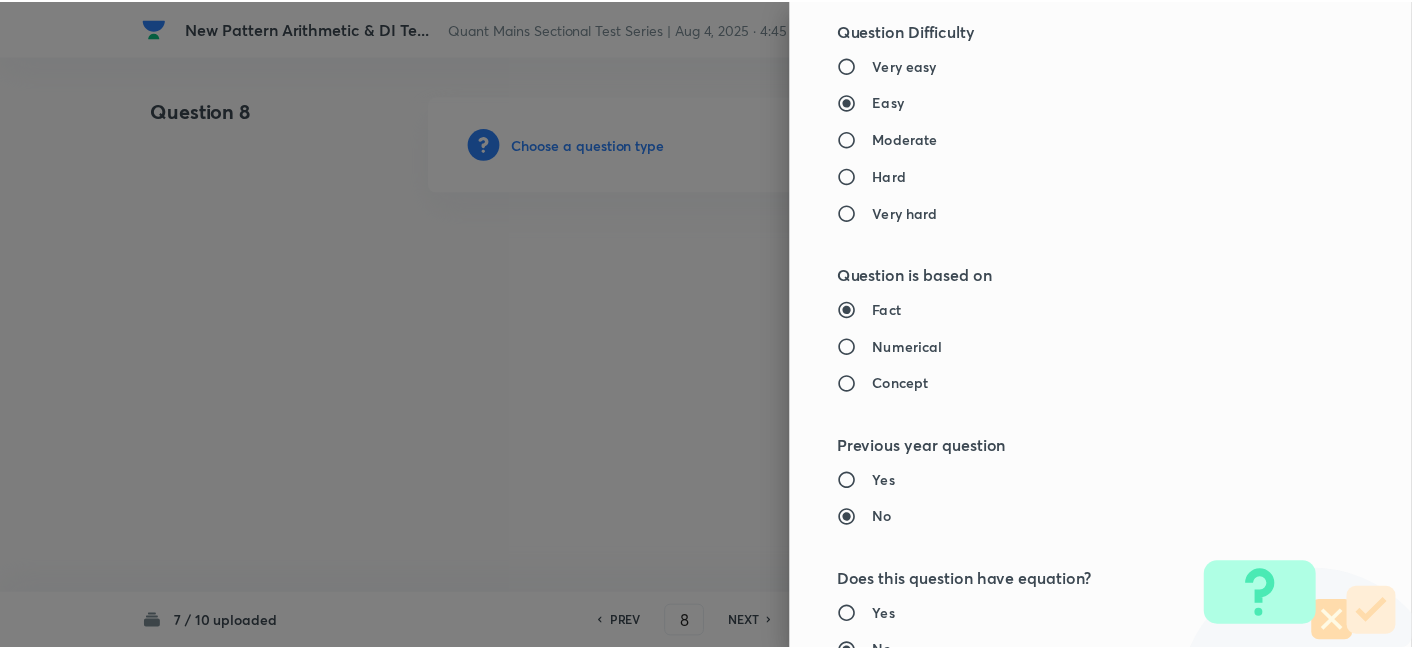 scroll, scrollTop: 2070, scrollLeft: 0, axis: vertical 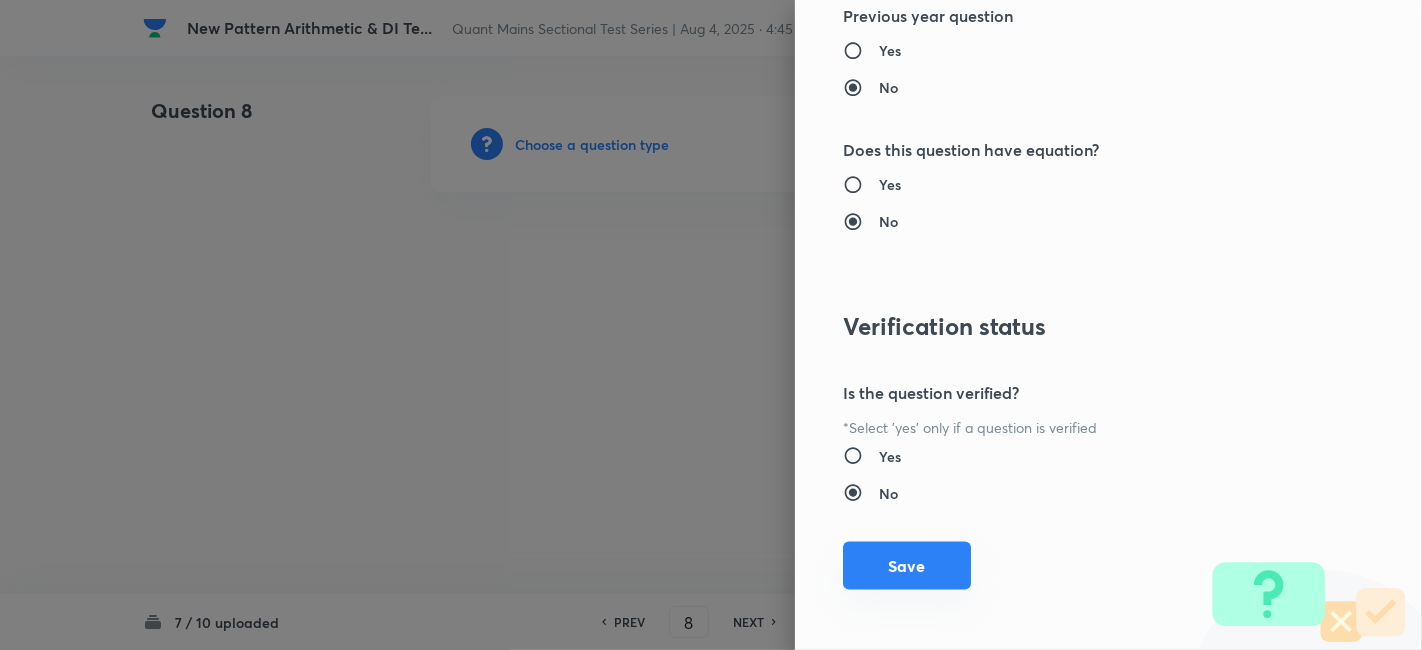 click on "Save" at bounding box center [907, 566] 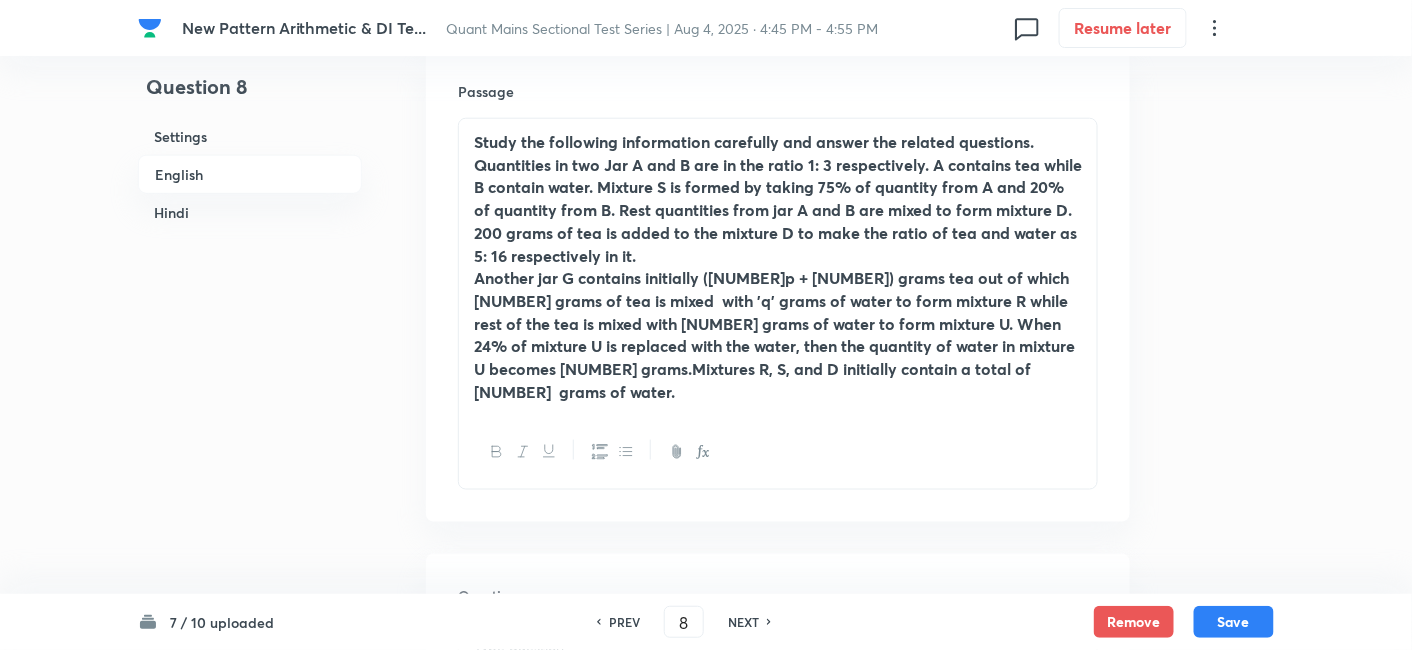 scroll, scrollTop: 906, scrollLeft: 0, axis: vertical 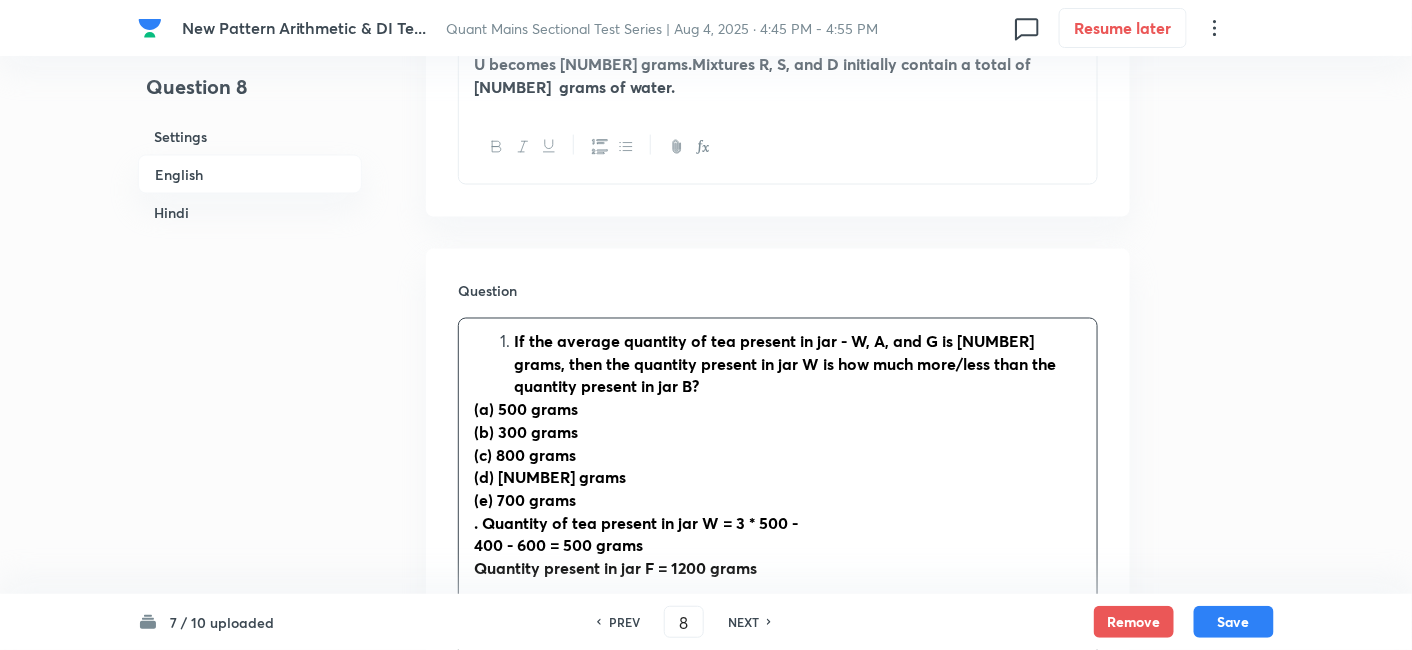 click on "If the average quantity of tea present in jar - W, A, and G is [NUMBER] grams, then the quantity present in jar W is how much more/less than the quantity present in jar B?" at bounding box center (798, 365) 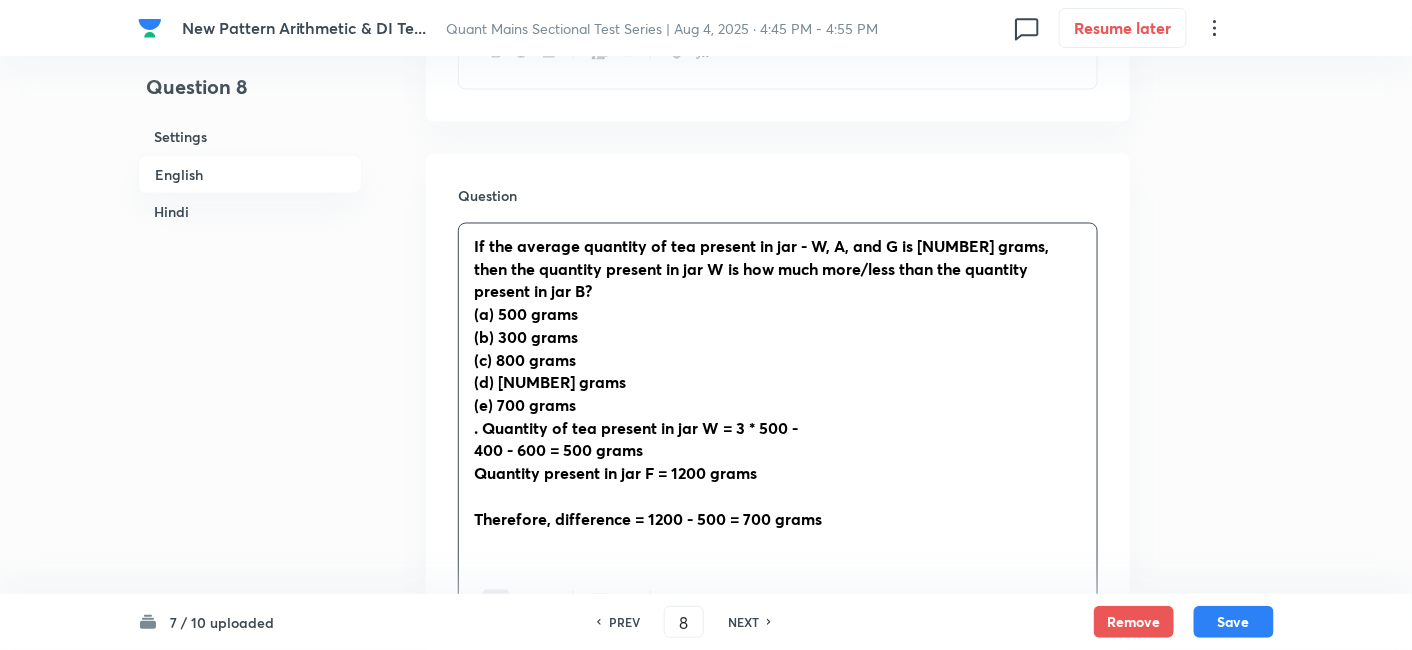 scroll, scrollTop: 1002, scrollLeft: 0, axis: vertical 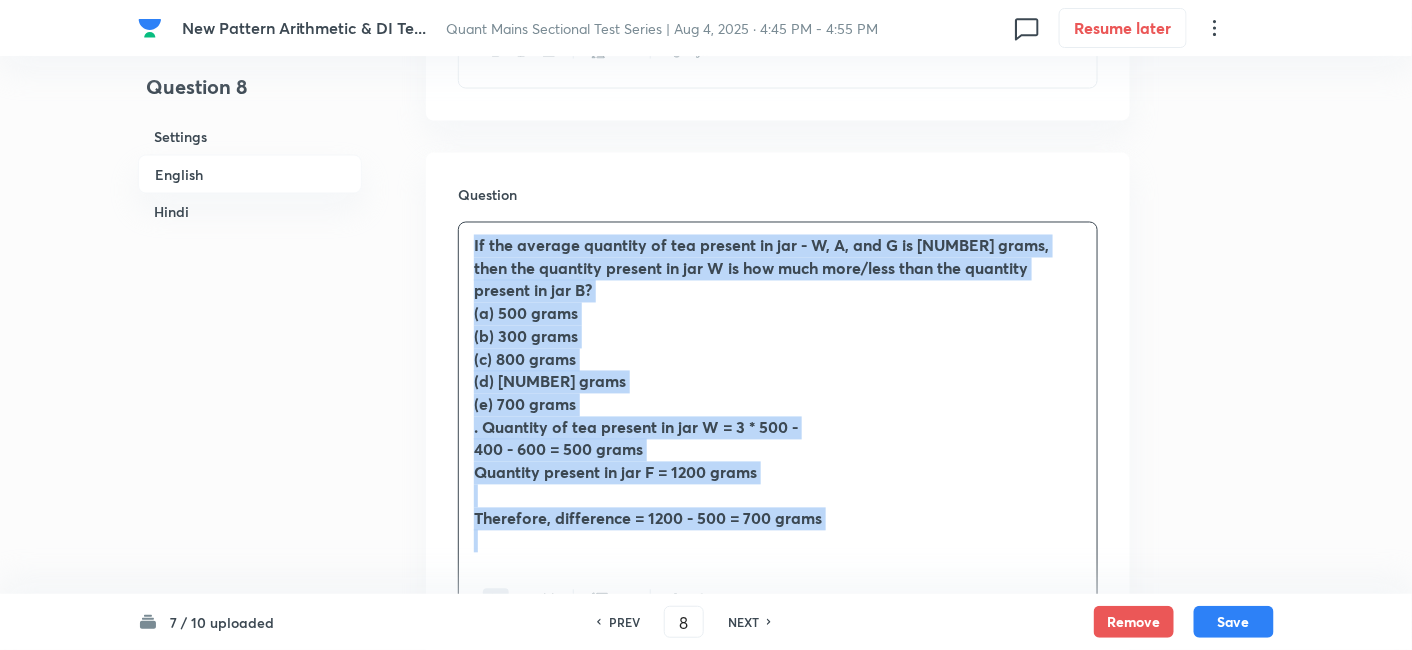 drag, startPoint x: 467, startPoint y: 226, endPoint x: 877, endPoint y: 569, distance: 534.55493 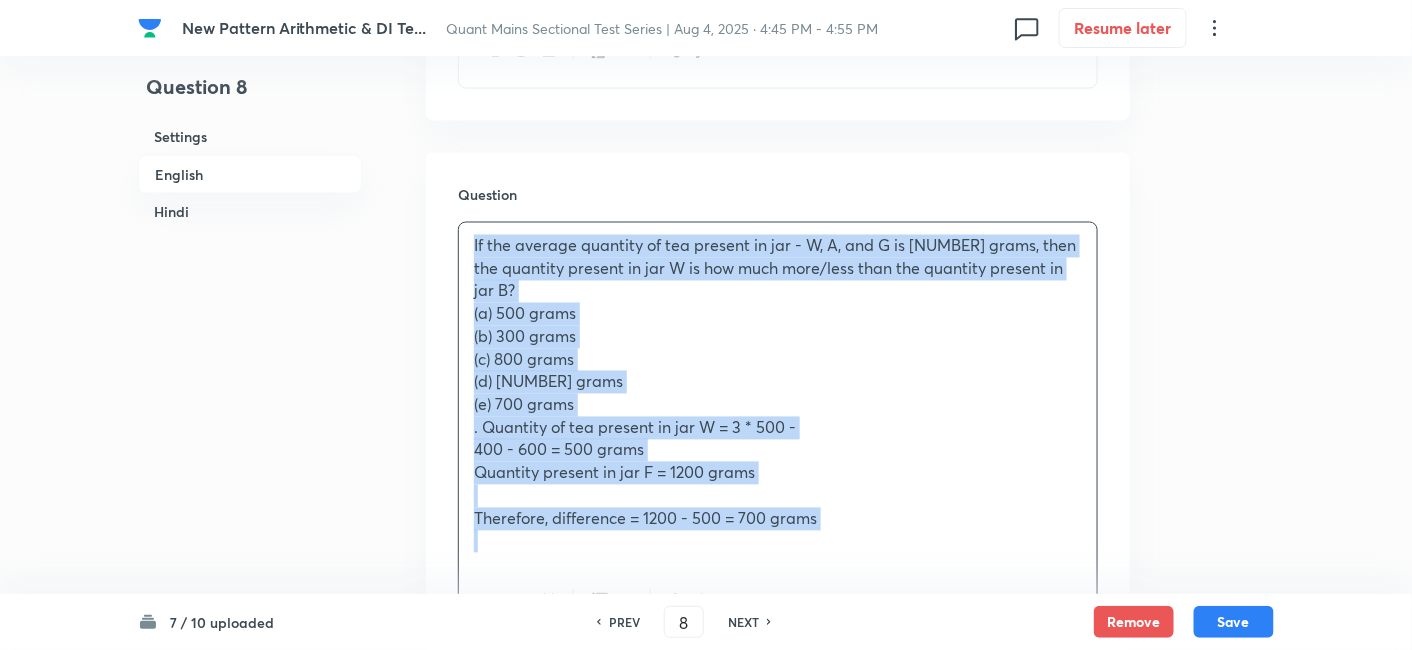 click on "400 - 600 = 500 grams" at bounding box center (559, 449) 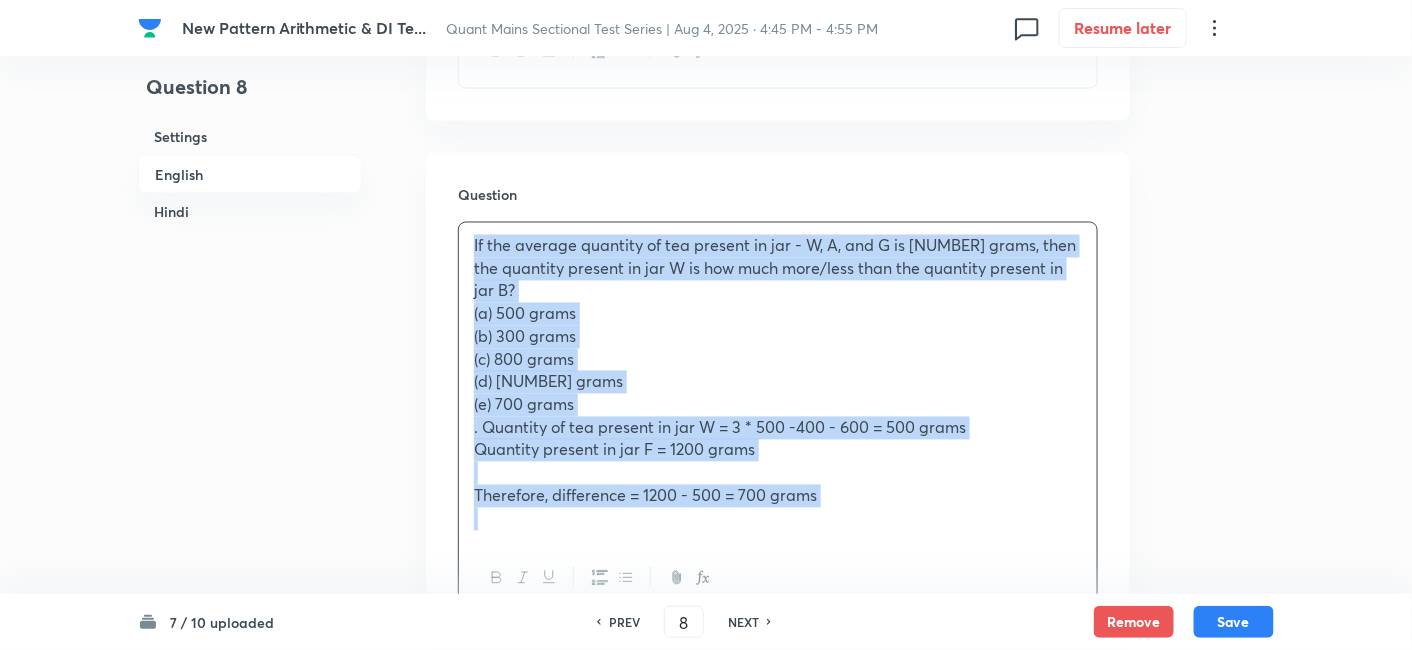 drag, startPoint x: 467, startPoint y: 218, endPoint x: 934, endPoint y: 570, distance: 584.8017 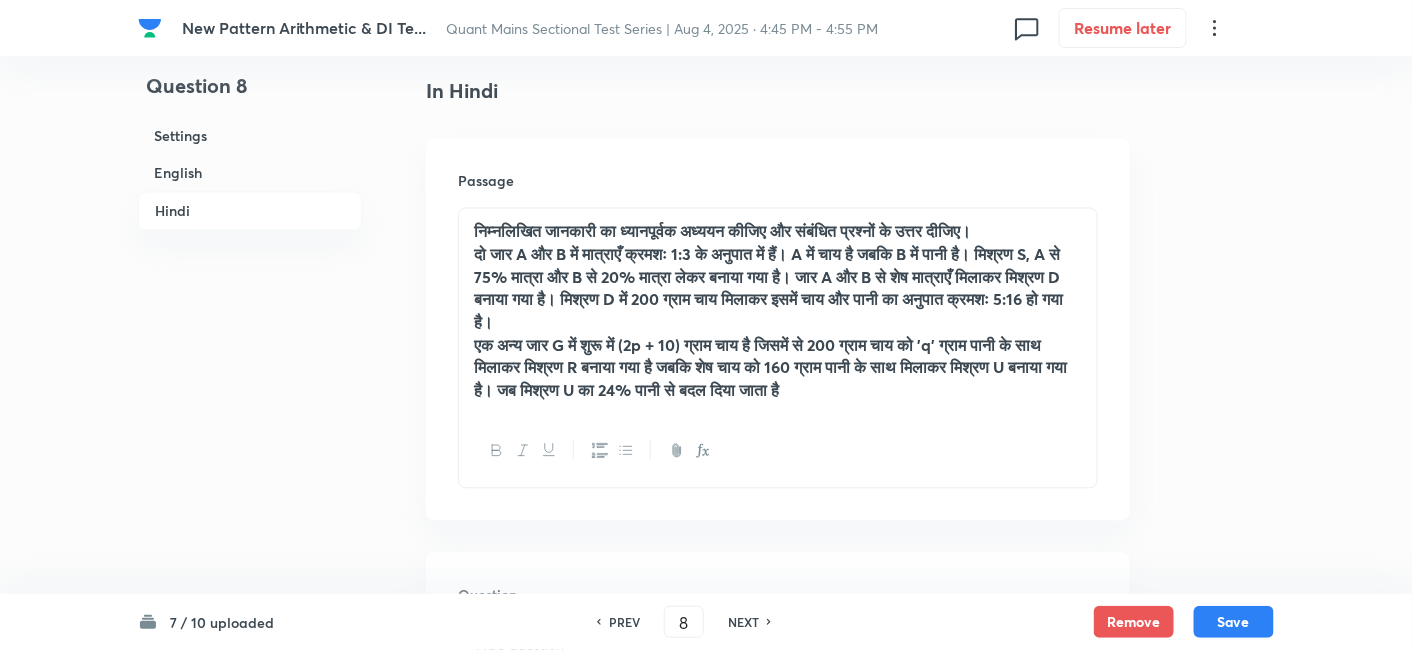 scroll, scrollTop: 3910, scrollLeft: 0, axis: vertical 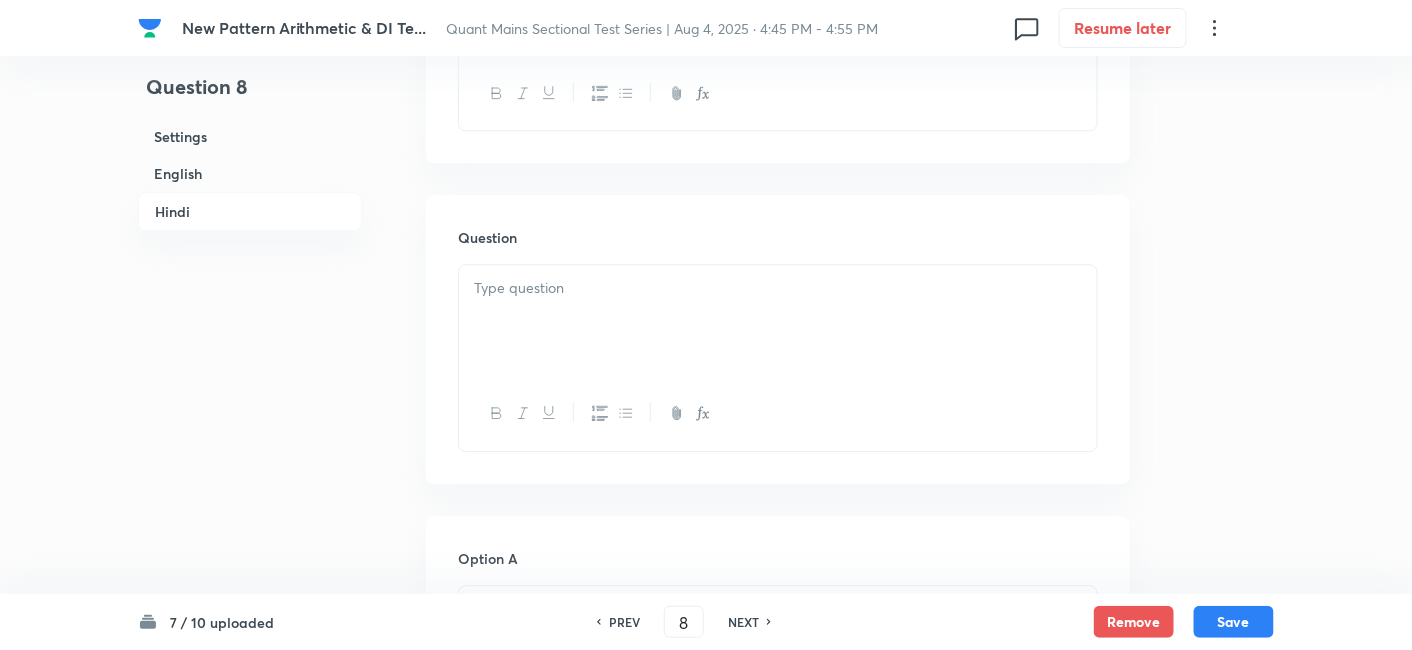 click at bounding box center (778, 413) 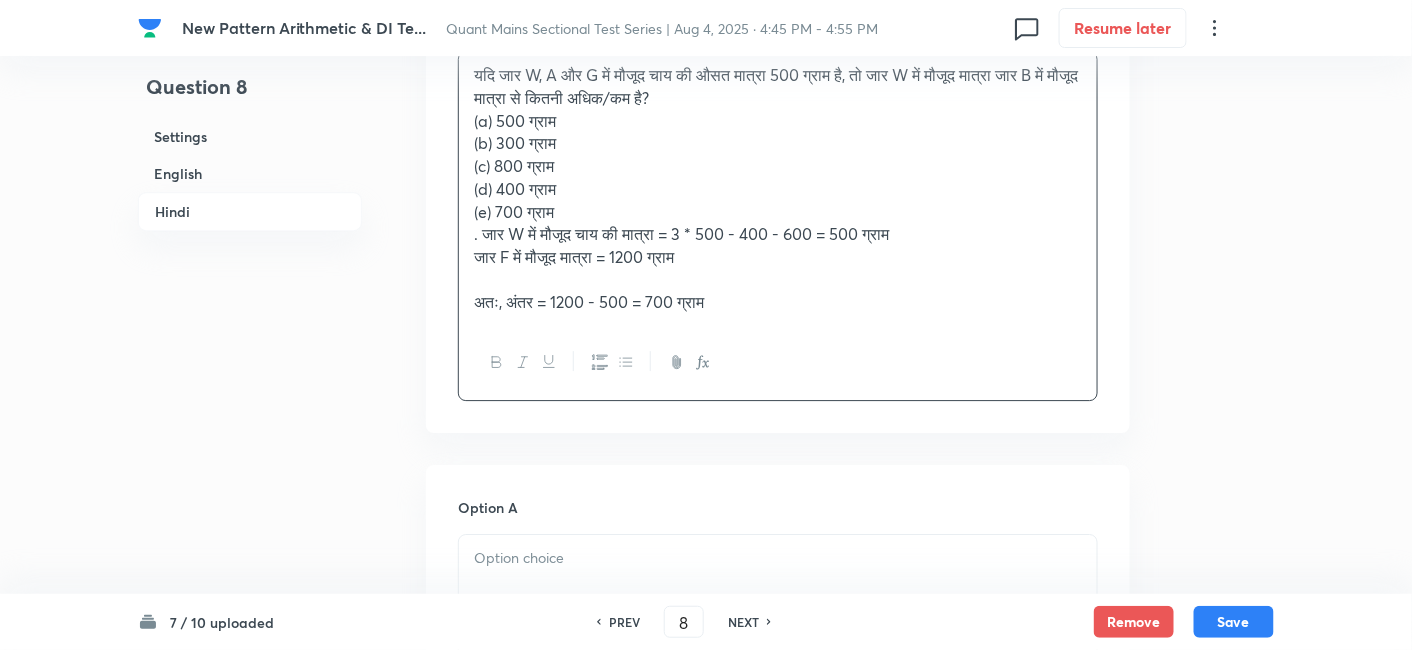 scroll, scrollTop: 4128, scrollLeft: 0, axis: vertical 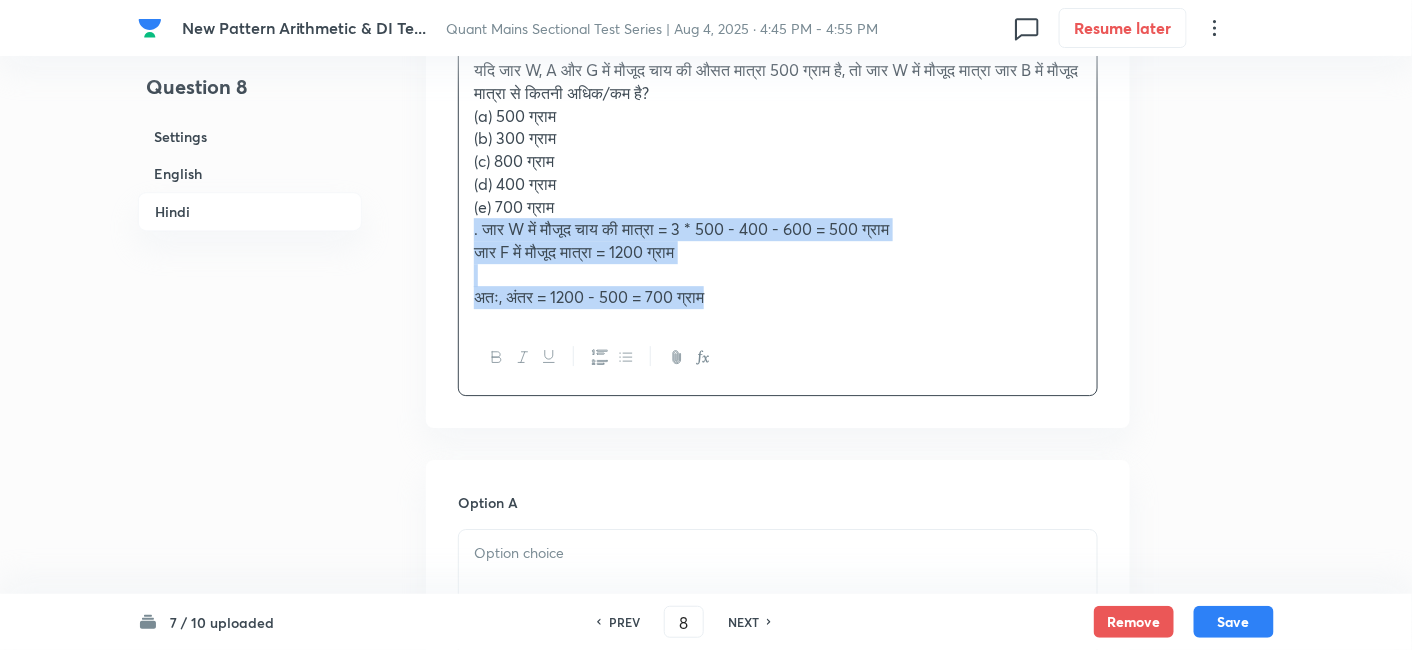 drag, startPoint x: 466, startPoint y: 181, endPoint x: 945, endPoint y: 362, distance: 512.05664 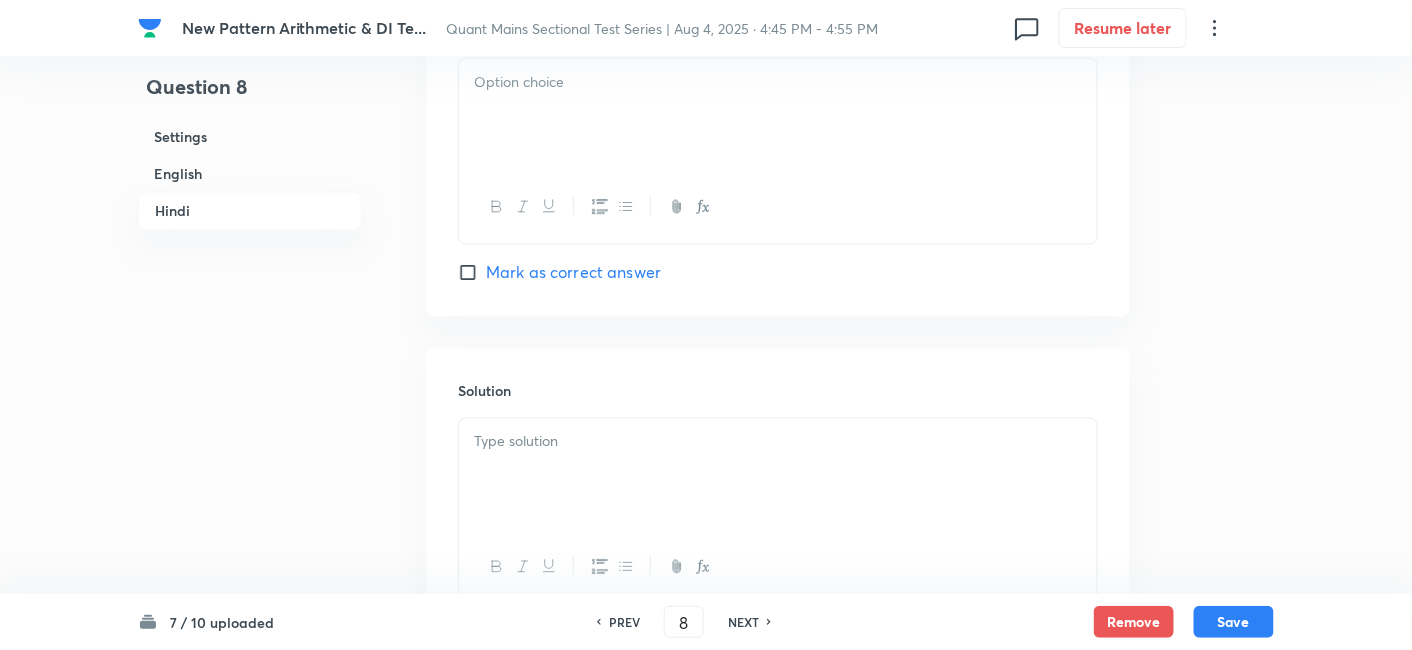 scroll, scrollTop: 5858, scrollLeft: 0, axis: vertical 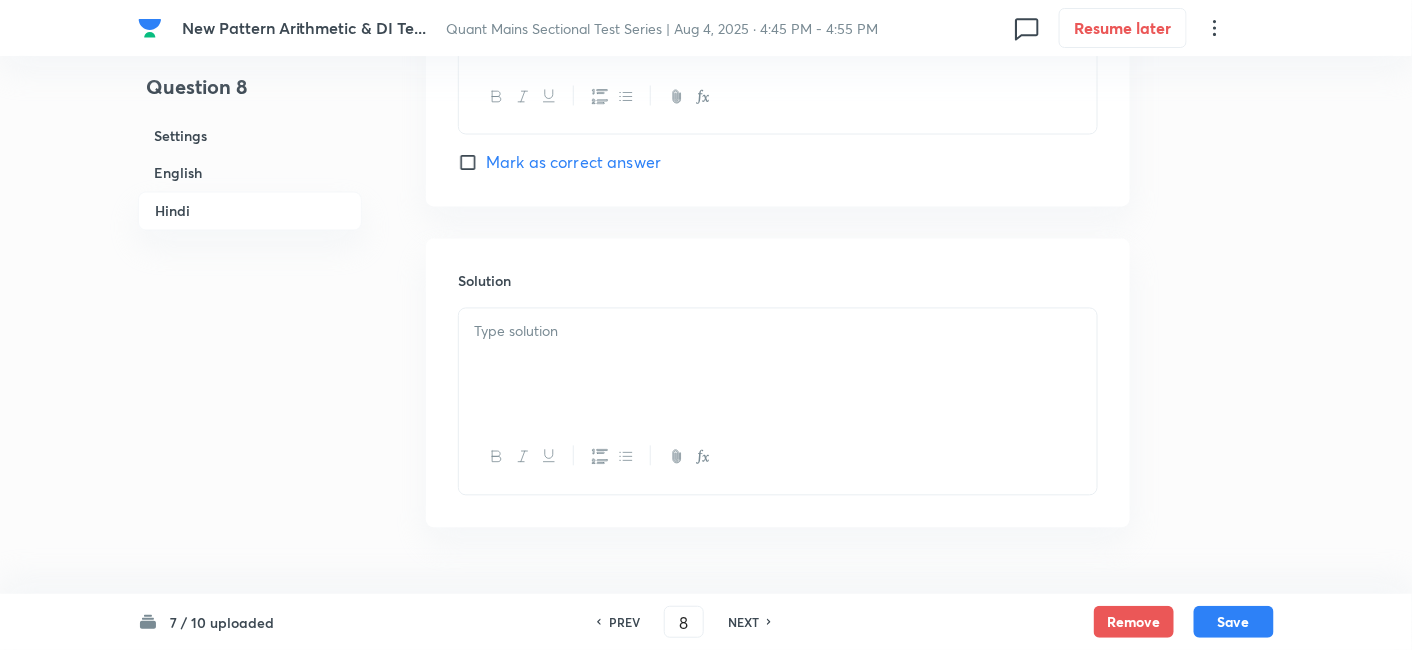 click at bounding box center (778, 332) 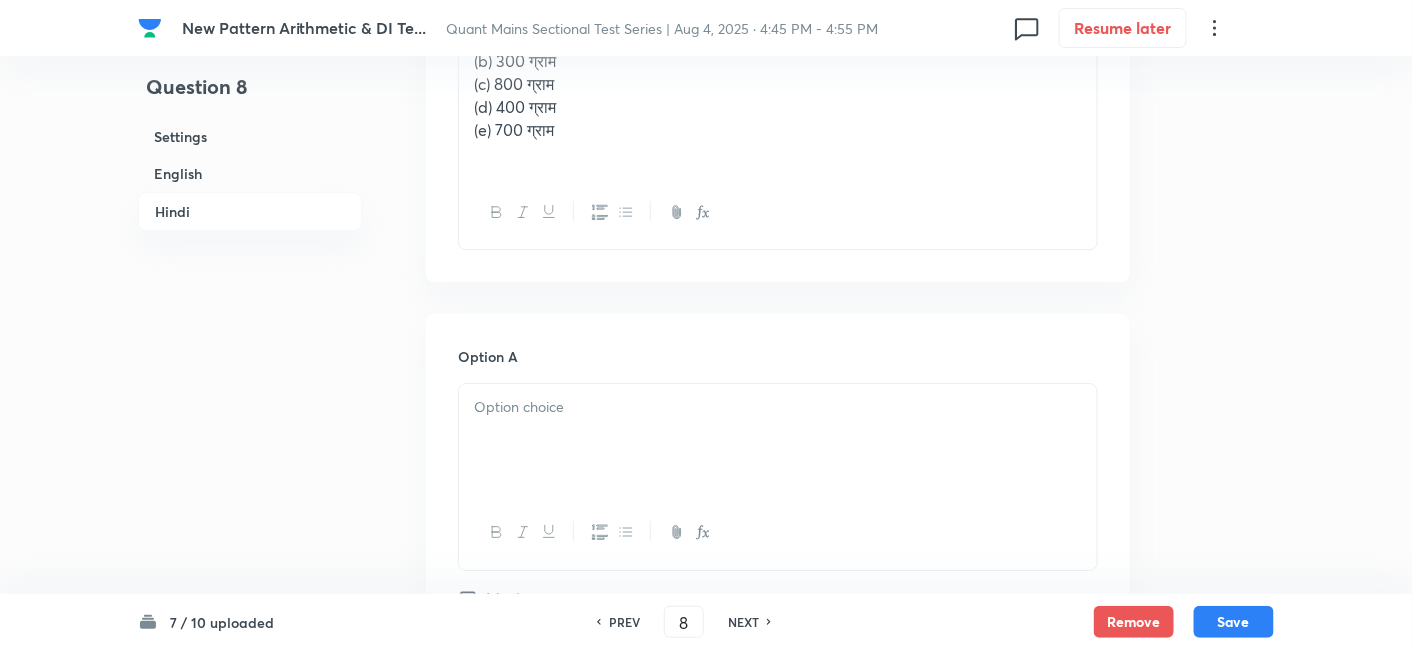 scroll, scrollTop: 4011, scrollLeft: 0, axis: vertical 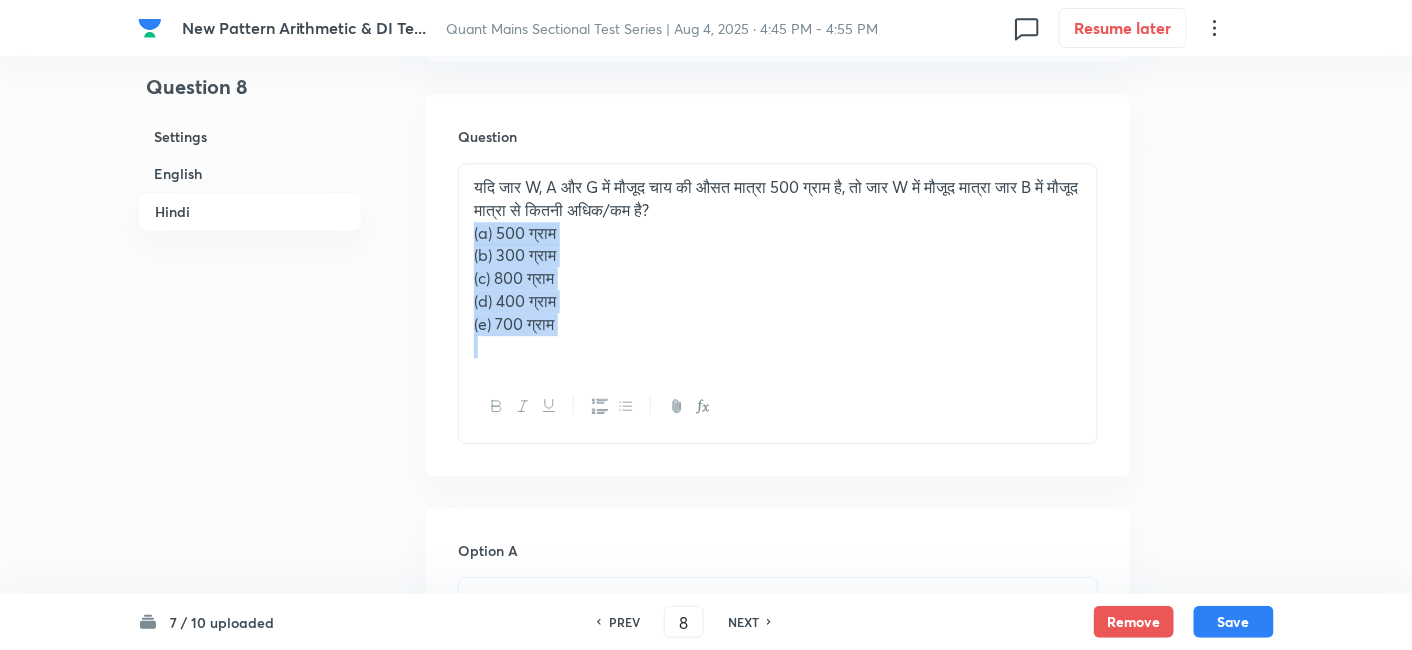 drag, startPoint x: 460, startPoint y: 178, endPoint x: 651, endPoint y: 327, distance: 242.24368 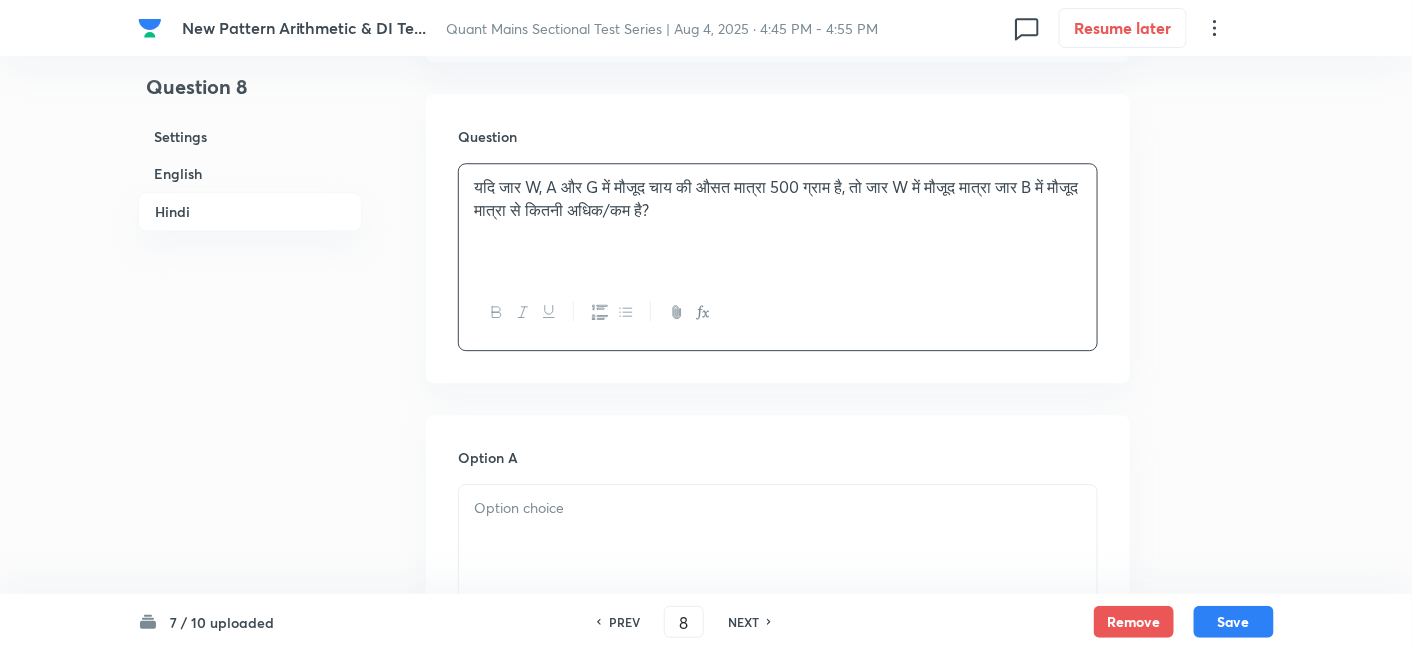 scroll, scrollTop: 4240, scrollLeft: 0, axis: vertical 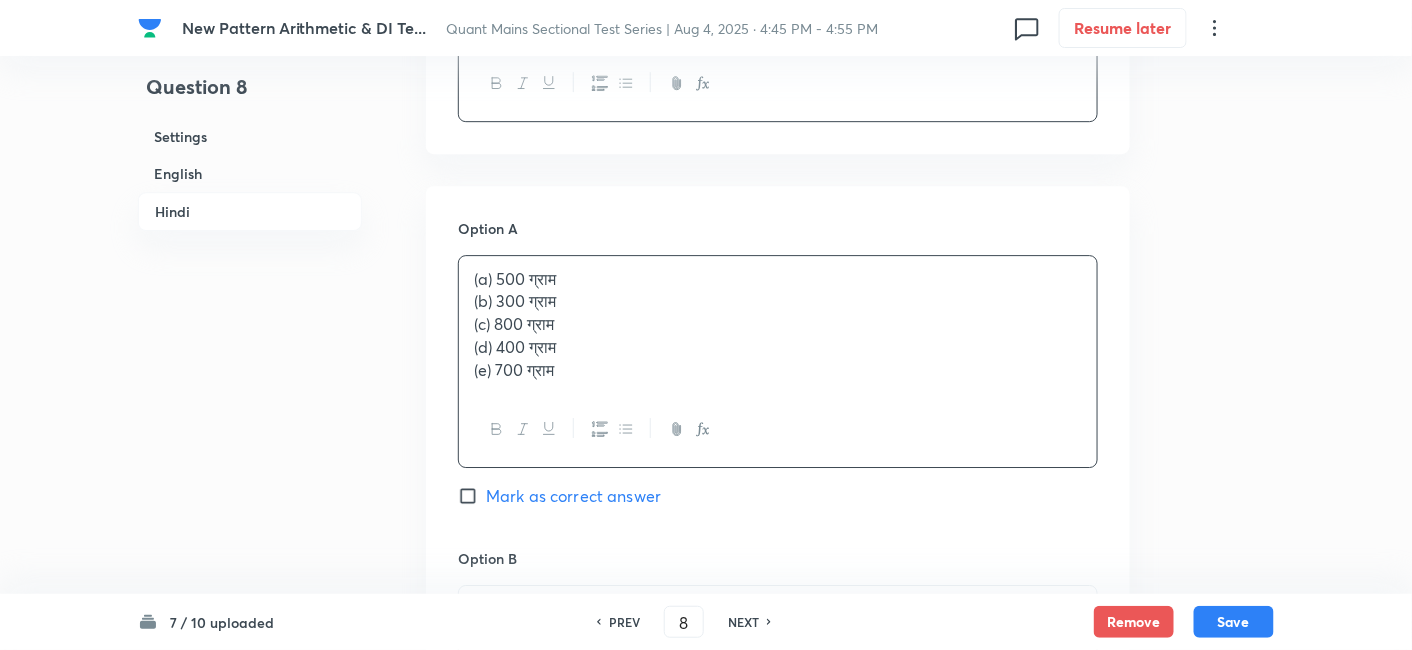 click on "(a) 500 ग्राम (b) 300 ग्राम (c) 800 ग्राम (d) 400 ग्राम (e) 700 ग्राम" at bounding box center (778, 325) 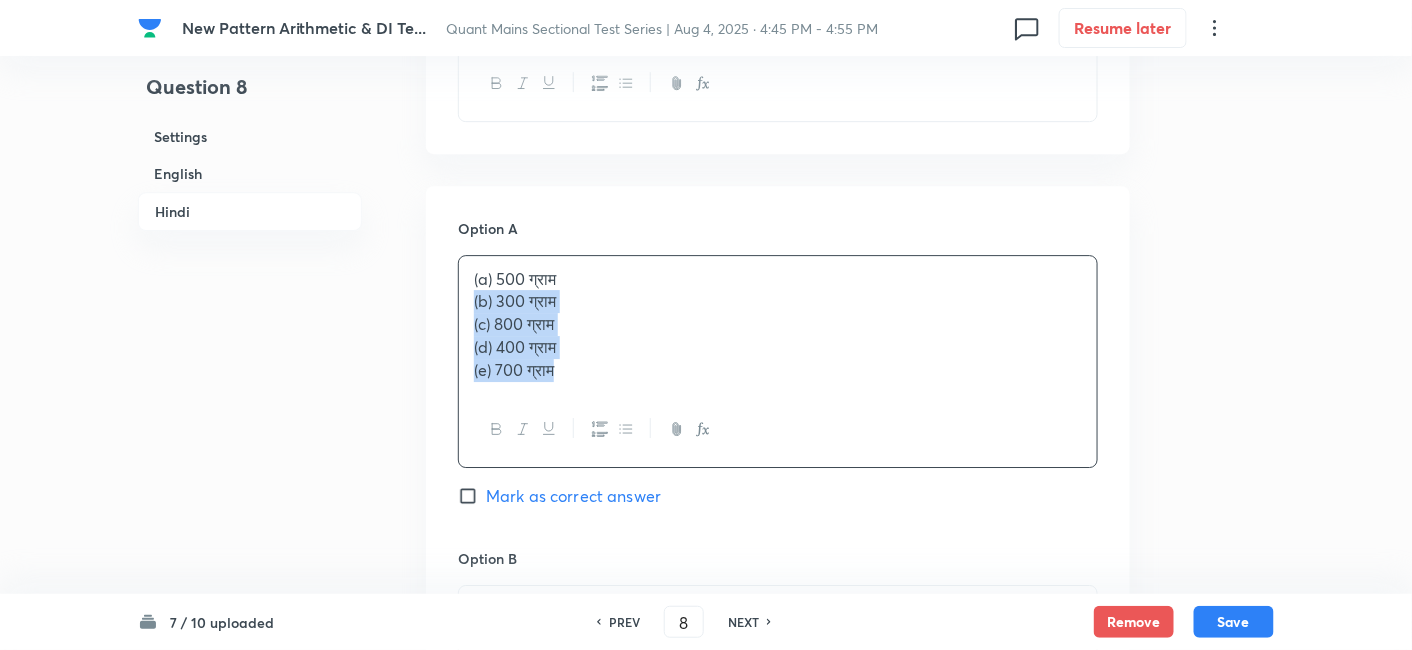 drag, startPoint x: 471, startPoint y: 255, endPoint x: 618, endPoint y: 381, distance: 193.61043 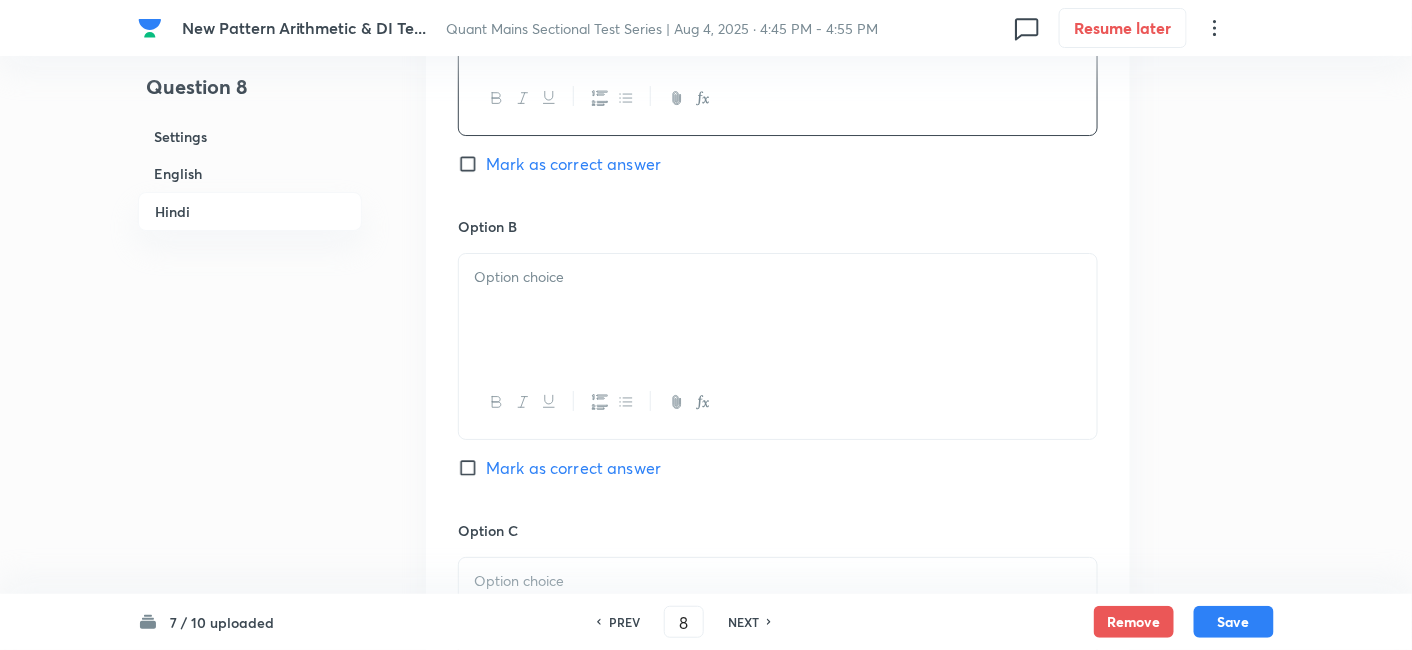 scroll, scrollTop: 4545, scrollLeft: 0, axis: vertical 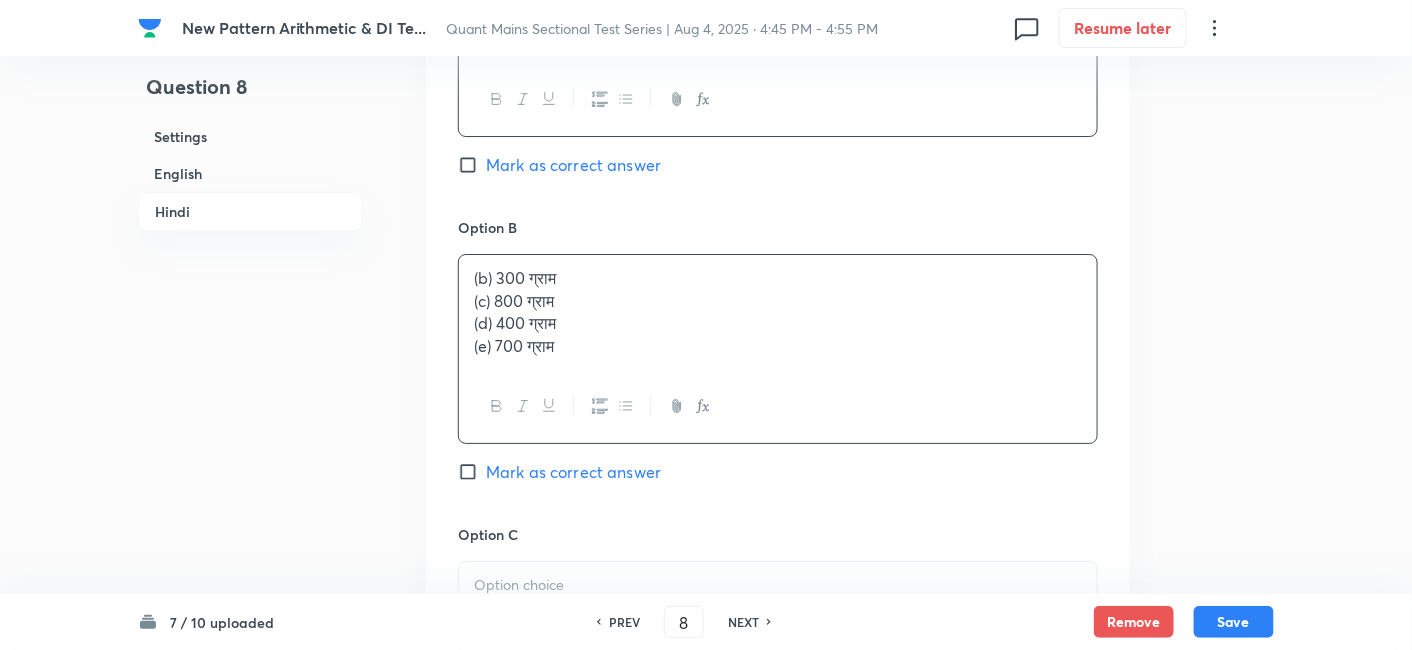 click on "(b) 300 ग्राम (c) 800 ग्राम (d) 400 ग्राम (e) 700 ग्राम" at bounding box center (778, 312) 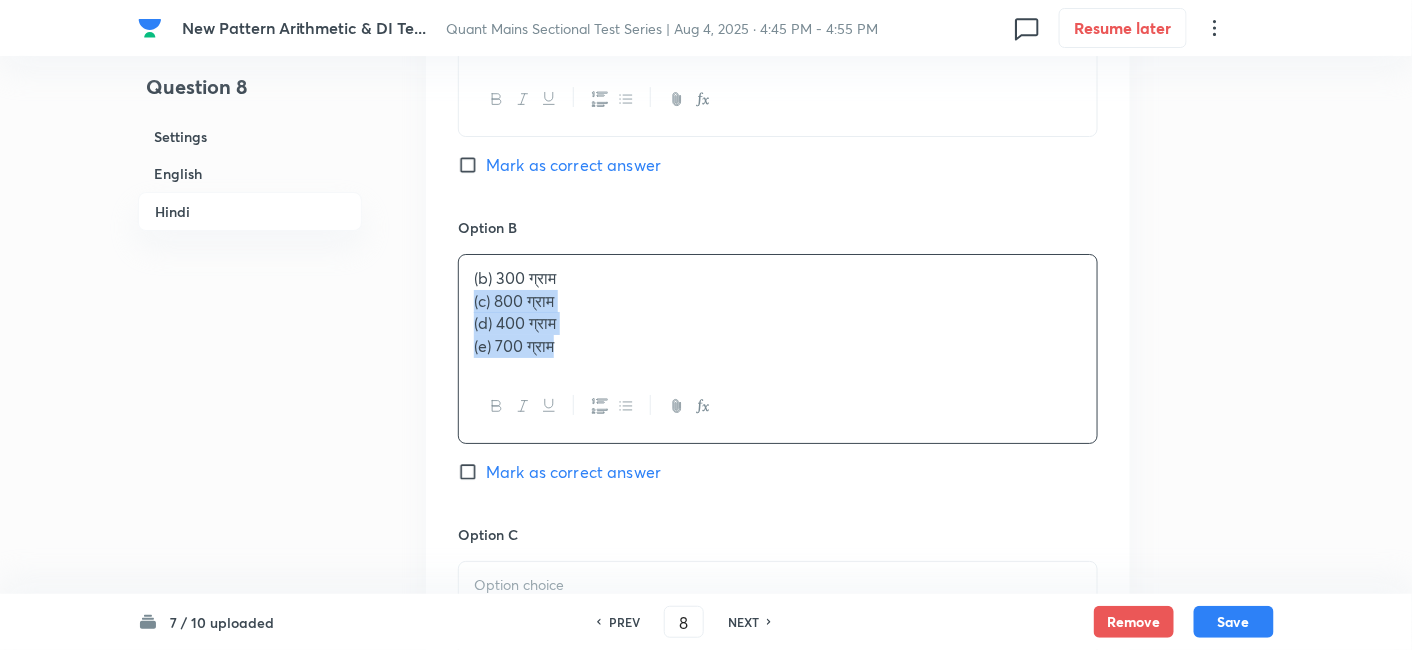 drag, startPoint x: 465, startPoint y: 250, endPoint x: 671, endPoint y: 386, distance: 246.84409 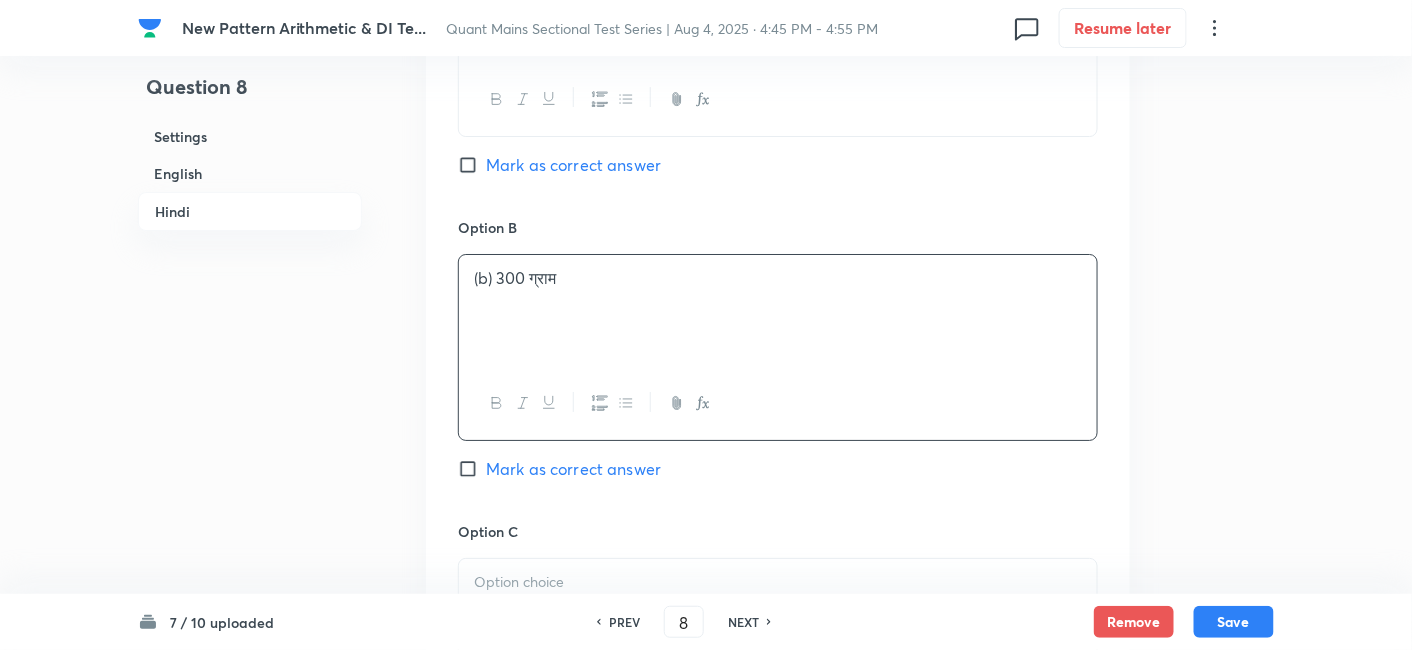 scroll, scrollTop: 4845, scrollLeft: 0, axis: vertical 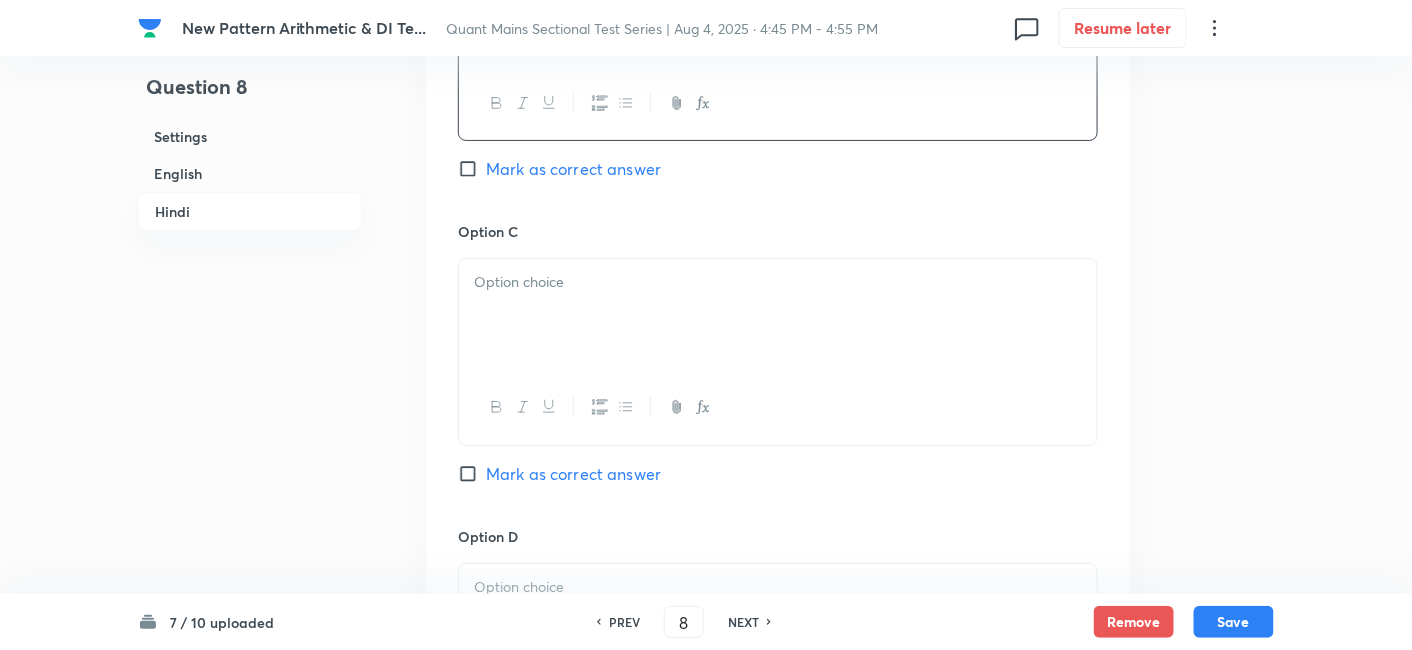 click at bounding box center (778, 315) 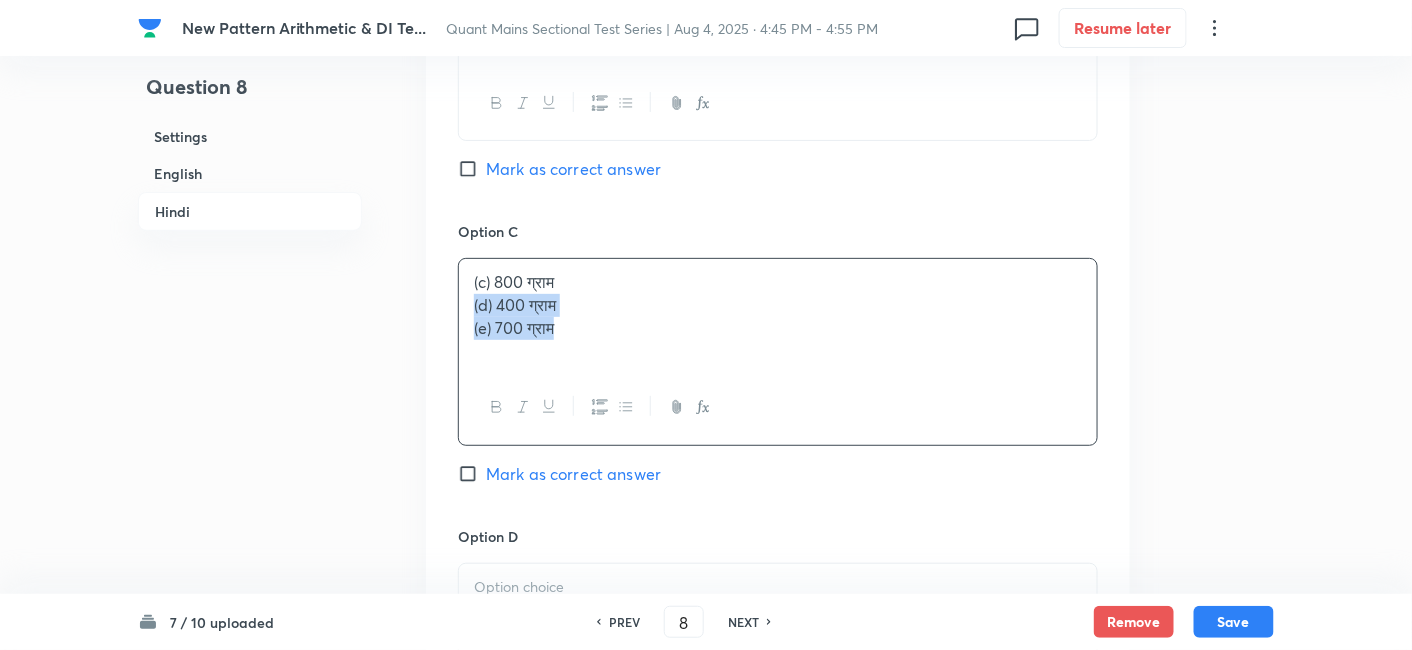 drag, startPoint x: 467, startPoint y: 252, endPoint x: 666, endPoint y: 357, distance: 225.00223 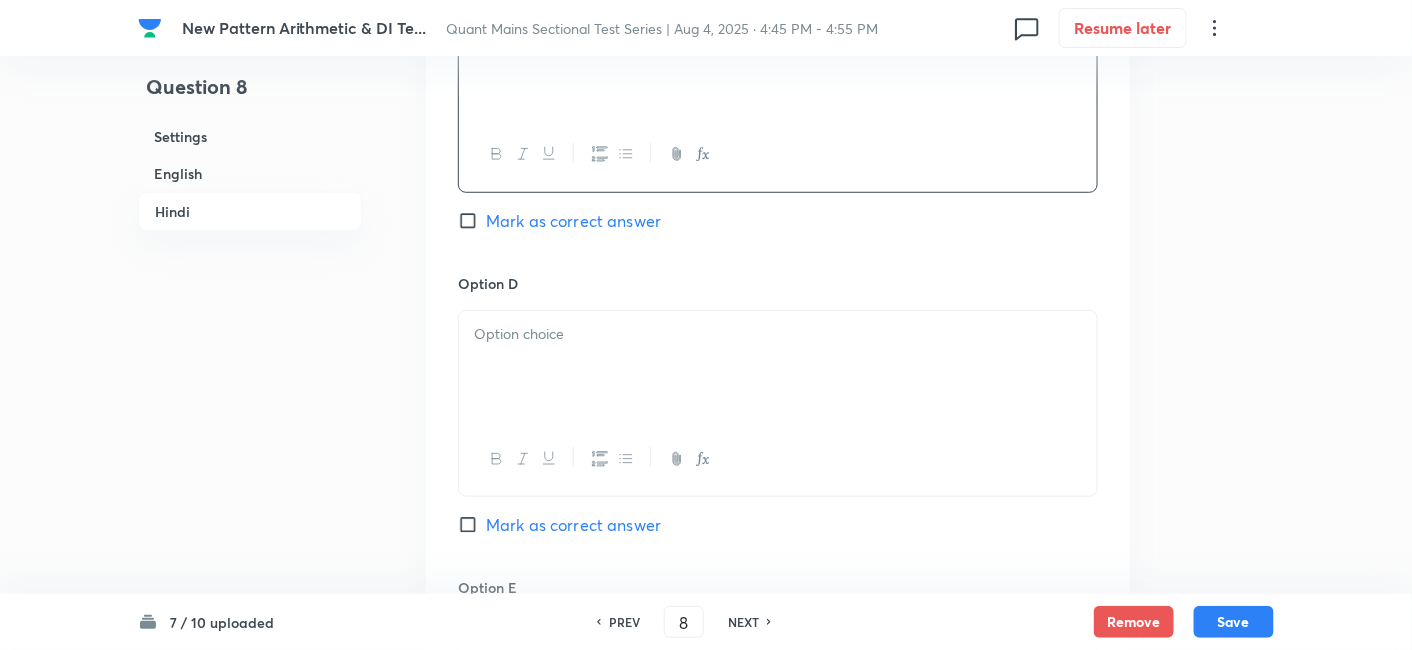 scroll, scrollTop: 5100, scrollLeft: 0, axis: vertical 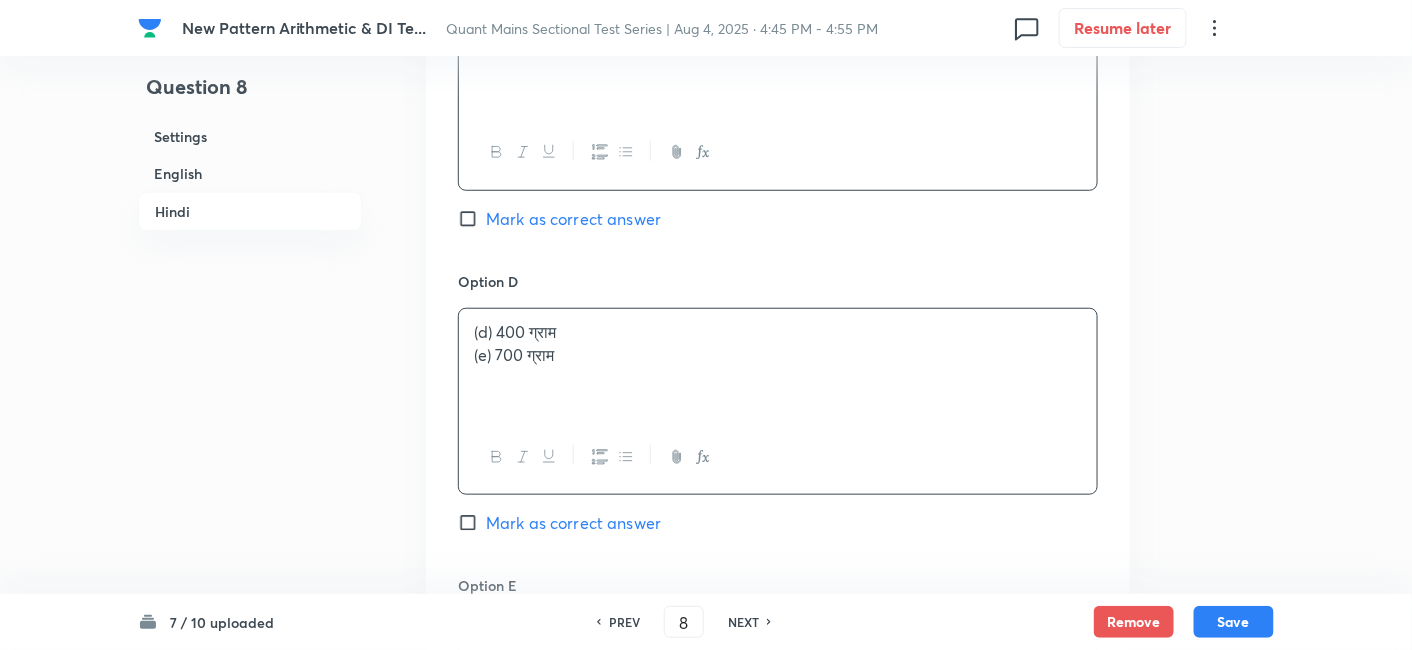 click on "(d) [NUMBER] grams (e) [NUMBER] grams" at bounding box center (778, 365) 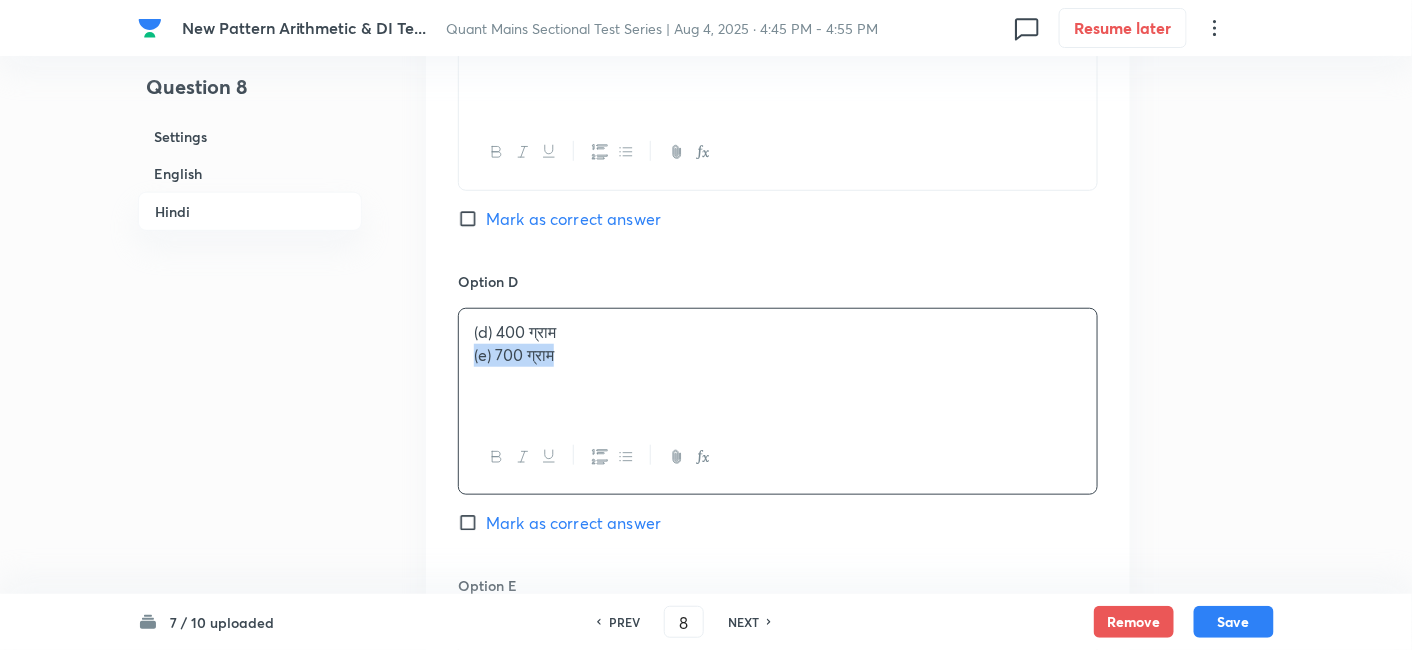 drag, startPoint x: 471, startPoint y: 315, endPoint x: 703, endPoint y: 398, distance: 246.40009 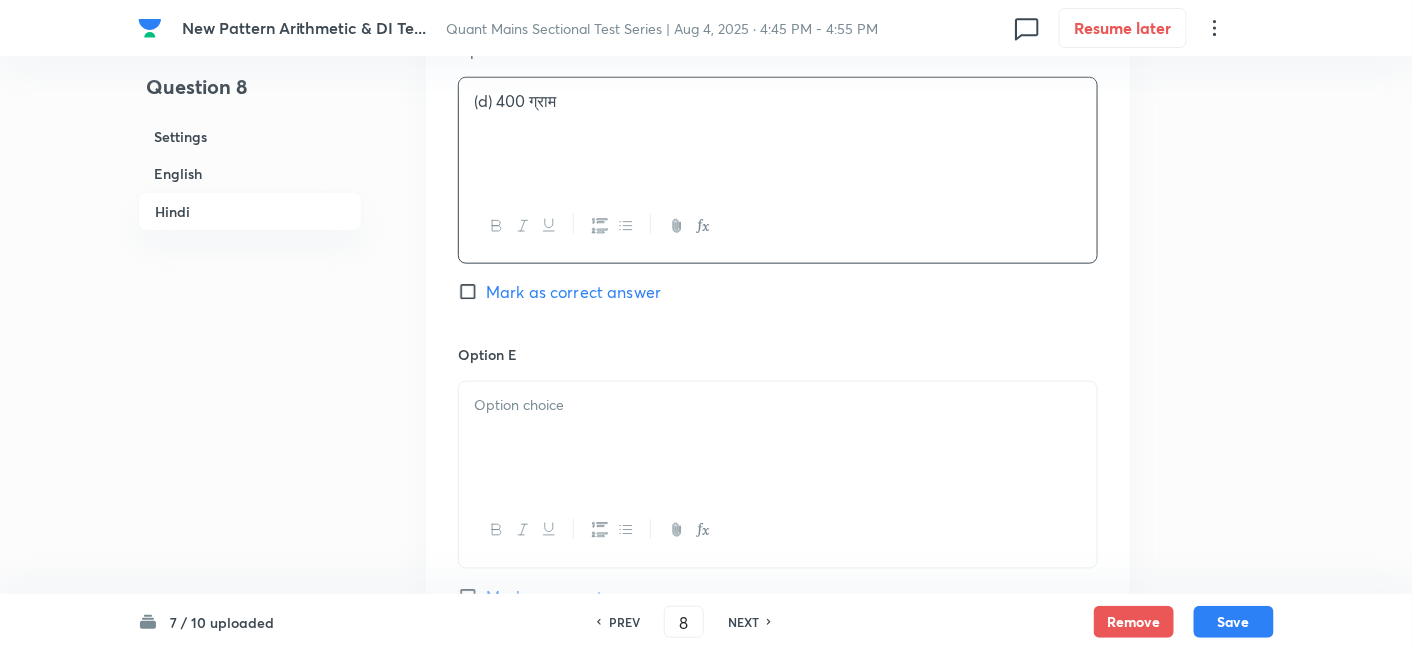 scroll, scrollTop: 5335, scrollLeft: 0, axis: vertical 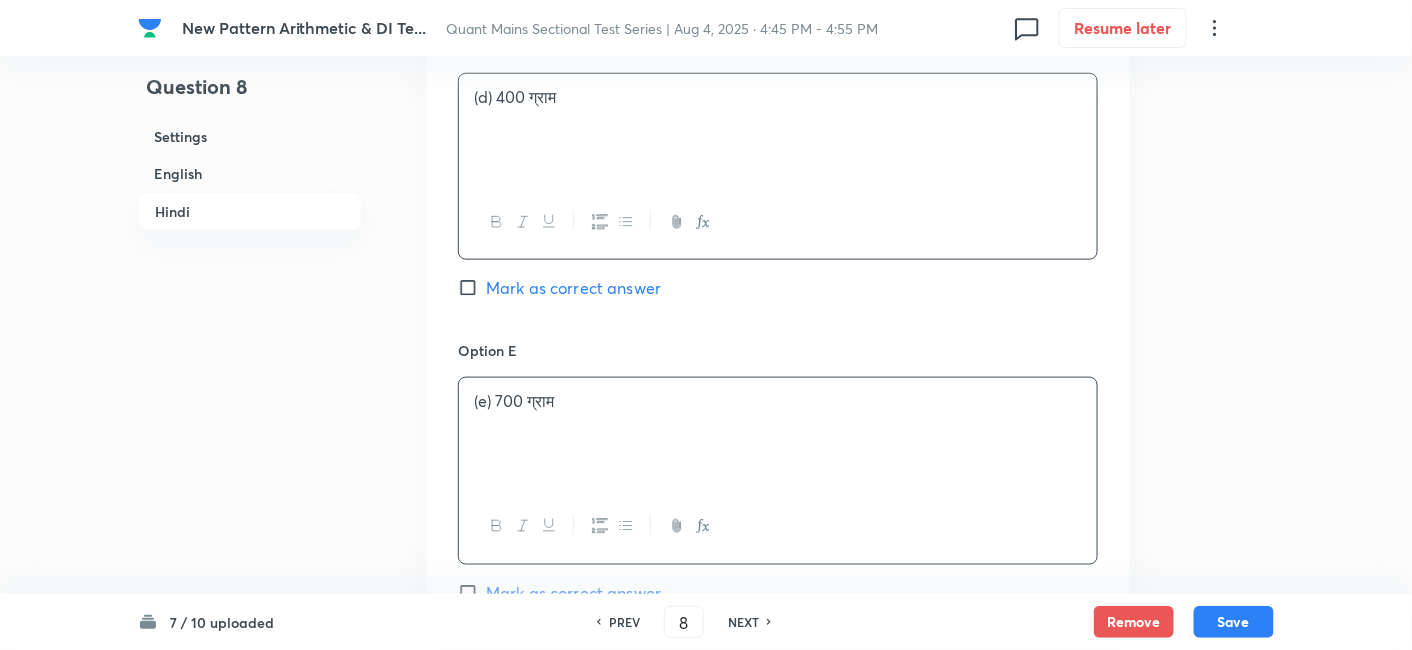 click on "(e) 700 ग्राम" at bounding box center (778, 434) 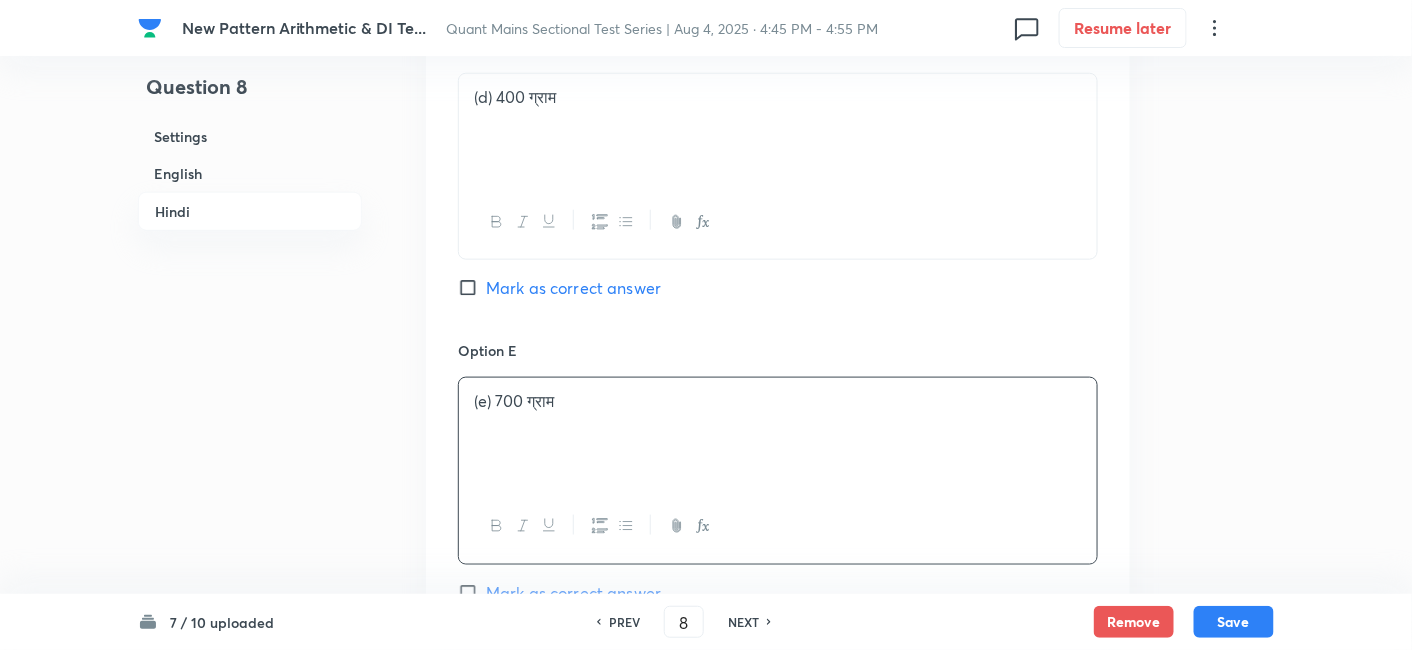 click on "Mark as correct answer" at bounding box center [573, 593] 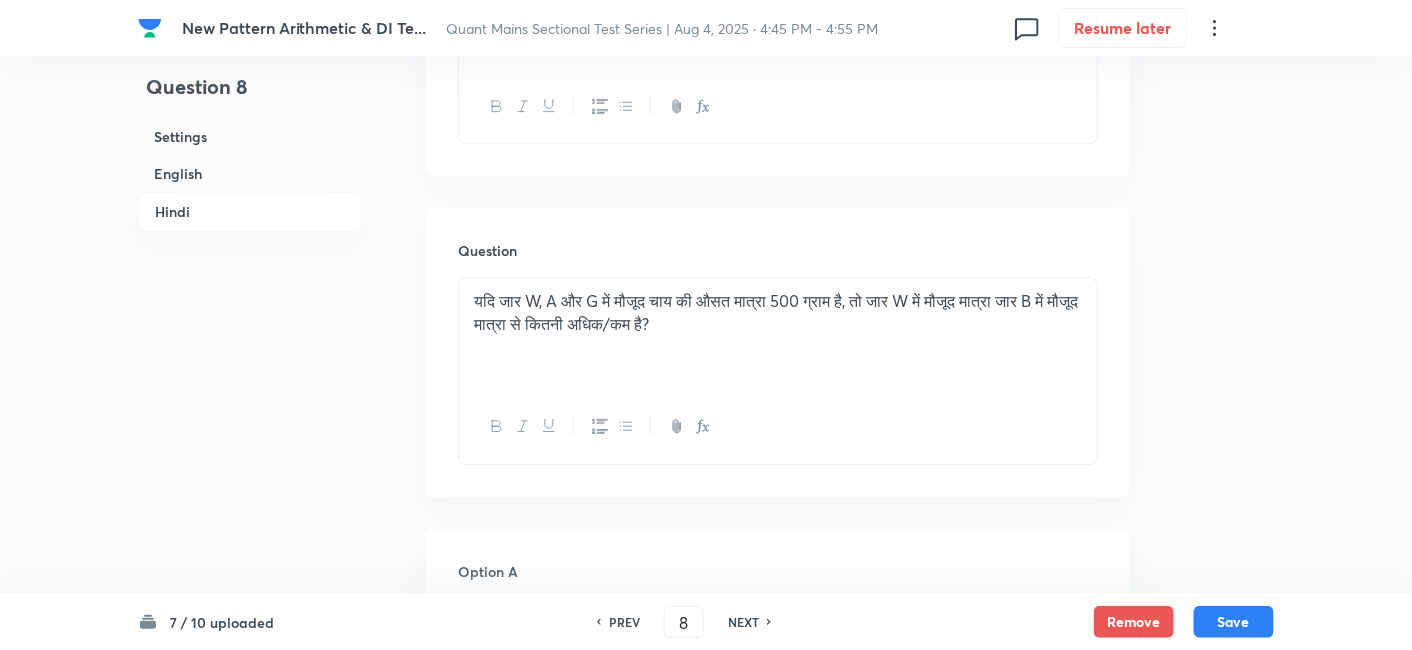 checkbox on "true" 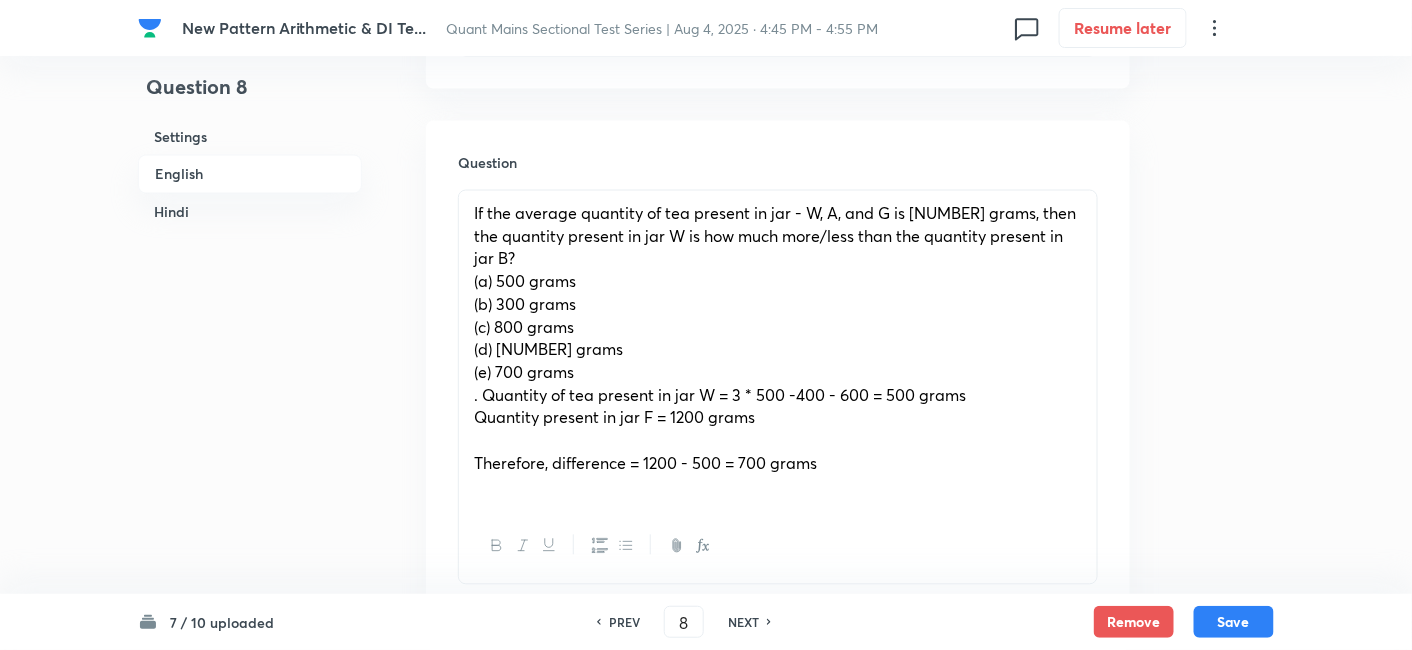 scroll, scrollTop: 1002, scrollLeft: 0, axis: vertical 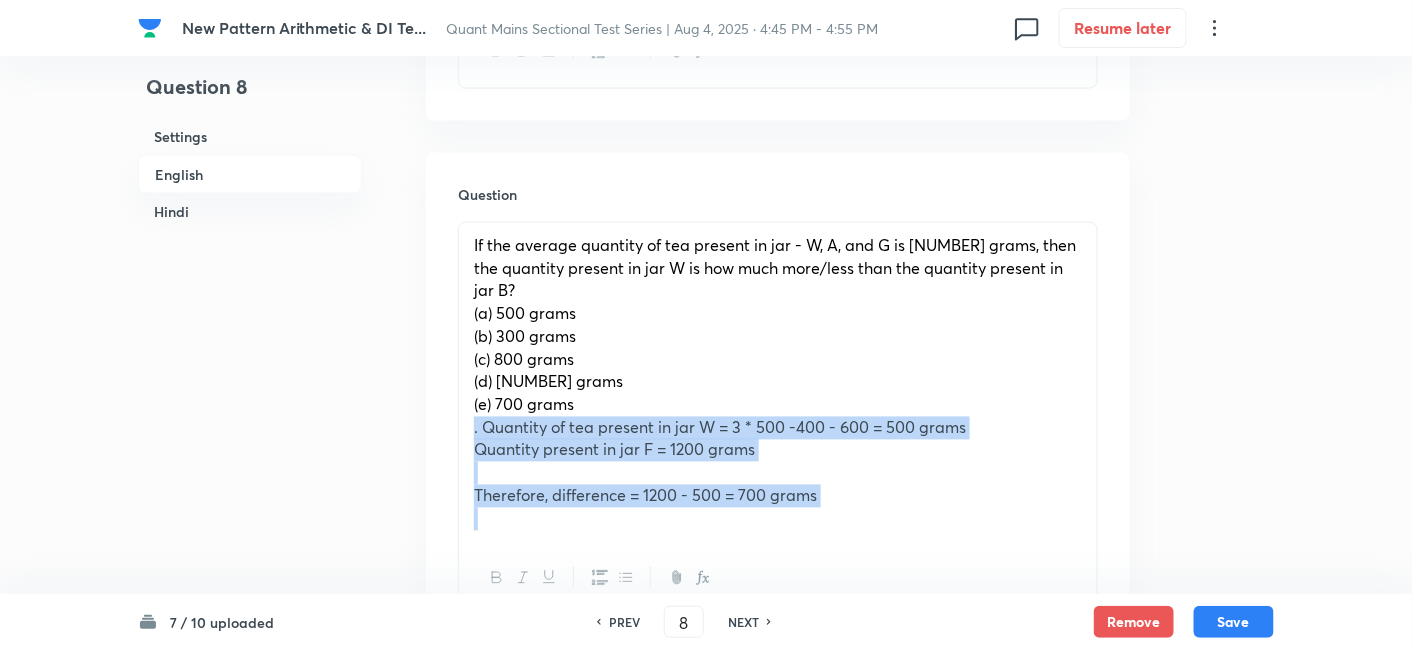 drag, startPoint x: 467, startPoint y: 387, endPoint x: 1035, endPoint y: 529, distance: 585.481 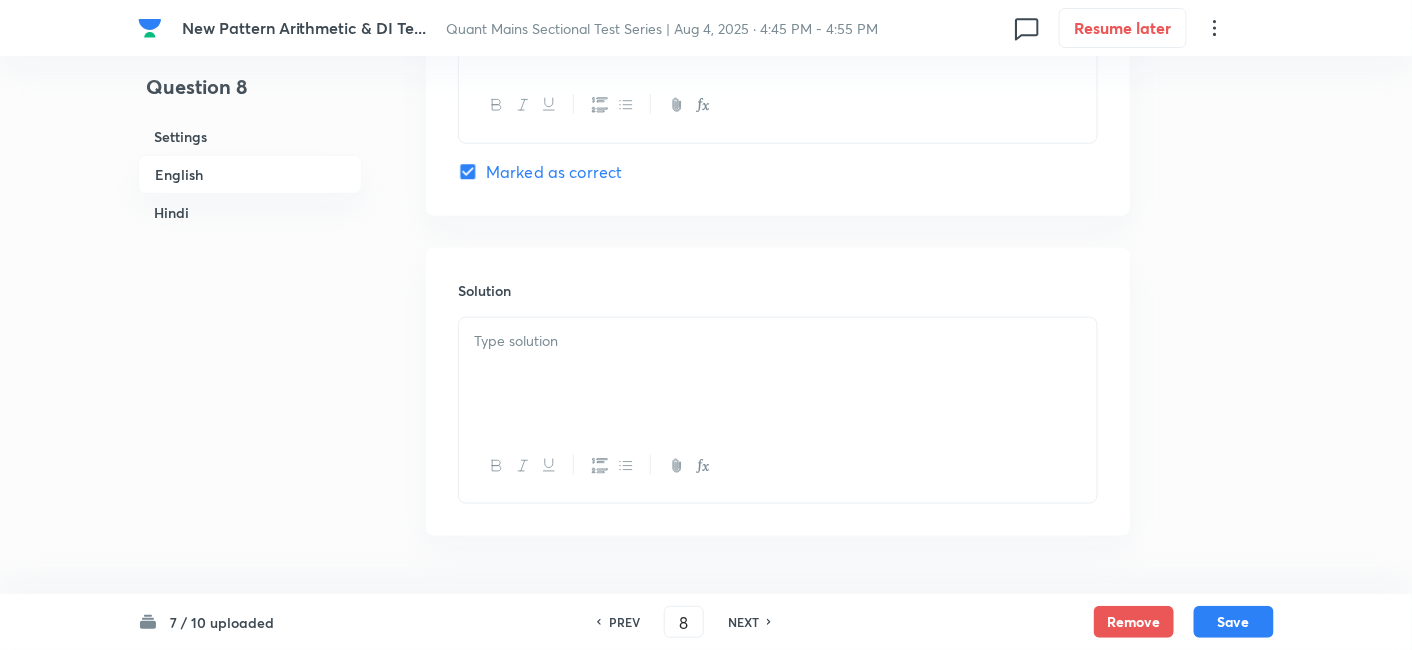 scroll, scrollTop: 3097, scrollLeft: 0, axis: vertical 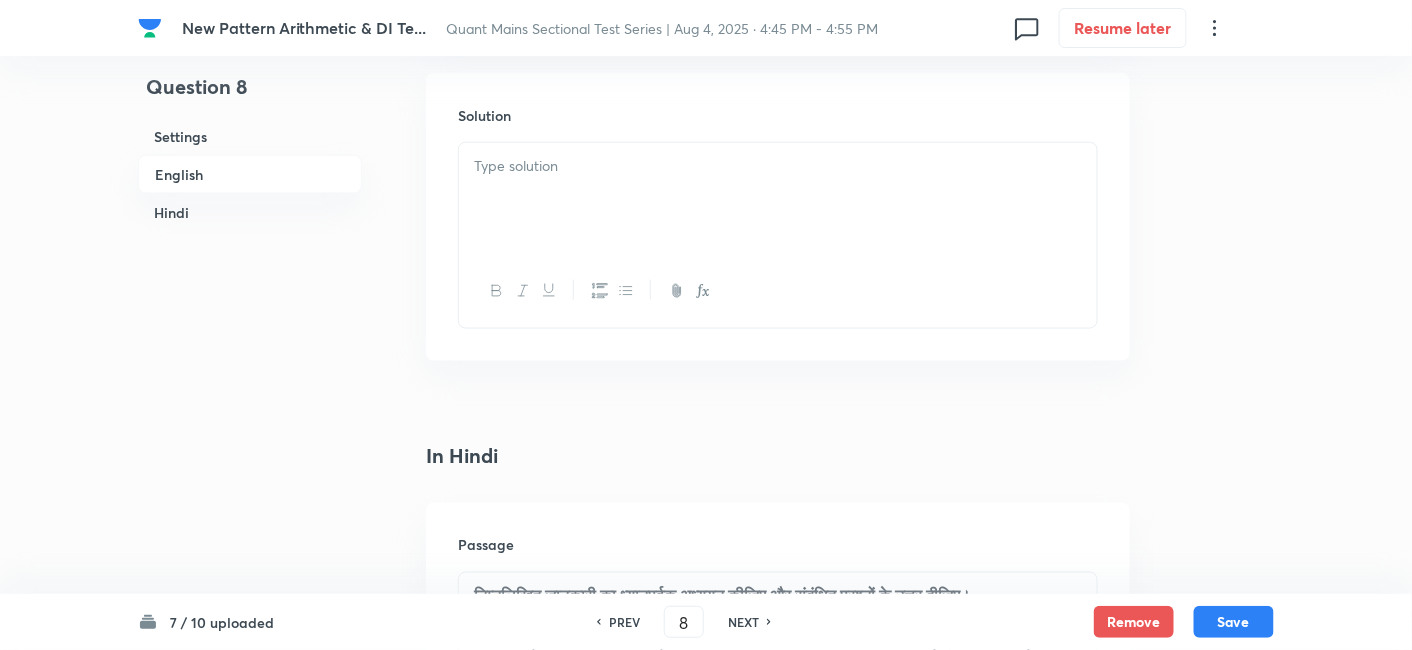 click at bounding box center (778, 199) 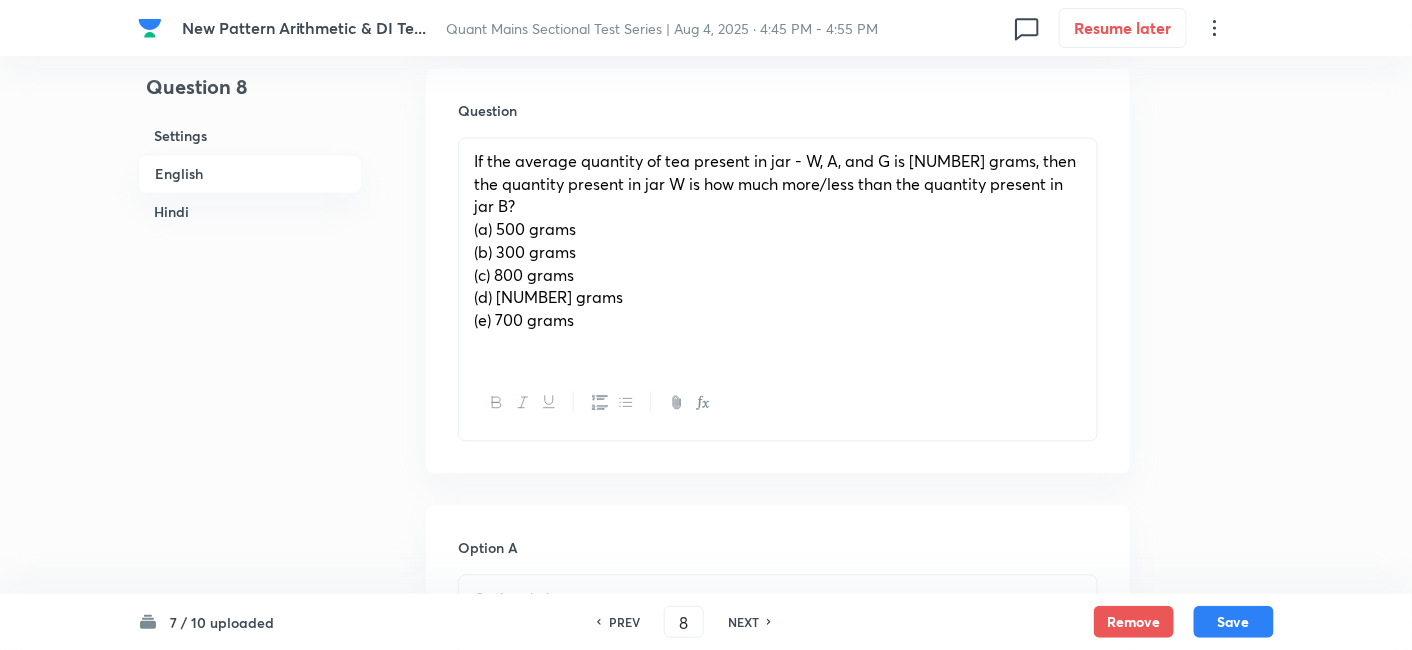 scroll, scrollTop: 1120, scrollLeft: 0, axis: vertical 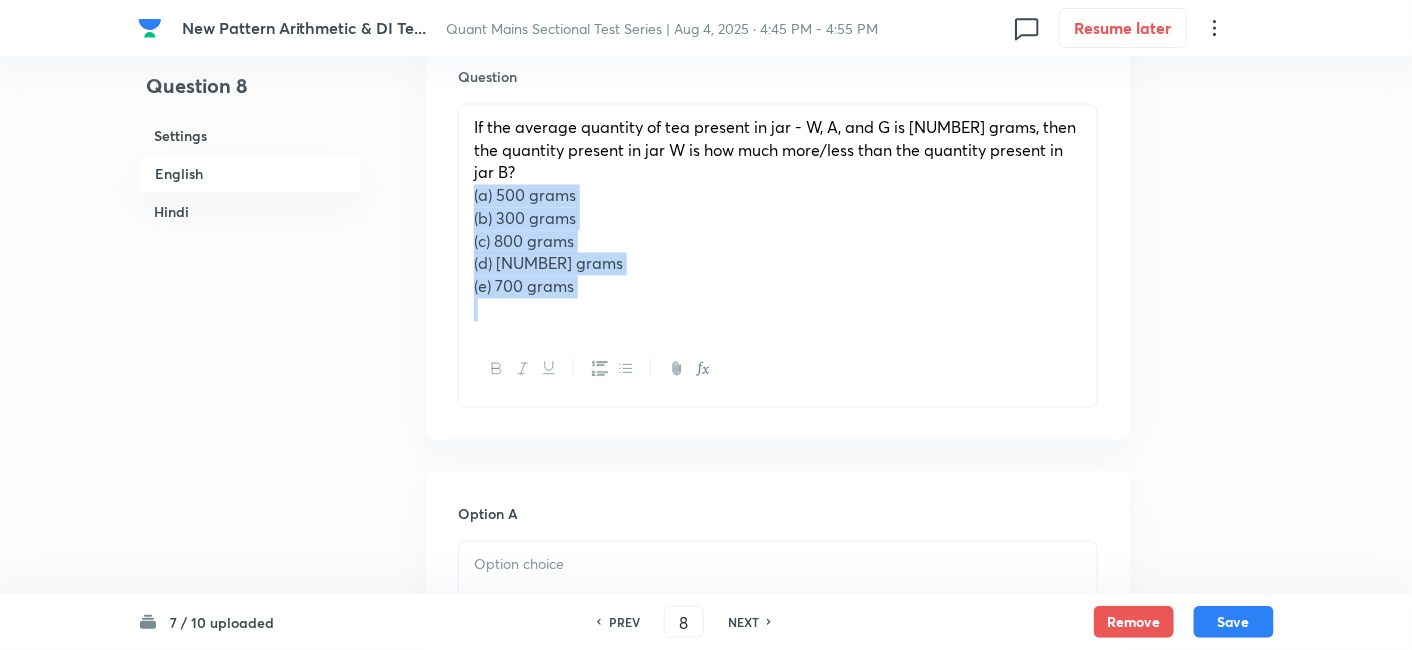 drag, startPoint x: 471, startPoint y: 147, endPoint x: 705, endPoint y: 295, distance: 276.87543 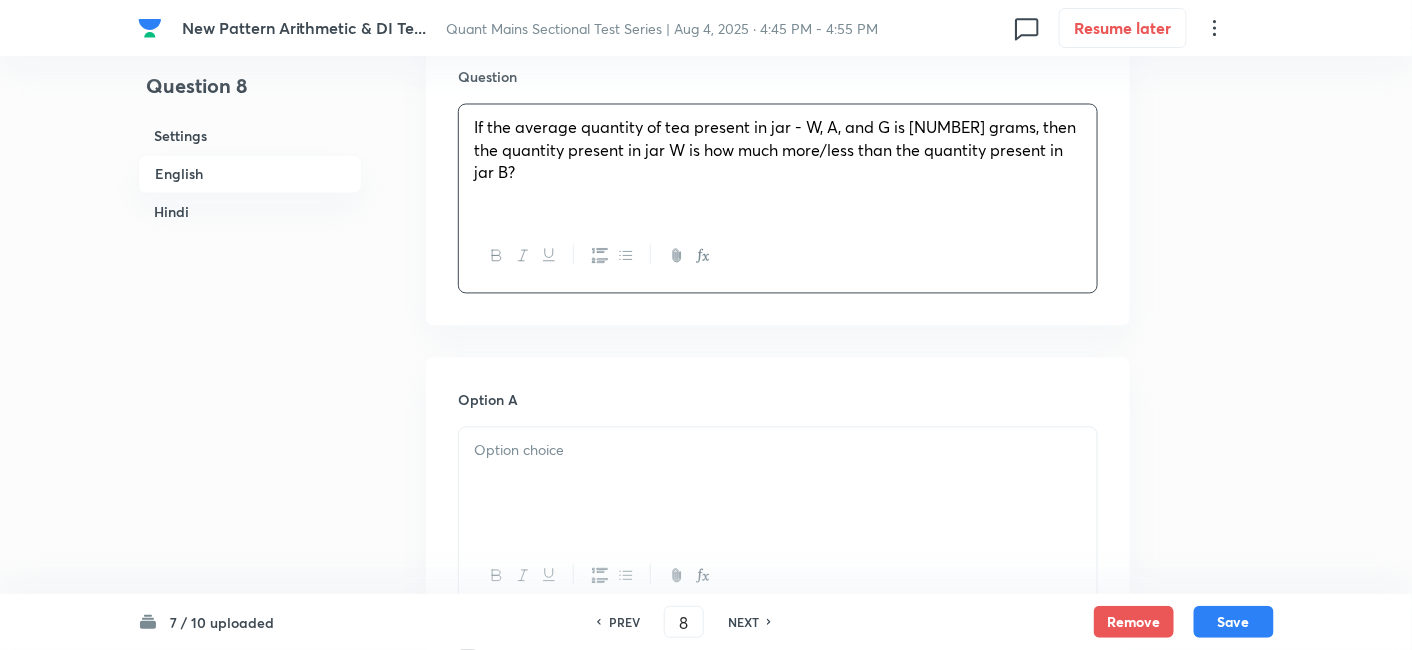 scroll, scrollTop: 1328, scrollLeft: 0, axis: vertical 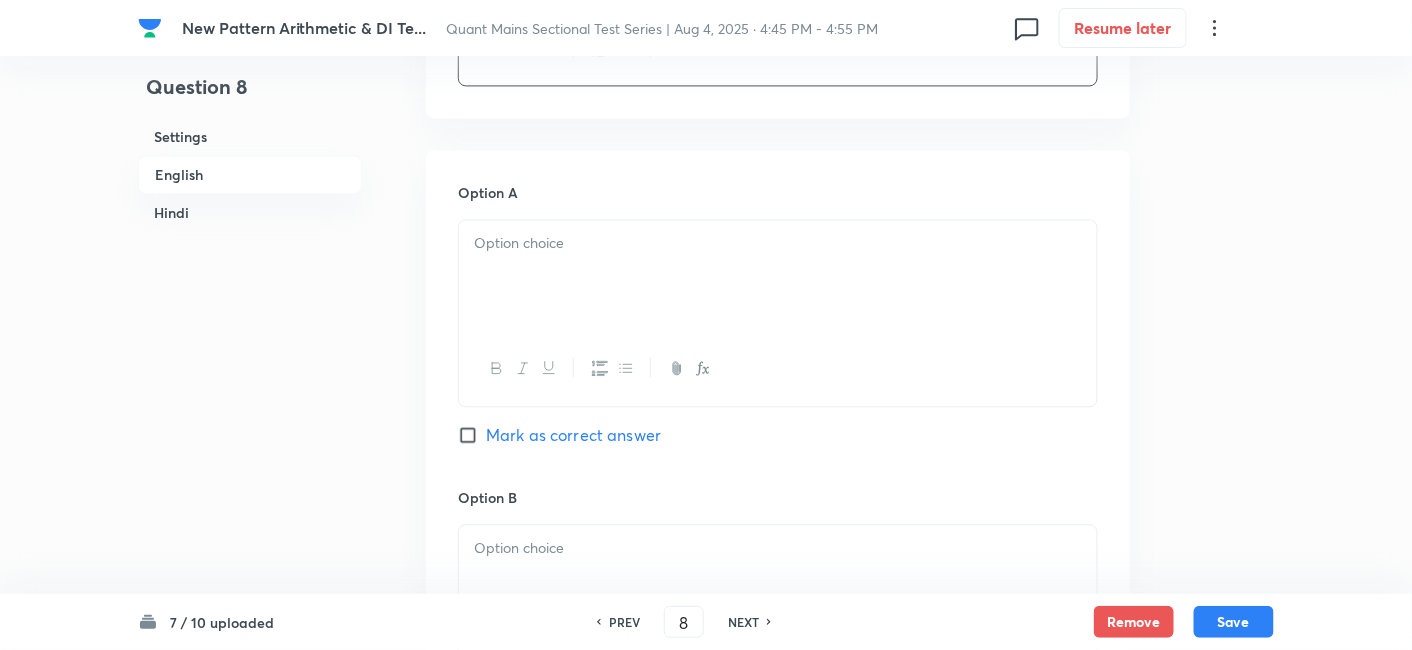click at bounding box center [778, 276] 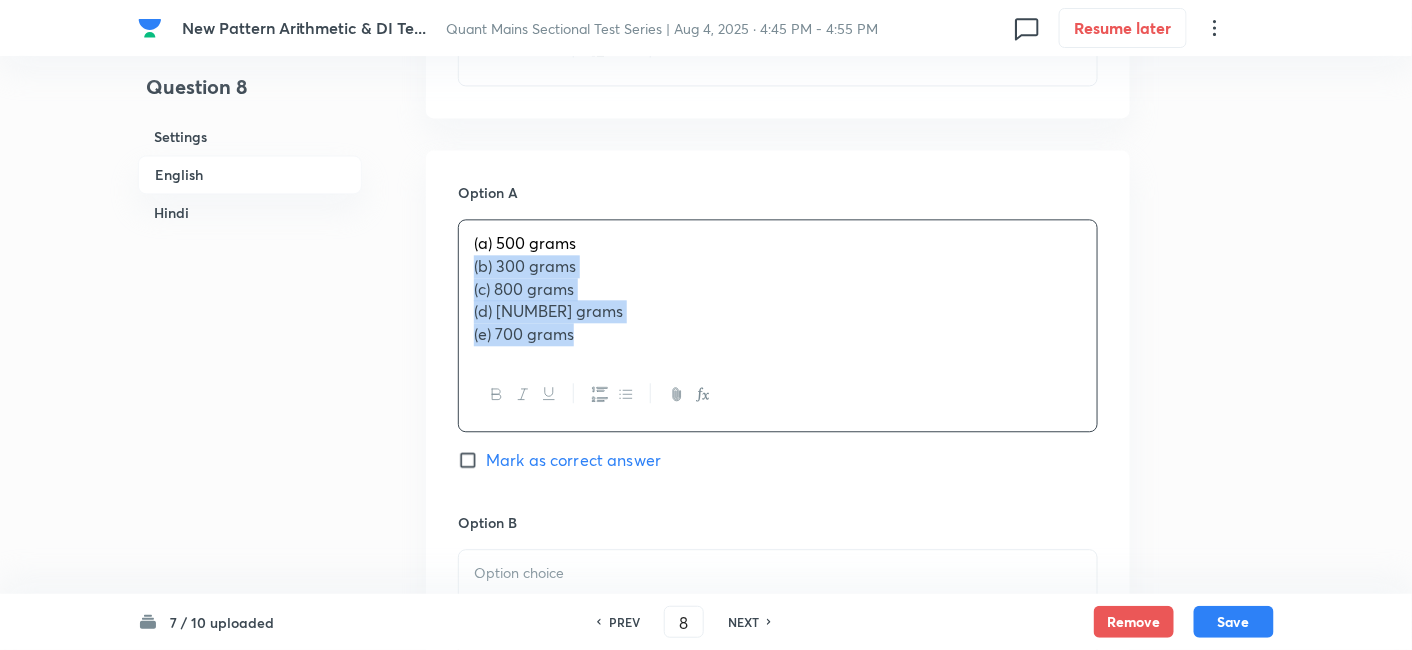 drag, startPoint x: 467, startPoint y: 241, endPoint x: 663, endPoint y: 369, distance: 234.094 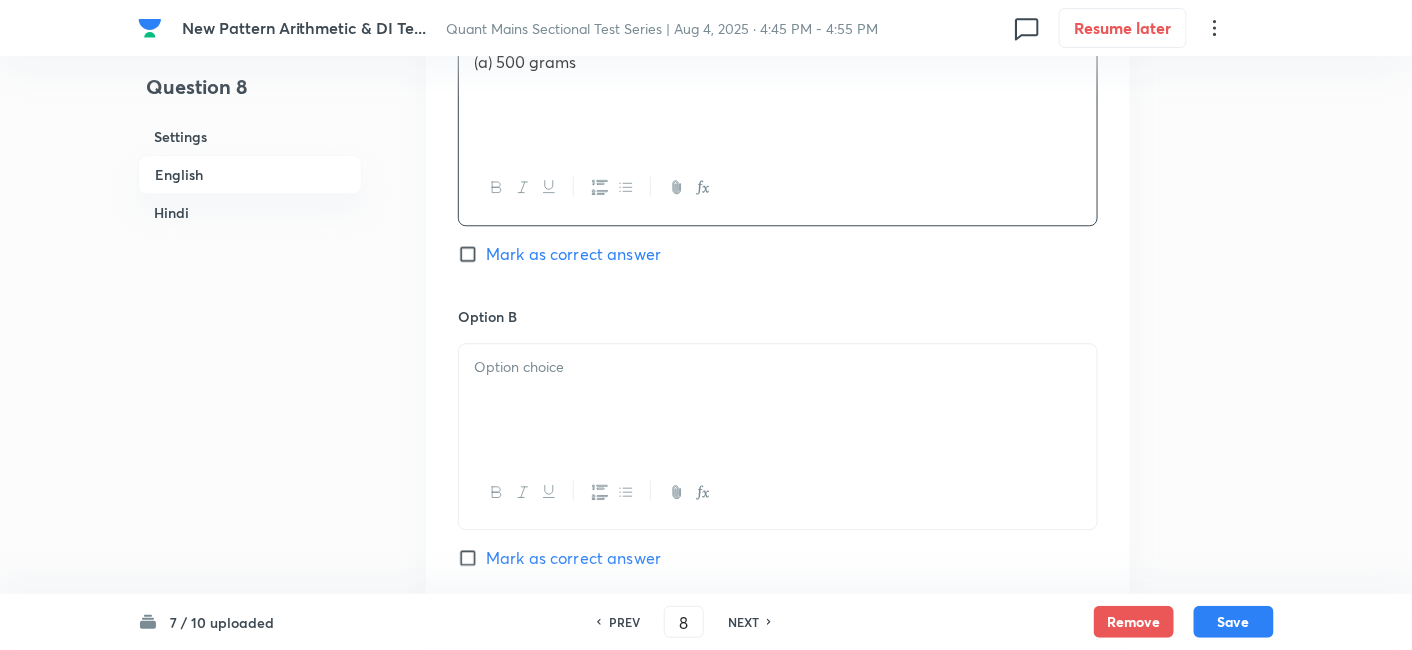 scroll, scrollTop: 1511, scrollLeft: 0, axis: vertical 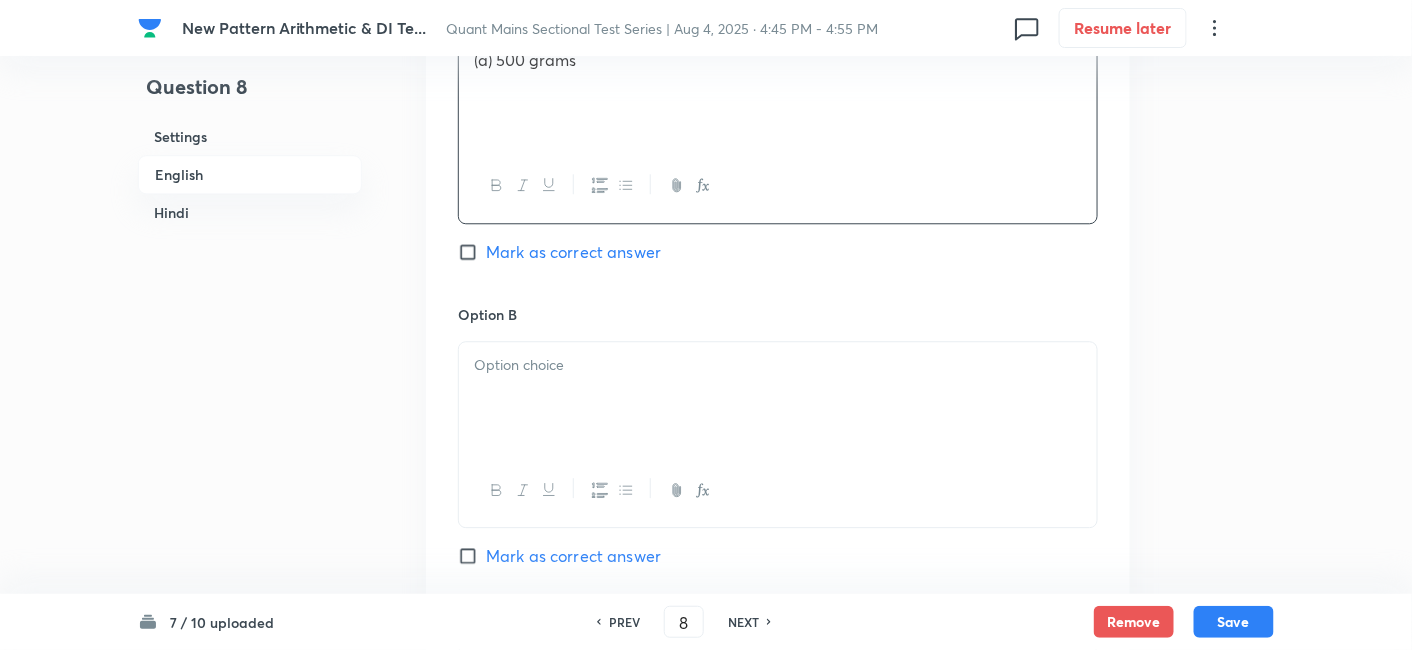 click at bounding box center (778, 398) 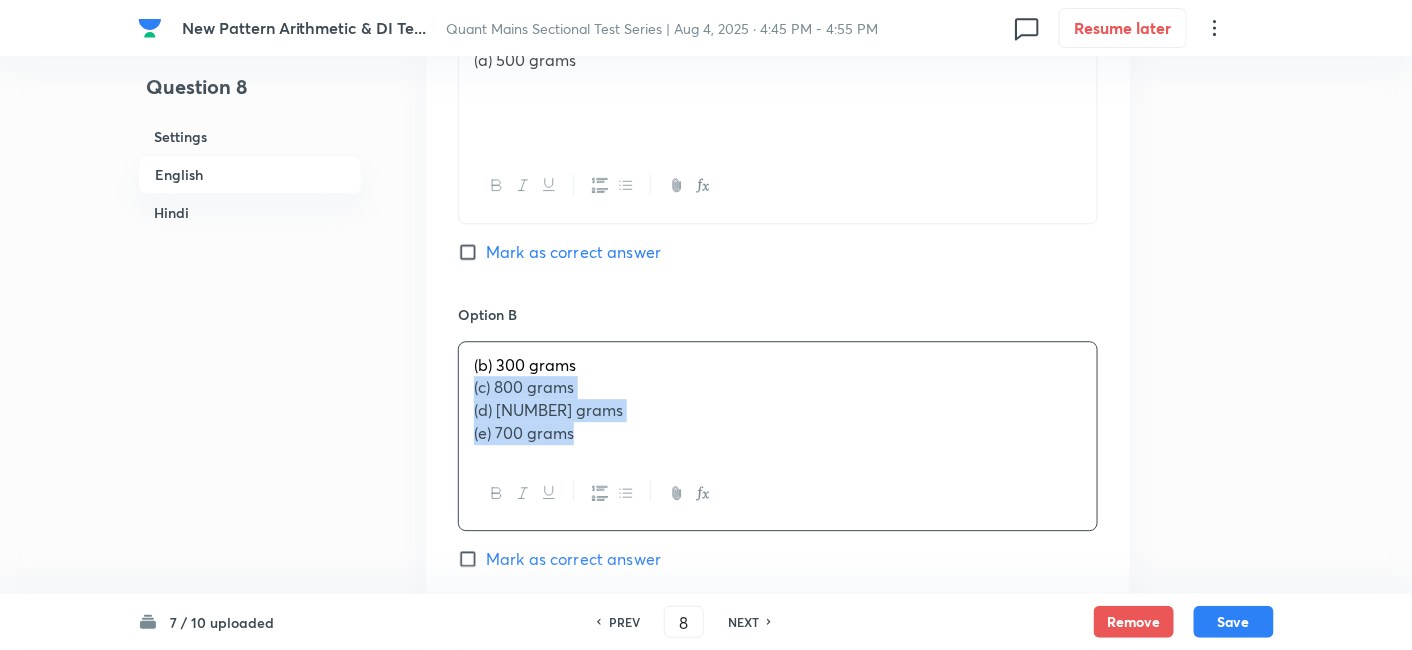 drag, startPoint x: 466, startPoint y: 363, endPoint x: 708, endPoint y: 513, distance: 284.7174 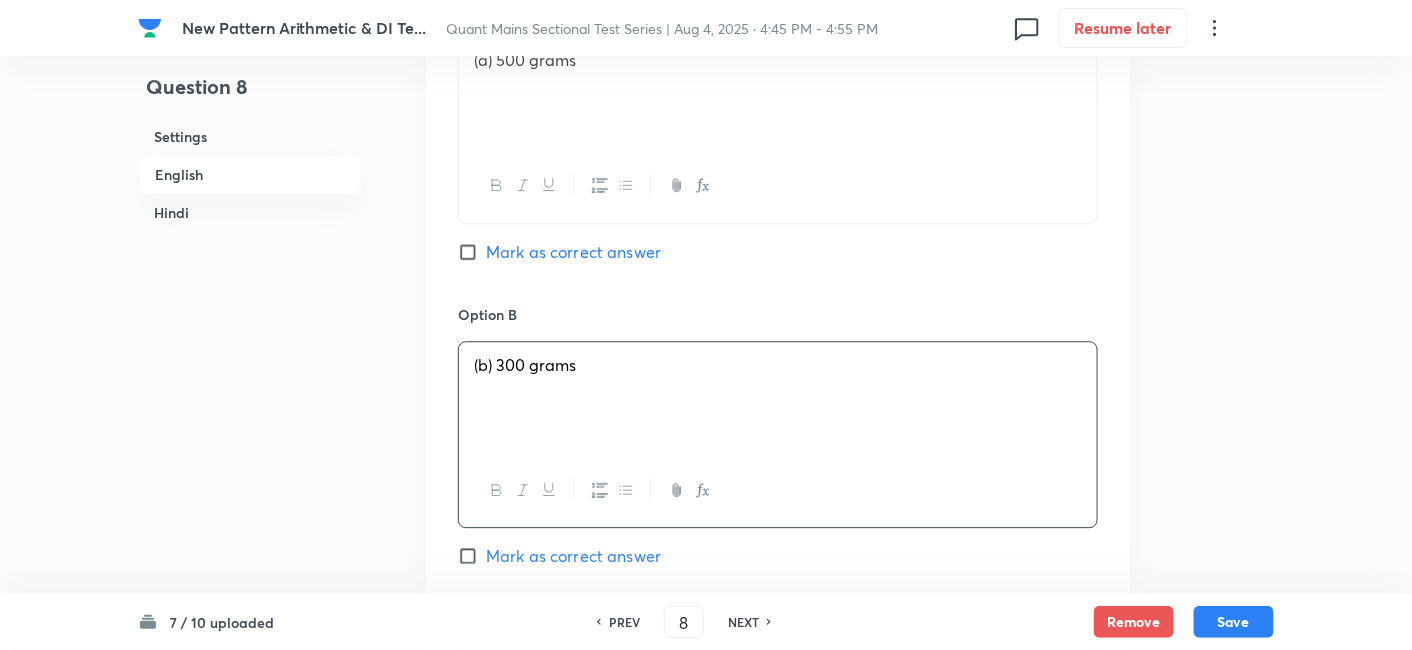 scroll, scrollTop: 1724, scrollLeft: 0, axis: vertical 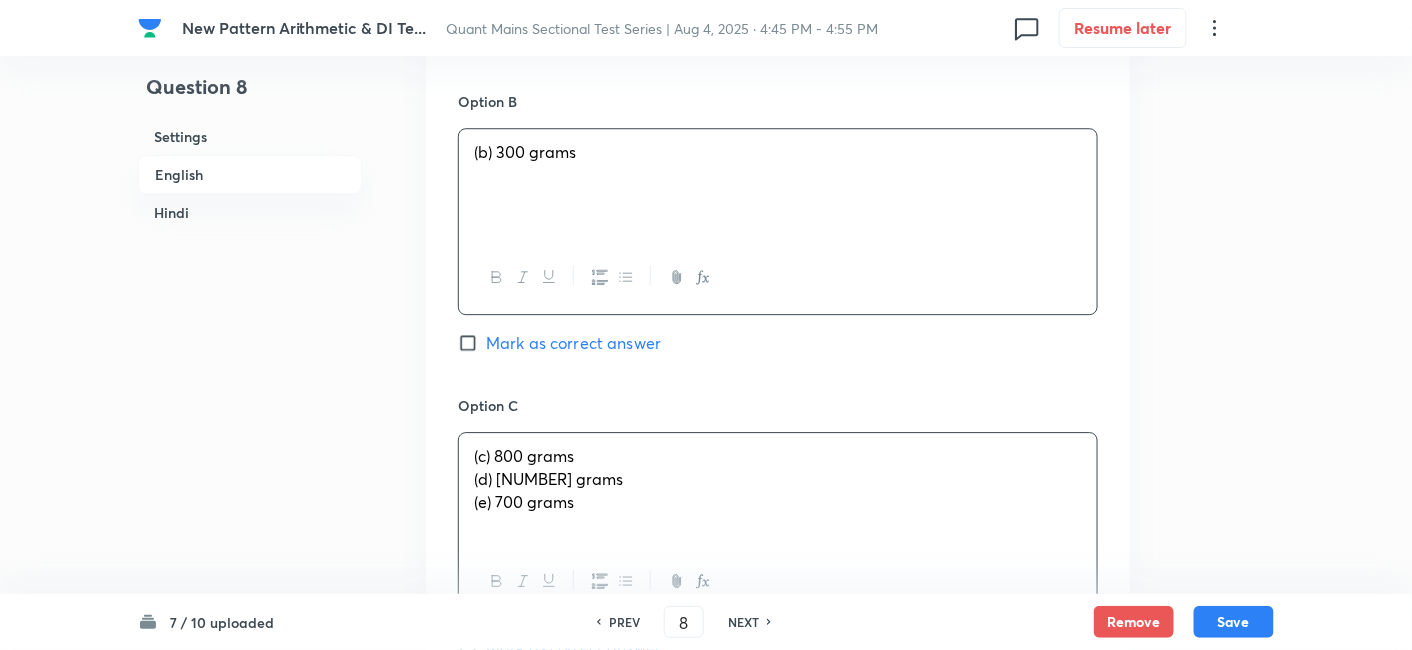 click on "(c) 800 grams  (d) 400 grams (e) 700 grams" at bounding box center [778, 489] 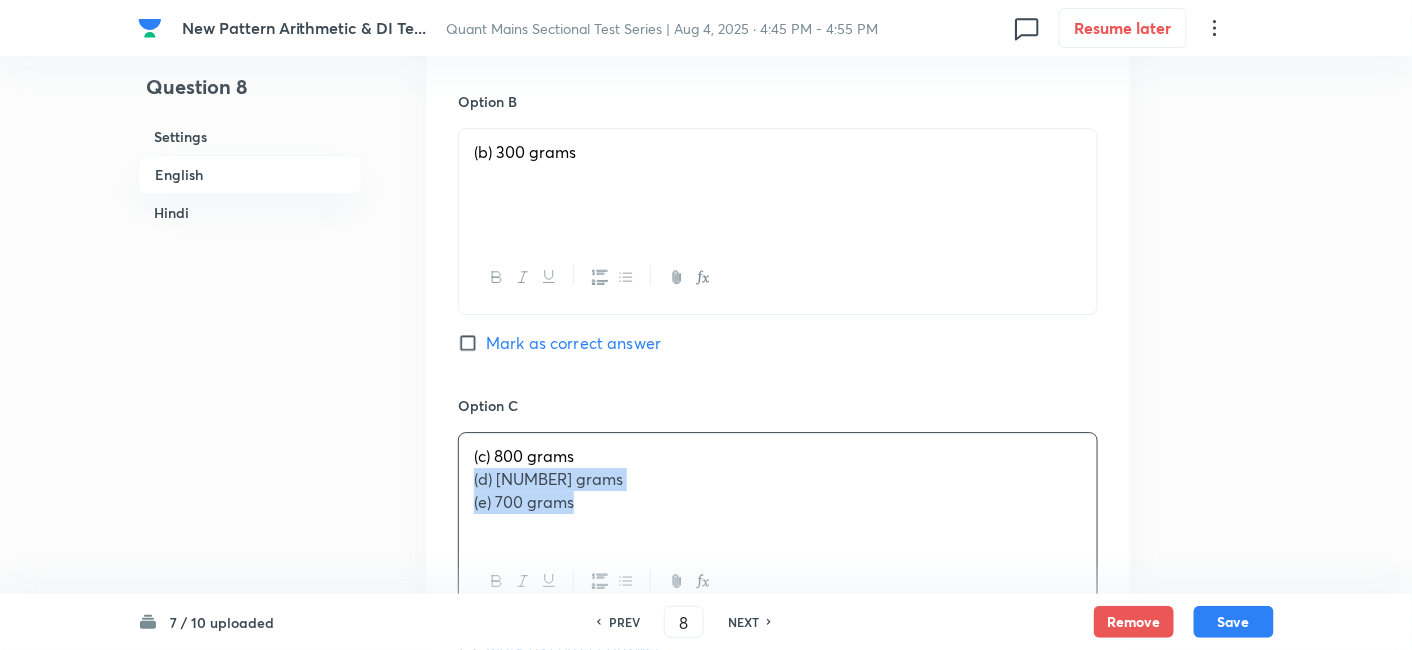 drag, startPoint x: 470, startPoint y: 444, endPoint x: 616, endPoint y: 524, distance: 166.48123 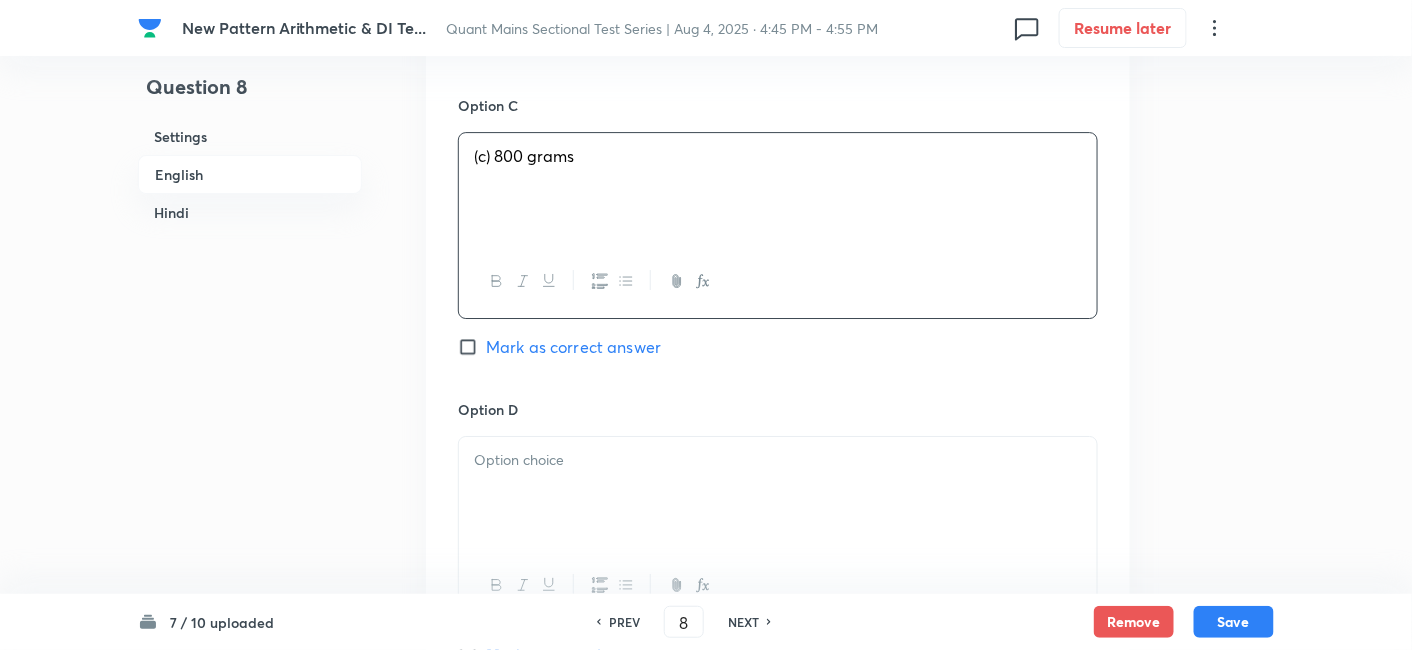 scroll, scrollTop: 2026, scrollLeft: 0, axis: vertical 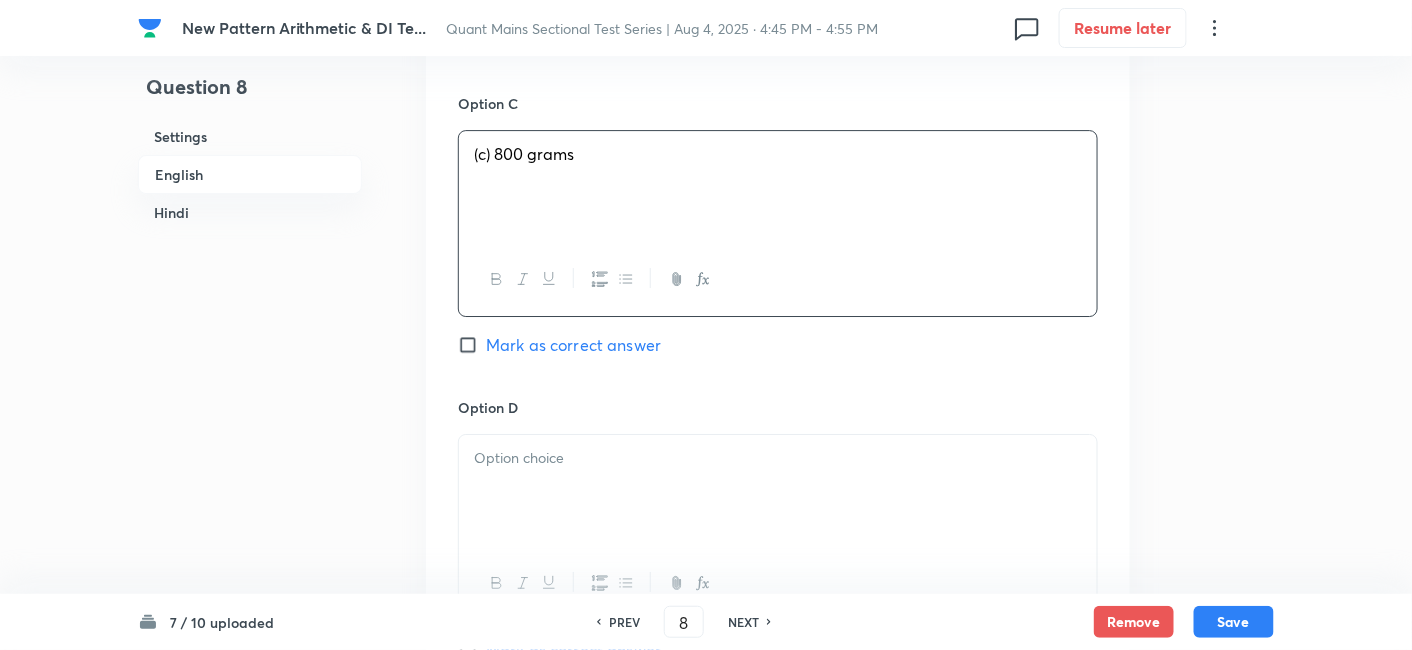 click at bounding box center [778, 583] 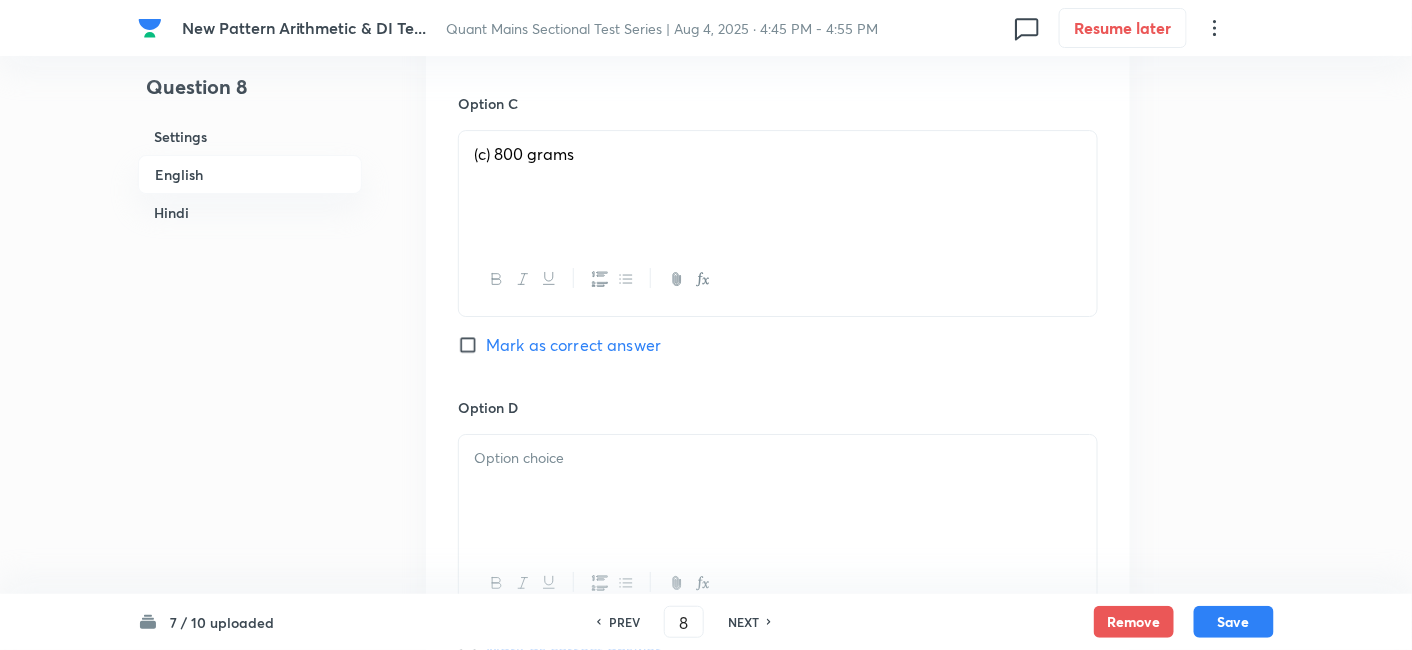 click at bounding box center (778, 491) 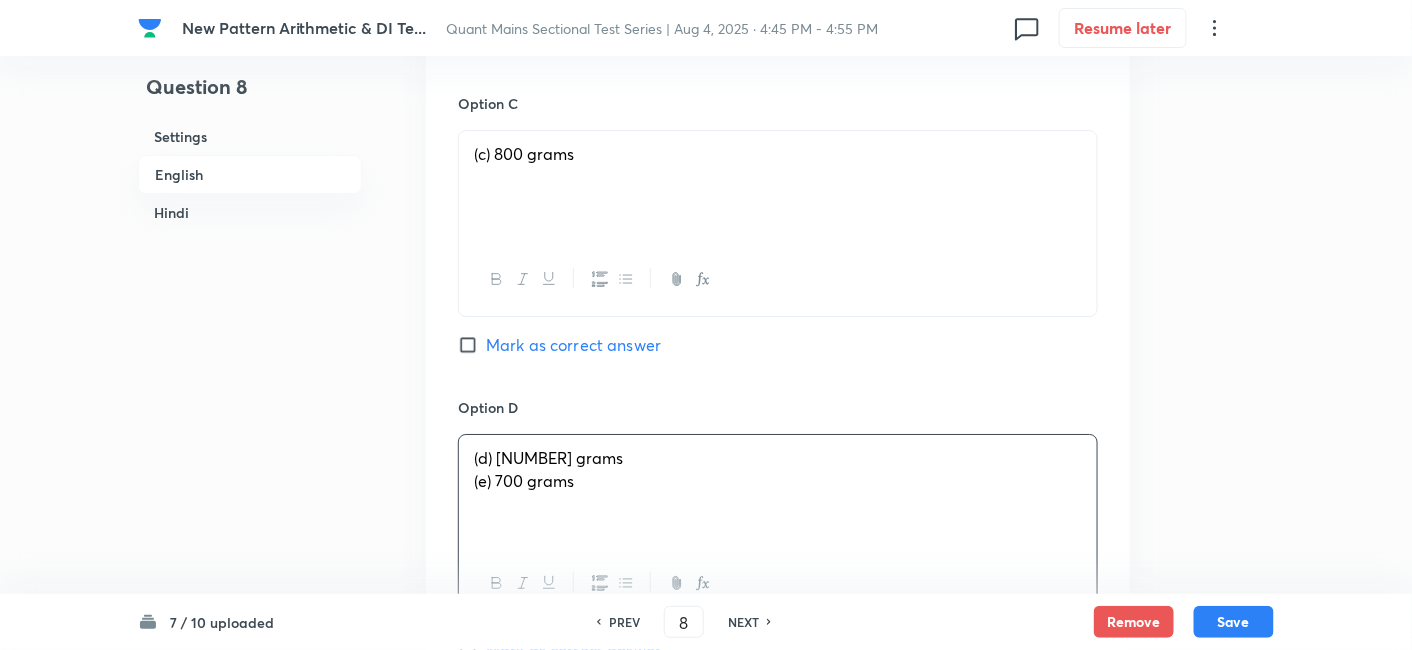 drag, startPoint x: 458, startPoint y: 455, endPoint x: 710, endPoint y: 507, distance: 257.30914 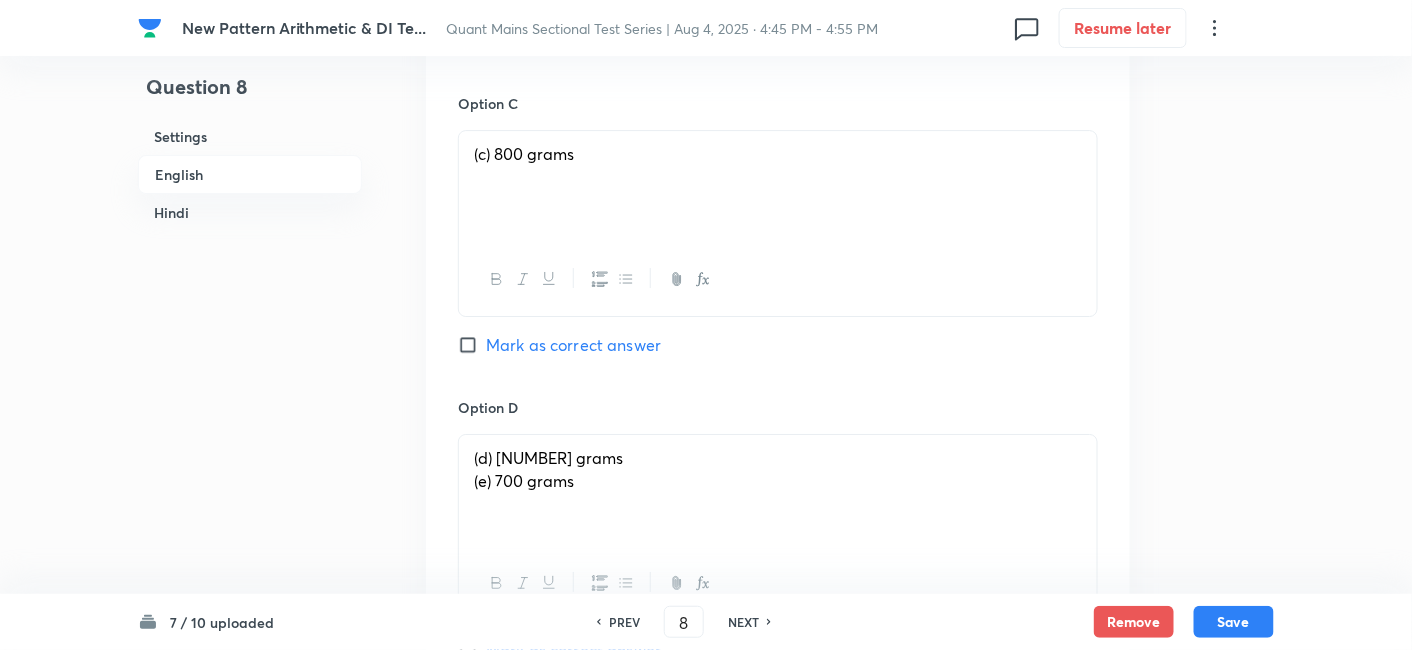 scroll, scrollTop: 2087, scrollLeft: 0, axis: vertical 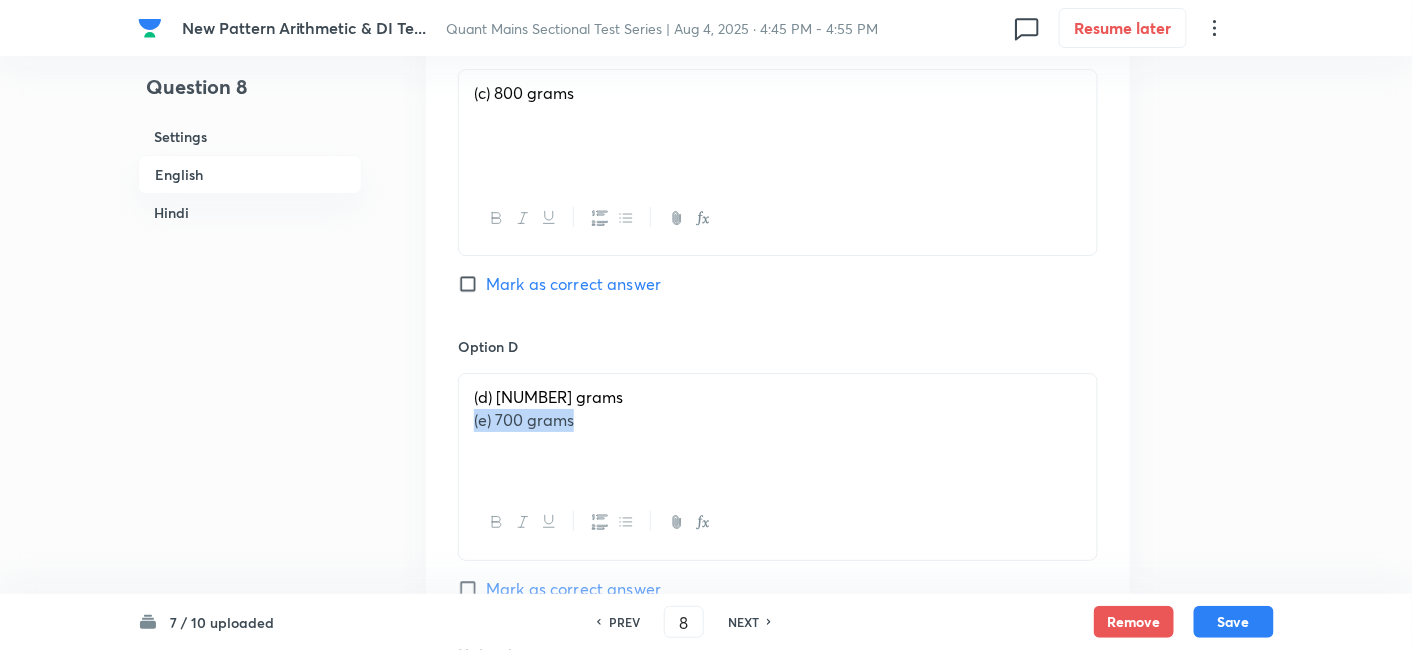 drag, startPoint x: 474, startPoint y: 396, endPoint x: 730, endPoint y: 448, distance: 261.22787 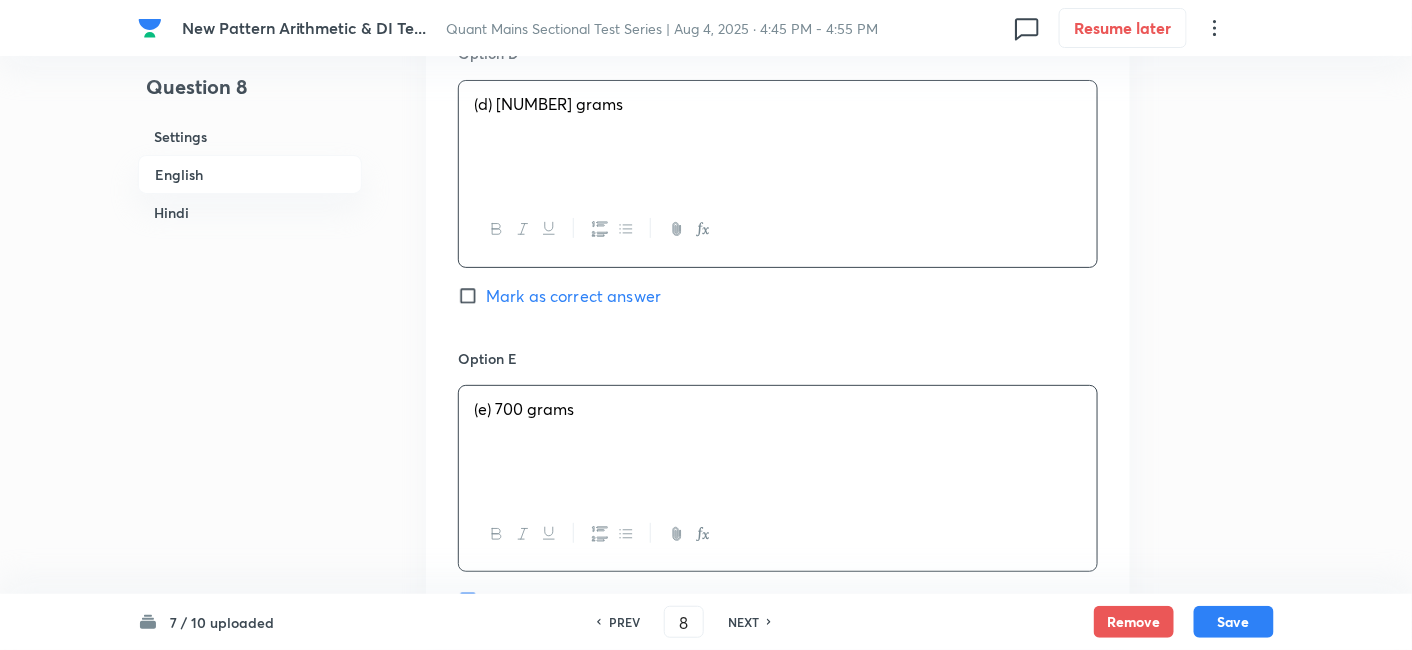 click on "(e) 700 grams" at bounding box center (778, 442) 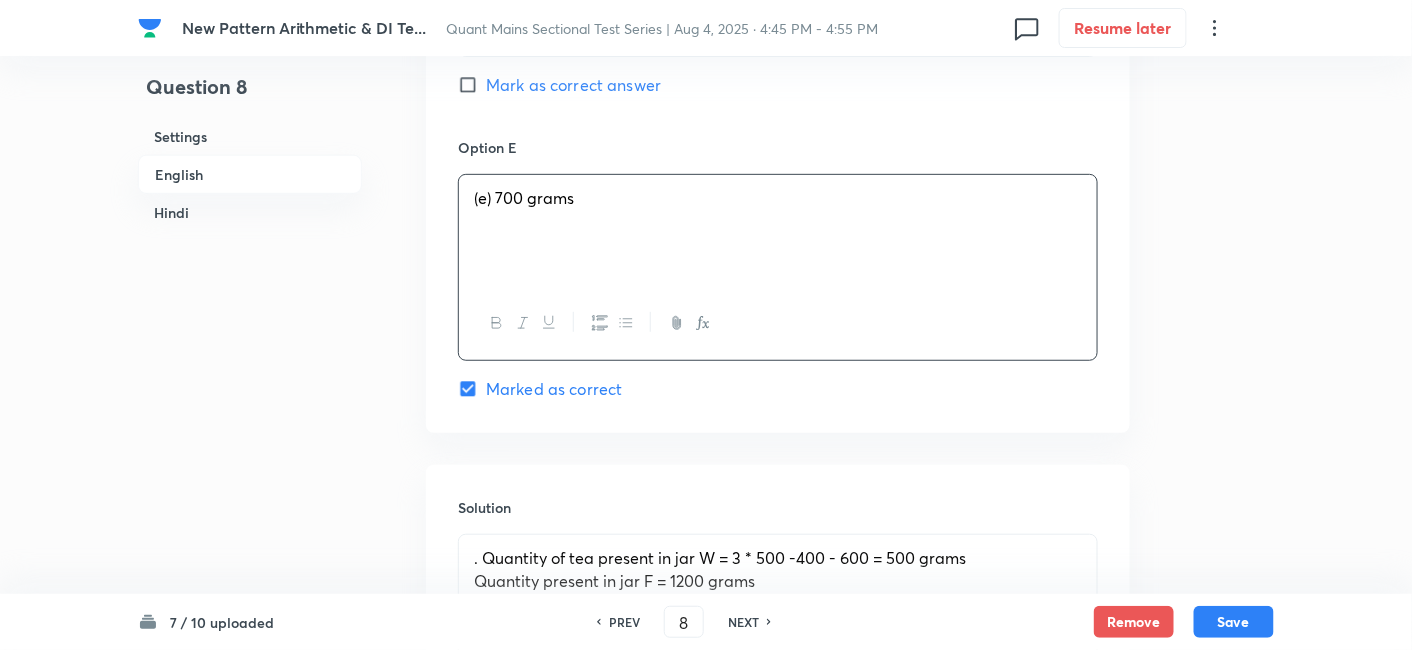 scroll, scrollTop: 2562, scrollLeft: 0, axis: vertical 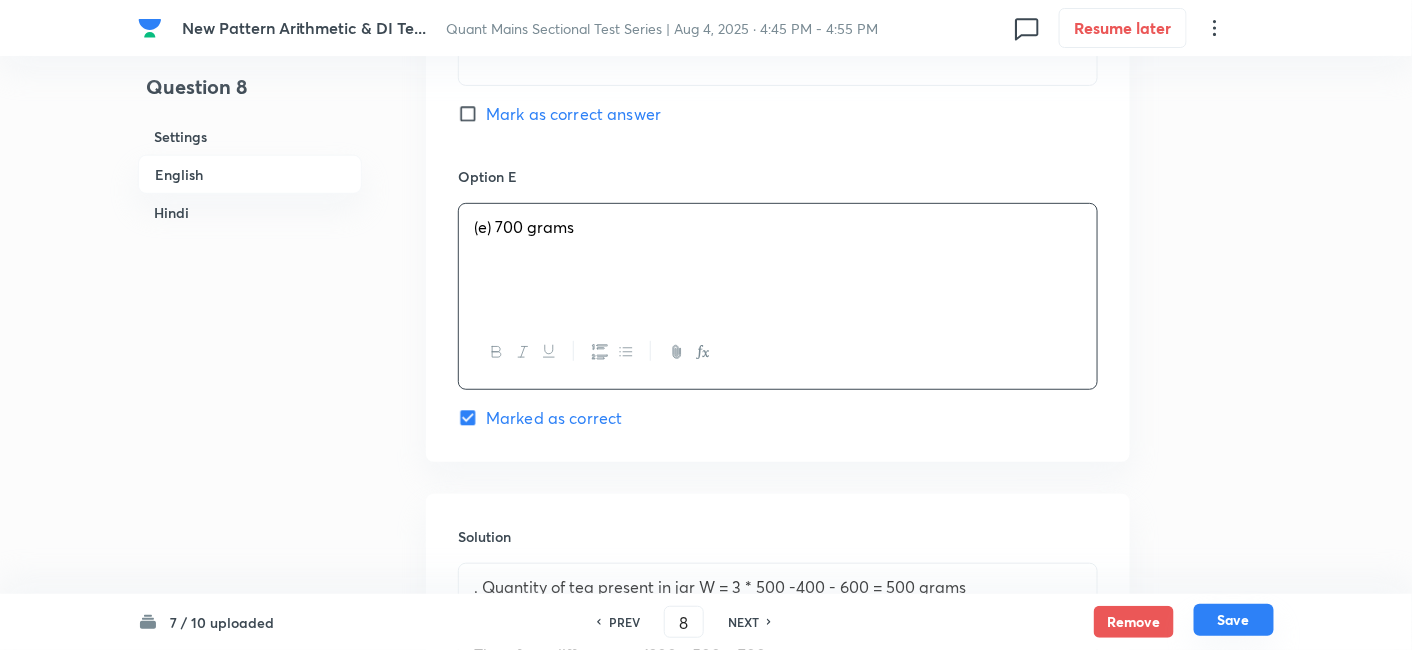 click on "Save" at bounding box center [1234, 620] 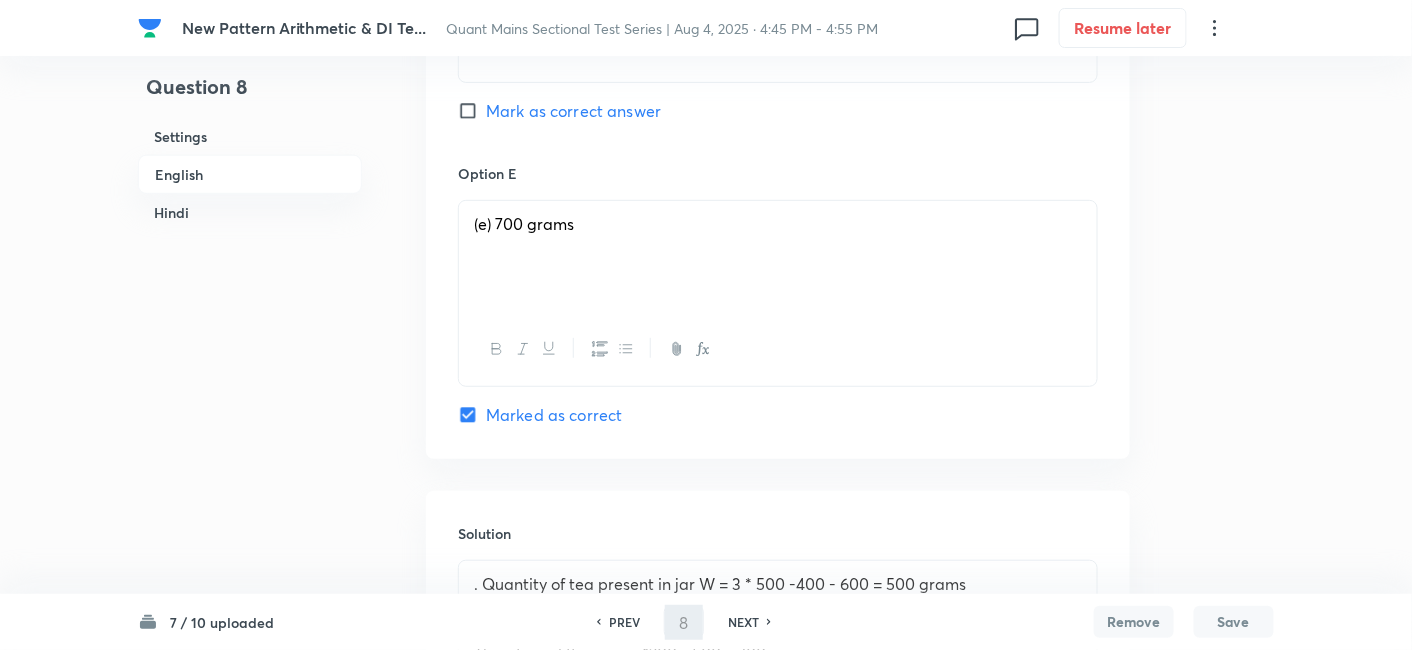type on "9" 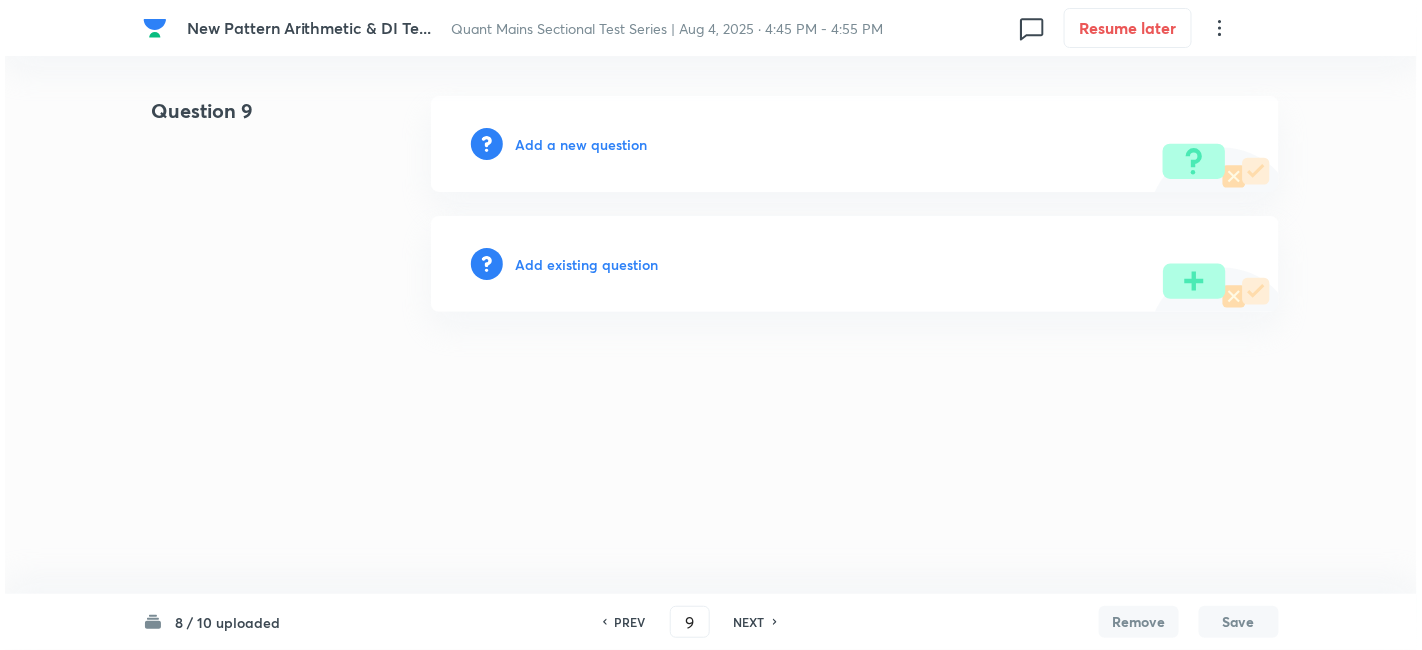 scroll, scrollTop: 0, scrollLeft: 0, axis: both 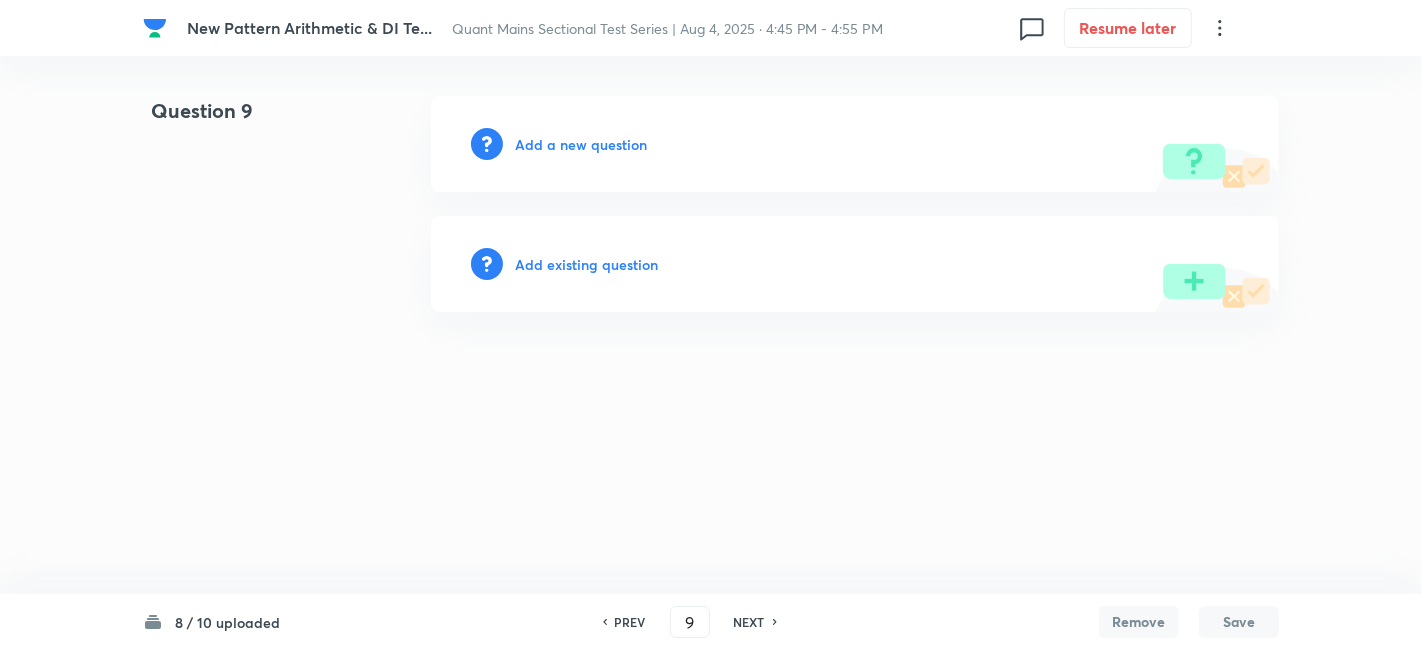 click on "Add a new question" at bounding box center [581, 144] 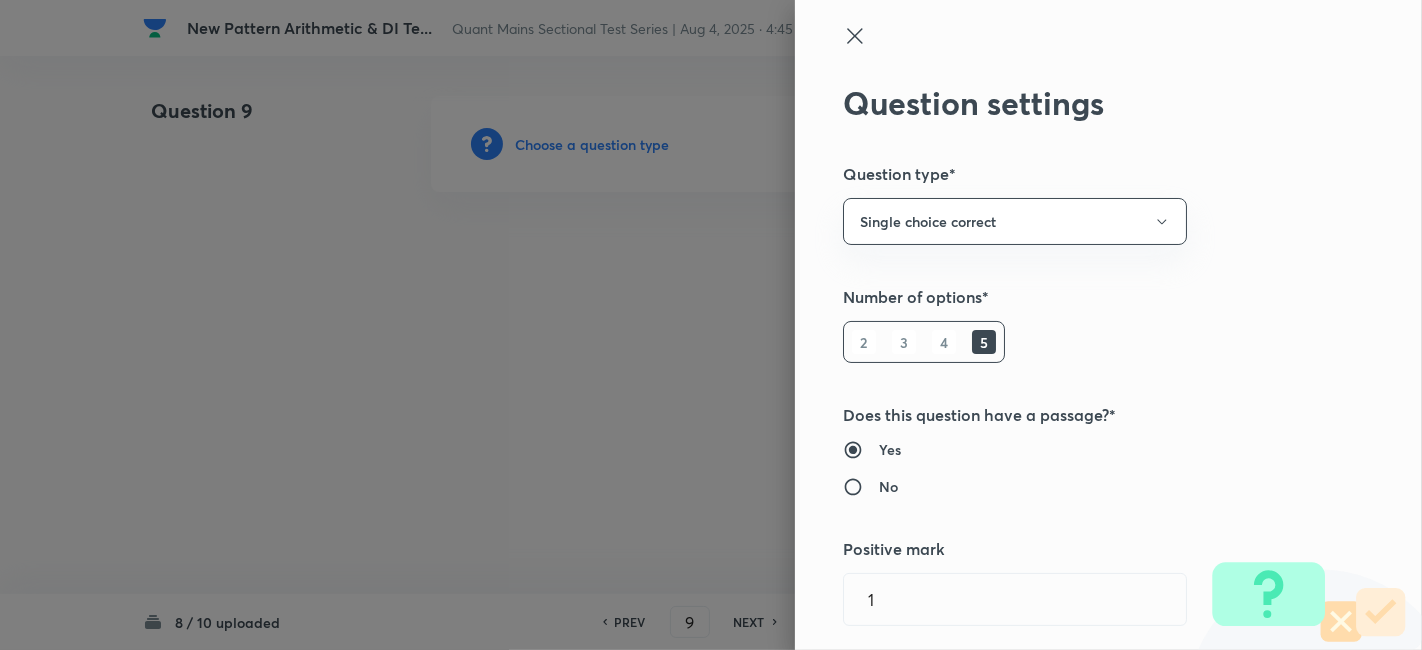 type 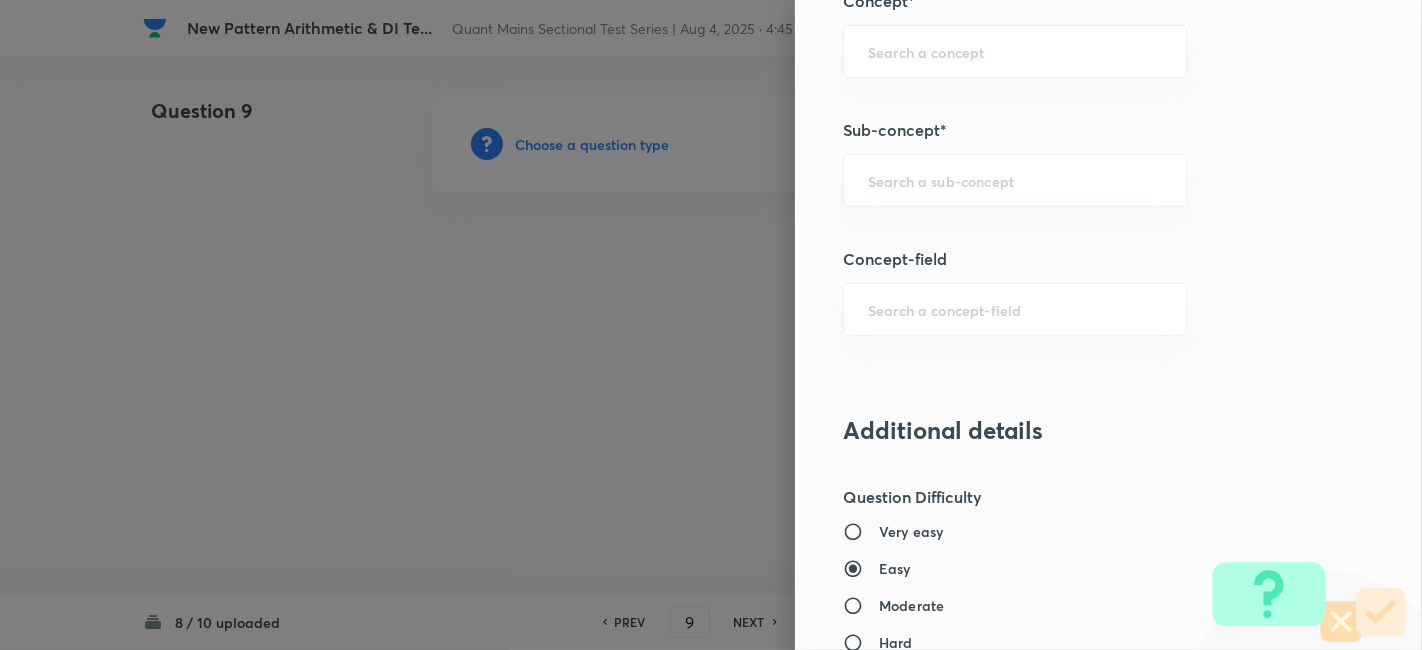 scroll, scrollTop: 1170, scrollLeft: 0, axis: vertical 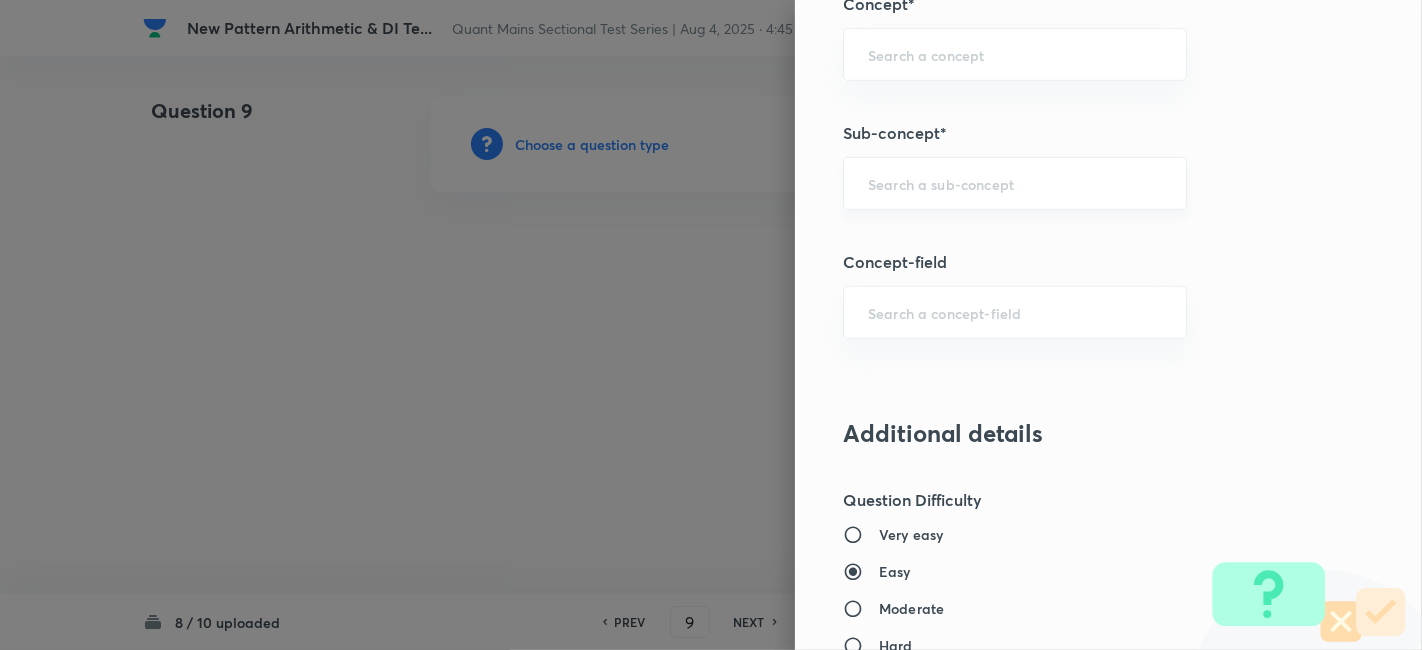 click at bounding box center (1015, 183) 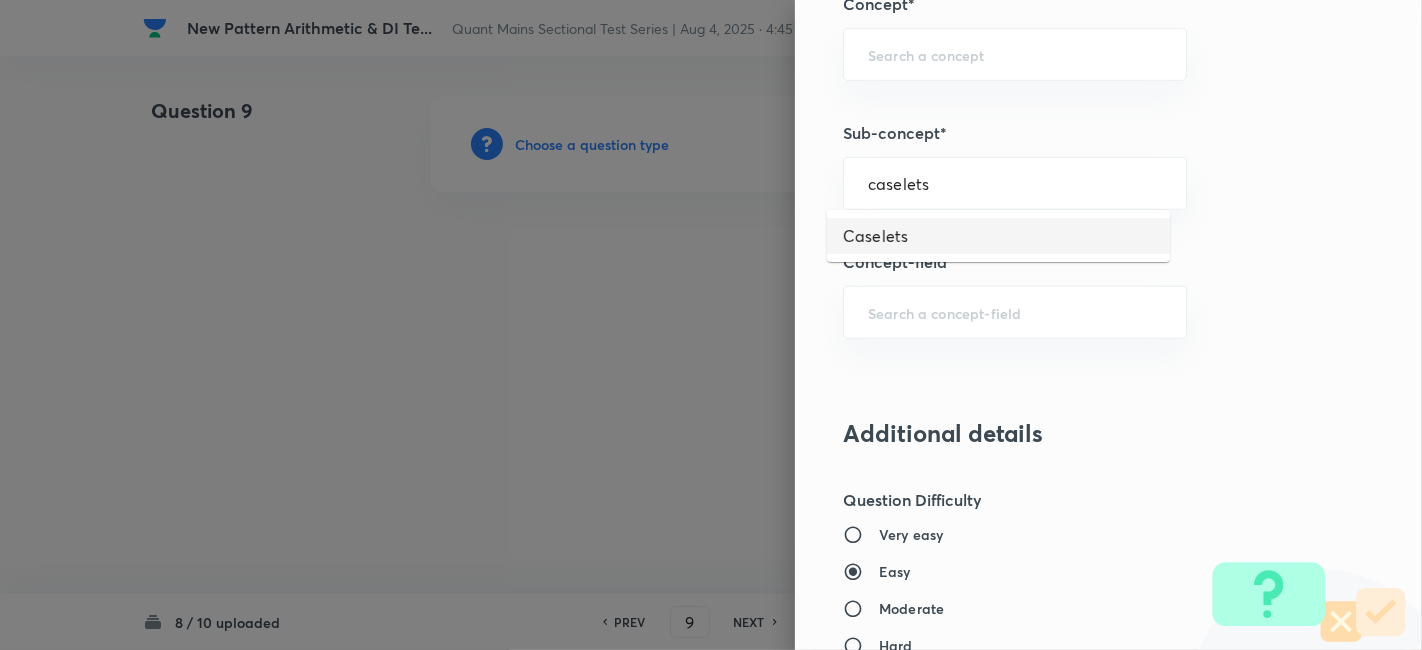 click on "Caselets" at bounding box center (998, 236) 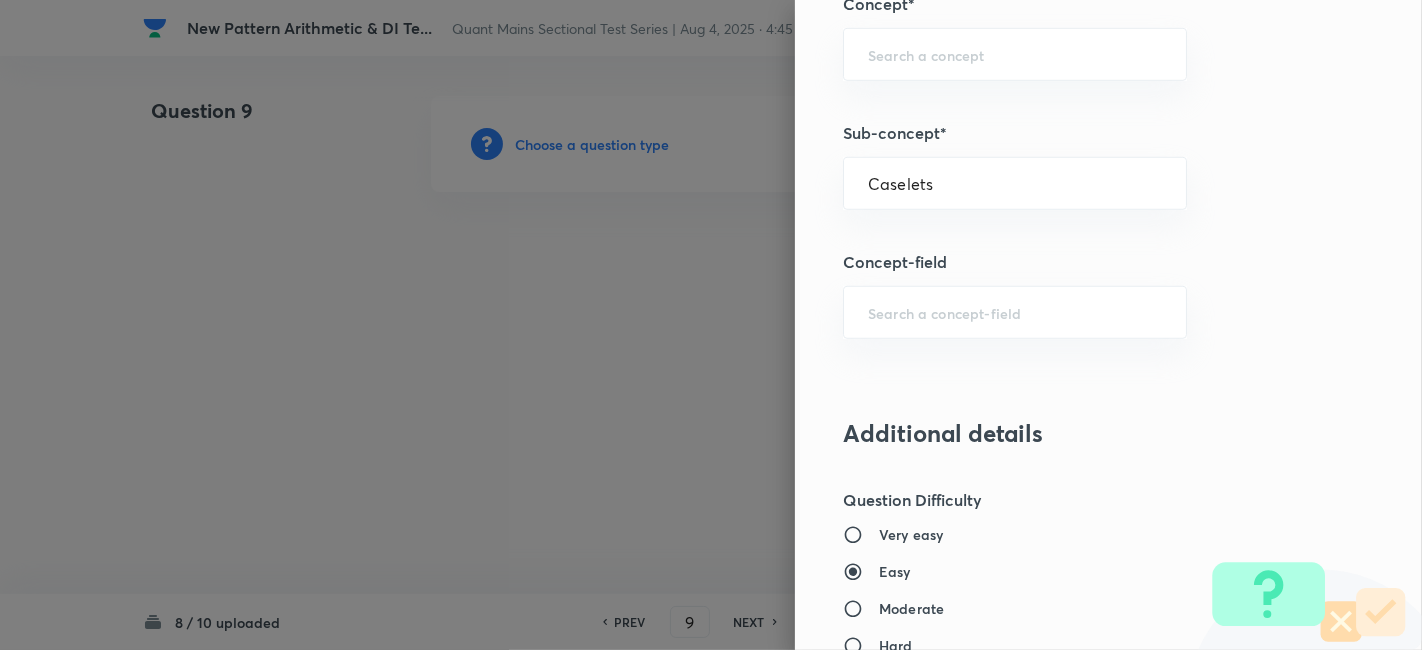 type on "Quantitative Aptitude" 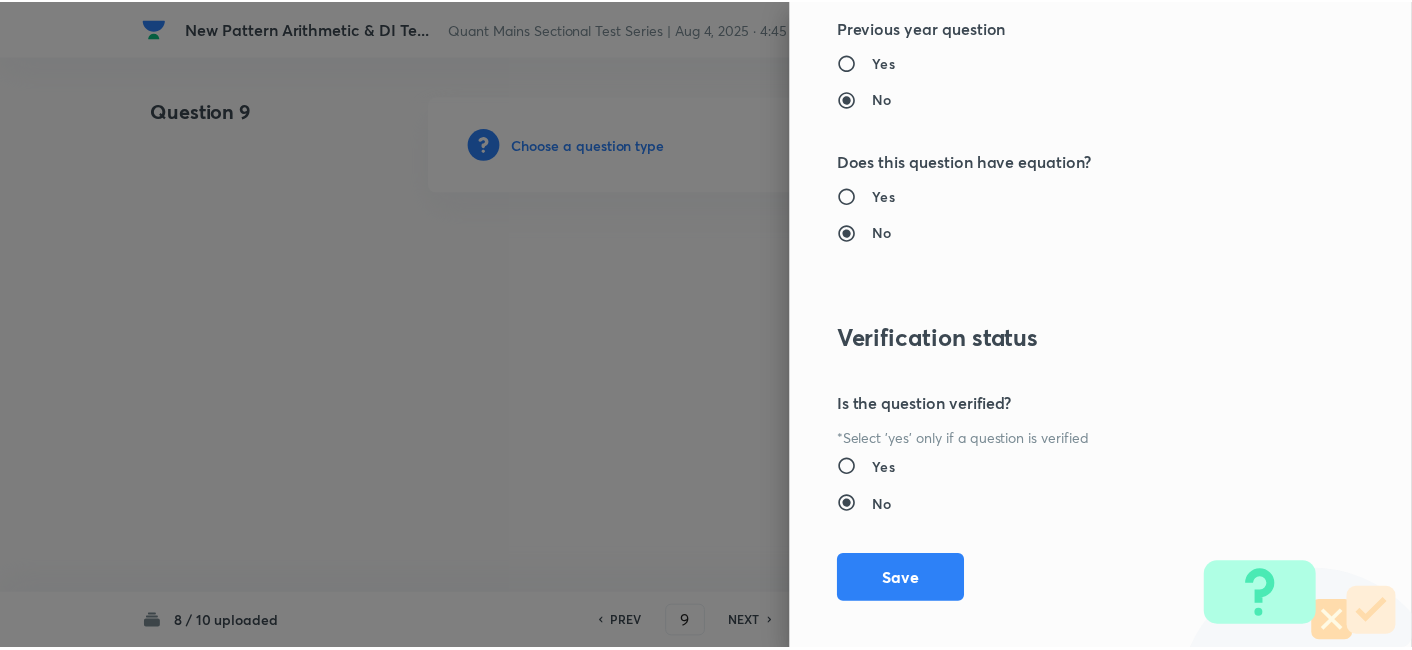 scroll, scrollTop: 2070, scrollLeft: 0, axis: vertical 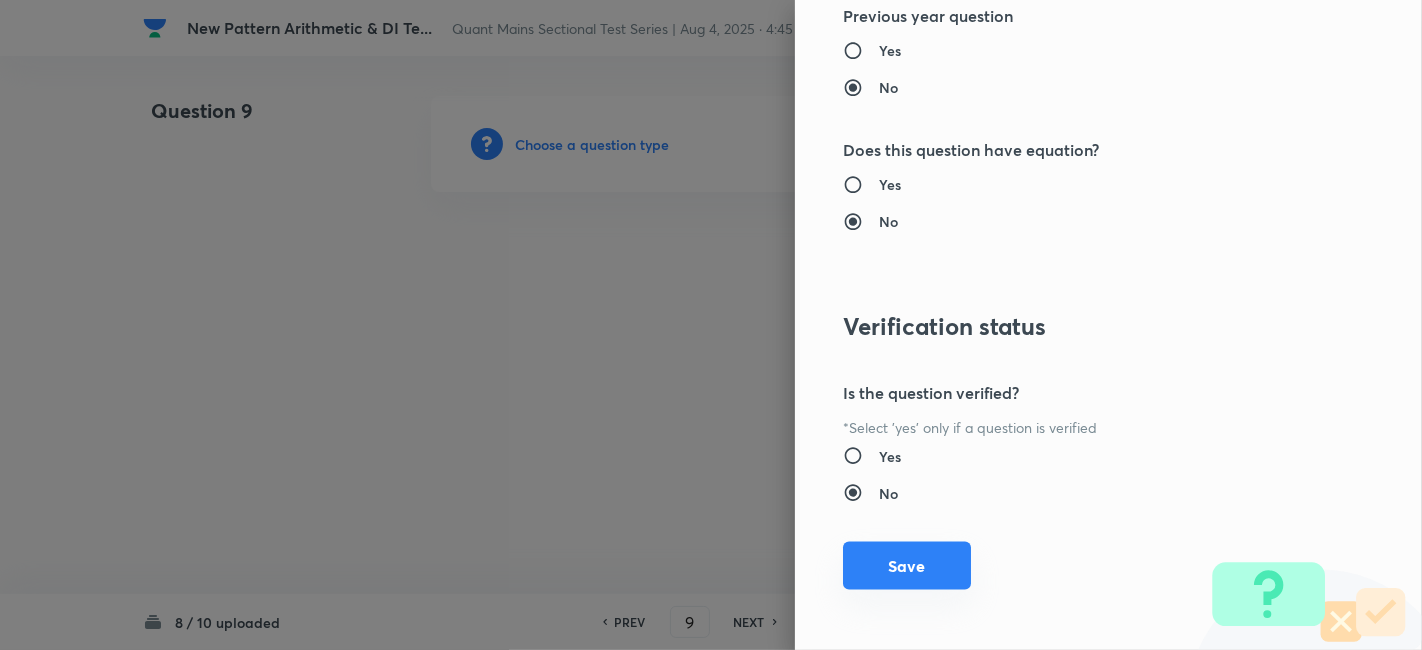 click on "Save" at bounding box center (907, 566) 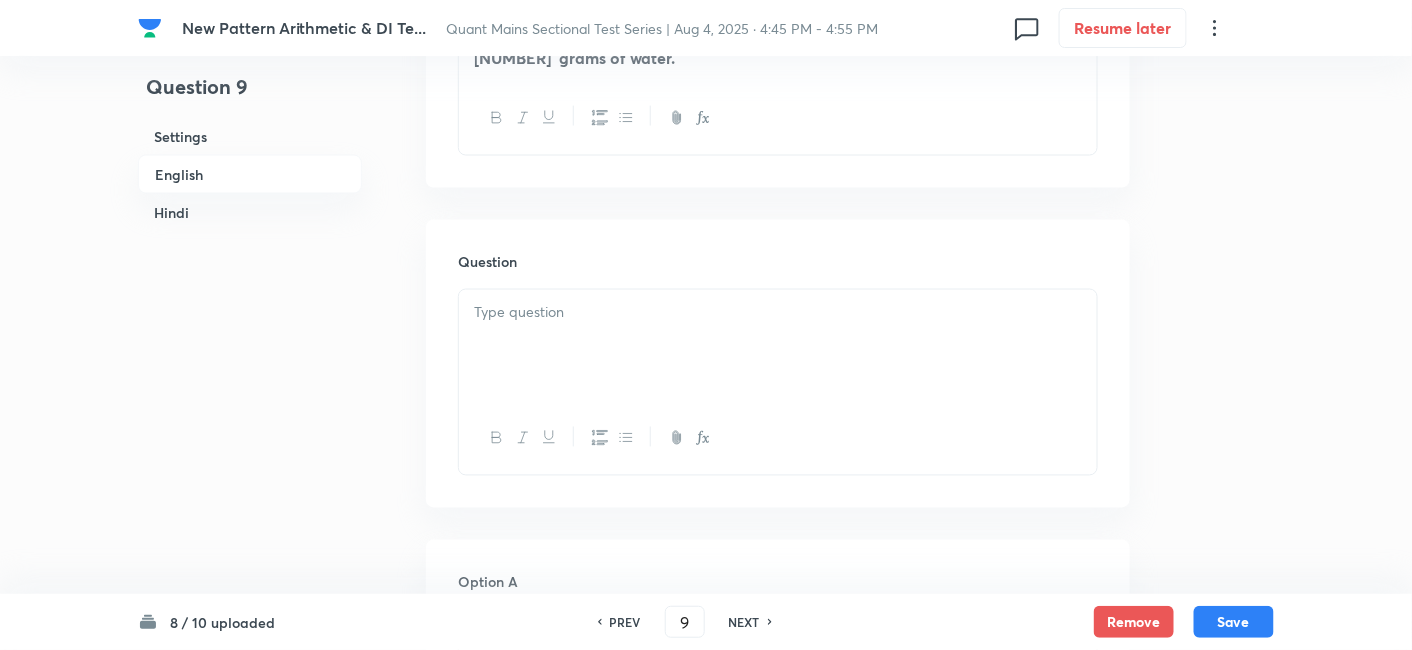 scroll, scrollTop: 939, scrollLeft: 0, axis: vertical 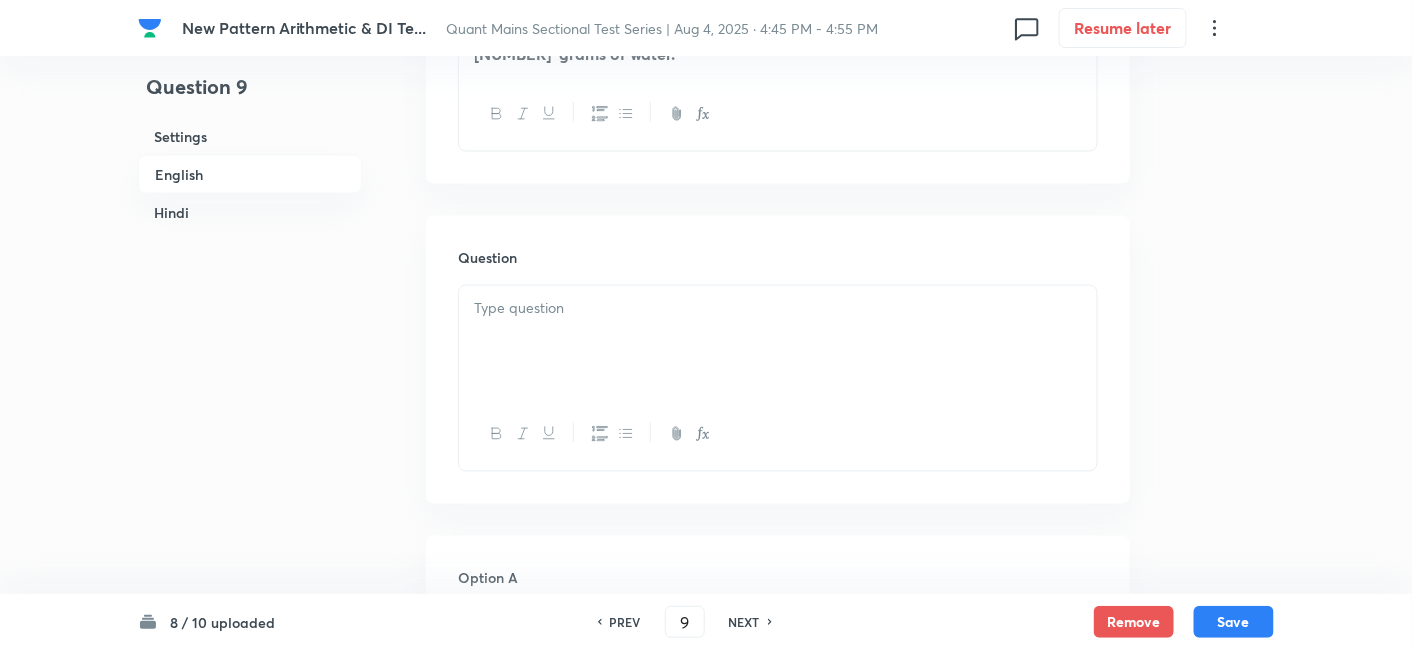 click at bounding box center [778, 342] 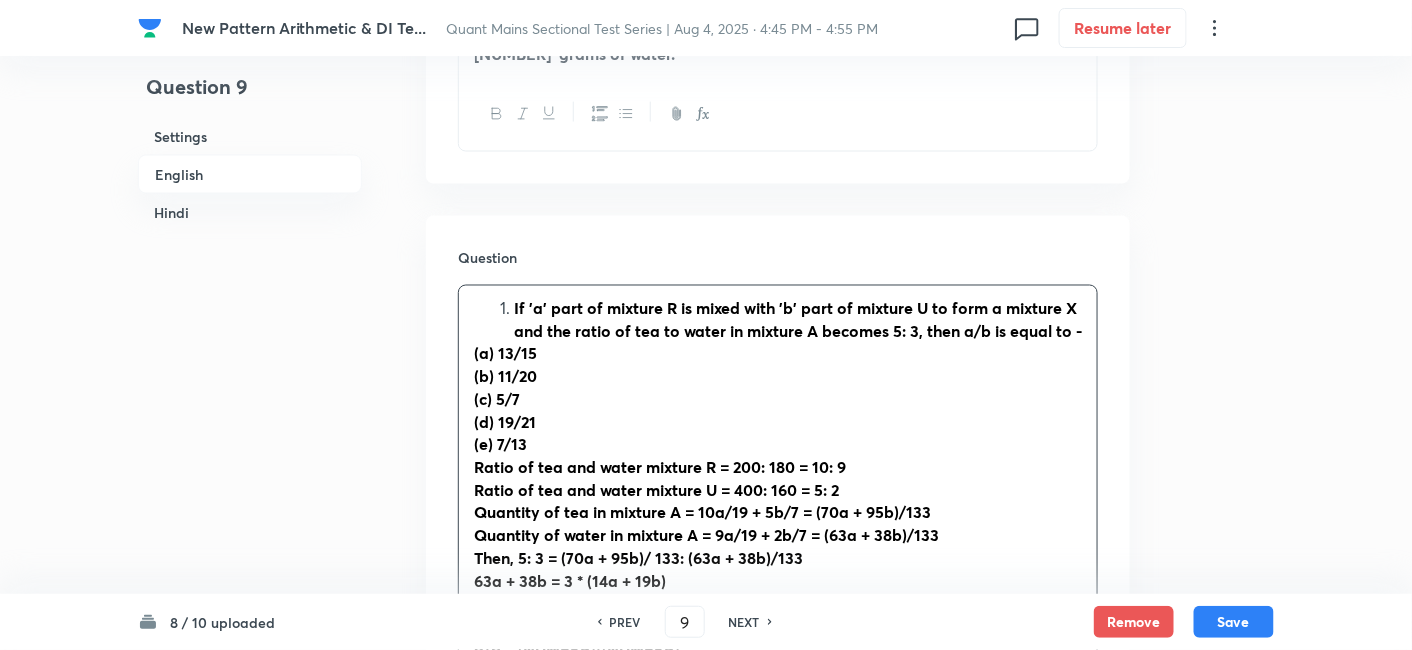click on "If 'a' part of mixture R is mixed with 'b' part of mixture U to form a mixture X and the ratio of tea to water in mixture A becomes 5: 3, then a/b is equal to -" at bounding box center (798, 320) 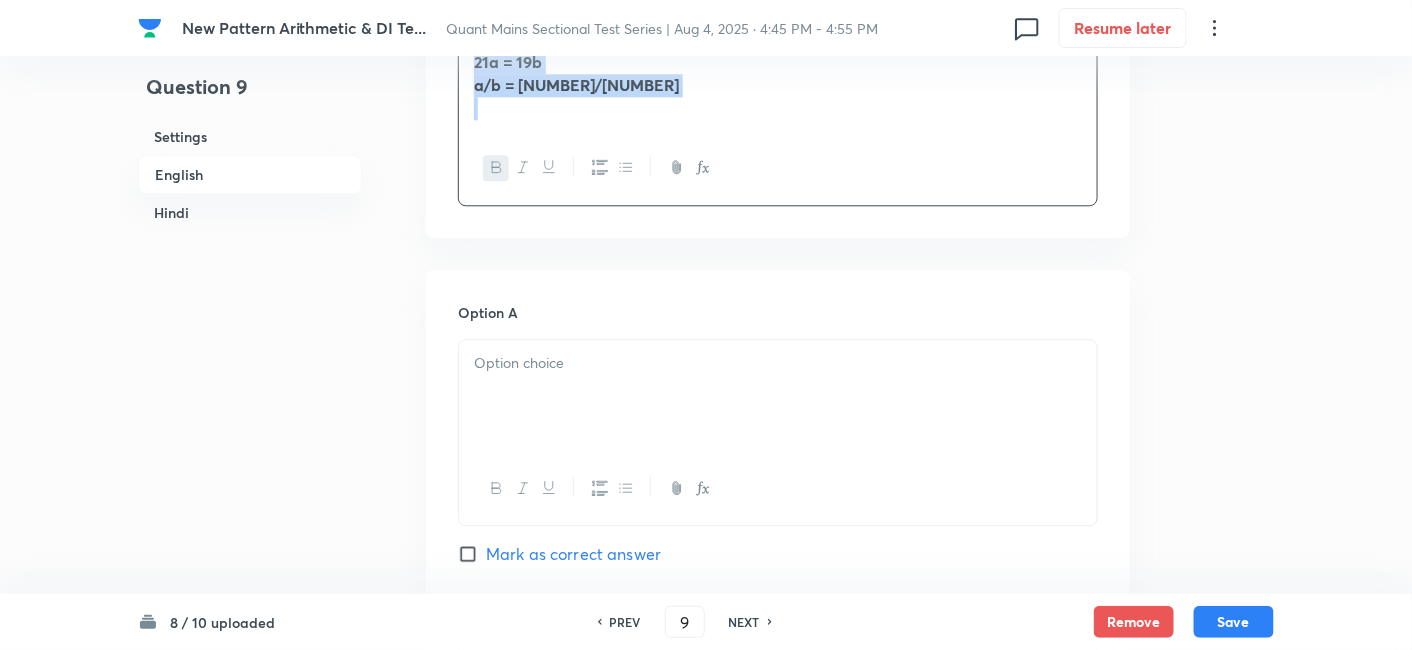 drag, startPoint x: 465, startPoint y: 287, endPoint x: 1068, endPoint y: 373, distance: 609.1018 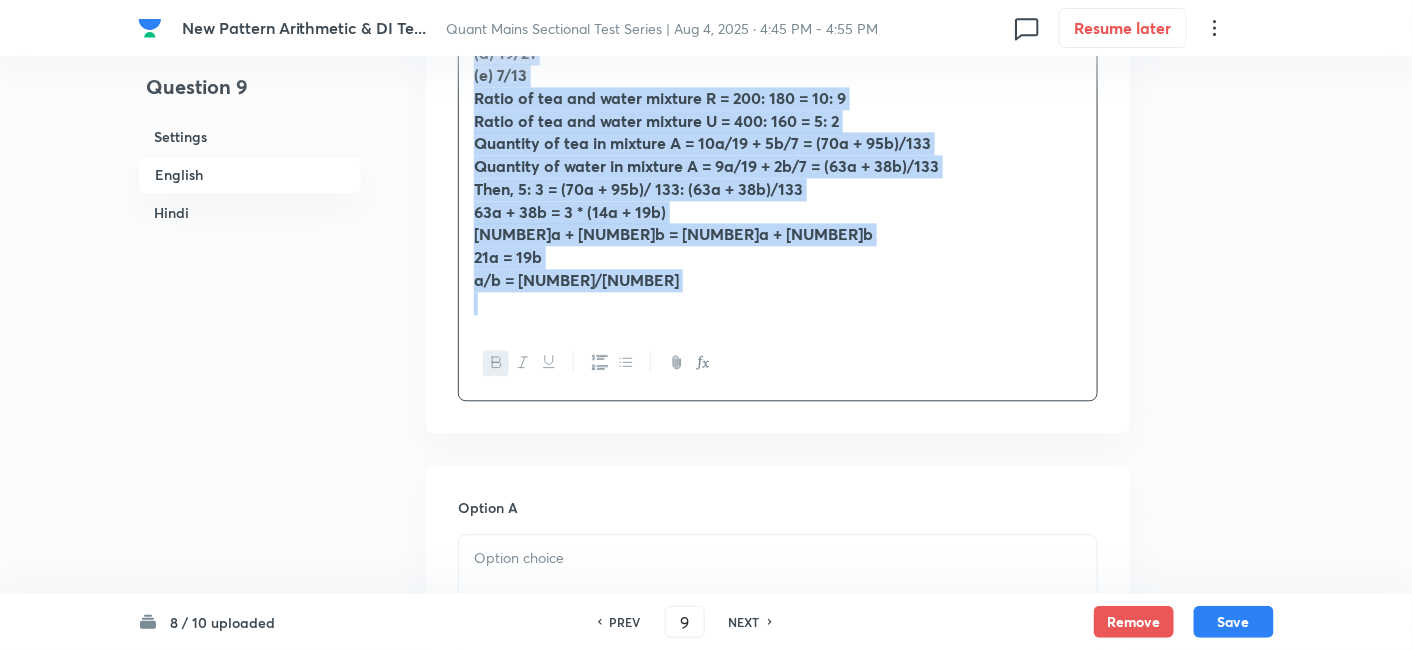 scroll, scrollTop: 1311, scrollLeft: 0, axis: vertical 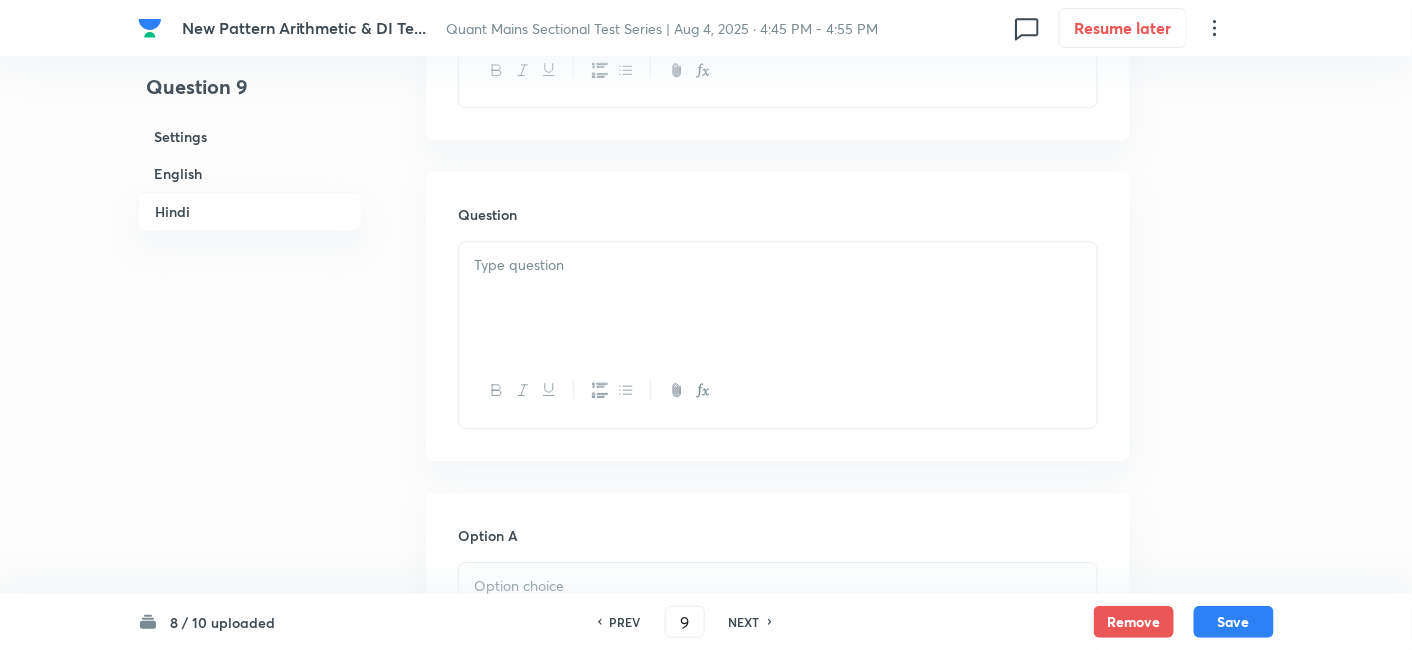 click at bounding box center (778, 298) 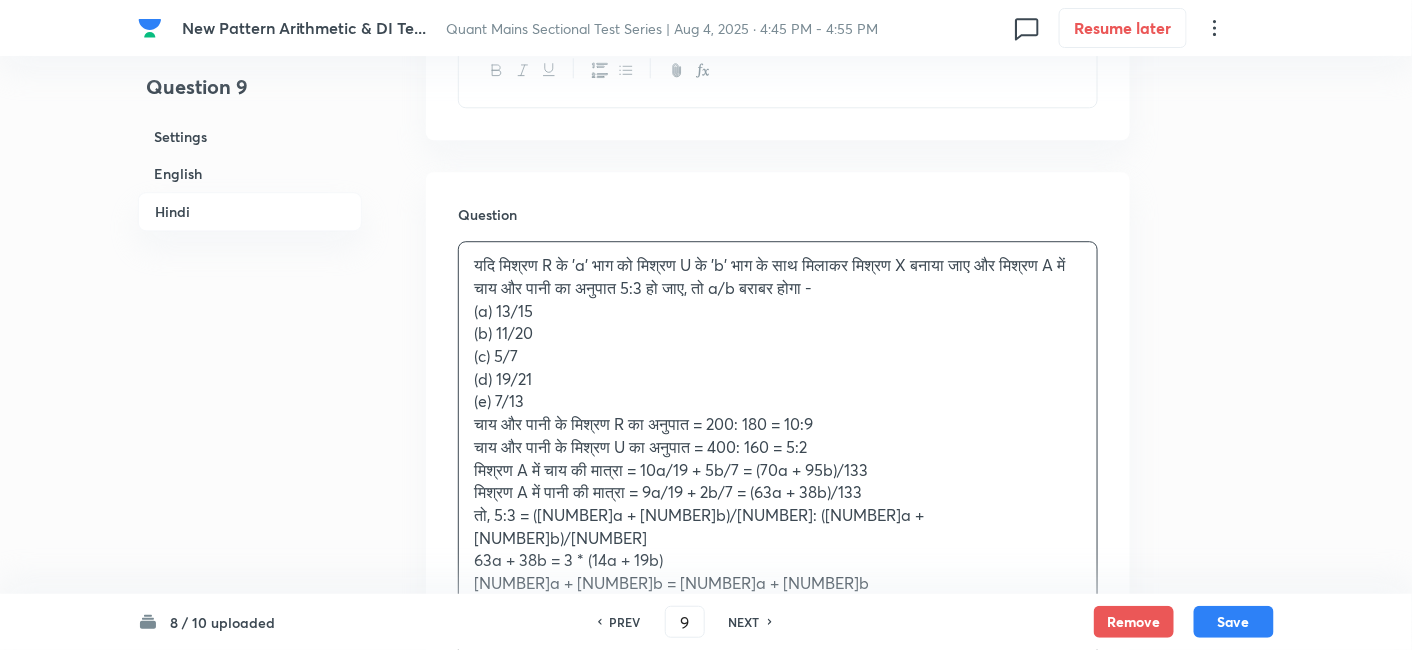 scroll, scrollTop: 4288, scrollLeft: 0, axis: vertical 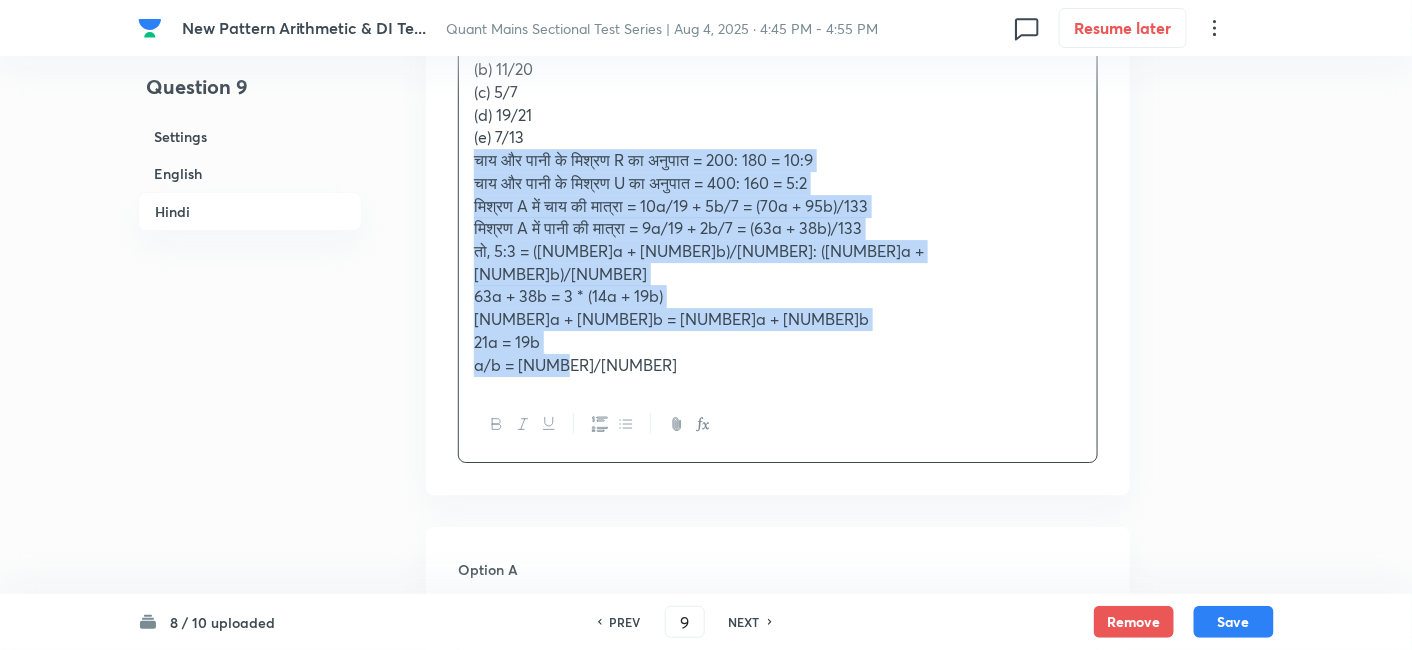 drag, startPoint x: 471, startPoint y: 130, endPoint x: 677, endPoint y: 388, distance: 330.1515 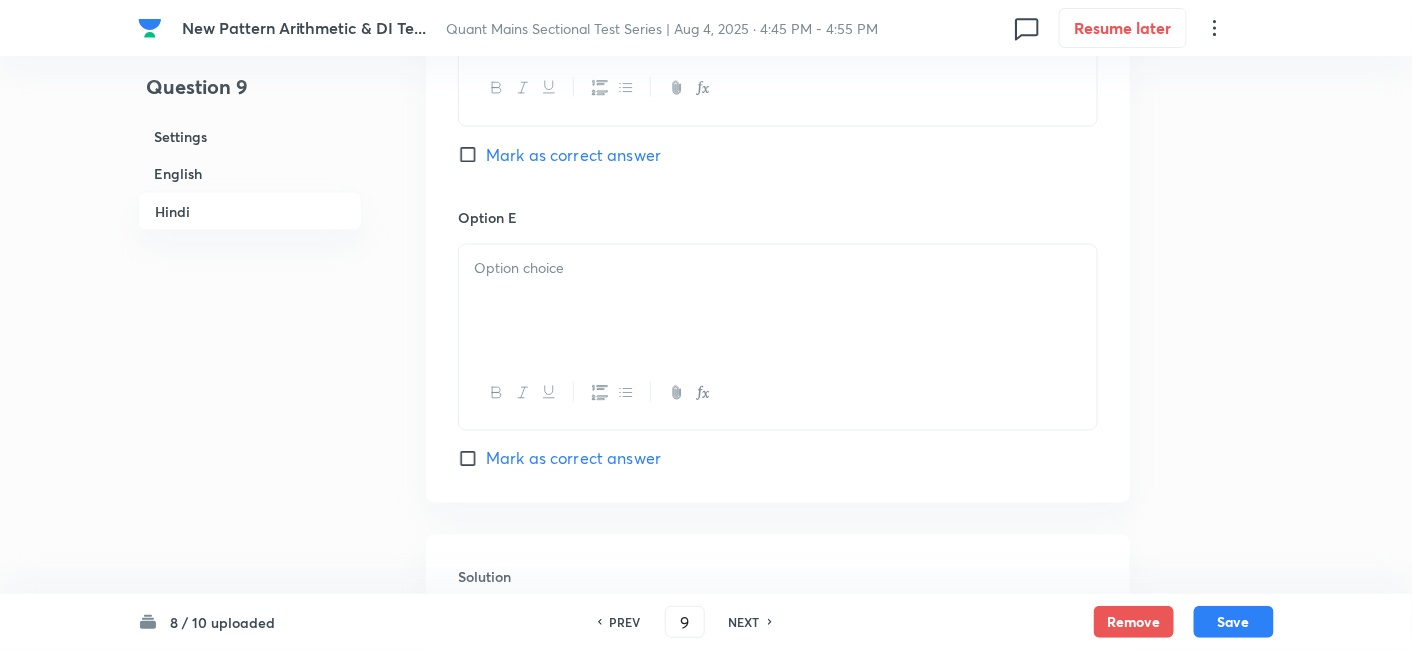 scroll, scrollTop: 5972, scrollLeft: 0, axis: vertical 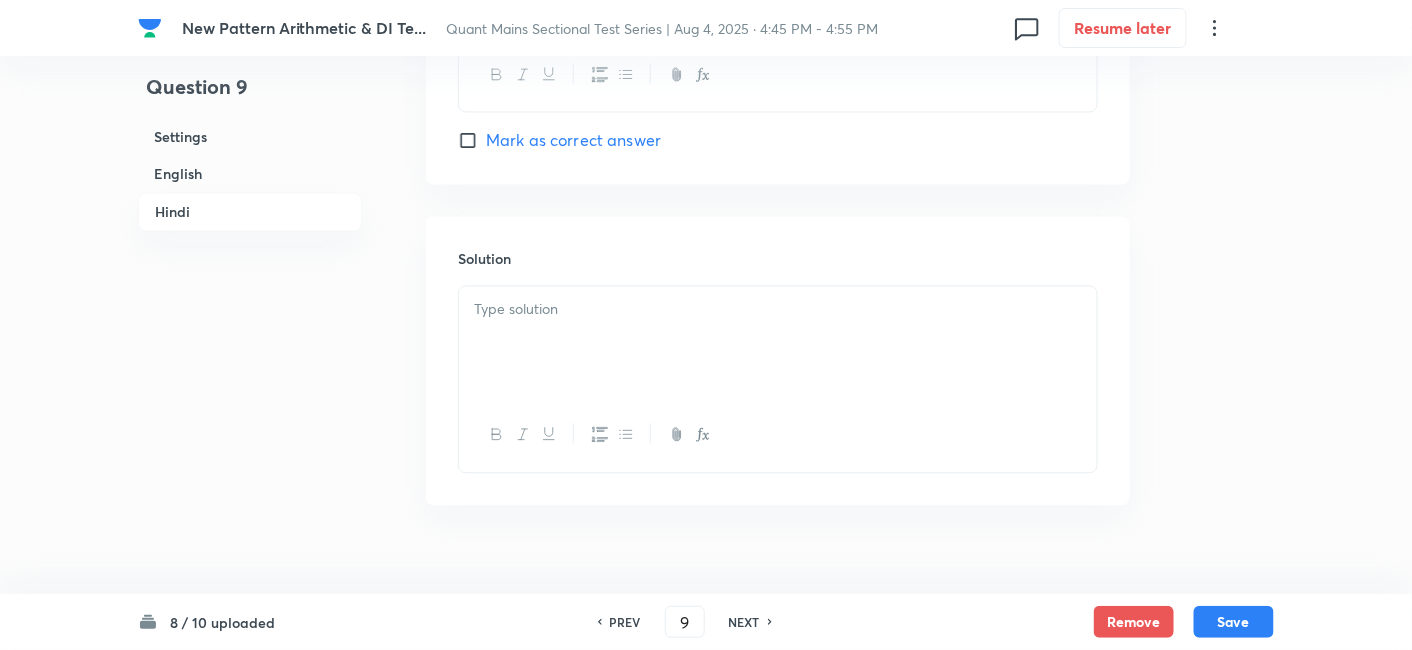 click at bounding box center (778, 342) 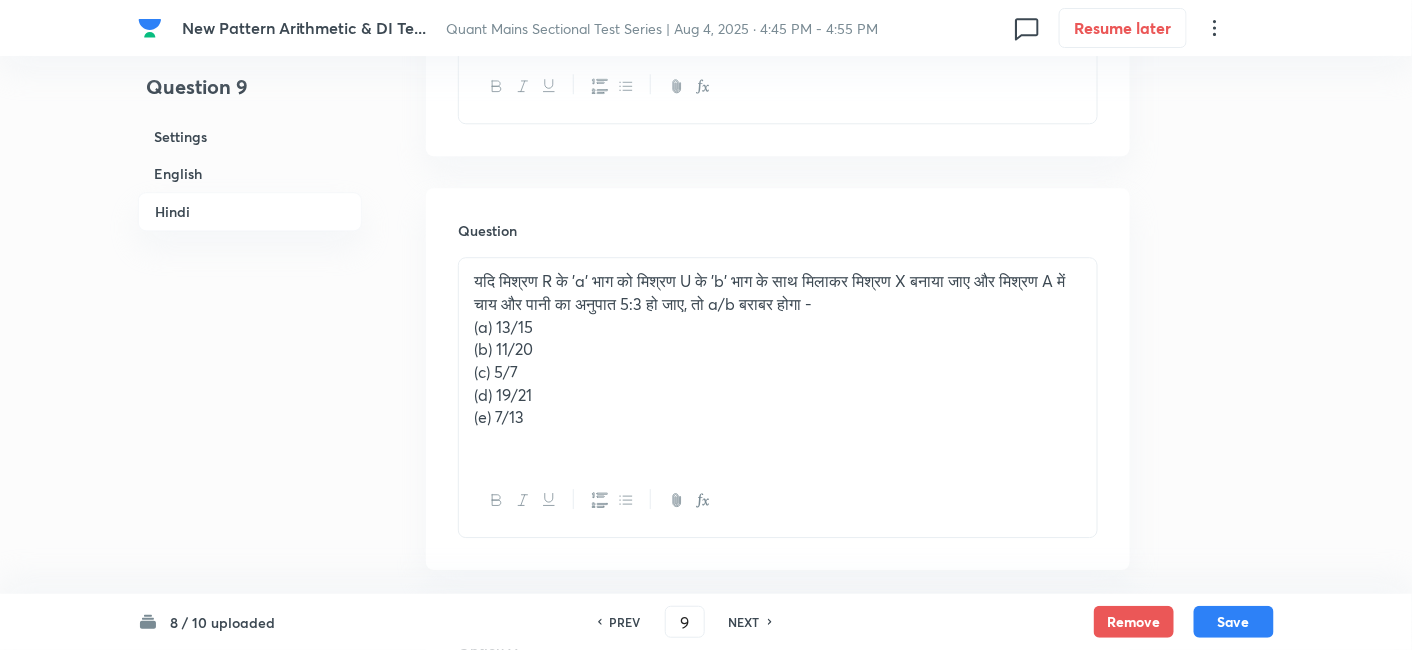 scroll, scrollTop: 4005, scrollLeft: 0, axis: vertical 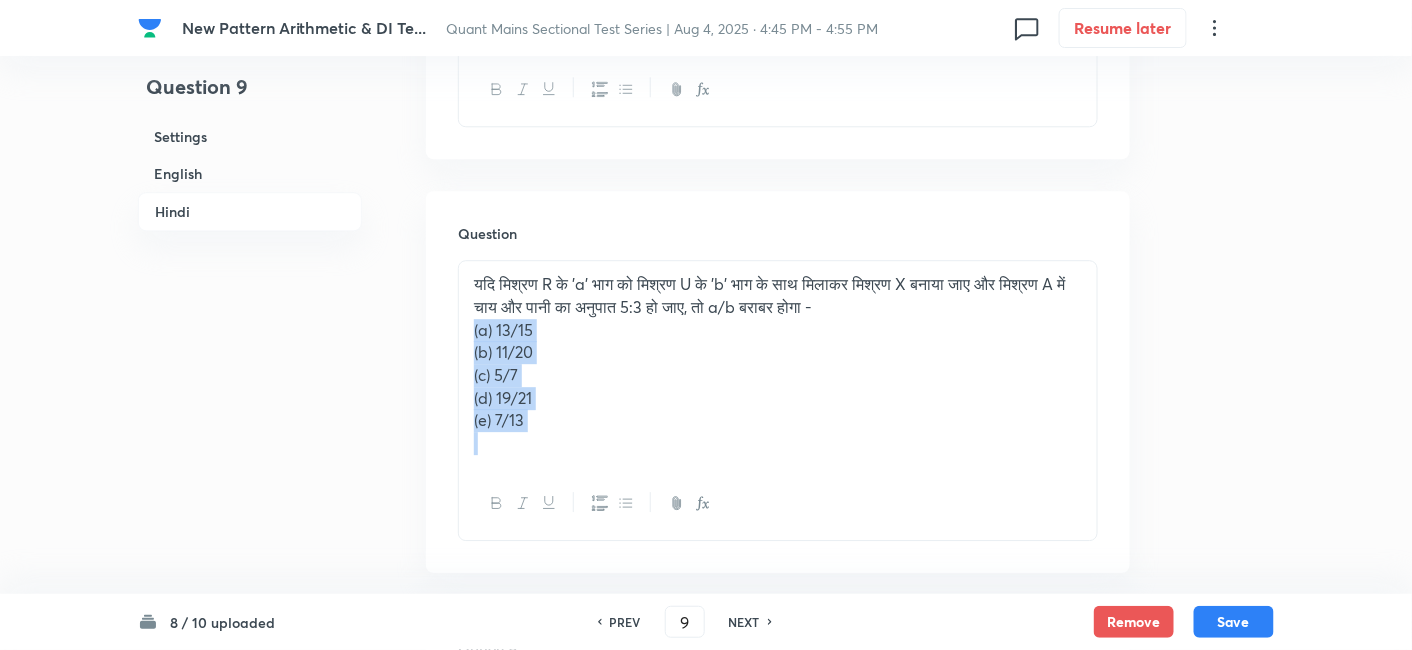 drag, startPoint x: 473, startPoint y: 301, endPoint x: 604, endPoint y: 461, distance: 206.78732 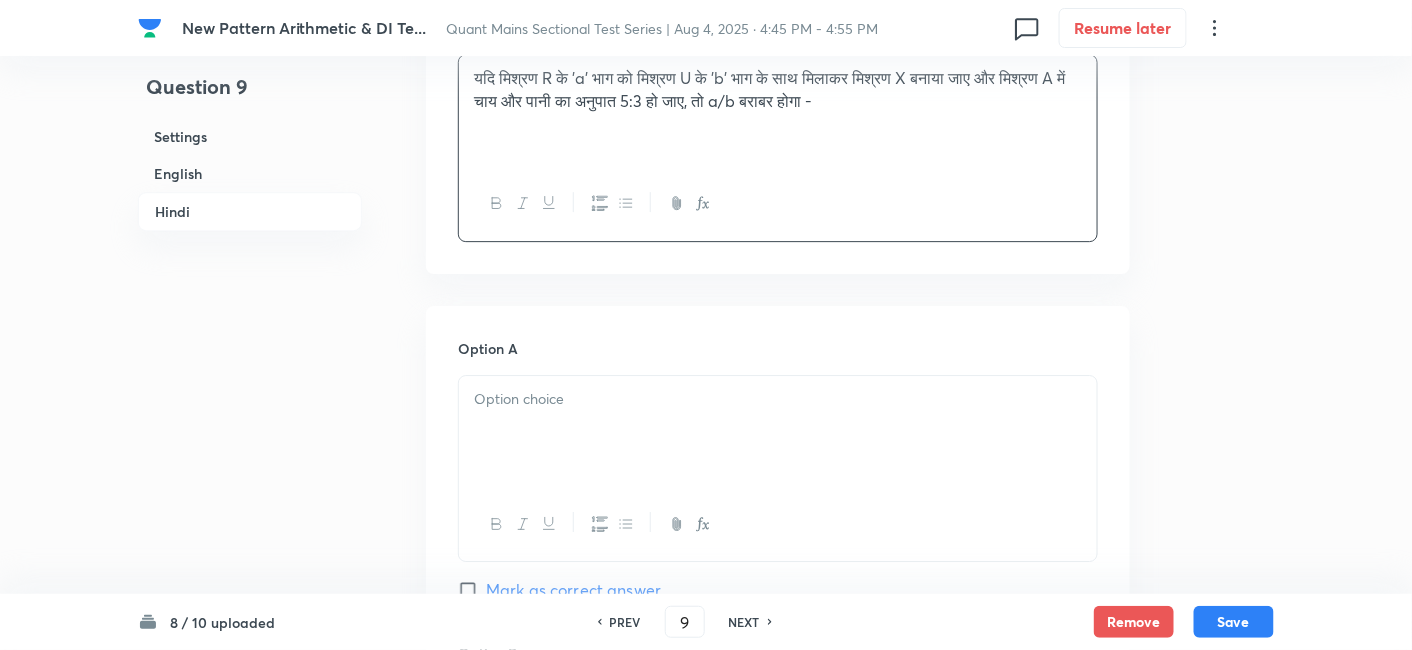 scroll, scrollTop: 4212, scrollLeft: 0, axis: vertical 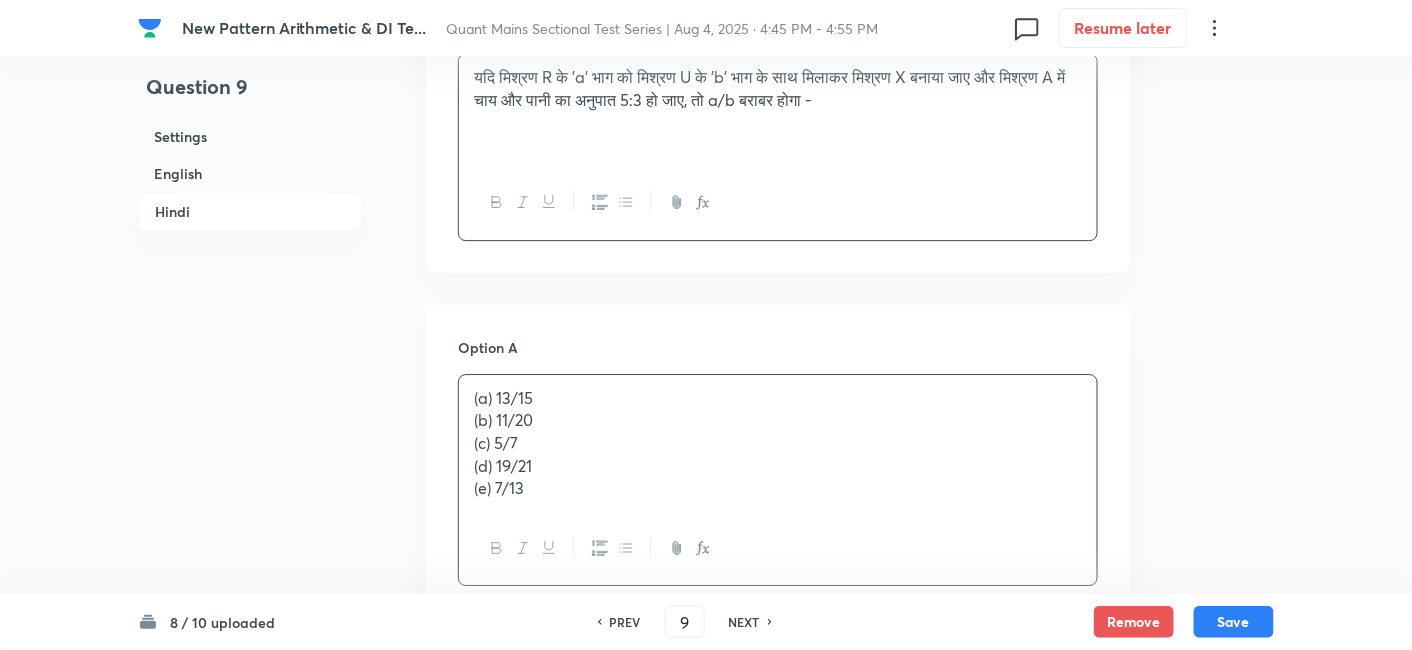 click on "(a) [NUMBER]/[NUMBER]  (b) [NUMBER]/[NUMBER] (c) [NUMBER]/[NUMBER]  (d) [NUMBER]/[NUMBER] (e) [NUMBER]/[NUMBER]" at bounding box center (778, 444) 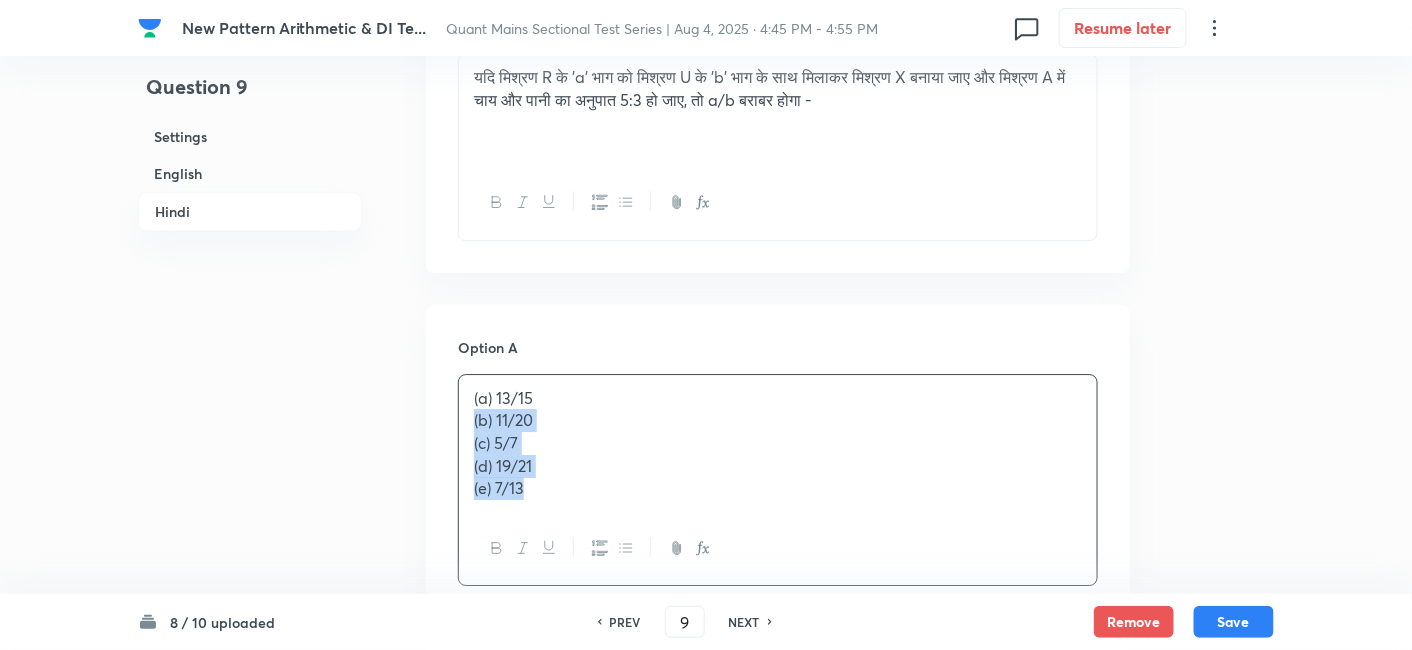 drag, startPoint x: 474, startPoint y: 400, endPoint x: 614, endPoint y: 550, distance: 205.18285 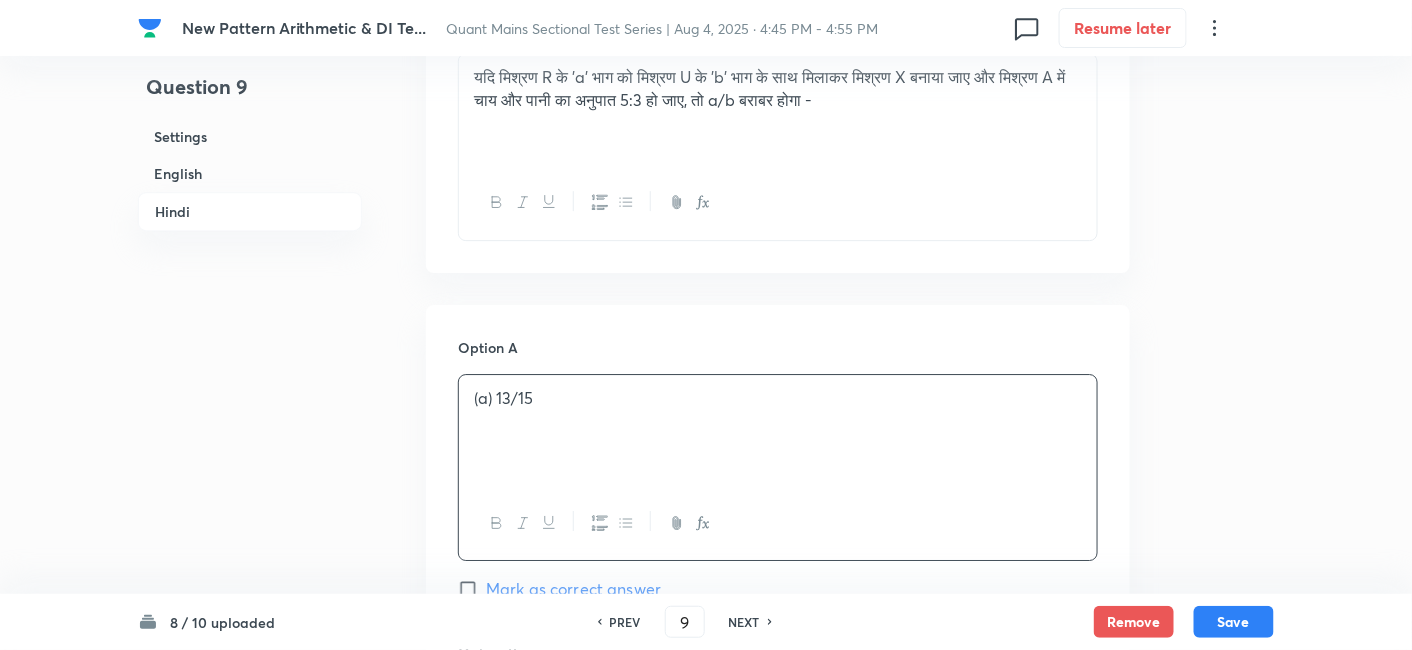 scroll, scrollTop: 4392, scrollLeft: 0, axis: vertical 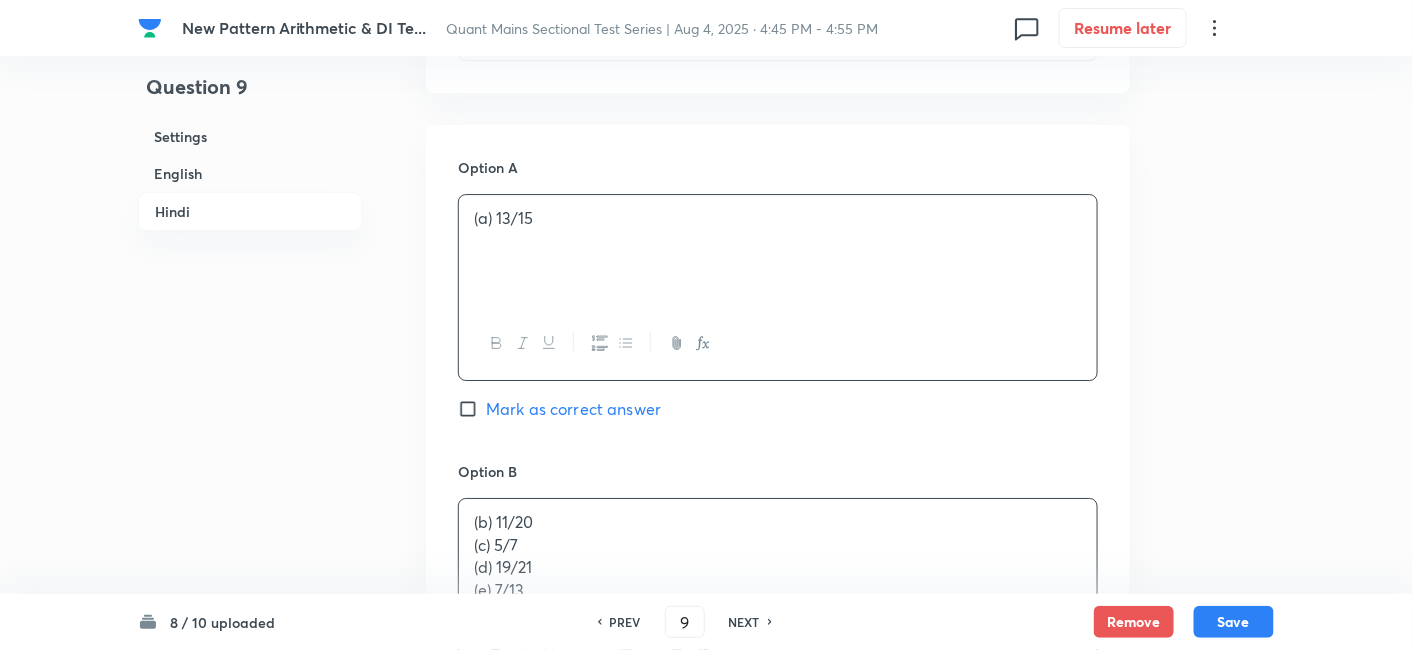 click on "(b) 11/20" at bounding box center [778, 522] 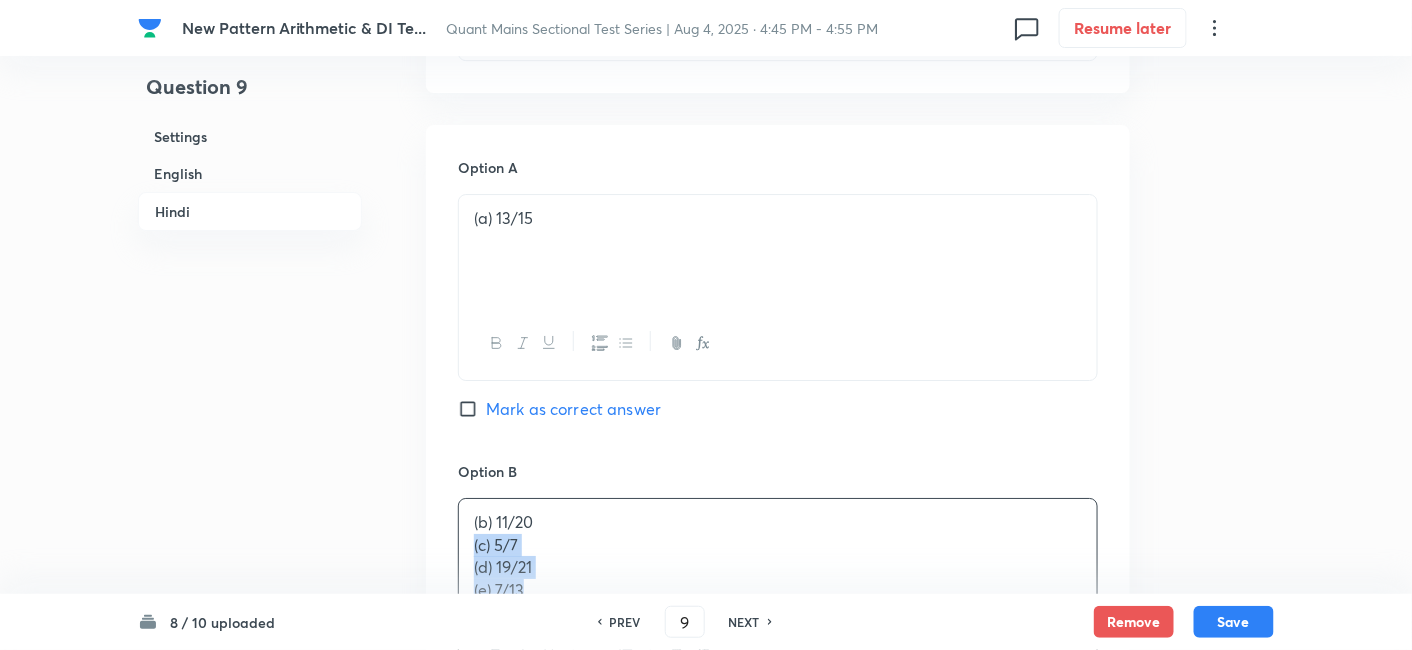 drag, startPoint x: 466, startPoint y: 524, endPoint x: 642, endPoint y: 611, distance: 196.32881 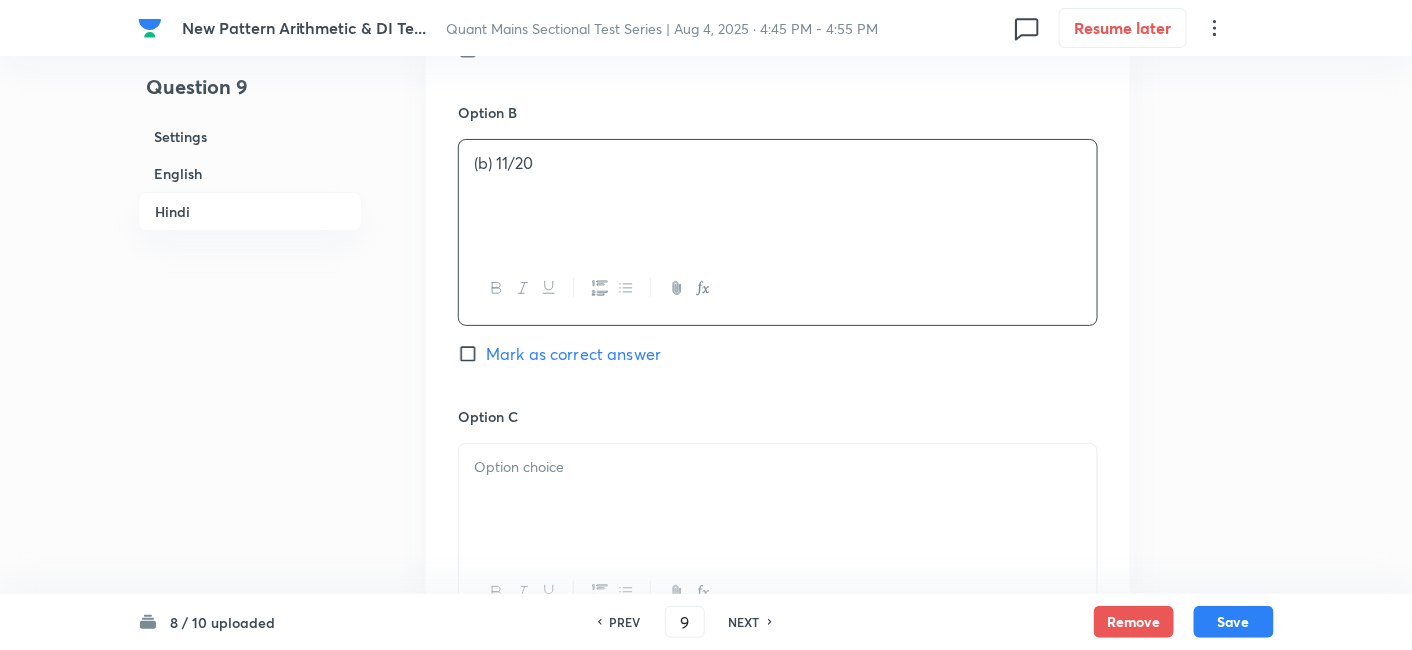 scroll, scrollTop: 4757, scrollLeft: 0, axis: vertical 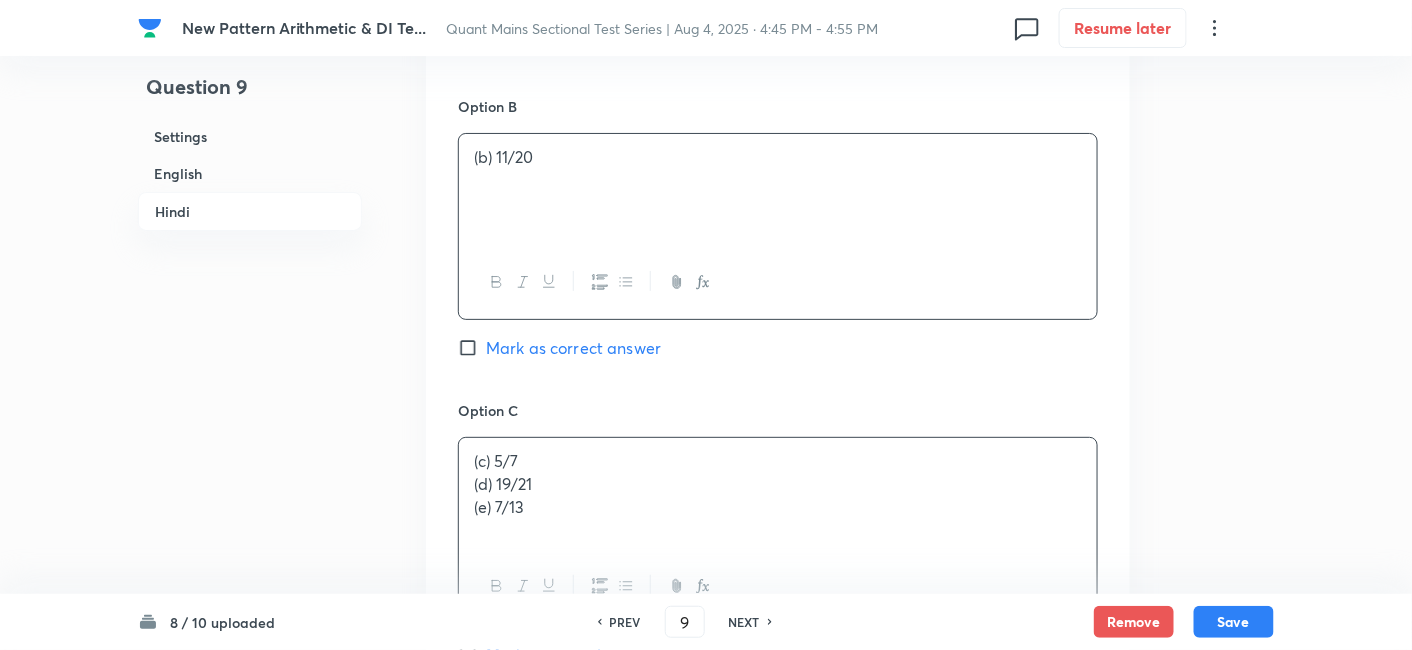 click on "(c) 5/7  (d) 19/21 (e) 7/13" at bounding box center [778, 494] 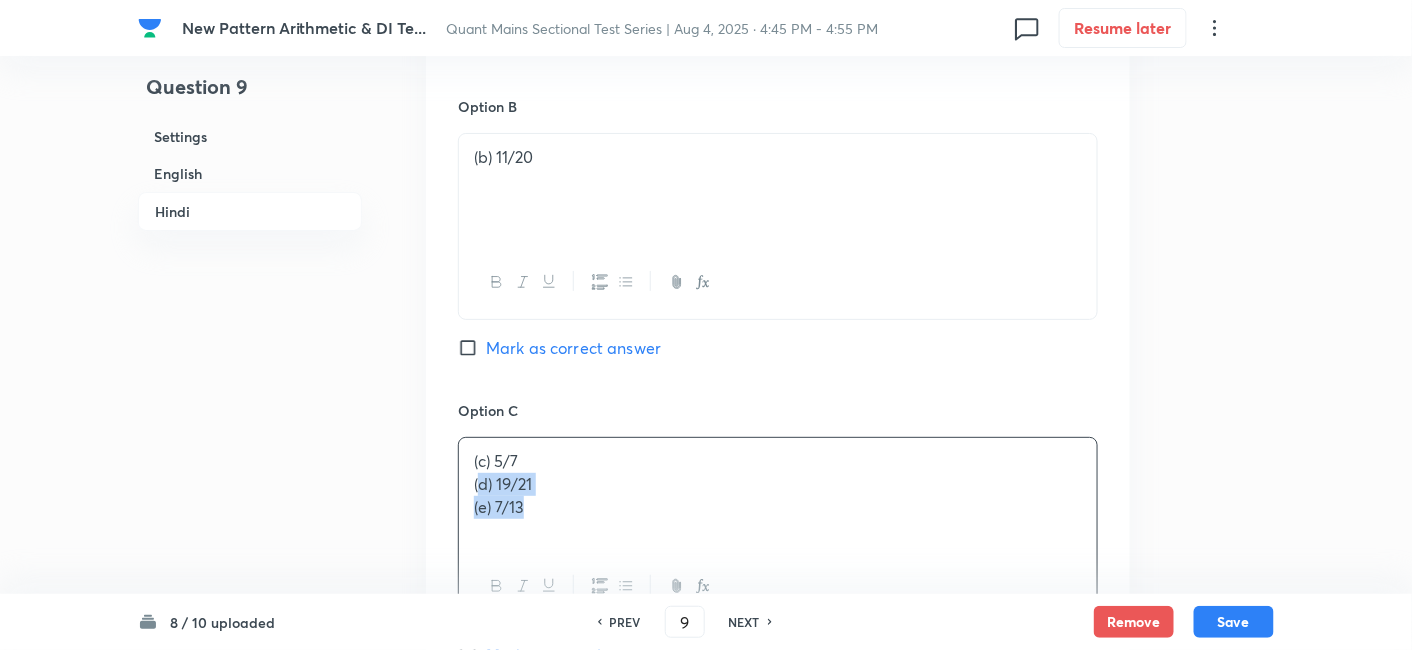 drag, startPoint x: 476, startPoint y: 461, endPoint x: 638, endPoint y: 532, distance: 176.87566 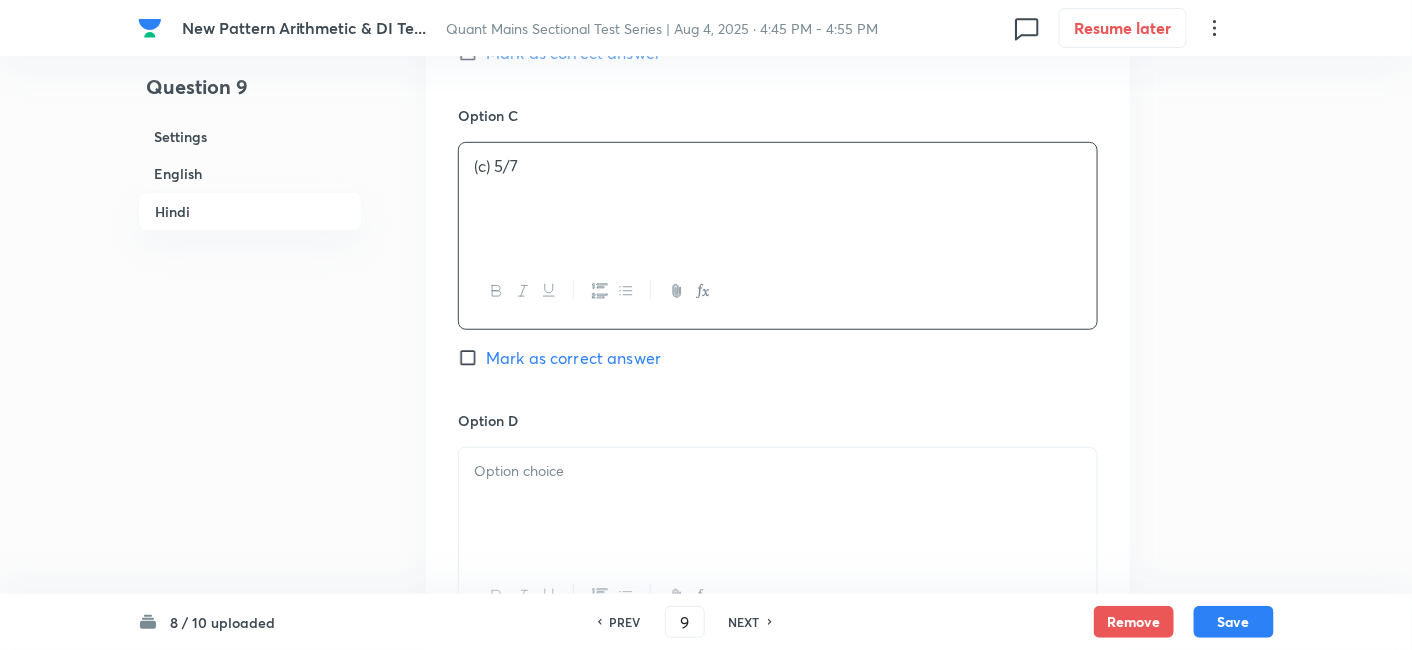 scroll, scrollTop: 5054, scrollLeft: 0, axis: vertical 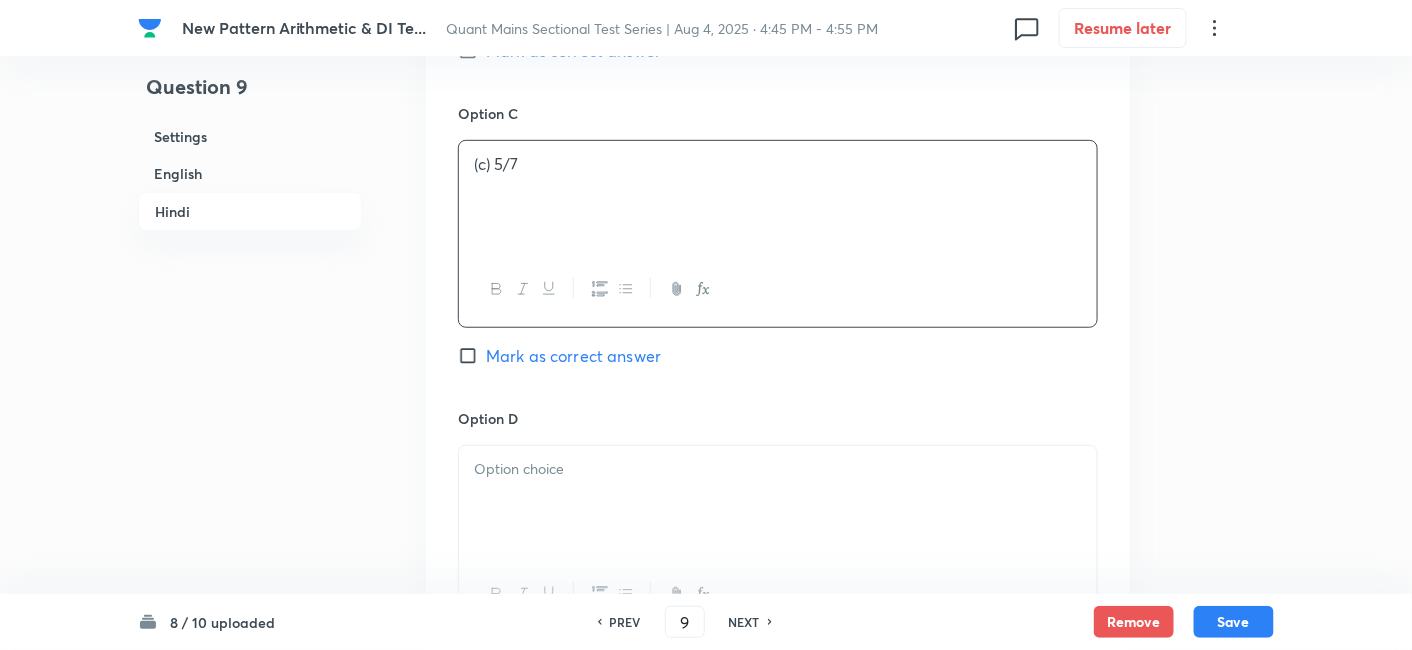 click at bounding box center (778, 502) 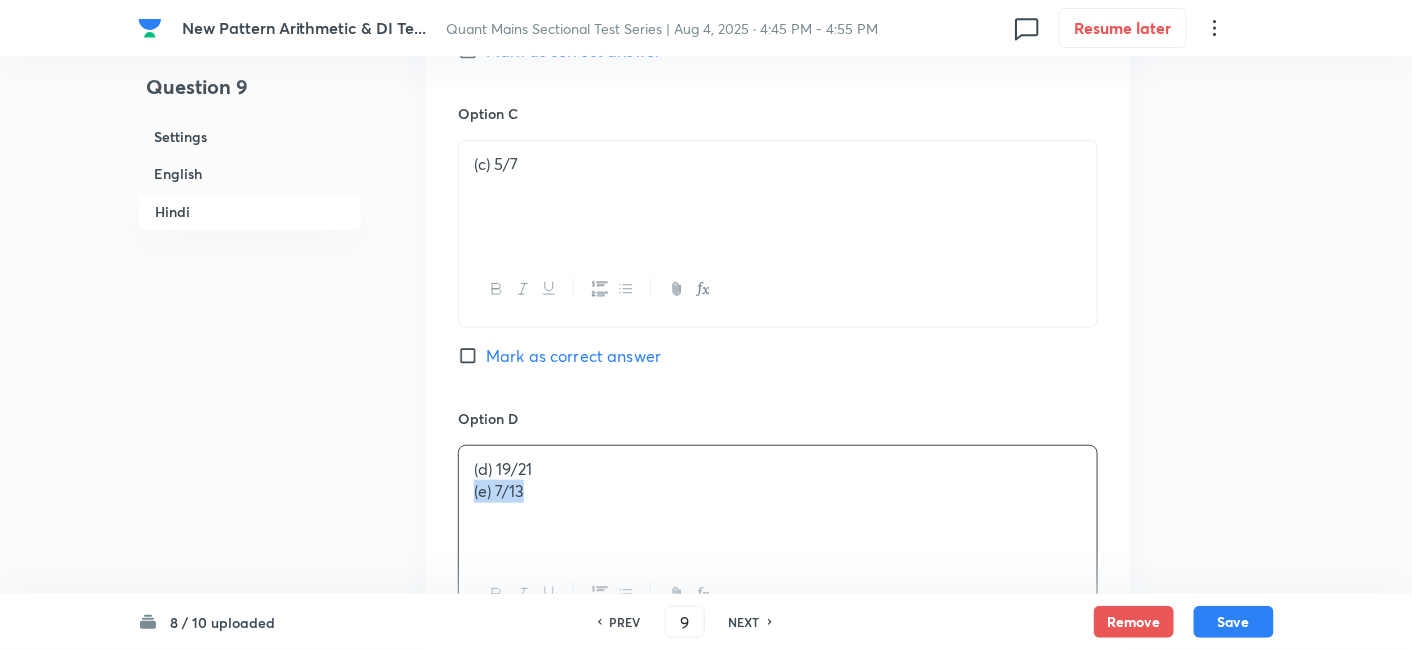 drag, startPoint x: 467, startPoint y: 467, endPoint x: 635, endPoint y: 501, distance: 171.40594 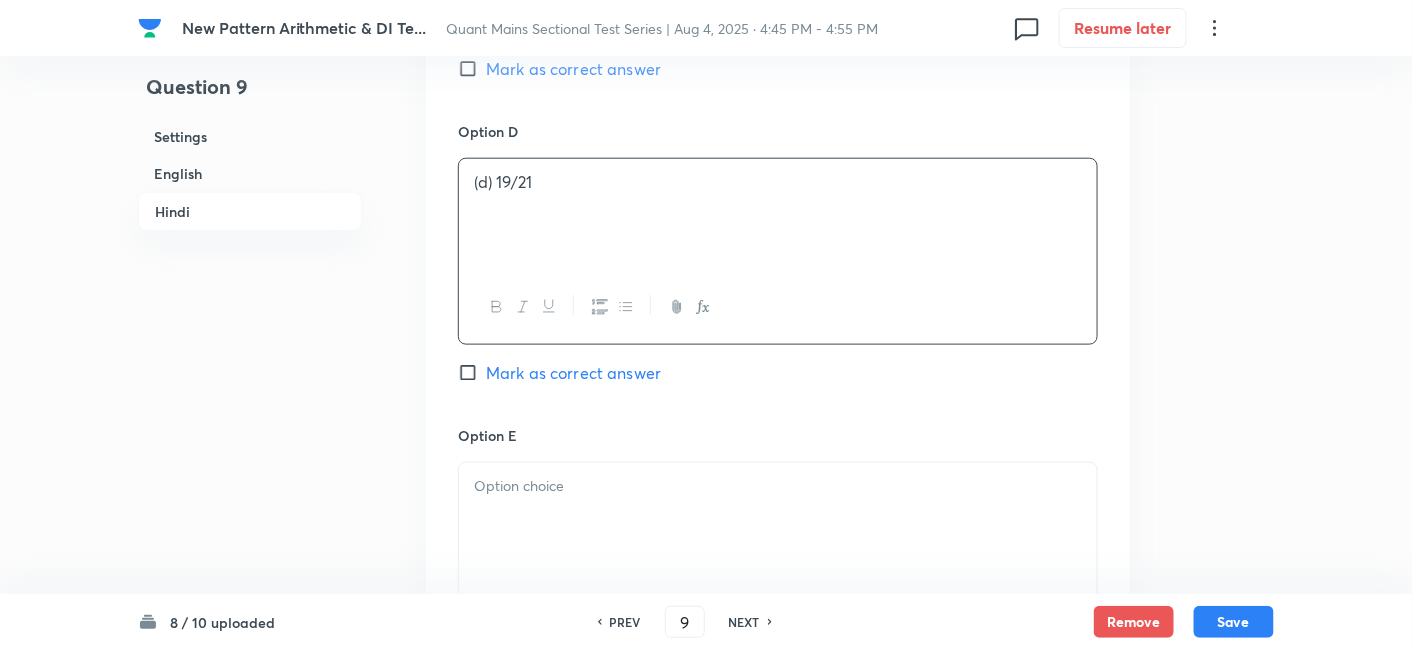 scroll, scrollTop: 5342, scrollLeft: 0, axis: vertical 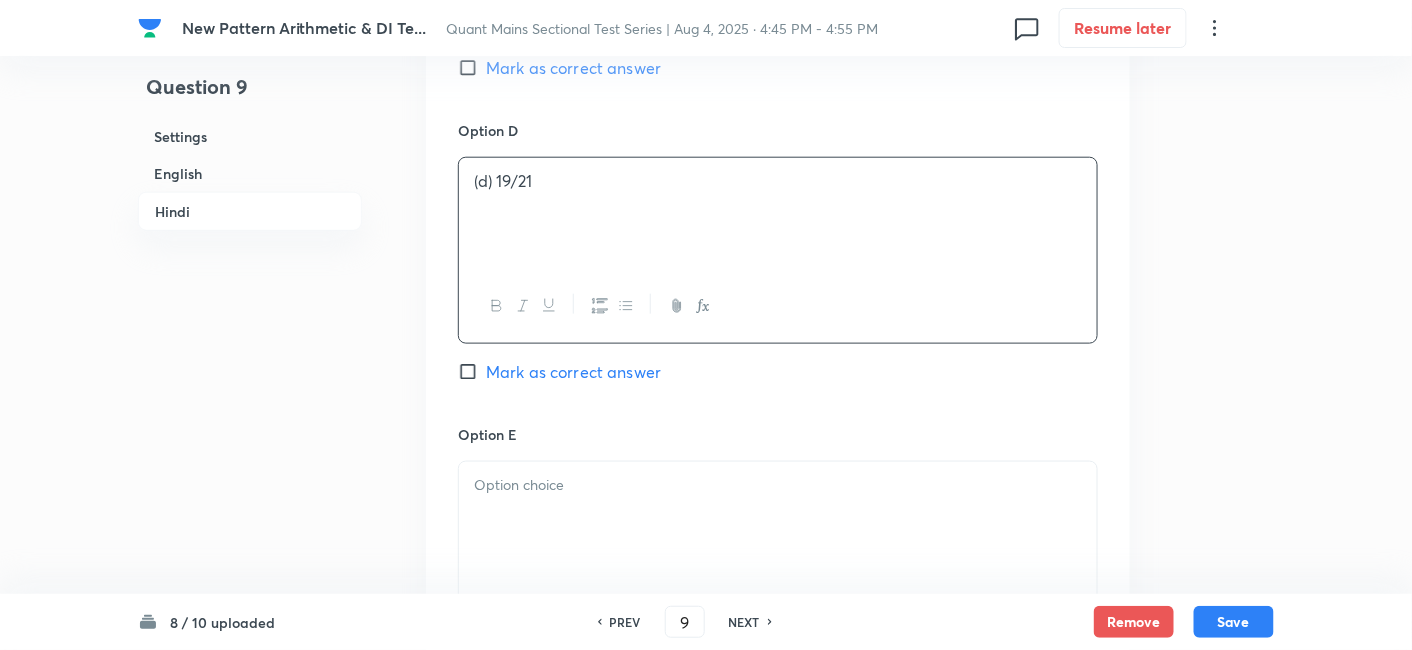 click at bounding box center (778, 518) 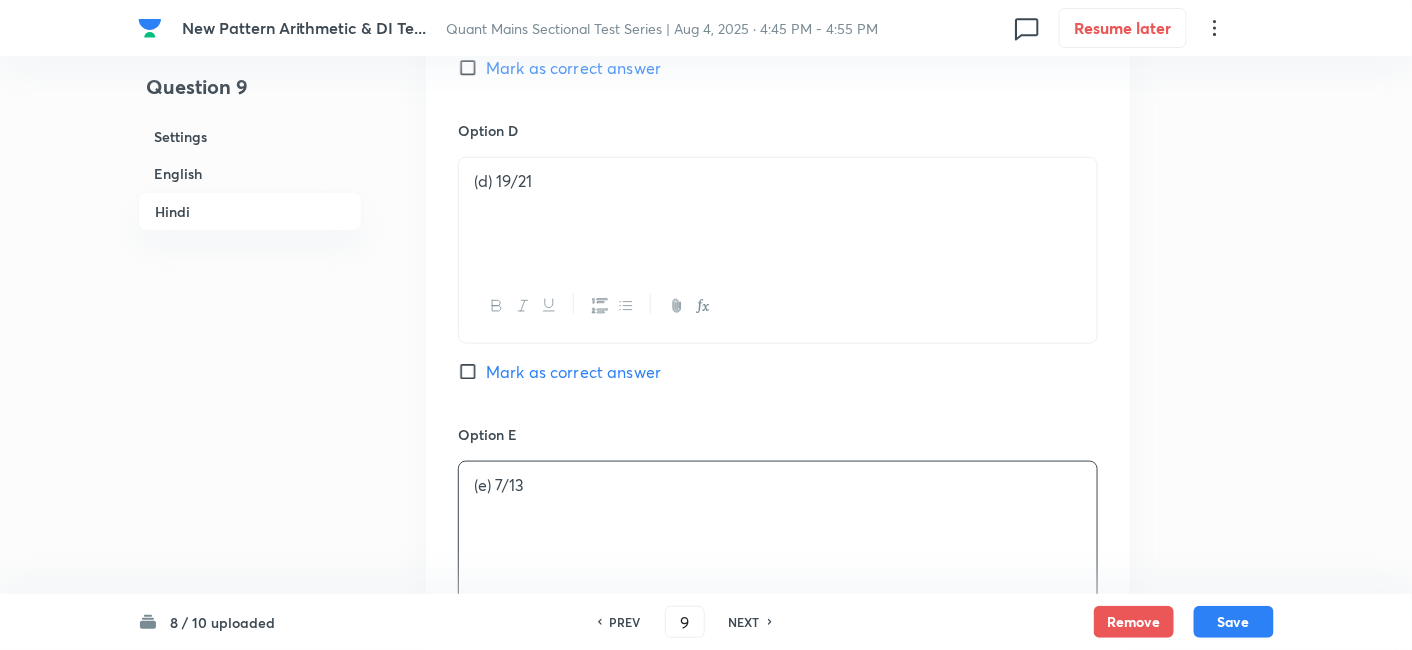click on "Mark as correct answer" at bounding box center [573, 372] 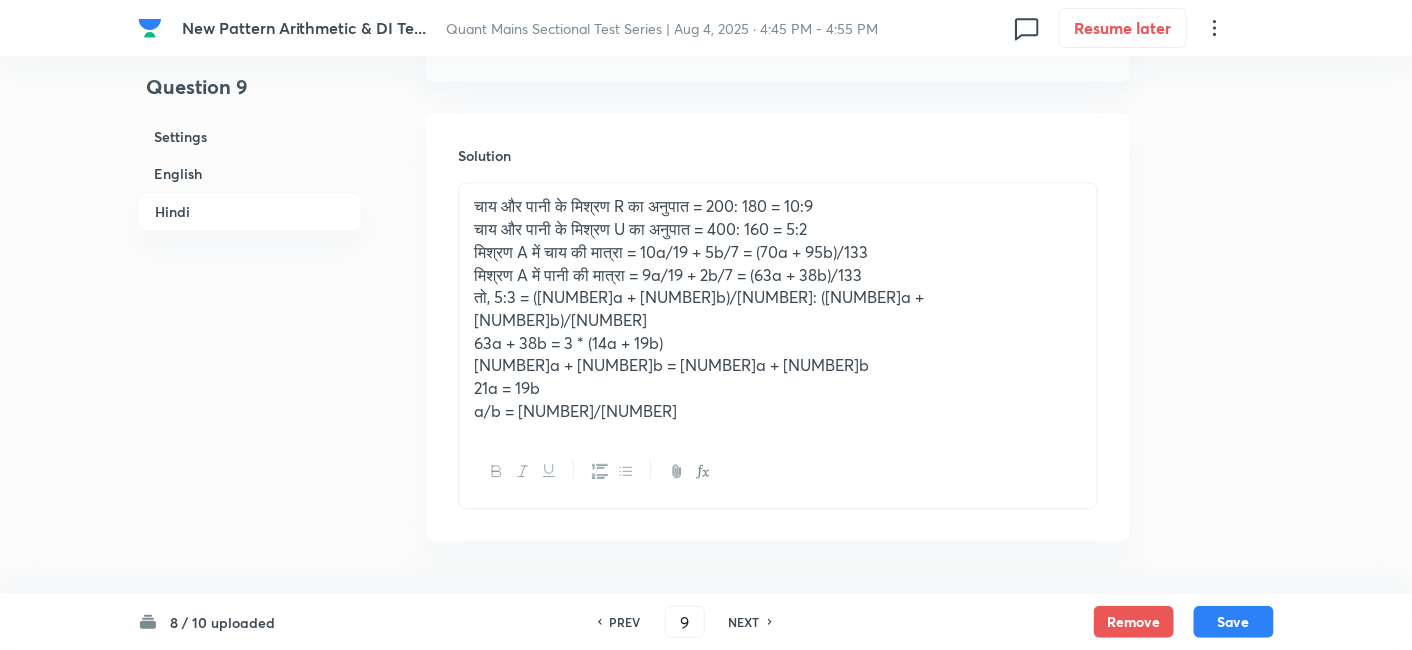 checkbox on "true" 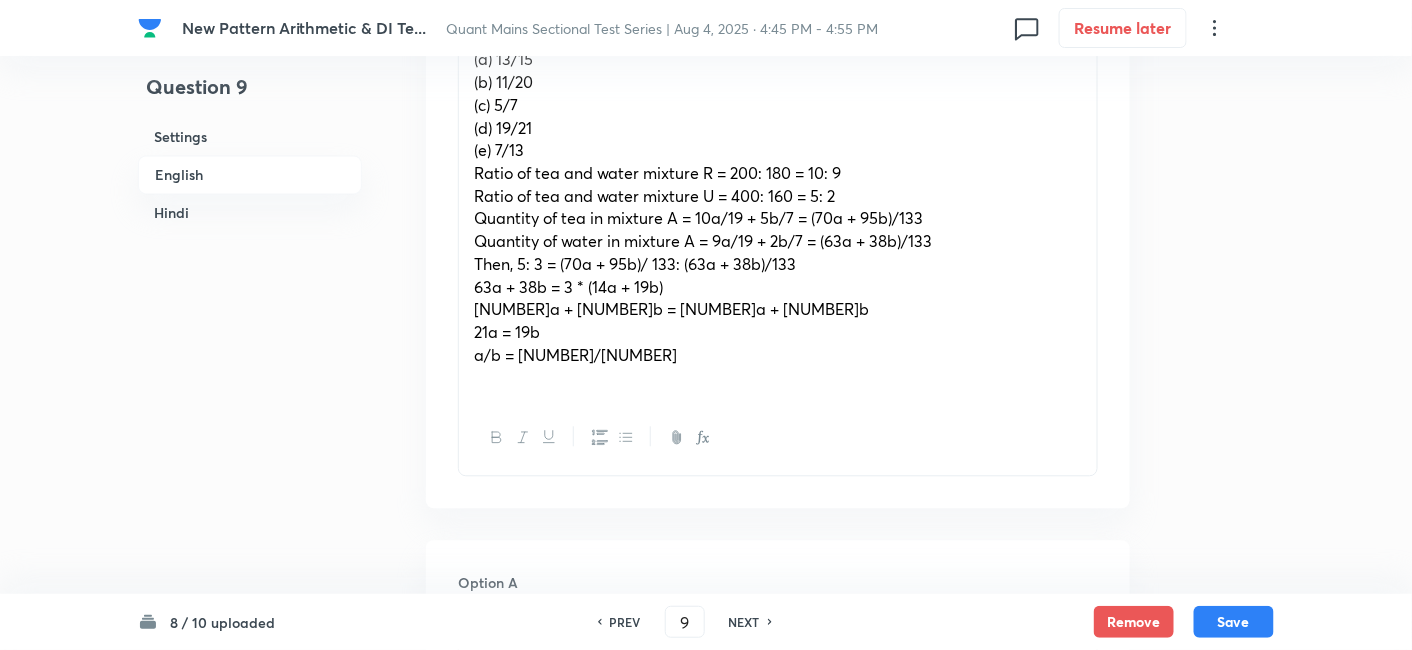 scroll, scrollTop: 1260, scrollLeft: 0, axis: vertical 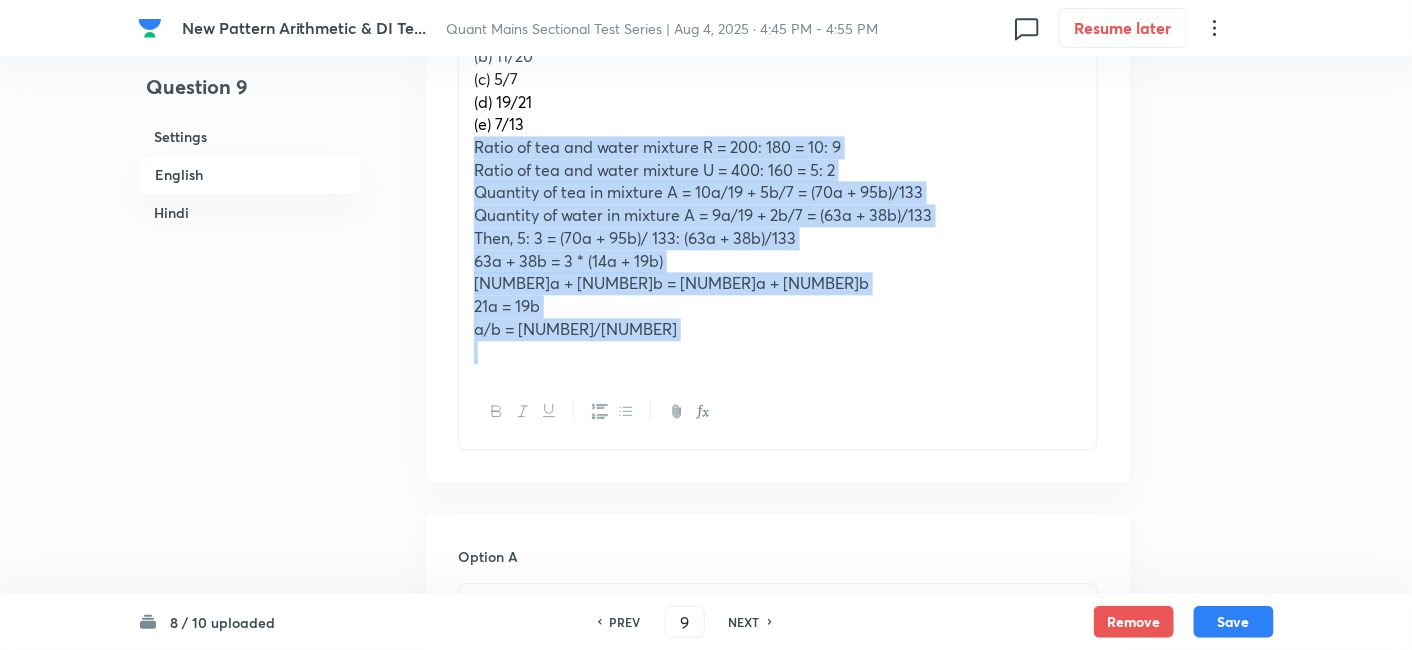 drag, startPoint x: 463, startPoint y: 127, endPoint x: 734, endPoint y: 486, distance: 449.8022 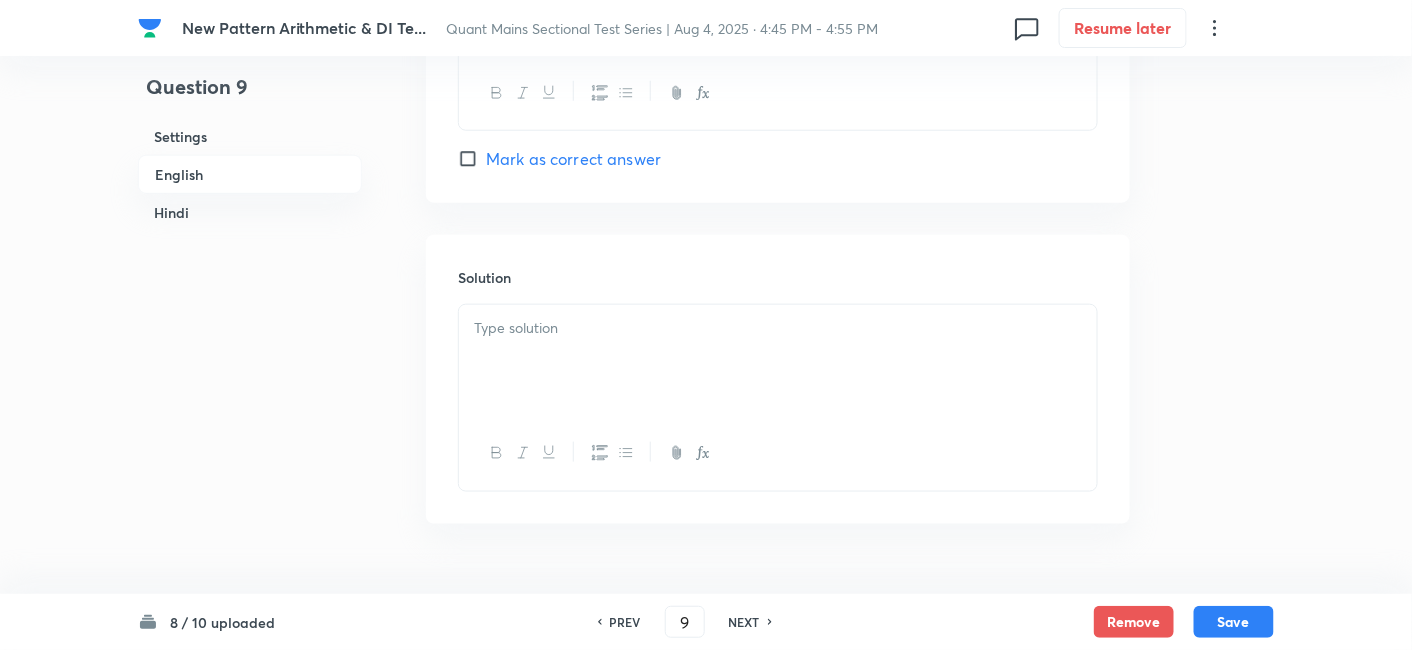 scroll, scrollTop: 3011, scrollLeft: 0, axis: vertical 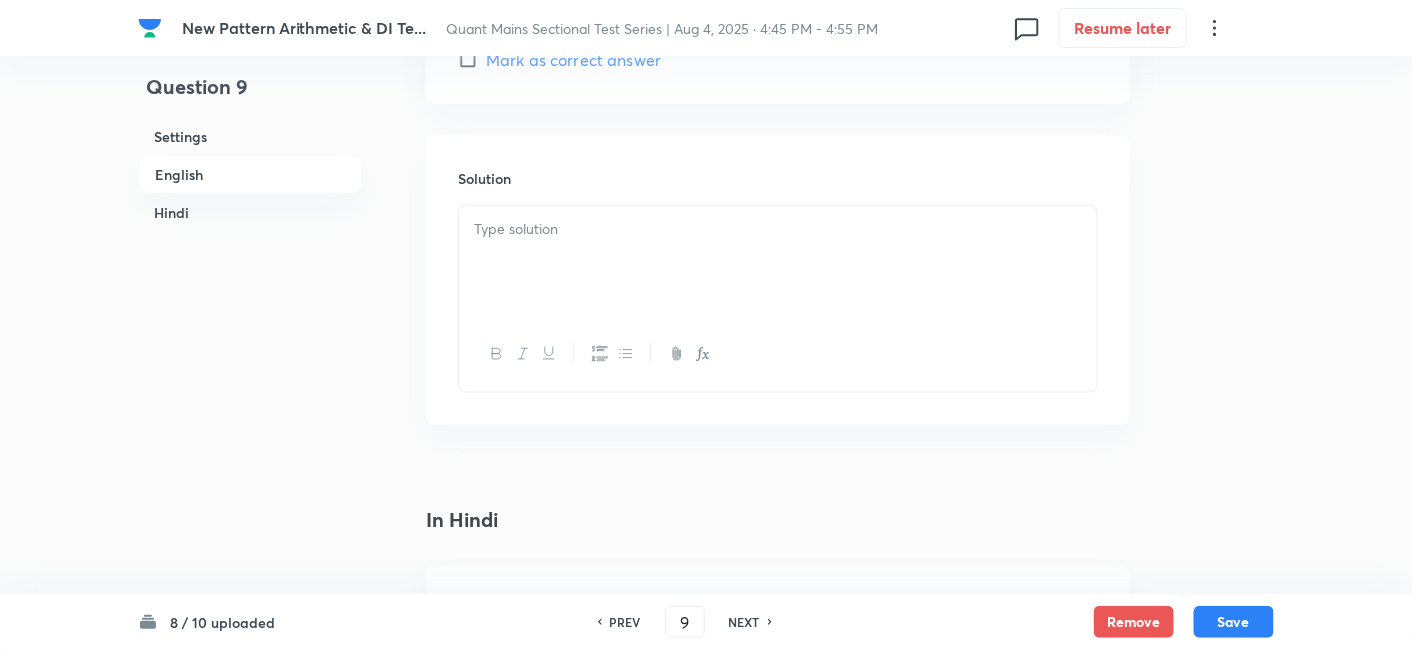 click at bounding box center (778, 262) 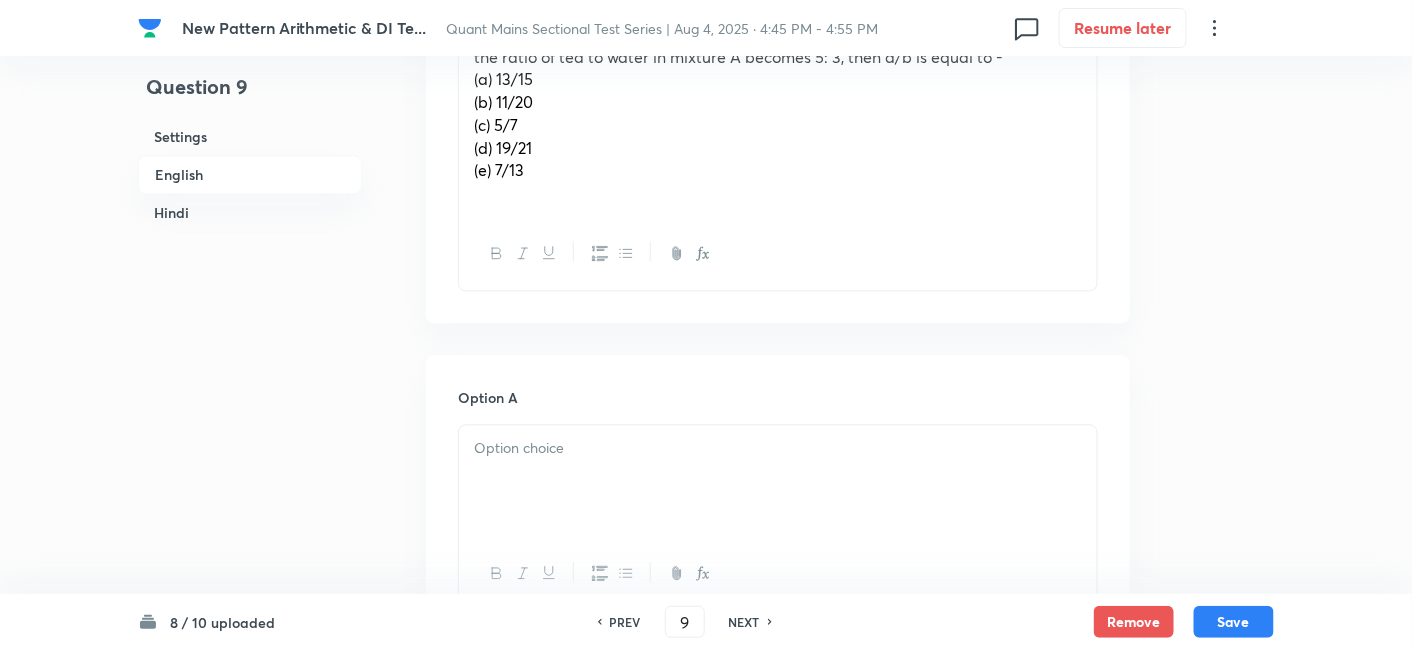 scroll, scrollTop: 1127, scrollLeft: 0, axis: vertical 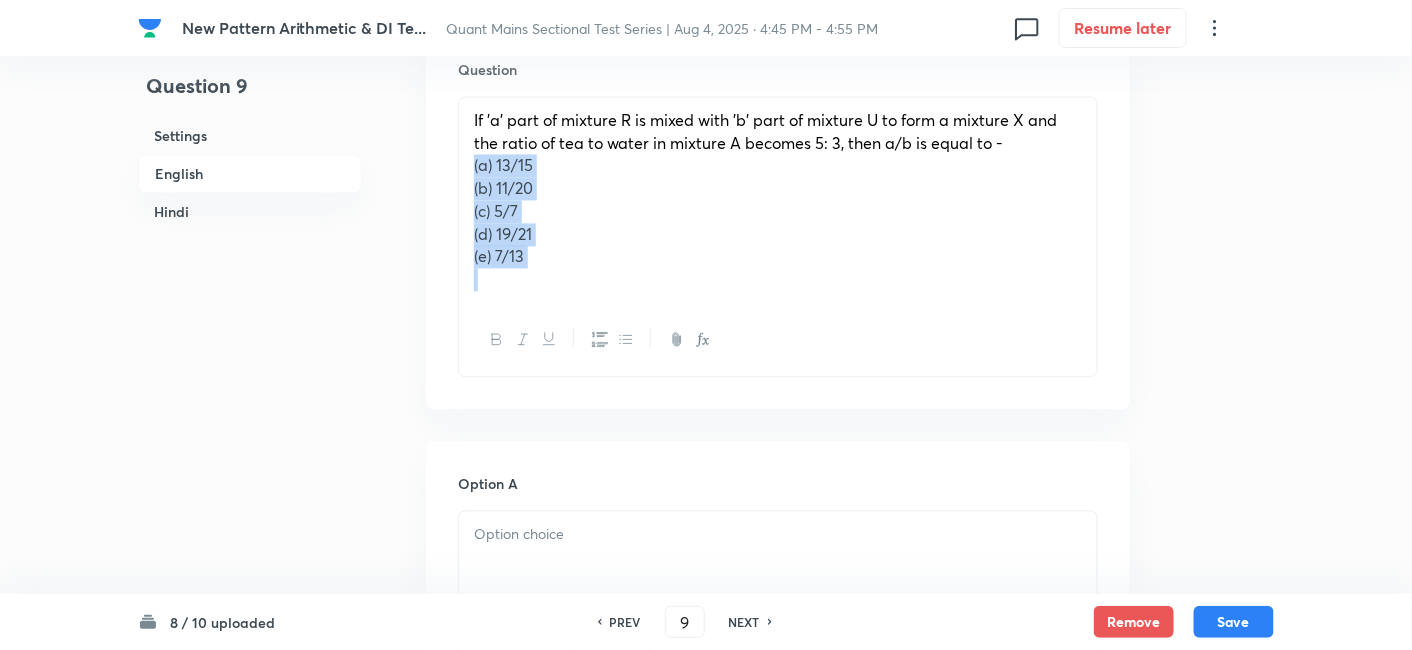 drag, startPoint x: 466, startPoint y: 143, endPoint x: 631, endPoint y: 306, distance: 231.93533 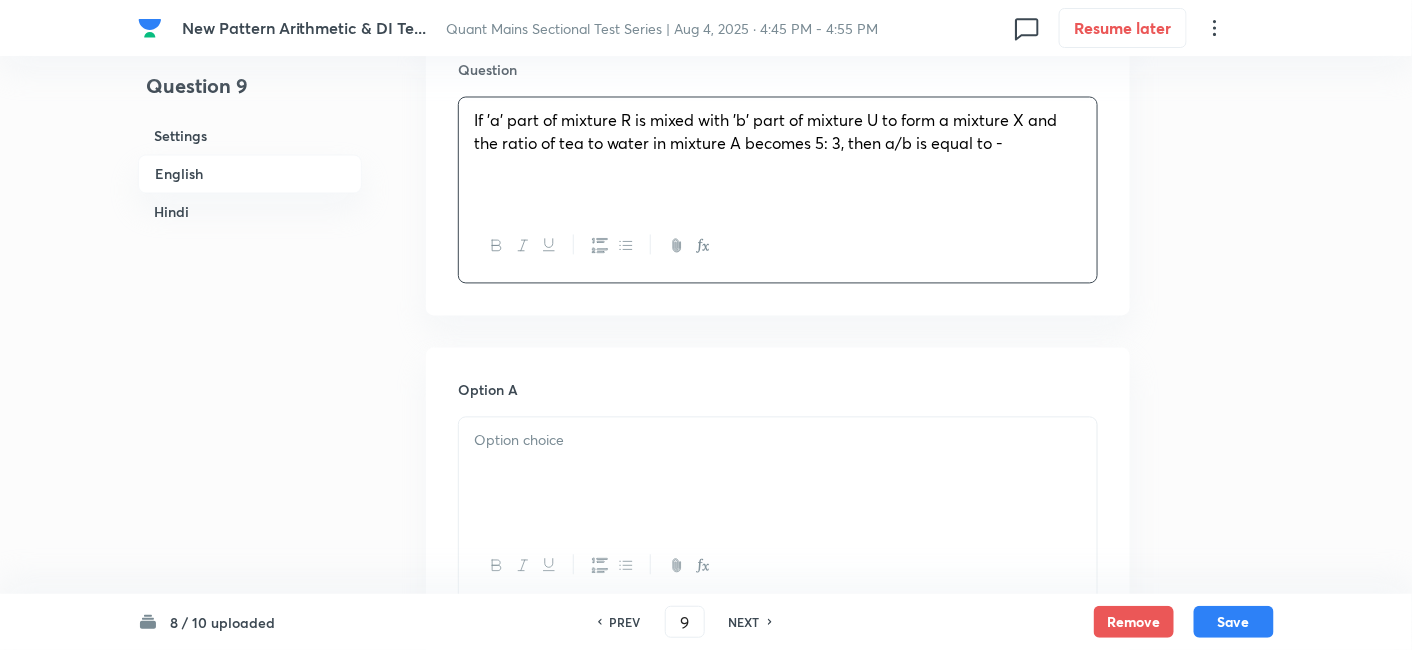 scroll, scrollTop: 1325, scrollLeft: 0, axis: vertical 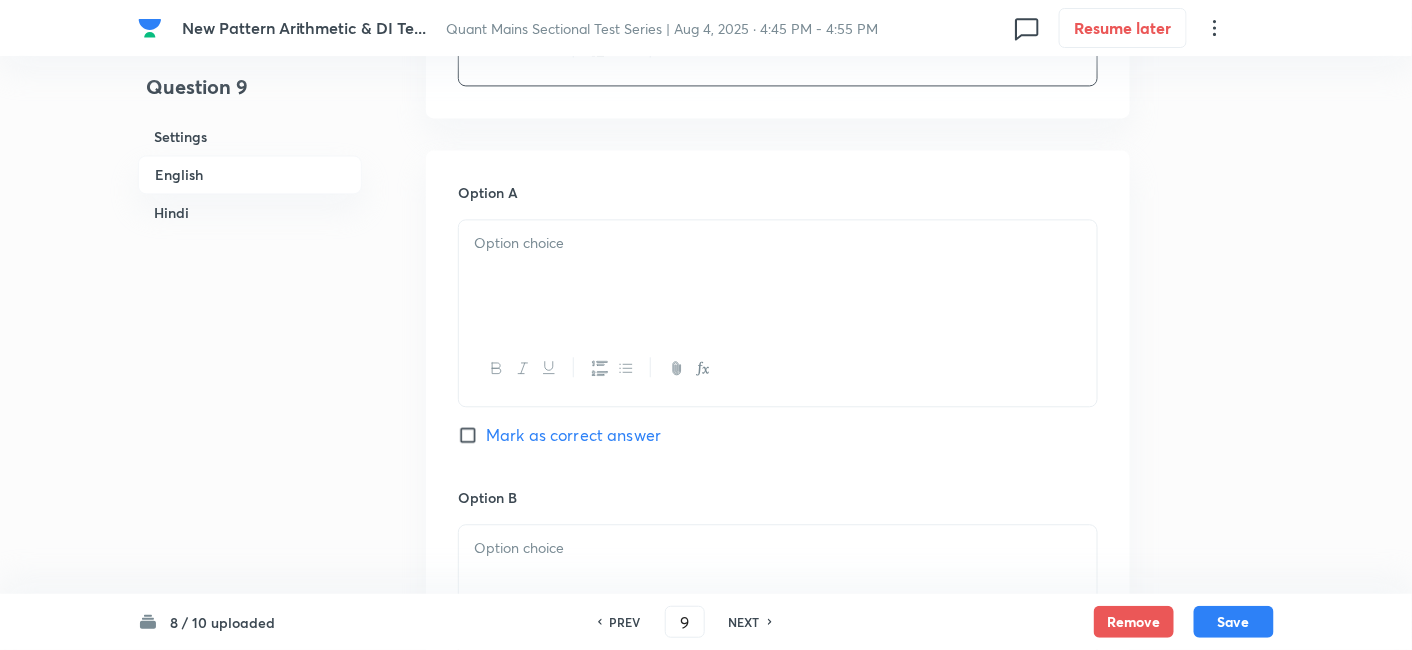 click at bounding box center (778, 276) 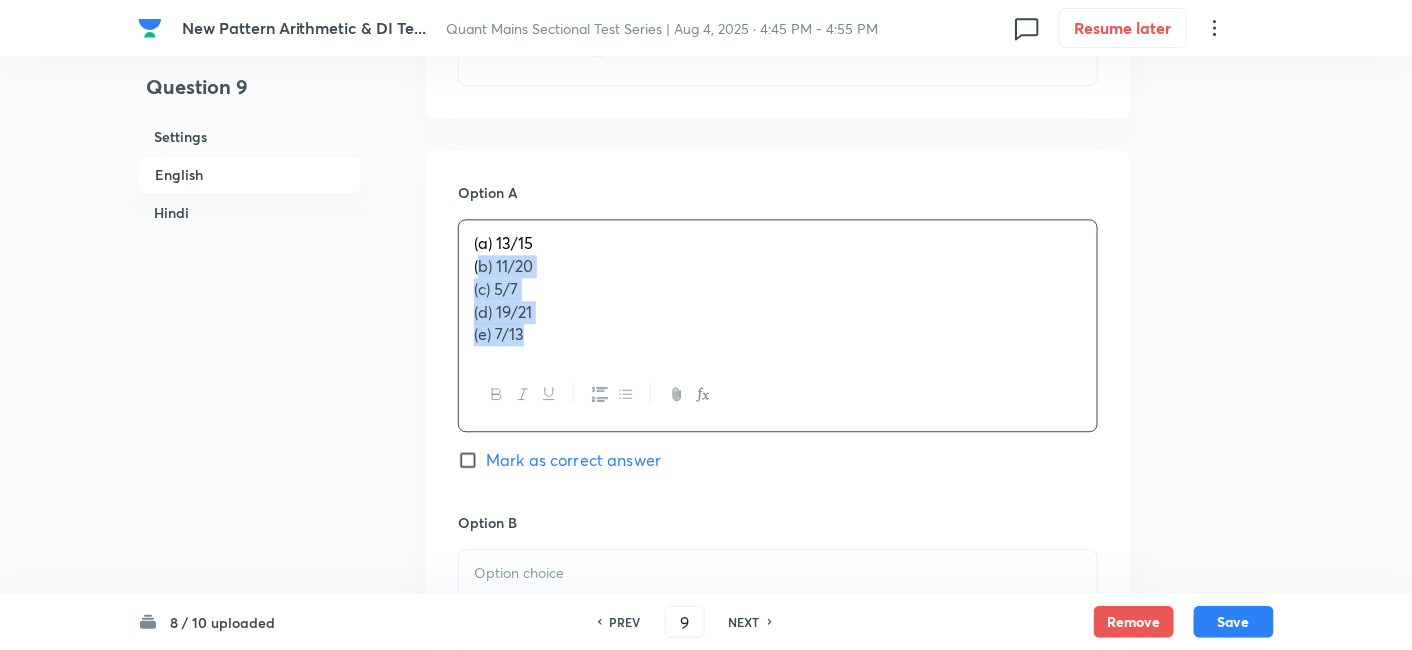 drag, startPoint x: 477, startPoint y: 245, endPoint x: 618, endPoint y: 412, distance: 218.56349 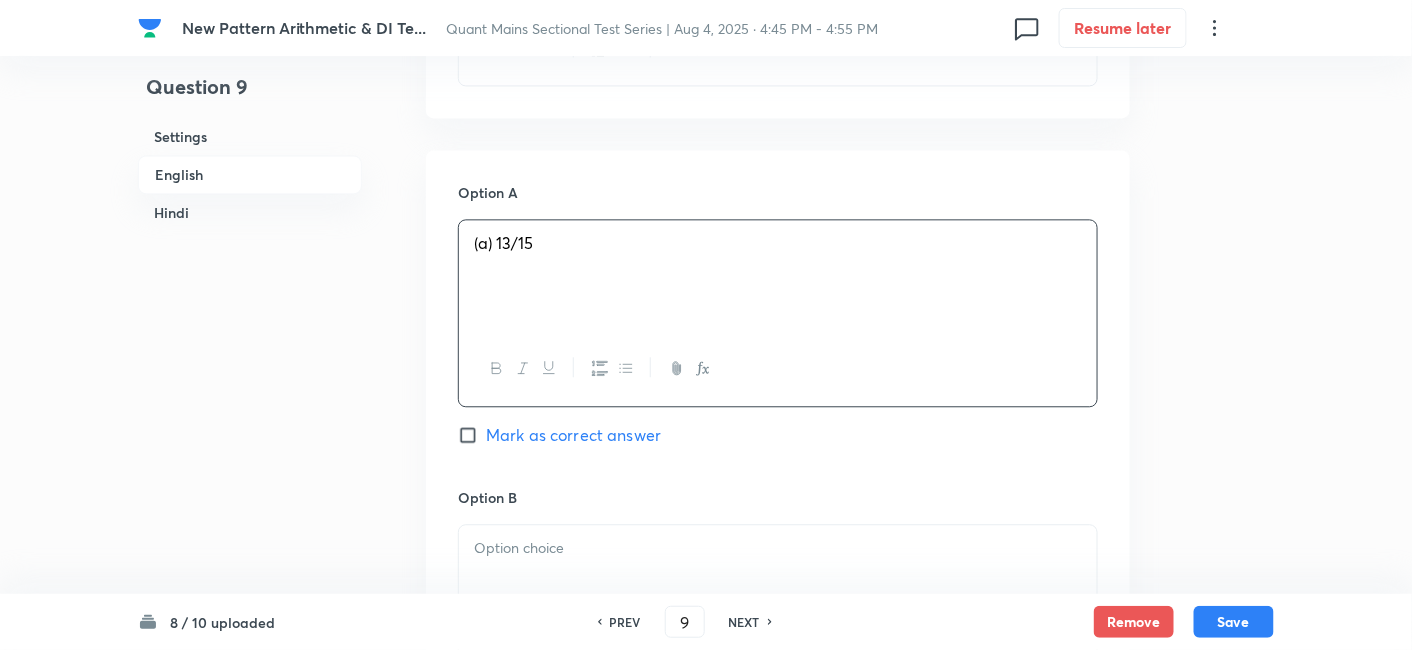 scroll, scrollTop: 1516, scrollLeft: 0, axis: vertical 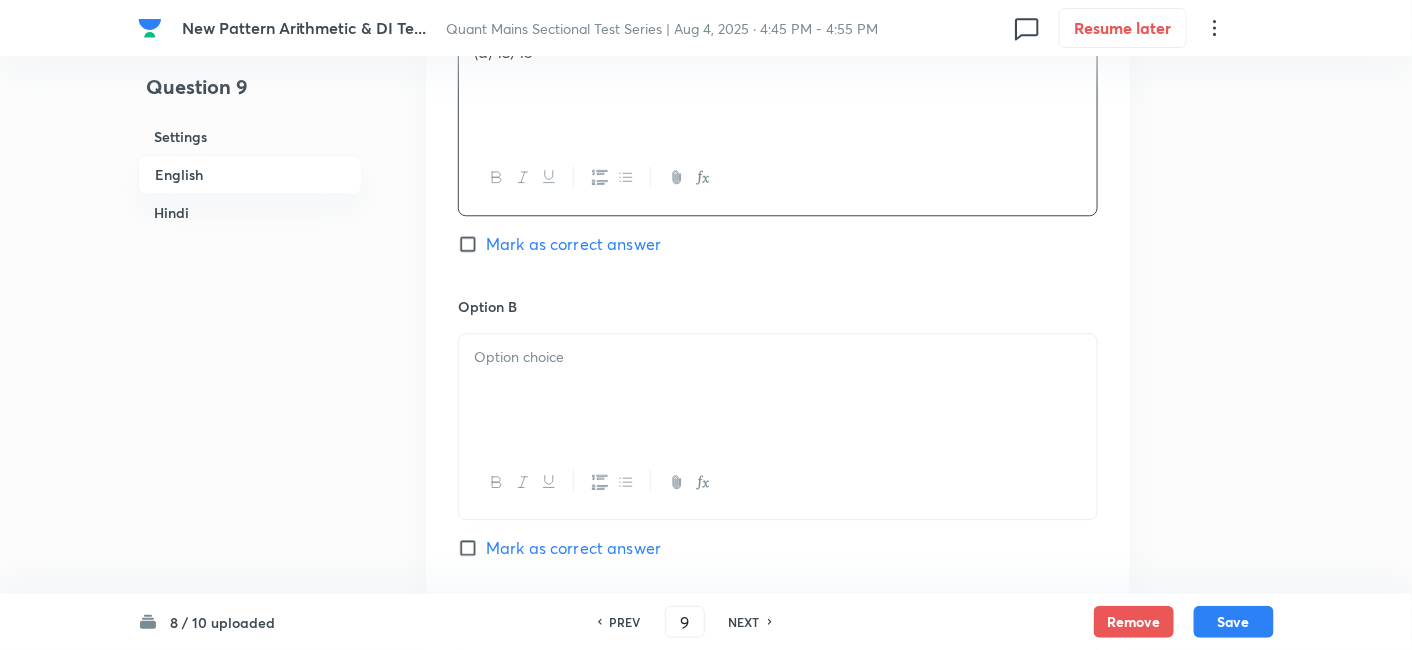 click at bounding box center (778, 357) 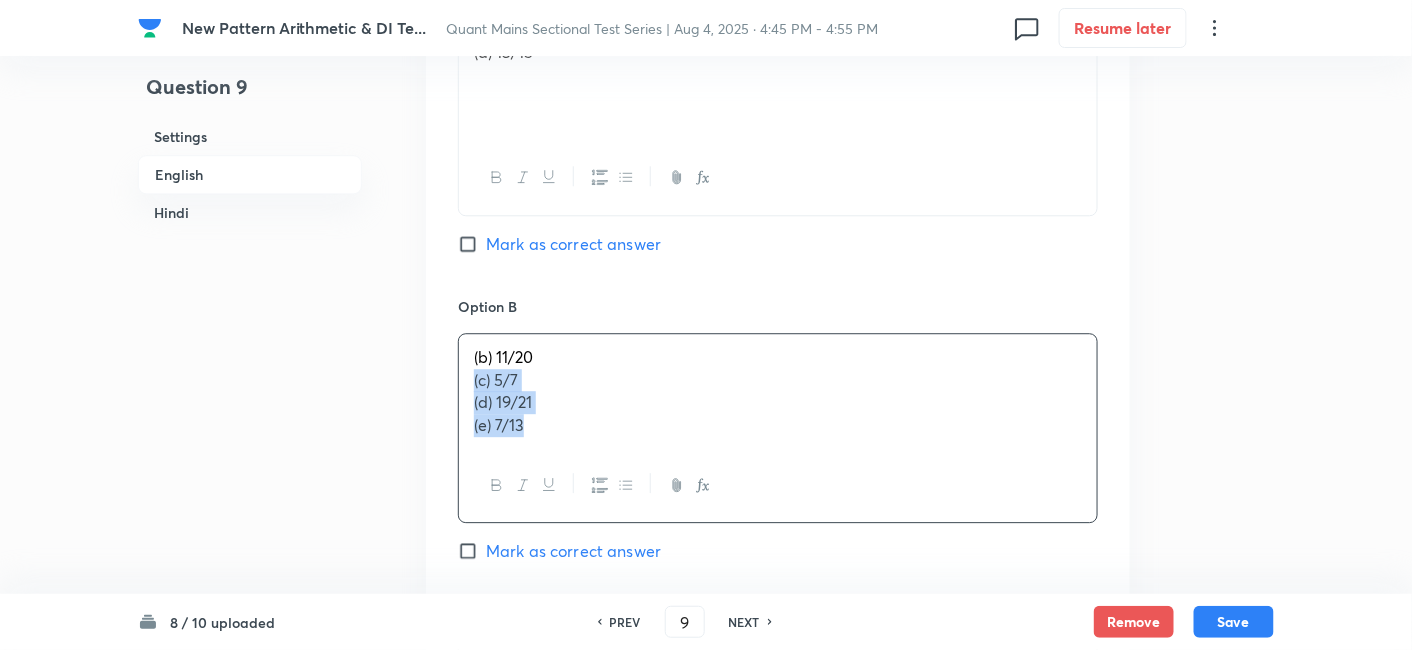 drag, startPoint x: 470, startPoint y: 358, endPoint x: 642, endPoint y: 490, distance: 216.81328 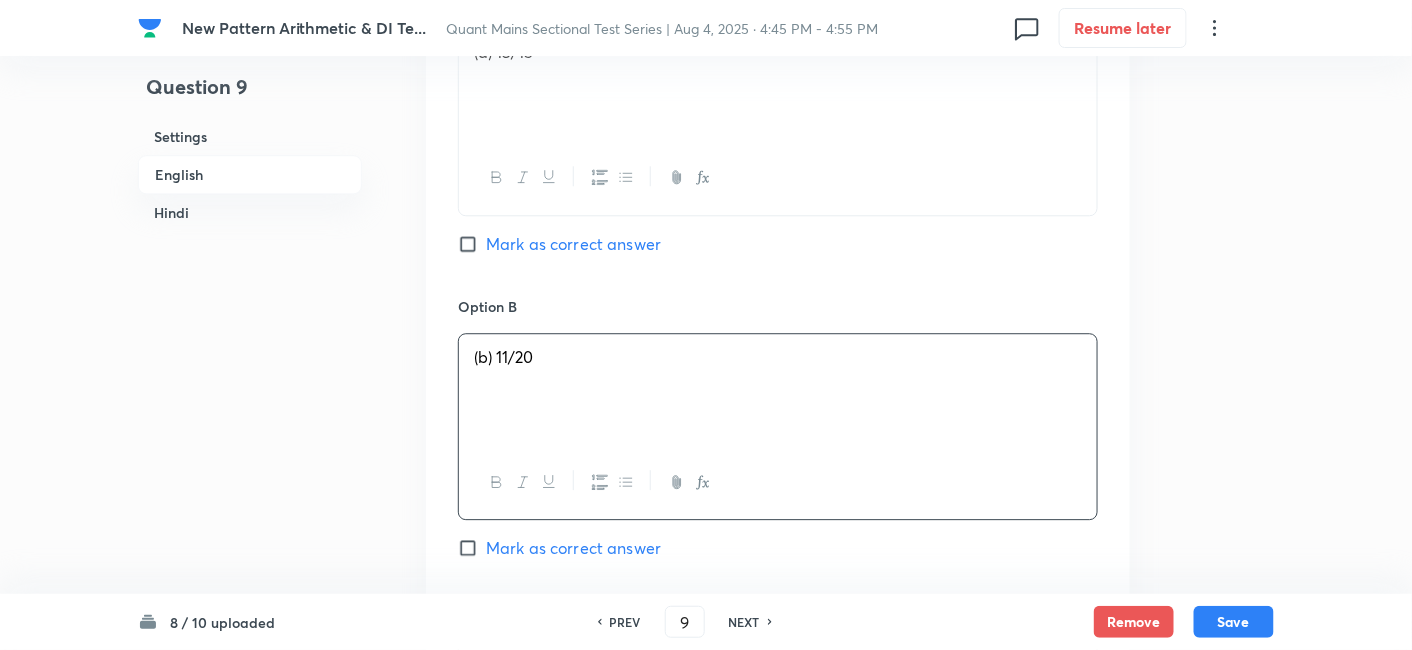 scroll, scrollTop: 1851, scrollLeft: 0, axis: vertical 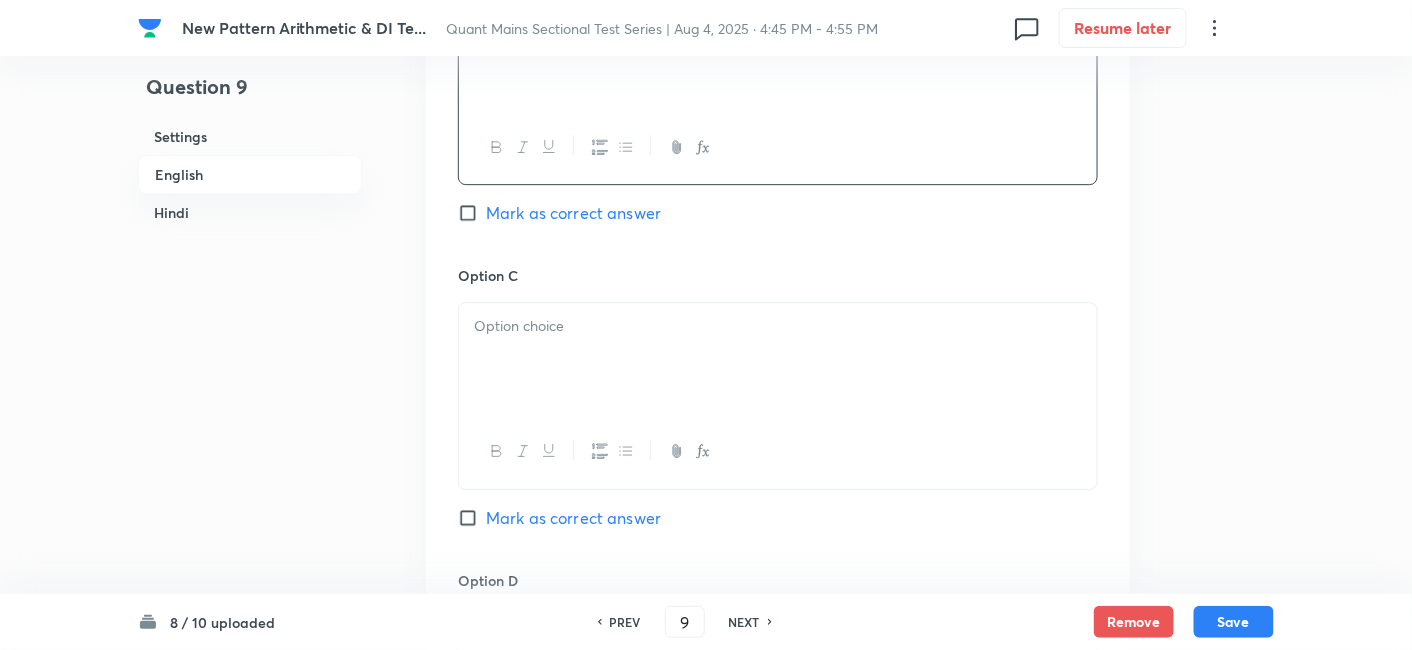 click at bounding box center [778, 359] 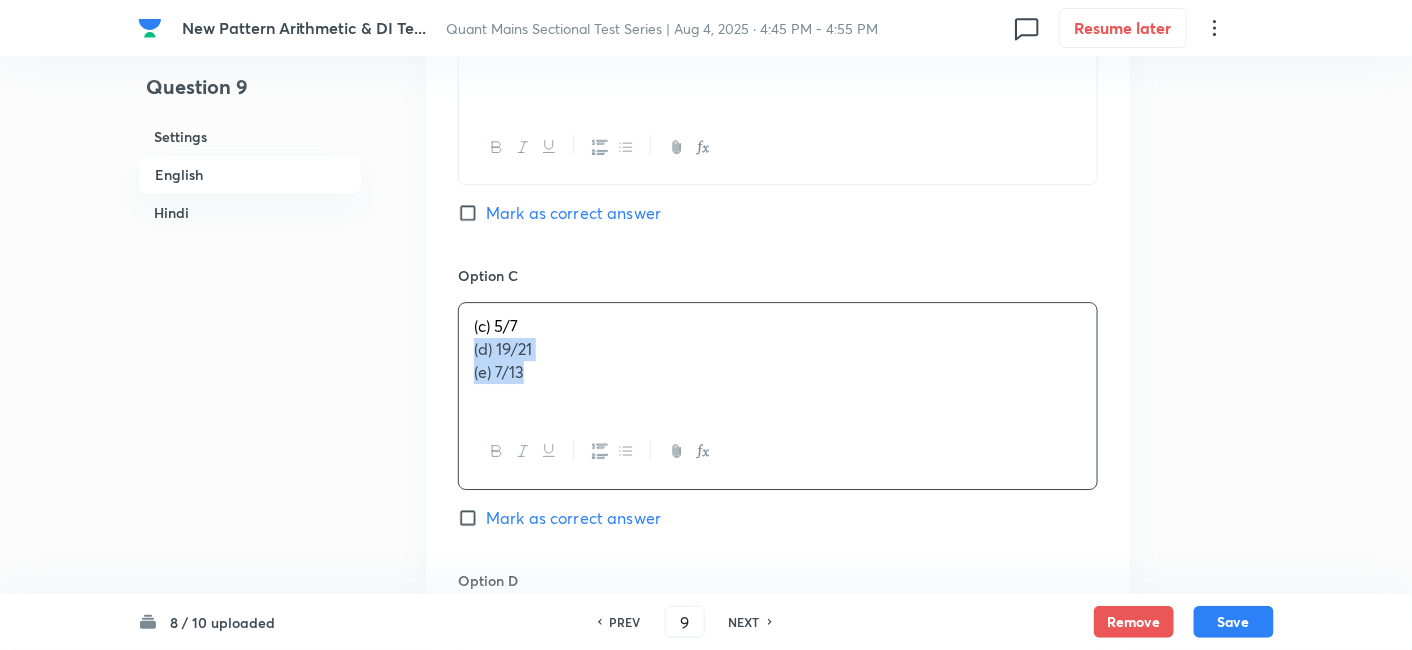 drag, startPoint x: 471, startPoint y: 319, endPoint x: 704, endPoint y: 420, distance: 253.9488 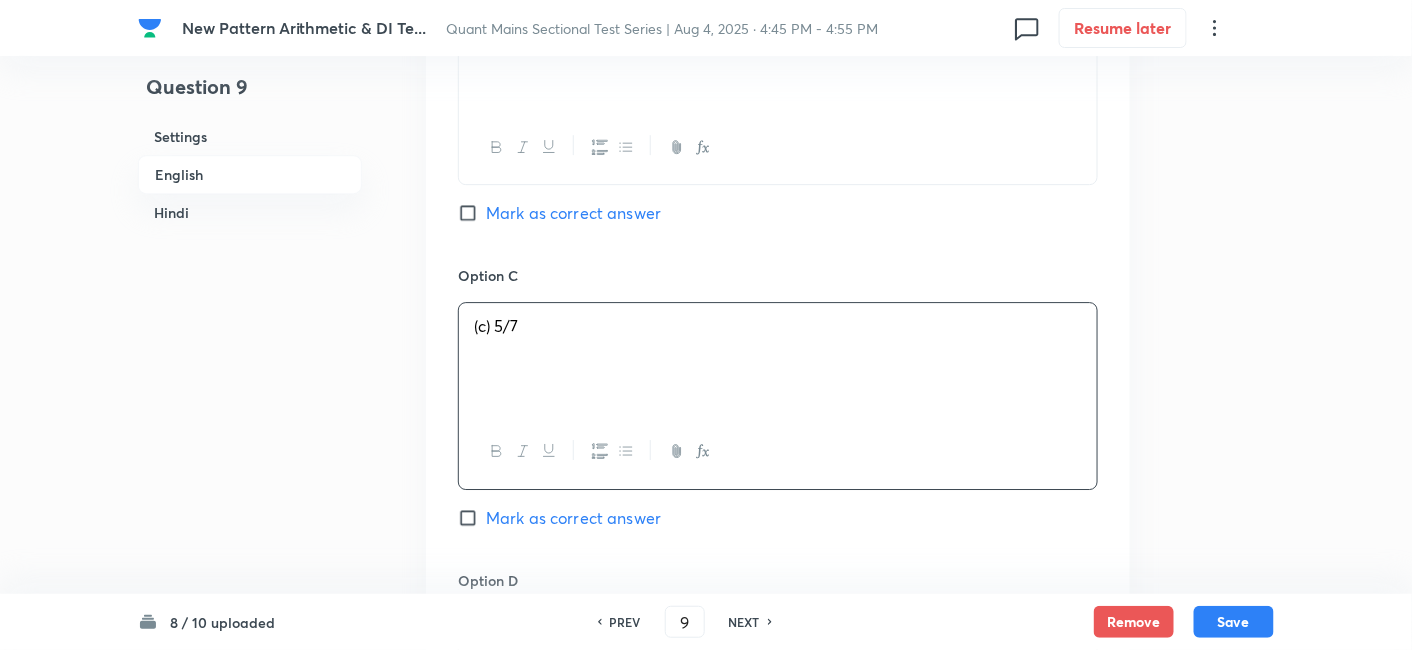 scroll, scrollTop: 2116, scrollLeft: 0, axis: vertical 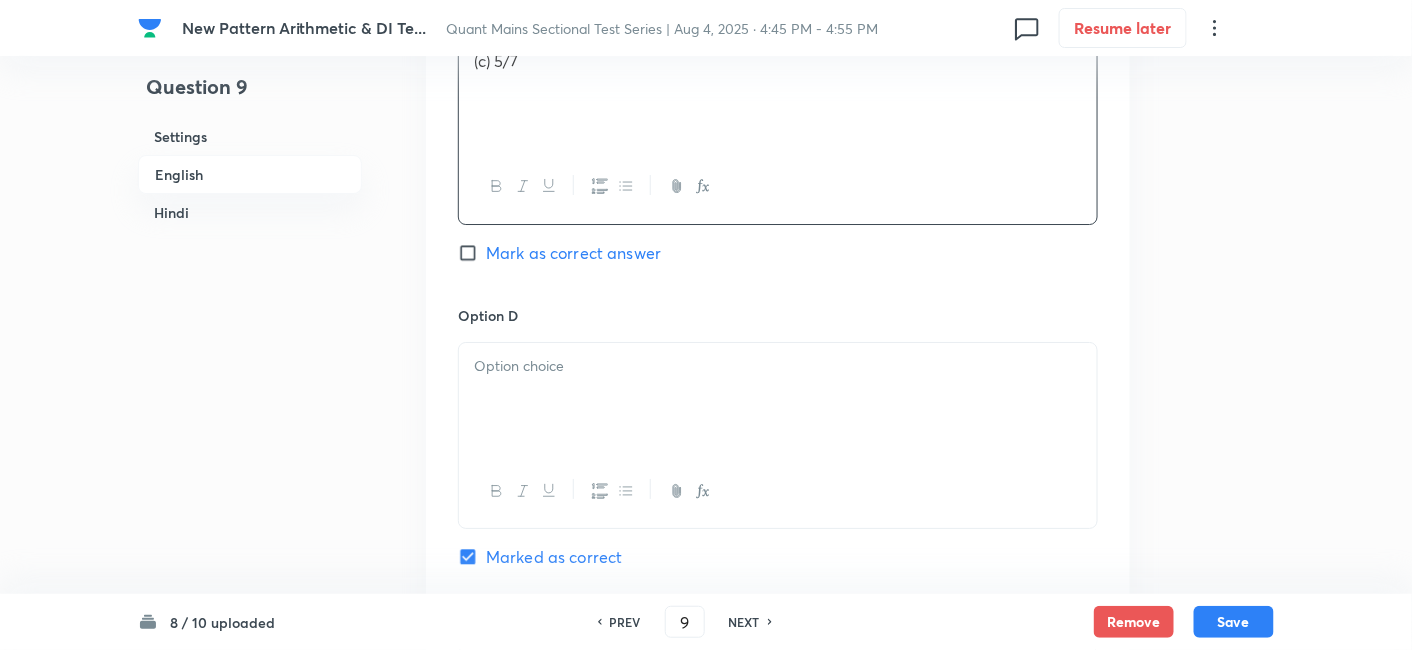 click at bounding box center [778, 399] 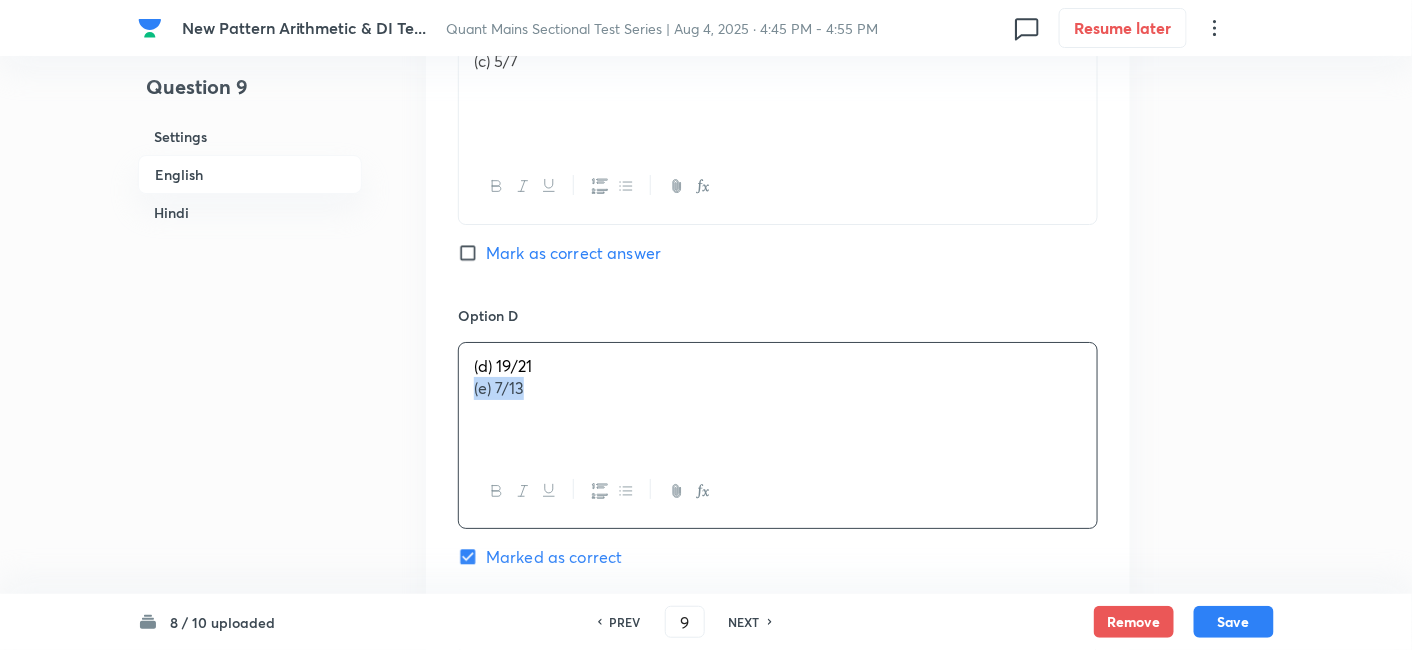 drag, startPoint x: 462, startPoint y: 367, endPoint x: 725, endPoint y: 435, distance: 271.64868 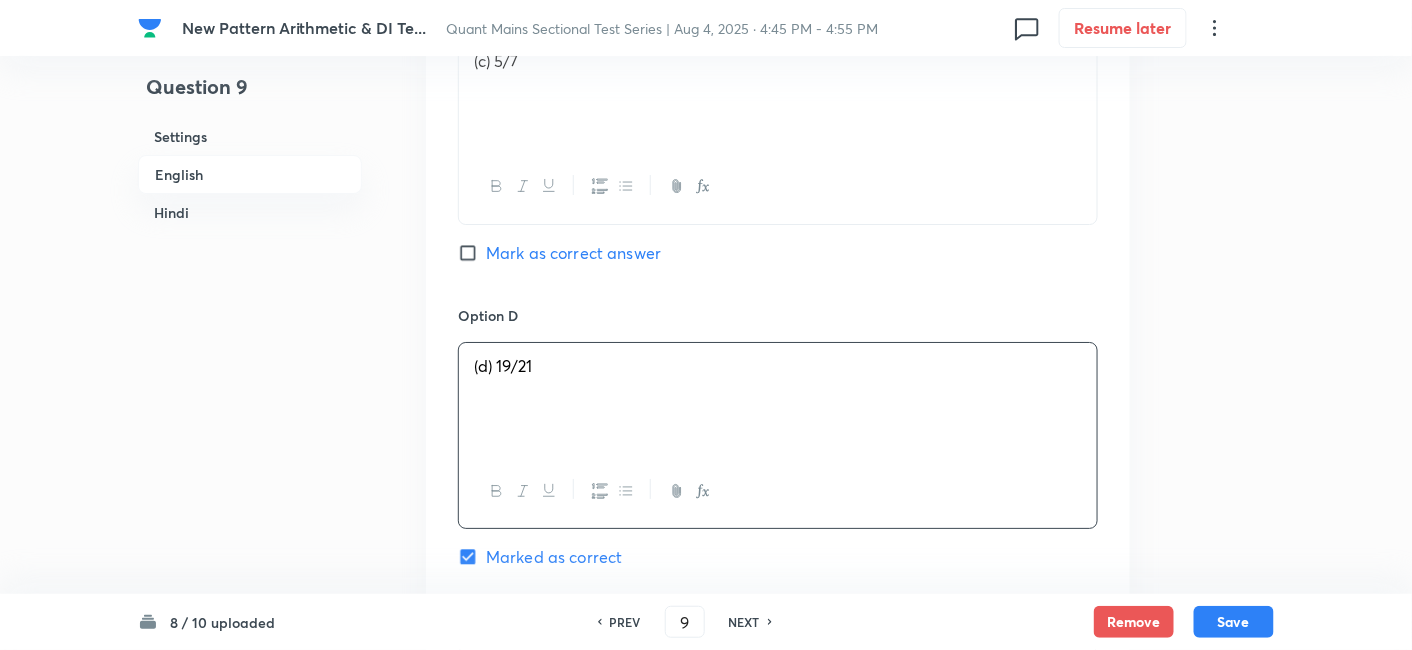 scroll, scrollTop: 2360, scrollLeft: 0, axis: vertical 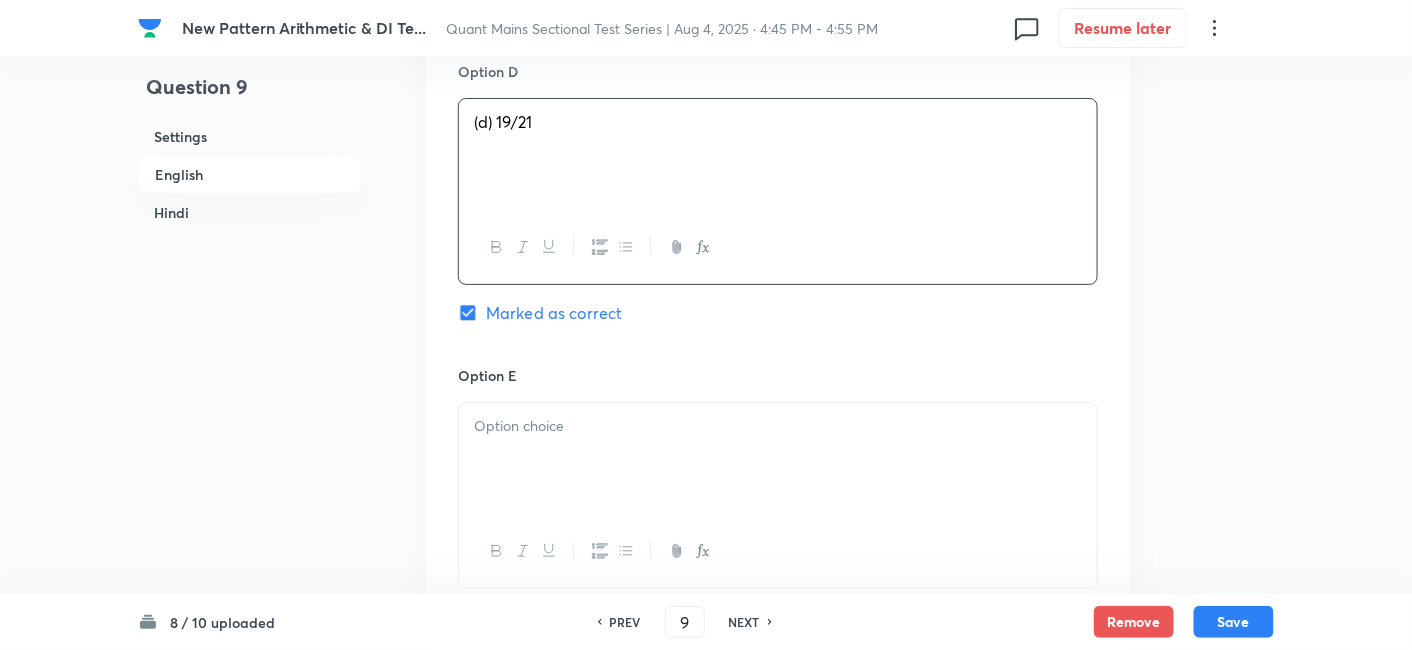 click at bounding box center (778, 459) 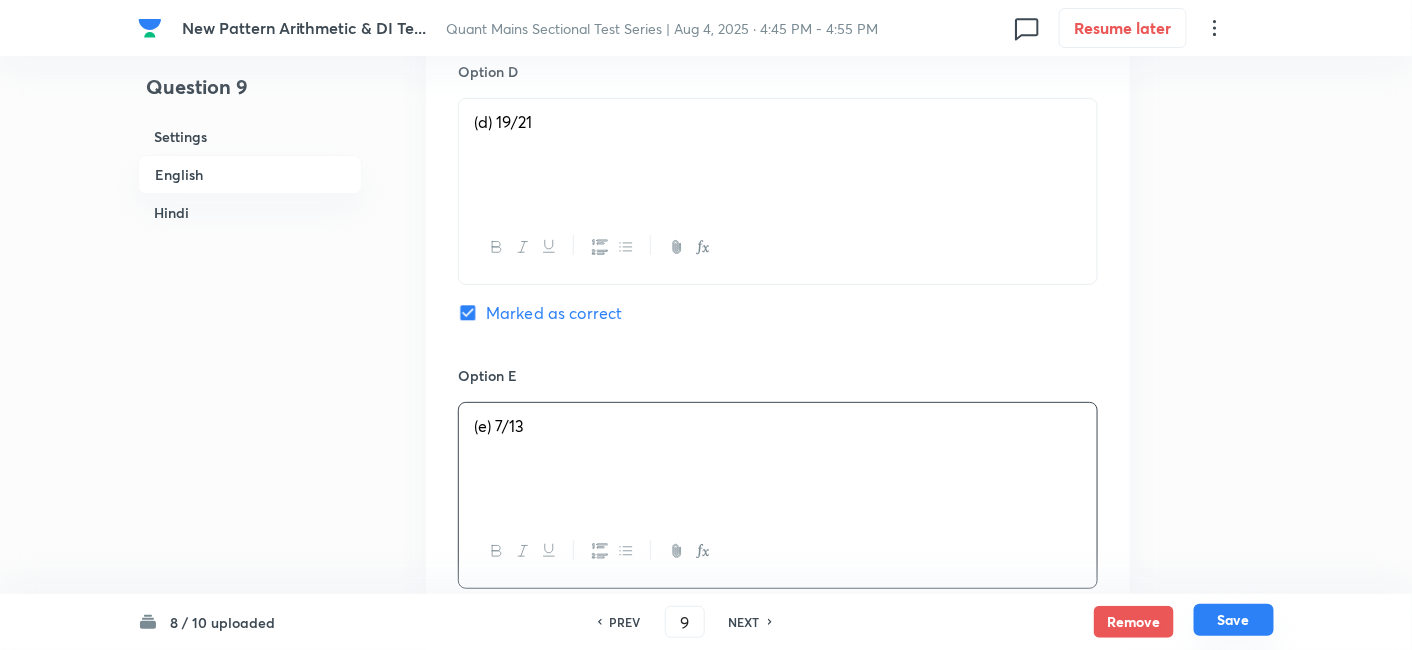 click on "Save" at bounding box center (1234, 620) 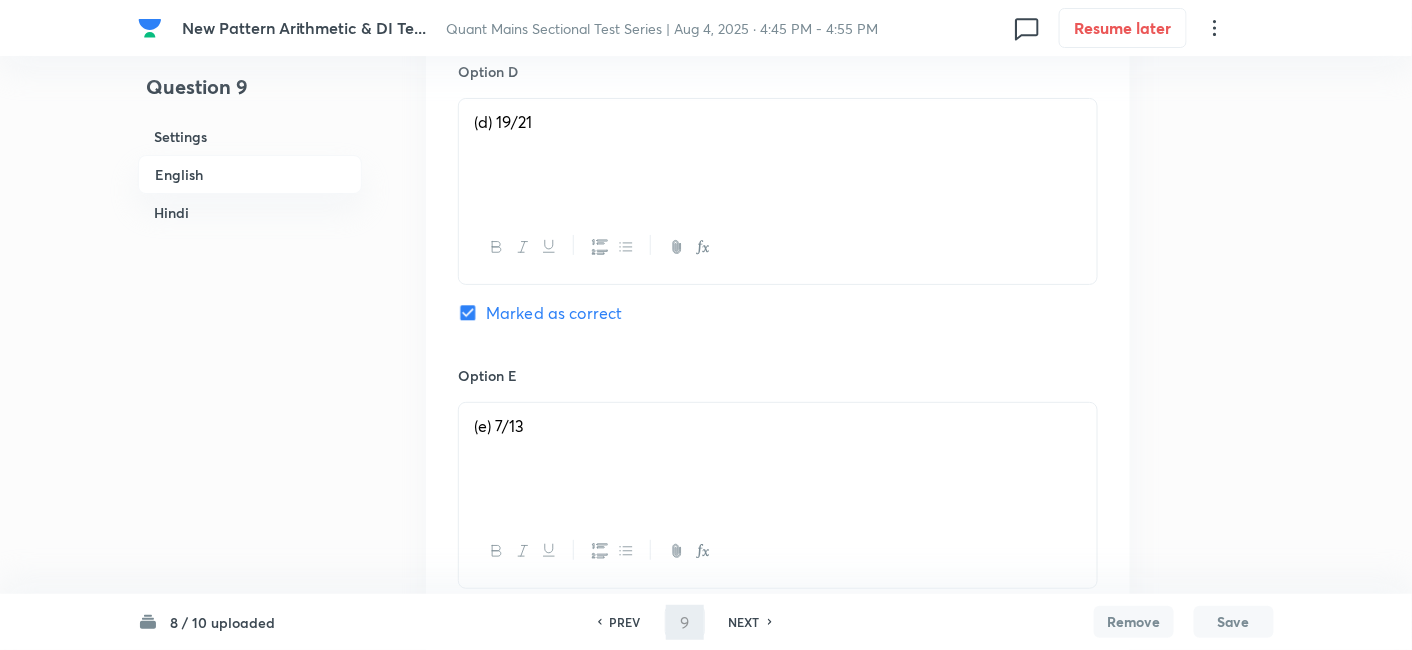 type on "10" 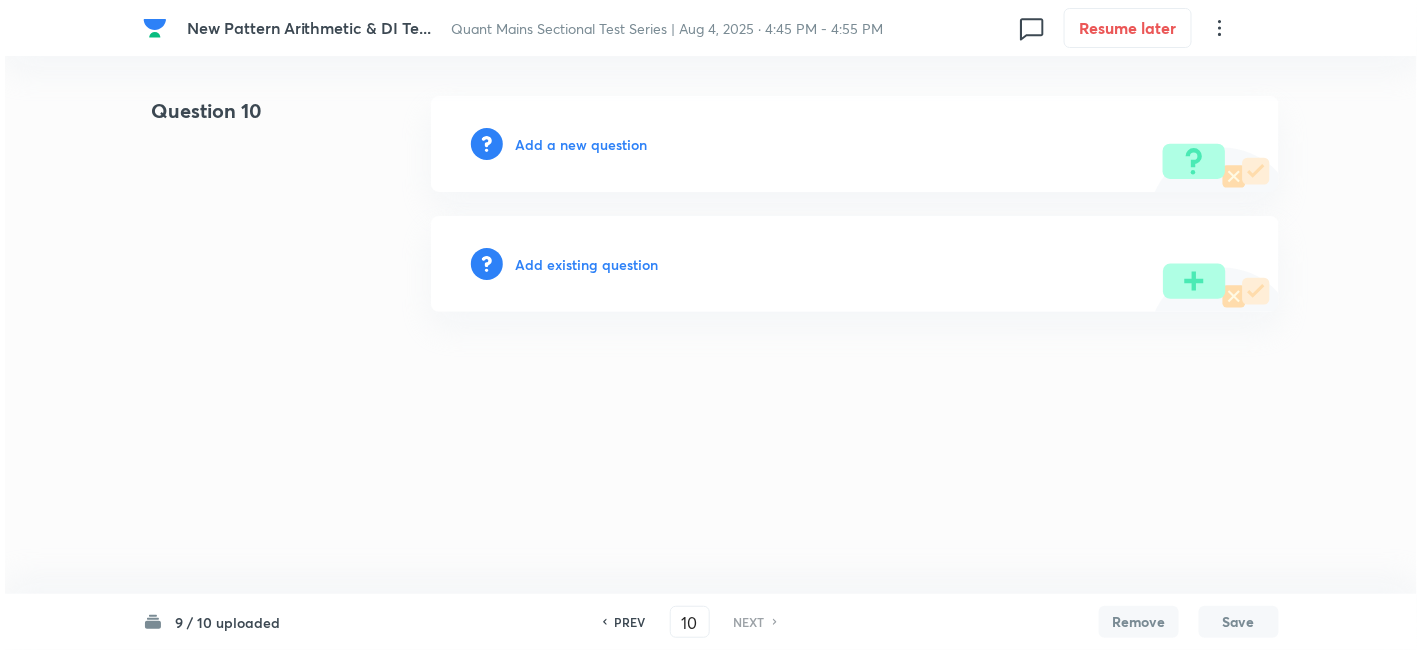 scroll, scrollTop: 0, scrollLeft: 0, axis: both 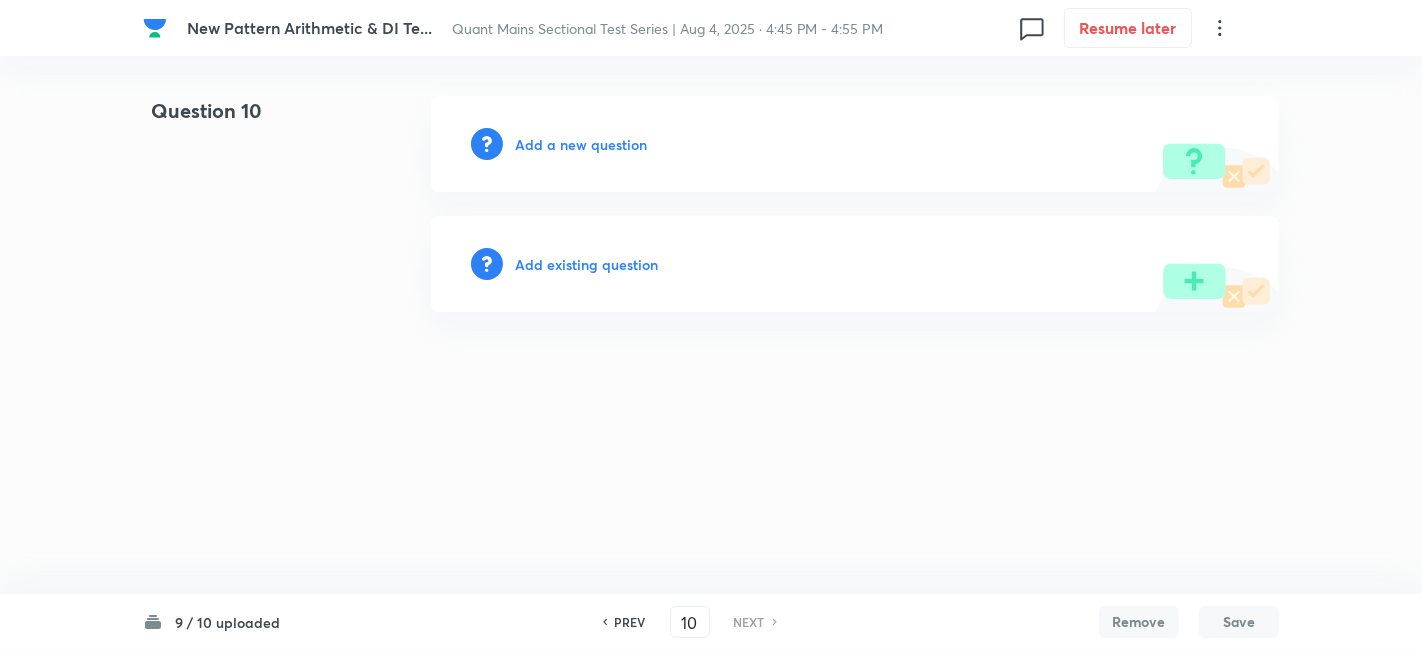 click on "Add a new question" at bounding box center [581, 144] 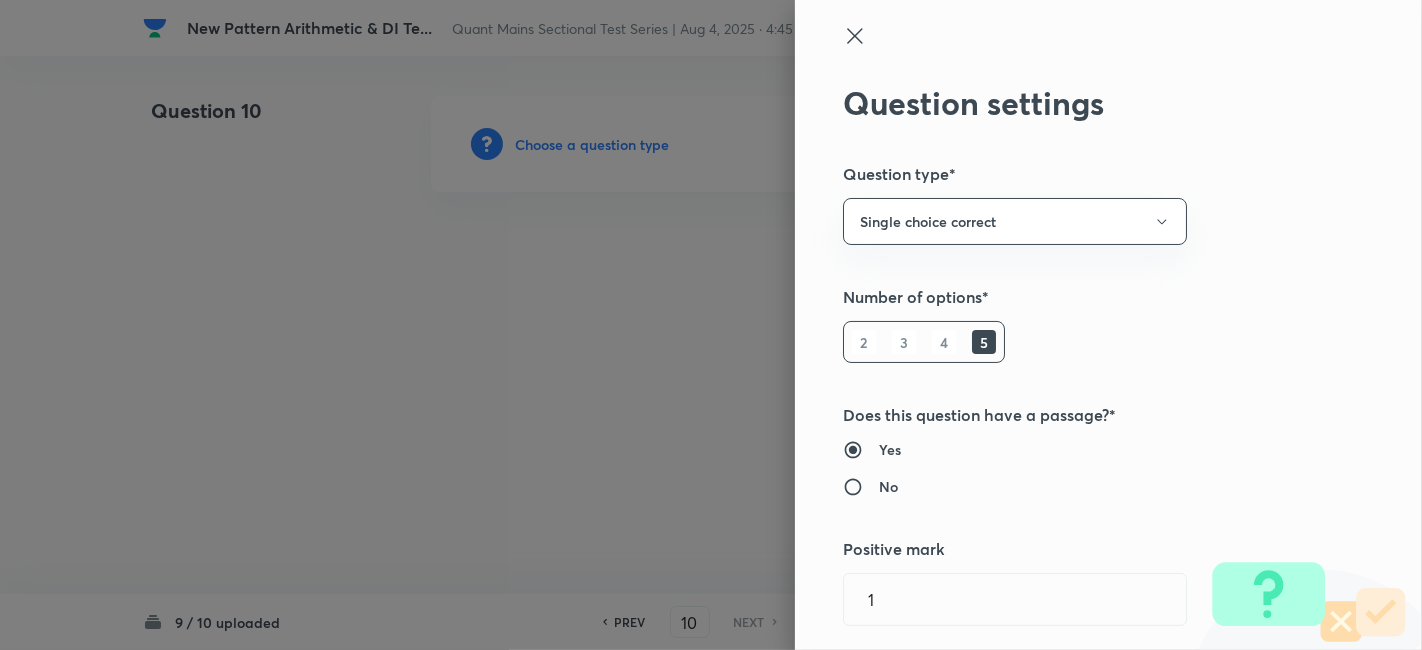 type 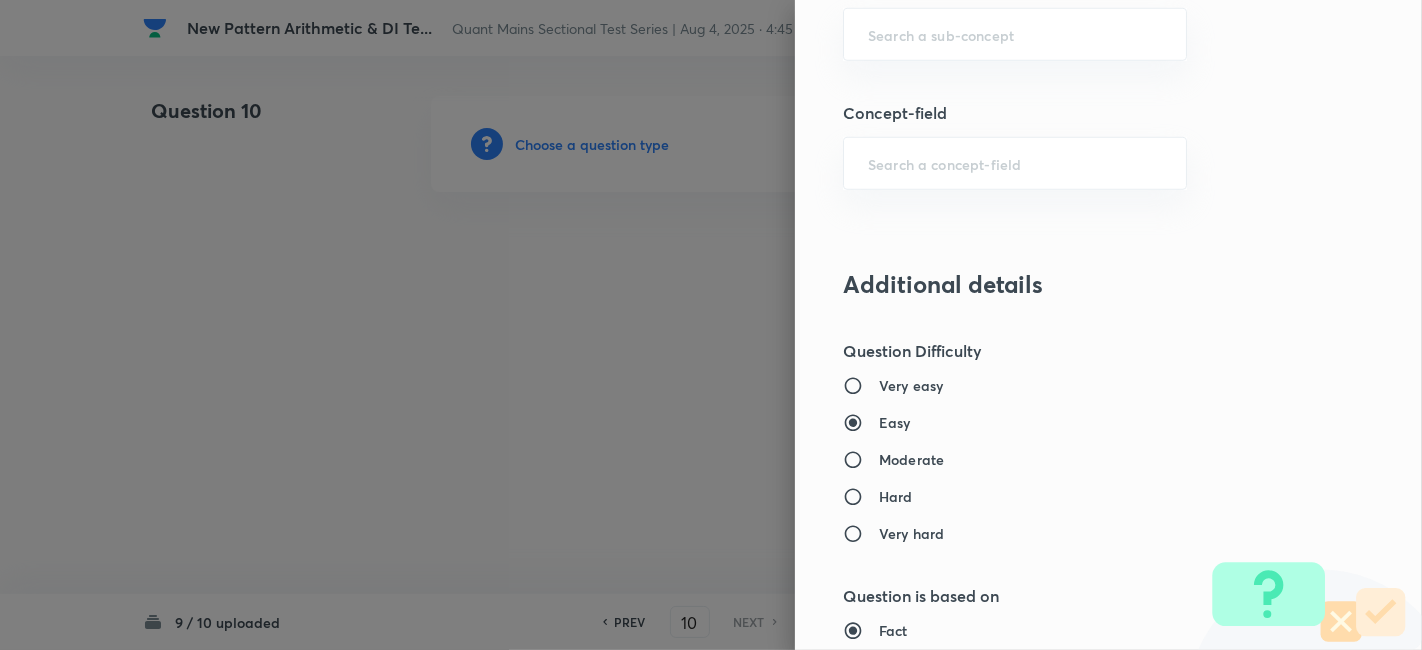 scroll, scrollTop: 1246, scrollLeft: 0, axis: vertical 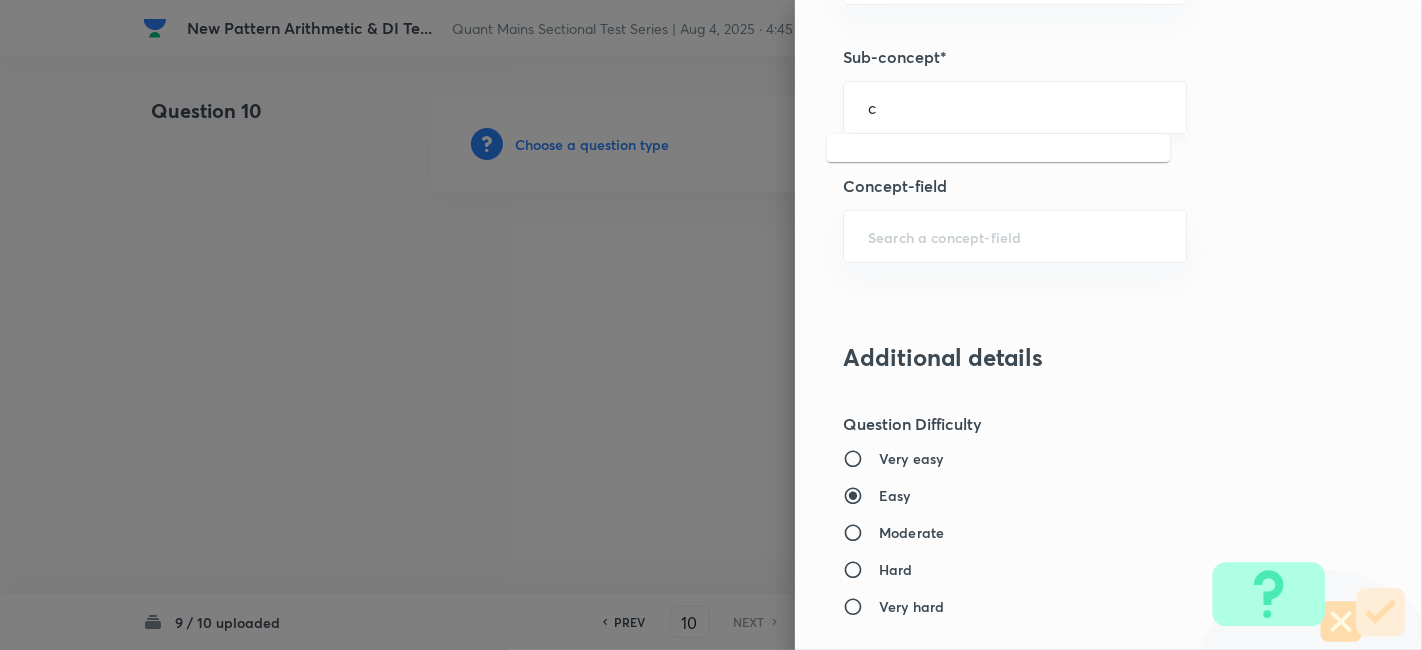click on "c" at bounding box center [1015, 107] 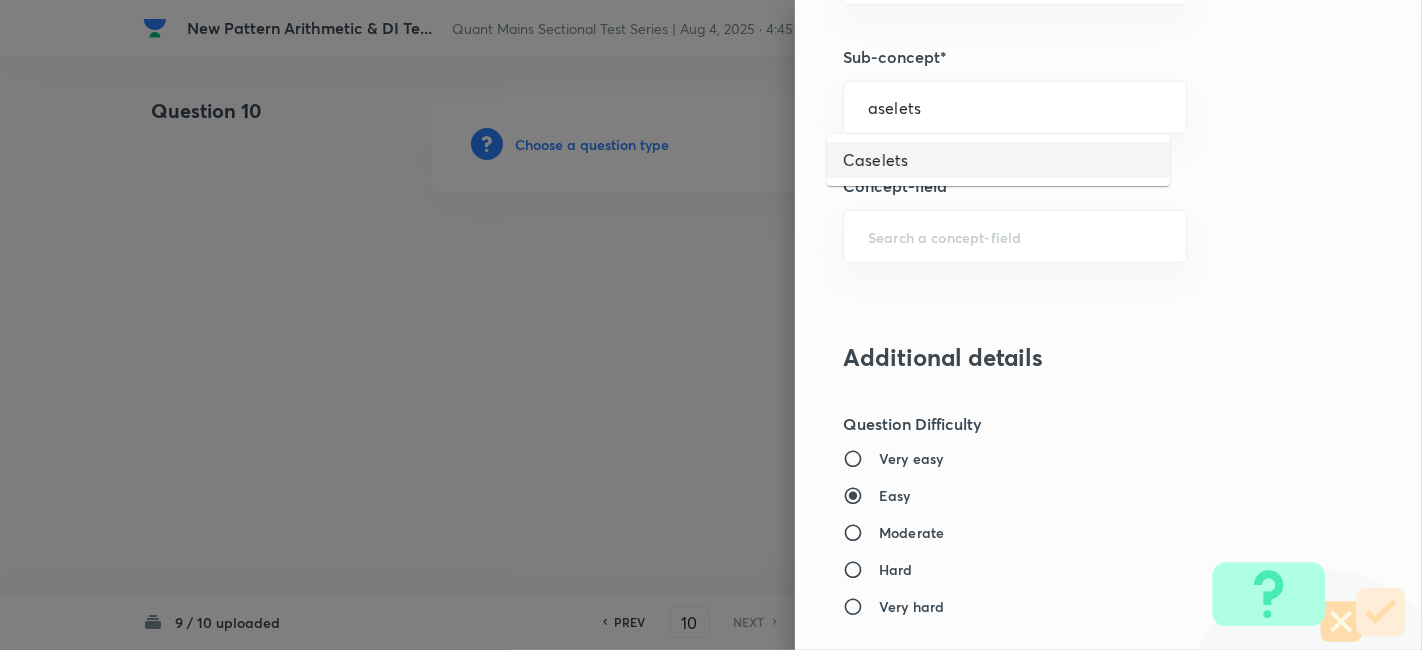 click on "Caselets" at bounding box center [998, 160] 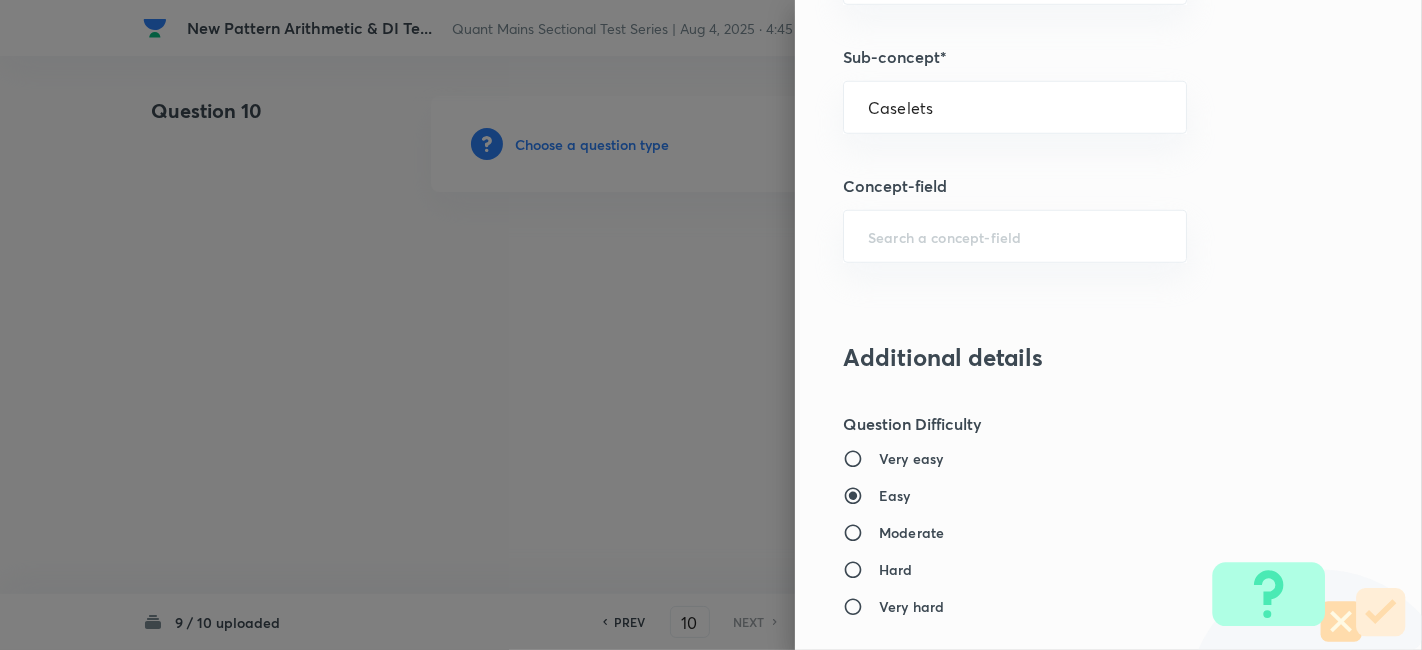 type on "Quantitative Aptitude" 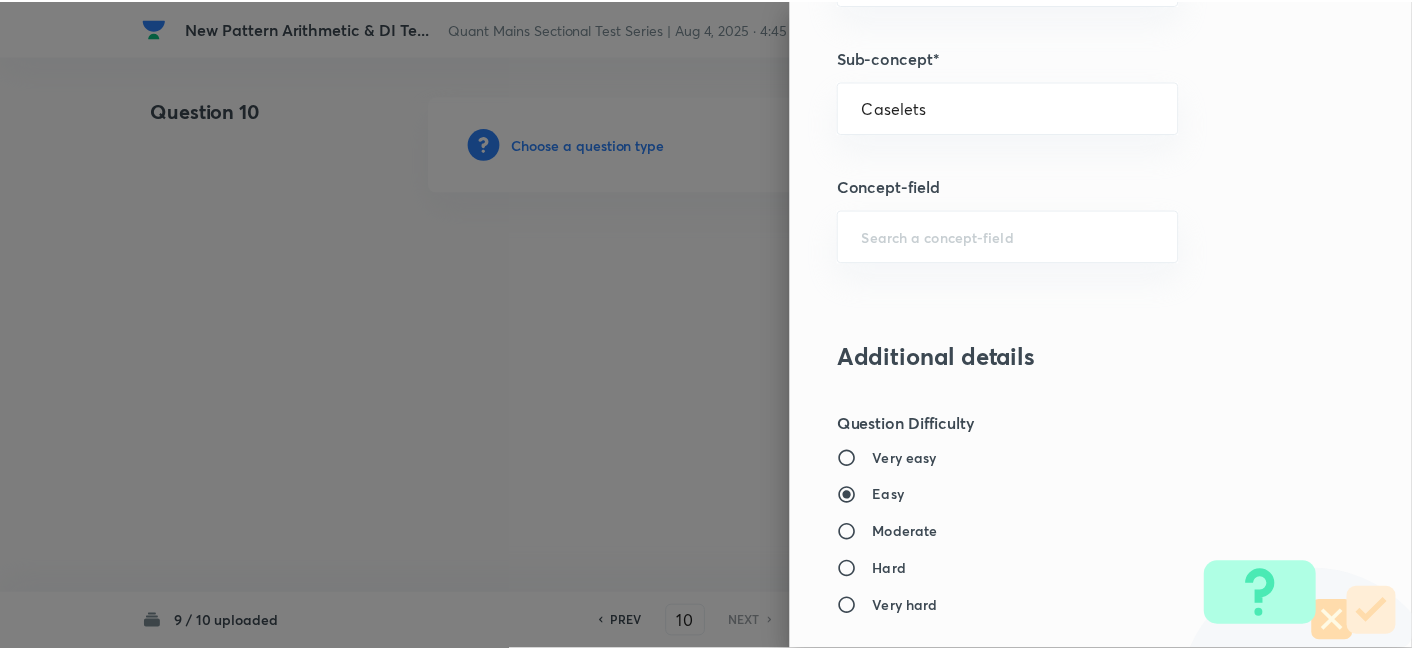 scroll, scrollTop: 2070, scrollLeft: 0, axis: vertical 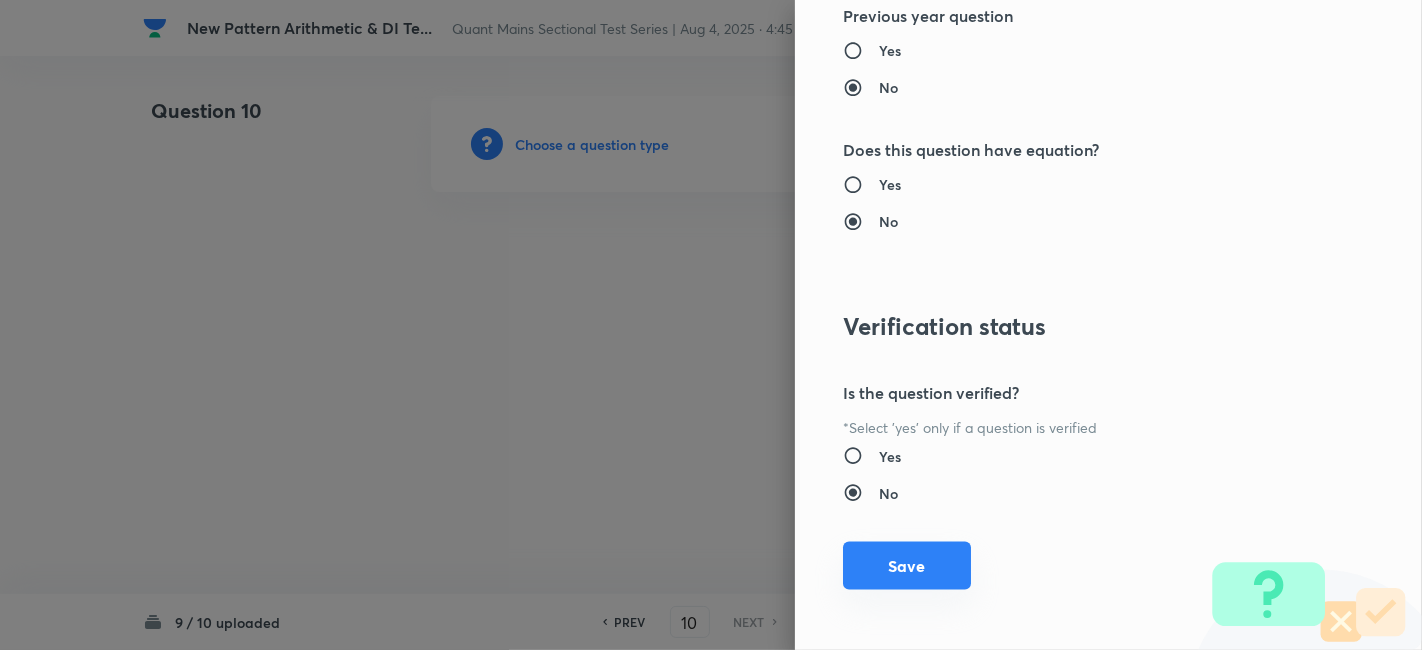 click on "Save" at bounding box center [907, 566] 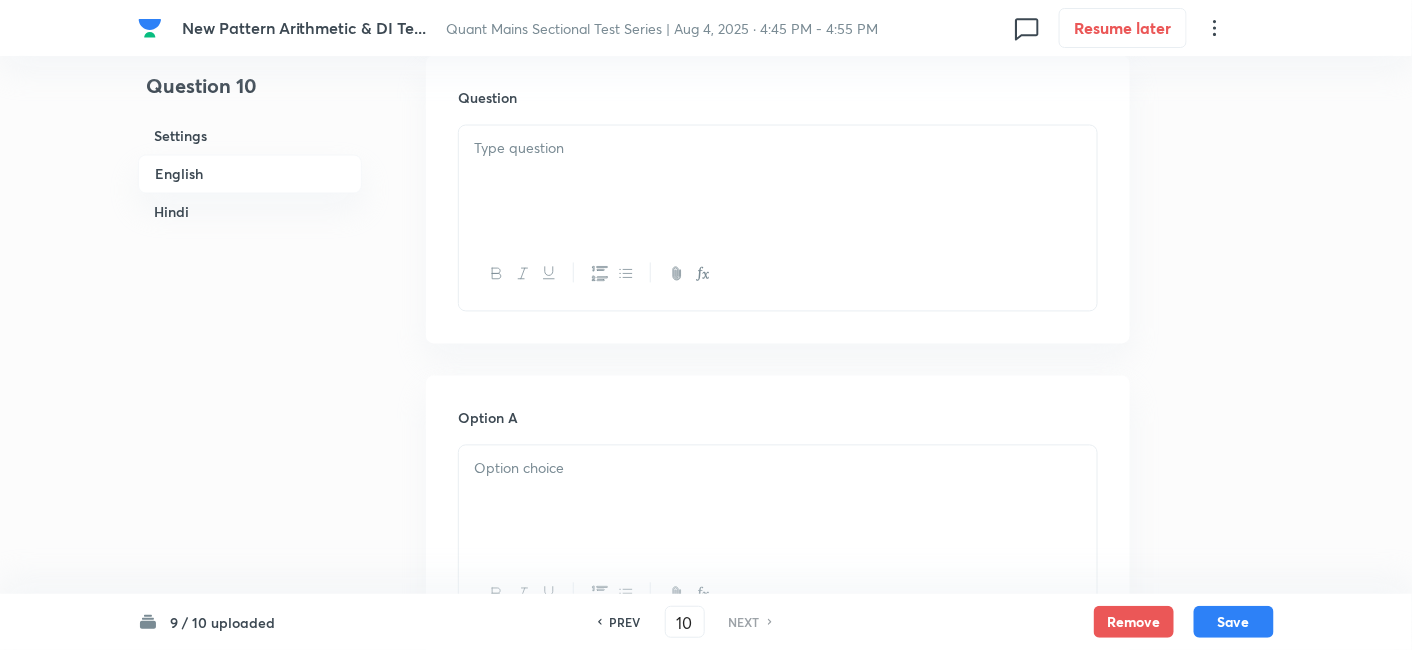 scroll, scrollTop: 1208, scrollLeft: 0, axis: vertical 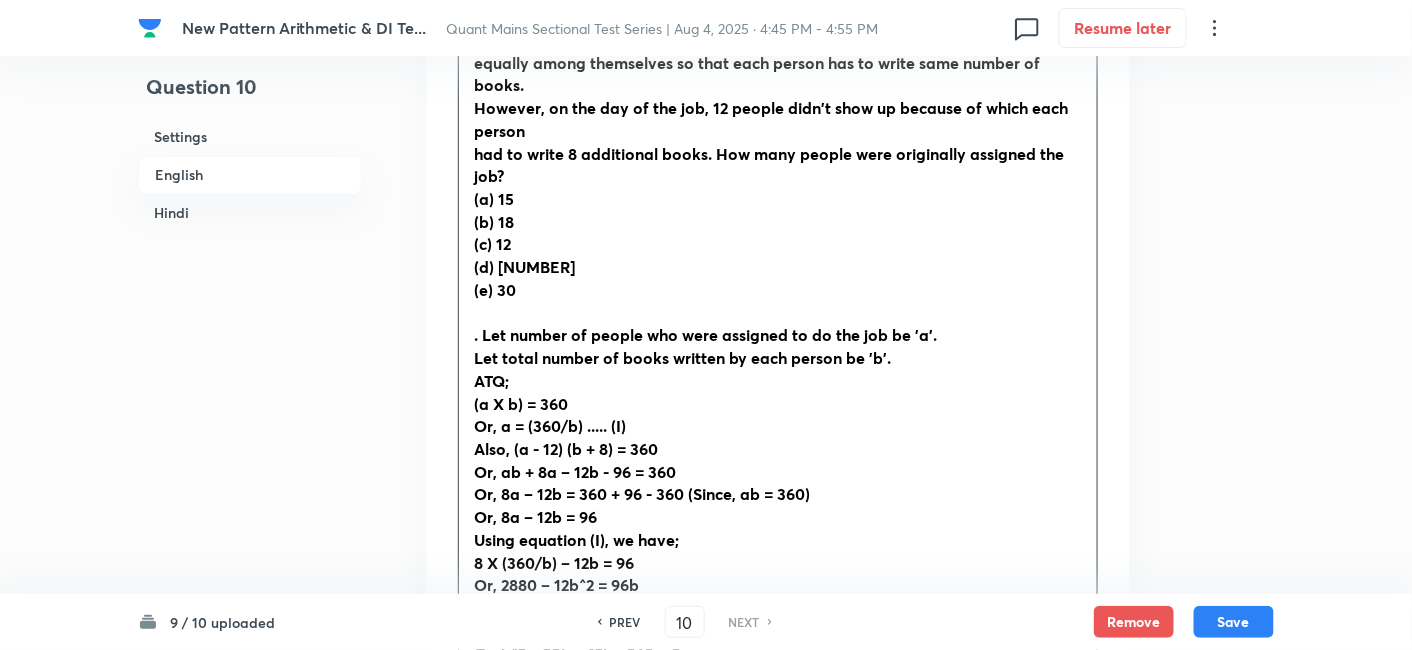 click on "A group of people are assigned a work to write 360 books. They divided the work equally among themselves so that each person has to write same number of books. However, on the day of the job, 12 people didn't show up because of which each person had to write 8 additional books. How many people were originally assigned the job? (a) 15 (b) 18 (c) 12 (d) 20 (e) 30 . Let number of people who were assigned to do the job be 'a'. Let total number of books written by each person be 'b'. ATQ; (a X b) = 360 Or, a = (360/b) ..... (I) Also, (a - 12) (b + 8) = 360 Or, ab + 8a – 12b - 96 = 360 Or, 8a – 12b = 360 + 96 - 360 (Since, ab = 360) Or, 8a – 12b = 96 Using equation (I), we have; 8 X (360/b) – 12b = 96 Or, 2880 – 12b^2 = 96b Or, 12b^2 + 96b - 2880 = 0 Or, b^2 + 8b - 240 = 0 Or, b^2 + 20b – 12b - 240 = 0 Or, b (b + 20) - 12(b + 20) = 0 Or, (b + 20) (b - 12) = 0 So, b = 12 or b = - 12 Since, number of papers written has to be a positive value, b = 12 So, a = 360 ÷ 12 = 30" at bounding box center [778, 426] 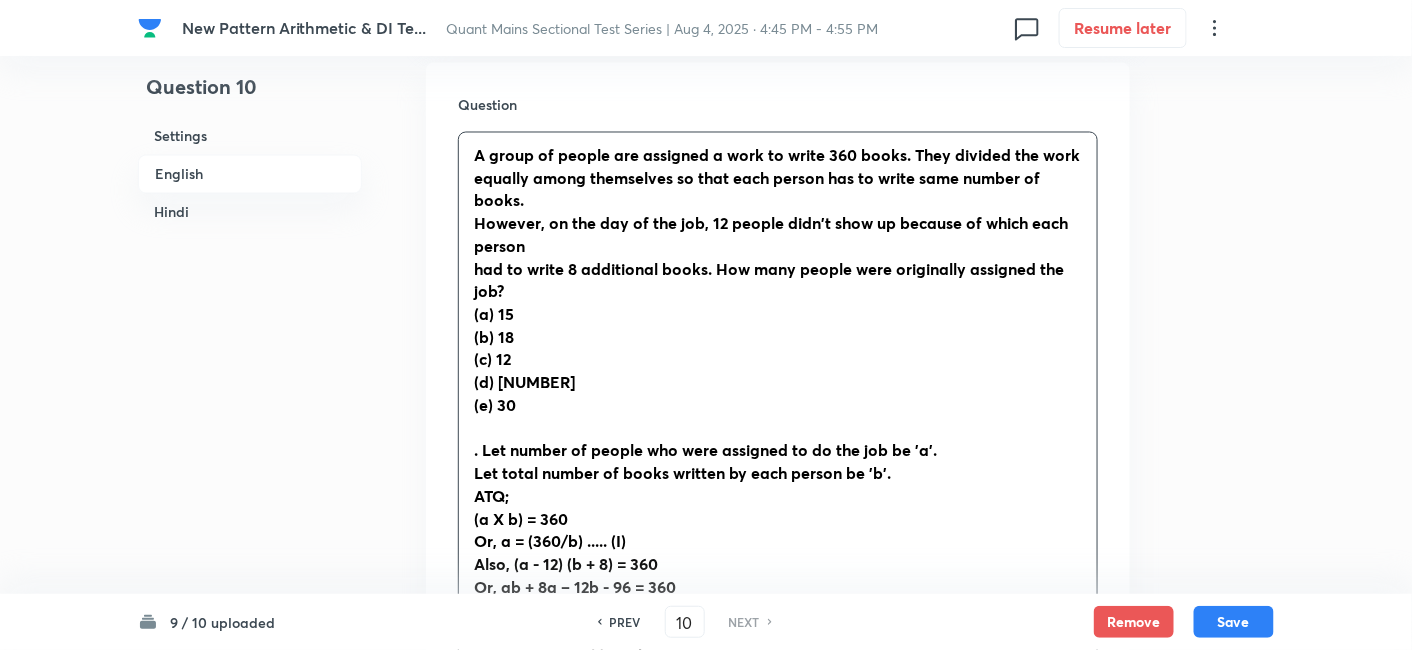 scroll, scrollTop: 1091, scrollLeft: 0, axis: vertical 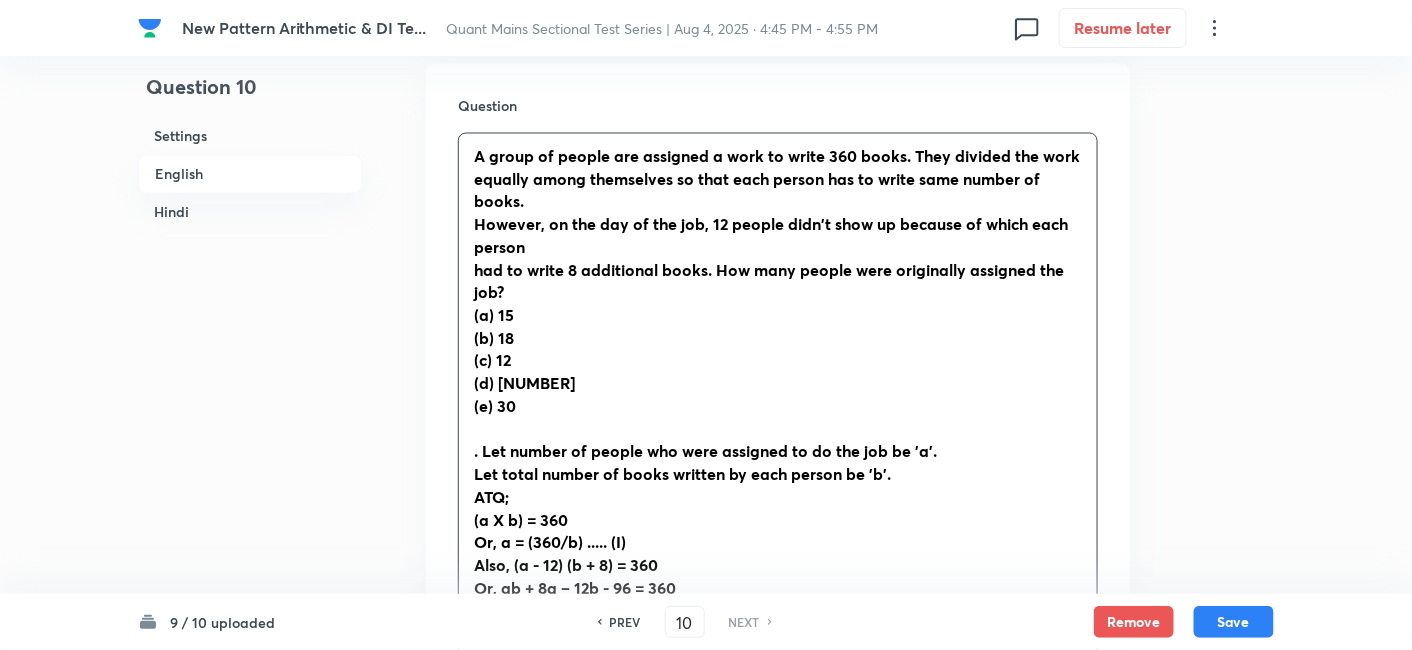 click on "A group of people are assigned a work to write 360 books. They divided the work equally among themselves so that each person has to write same number of books. However, on the day of the job, 12 people didn't show up because of which each person had to write 8 additional books. How many people were originally assigned the job? (a) 15 (b) 18 (c) 12 (d) 20 (e) 30 . Let number of people who were assigned to do the job be 'a'. Let total number of books written by each person be 'b'. ATQ; (a X b) = 360 Or, a = (360/b) ..... (I) Also, (a - 12) (b + 8) = 360 Or, ab + 8a – 12b - 96 = 360 Or, 8a – 12b = 360 + 96 - 360 (Since, ab = 360) Or, 8a – 12b = 96 Using equation (I), we have; 8 X (360/b) – 12b = 96 Or, 2880 – 12b^2 = 96b Or, 12b^2 + 96b - 2880 = 0 Or, b^2 + 8b - 240 = 0 Or, b^2 + 20b – 12b - 240 = 0 Or, b (b + 20) - 12(b + 20) = 0 Or, (b + 20) (b - 12) = 0 So, b = 12 or b = - 12 Since, number of papers written has to be a positive value, b = 12 So, a = 360 ÷ 12 = 30" at bounding box center [778, 543] 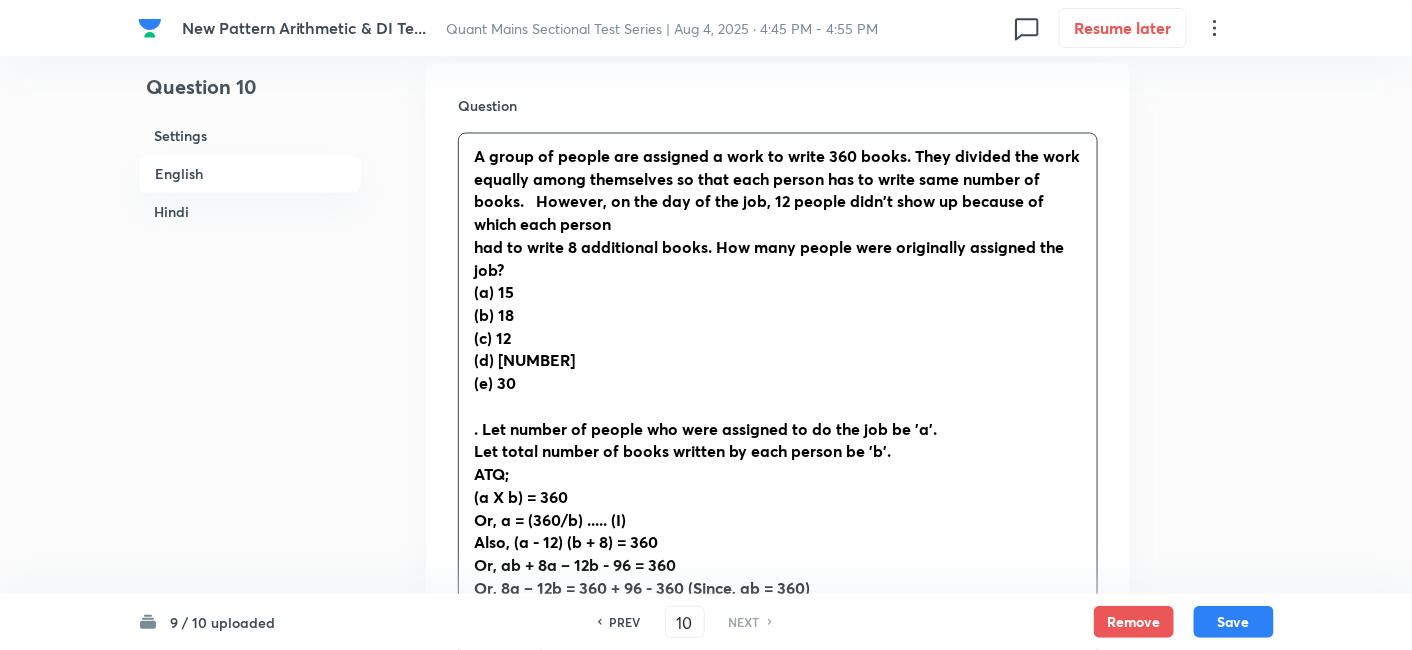 click on "A group of people are assigned a work to write 360 books. They divided the work equally among themselves so that each person has to write same number of books. However, on the day of the job, 12 people didn't show up because of which each person had to write 8 additional books. How many people were originally assigned the job? (a) 15 (b) 18 (c) 12 (d) 20 (e) 30 . Let number of people who were assigned to do the job be 'a'. Let total number of books written by each person be 'b'. ATQ; (a X b) = 360 Or, a = (360/b) ..... (I) Also, (a - 12) (b + 8) = 360 Or, ab + 8a – 12b - 96 = 360 Or, 8a – 12b = 360 + 96 - 360 (Since, ab = 360) Or, 8a – 12b = 96 Using equation (I), we have; 8 X (360/b) – 12b = 96 Or, 2880 – 12b^2 = 96b Or, 12b^2 + 96b - 2880 = 0 Or, b^2 + 8b - 240 = 0 Or, b^2 + 20b – 12b - 240 = 0 Or, b (b + 20) - 12(b + 20) = 0 Or, (b + 20) (b - 12) = 0 So, b = 12 or b = - 12 Since, number of papers written has to be a positive value, b = 12 So, a = 360 ÷ 12 = 30" at bounding box center [778, 532] 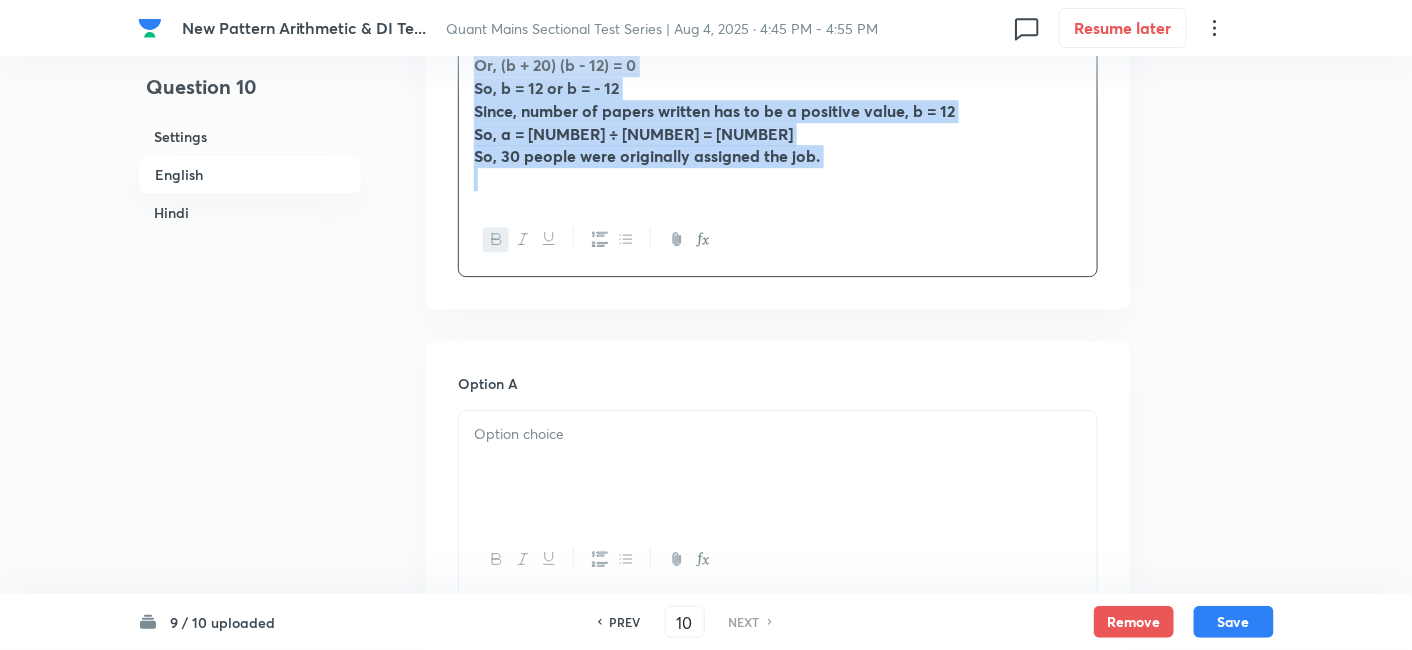 scroll, scrollTop: 1808, scrollLeft: 0, axis: vertical 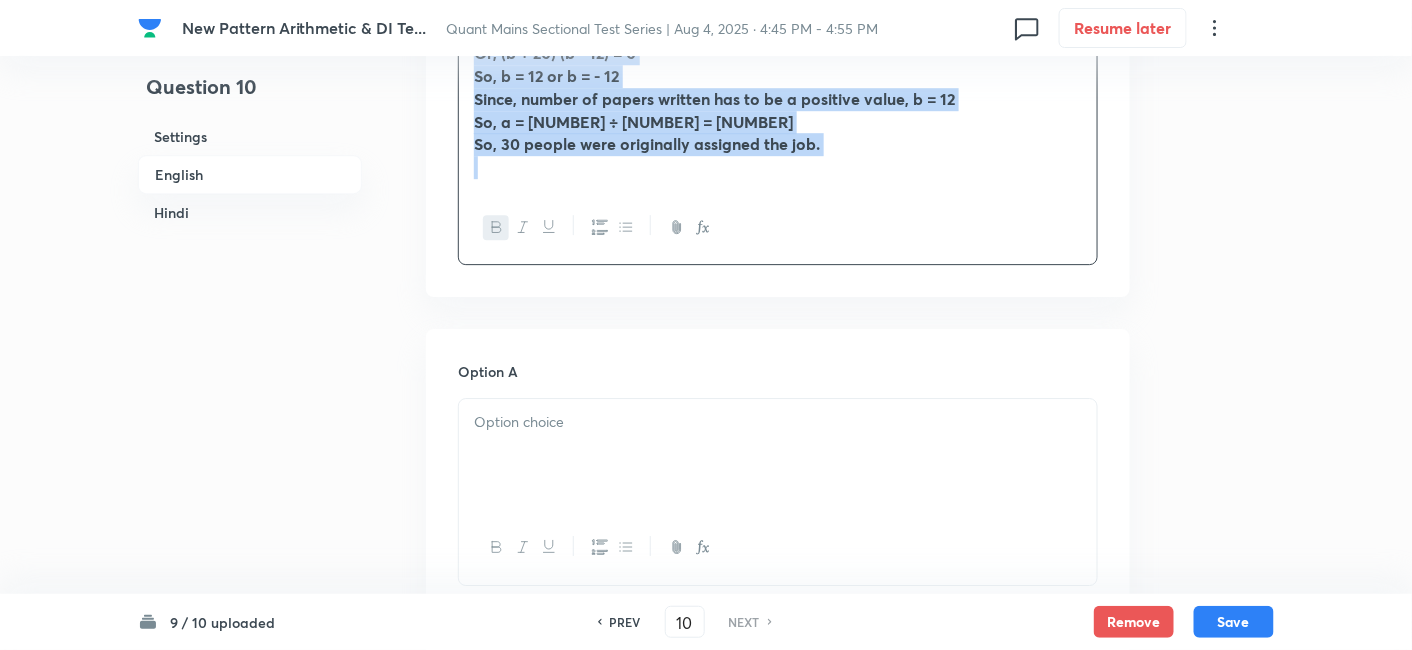 drag, startPoint x: 467, startPoint y: 132, endPoint x: 1104, endPoint y: 370, distance: 680.0096 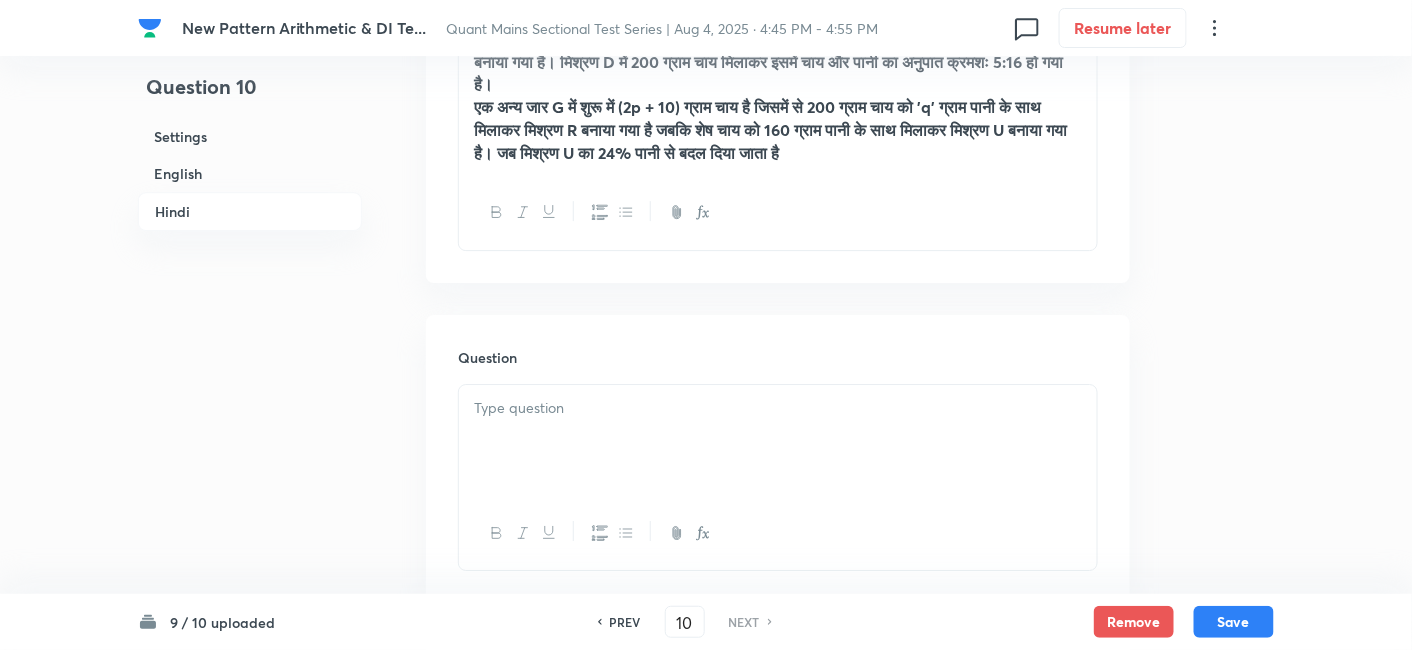 scroll, scrollTop: 4292, scrollLeft: 0, axis: vertical 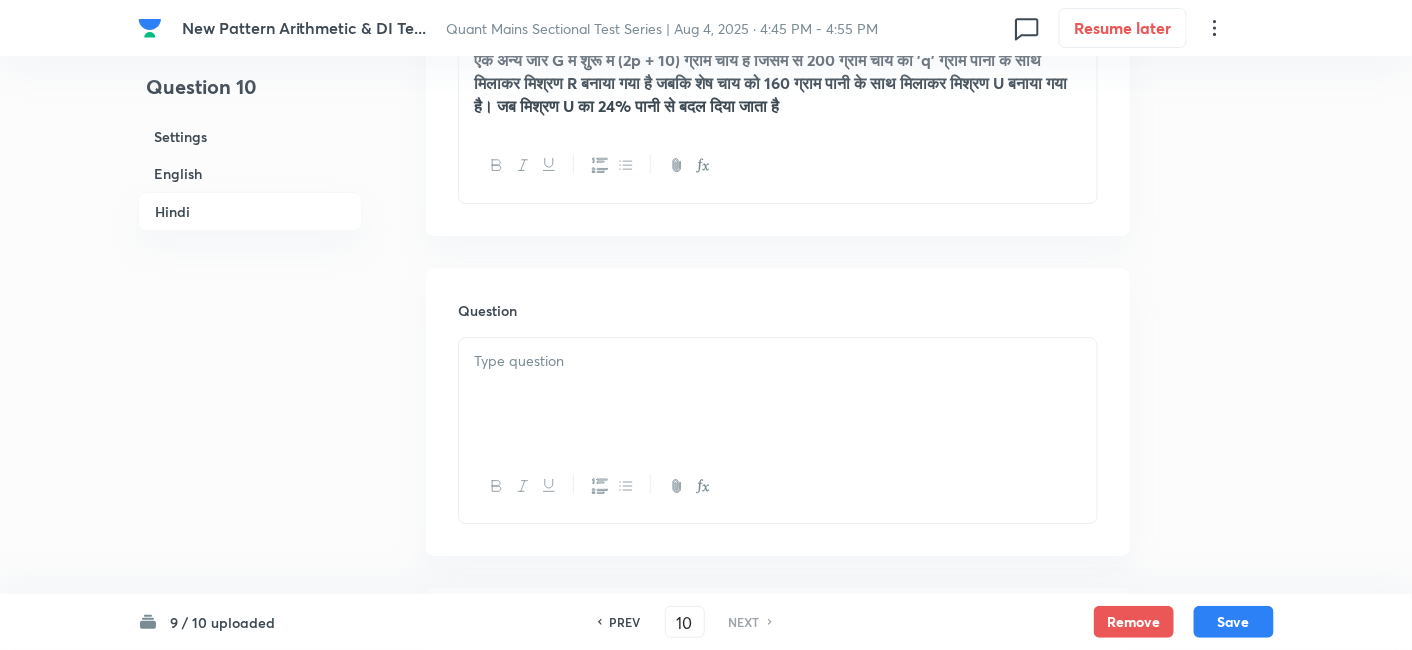 click at bounding box center (778, 394) 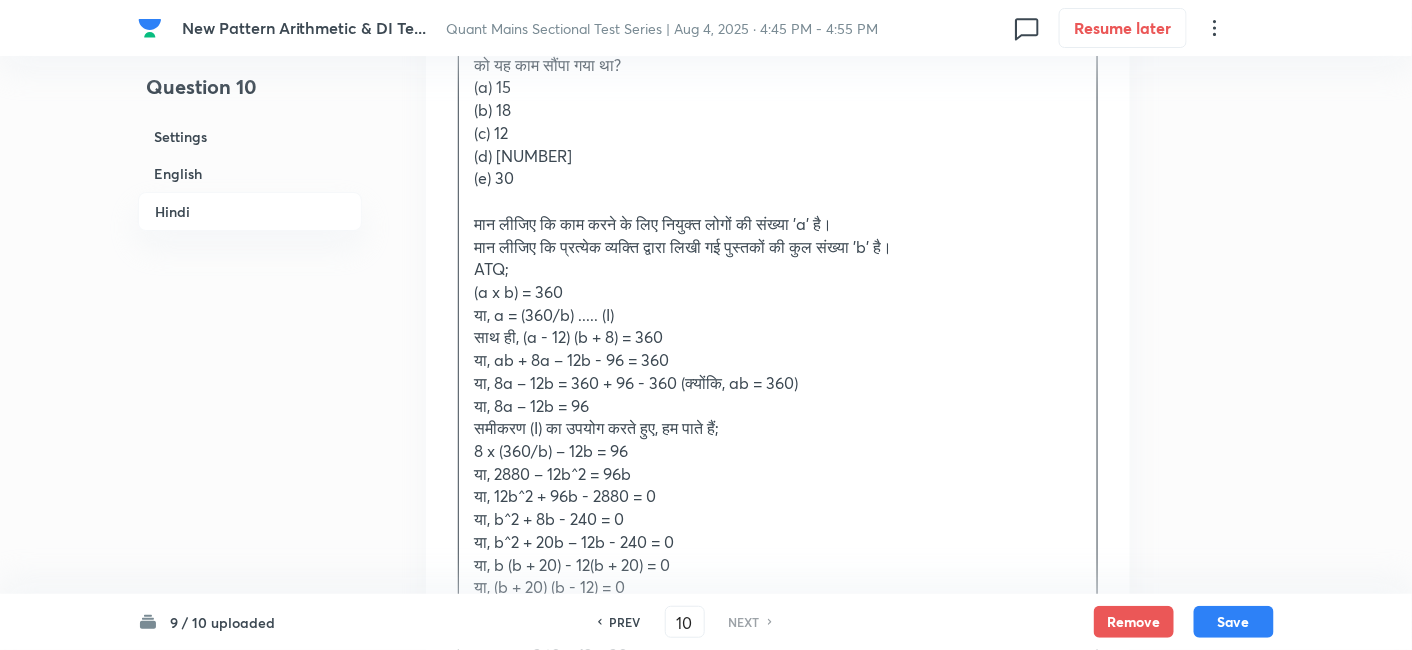 scroll, scrollTop: 4657, scrollLeft: 0, axis: vertical 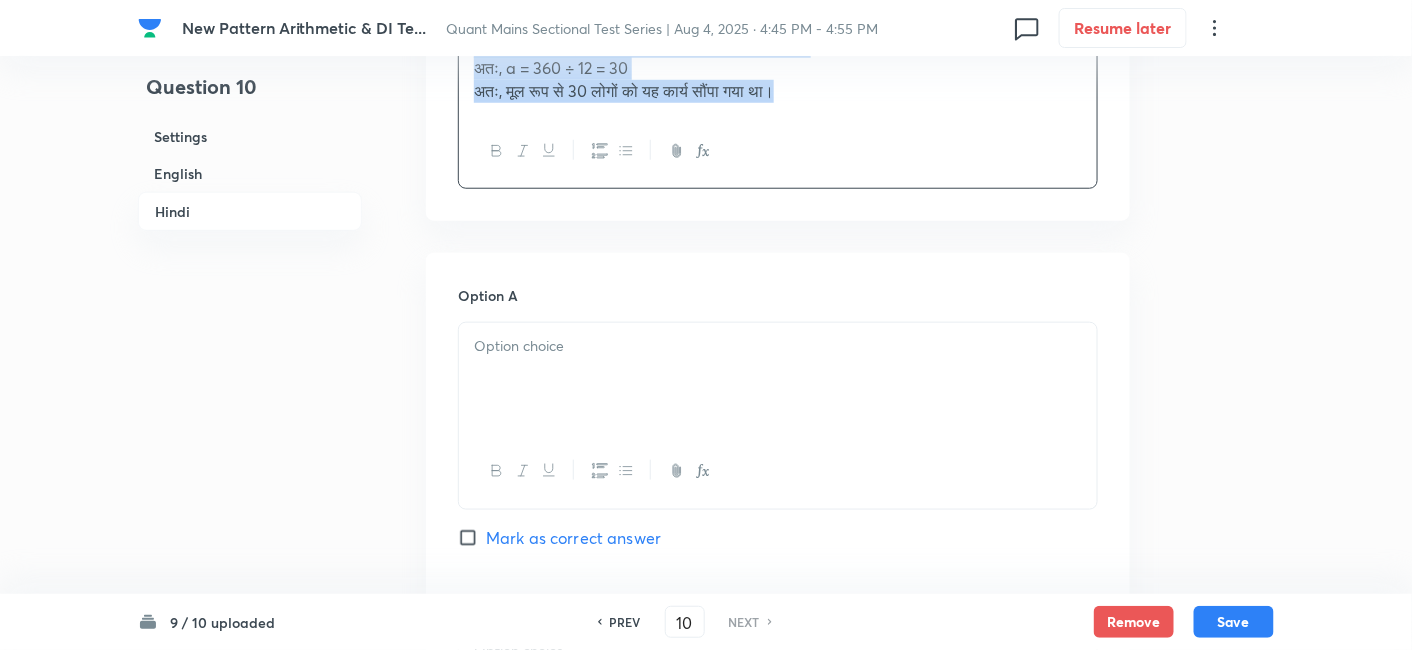 drag, startPoint x: 467, startPoint y: 197, endPoint x: 1093, endPoint y: 309, distance: 635.94025 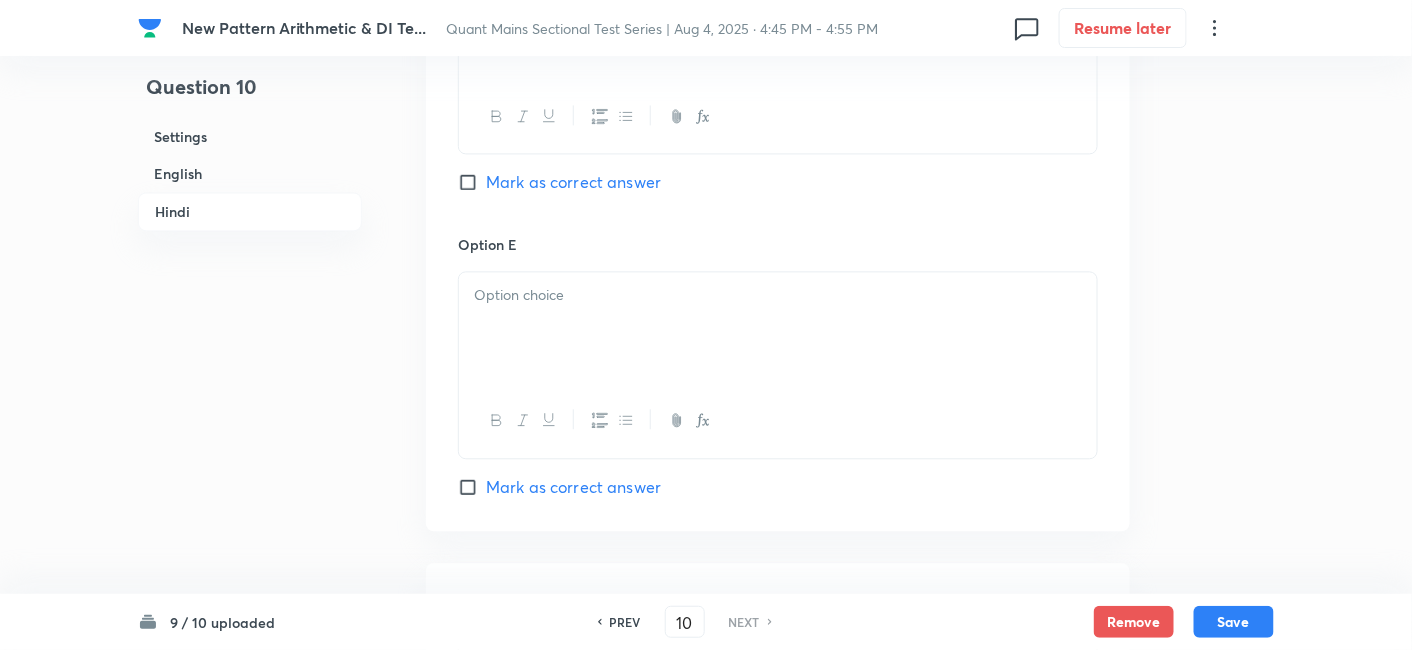 scroll, scrollTop: 6403, scrollLeft: 0, axis: vertical 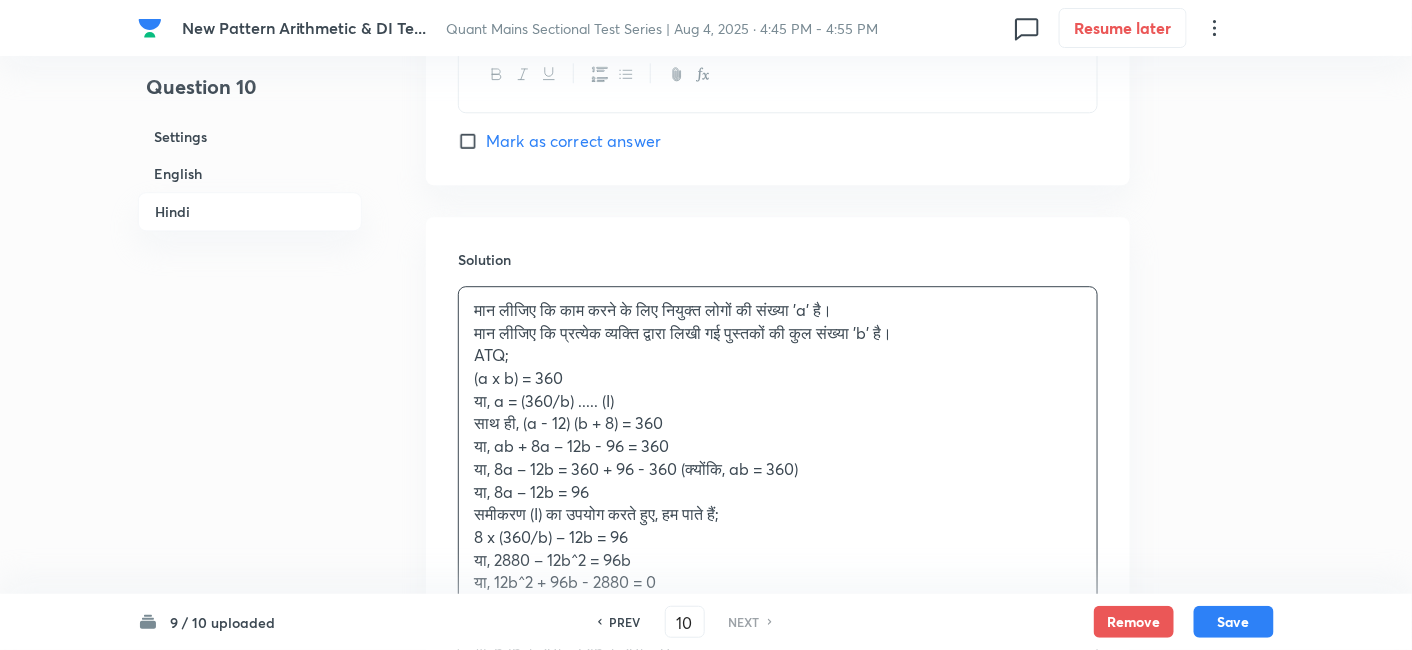 click on "मान लीजिए कि काम करने के लिए नियुक्त लोगों की संख्या 'a' है। मान लीजिए कि प्रत्येक व्यक्ति द्वारा लिखी गई पुस्तकों की कुल संख्या 'b' है। ATQ; (a x b) = 360 या, a = (360/b) ..... (I) साथ ही, (a - 12) (b + 8) = 360 या, ab + 8a – 12b - 96 = 360 या, 8a – 12b = 360 + 96 - 360 (क्योंकि, ab = 360) या, 8a – 12b = 96 समीकरण (I) का उपयोग करते हुए, हम पाते हैं; 8 x (360/b) – 12b = 96 या, 2880 – 12b^2 = 96b या, 12b^2 + 96b - 2880 = 0 या, b^2 + 8b - 240 = 0 या, b^2 + 20b – 12b - 240 = 0 या, b (b + 20) - 12(b + 20) = 0 या, (b + 20) (b - 12) = 0 अतः, b = 12 या b = - 12 अतः, a = 360 ÷ 12 = 30" at bounding box center [778, 537] 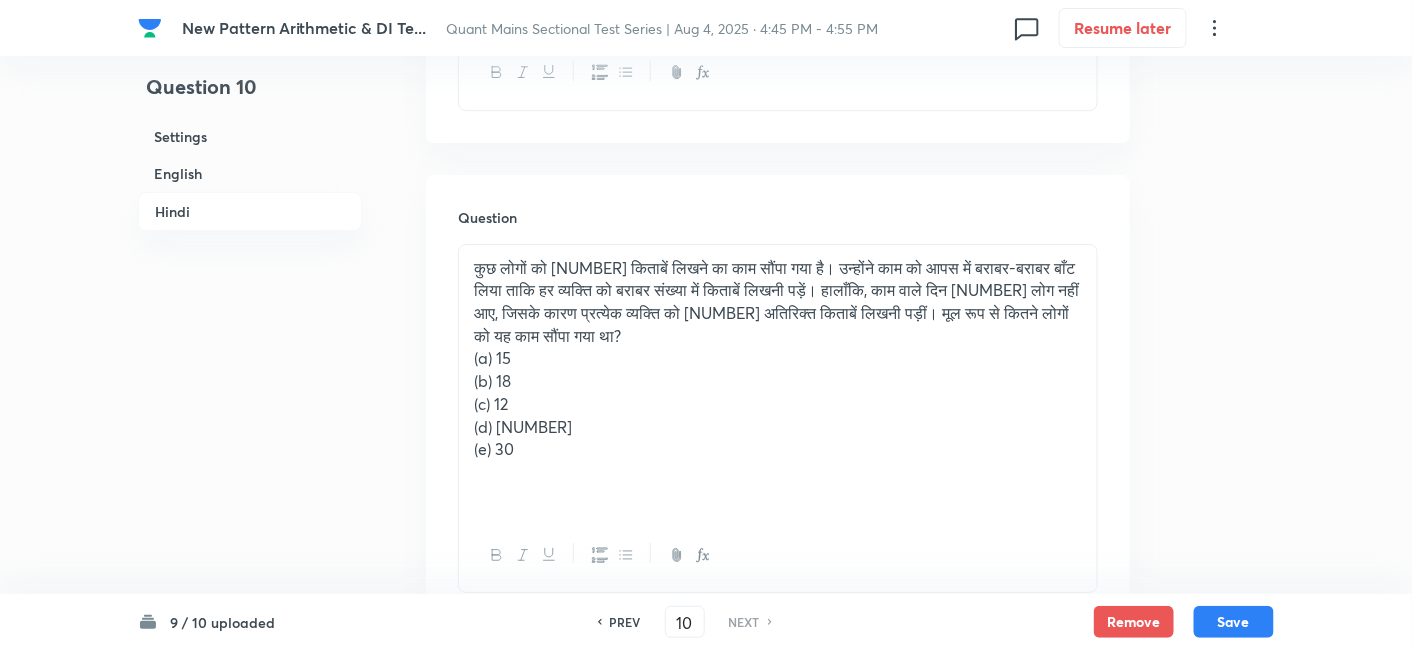 scroll, scrollTop: 4383, scrollLeft: 0, axis: vertical 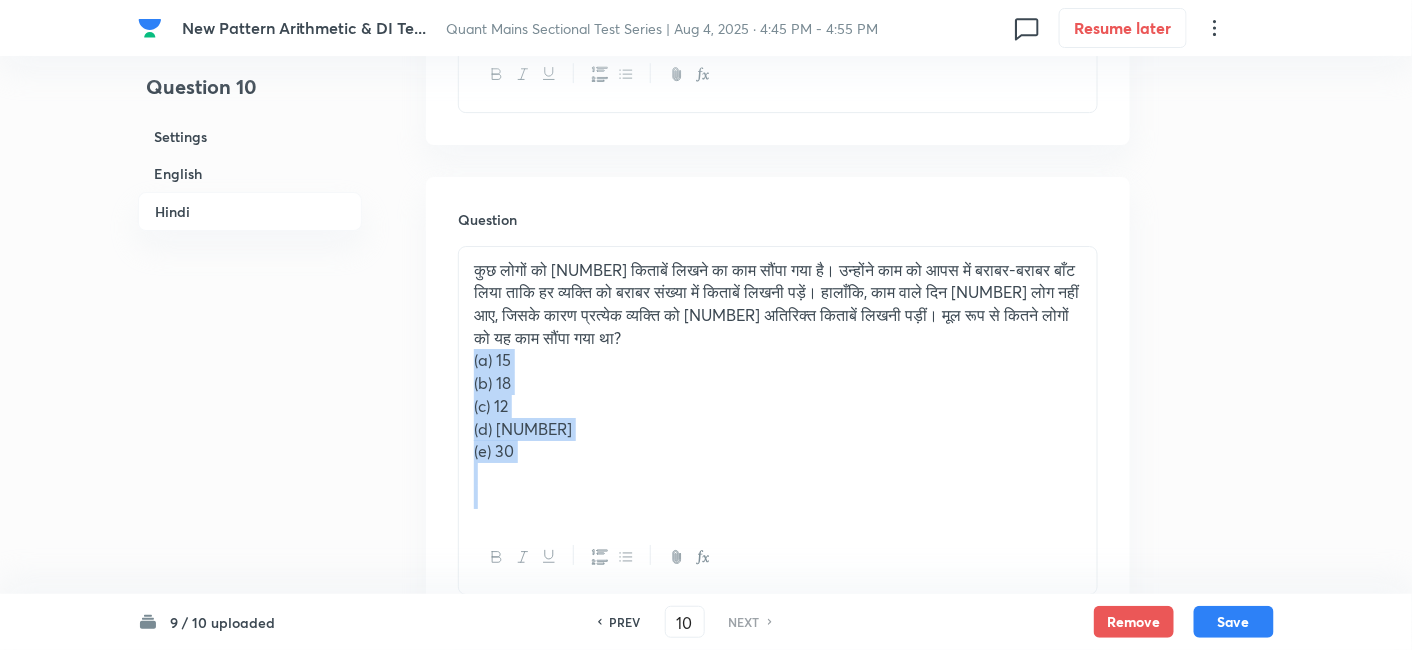 drag, startPoint x: 469, startPoint y: 338, endPoint x: 654, endPoint y: 507, distance: 250.57135 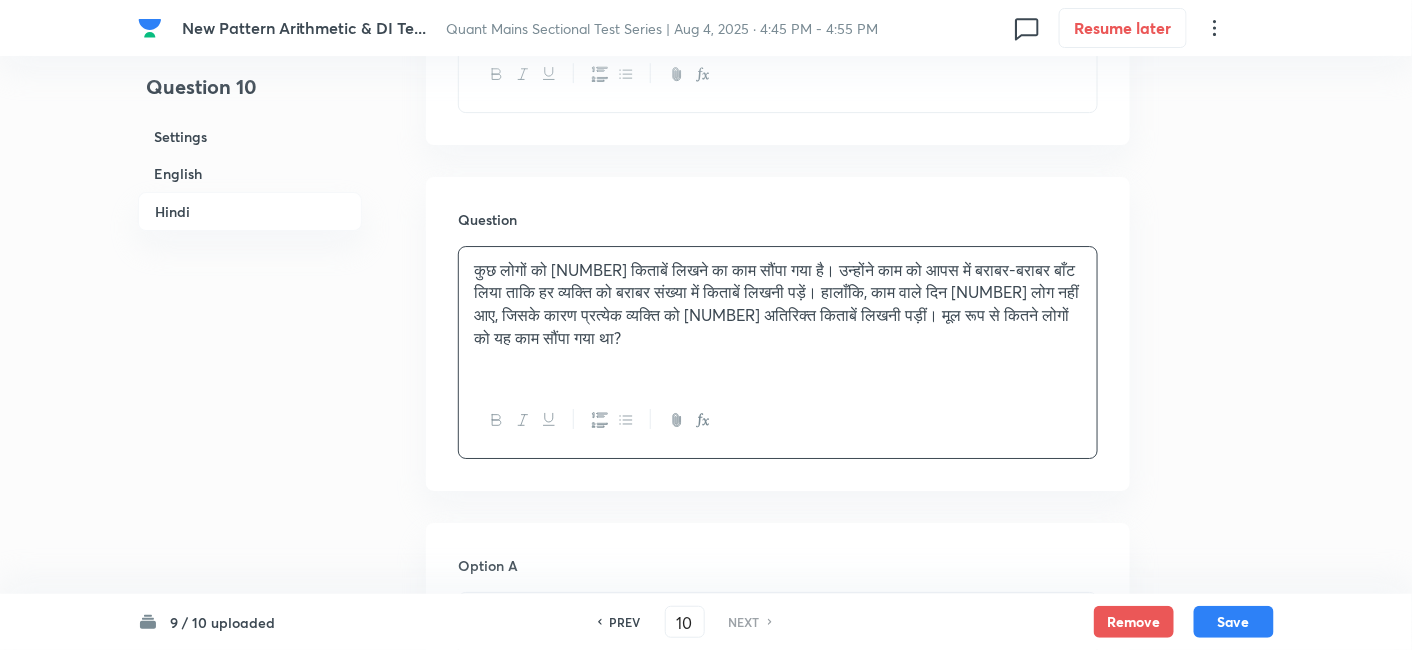 scroll, scrollTop: 4672, scrollLeft: 0, axis: vertical 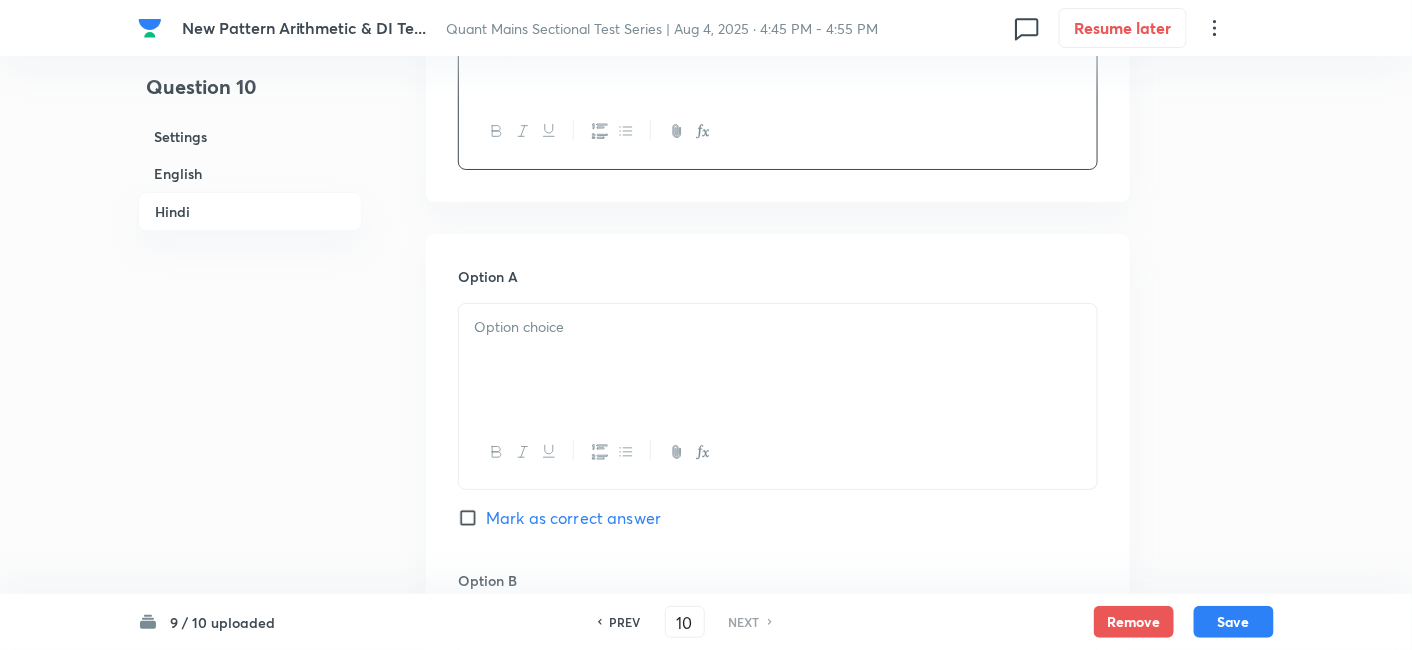 click at bounding box center [778, 360] 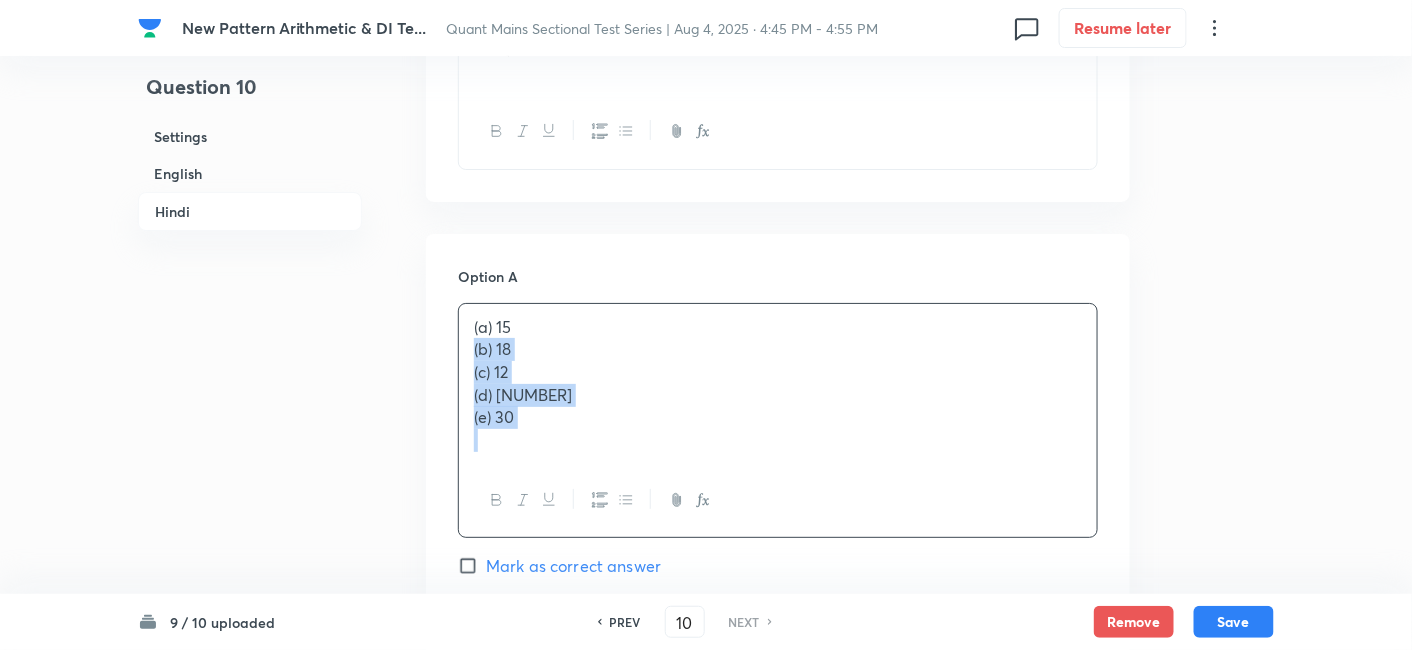 drag, startPoint x: 474, startPoint y: 330, endPoint x: 587, endPoint y: 458, distance: 170.7425 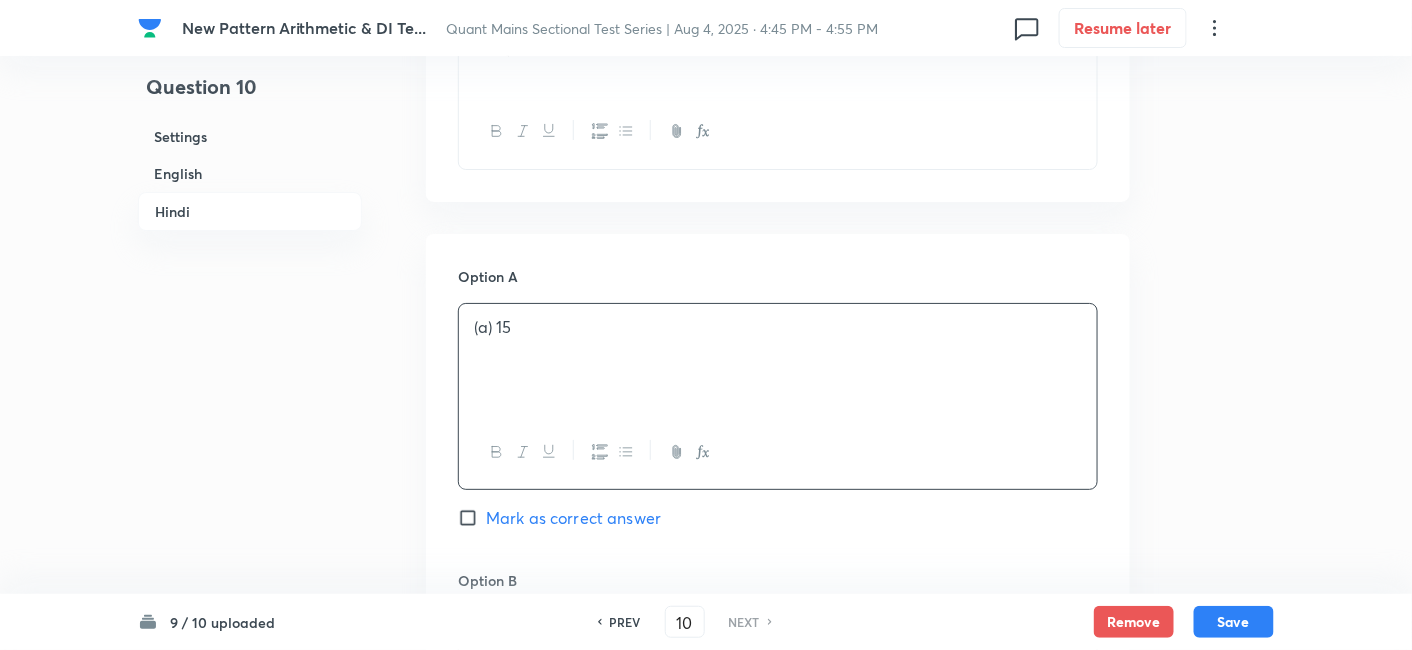 scroll, scrollTop: 4983, scrollLeft: 0, axis: vertical 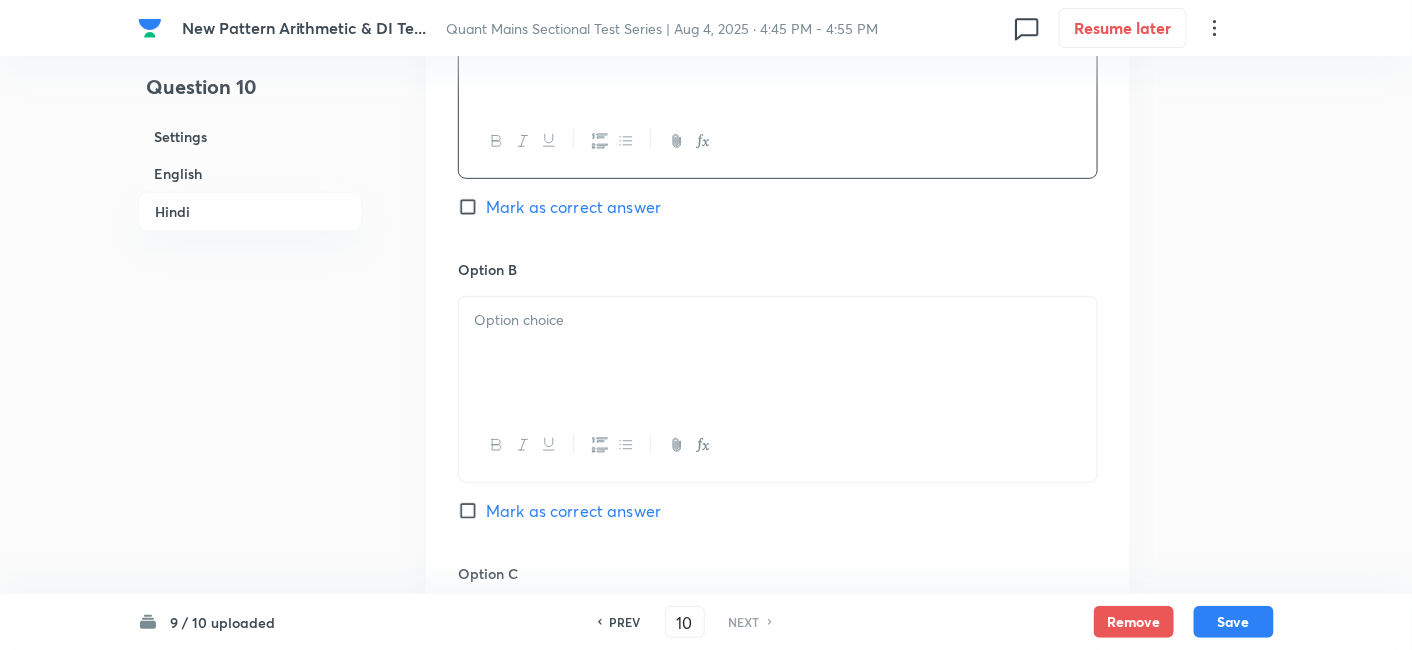 click at bounding box center (778, 320) 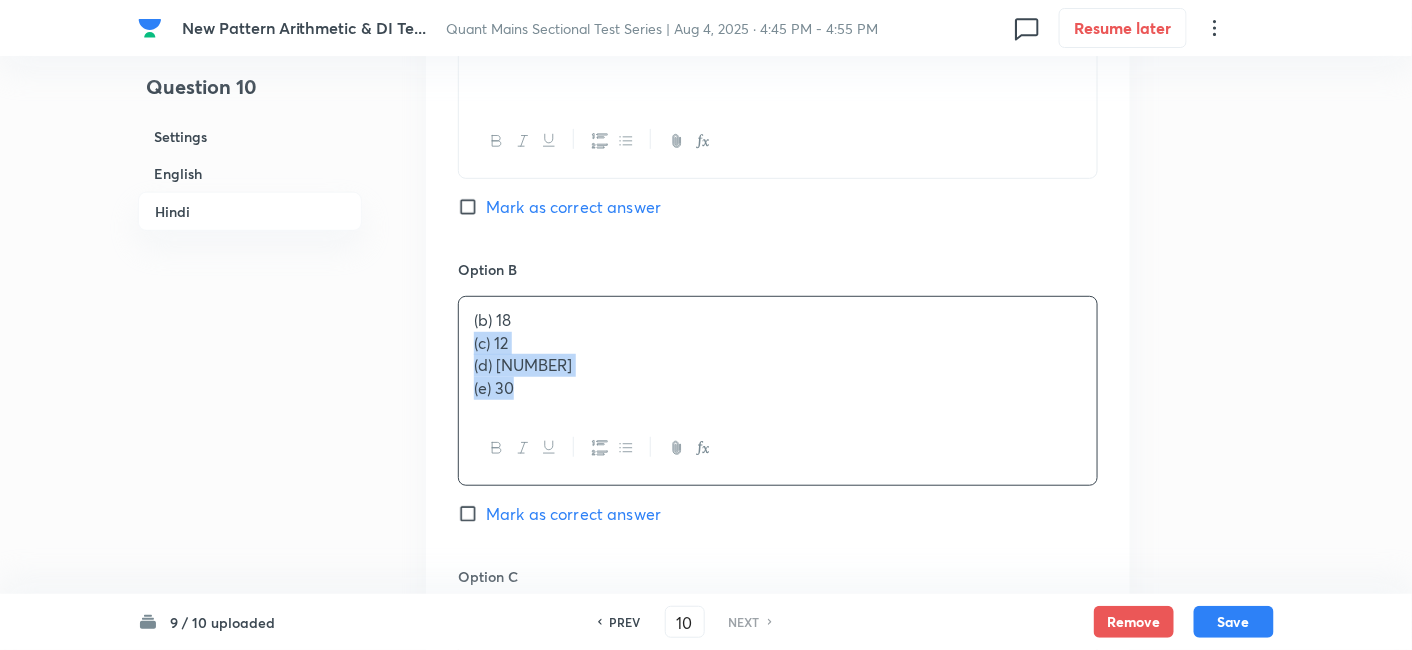 drag, startPoint x: 470, startPoint y: 315, endPoint x: 676, endPoint y: 512, distance: 285.0351 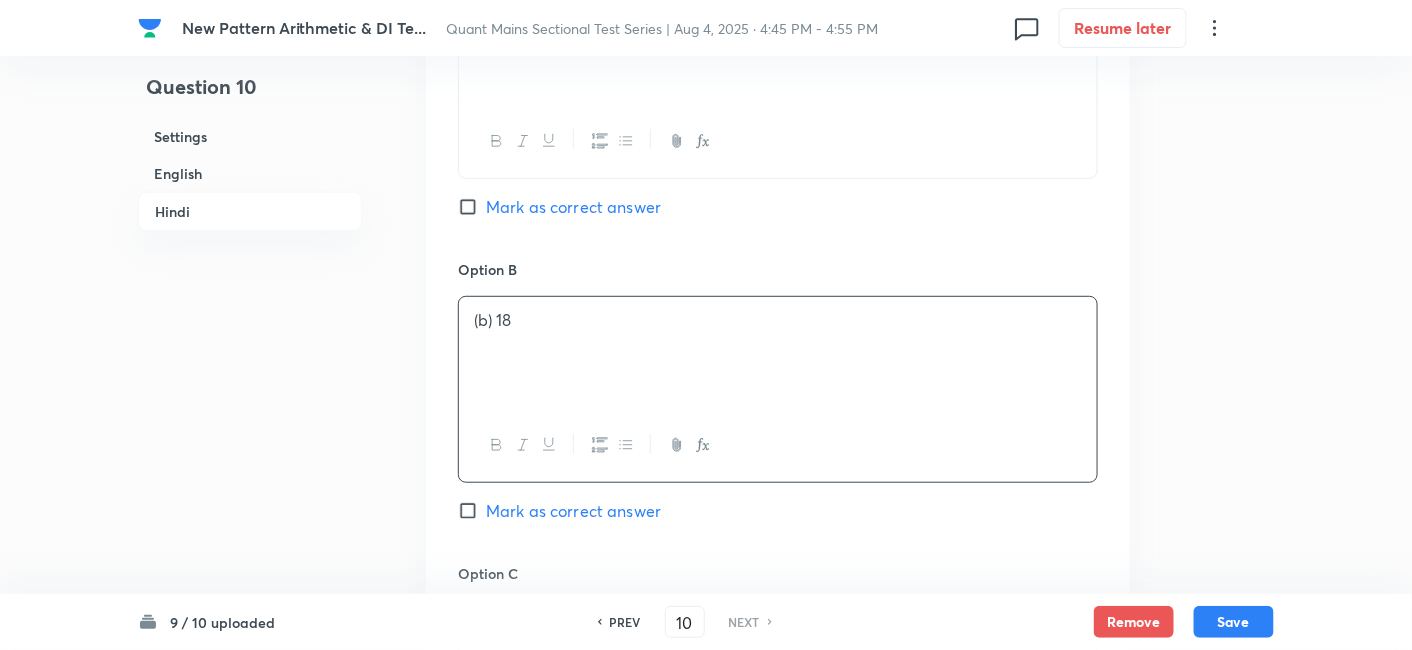 scroll, scrollTop: 5283, scrollLeft: 0, axis: vertical 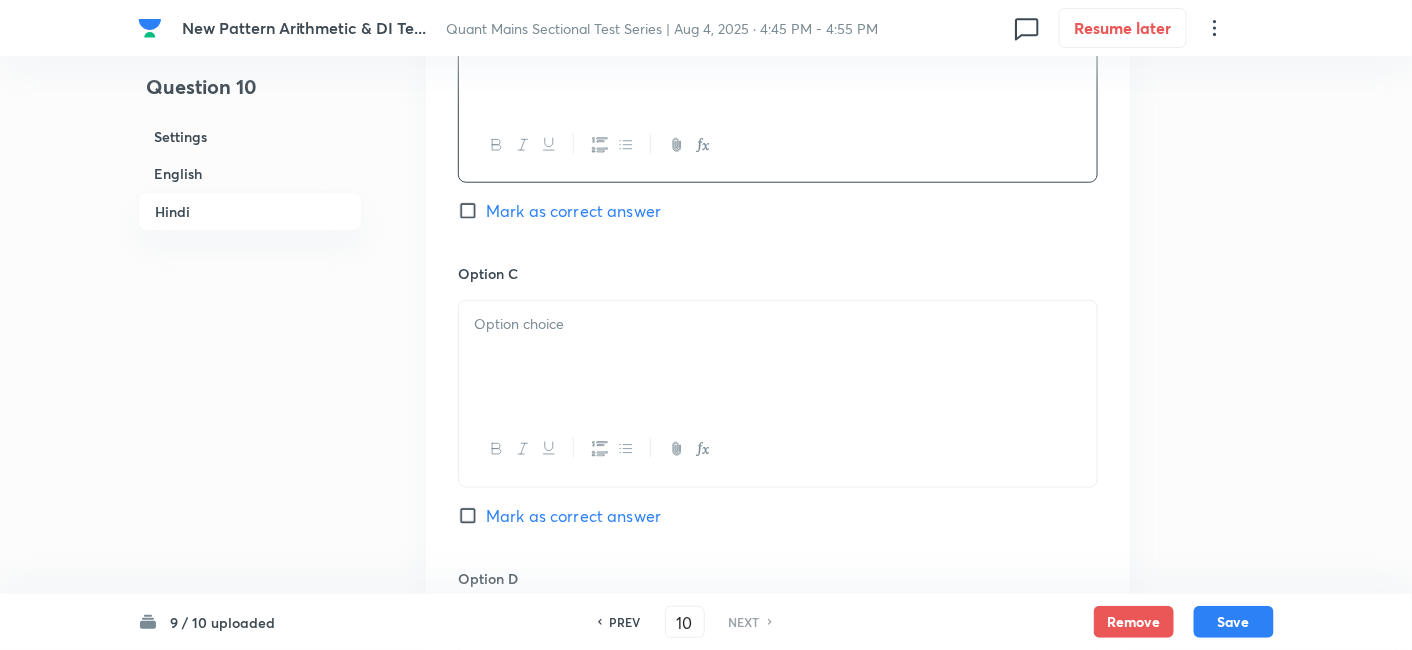 click at bounding box center (778, 357) 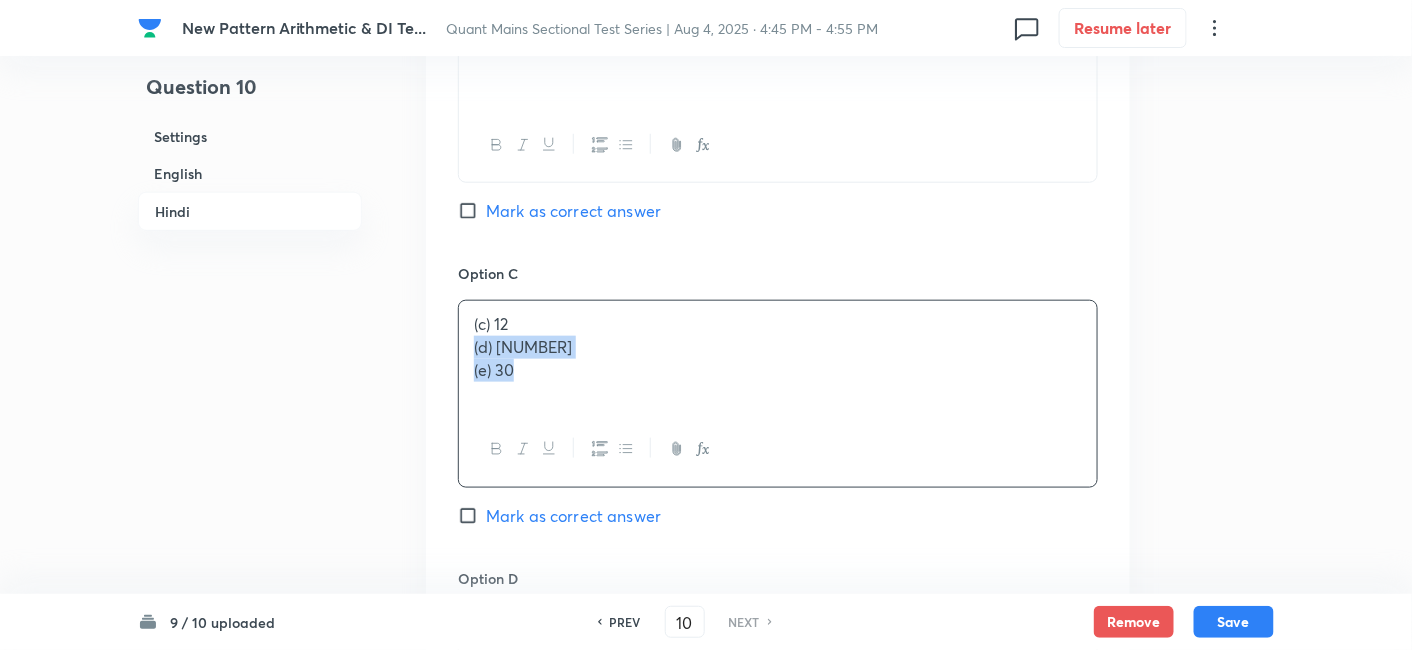 drag, startPoint x: 471, startPoint y: 316, endPoint x: 699, endPoint y: 488, distance: 285.60114 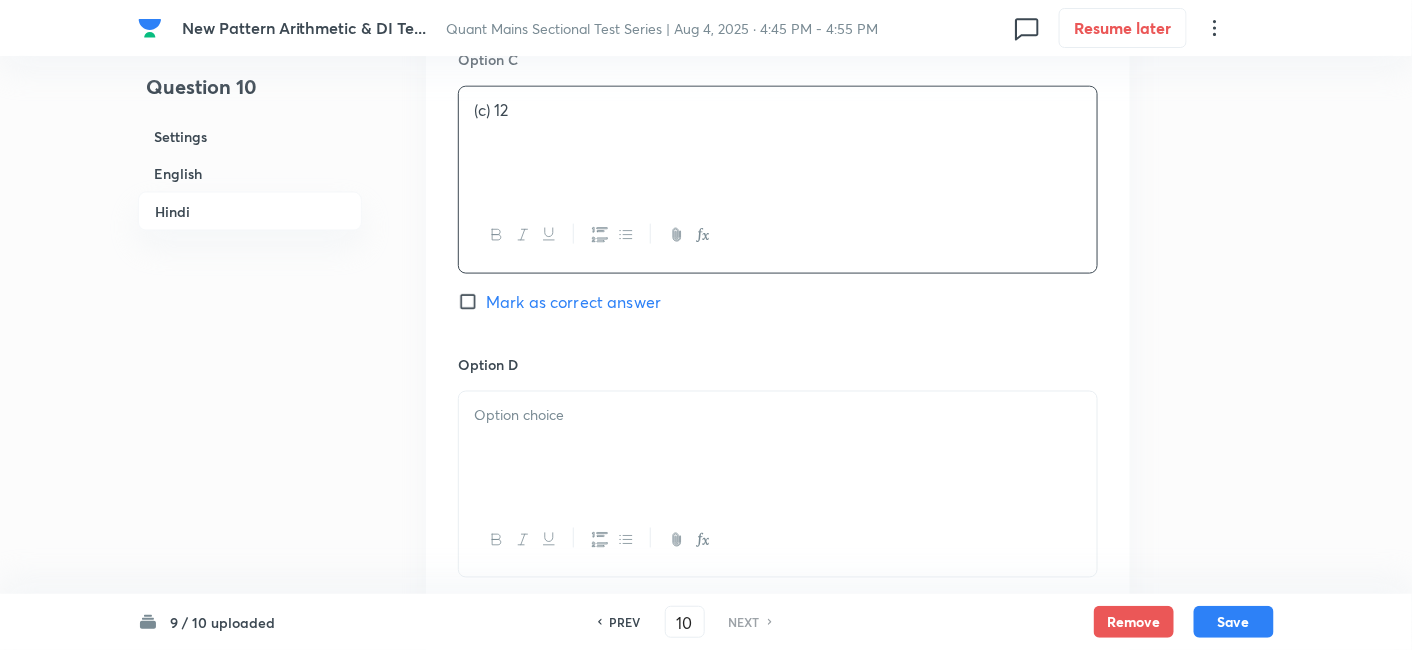 scroll, scrollTop: 5498, scrollLeft: 0, axis: vertical 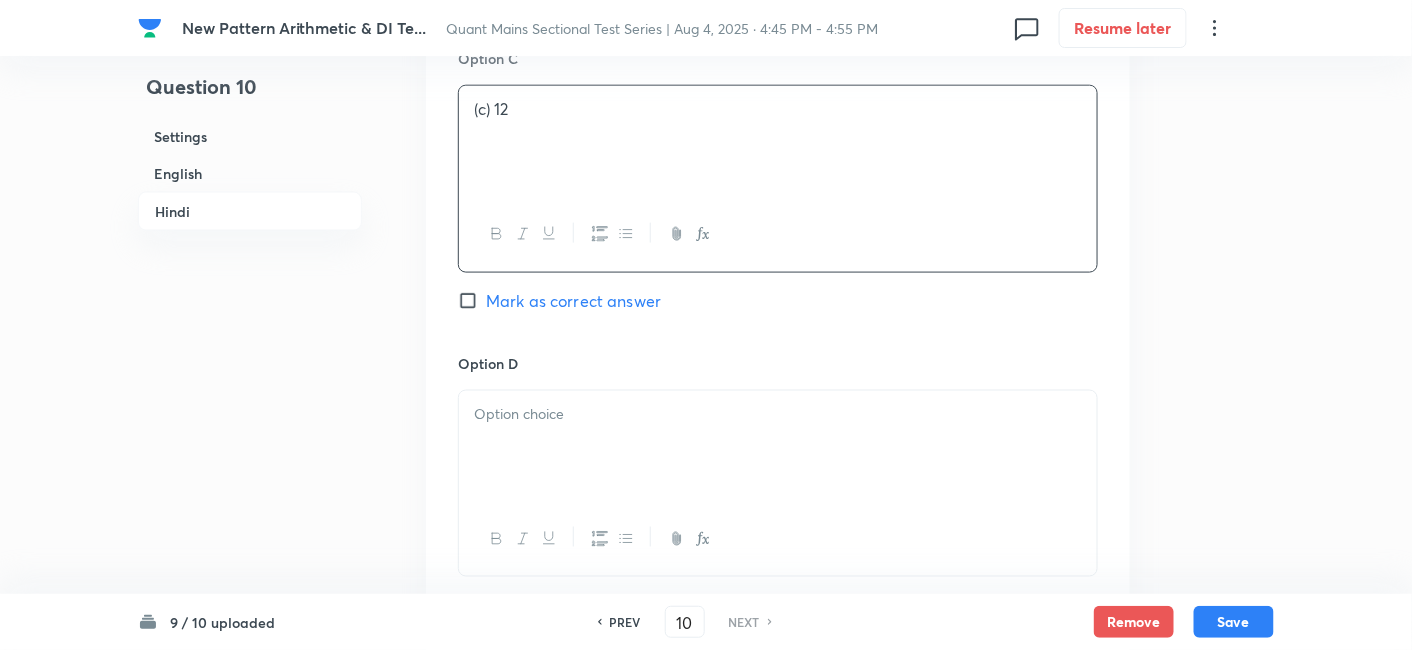 click at bounding box center (778, 447) 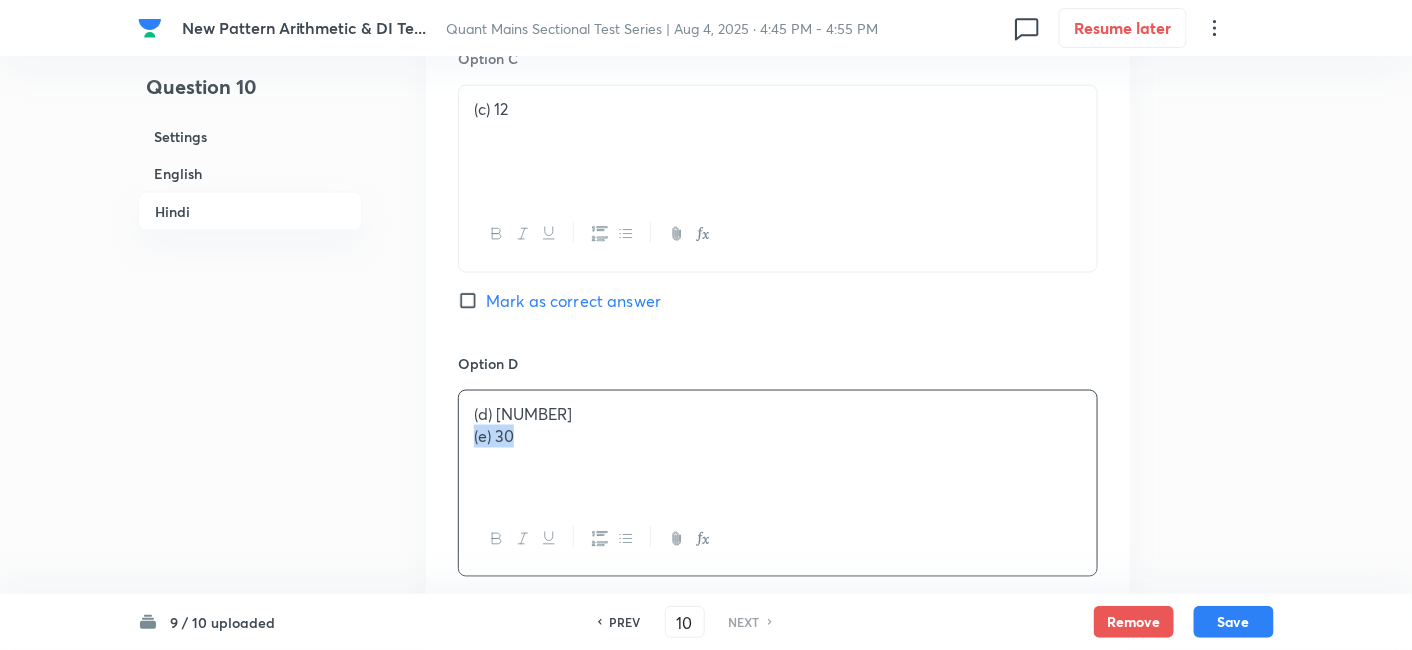 drag, startPoint x: 469, startPoint y: 407, endPoint x: 694, endPoint y: 466, distance: 232.60696 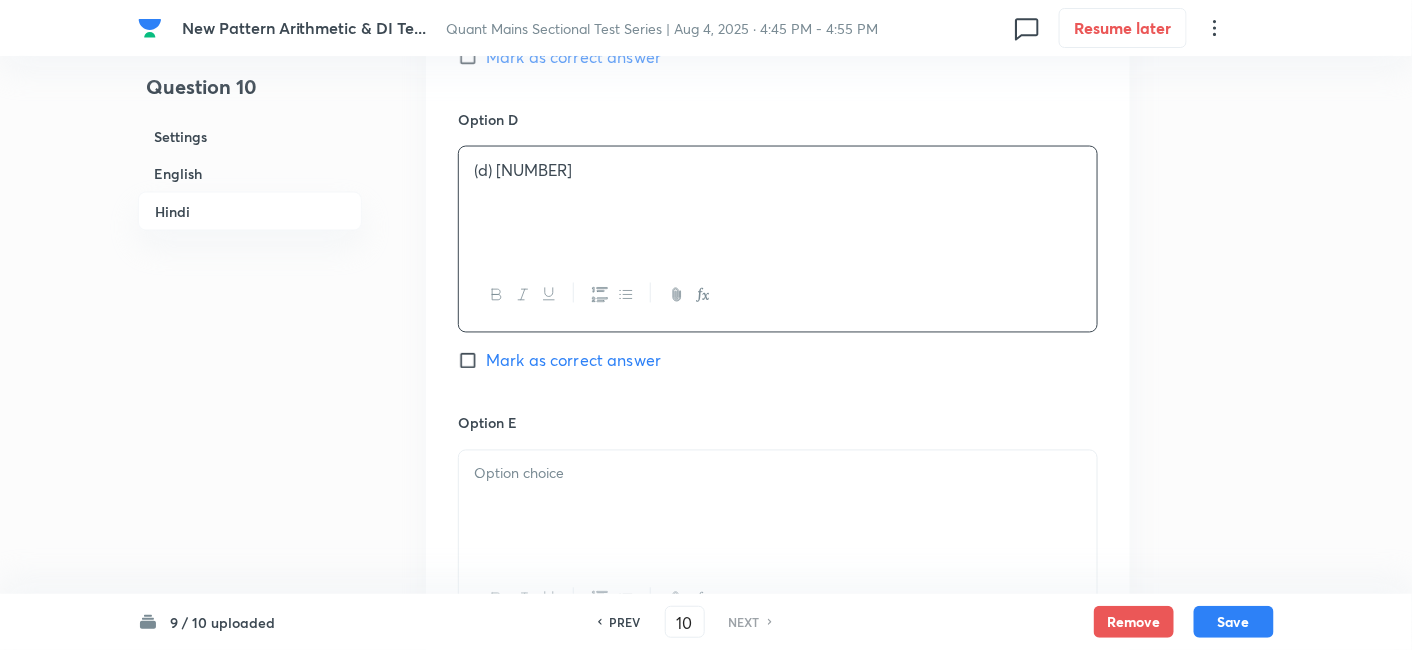 click at bounding box center (778, 507) 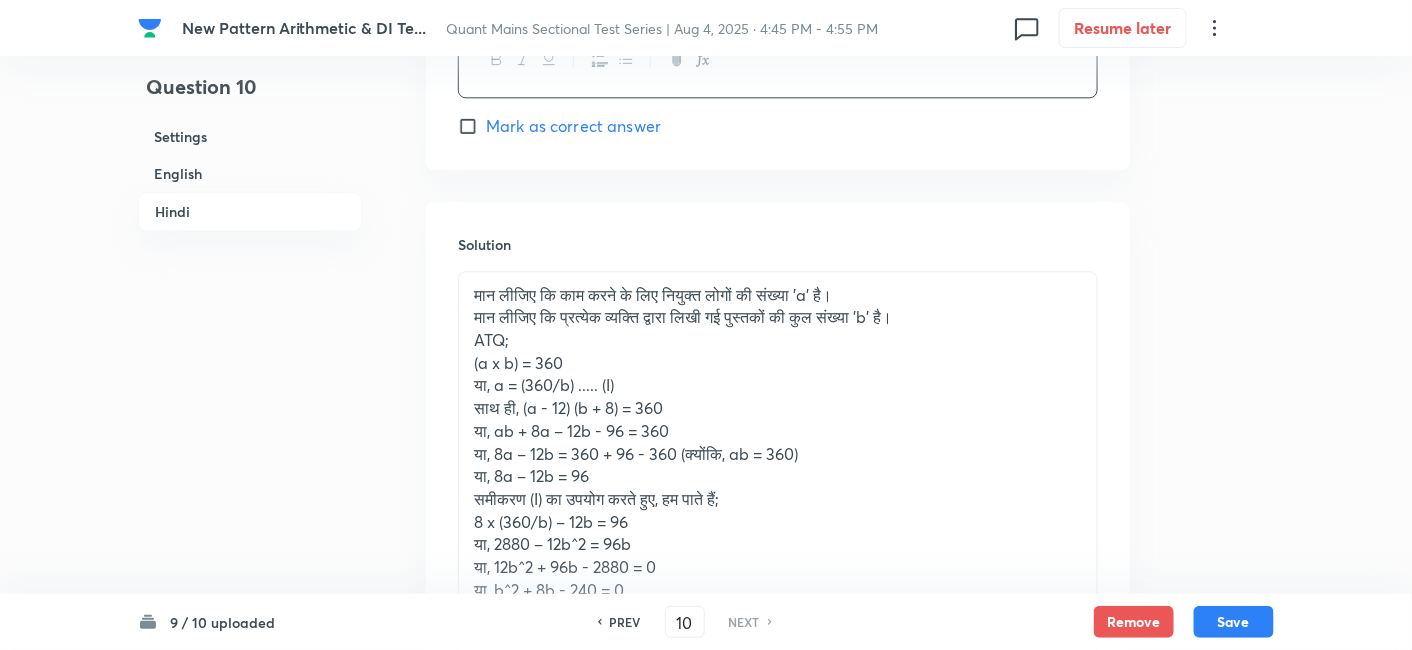 scroll, scrollTop: 6280, scrollLeft: 0, axis: vertical 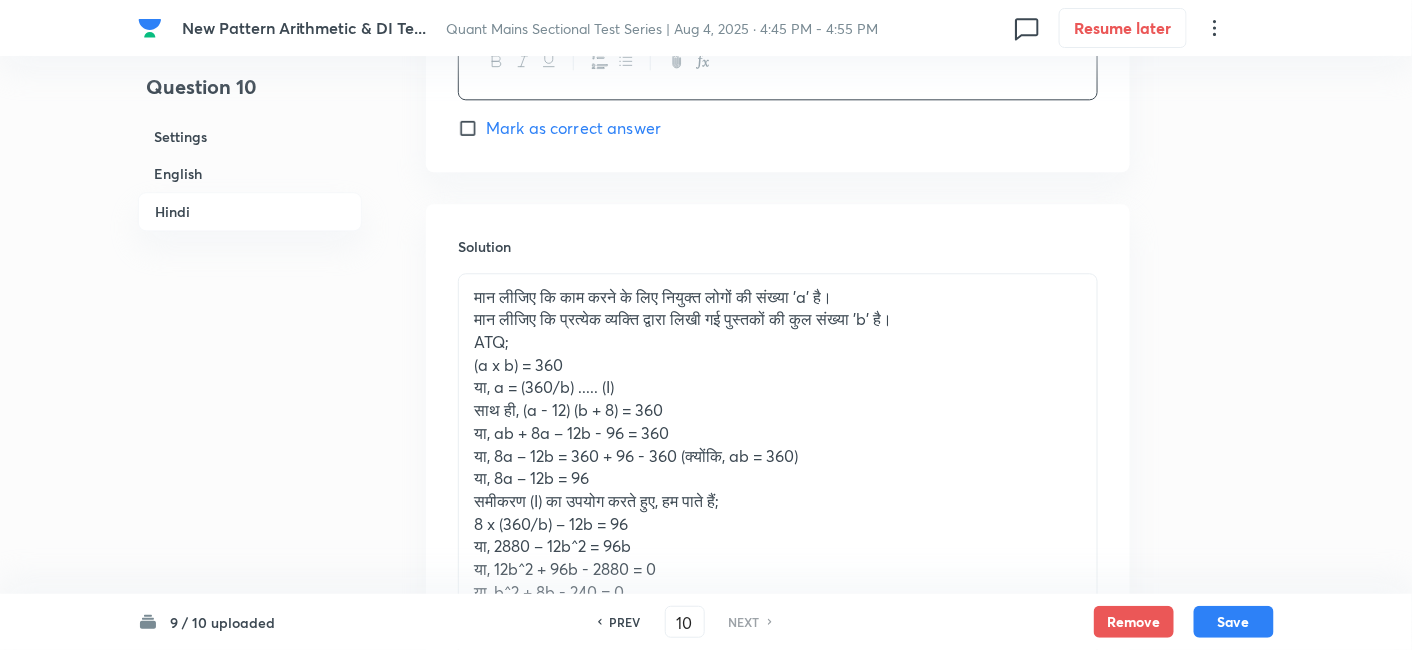 click on "Mark as correct answer" at bounding box center [573, 128] 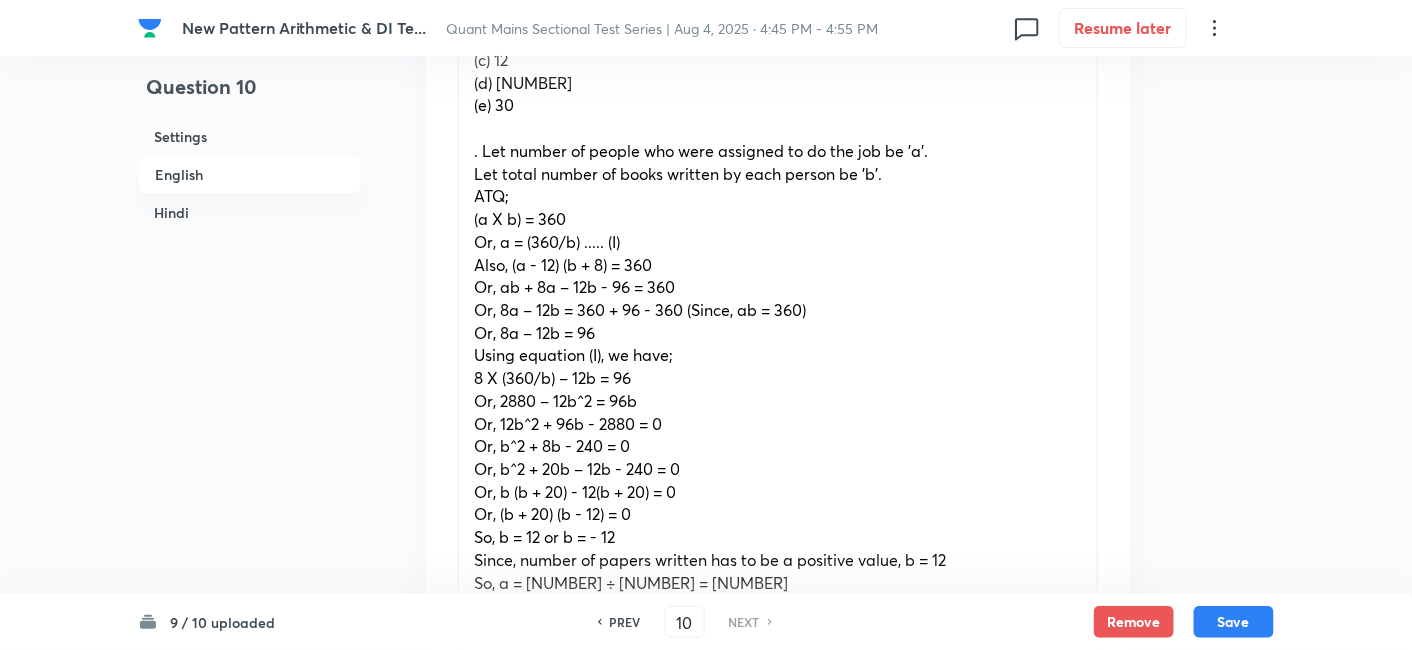 scroll, scrollTop: 1348, scrollLeft: 0, axis: vertical 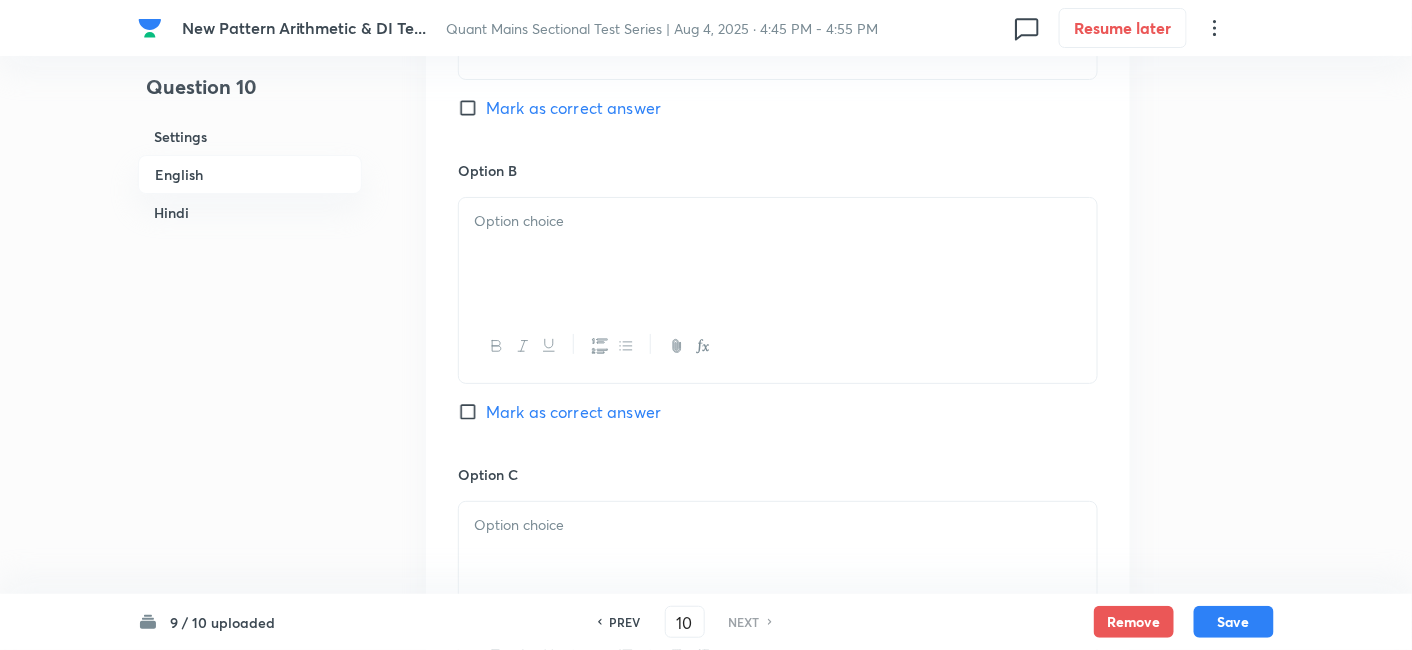 drag, startPoint x: 468, startPoint y: 131, endPoint x: 1011, endPoint y: 690, distance: 779.3138 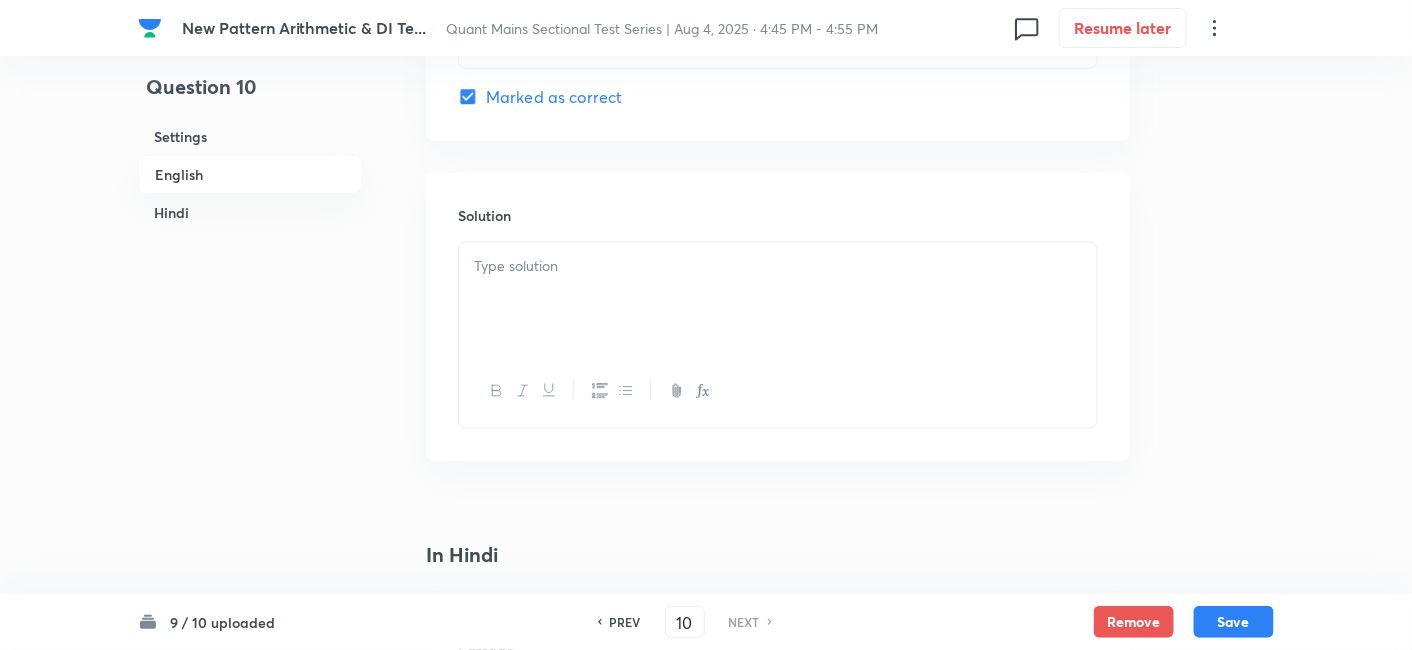 scroll, scrollTop: 3116, scrollLeft: 0, axis: vertical 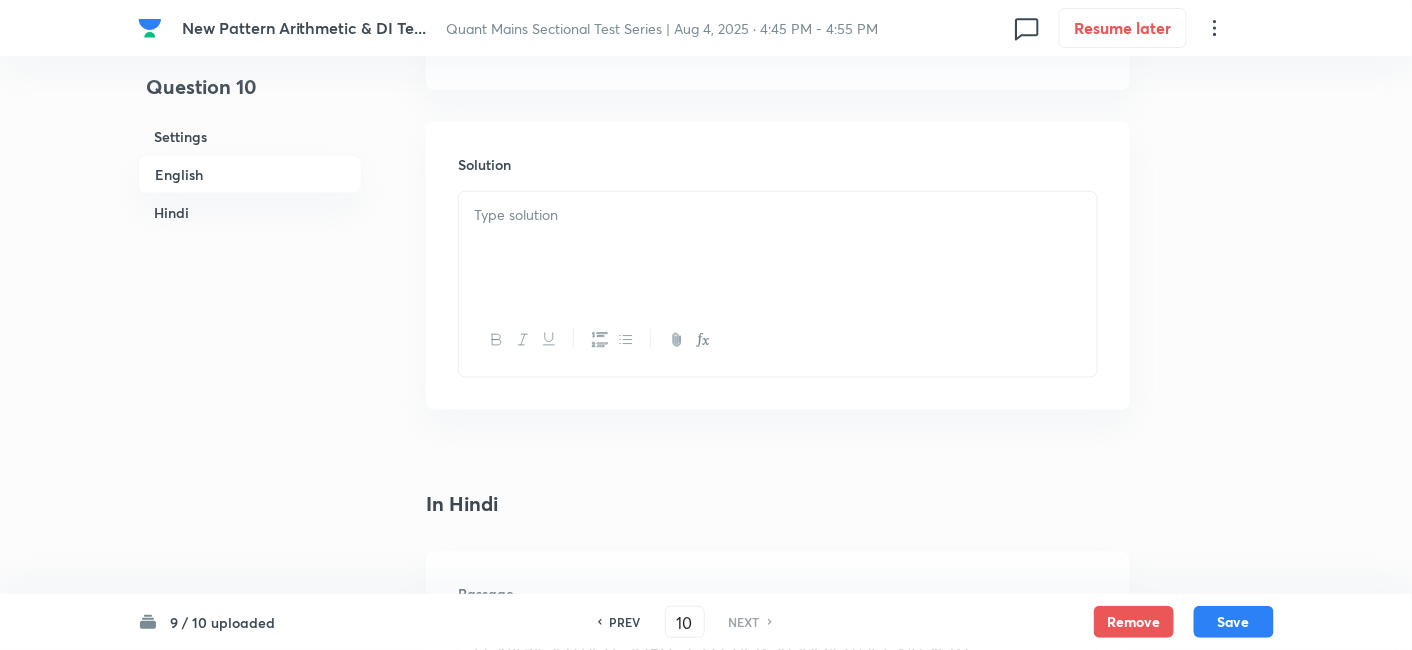 click at bounding box center (778, 248) 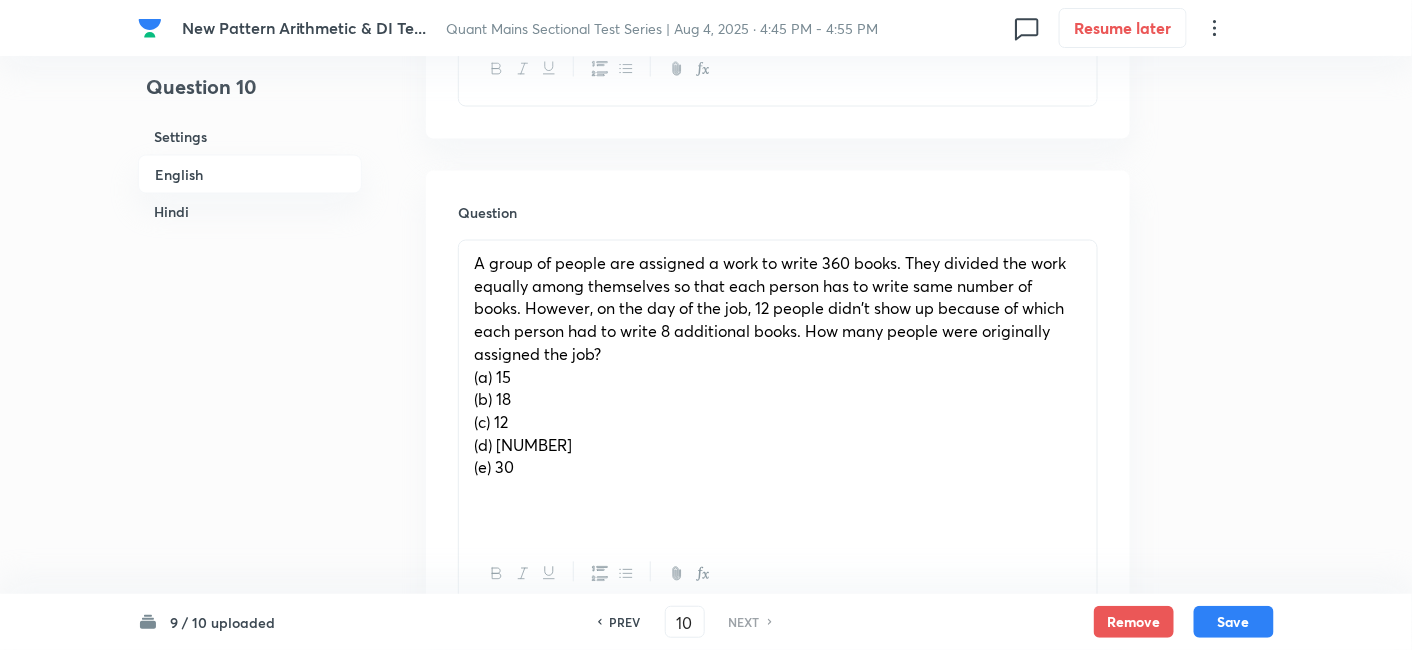 scroll, scrollTop: 1062, scrollLeft: 0, axis: vertical 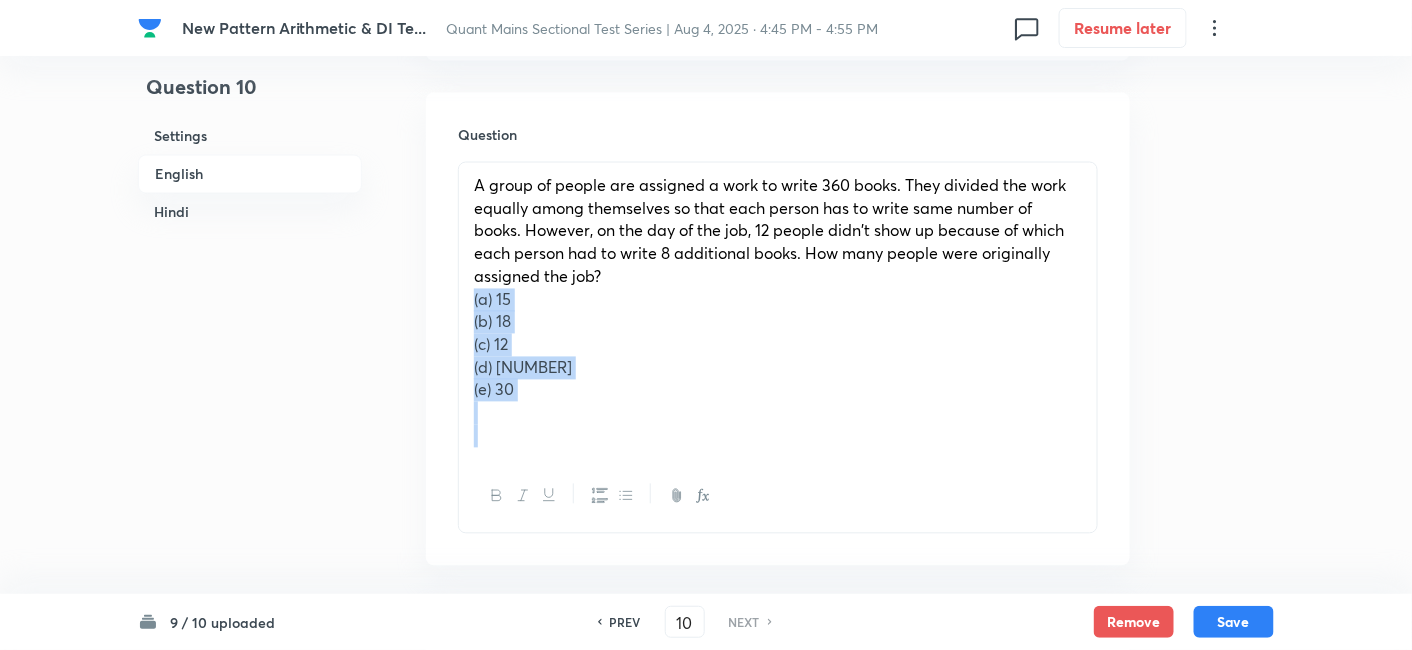 drag, startPoint x: 469, startPoint y: 281, endPoint x: 641, endPoint y: 444, distance: 236.96625 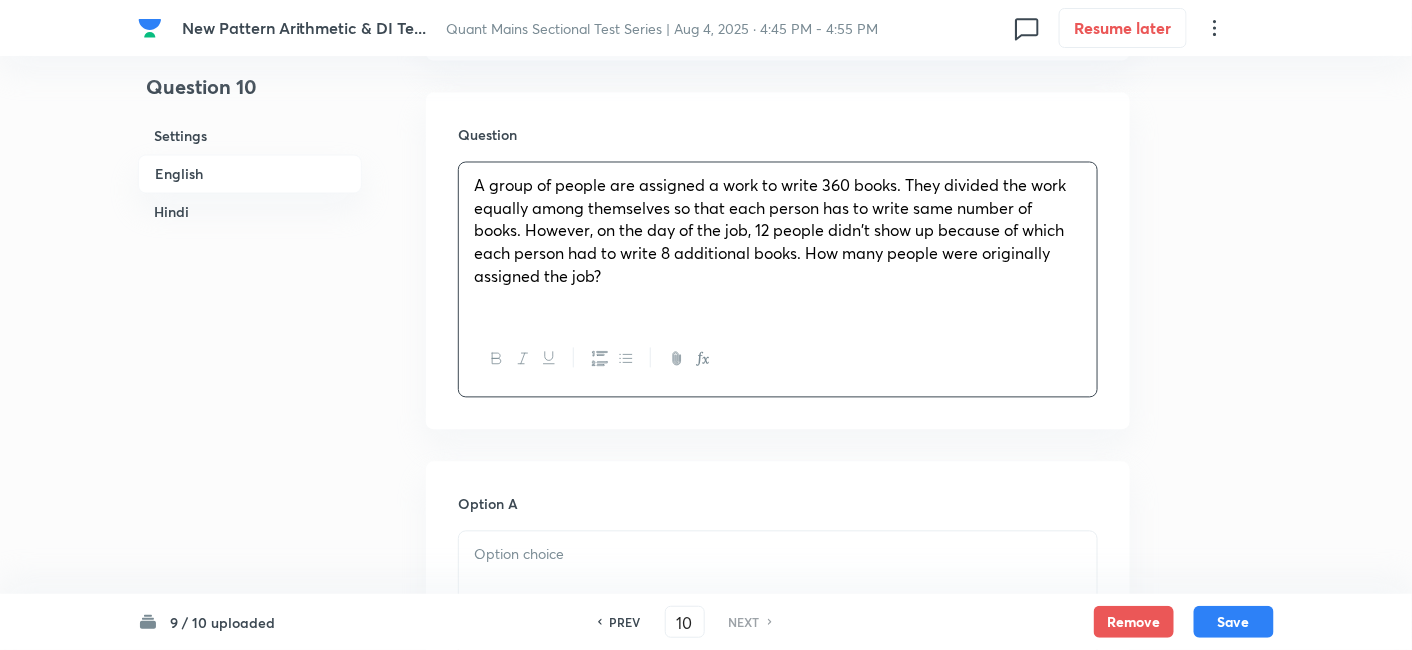 scroll, scrollTop: 1249, scrollLeft: 0, axis: vertical 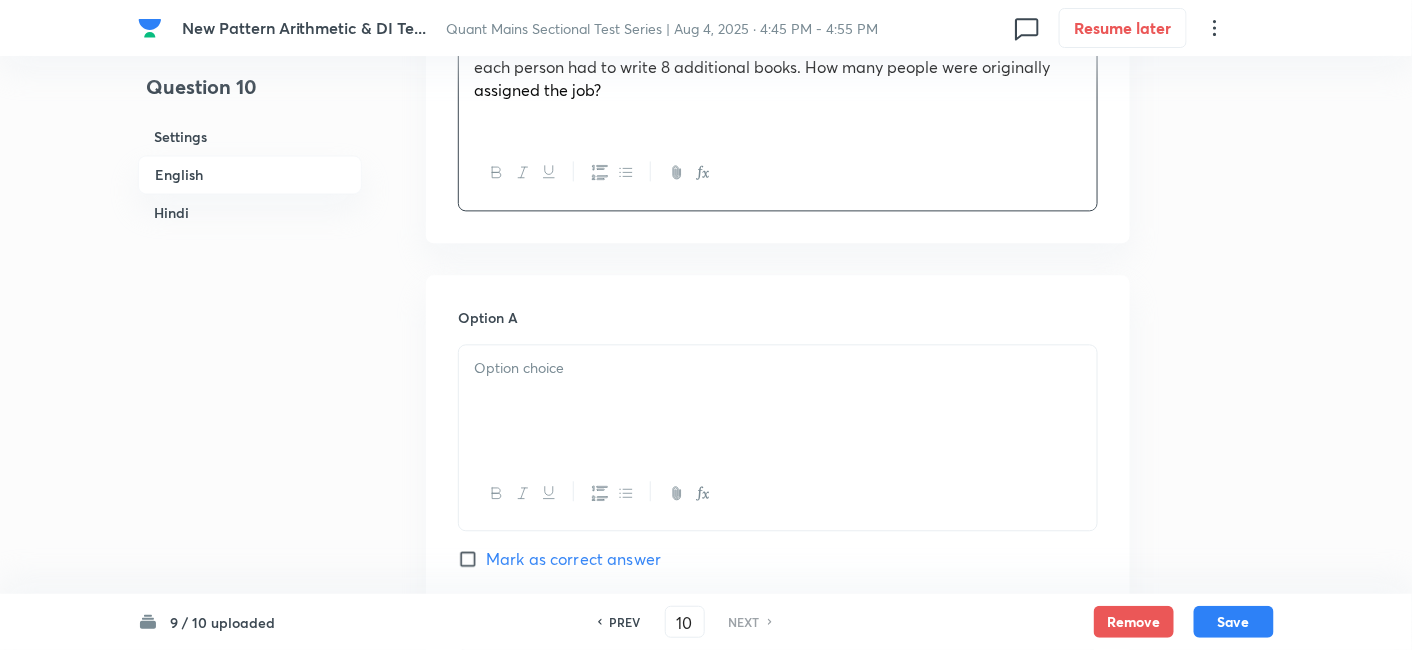 click at bounding box center (778, 401) 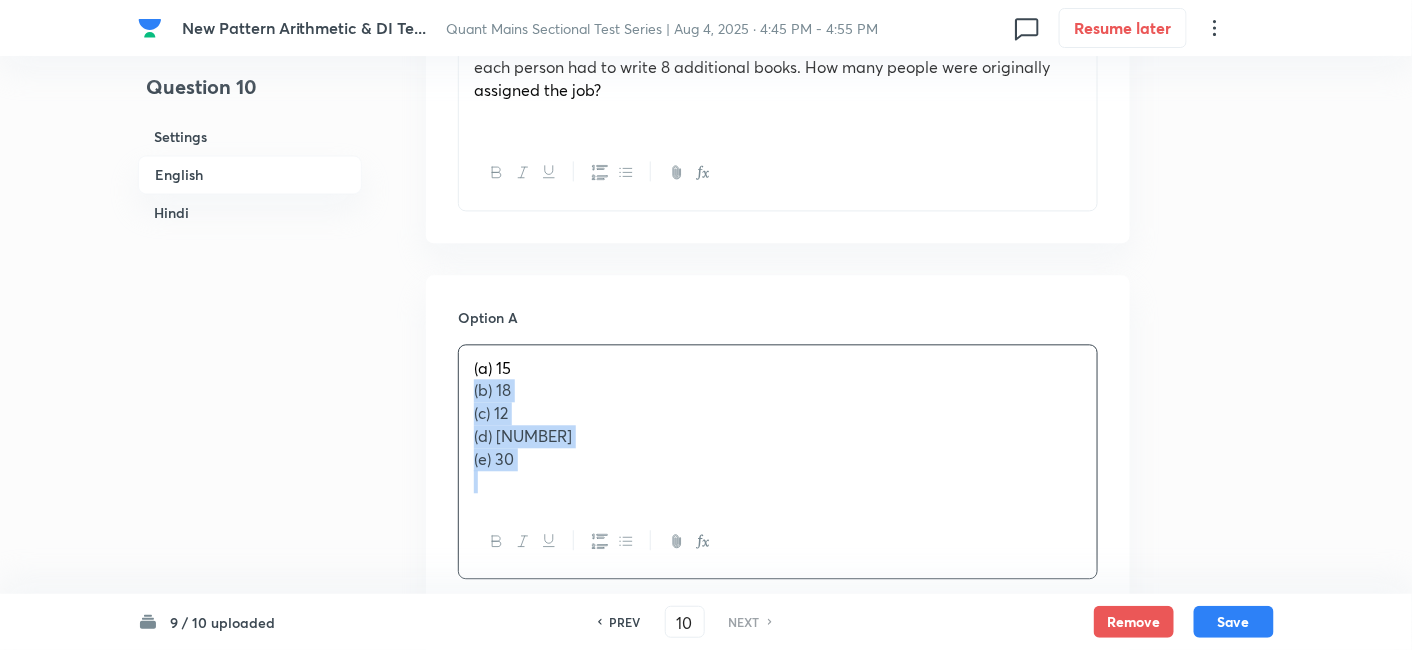 drag, startPoint x: 471, startPoint y: 366, endPoint x: 563, endPoint y: 475, distance: 142.6359 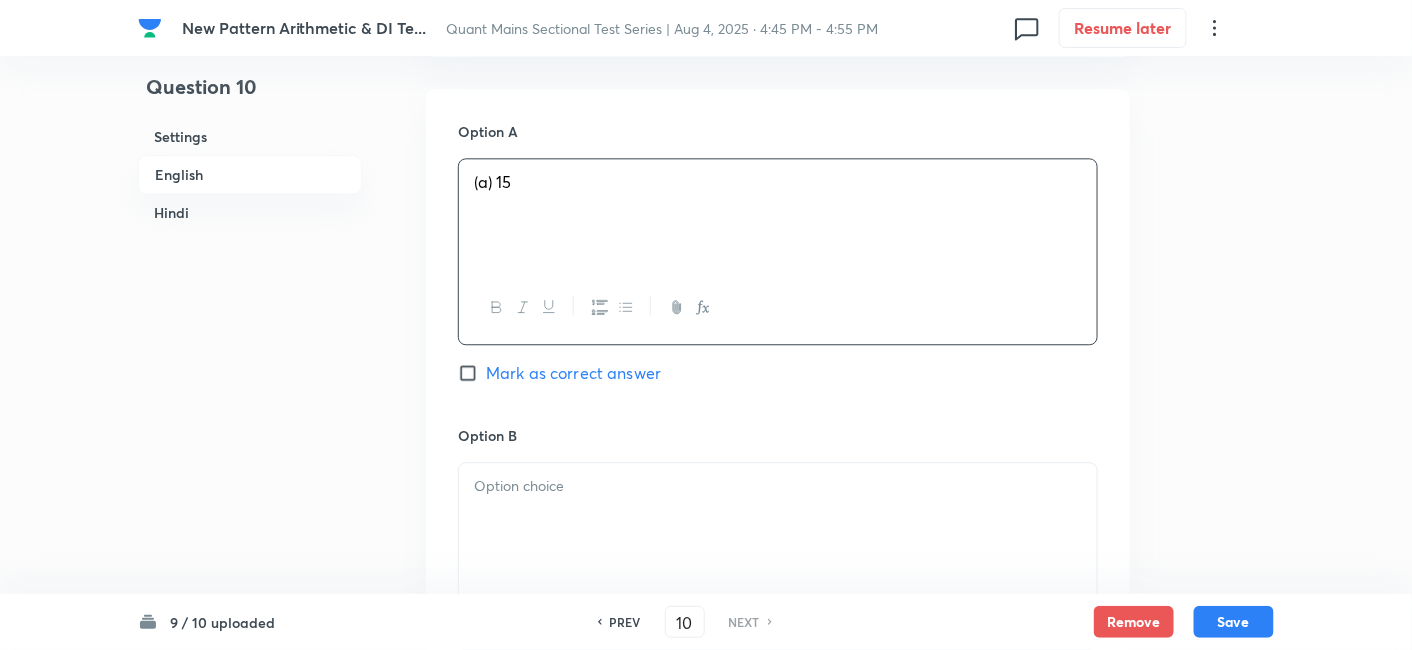 scroll, scrollTop: 1436, scrollLeft: 0, axis: vertical 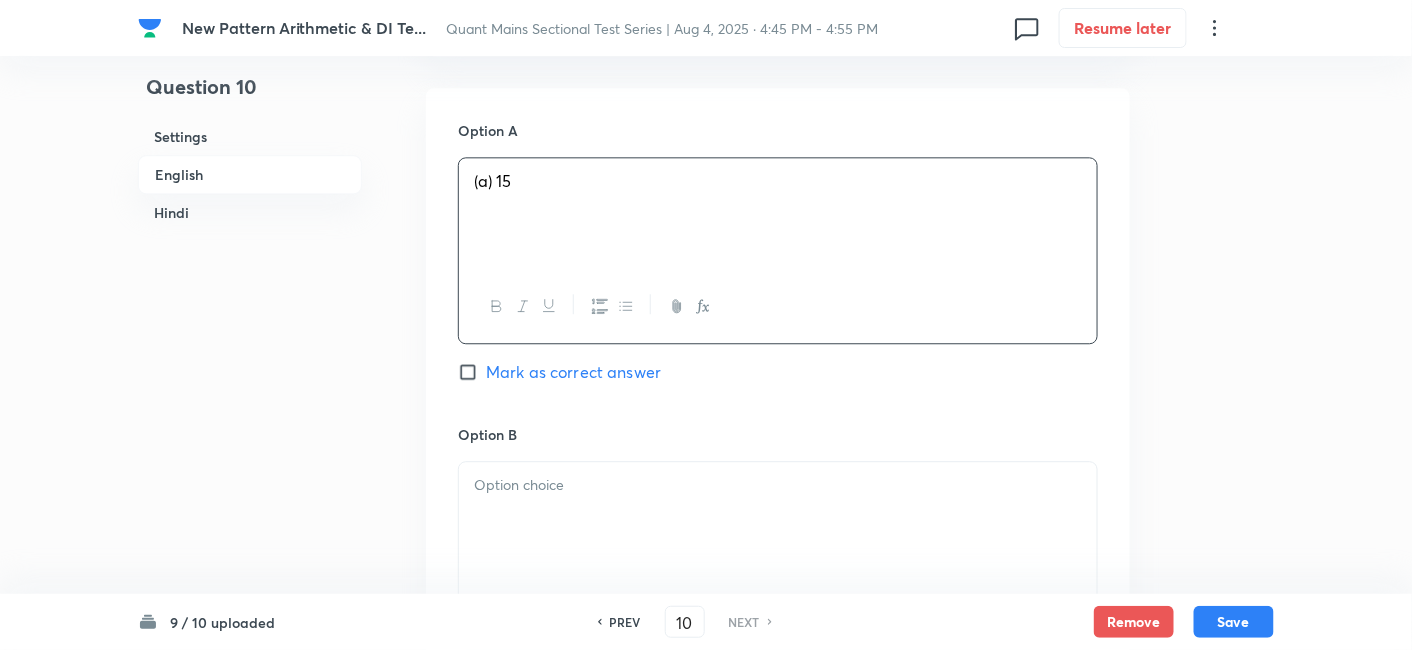 click at bounding box center (778, 518) 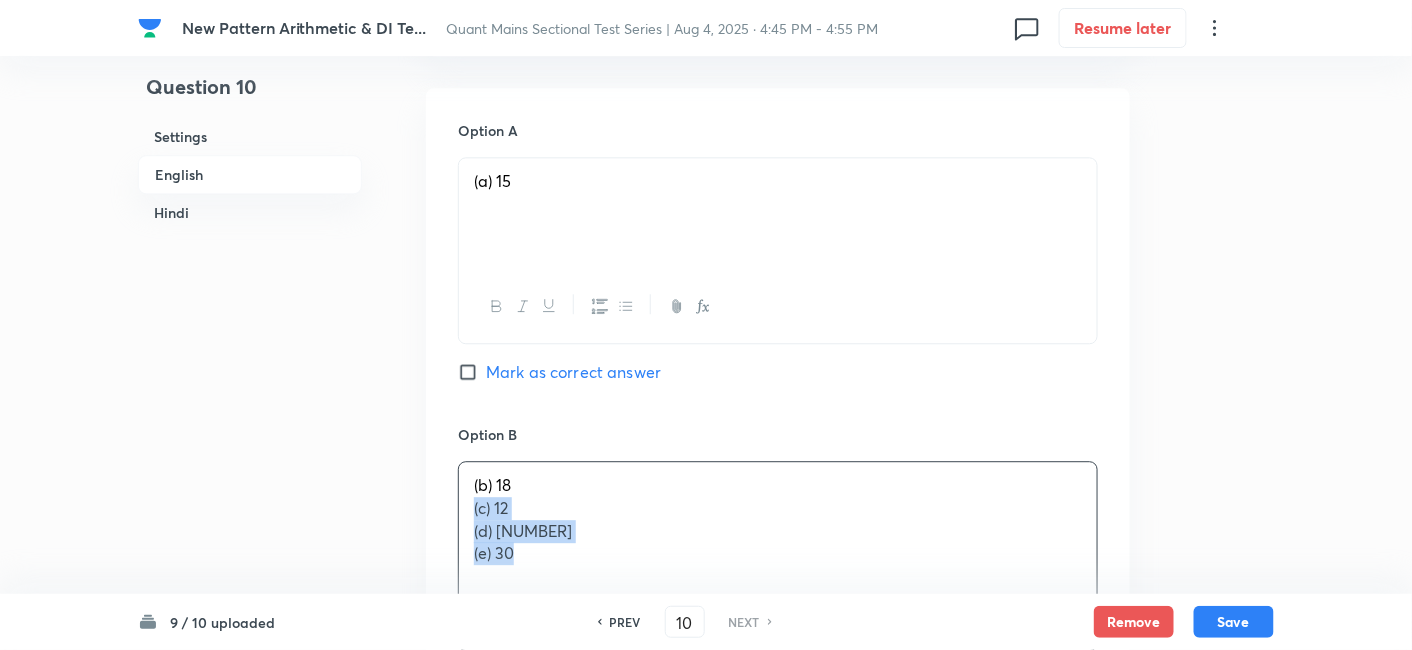 drag, startPoint x: 467, startPoint y: 481, endPoint x: 674, endPoint y: 587, distance: 232.56181 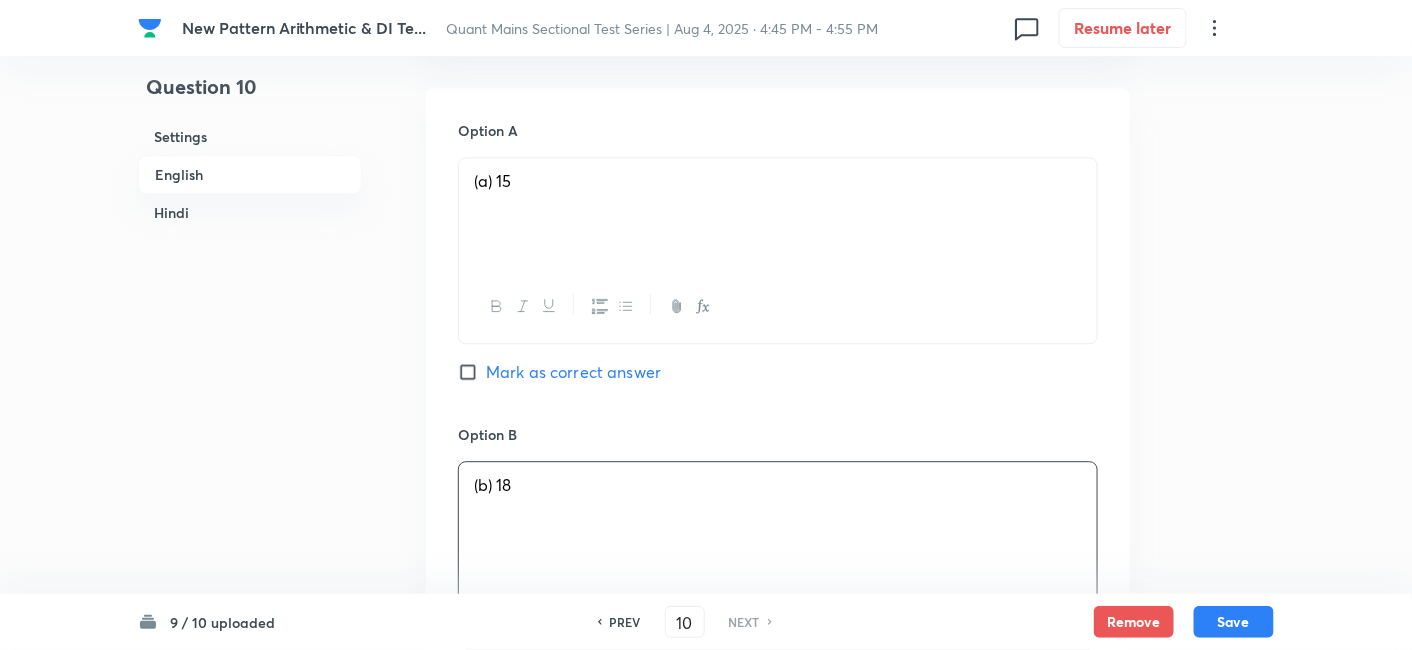 scroll, scrollTop: 1805, scrollLeft: 0, axis: vertical 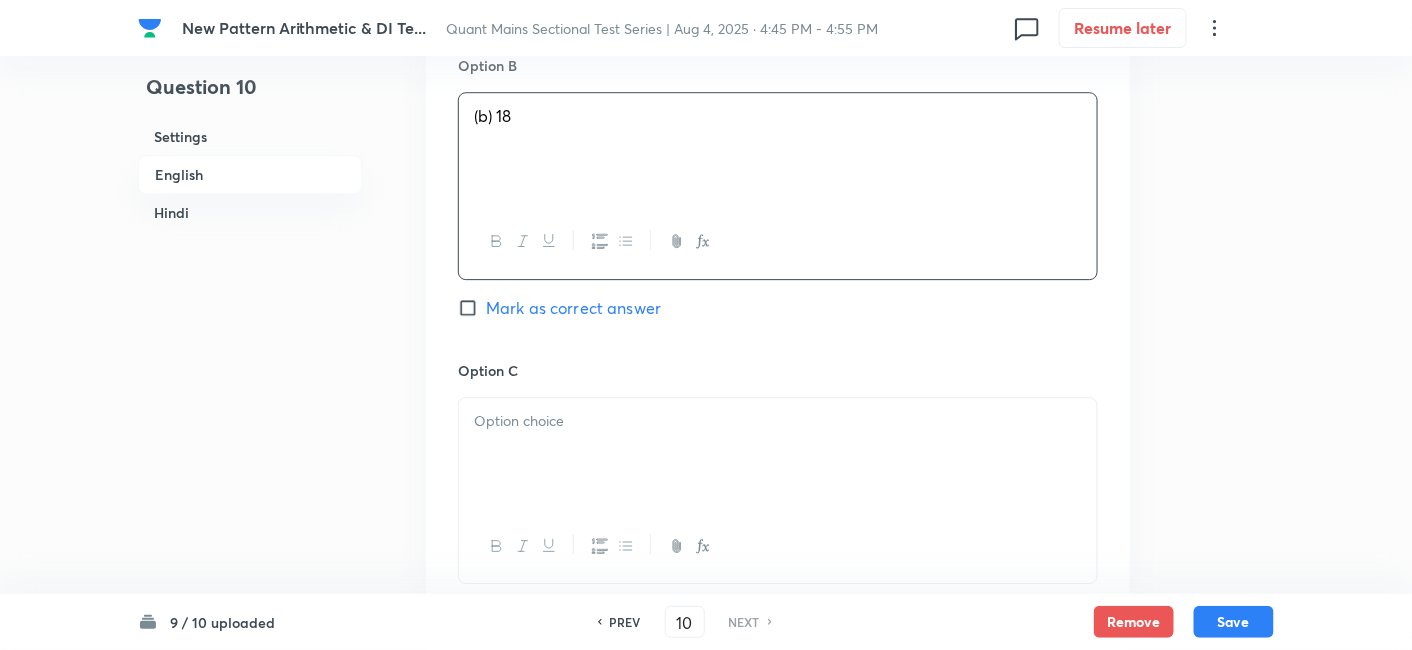 click at bounding box center [778, 454] 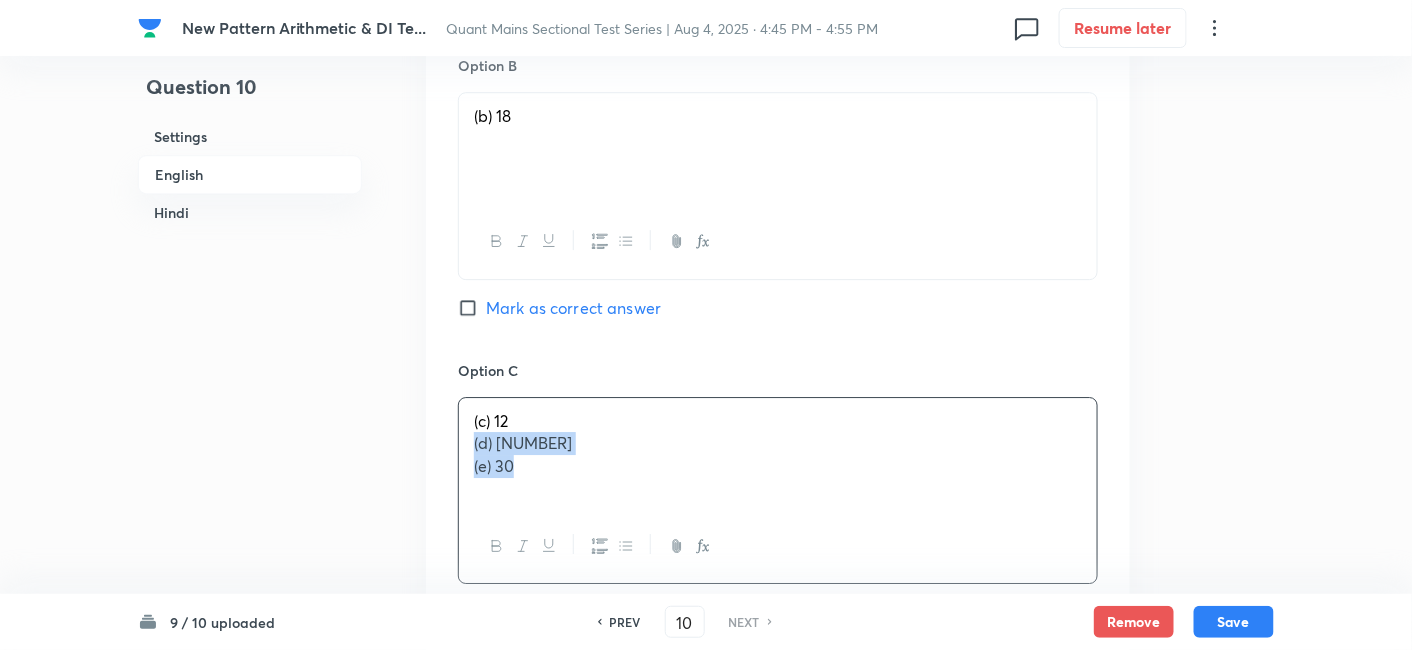 drag, startPoint x: 473, startPoint y: 420, endPoint x: 667, endPoint y: 546, distance: 231.32661 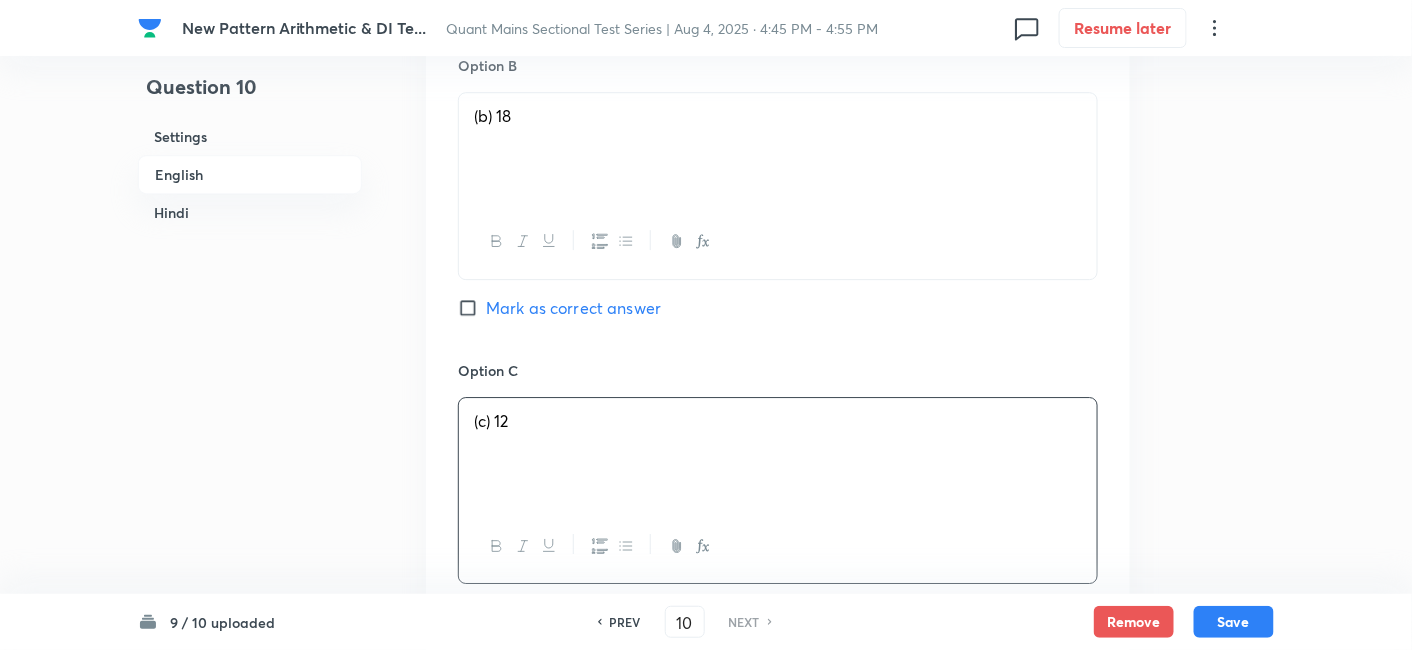scroll, scrollTop: 2115, scrollLeft: 0, axis: vertical 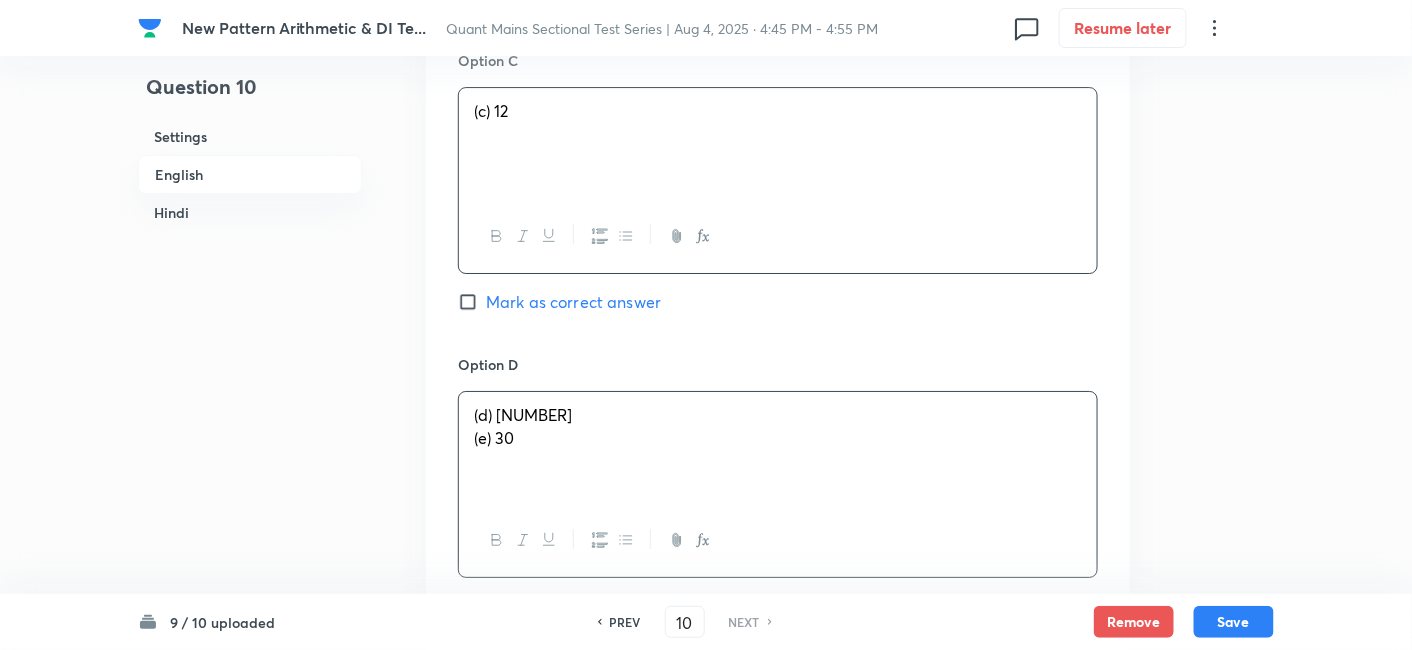 click on "(d) 20 (e) 30" at bounding box center [778, 448] 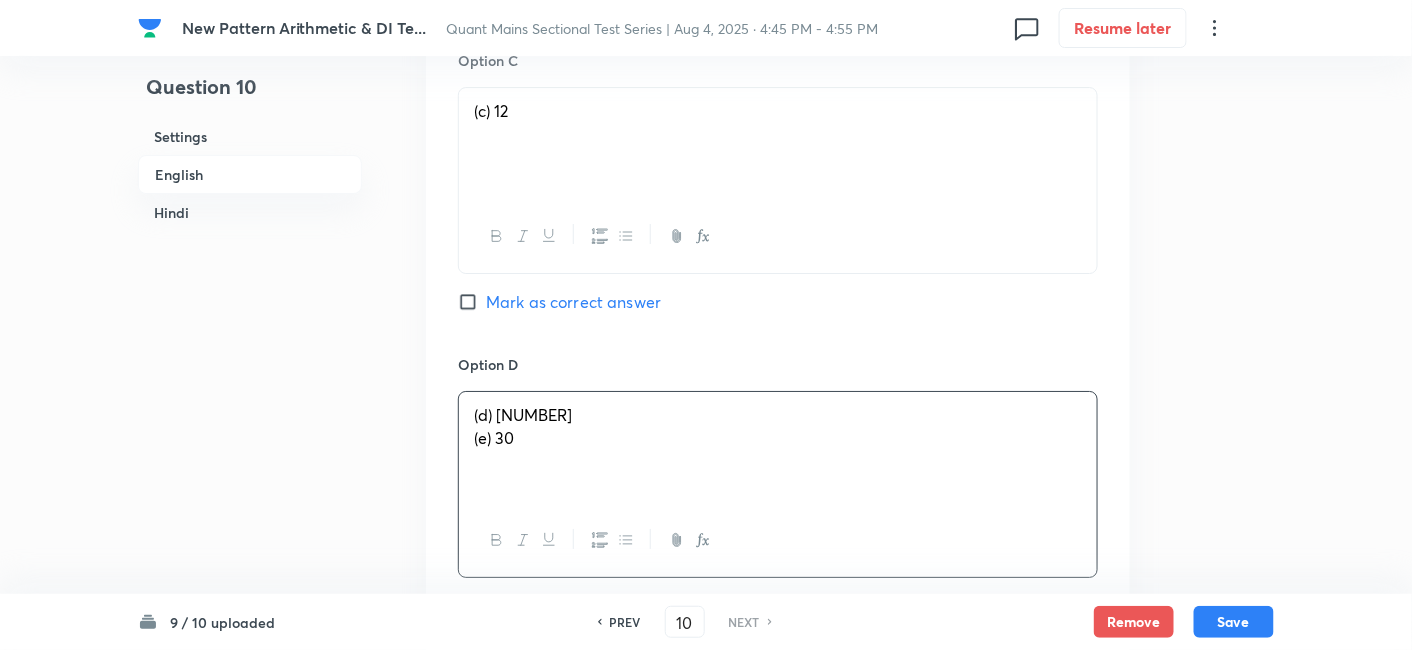 drag, startPoint x: 458, startPoint y: 415, endPoint x: 715, endPoint y: 478, distance: 264.60913 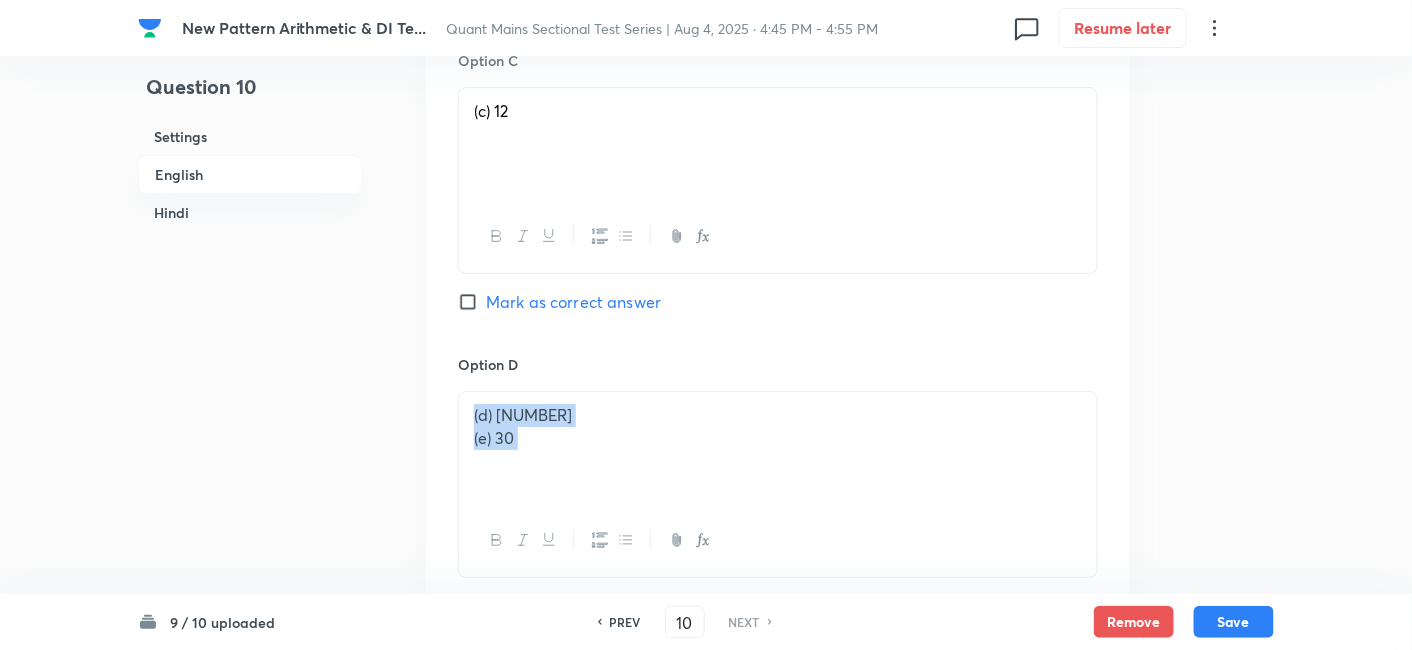 click on "(e) 30" at bounding box center [494, 437] 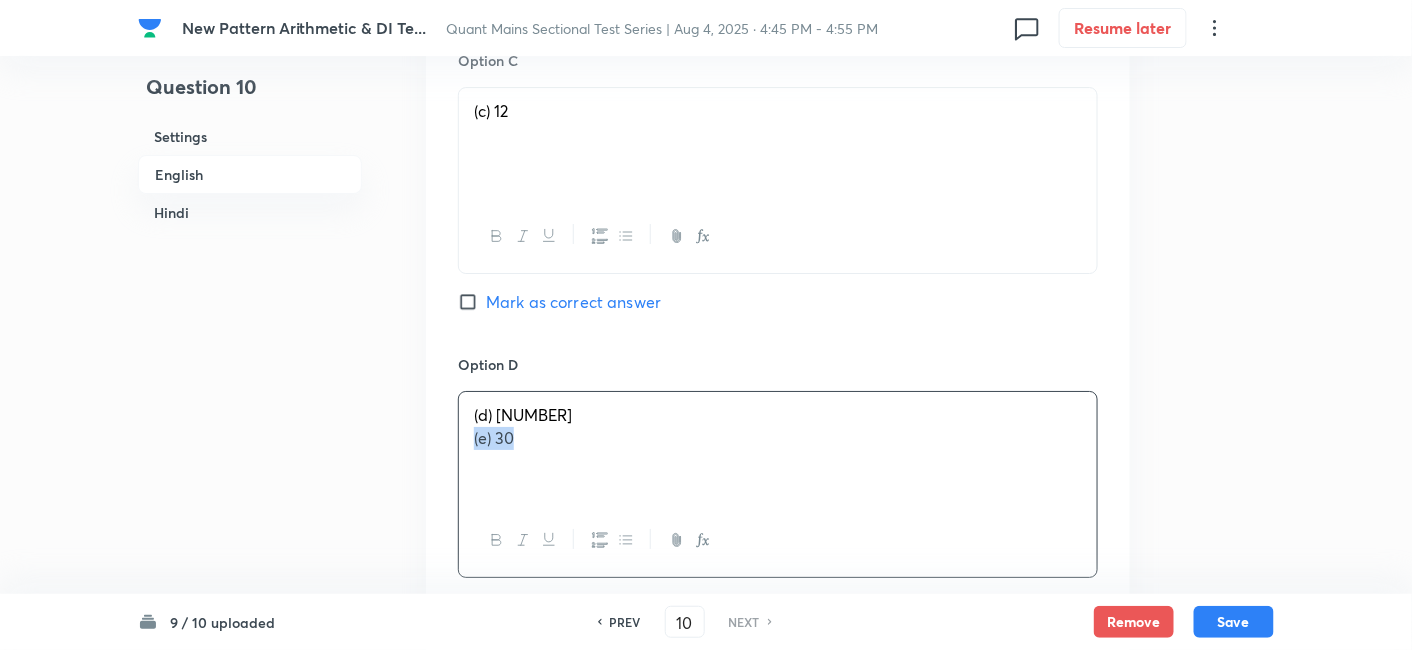 drag, startPoint x: 474, startPoint y: 412, endPoint x: 679, endPoint y: 459, distance: 210.3188 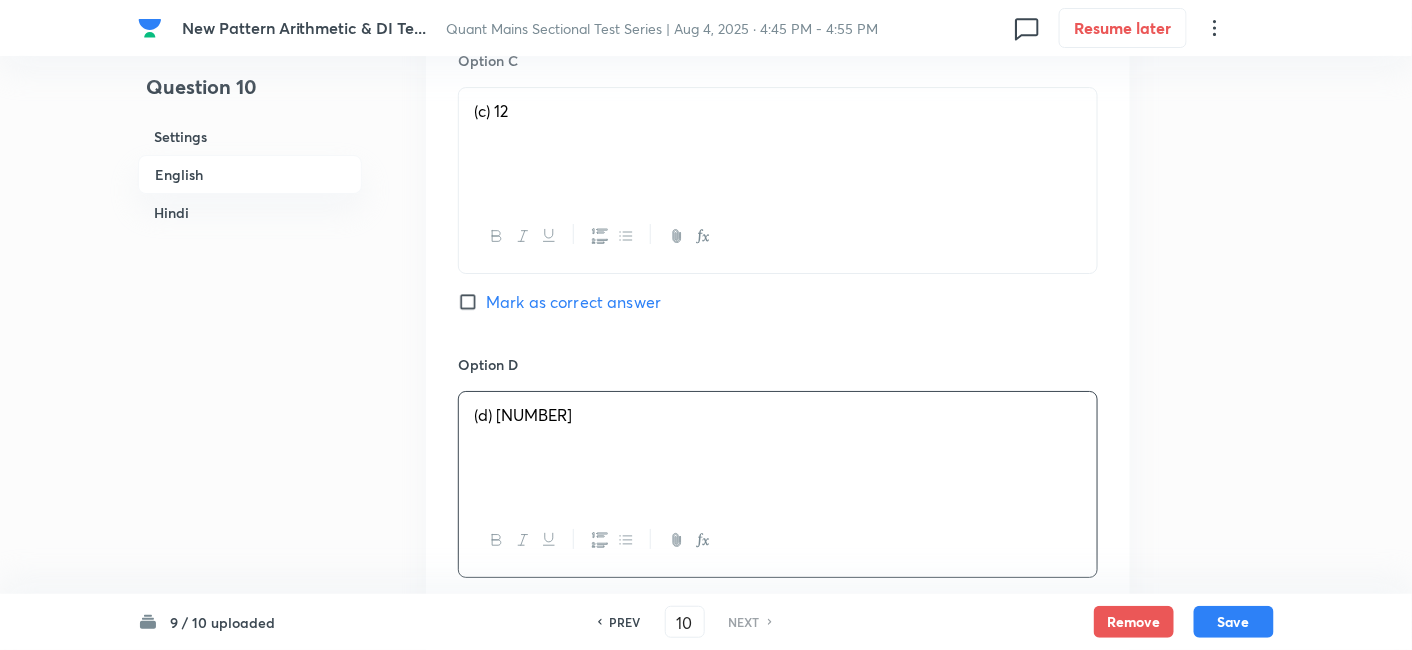 scroll, scrollTop: 2371, scrollLeft: 0, axis: vertical 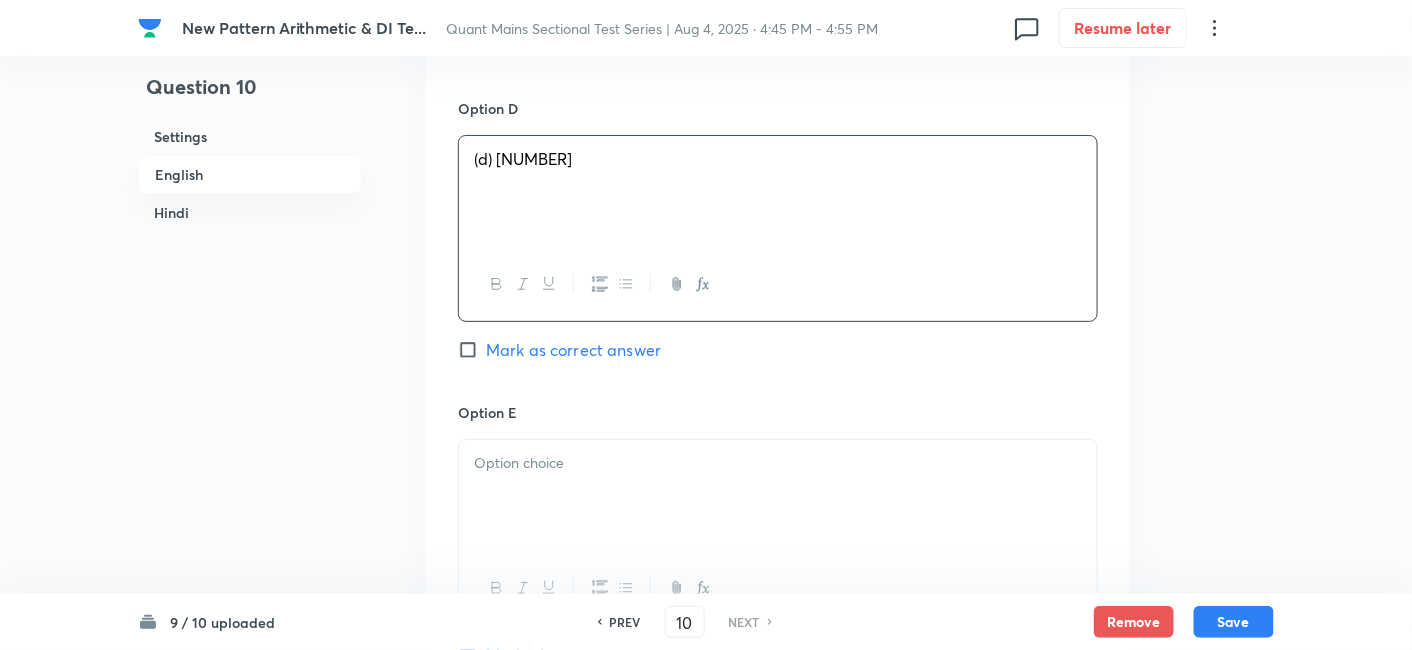 click at bounding box center [778, 496] 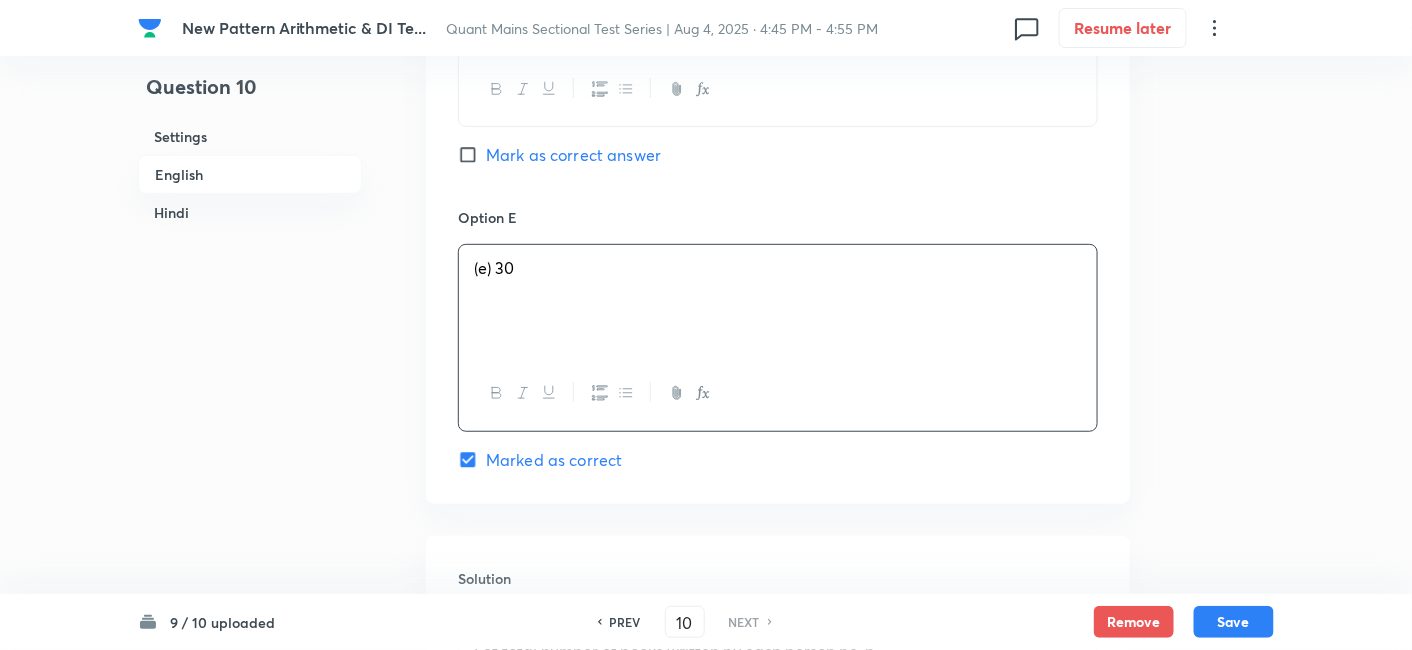 scroll, scrollTop: 2567, scrollLeft: 0, axis: vertical 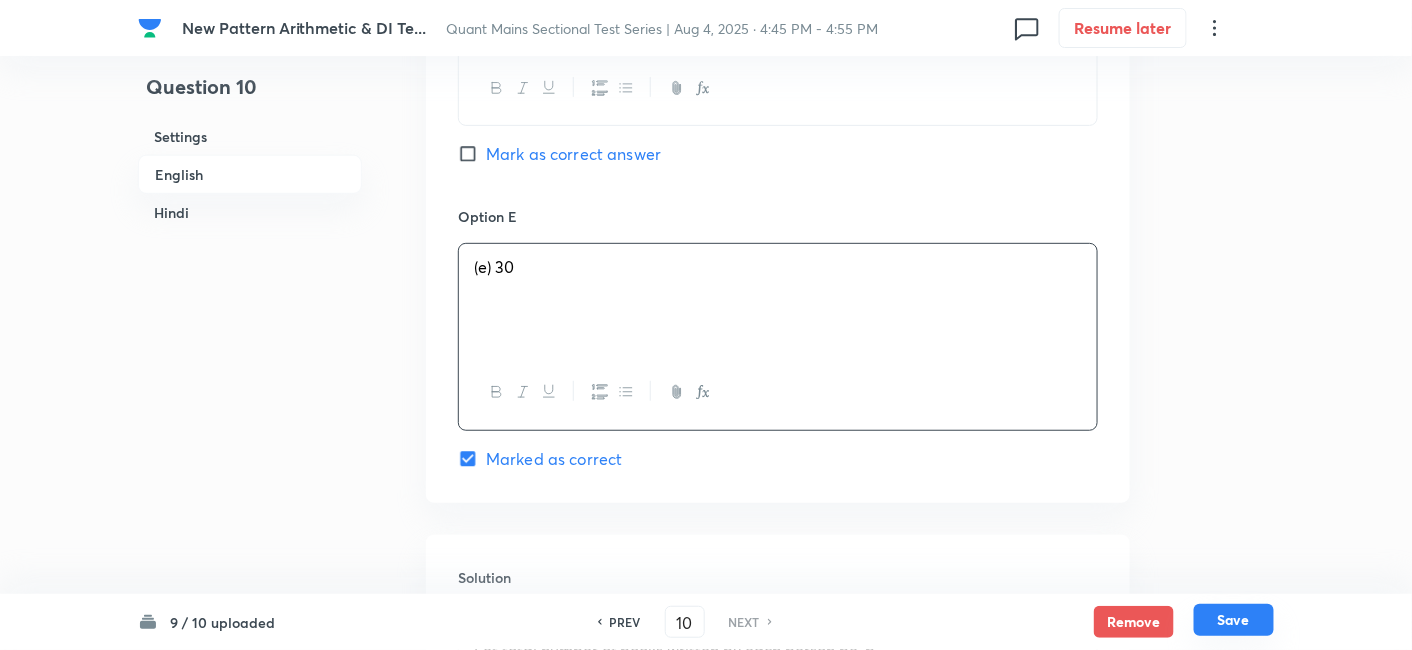click on "Save" at bounding box center (1234, 620) 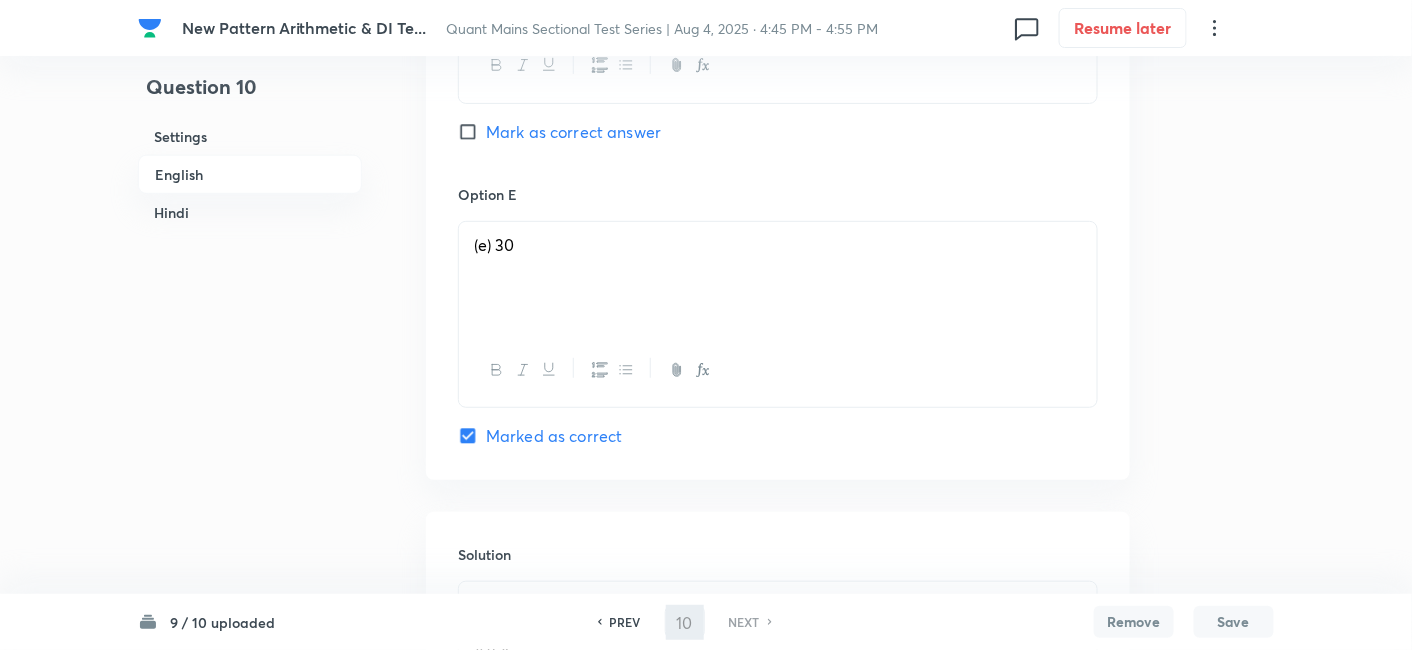 checkbox on "false" 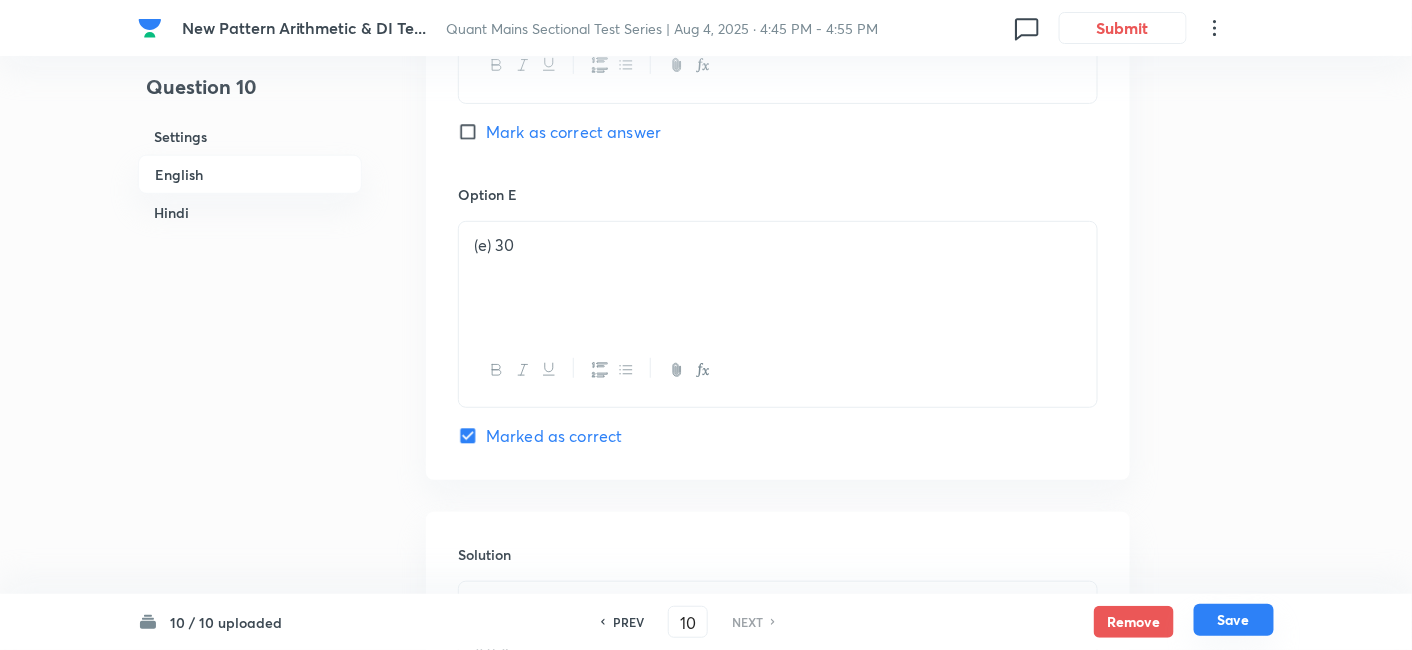 click on "Save" at bounding box center [1234, 620] 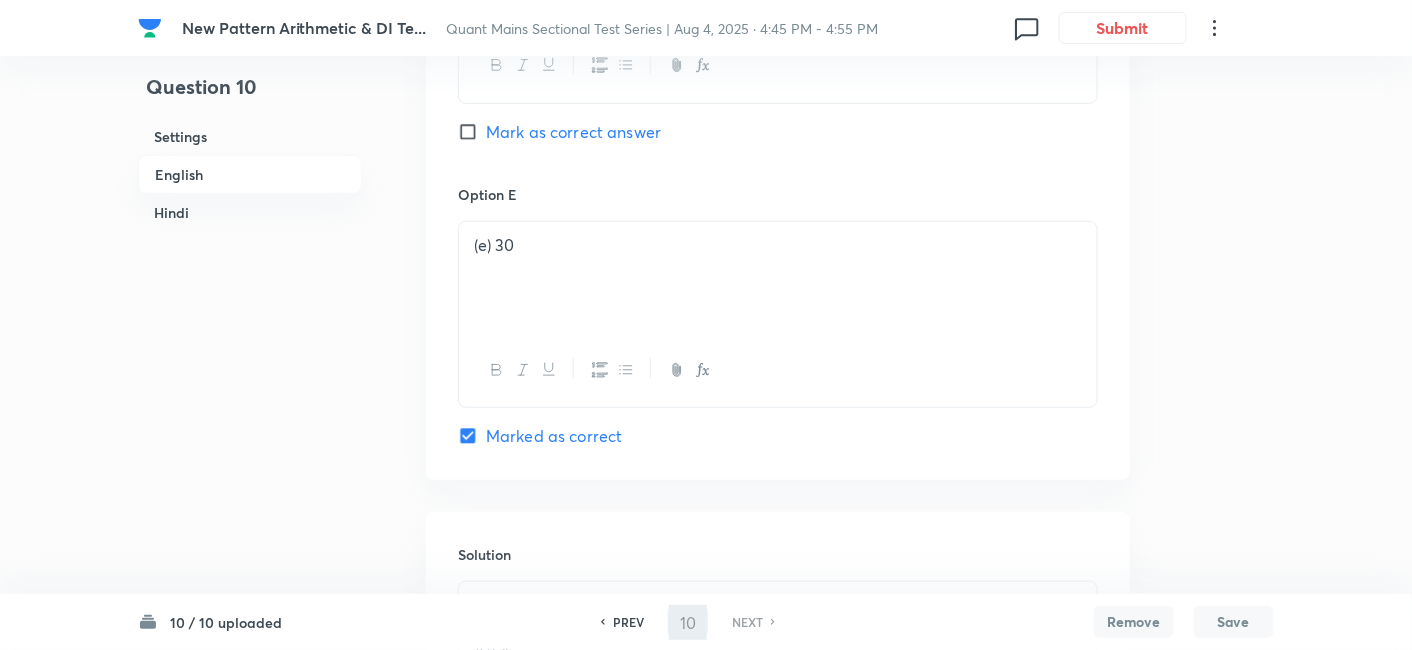 checkbox on "false" 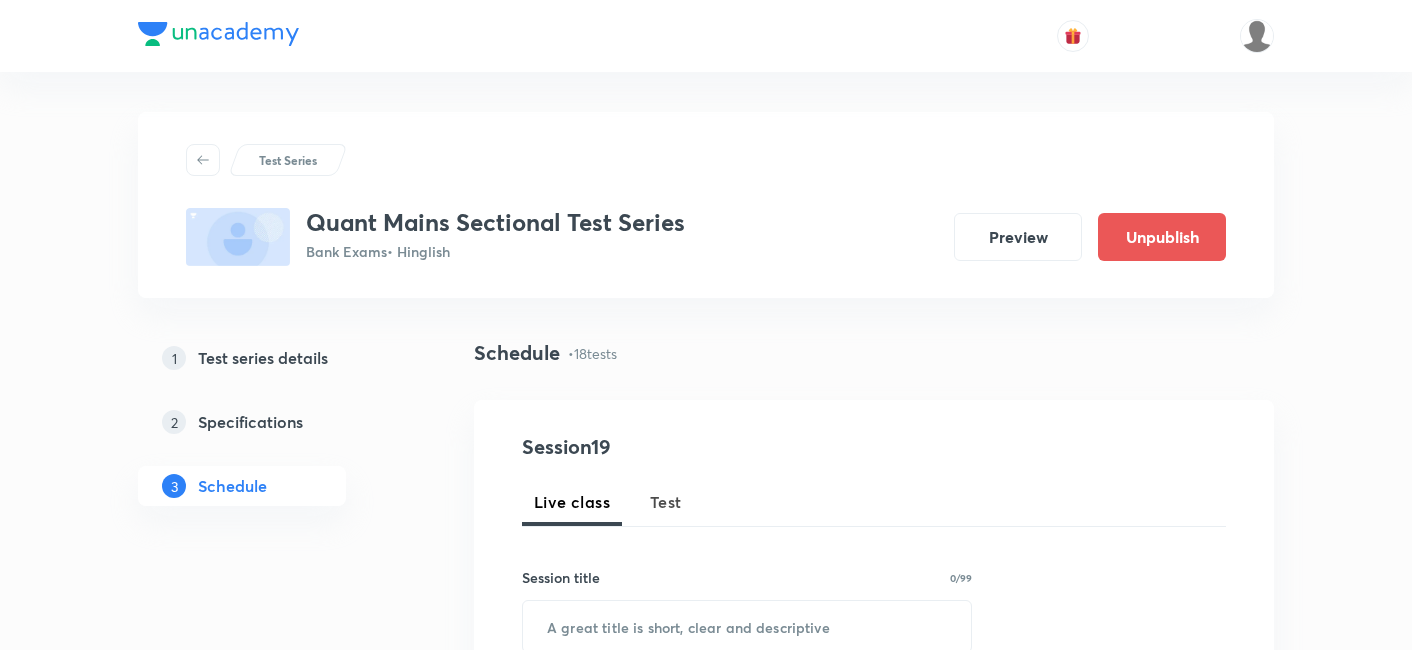 scroll, scrollTop: 4203, scrollLeft: 0, axis: vertical 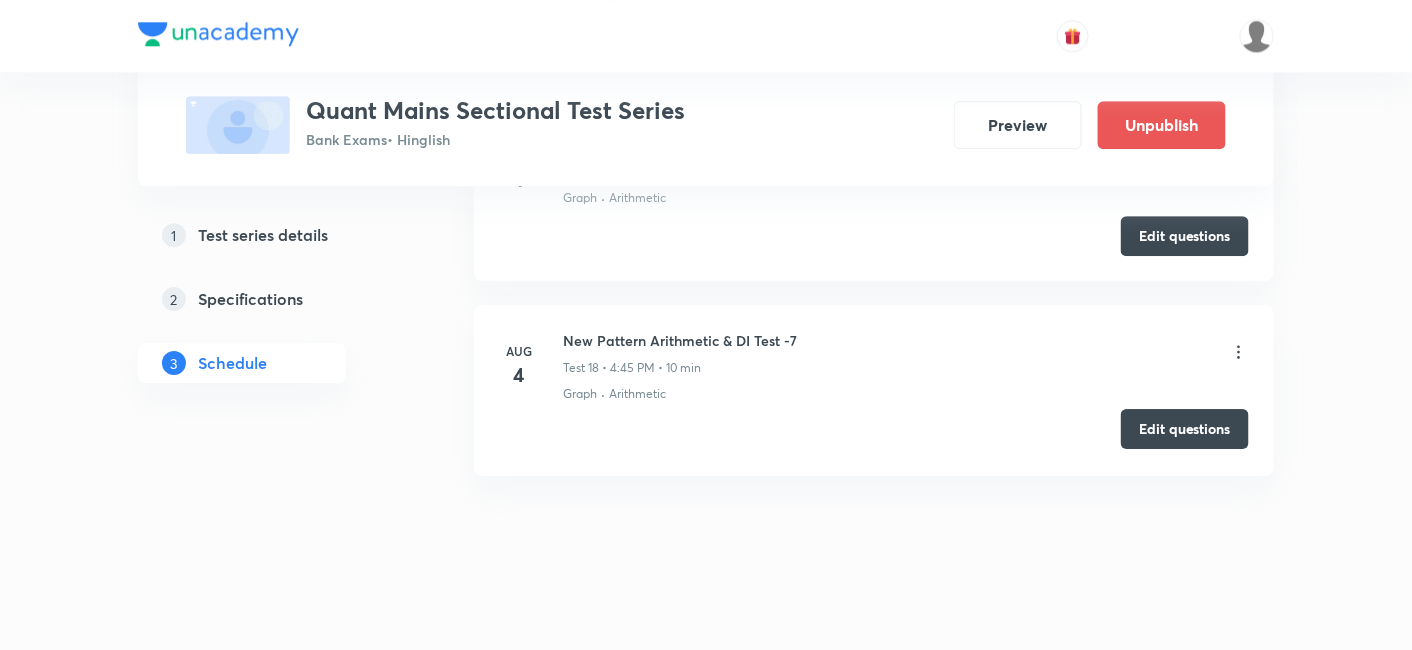 click on "Edit questions" at bounding box center (1185, 429) 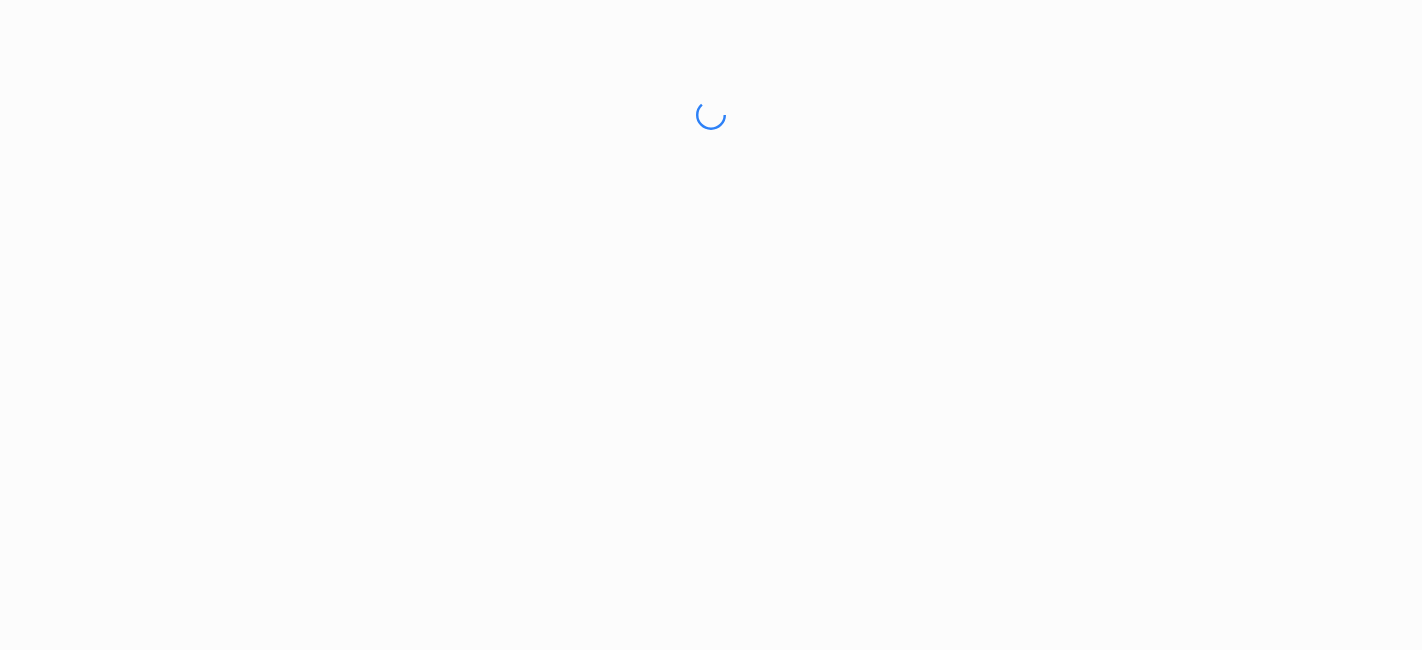 scroll, scrollTop: 0, scrollLeft: 0, axis: both 